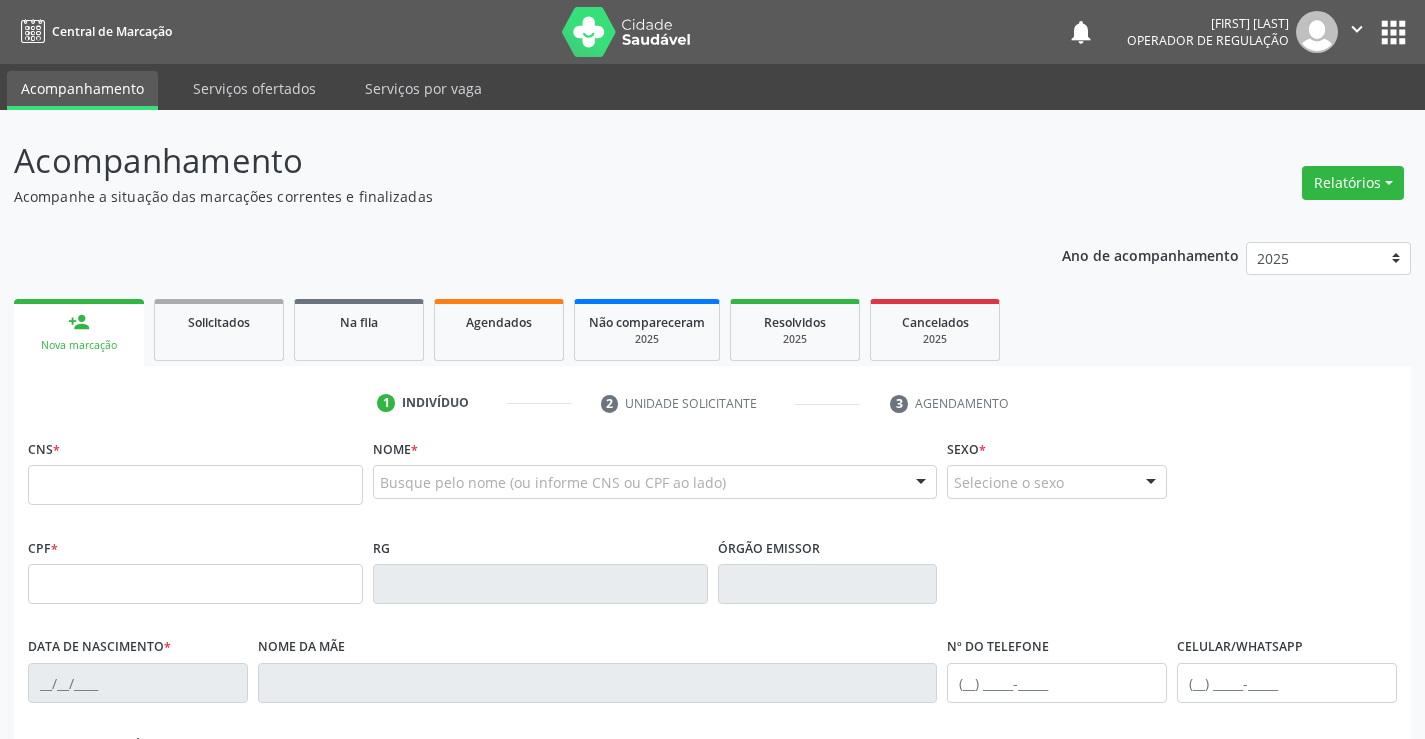 scroll, scrollTop: 0, scrollLeft: 0, axis: both 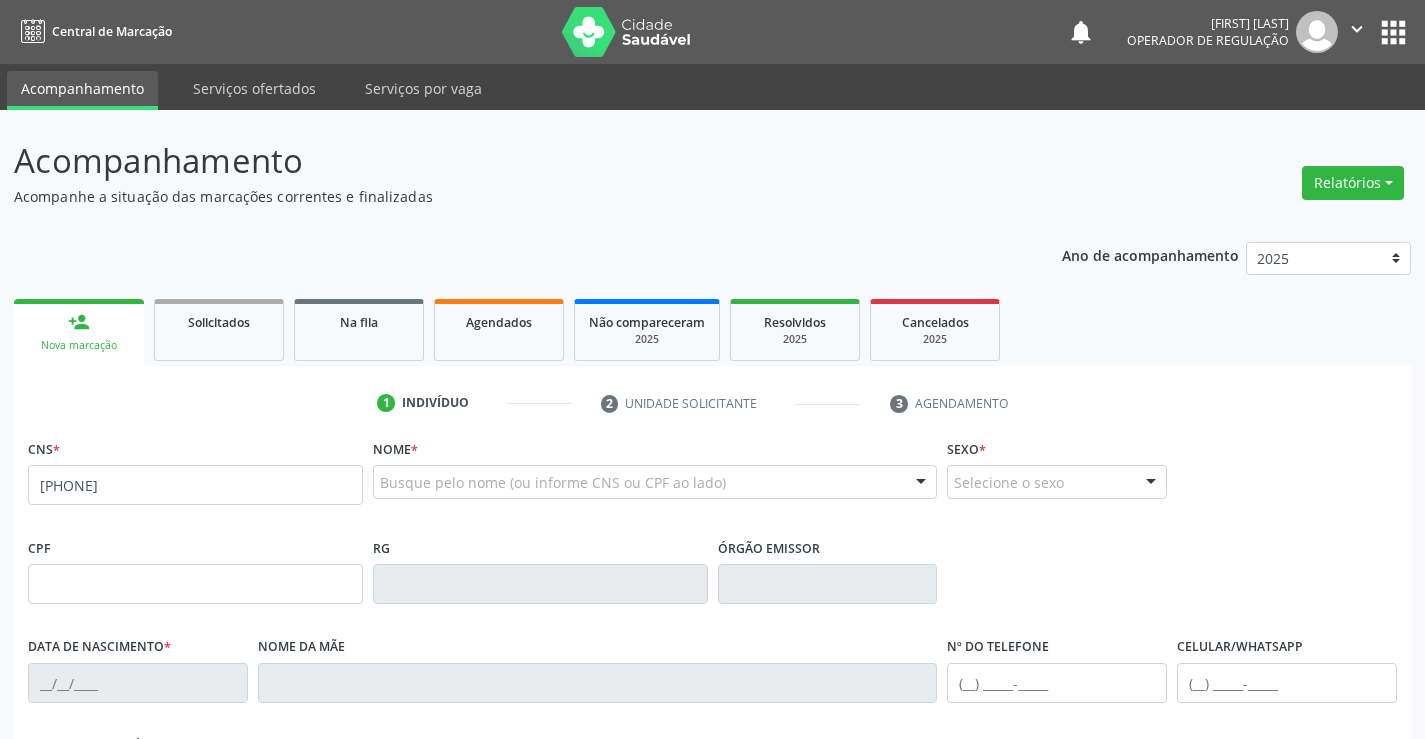 type on "[PHONE]" 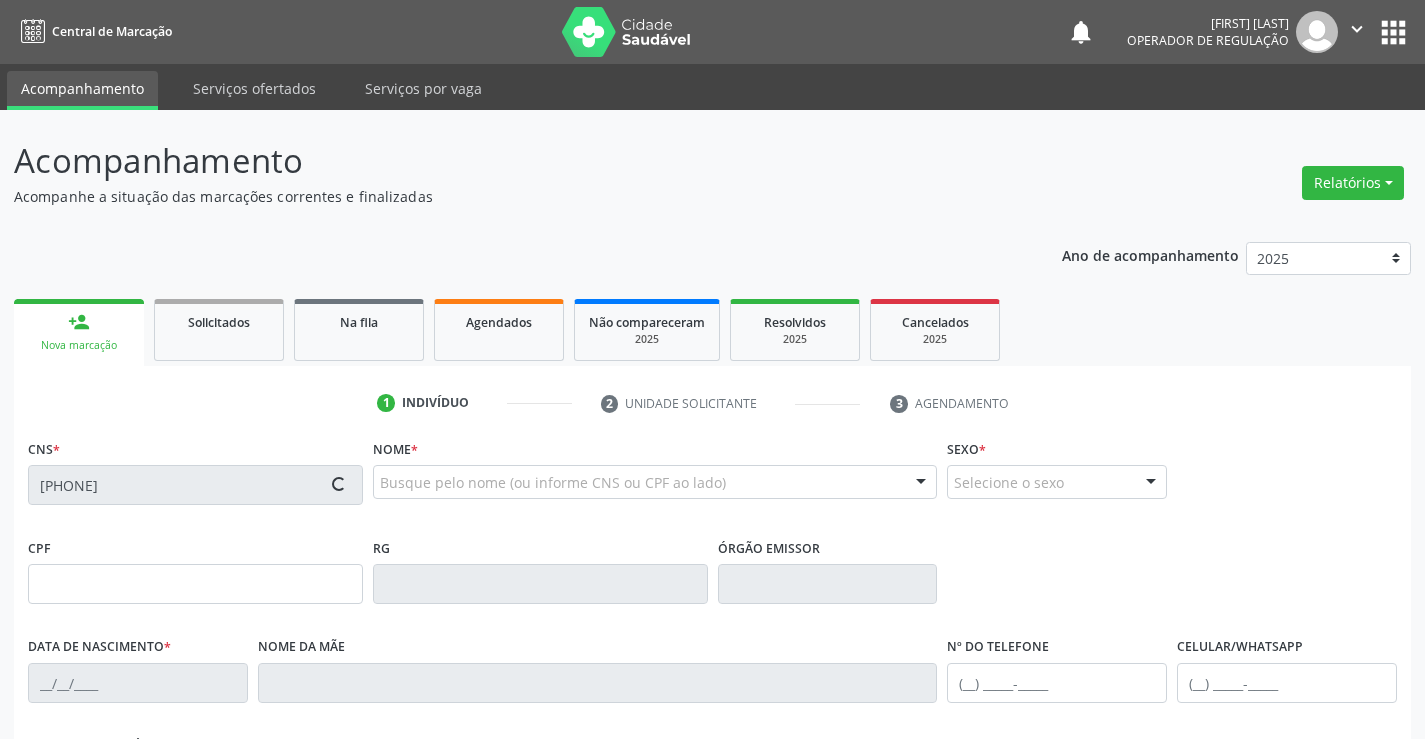 type on "[CPF]" 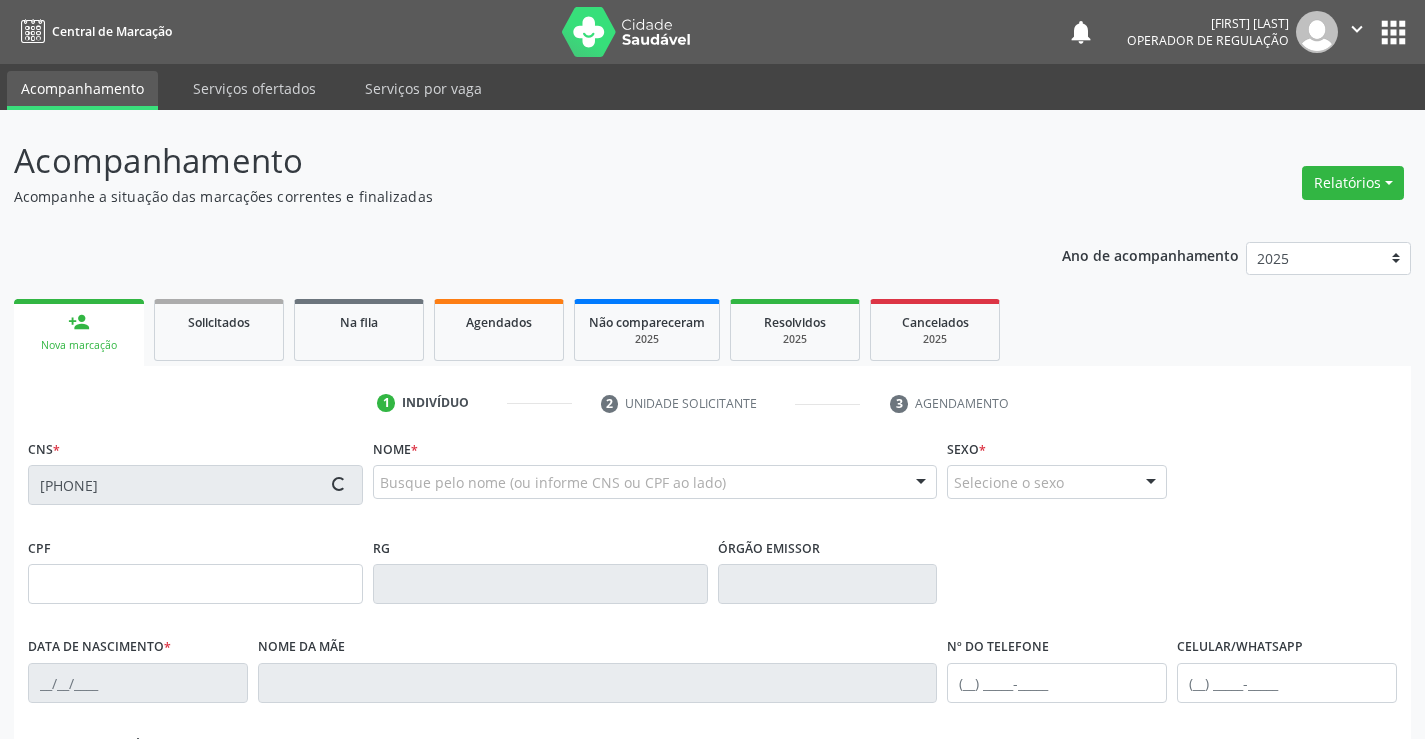 type on "[DATE]" 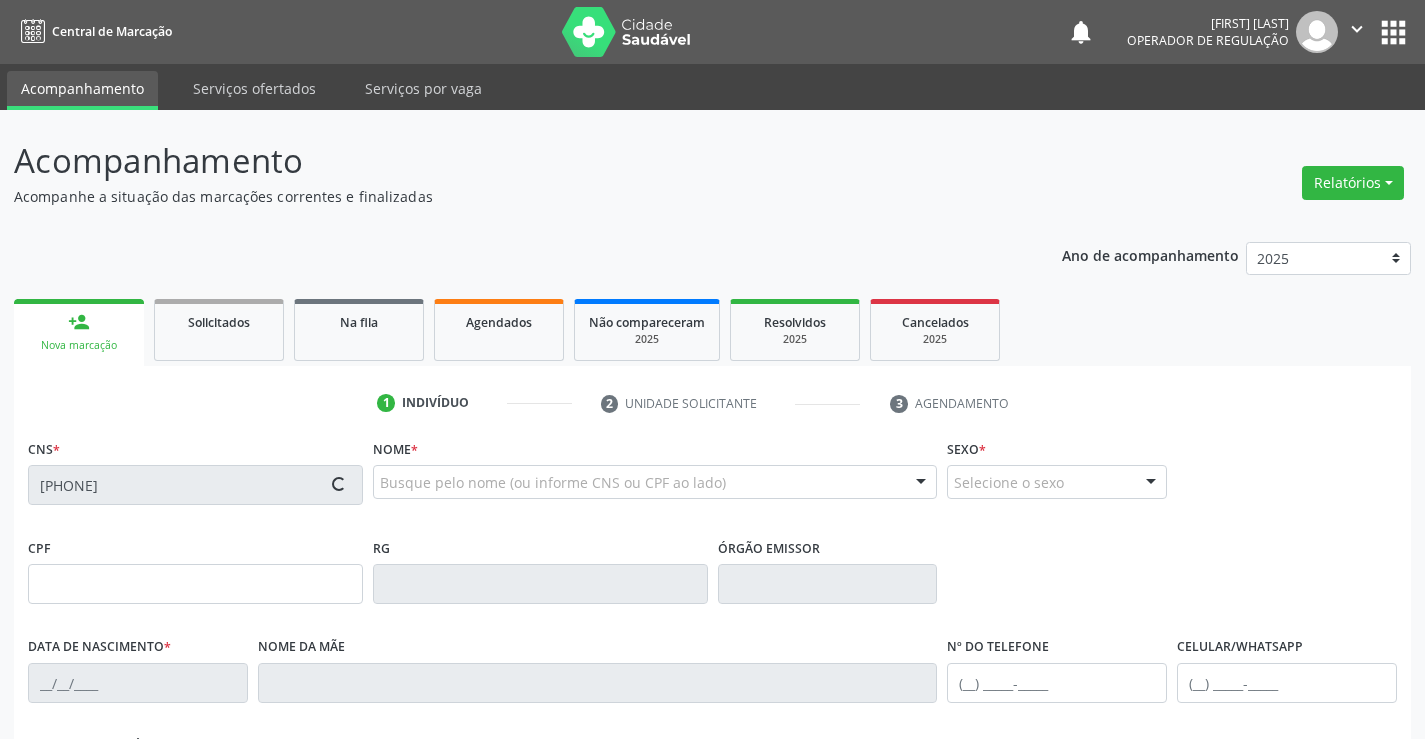 type on "[FIRST] [LAST]" 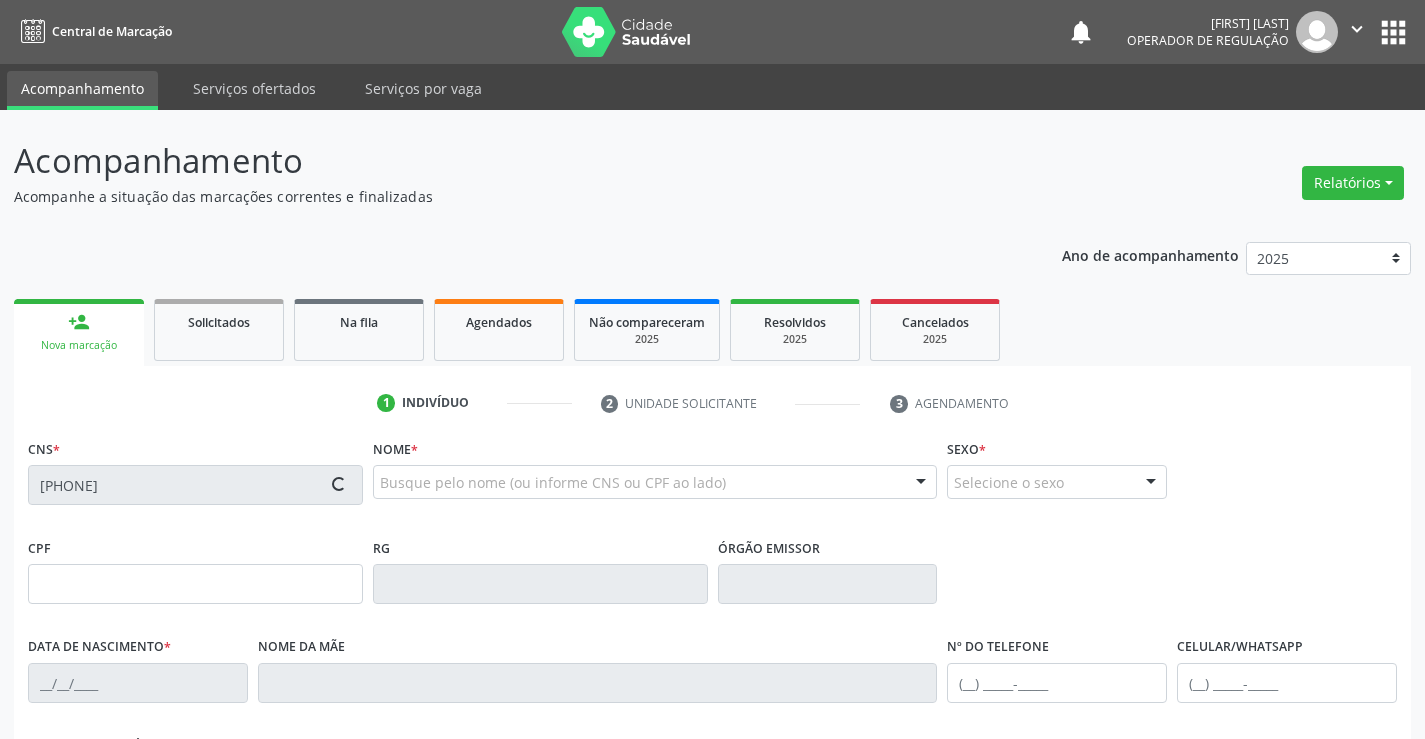 type on "S/N" 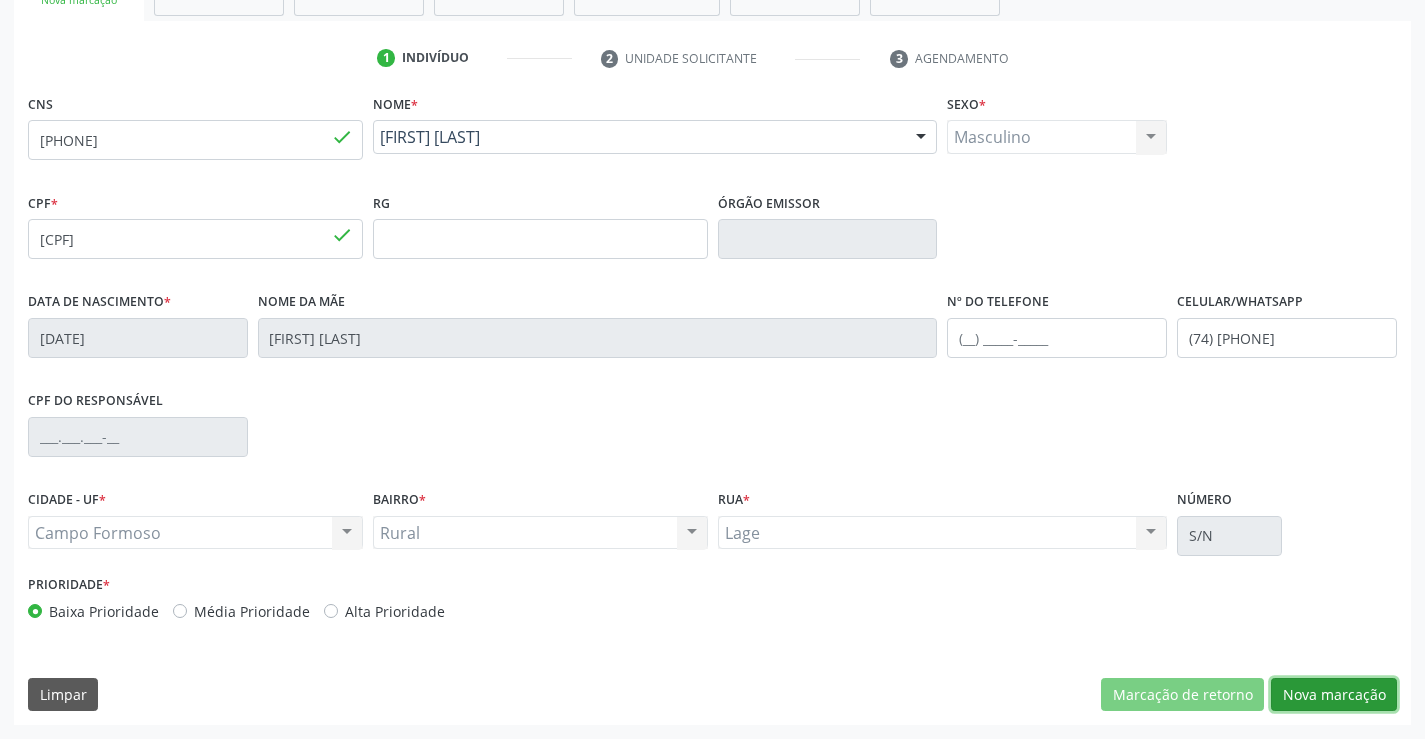 click on "Nova marcação" at bounding box center (1334, 695) 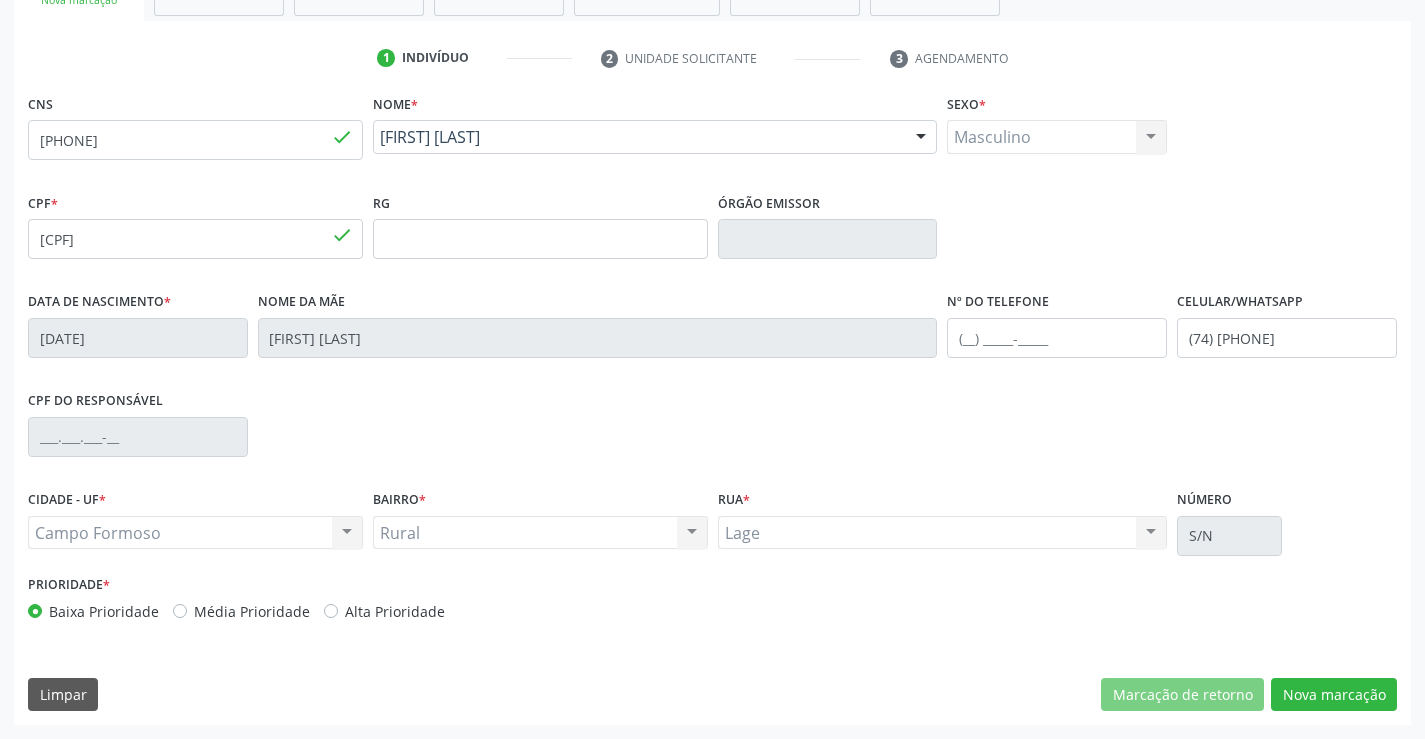 scroll, scrollTop: 167, scrollLeft: 0, axis: vertical 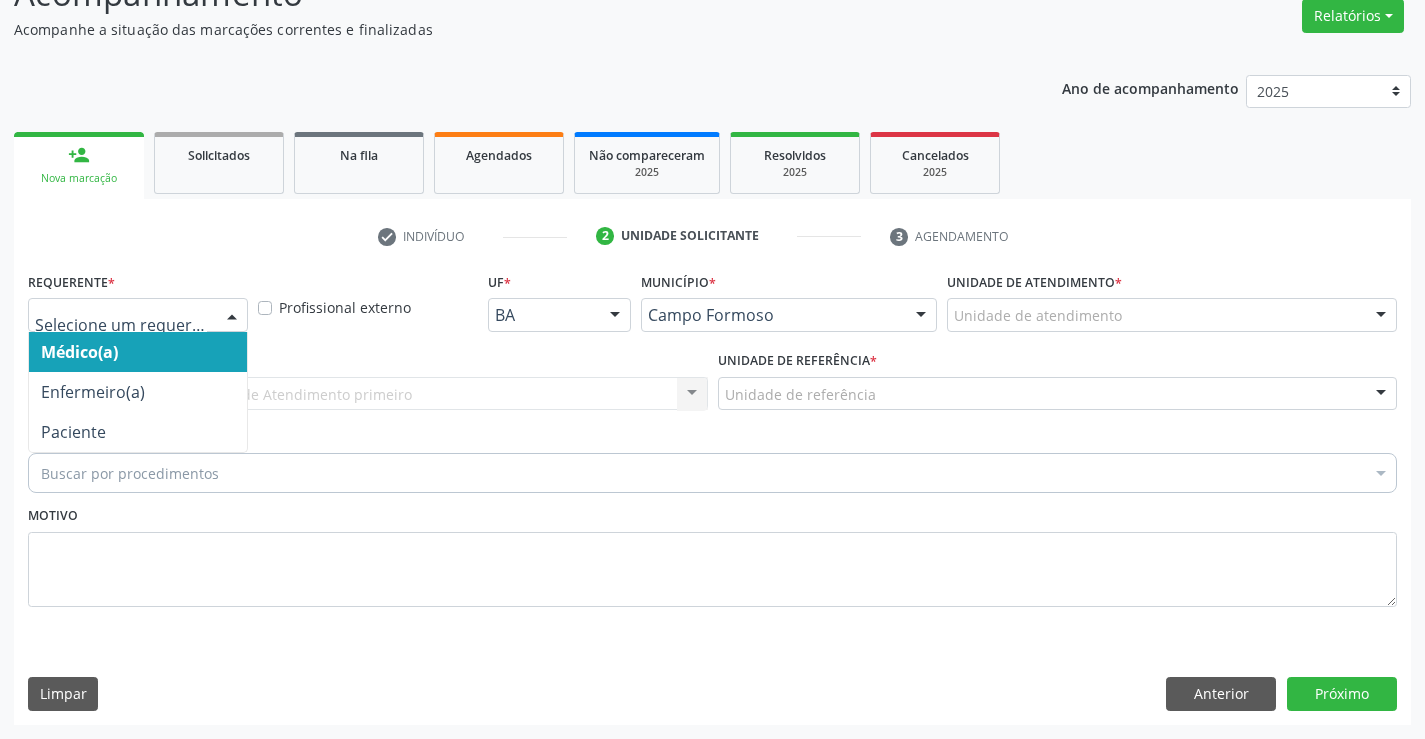 drag, startPoint x: 222, startPoint y: 310, endPoint x: 184, endPoint y: 355, distance: 58.898216 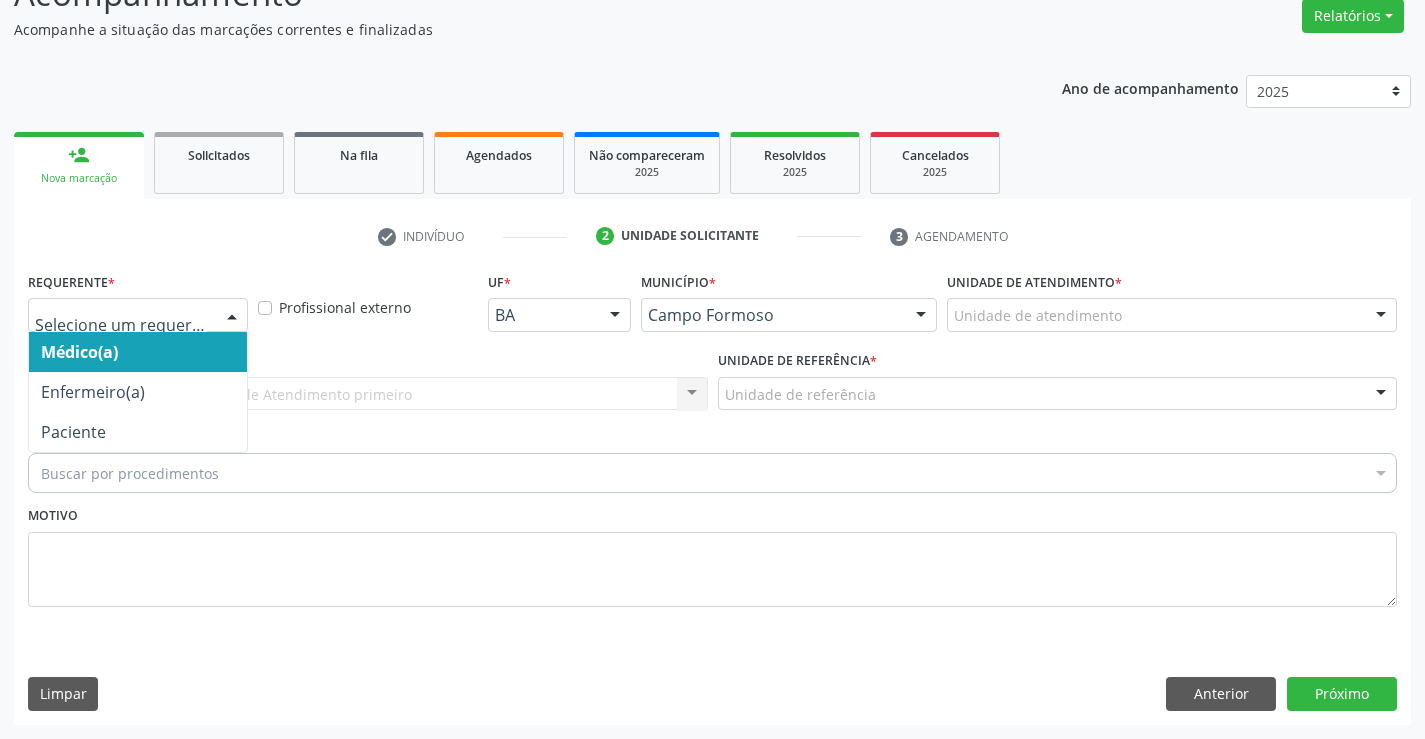 click on "Médico(a)   Enfermeiro(a)   Paciente
Nenhum resultado encontrado para: "   "
Não há nenhuma opção para ser exibida." at bounding box center [138, 315] 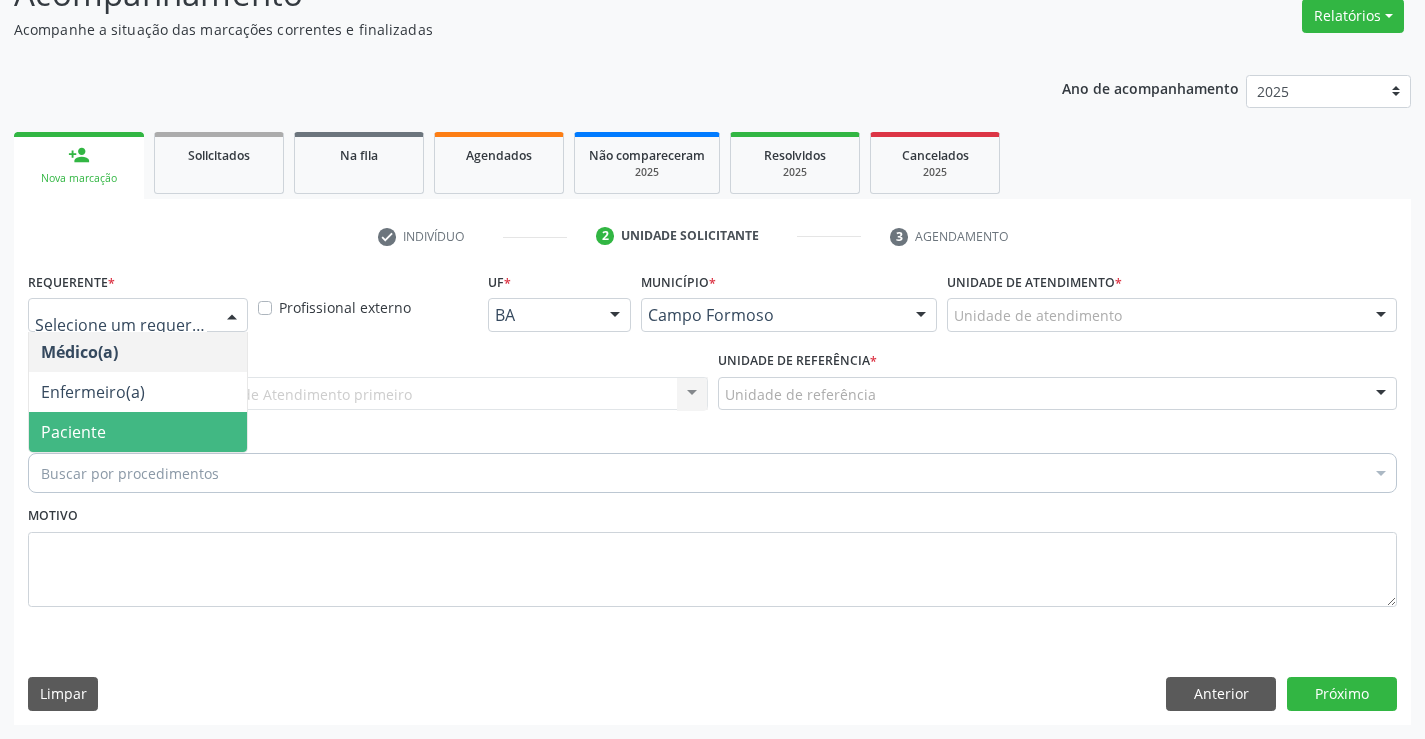 drag, startPoint x: 159, startPoint y: 427, endPoint x: 187, endPoint y: 406, distance: 35 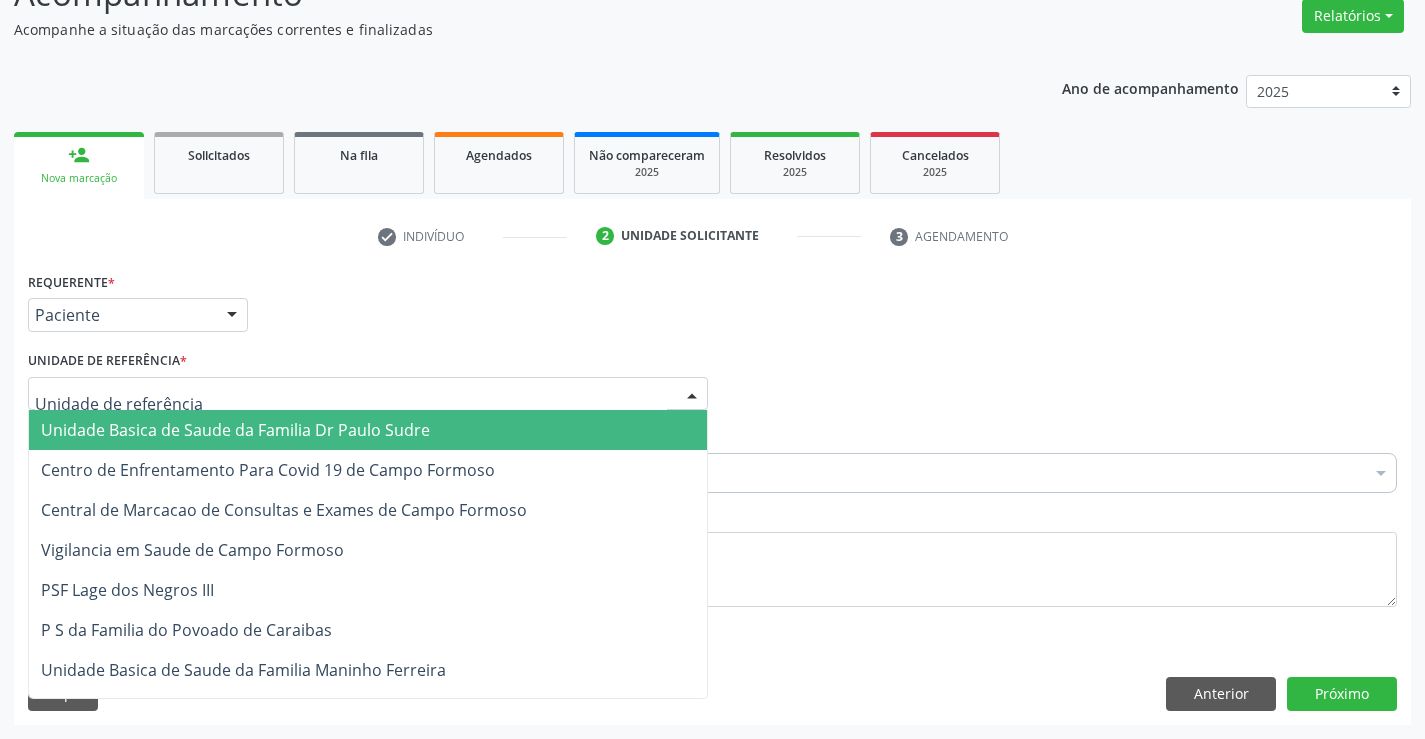 click at bounding box center [368, 394] 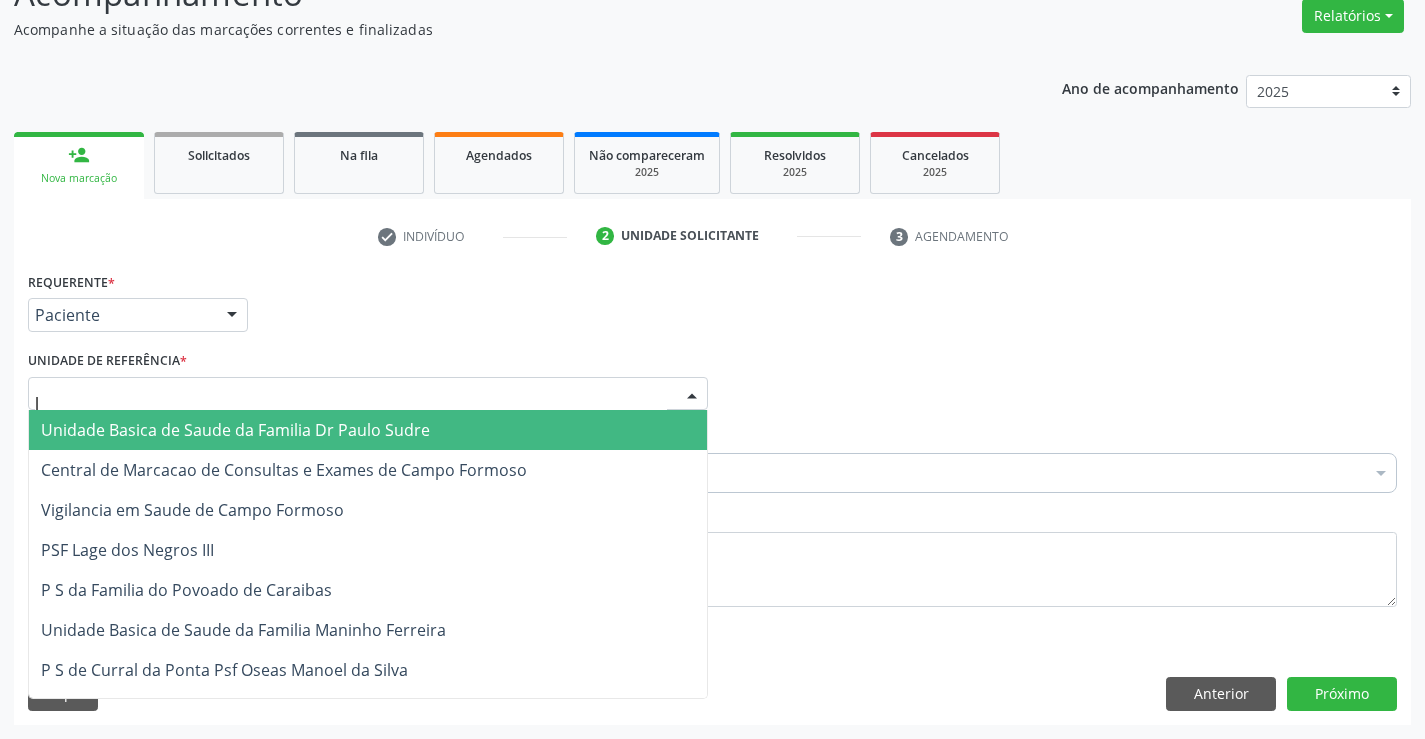 type on "la" 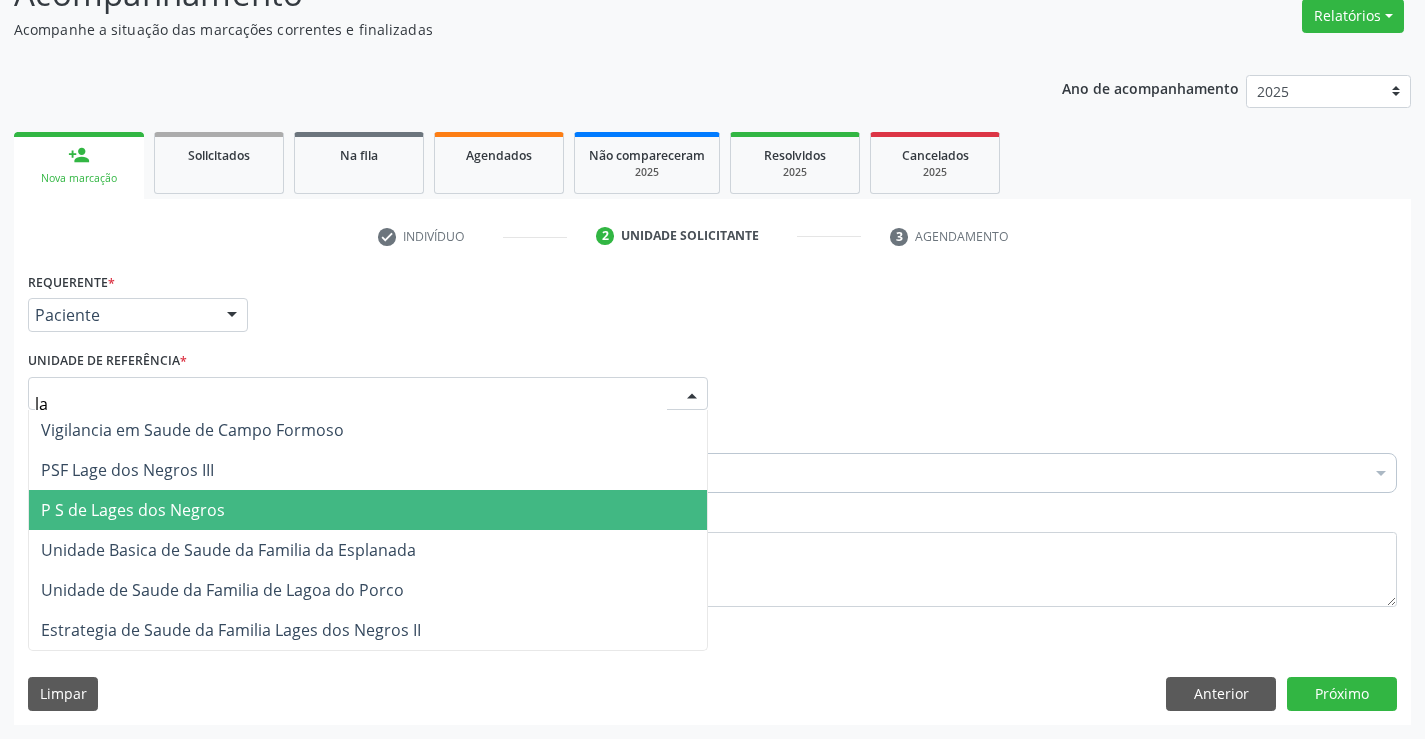 click on "P S de Lages dos Negros" at bounding box center (133, 510) 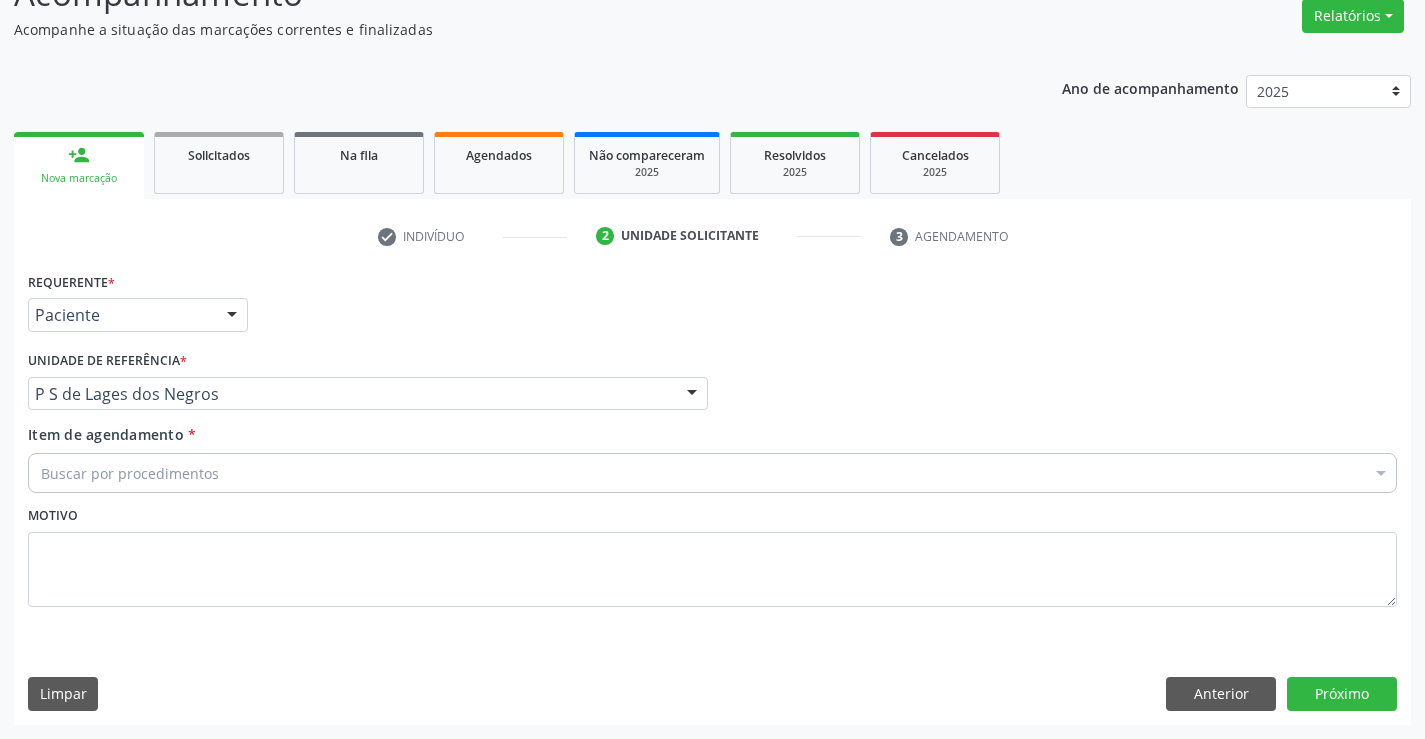 click on "Buscar por procedimentos" at bounding box center [712, 473] 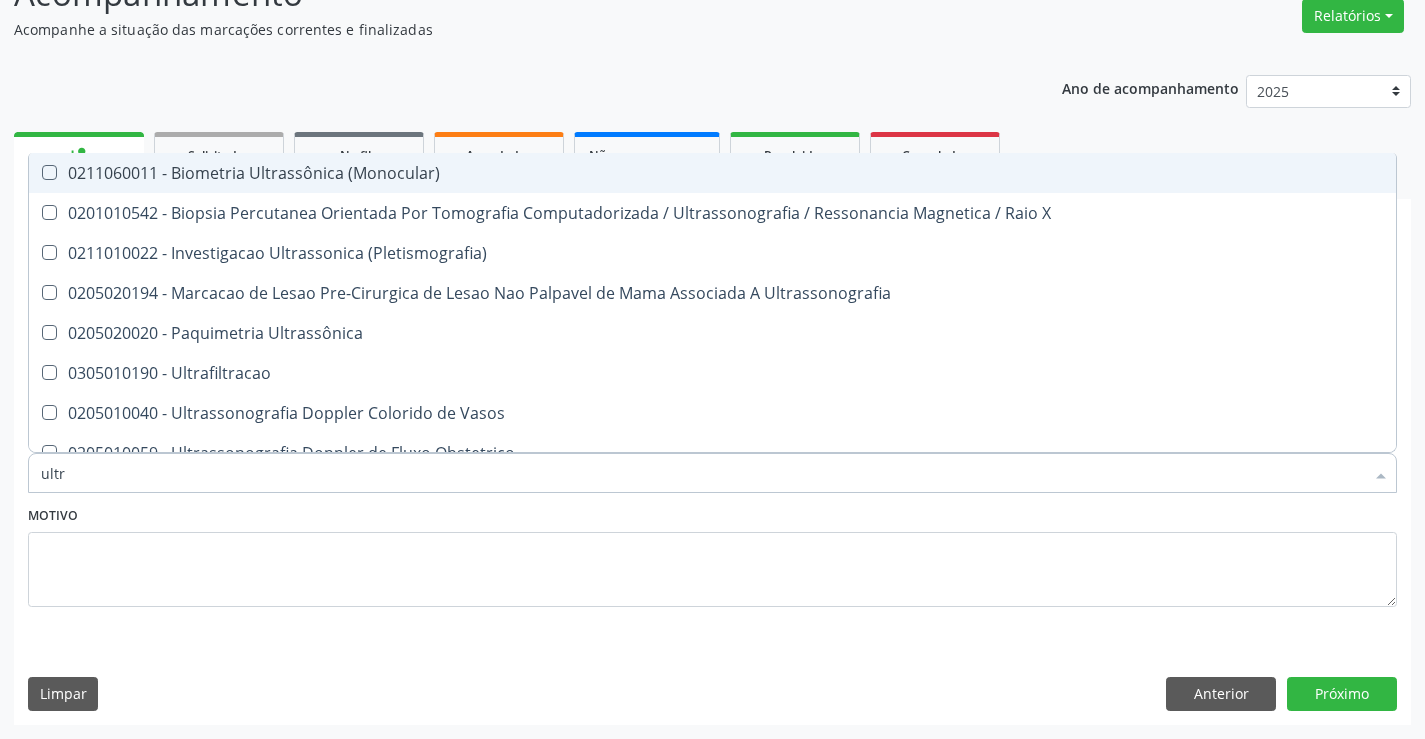 type on "ultra" 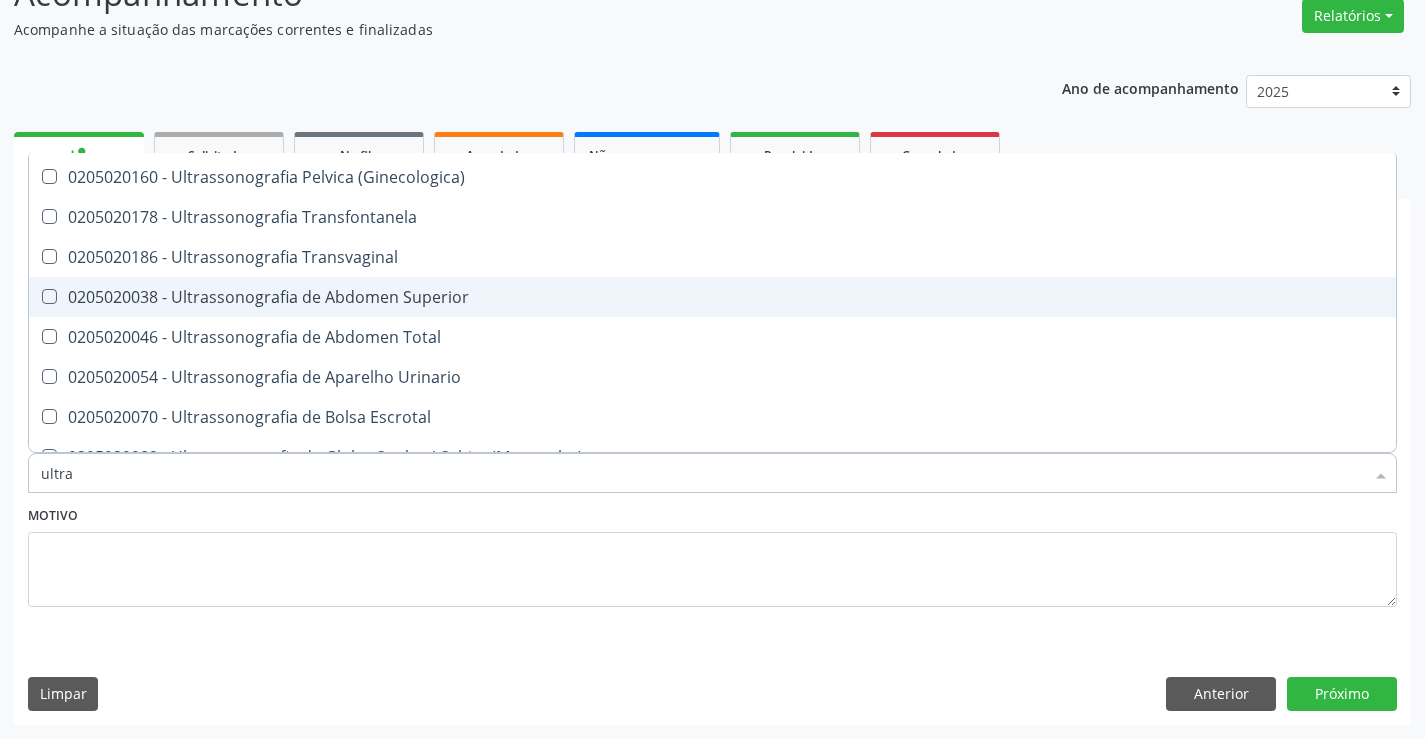 scroll, scrollTop: 500, scrollLeft: 0, axis: vertical 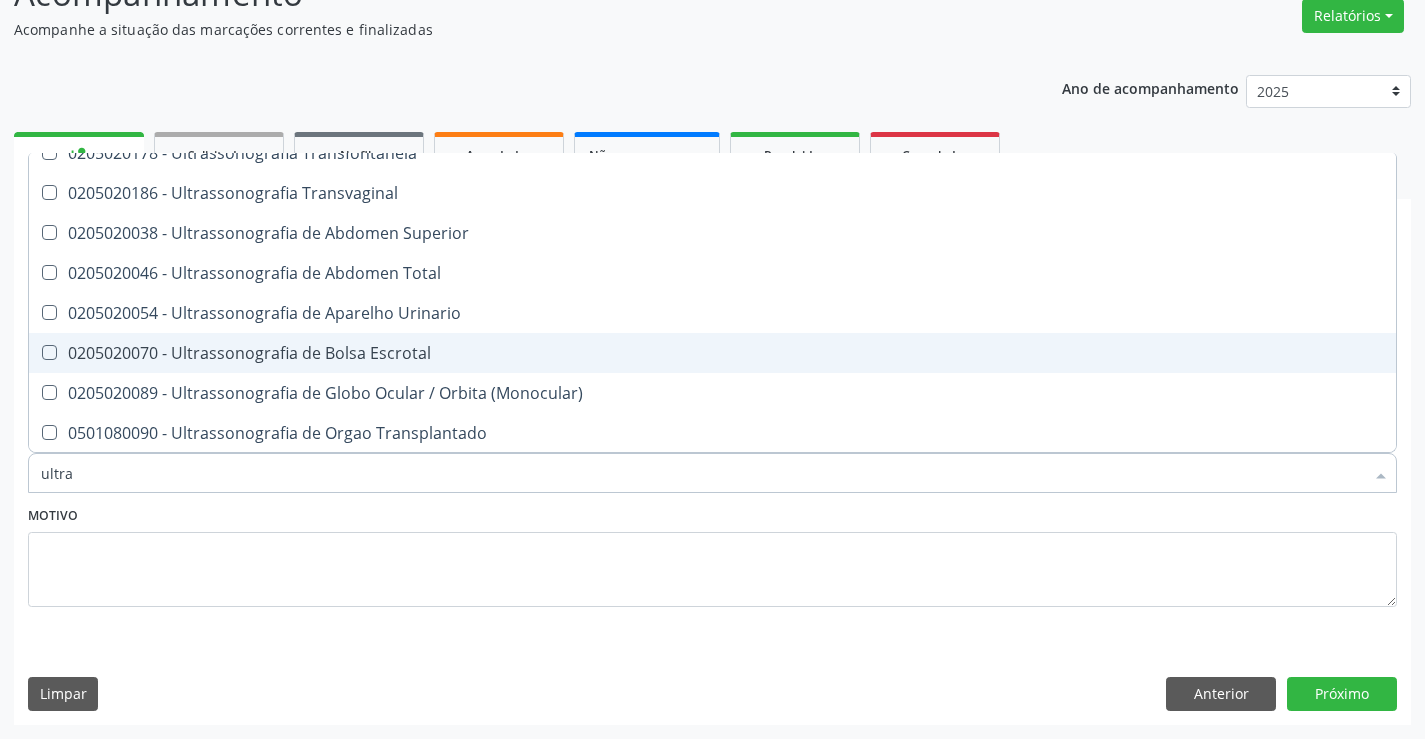 drag, startPoint x: 357, startPoint y: 355, endPoint x: 353, endPoint y: 394, distance: 39.20459 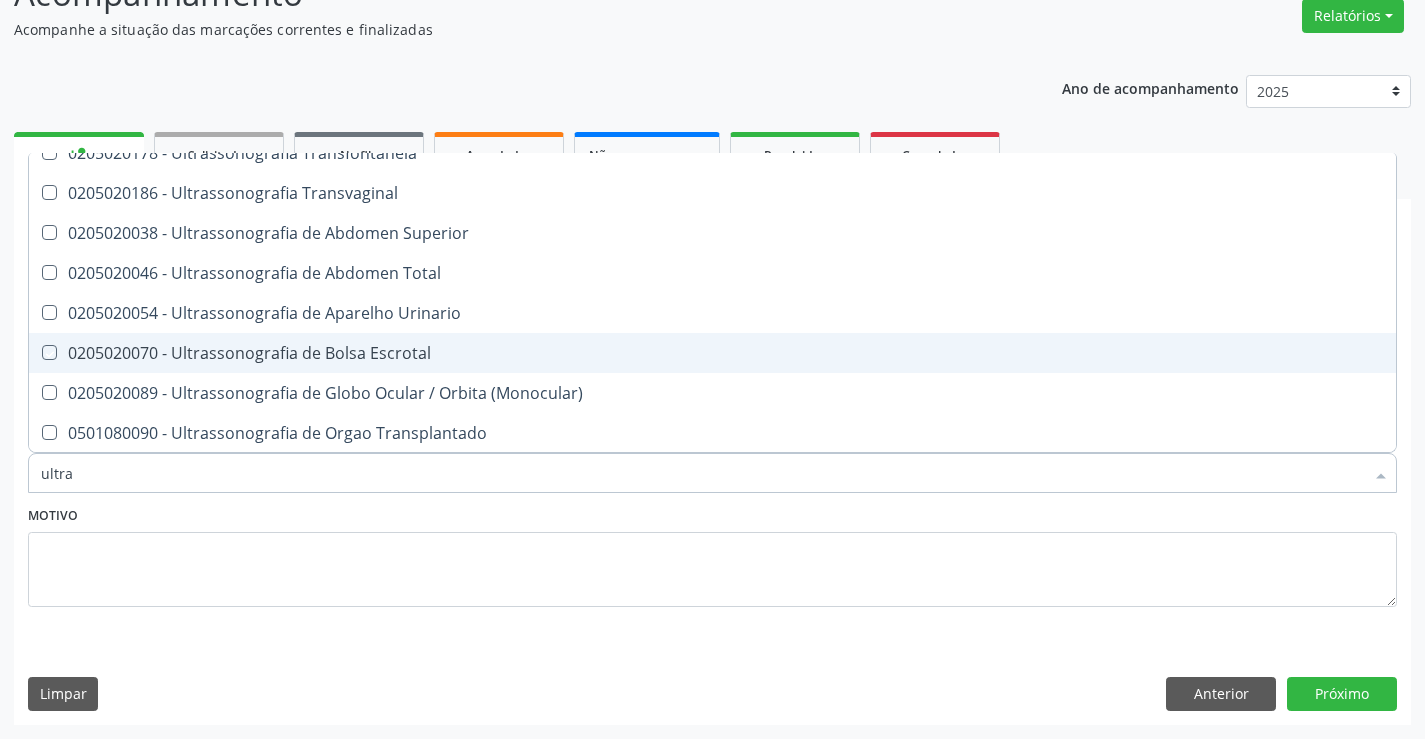 checkbox on "true" 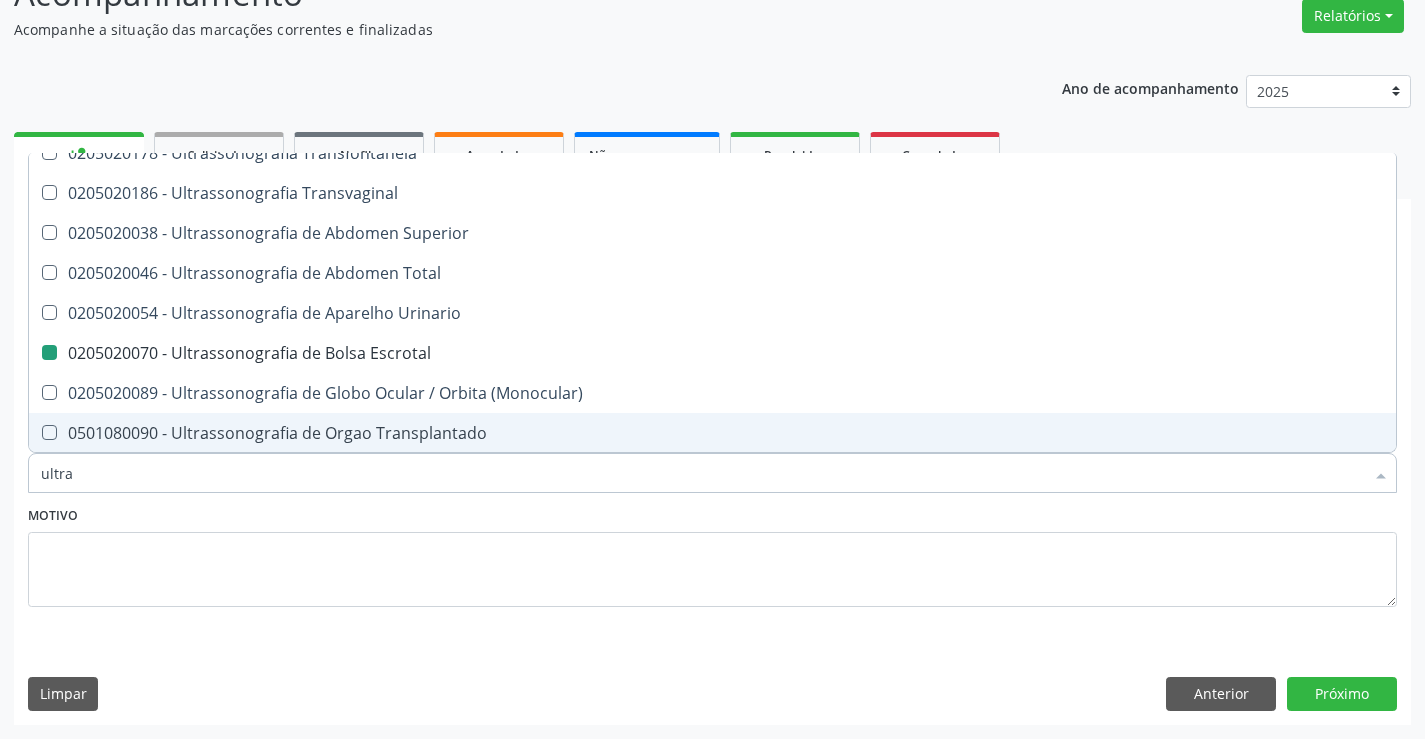click on "Motivo" at bounding box center [712, 554] 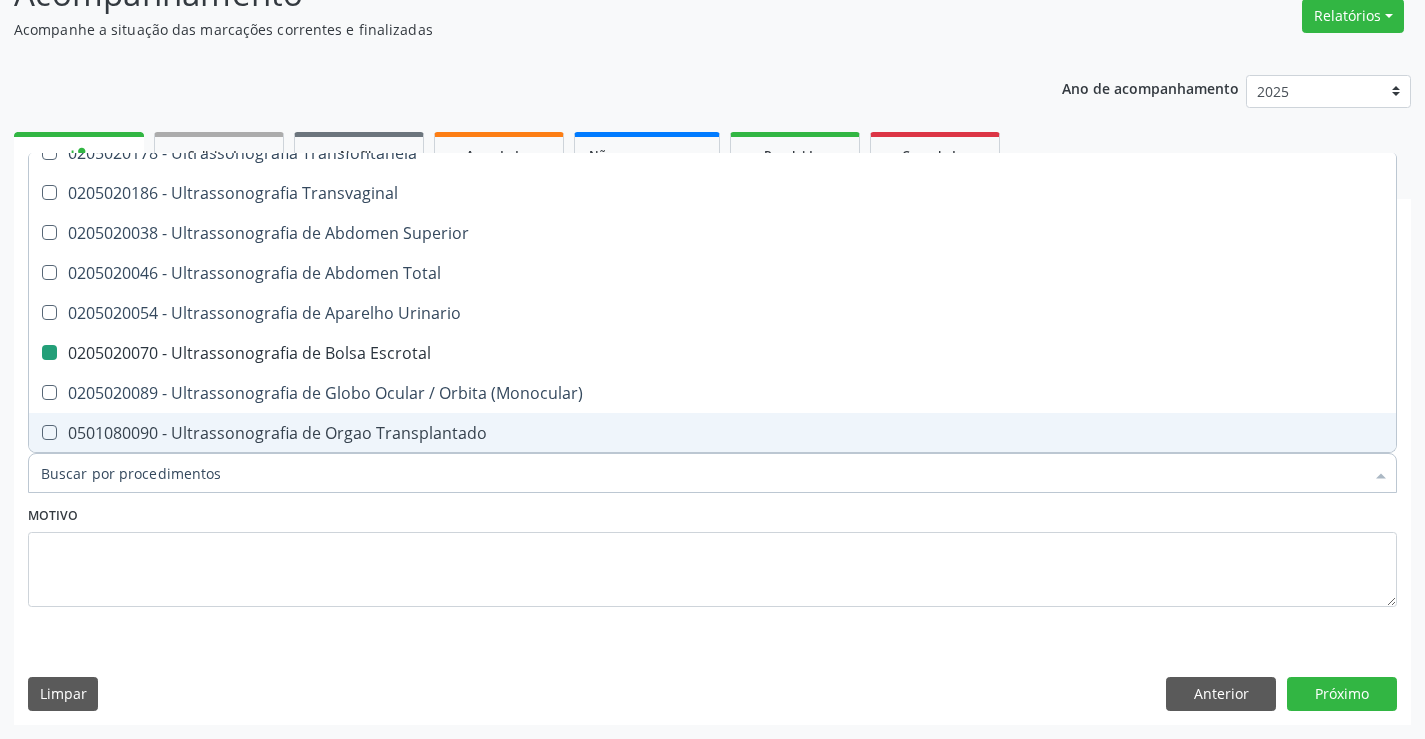 checkbox on "true" 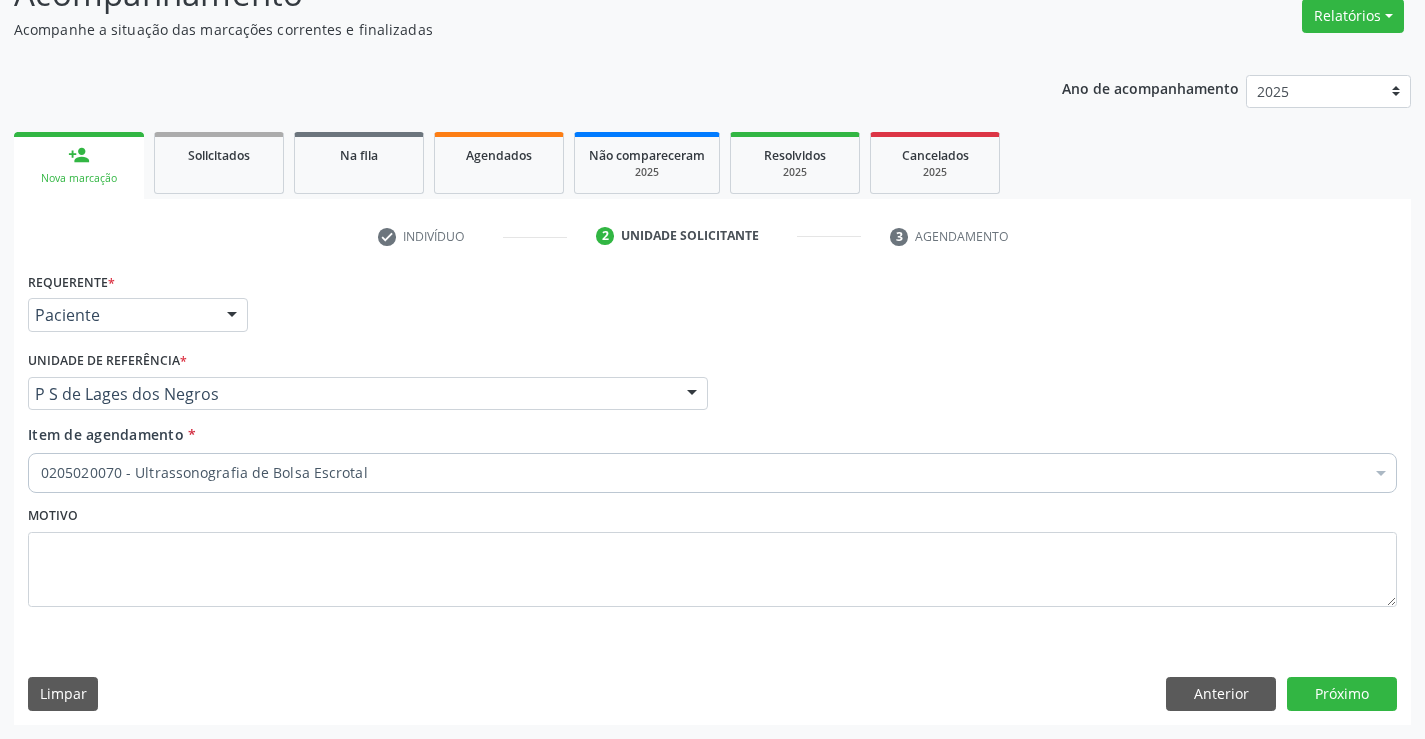 scroll, scrollTop: 0, scrollLeft: 0, axis: both 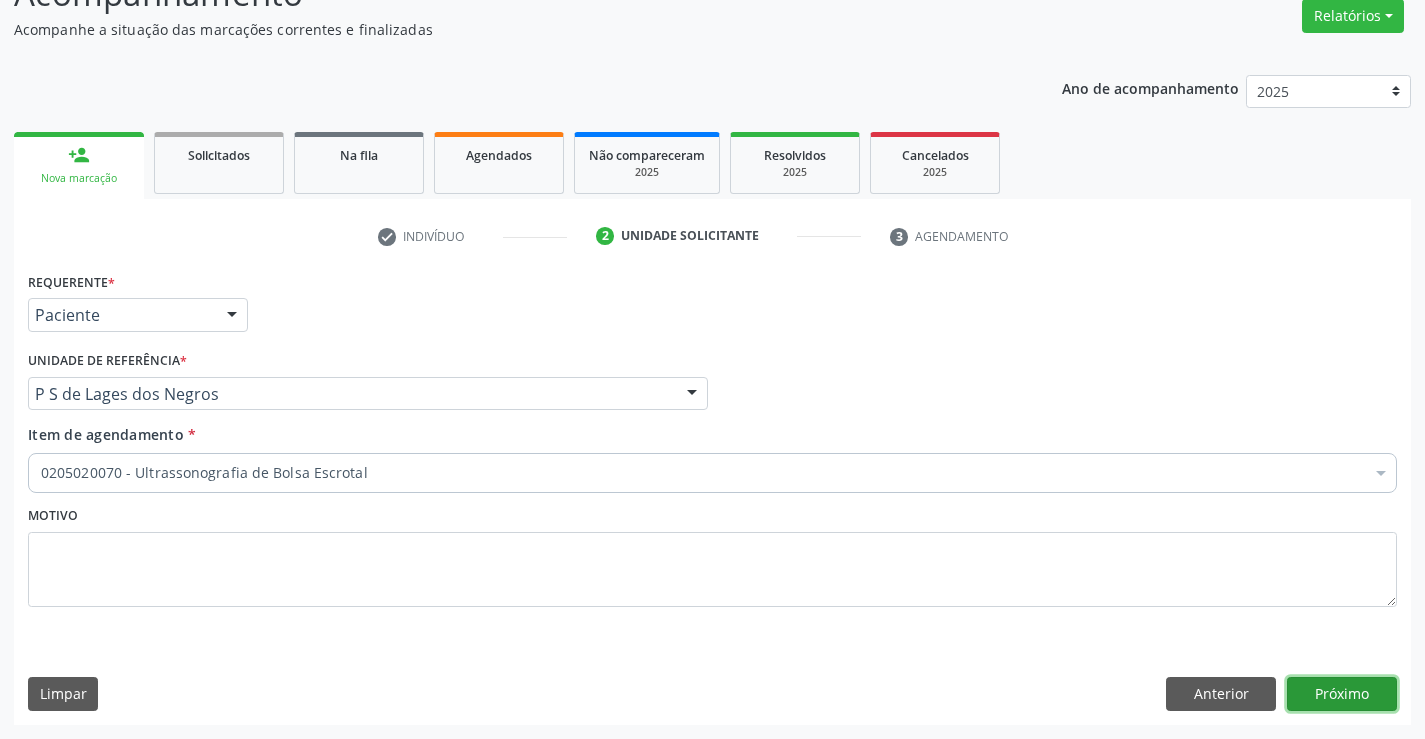 click on "Próximo" at bounding box center [1342, 694] 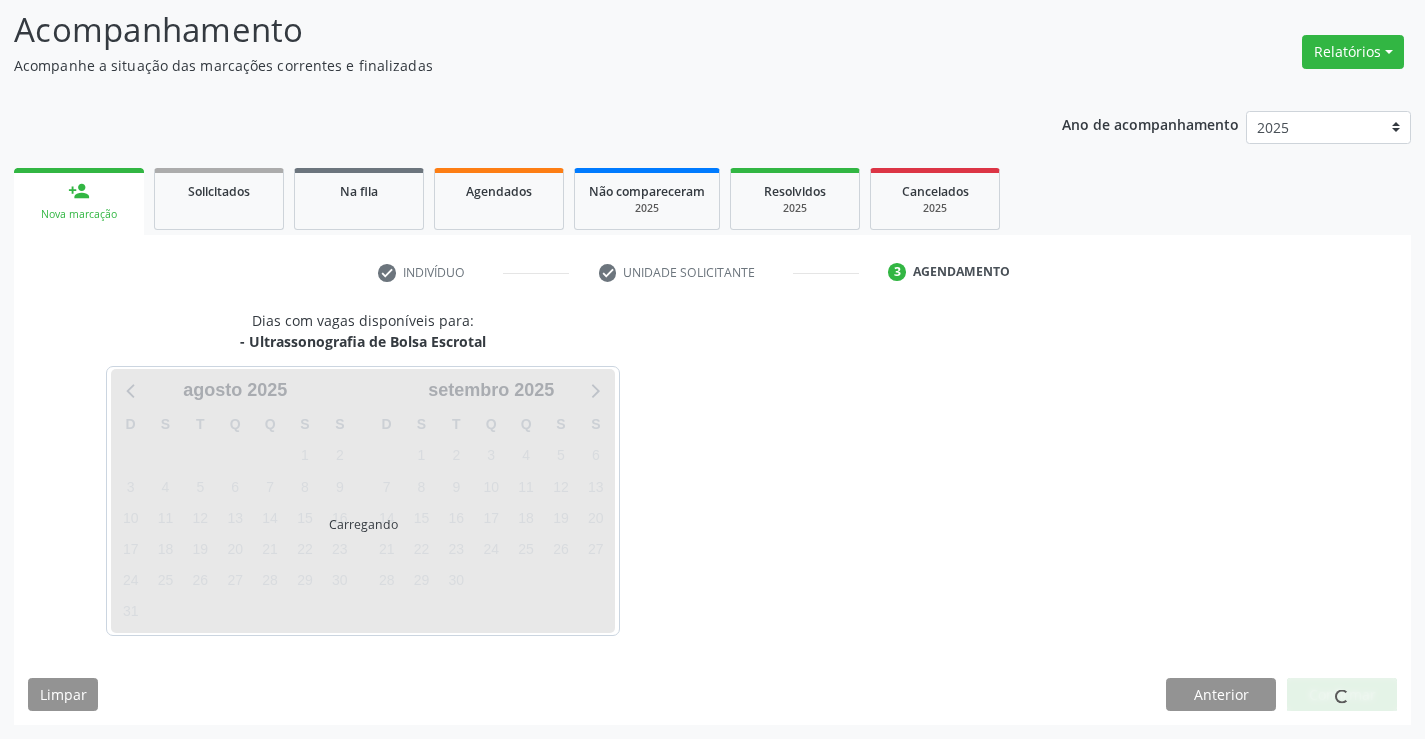 scroll, scrollTop: 131, scrollLeft: 0, axis: vertical 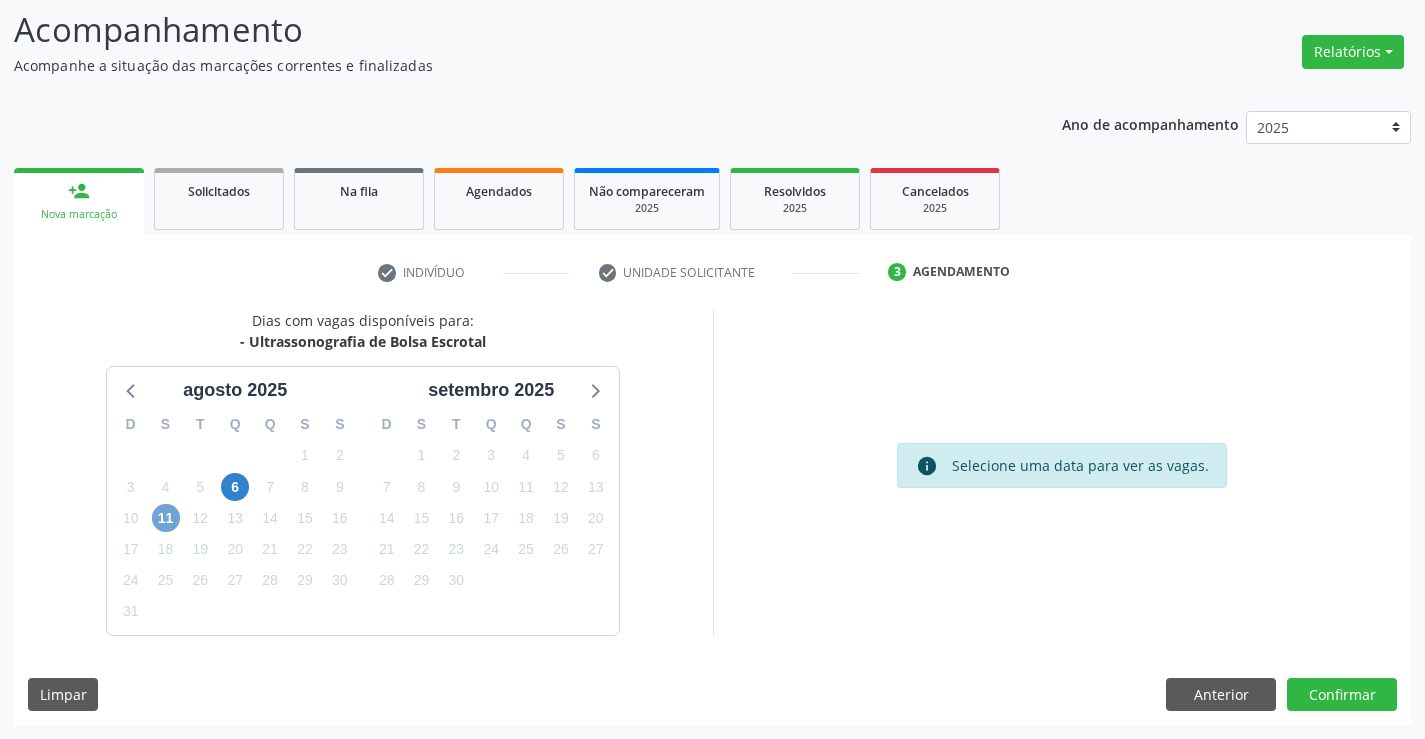 click on "11" at bounding box center [166, 518] 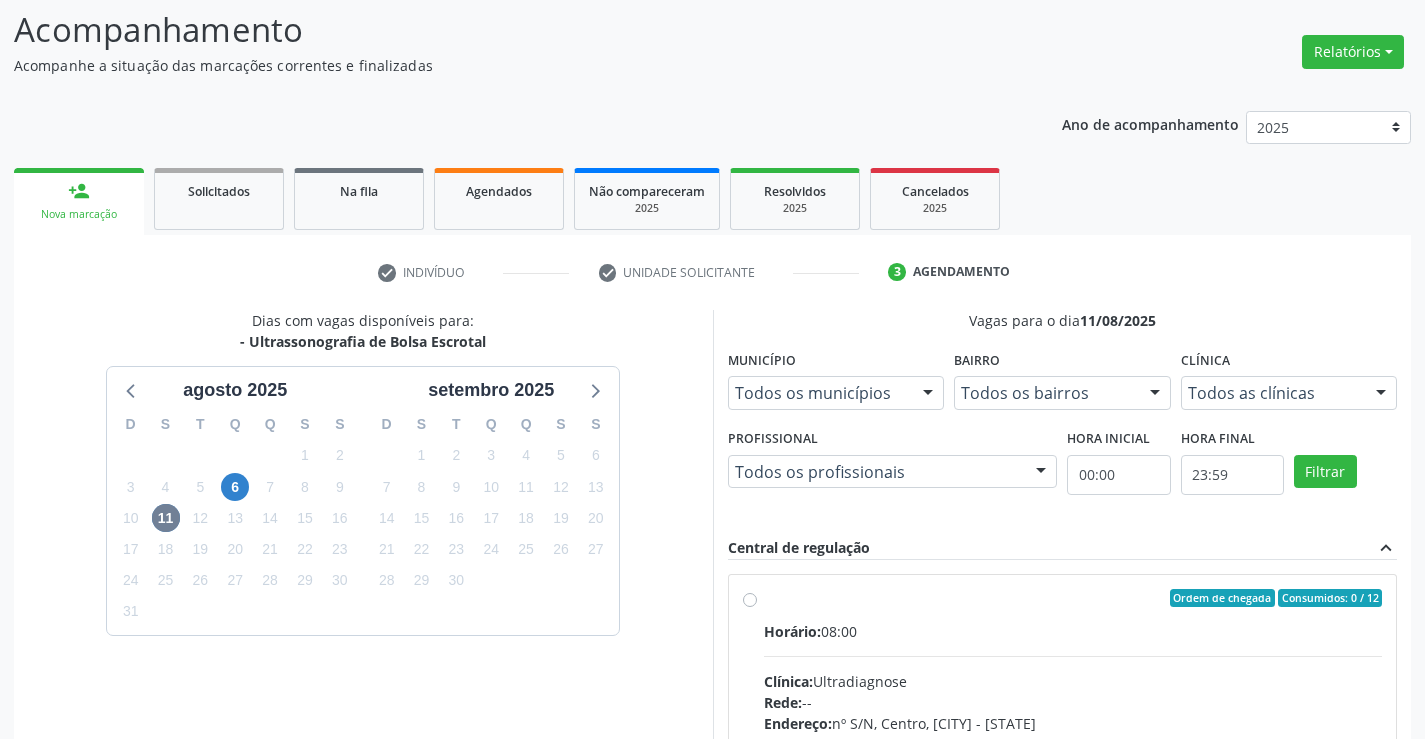 click on "Ordem de chegada
Consumidos: 0 / 12
Horário:   08:00
Clínica:  Ultradiagnose
Rede:
--
Endereço:   nº S/N, Centro, [CITY] - [STATE]
Telefone:   (74) [PHONE]
Profissional:
[FIRST] [LAST]
Informações adicionais sobre o atendimento
Idade de atendimento:
de 0 a 120 anos
Gênero(s) atendido(s):
Masculino e Feminino
Informações adicionais:
--" at bounding box center (1073, 742) 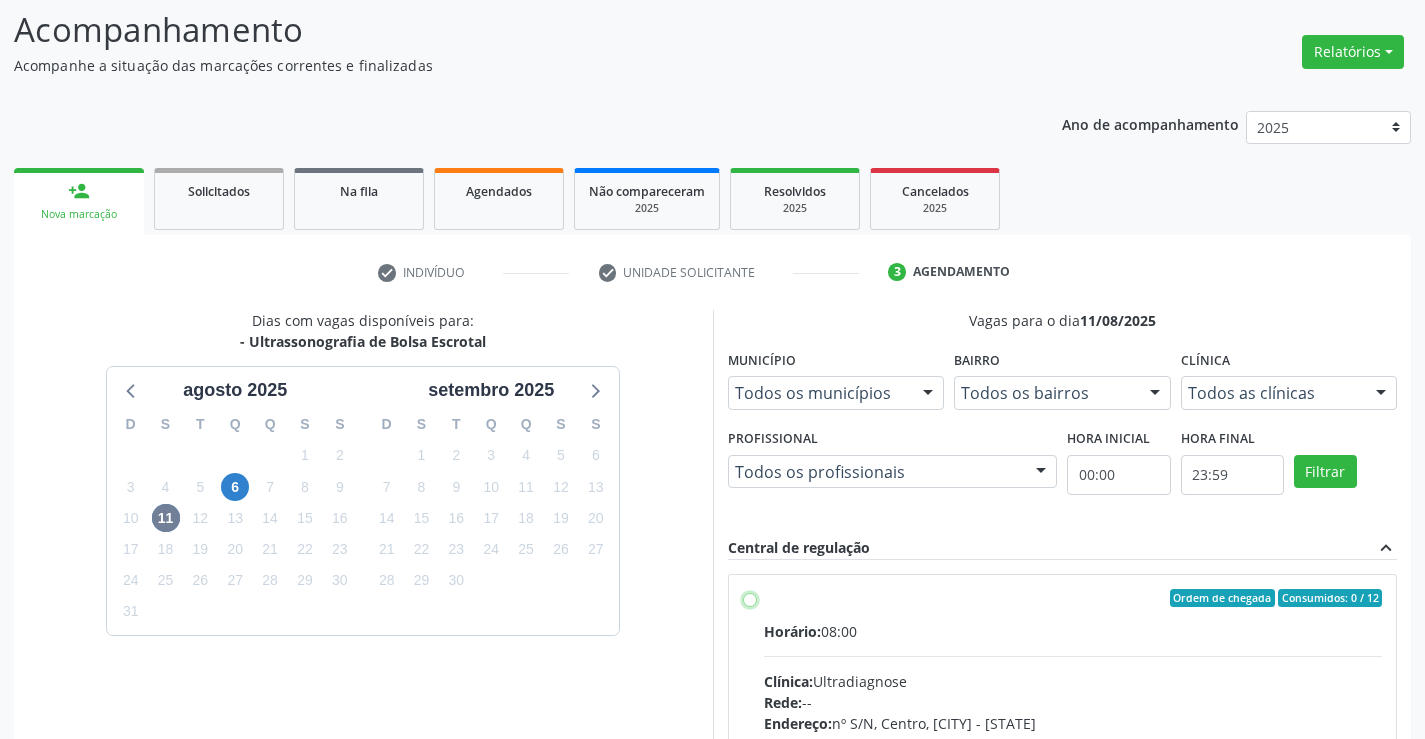 click on "Ordem de chegada
Consumidos: 0 / 12
Horário:   08:00
Clínica:  Ultradiagnose
Rede:
--
Endereço:   nº S/N, Centro, [CITY] - [STATE]
Telefone:   (74) [PHONE]
Profissional:
[FIRST] [LAST]
Informações adicionais sobre o atendimento
Idade de atendimento:
de 0 a 120 anos
Gênero(s) atendido(s):
Masculino e Feminino
Informações adicionais:
--" at bounding box center [750, 598] 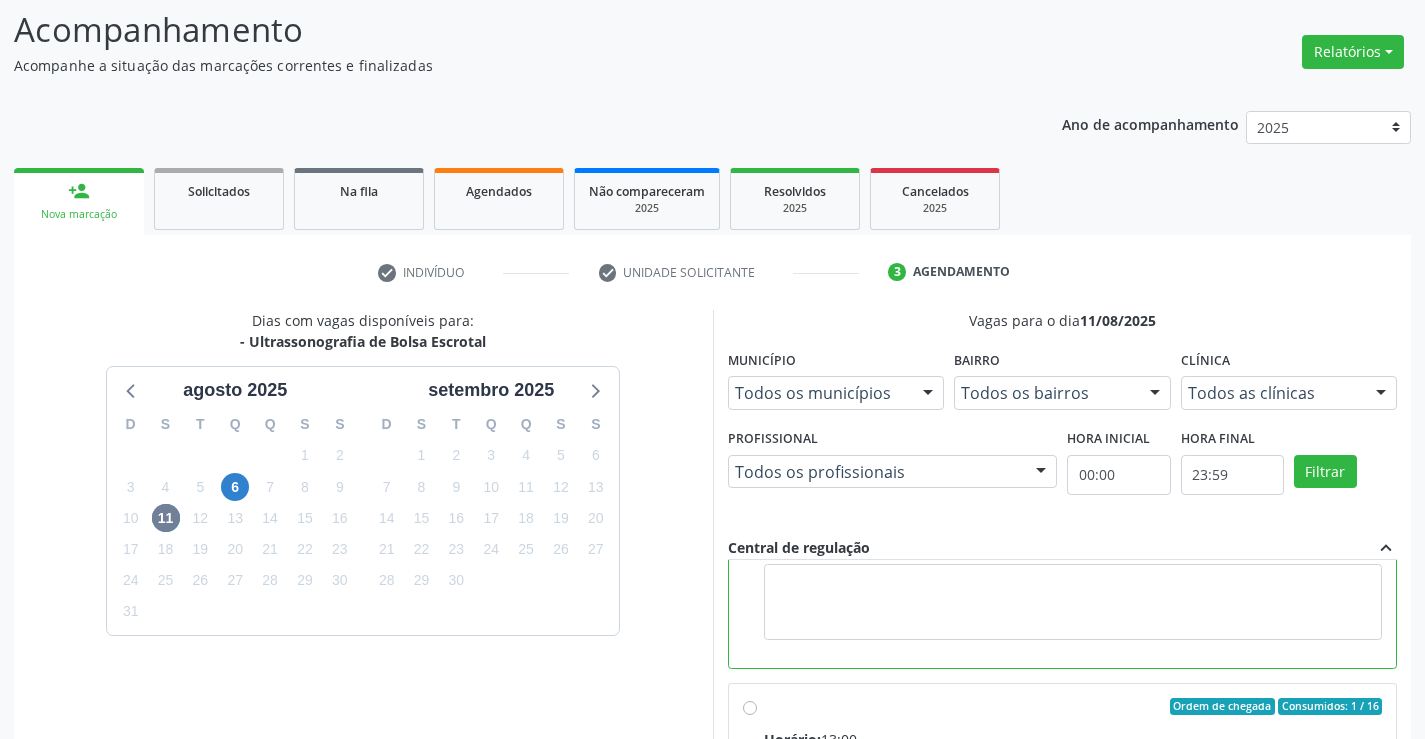 scroll, scrollTop: 450, scrollLeft: 0, axis: vertical 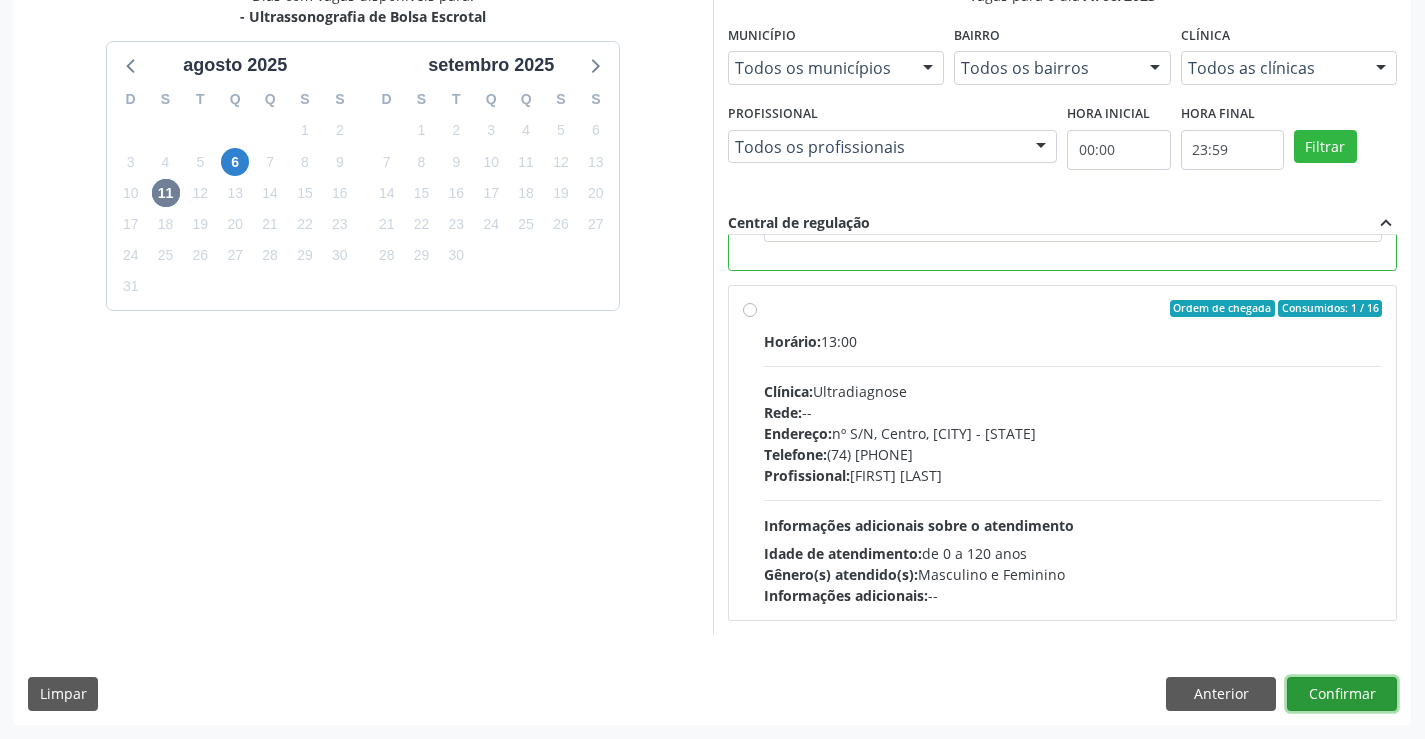 click on "Confirmar" at bounding box center (1342, 694) 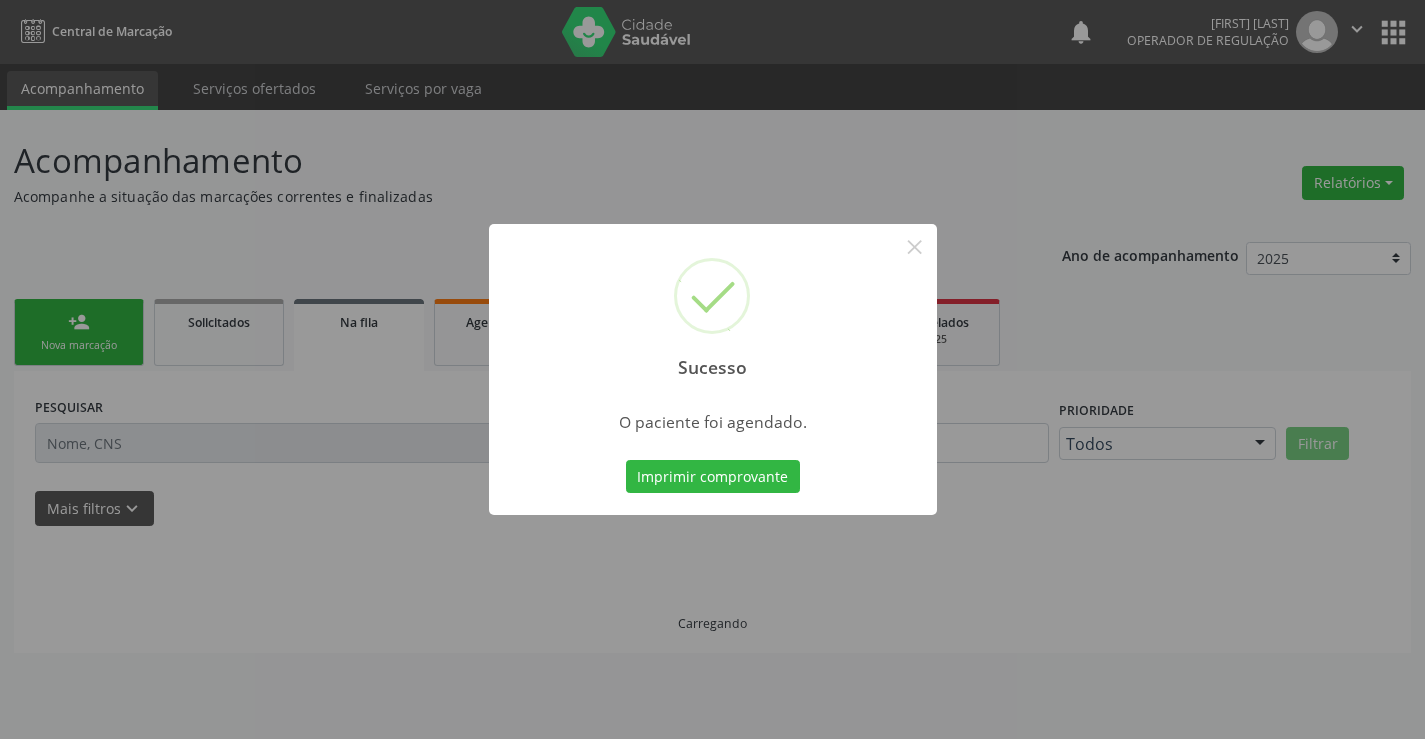 scroll, scrollTop: 0, scrollLeft: 0, axis: both 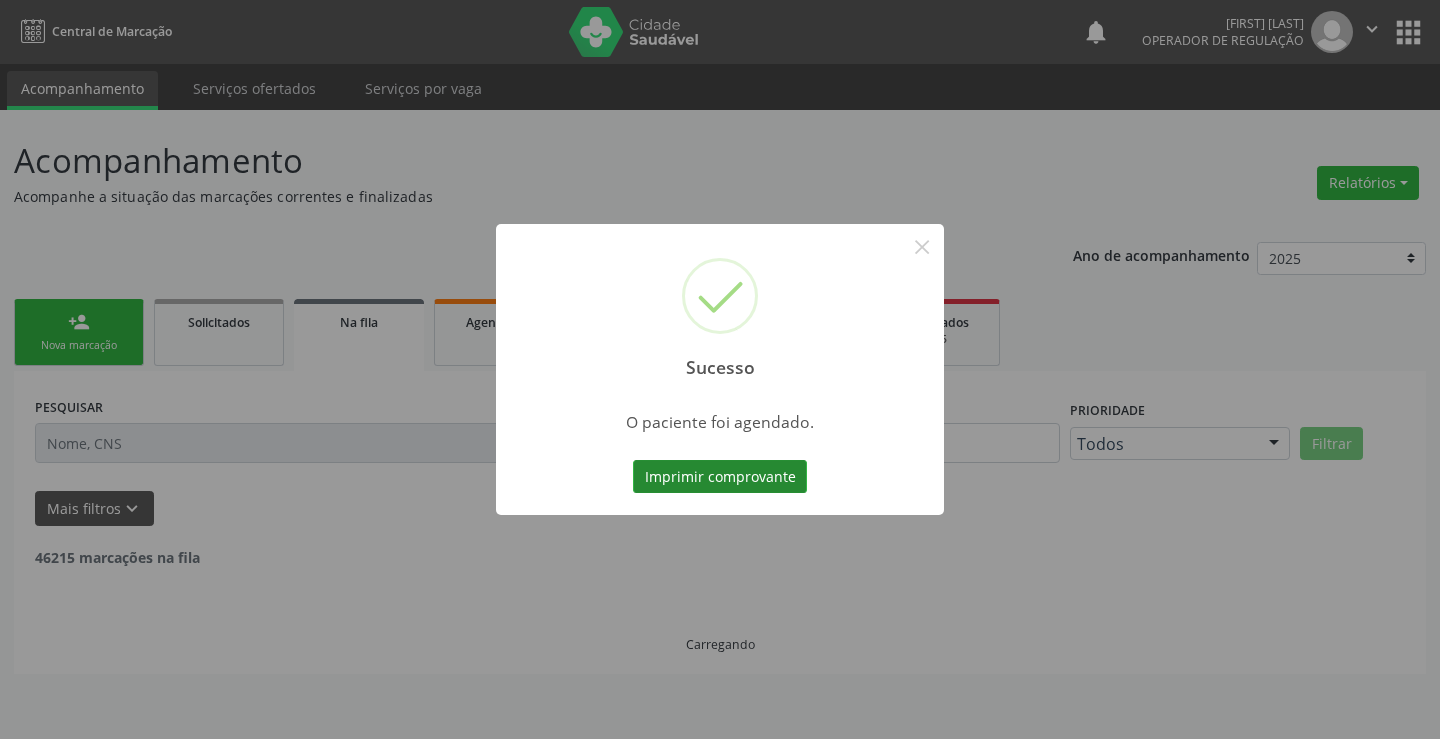 click on "Imprimir comprovante" at bounding box center (720, 477) 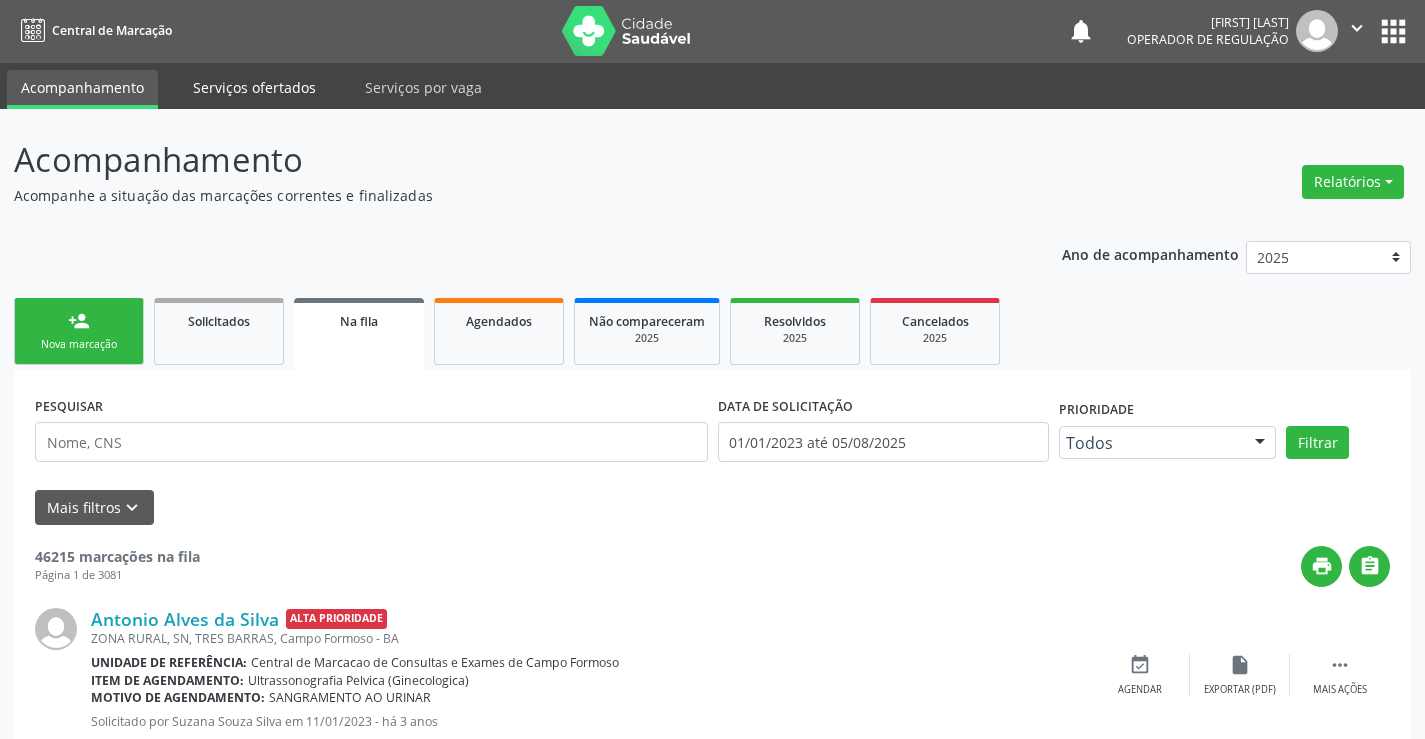 scroll, scrollTop: 0, scrollLeft: 0, axis: both 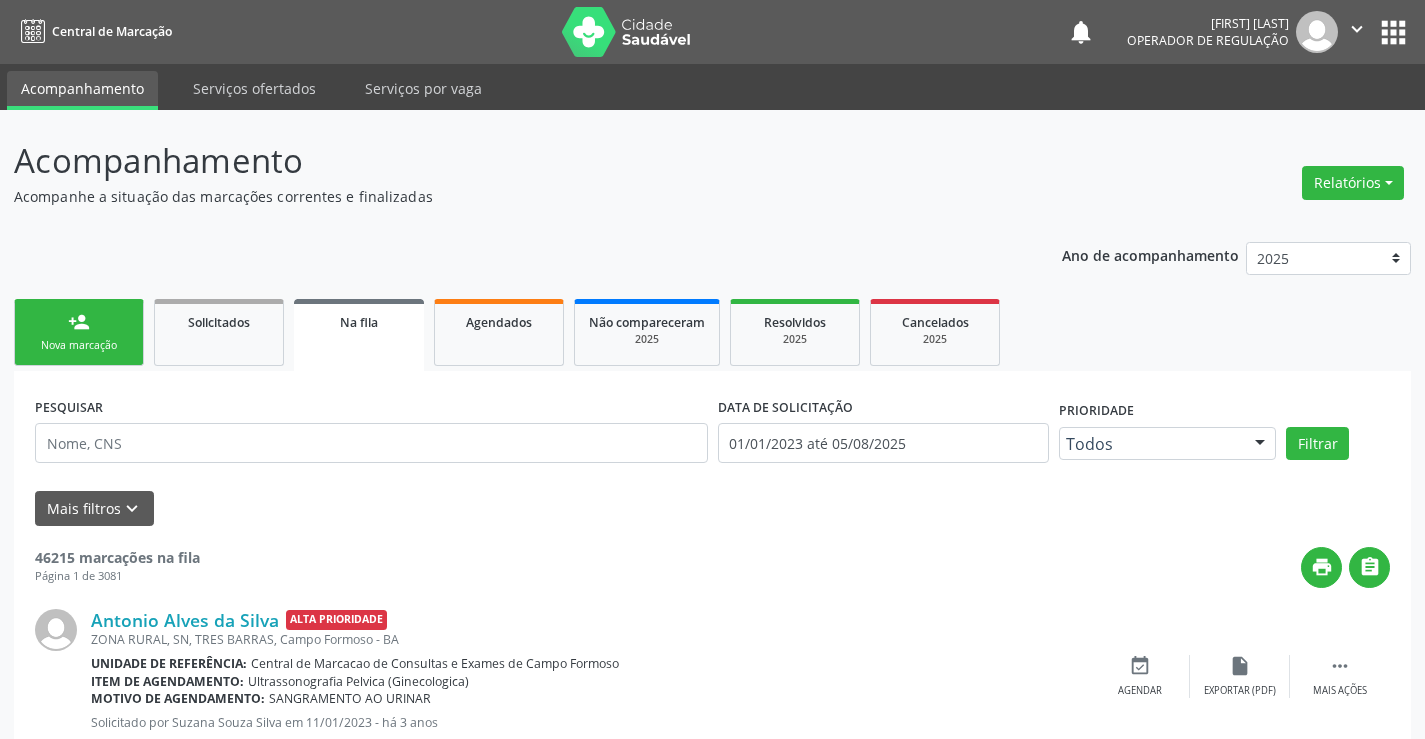 click on "Nova marcação" at bounding box center [79, 345] 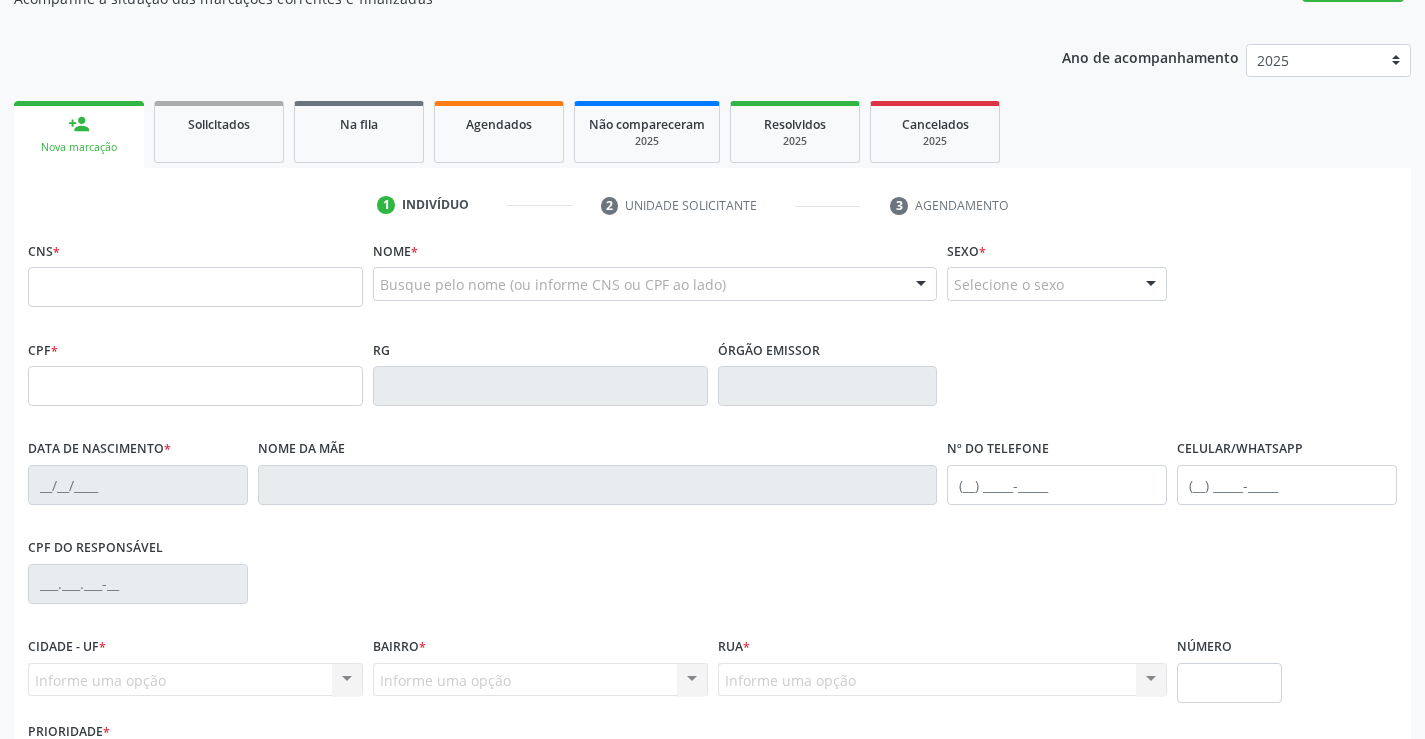 scroll, scrollTop: 200, scrollLeft: 0, axis: vertical 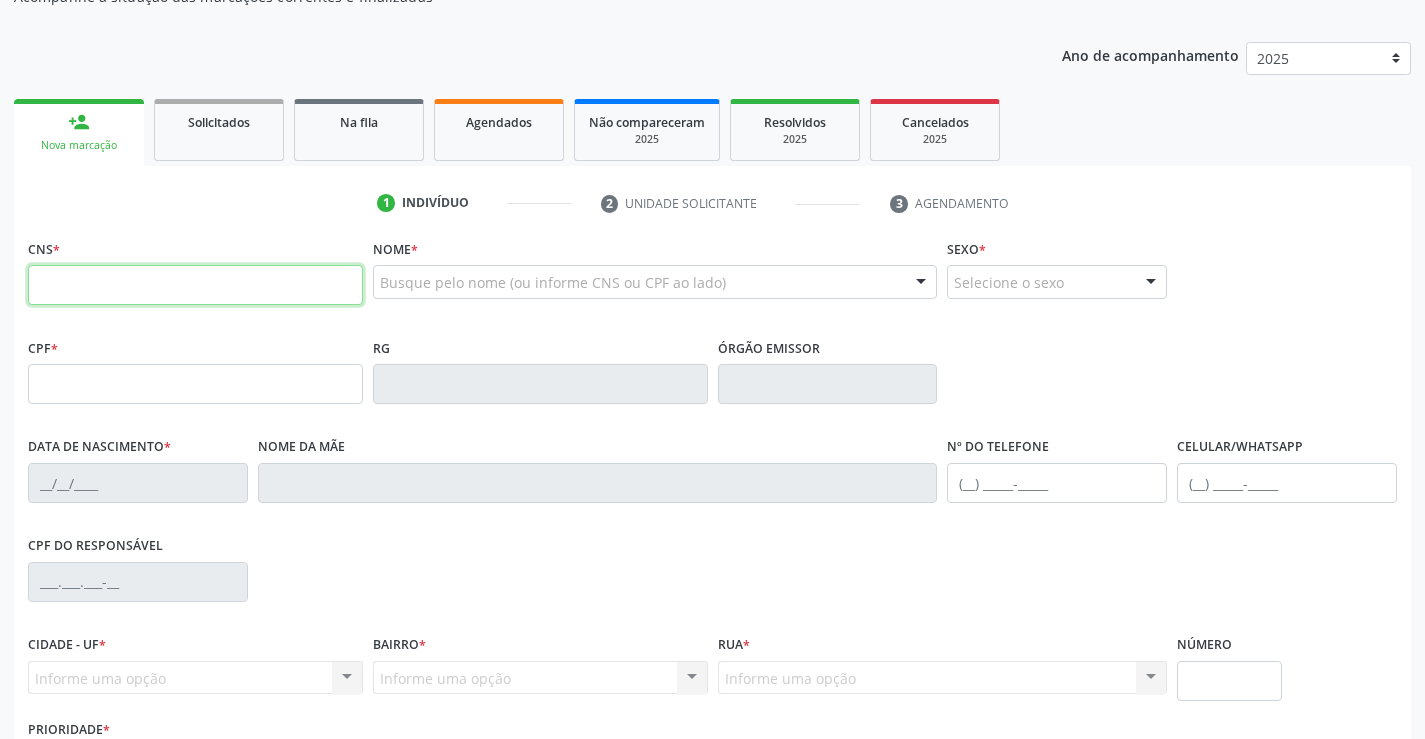 click at bounding box center (195, 285) 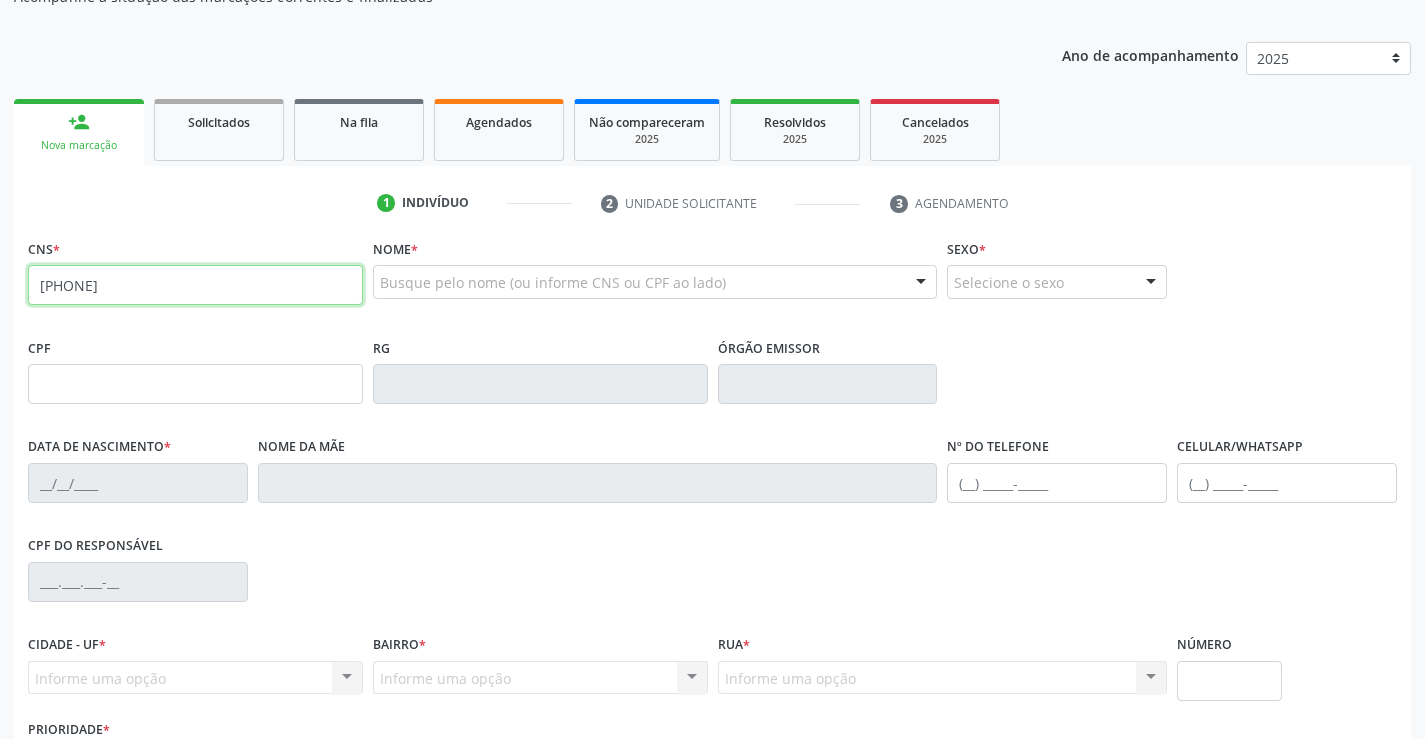 type on "[PHONE]" 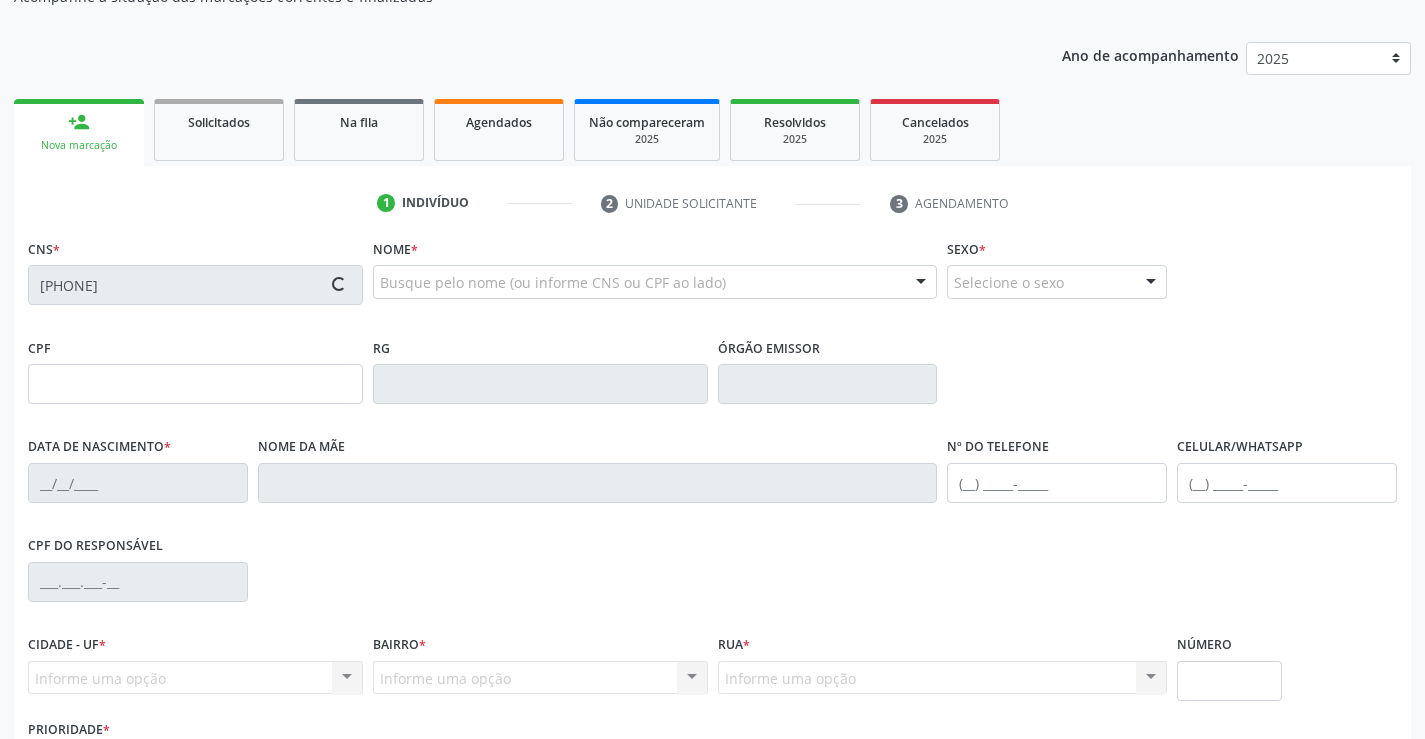 type on "[DATE]" 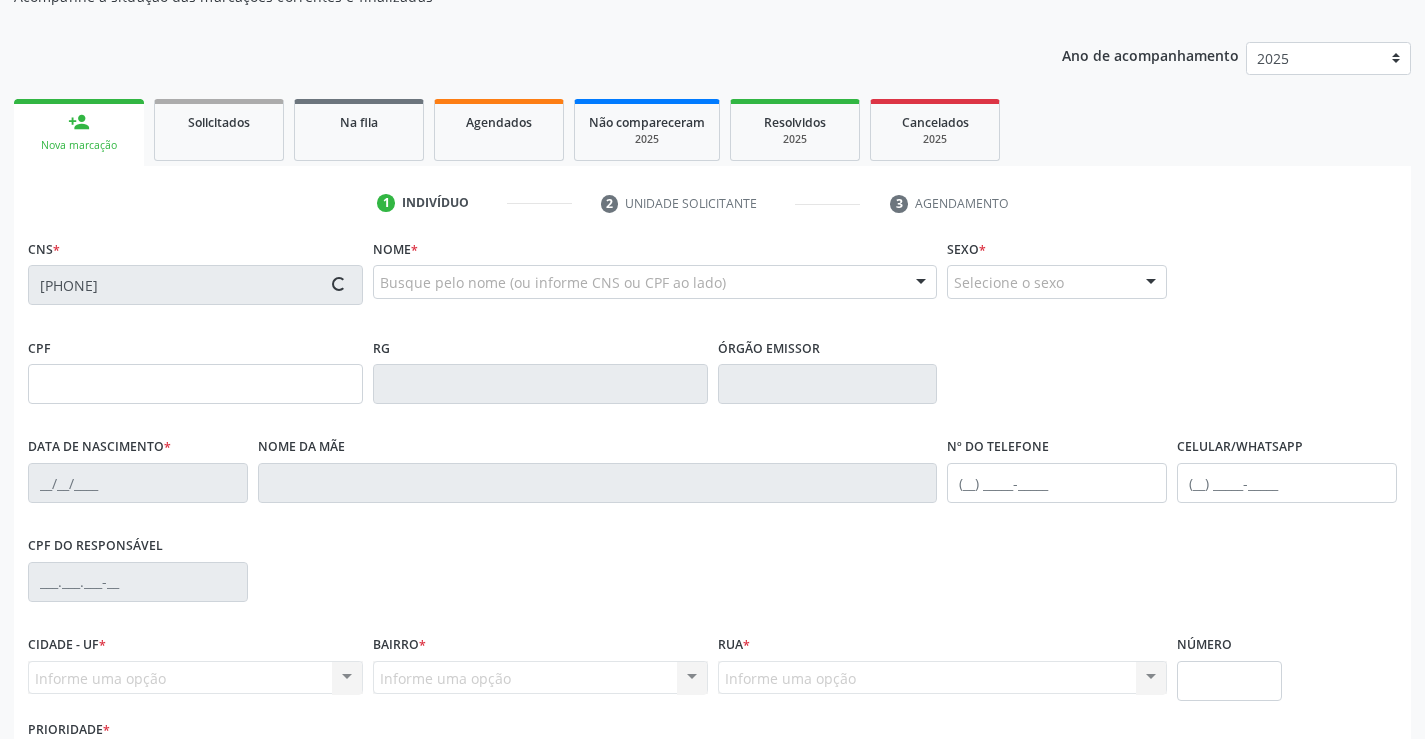 type on "[CPF]" 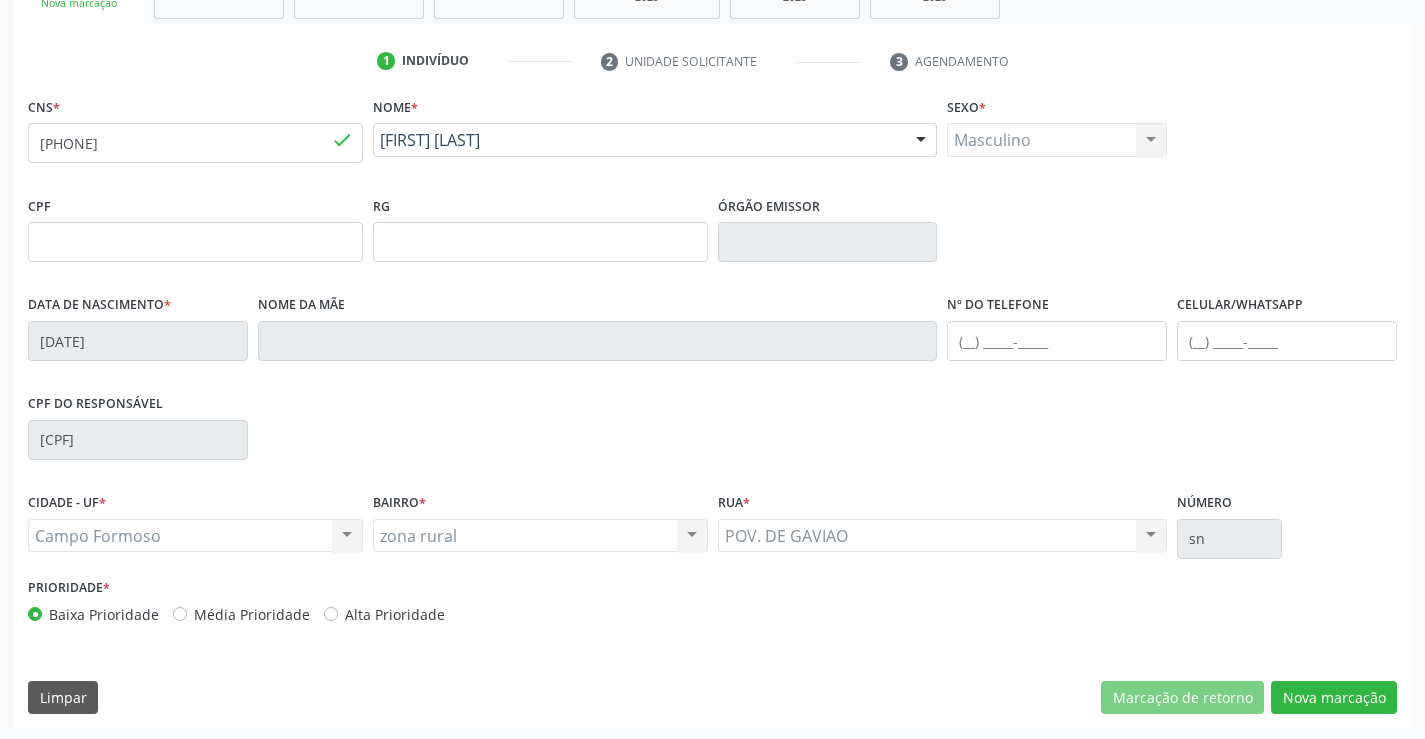 scroll, scrollTop: 345, scrollLeft: 0, axis: vertical 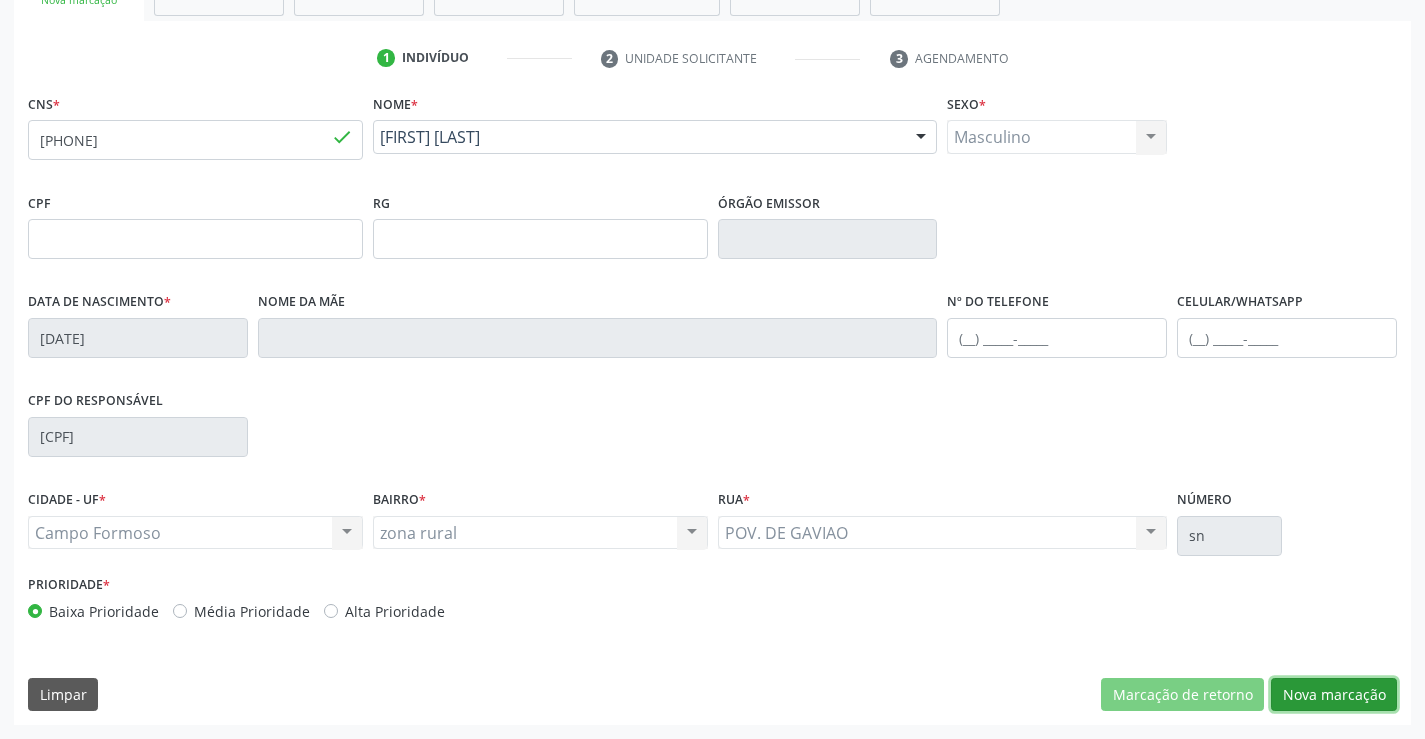 click on "Nova marcação" at bounding box center (1334, 695) 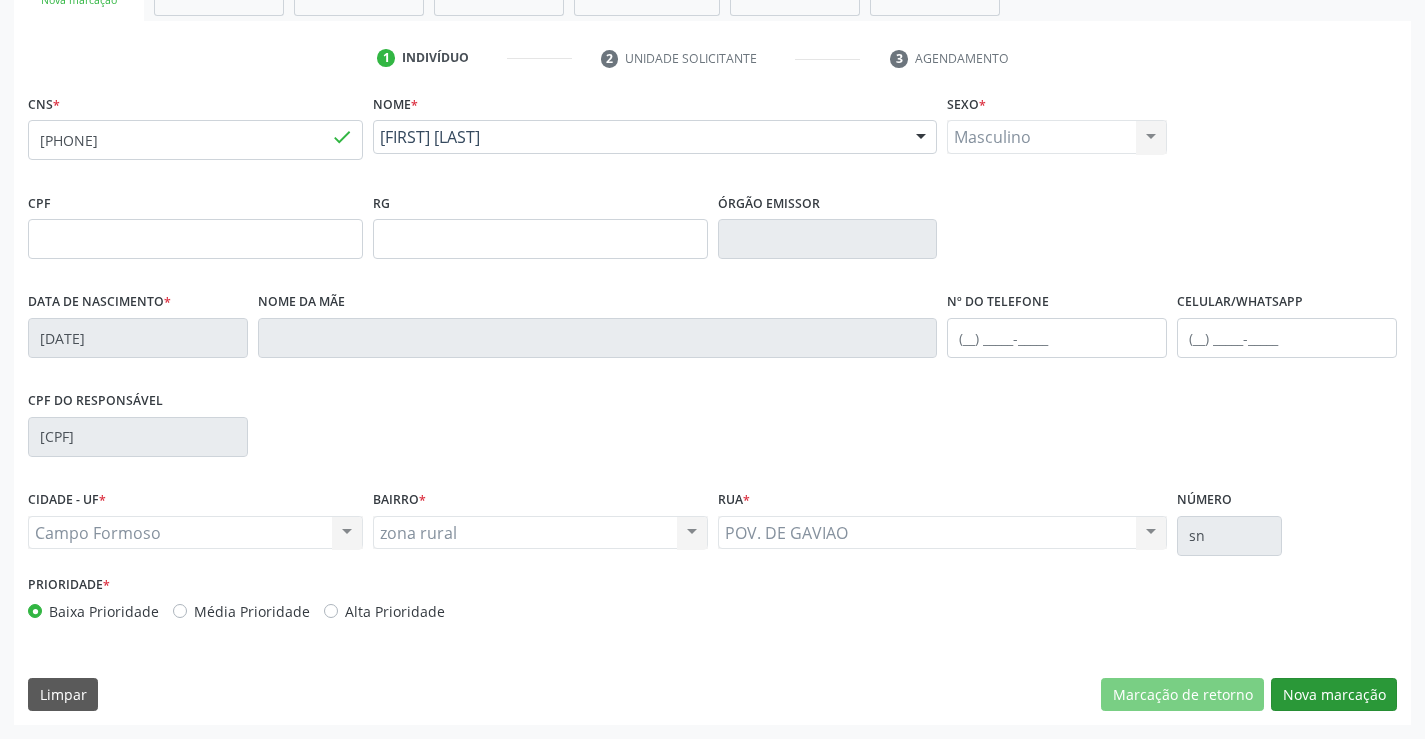 scroll, scrollTop: 167, scrollLeft: 0, axis: vertical 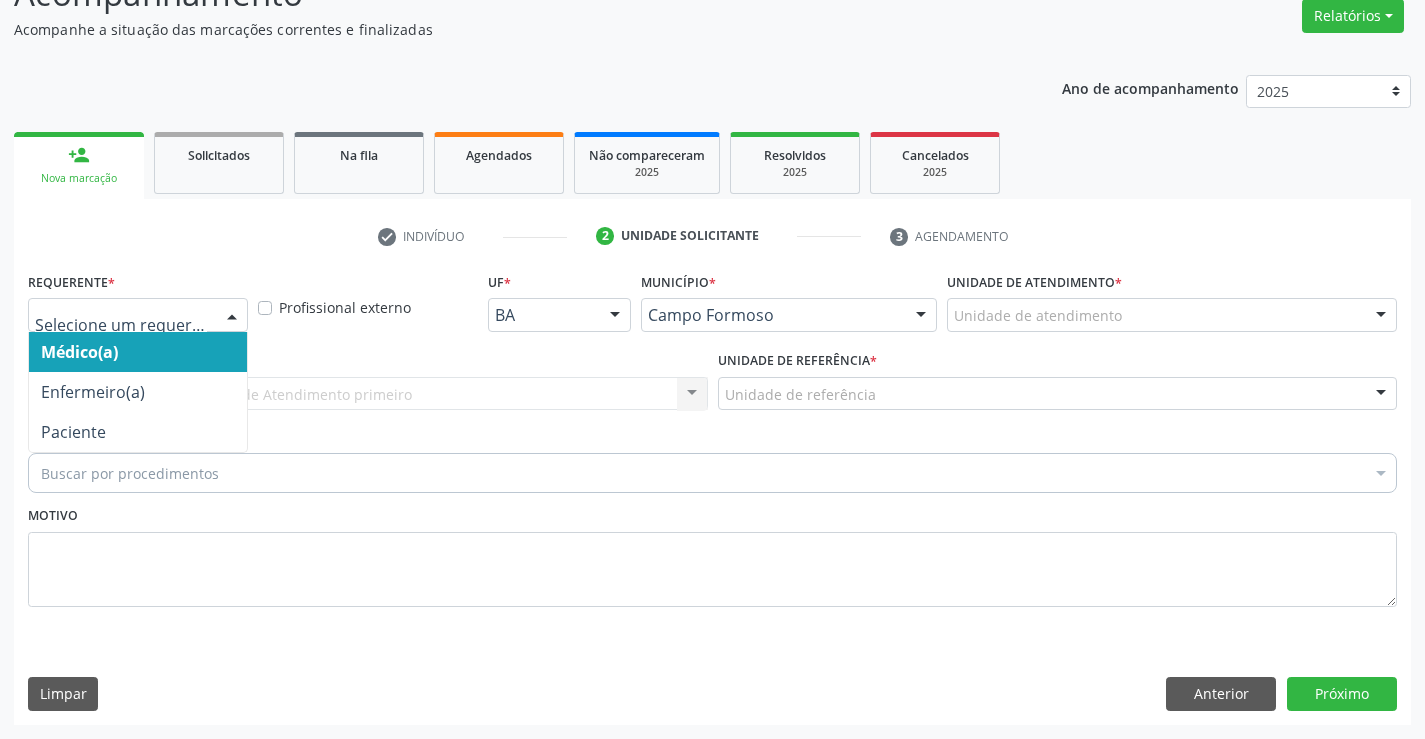 click at bounding box center (232, 316) 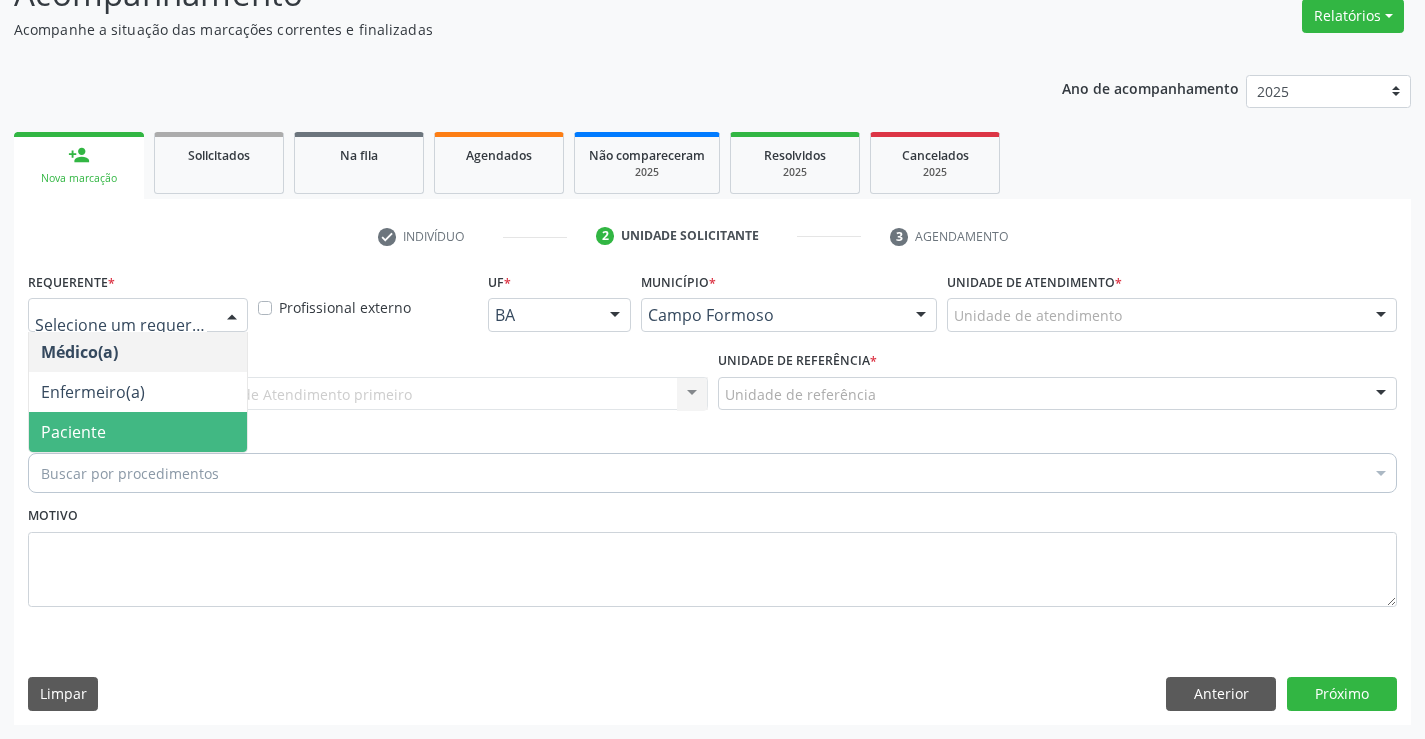 drag, startPoint x: 156, startPoint y: 429, endPoint x: 169, endPoint y: 392, distance: 39.217342 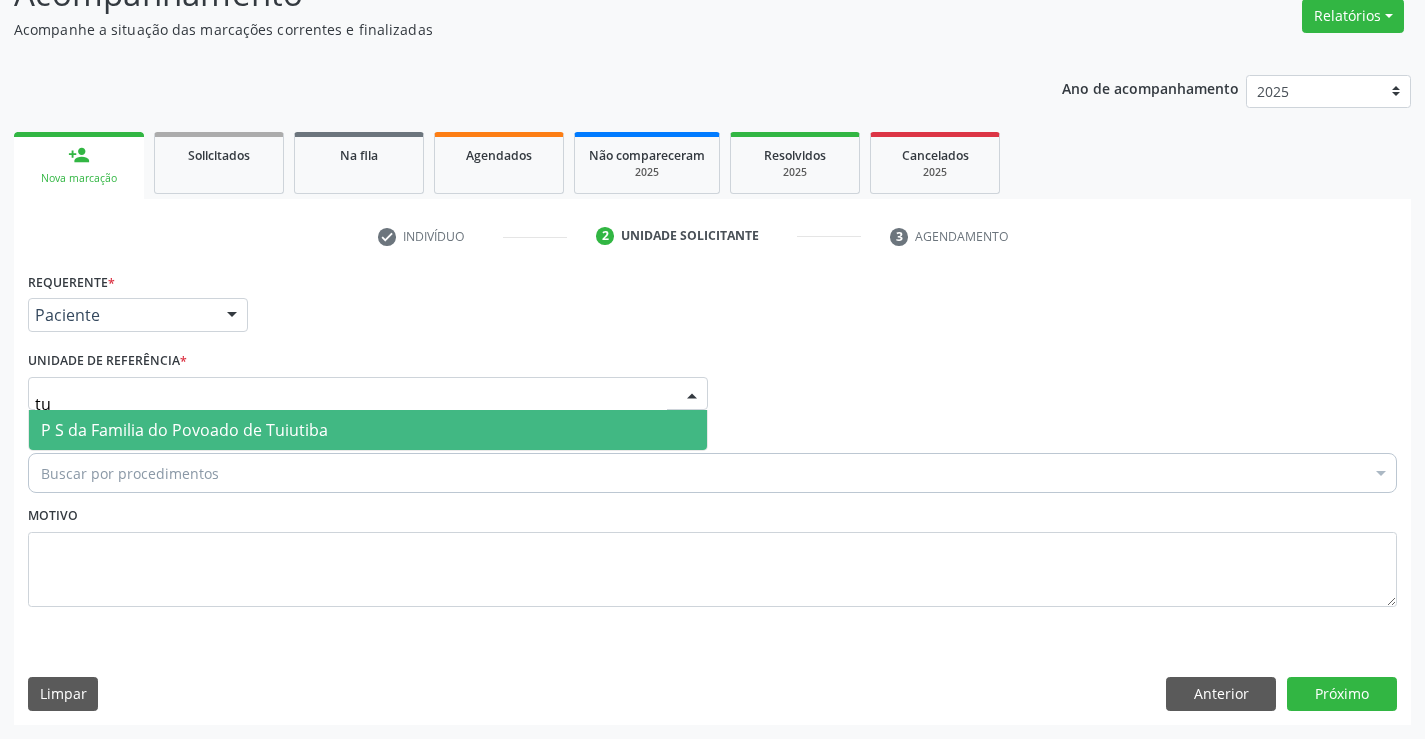 type on "tui" 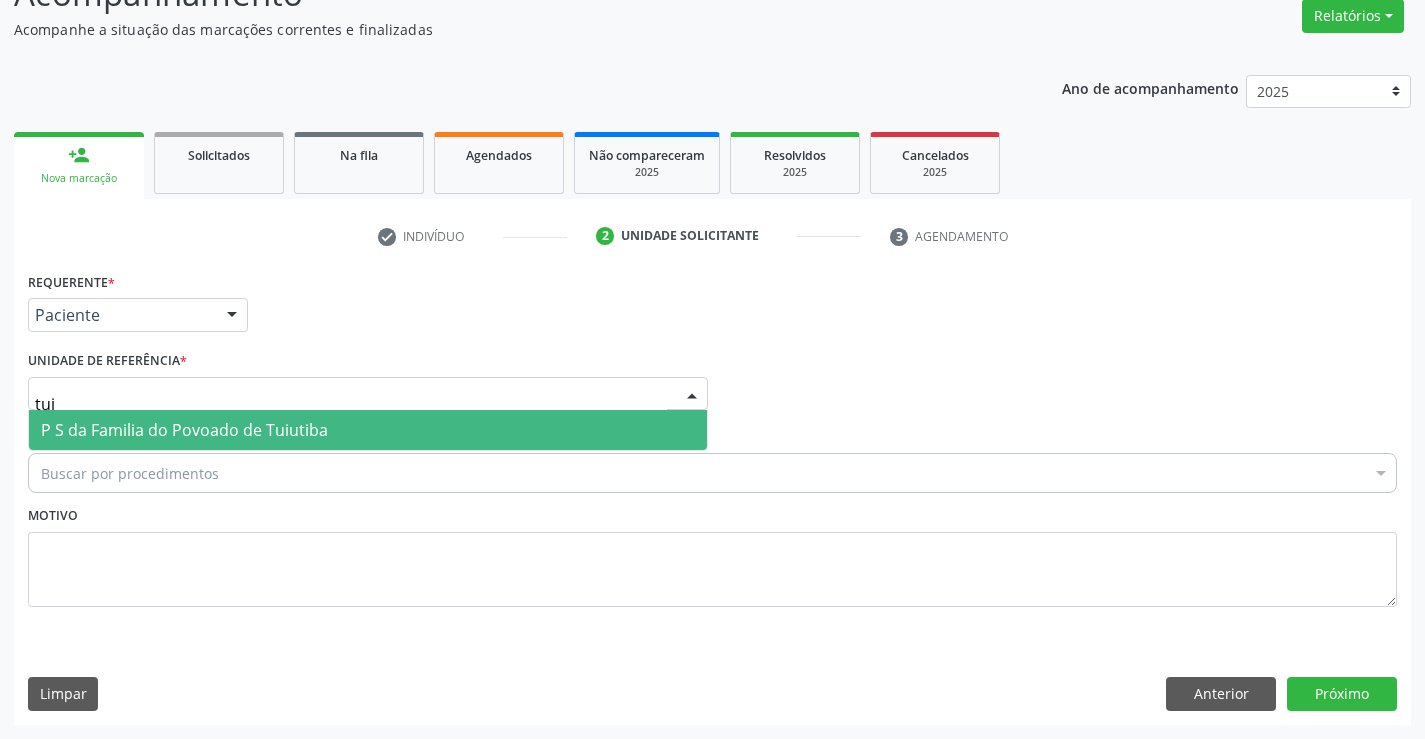 click on "P S da Familia do Povoado de Tuiutiba" at bounding box center (184, 430) 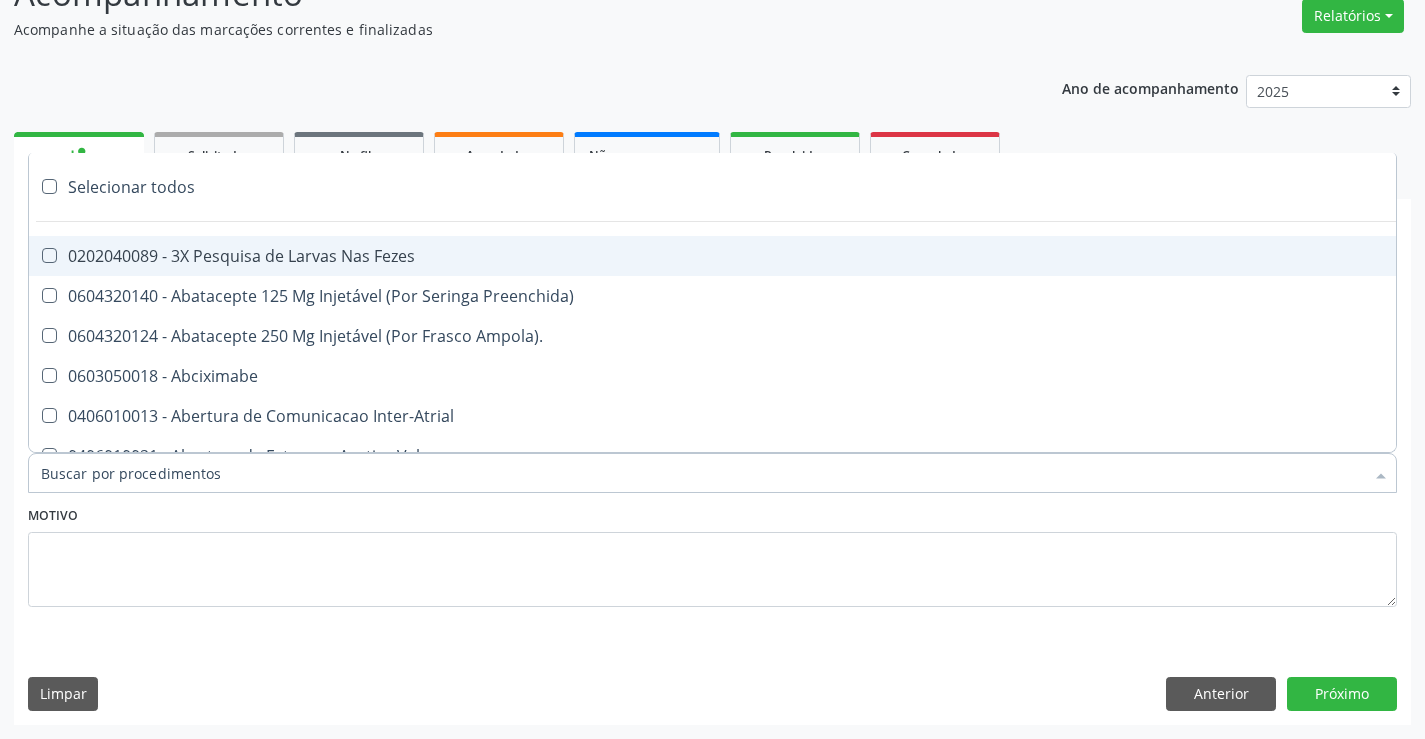 click at bounding box center (712, 473) 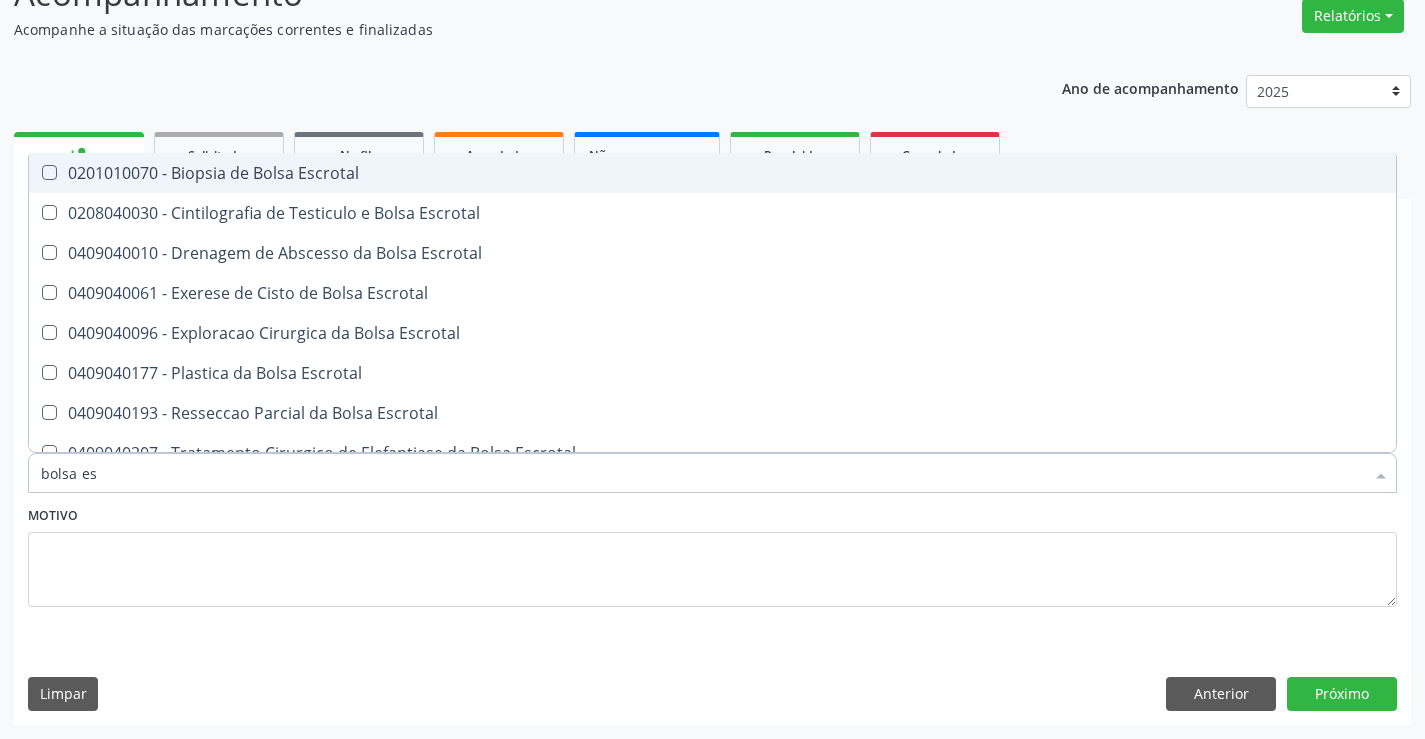 type on "bolsa esc" 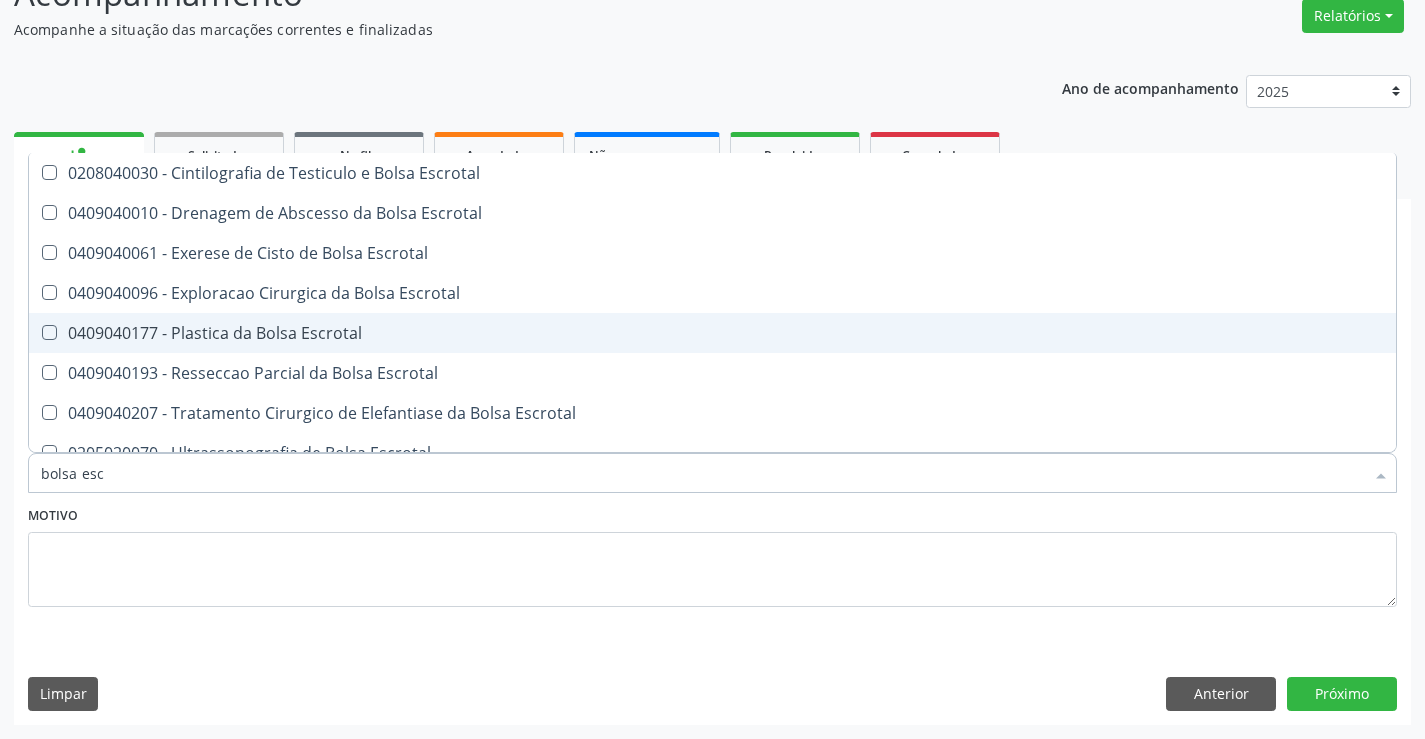 scroll, scrollTop: 61, scrollLeft: 0, axis: vertical 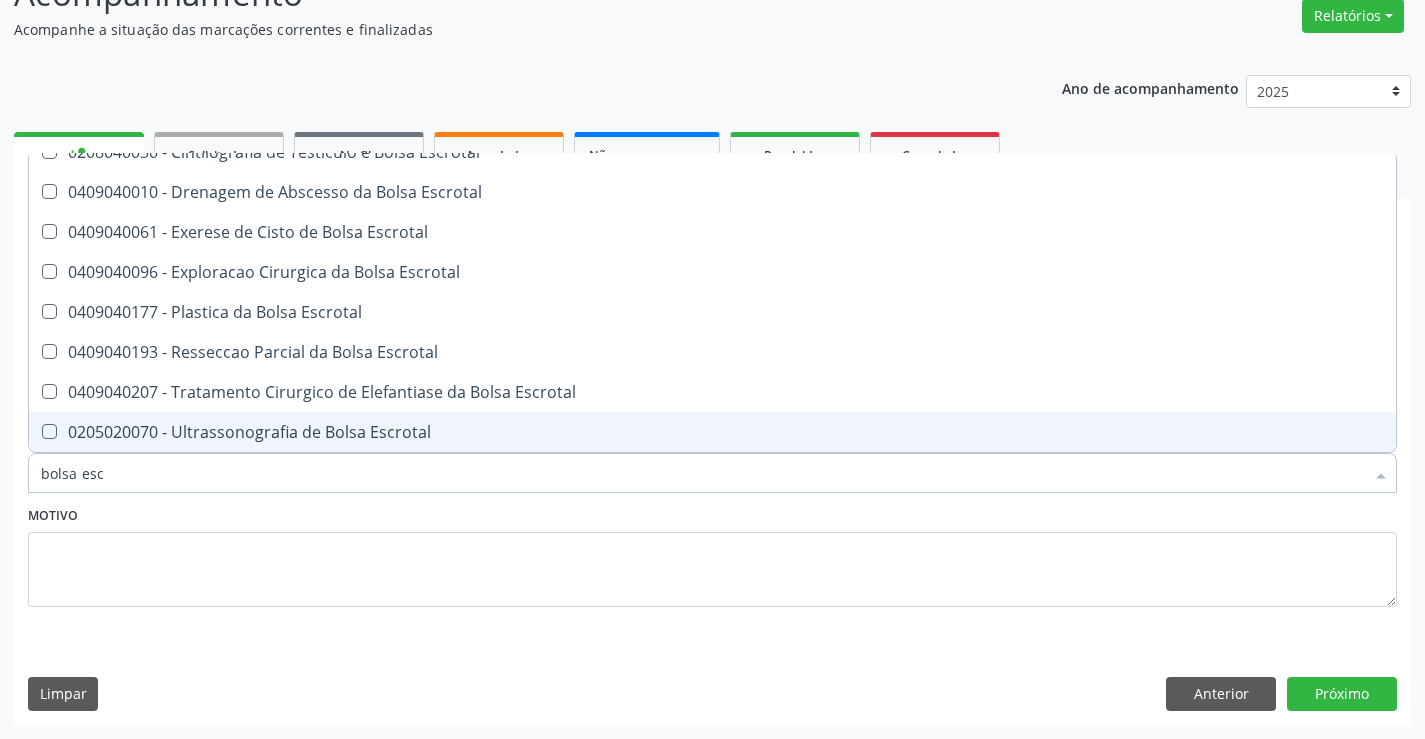 click on "0205020070 - Ultrassonografia de Bolsa Escrotal" at bounding box center [712, 432] 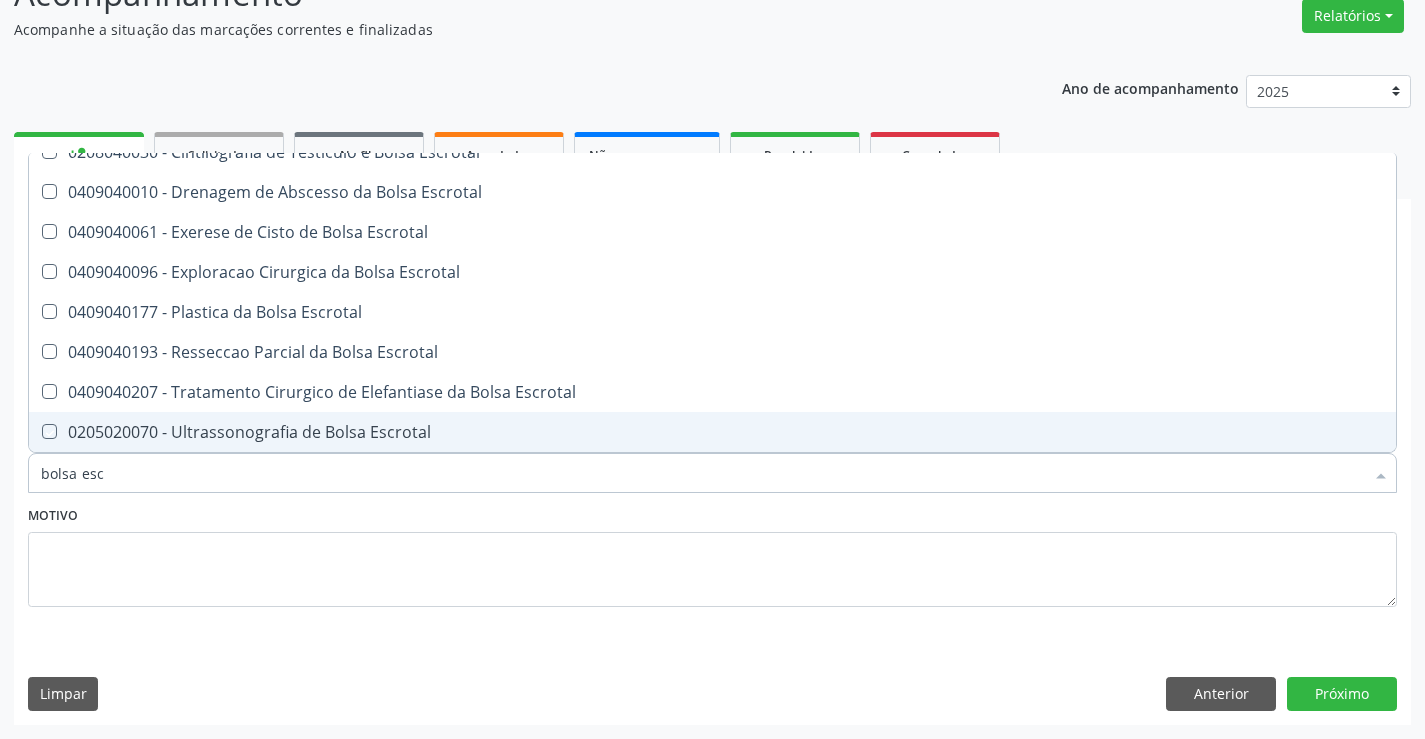 checkbox on "true" 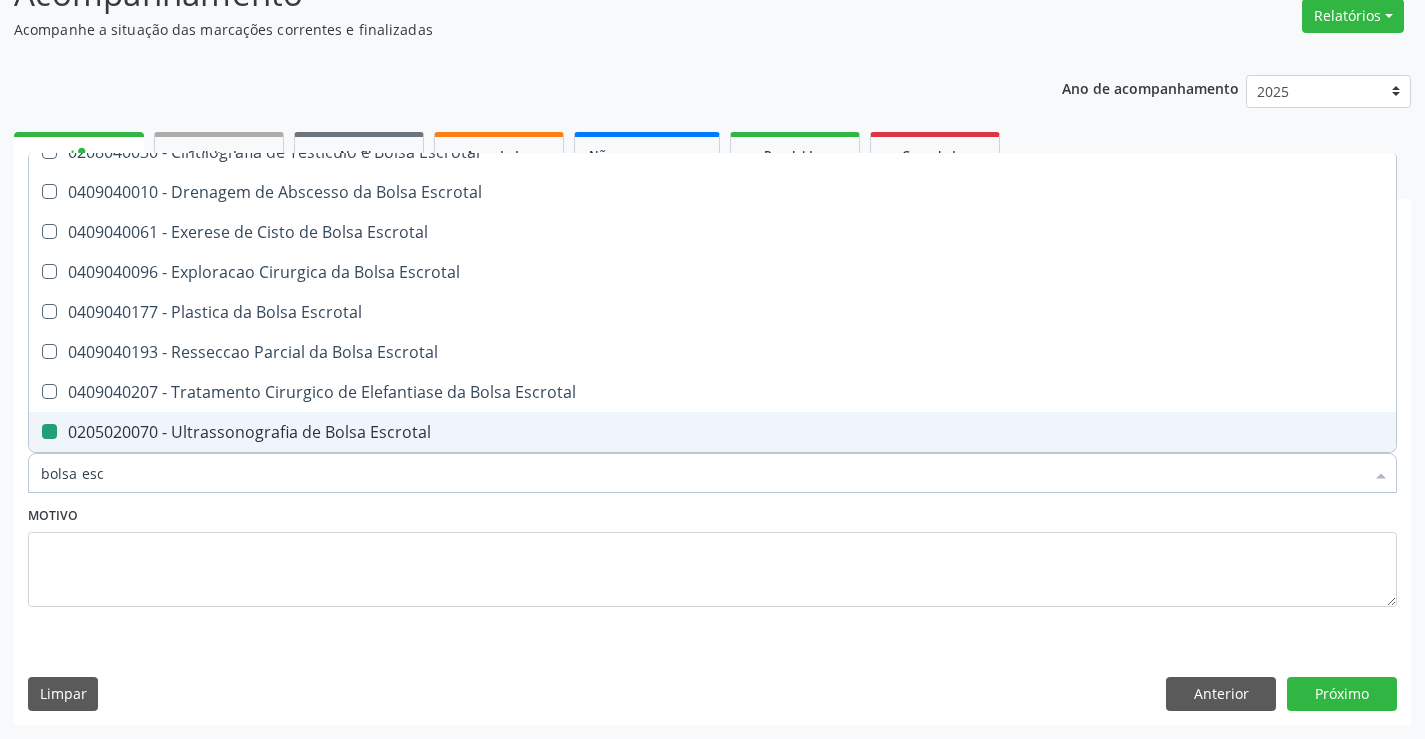click on "Motivo" at bounding box center (712, 554) 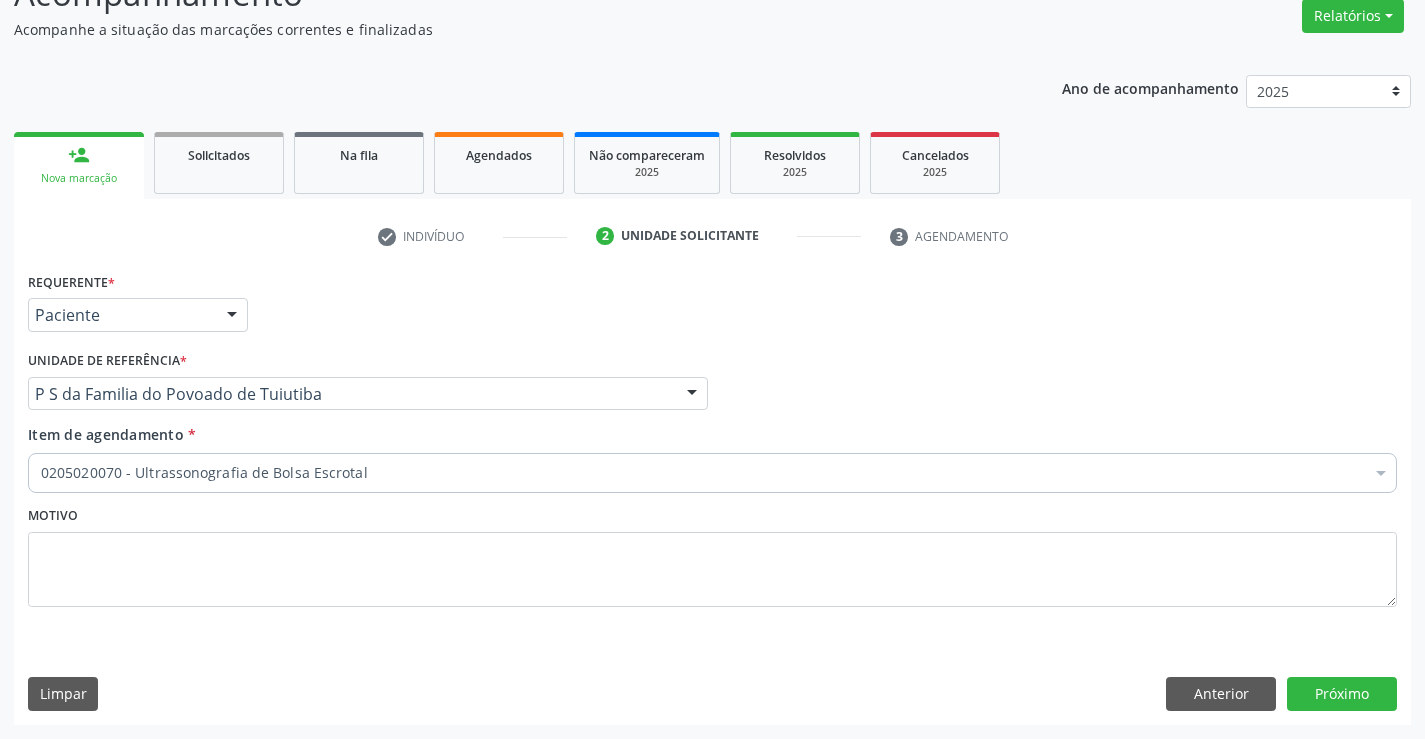 scroll, scrollTop: 0, scrollLeft: 0, axis: both 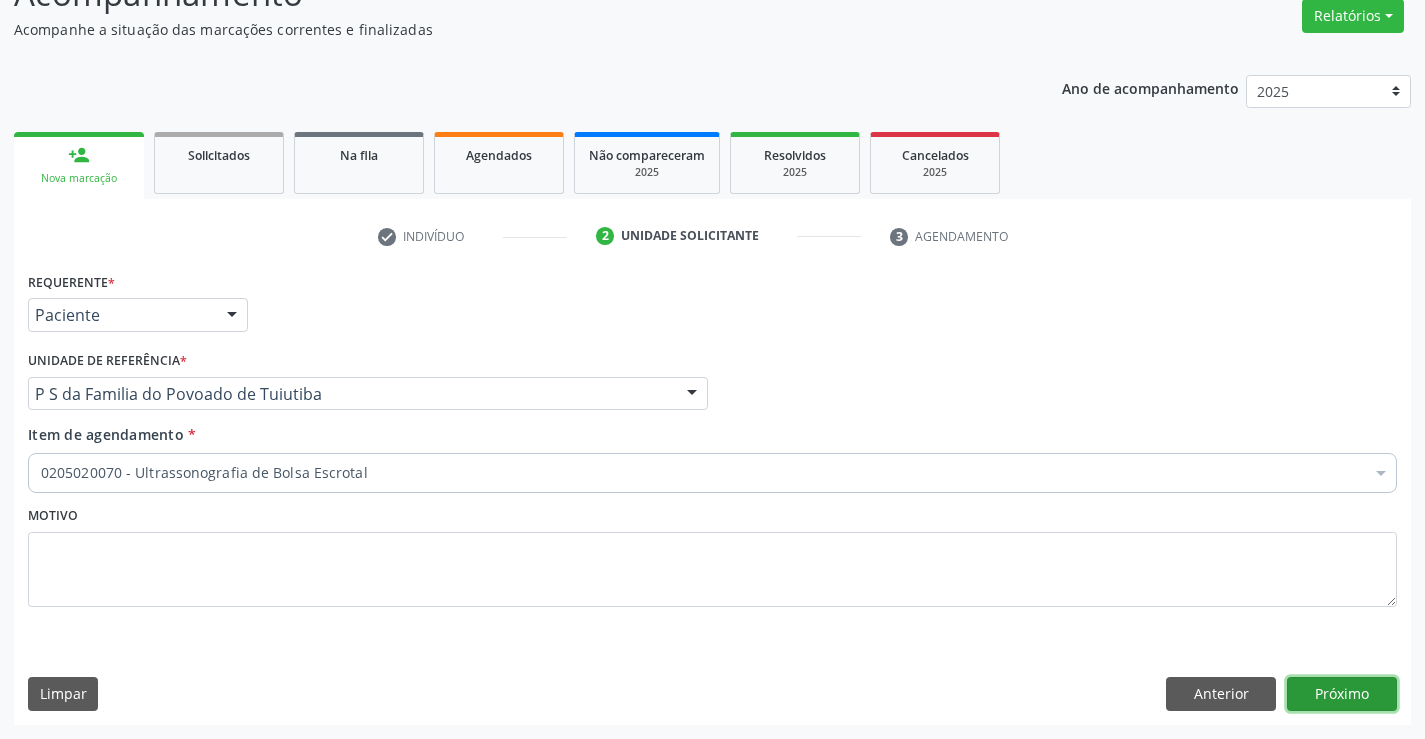 click on "Próximo" at bounding box center [1342, 694] 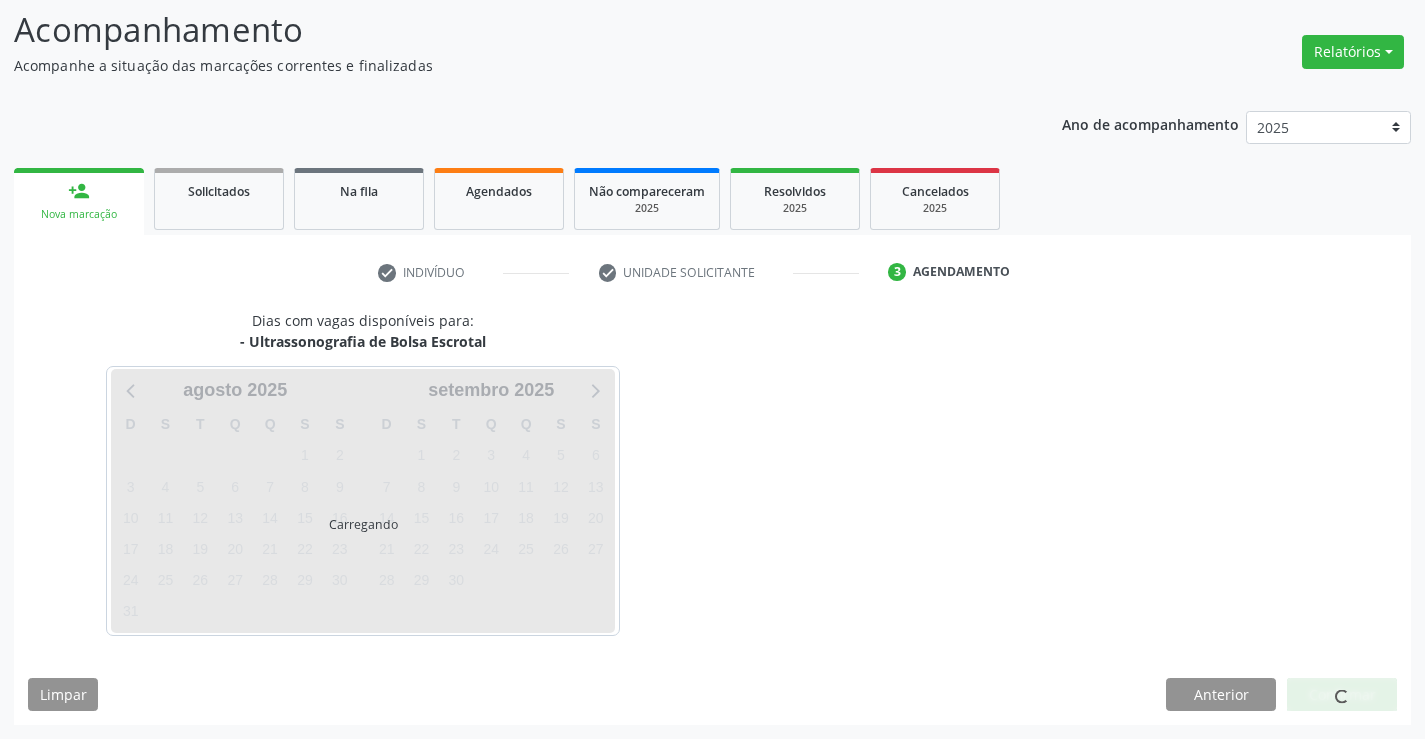 scroll, scrollTop: 131, scrollLeft: 0, axis: vertical 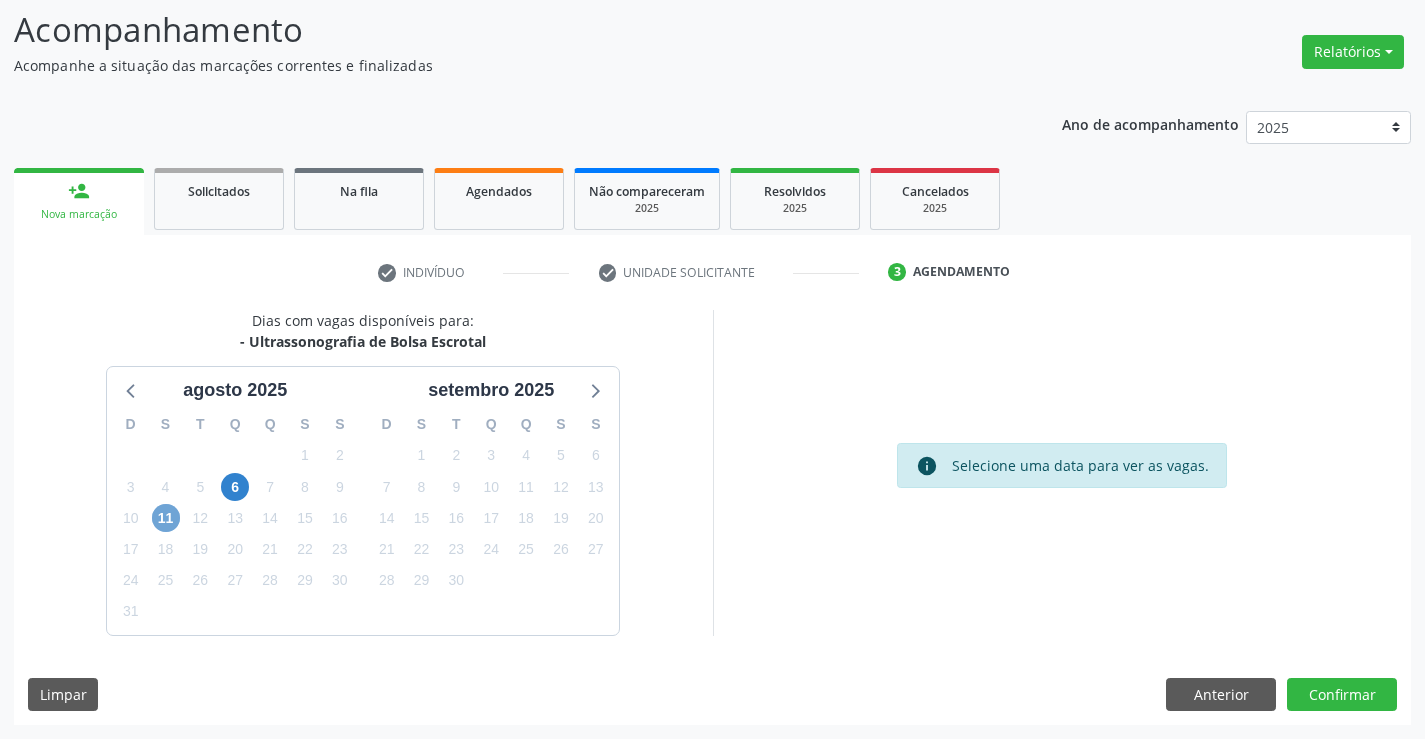 click on "11" at bounding box center [166, 518] 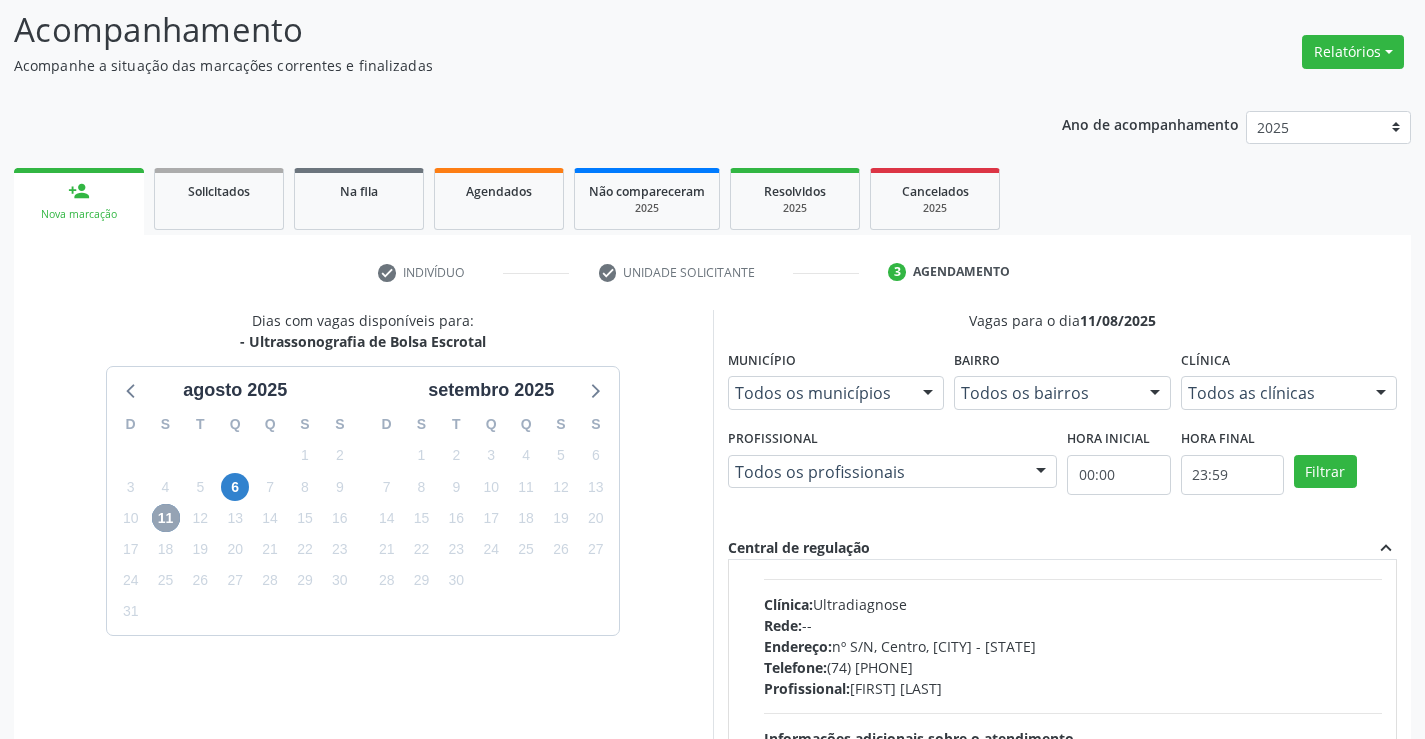scroll, scrollTop: 100, scrollLeft: 0, axis: vertical 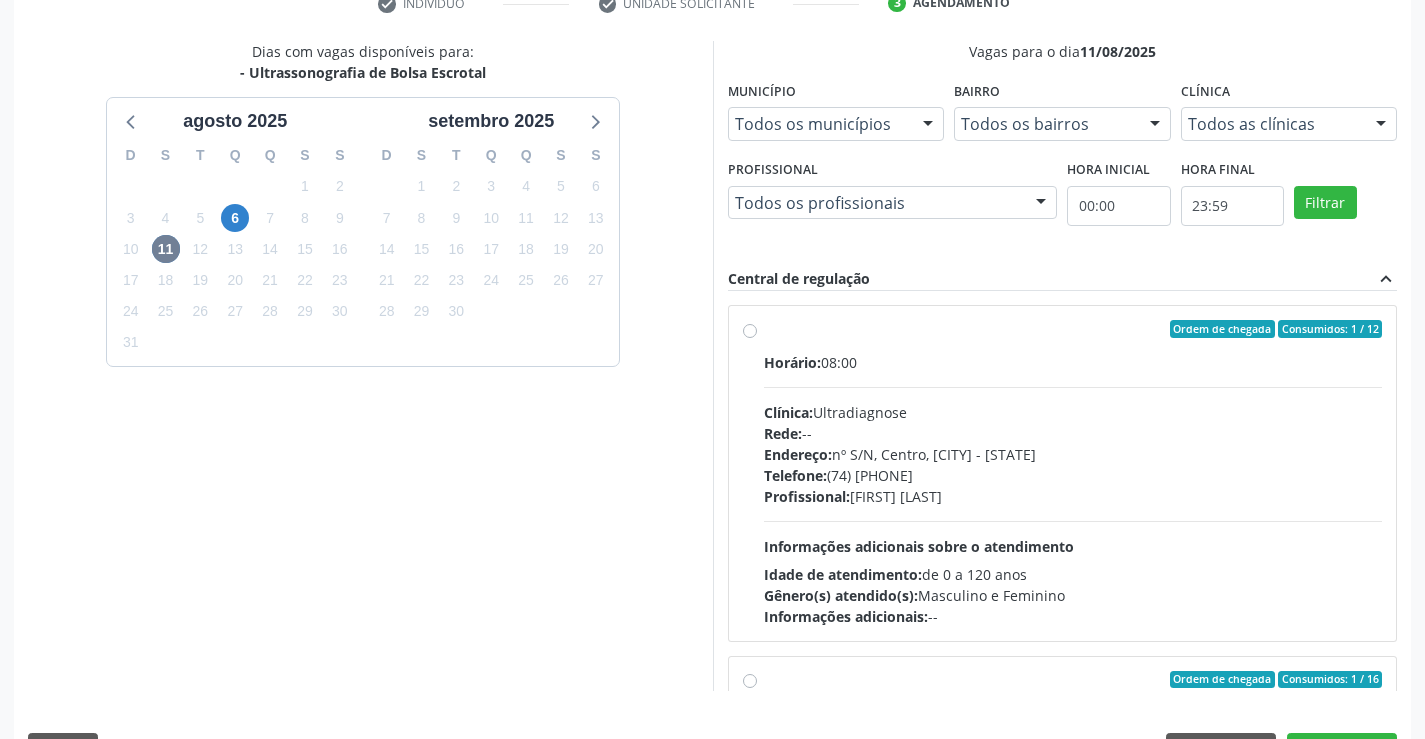 drag, startPoint x: 754, startPoint y: 333, endPoint x: 780, endPoint y: 396, distance: 68.154236 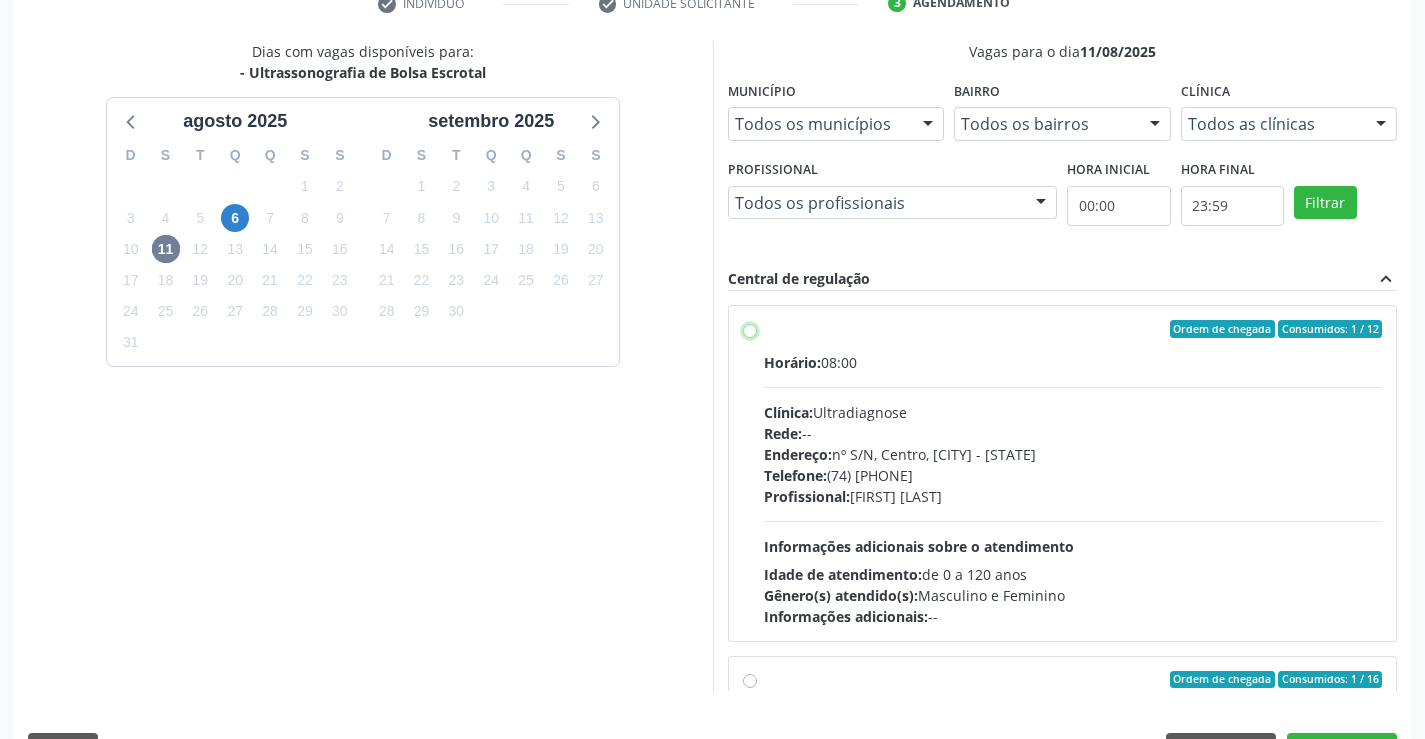 radio on "true" 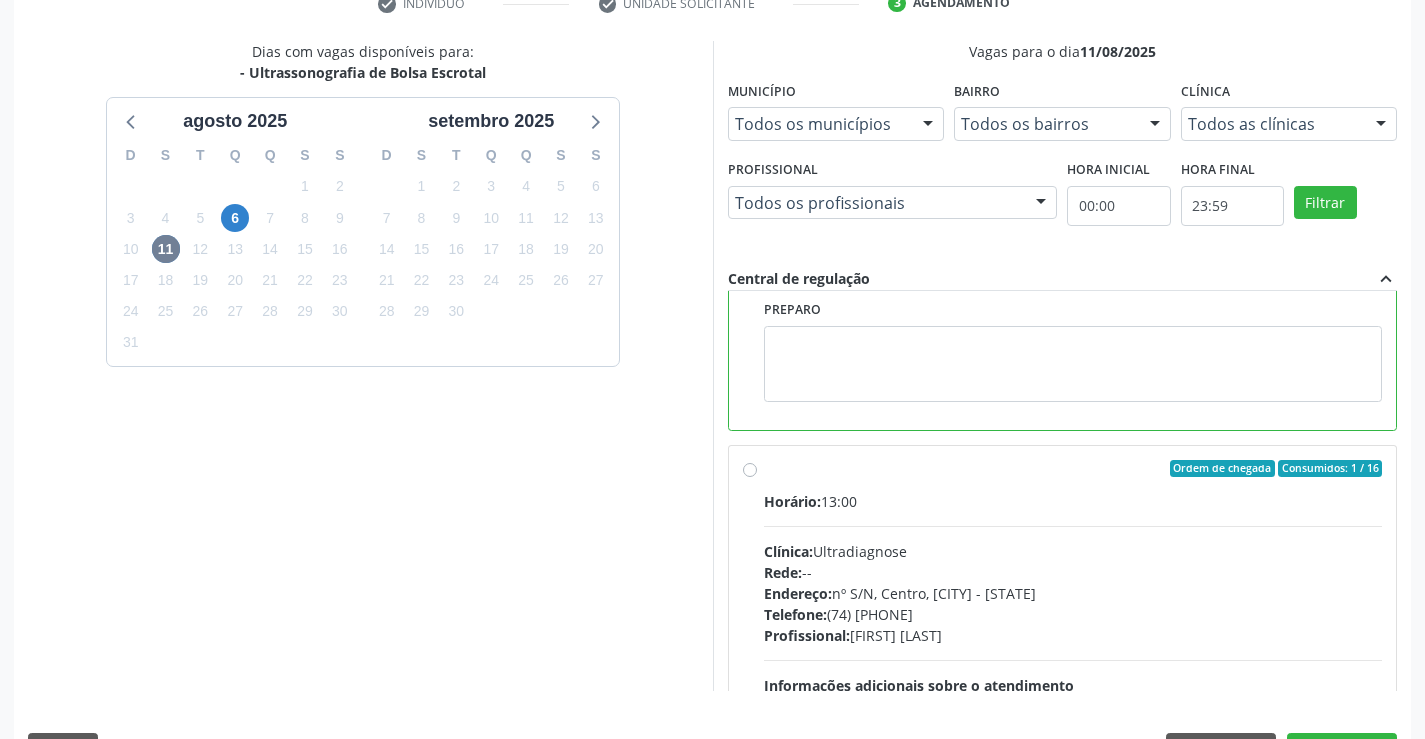 scroll, scrollTop: 450, scrollLeft: 0, axis: vertical 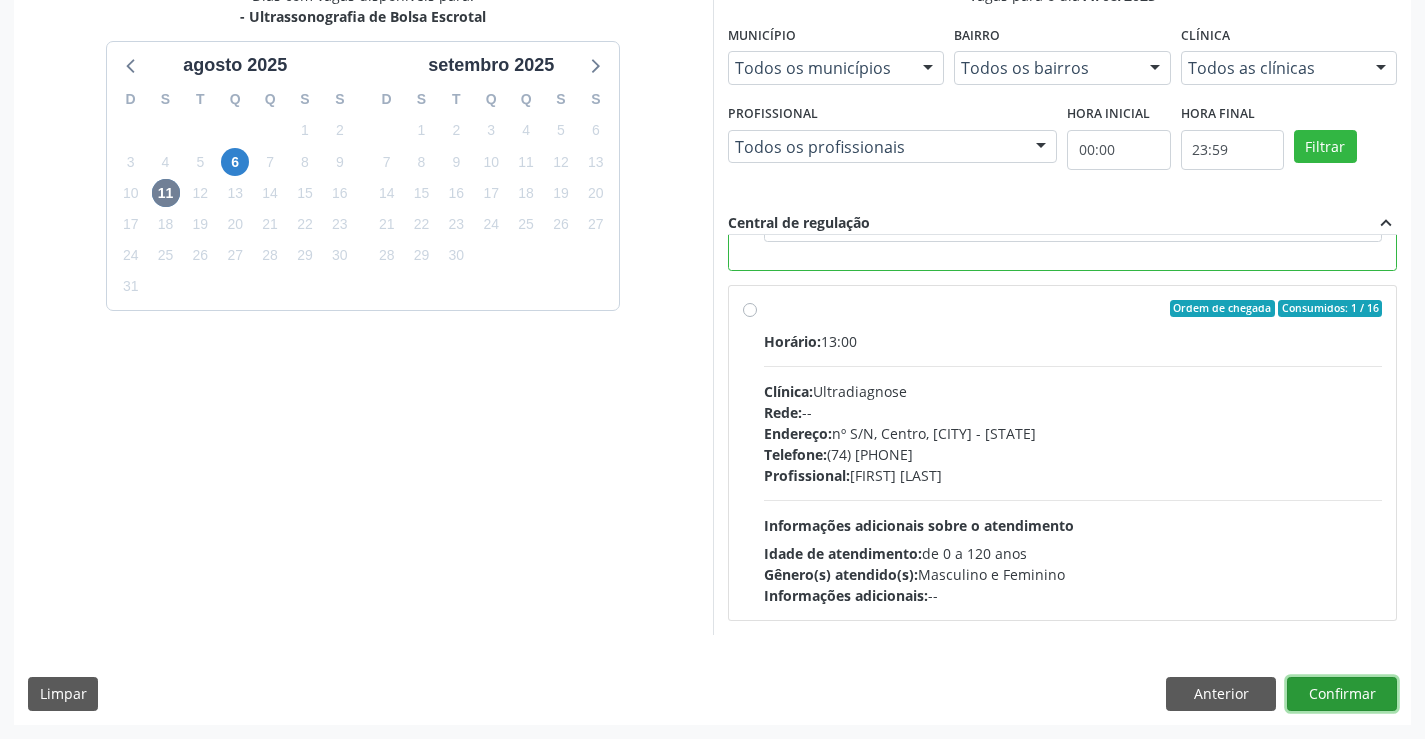 click on "Confirmar" at bounding box center [1342, 694] 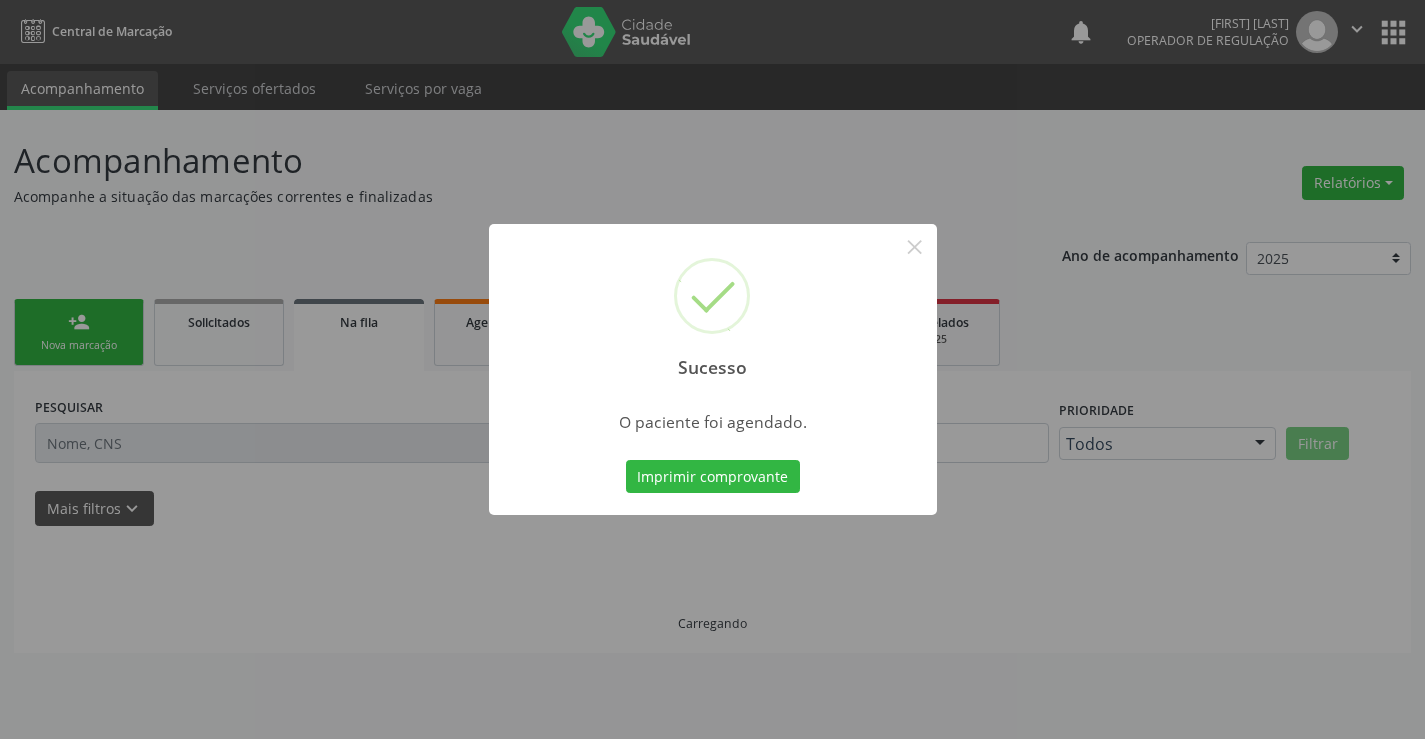 scroll, scrollTop: 0, scrollLeft: 0, axis: both 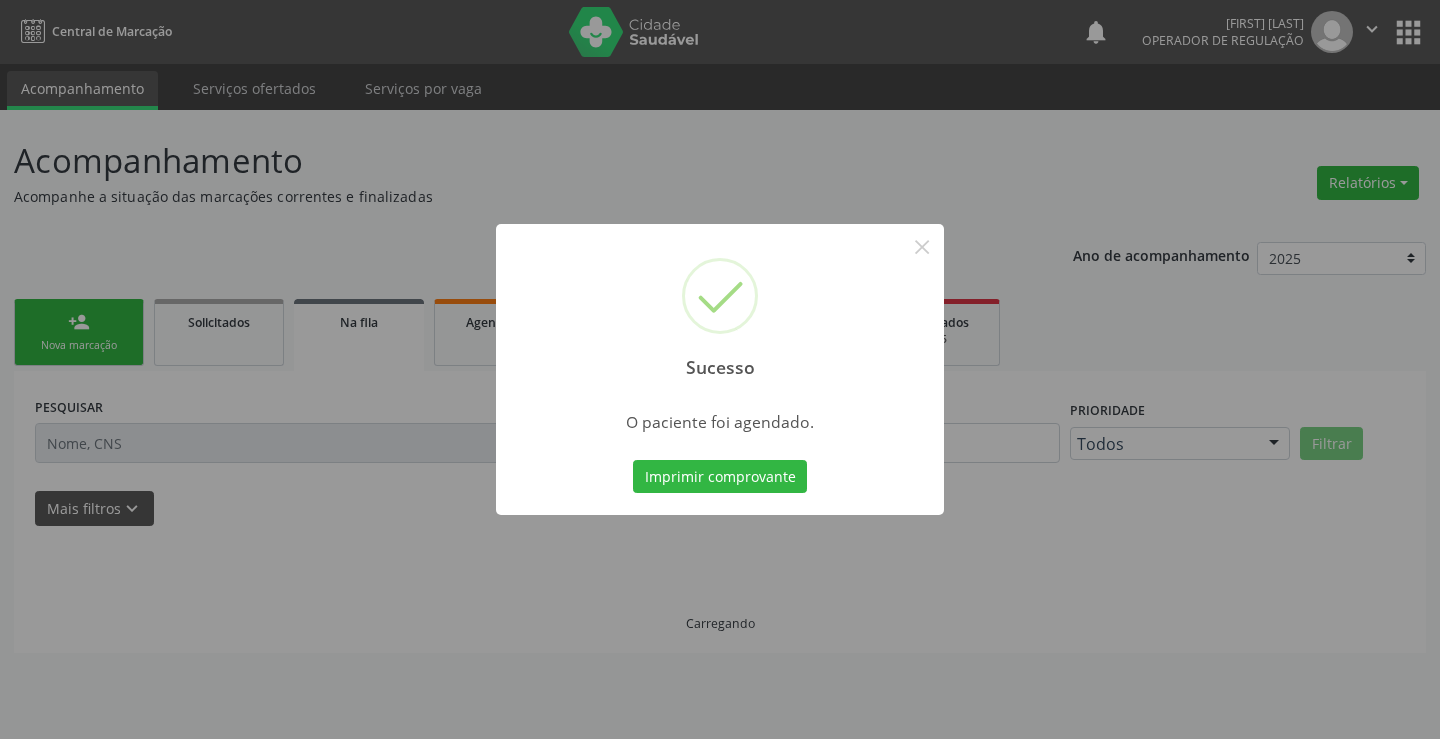 click on "Imprimir comprovante Cancel" at bounding box center [720, 477] 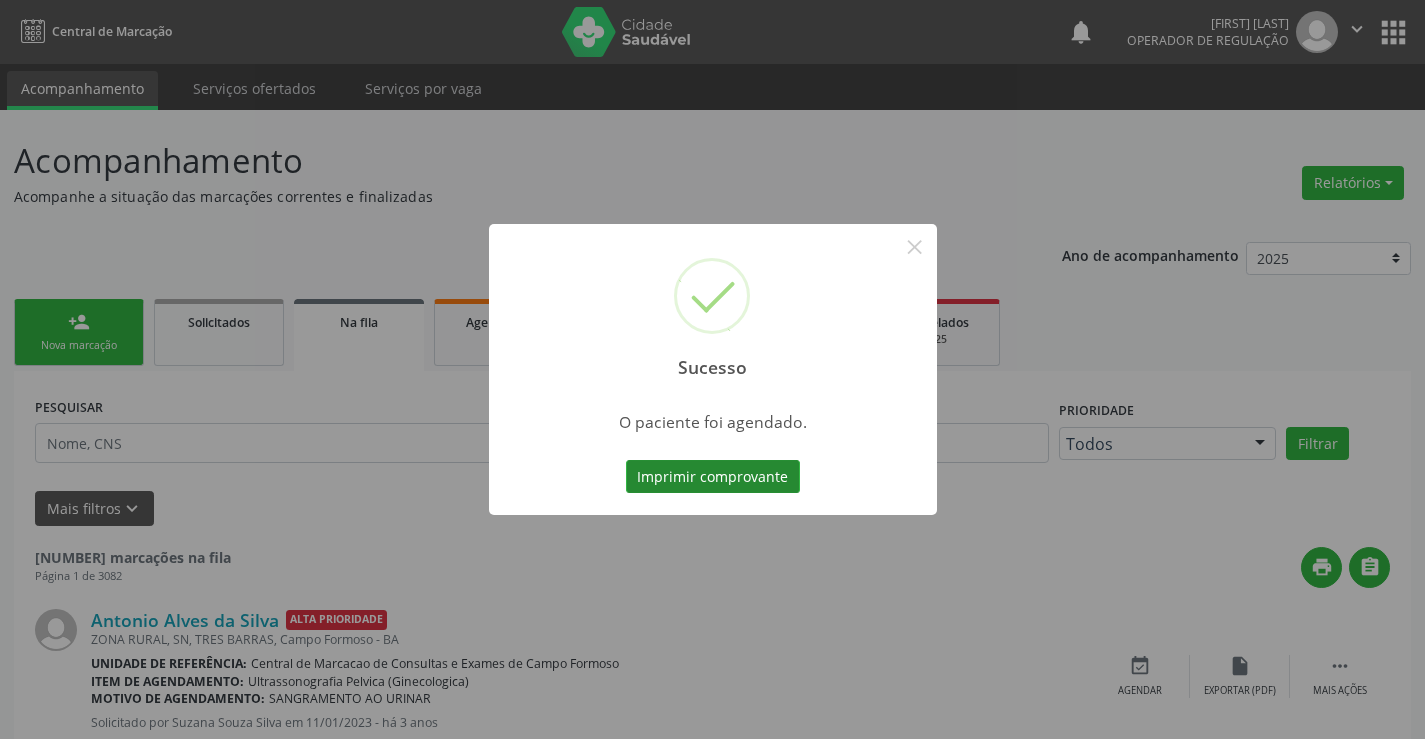 click on "Imprimir comprovante" at bounding box center (713, 477) 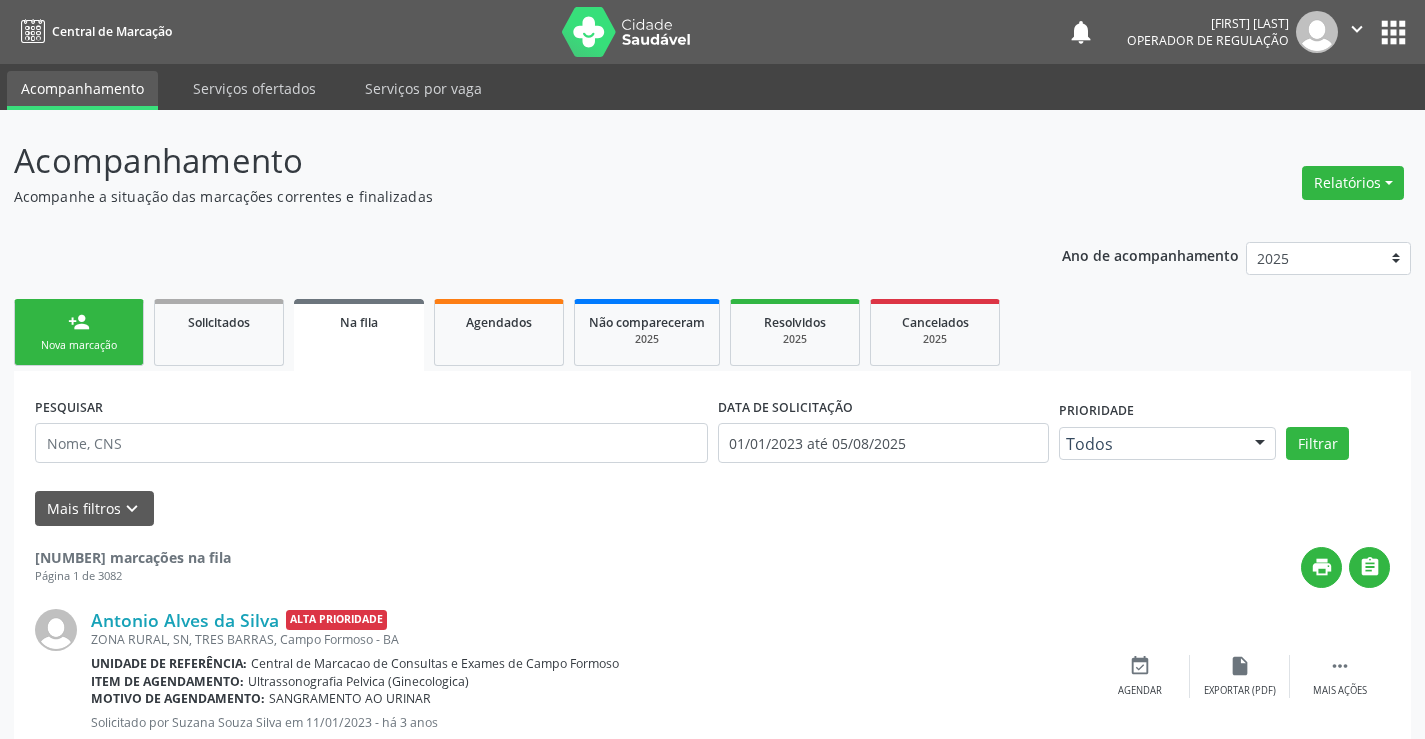 click on "person_add
Nova marcação" at bounding box center (79, 332) 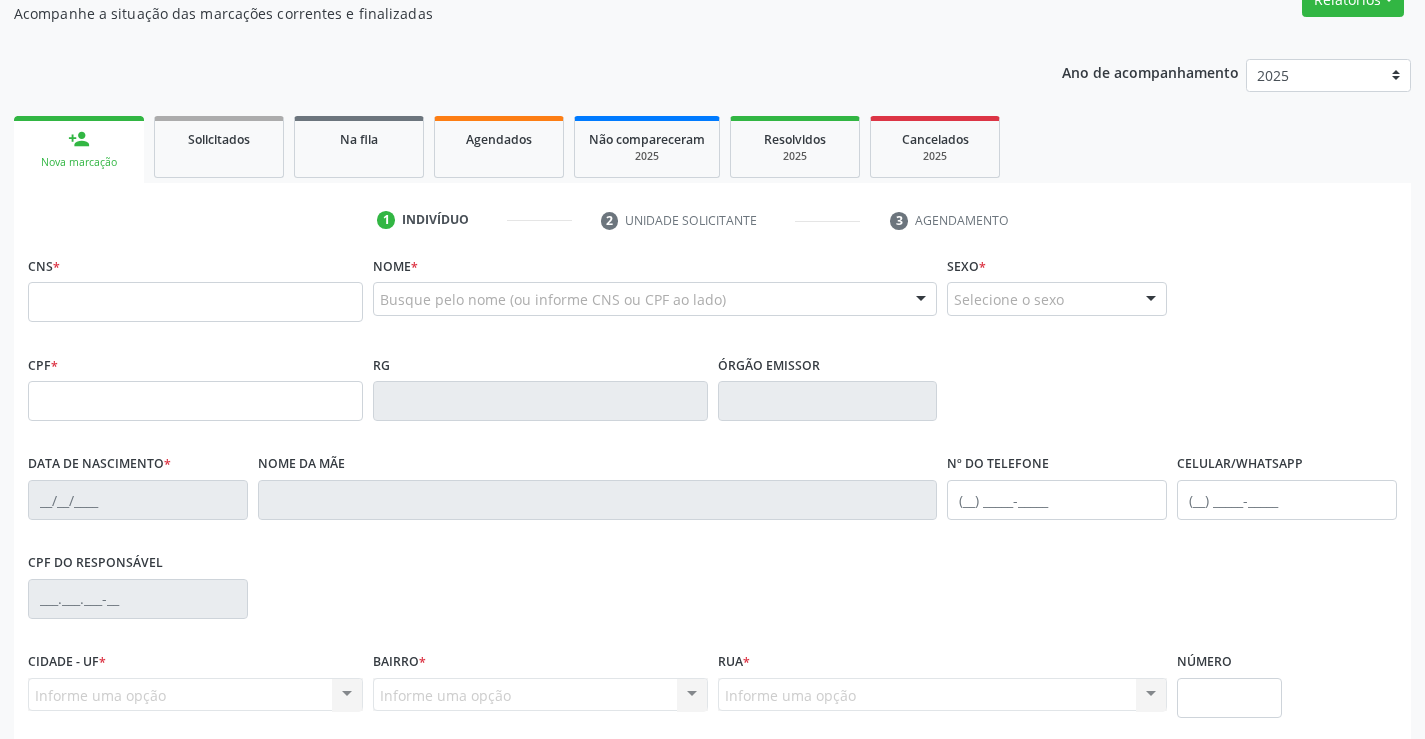 scroll, scrollTop: 200, scrollLeft: 0, axis: vertical 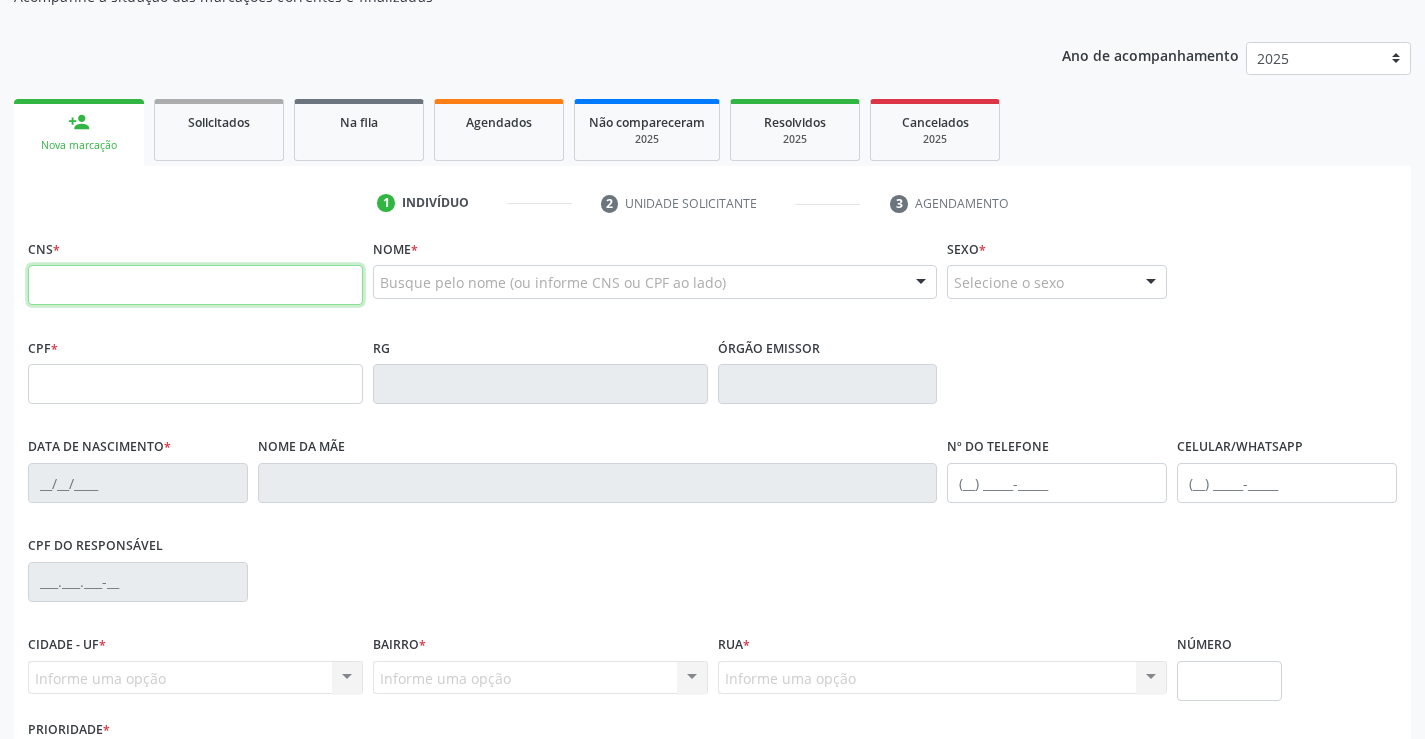 click at bounding box center [195, 285] 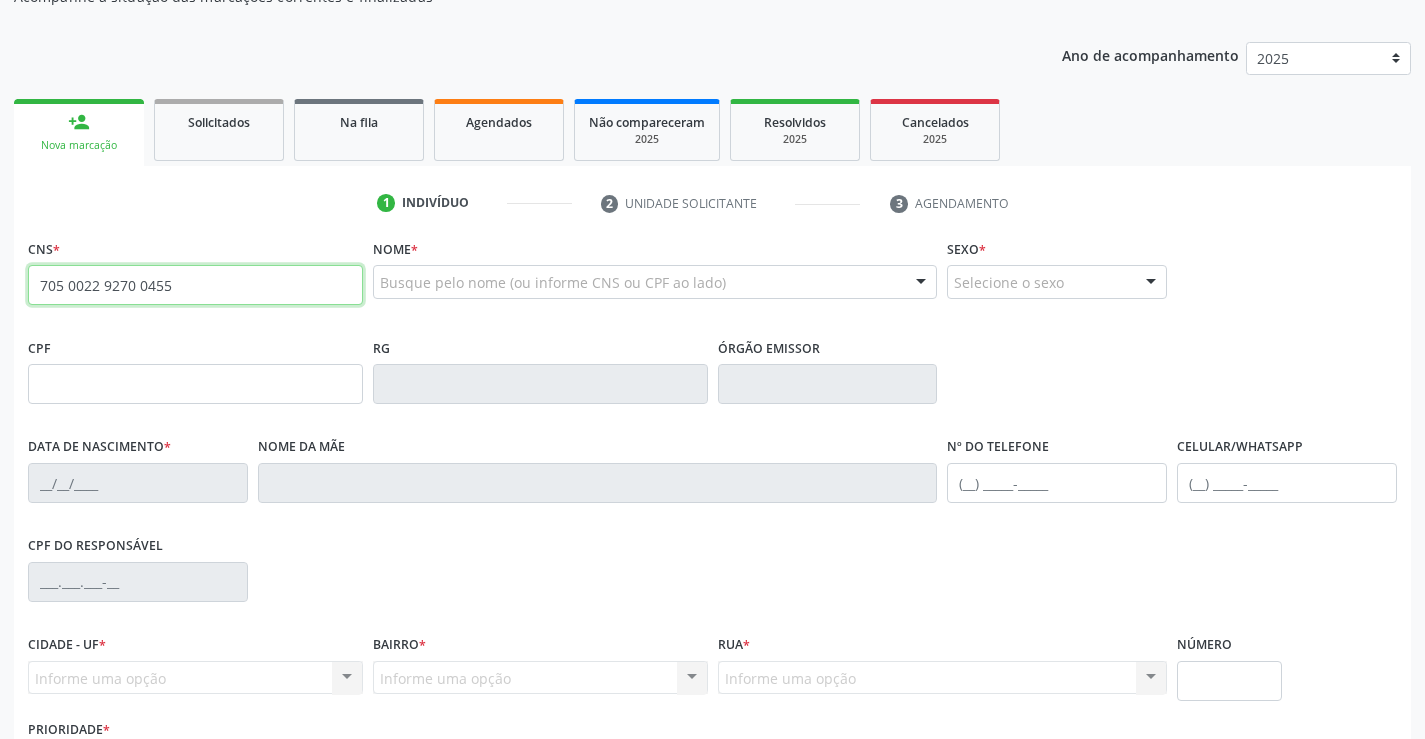 type on "705 0022 9270 0455" 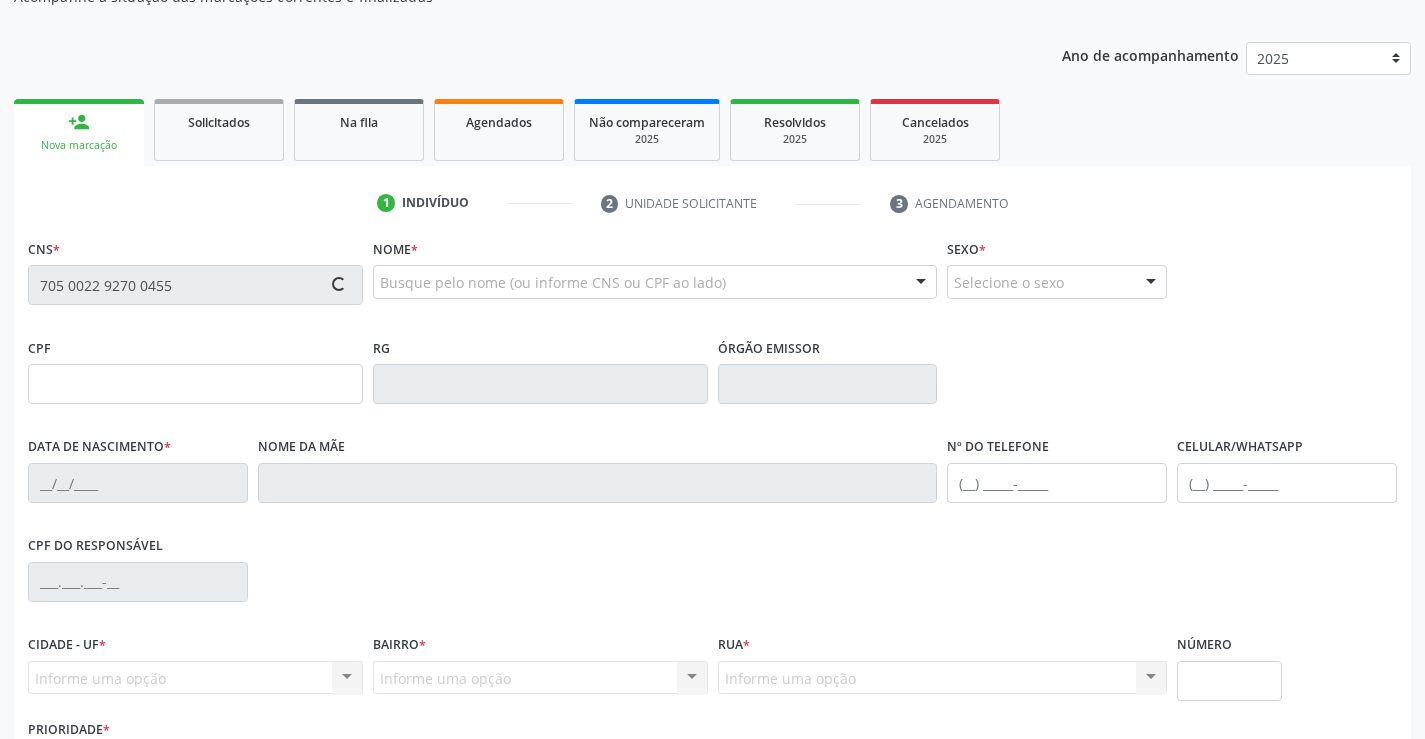 type on "[PHONE]" 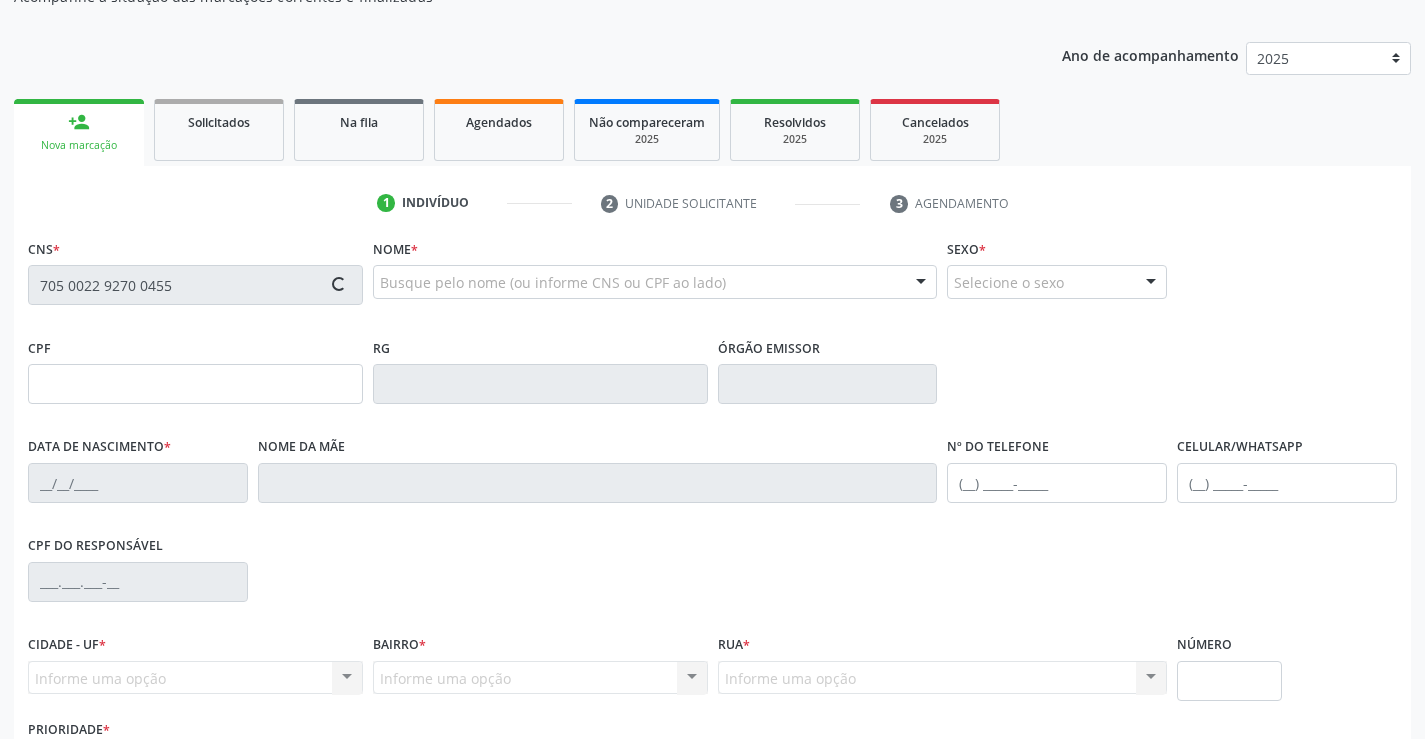 type on "(74) [PHONE]" 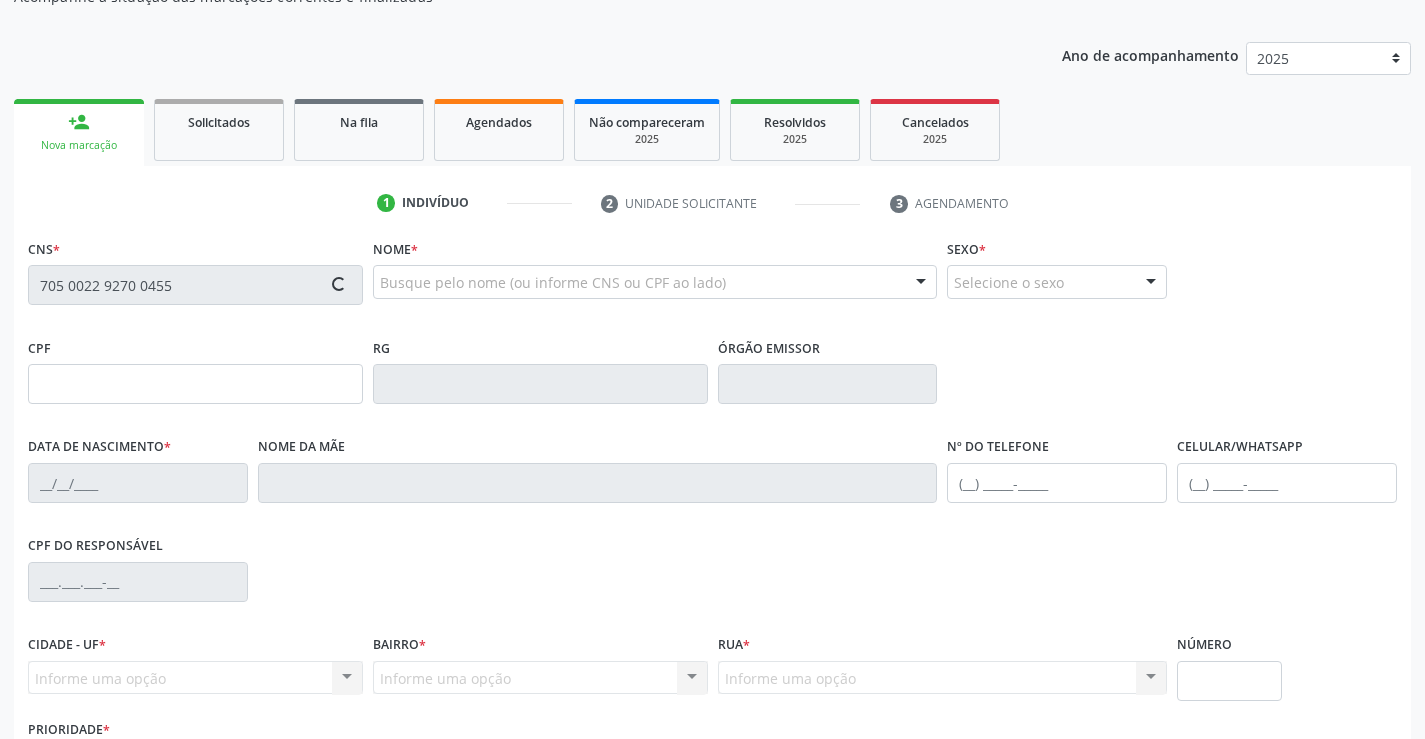 type on "S/N" 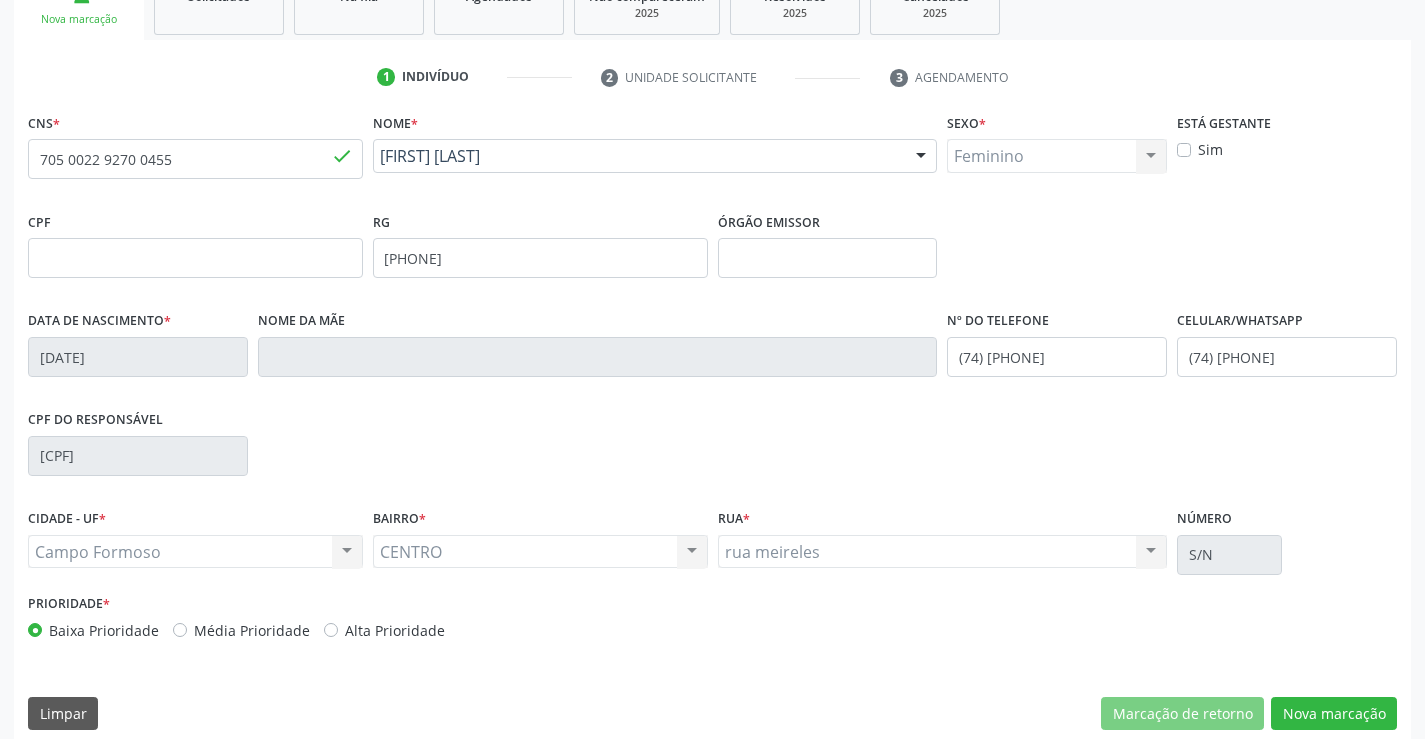 scroll, scrollTop: 345, scrollLeft: 0, axis: vertical 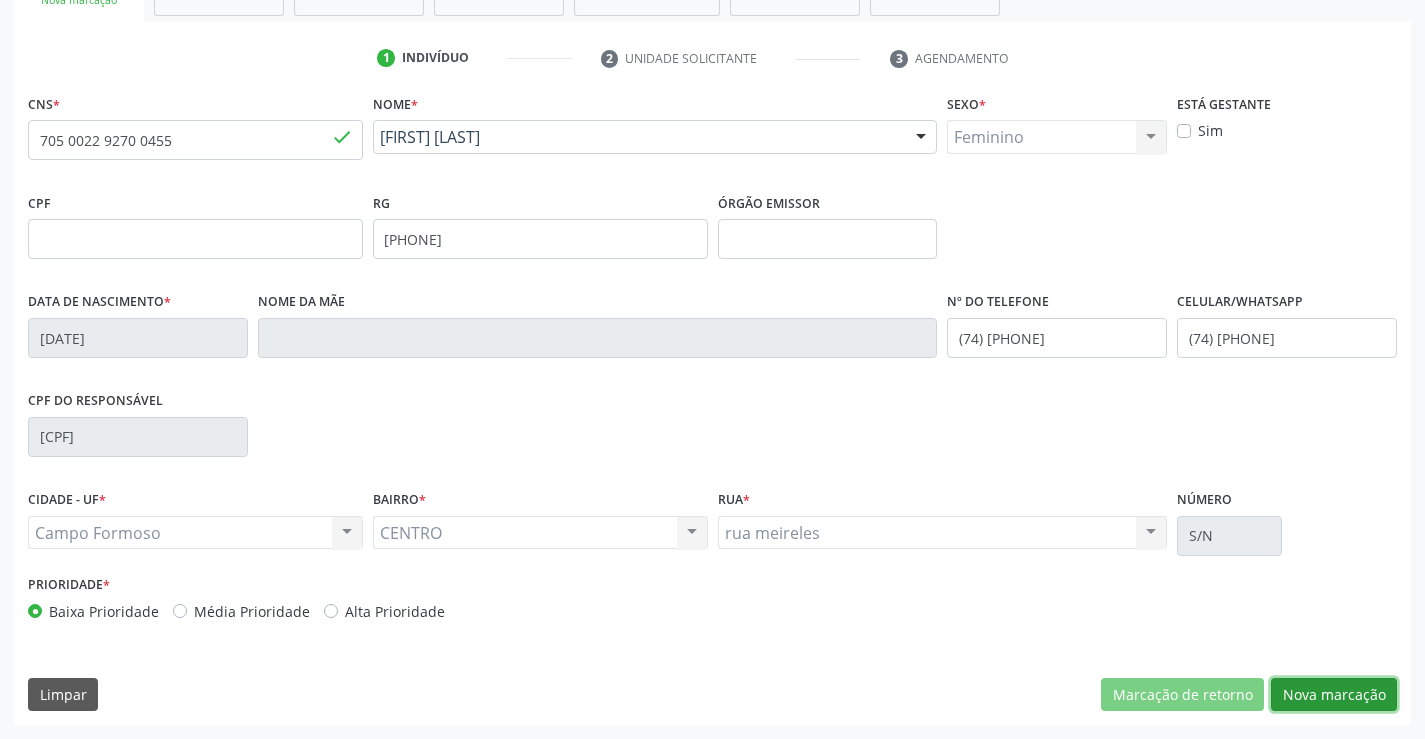 click on "Nova marcação" at bounding box center [1334, 695] 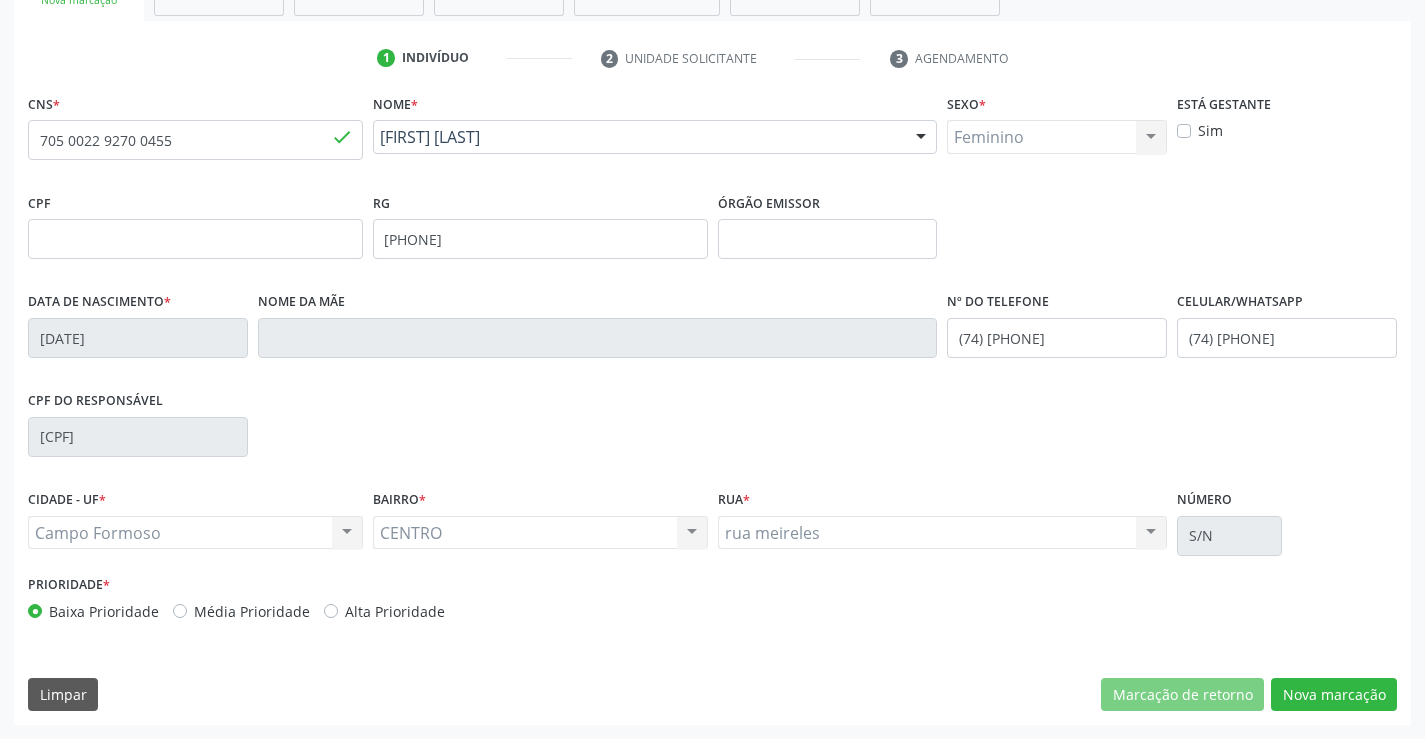 scroll, scrollTop: 167, scrollLeft: 0, axis: vertical 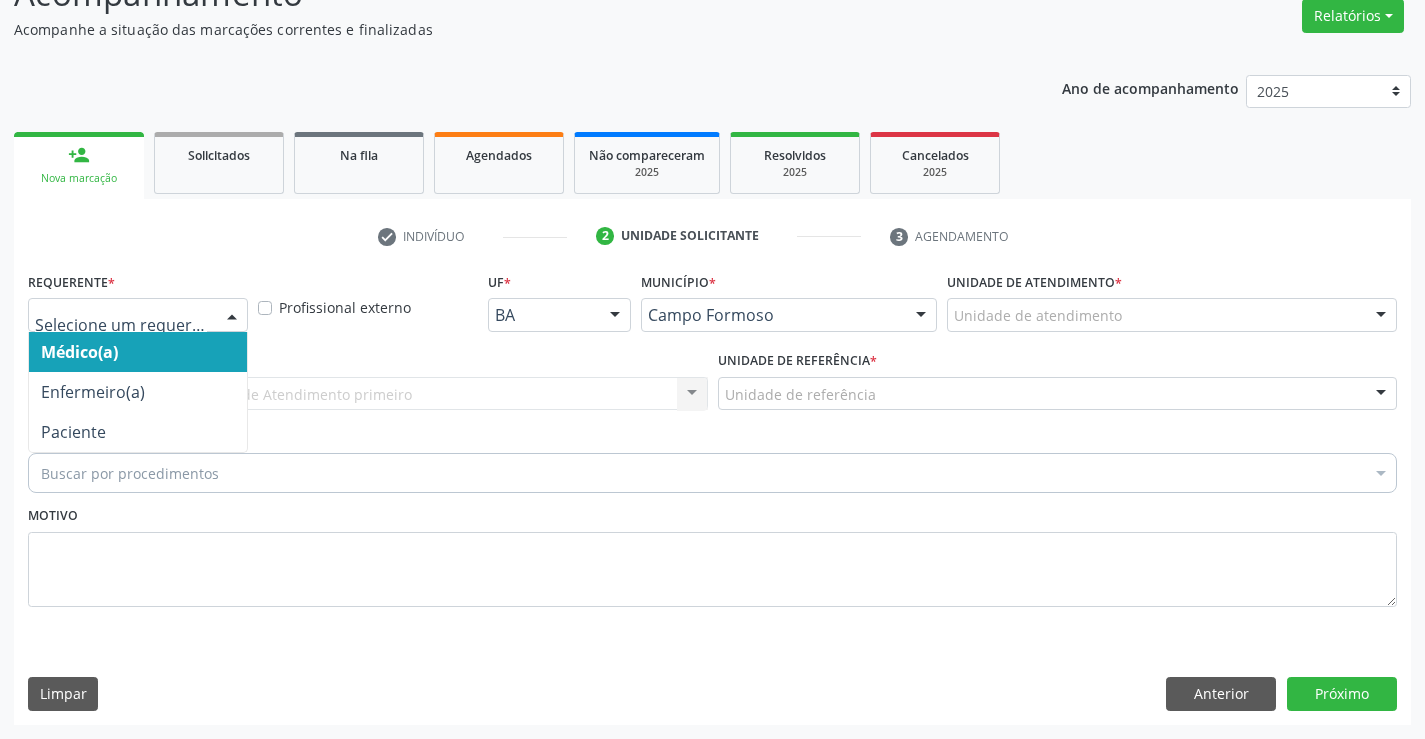 click at bounding box center [232, 316] 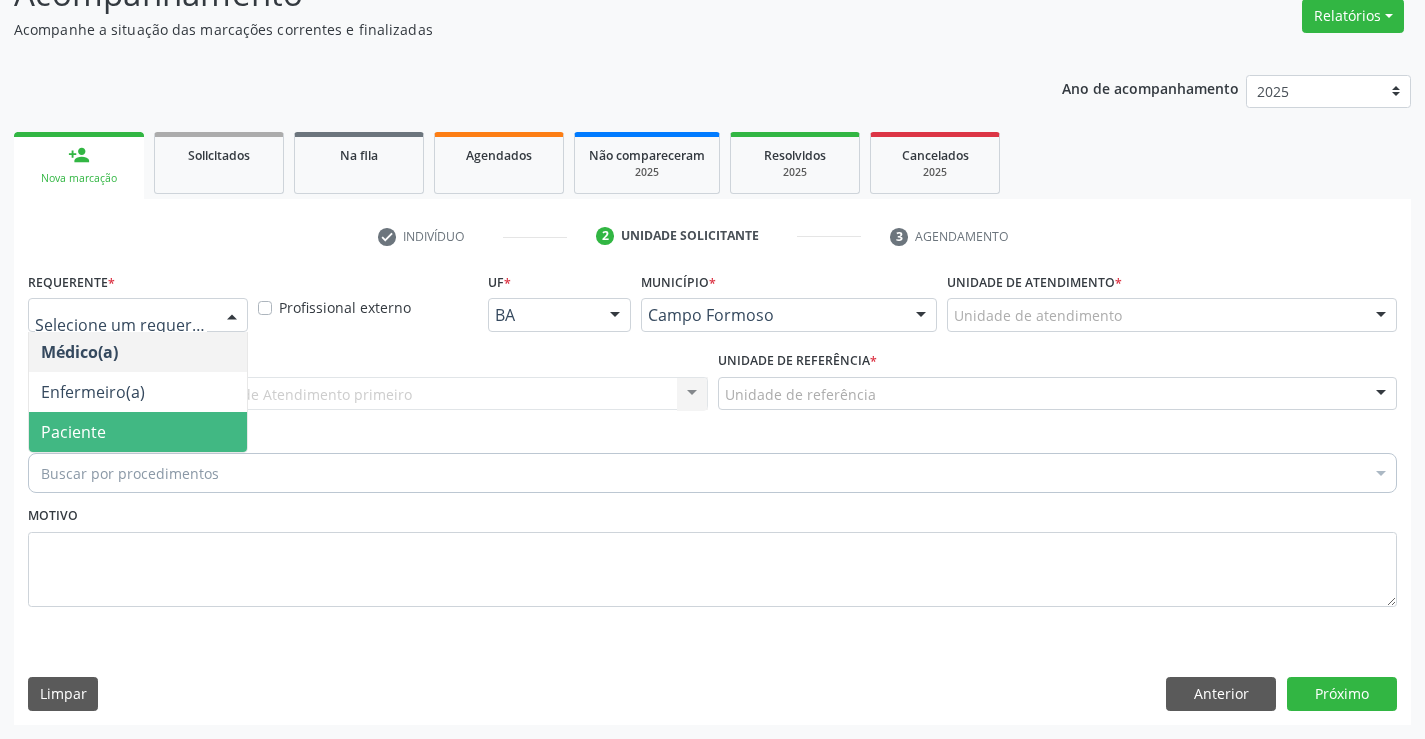 drag, startPoint x: 153, startPoint y: 431, endPoint x: 155, endPoint y: 418, distance: 13.152946 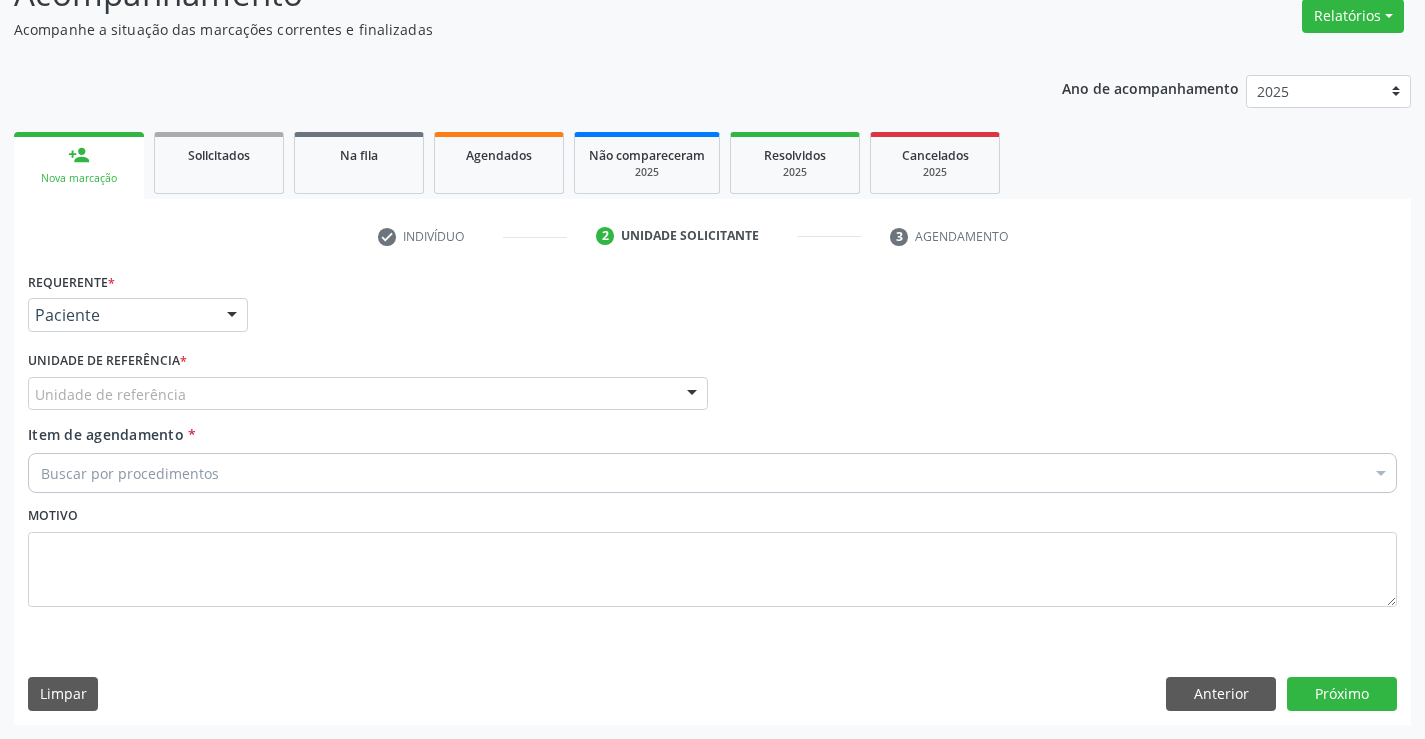 click on "Unidade de referência" at bounding box center [368, 394] 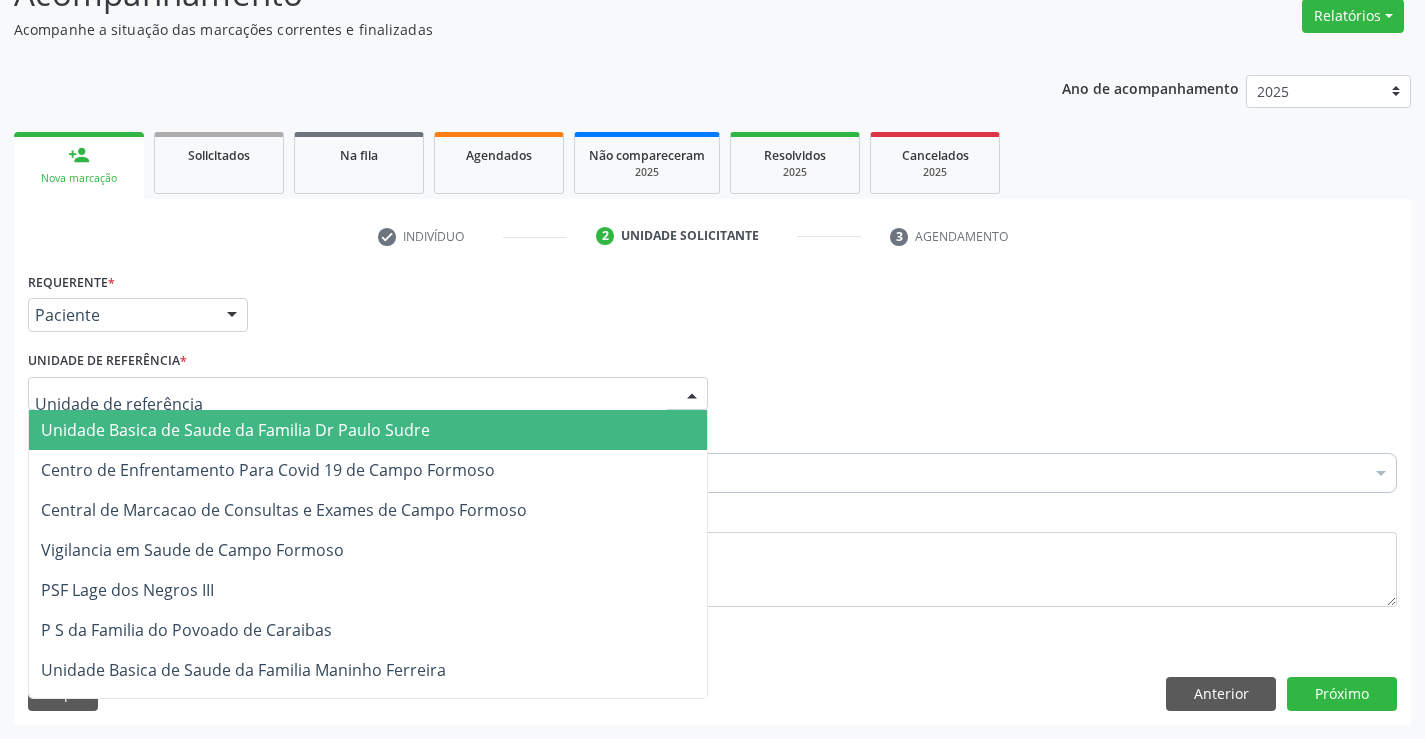 click on "Unidade Basica de Saude da Familia Dr Paulo Sudre" at bounding box center (235, 430) 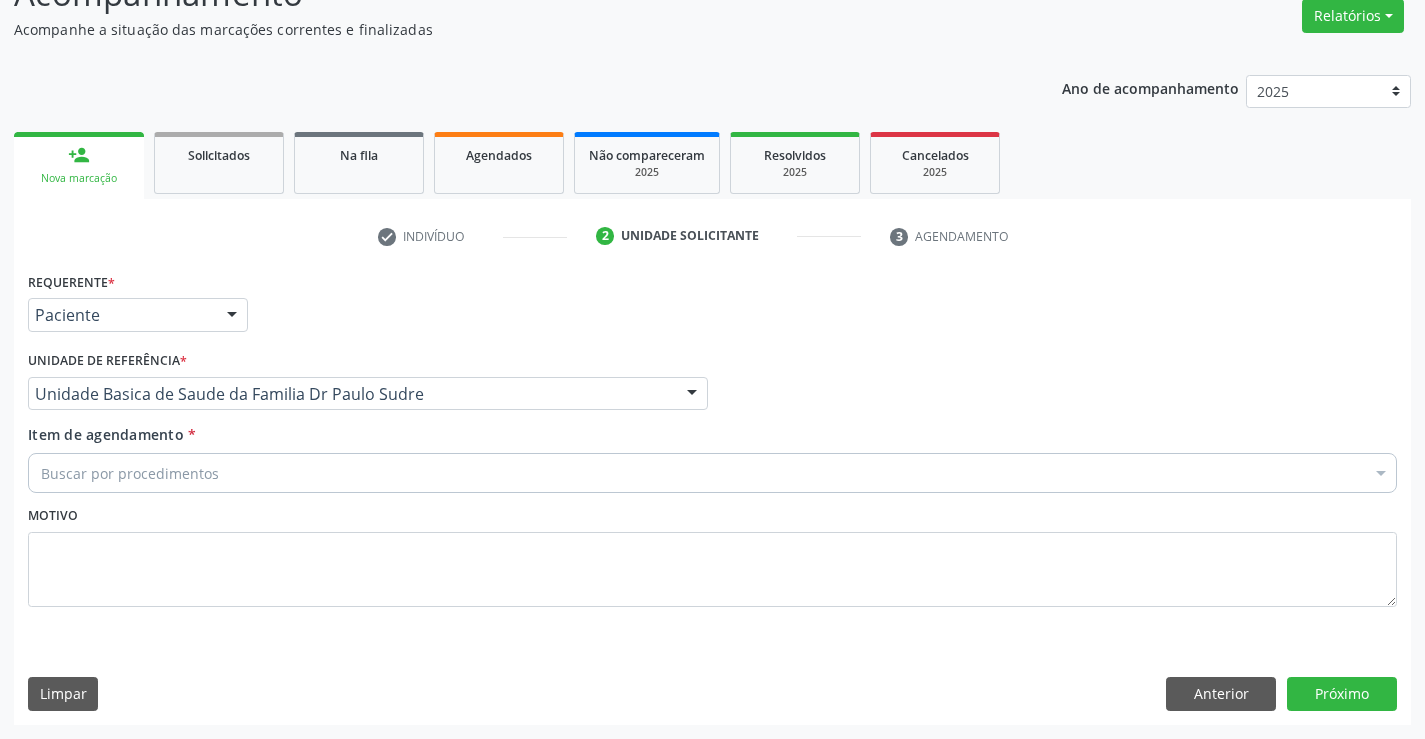 click on "Buscar por procedimentos" at bounding box center [712, 473] 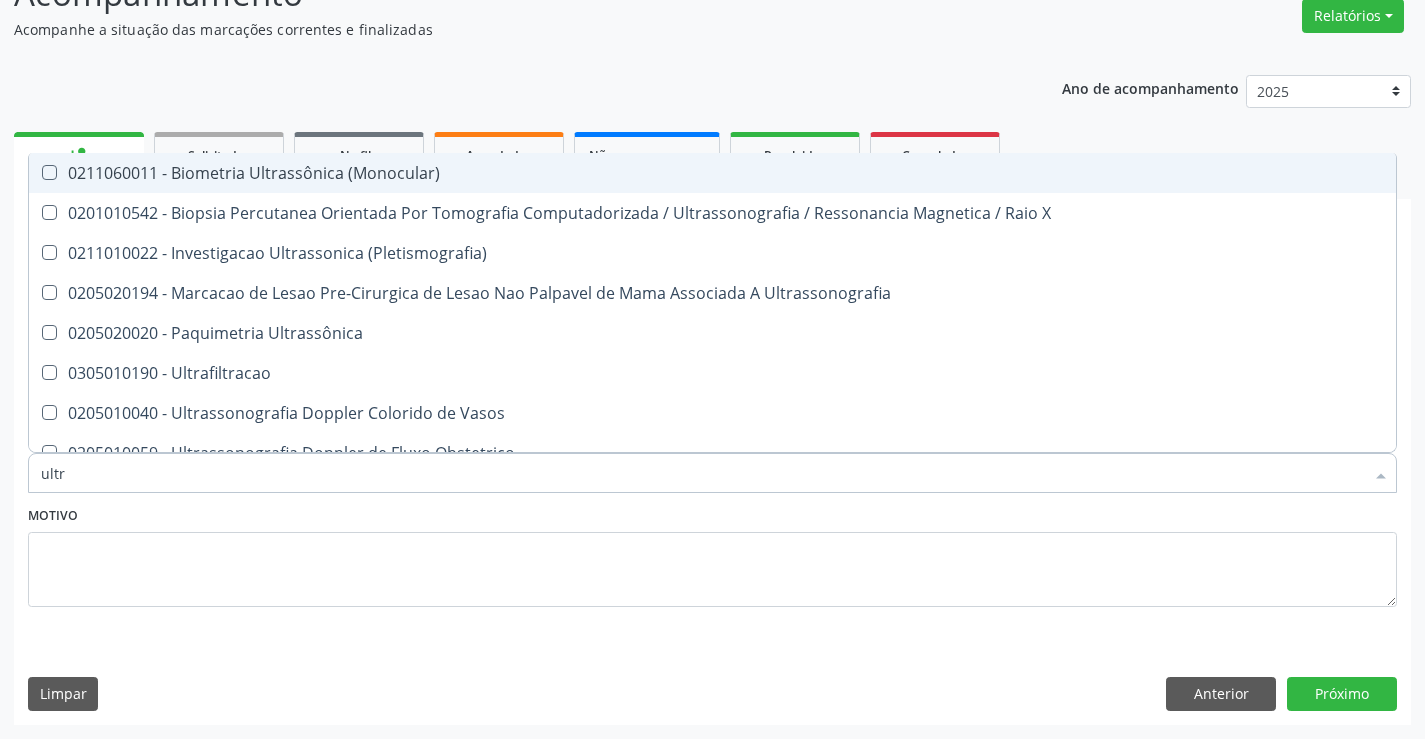 type on "ultra" 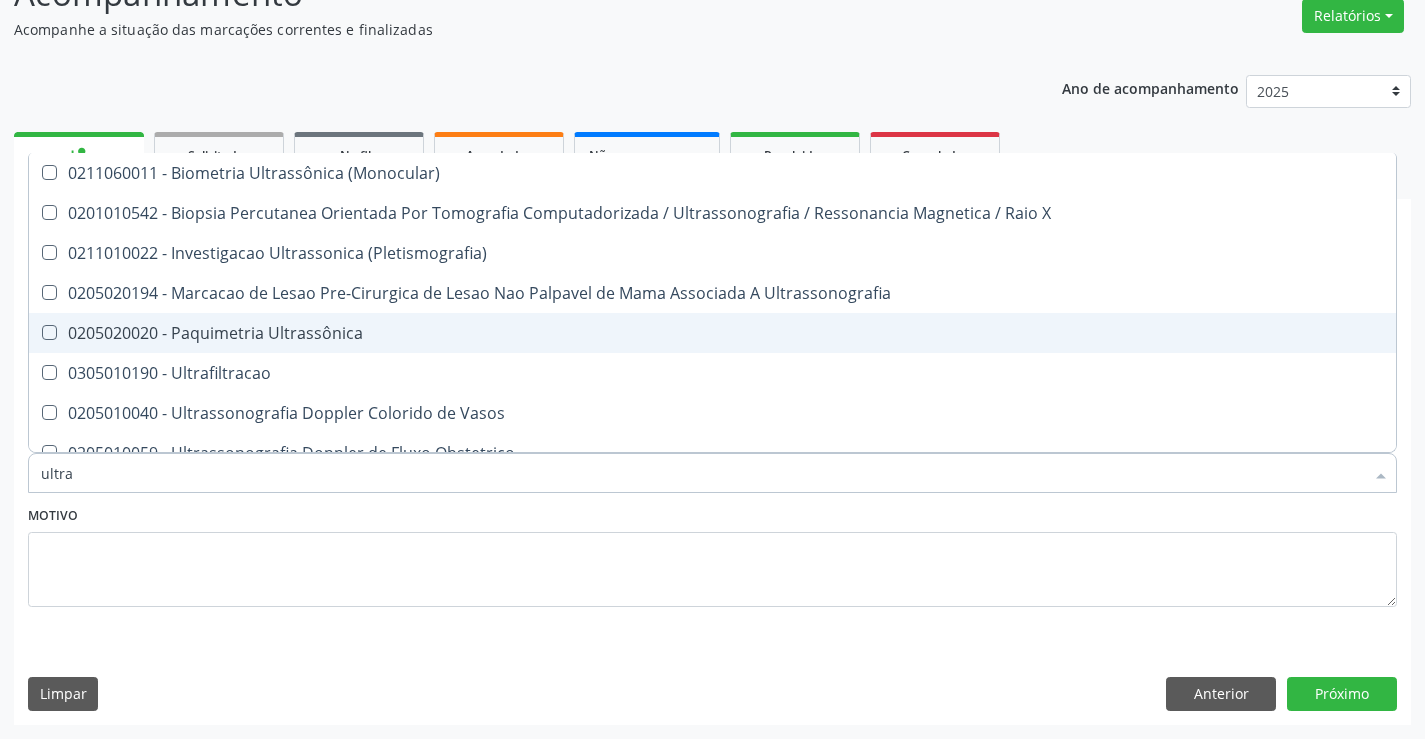 scroll, scrollTop: 100, scrollLeft: 0, axis: vertical 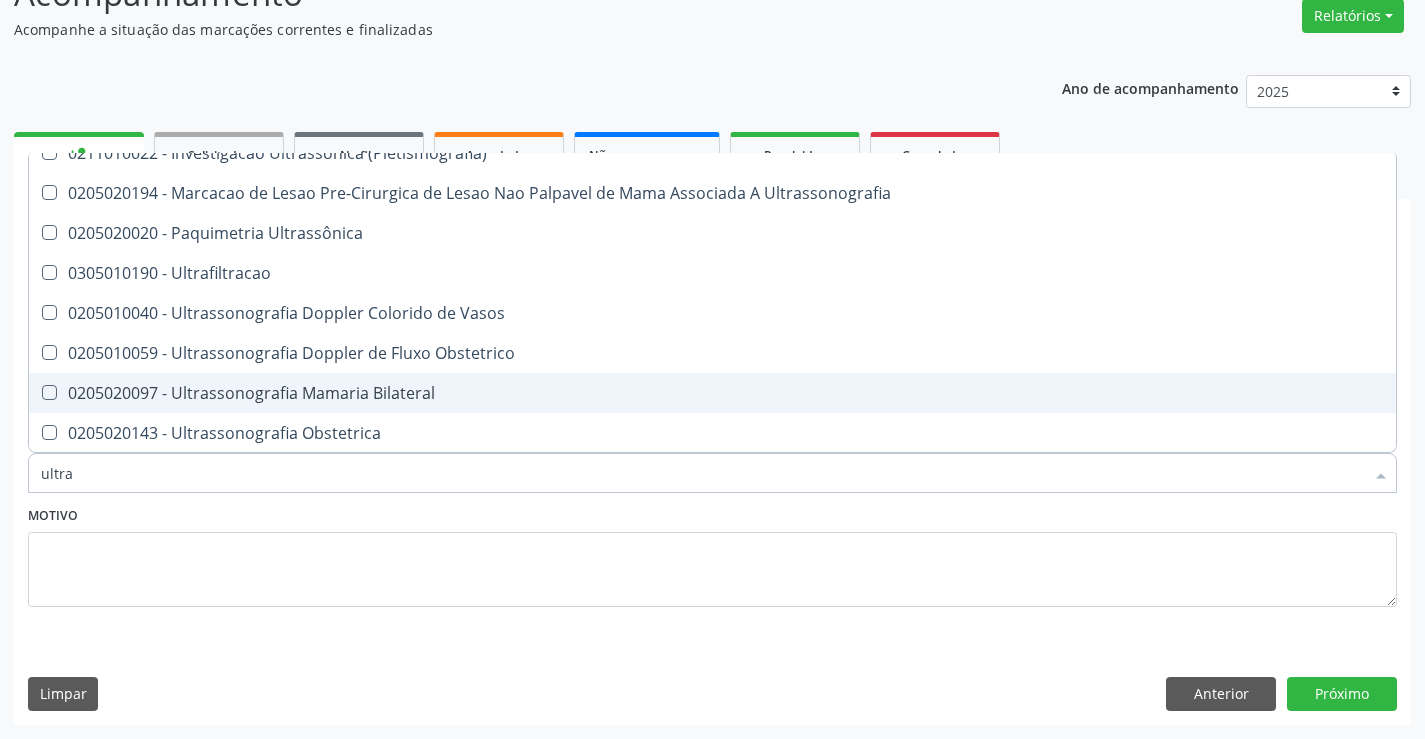 click on "0205020097 - Ultrassonografia Mamaria Bilateral" at bounding box center [712, 393] 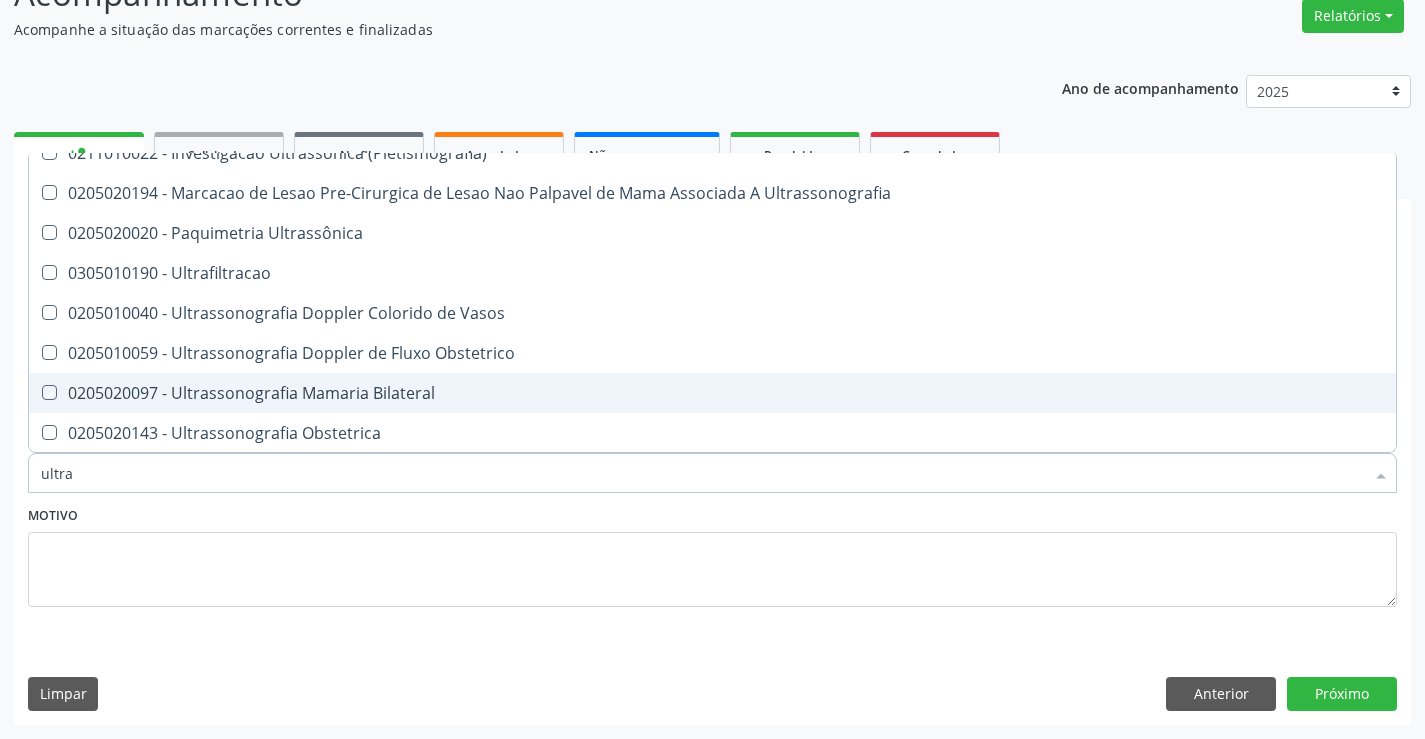checkbox on "true" 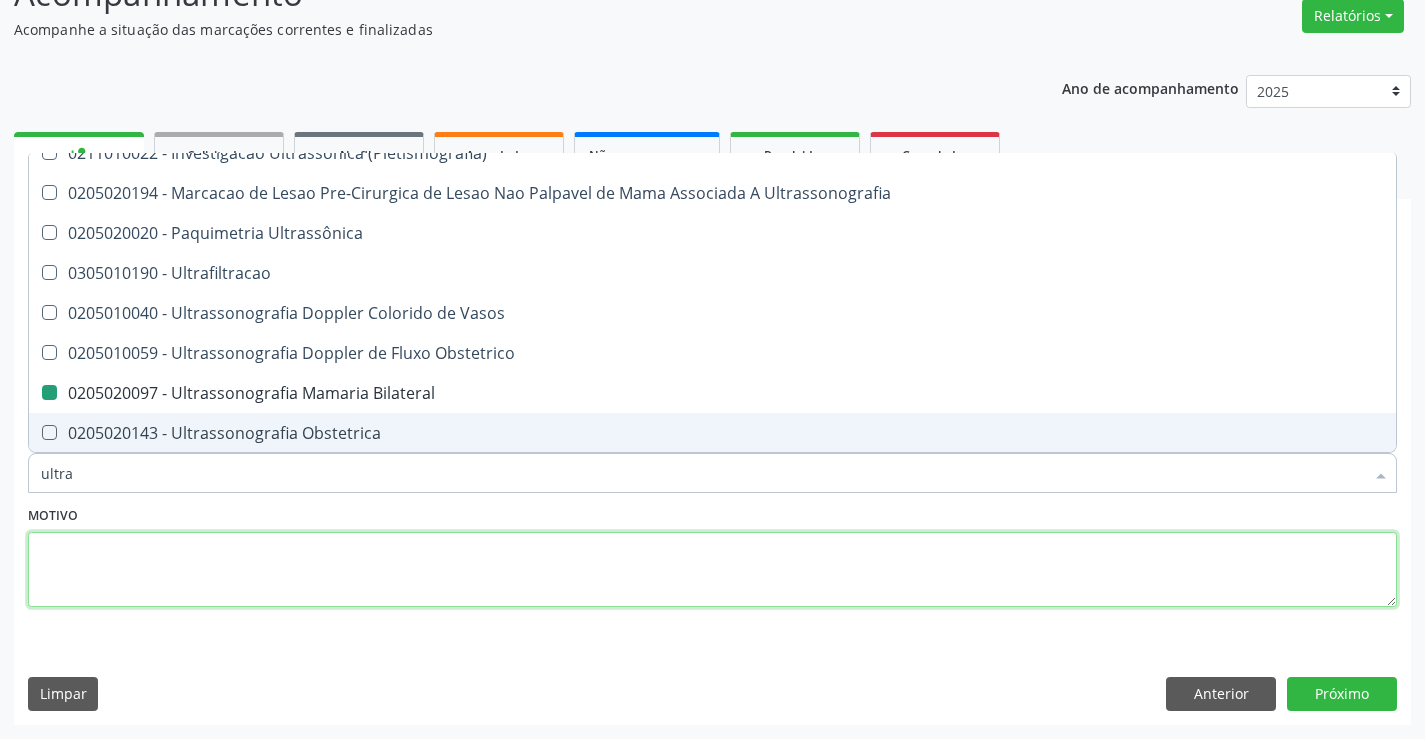 click at bounding box center [712, 570] 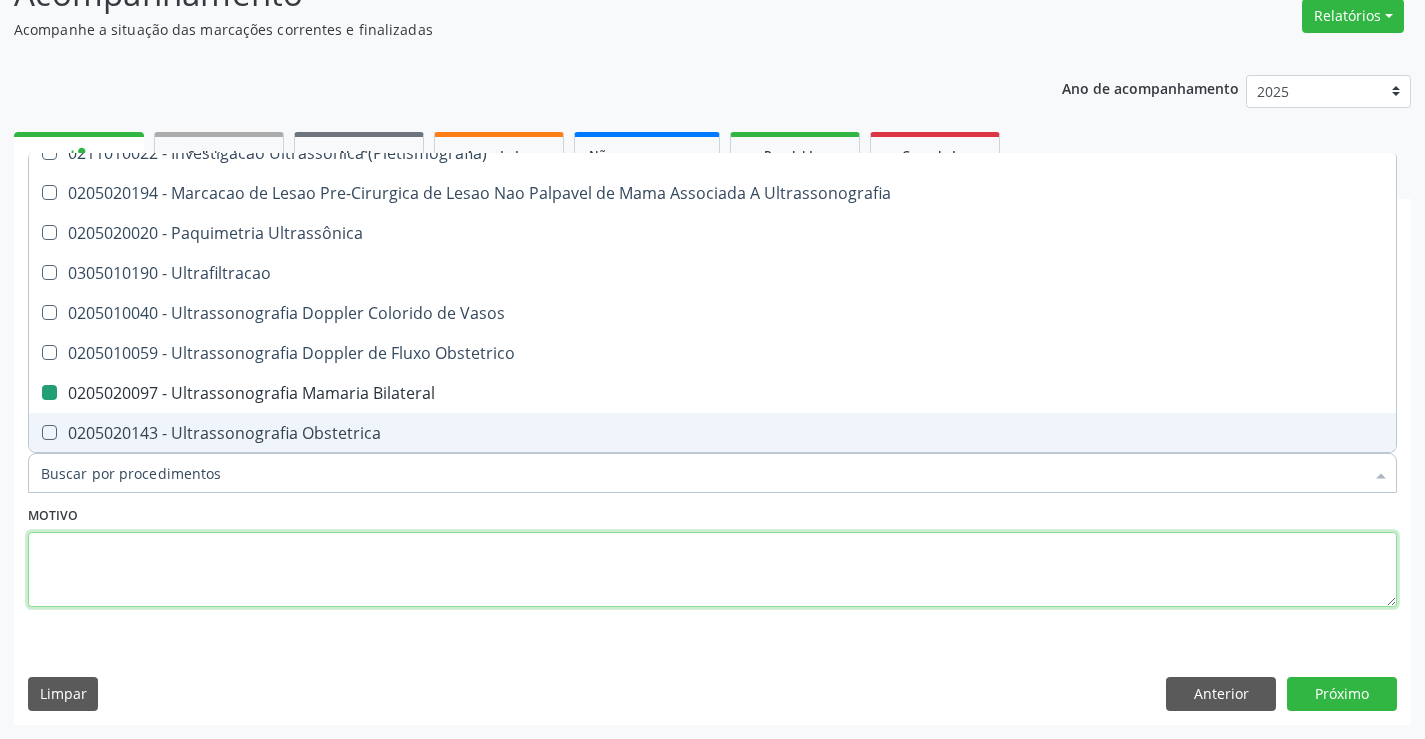 checkbox on "true" 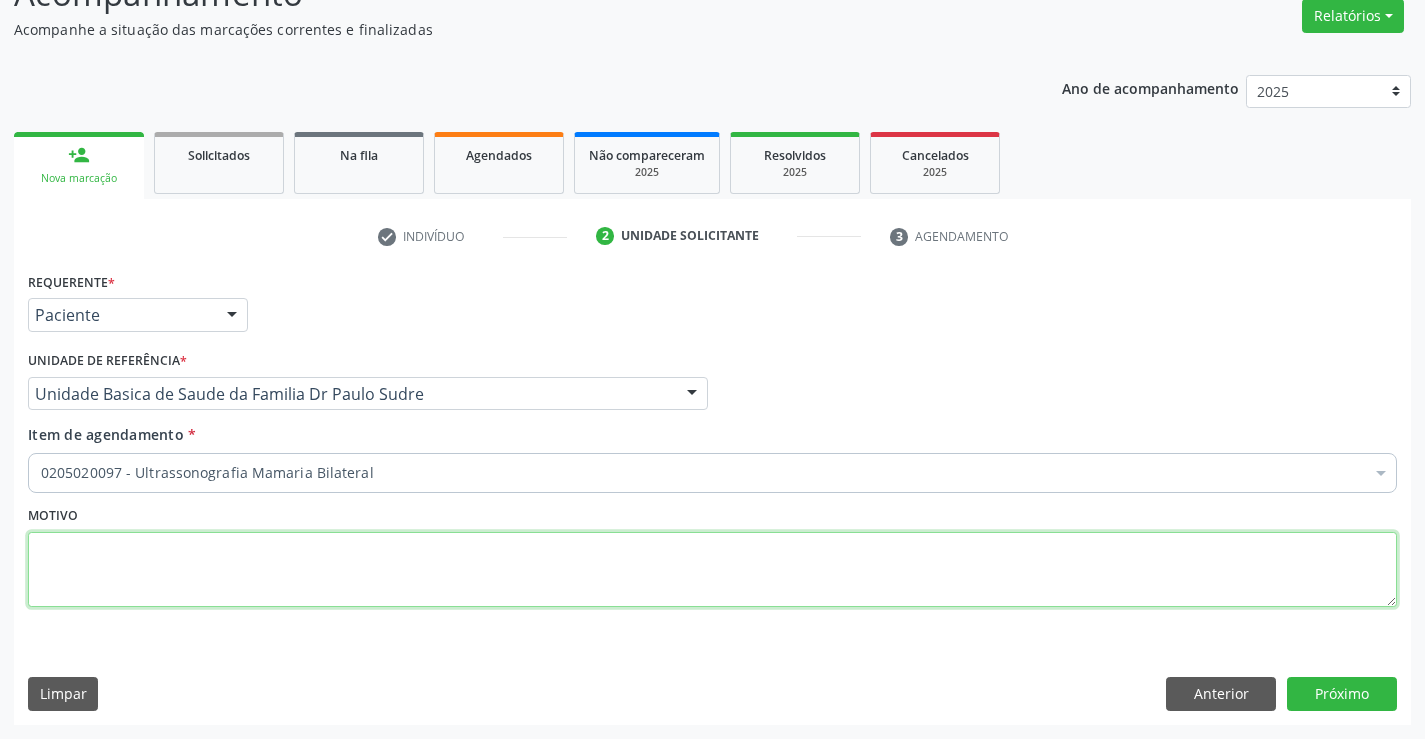 scroll, scrollTop: 0, scrollLeft: 0, axis: both 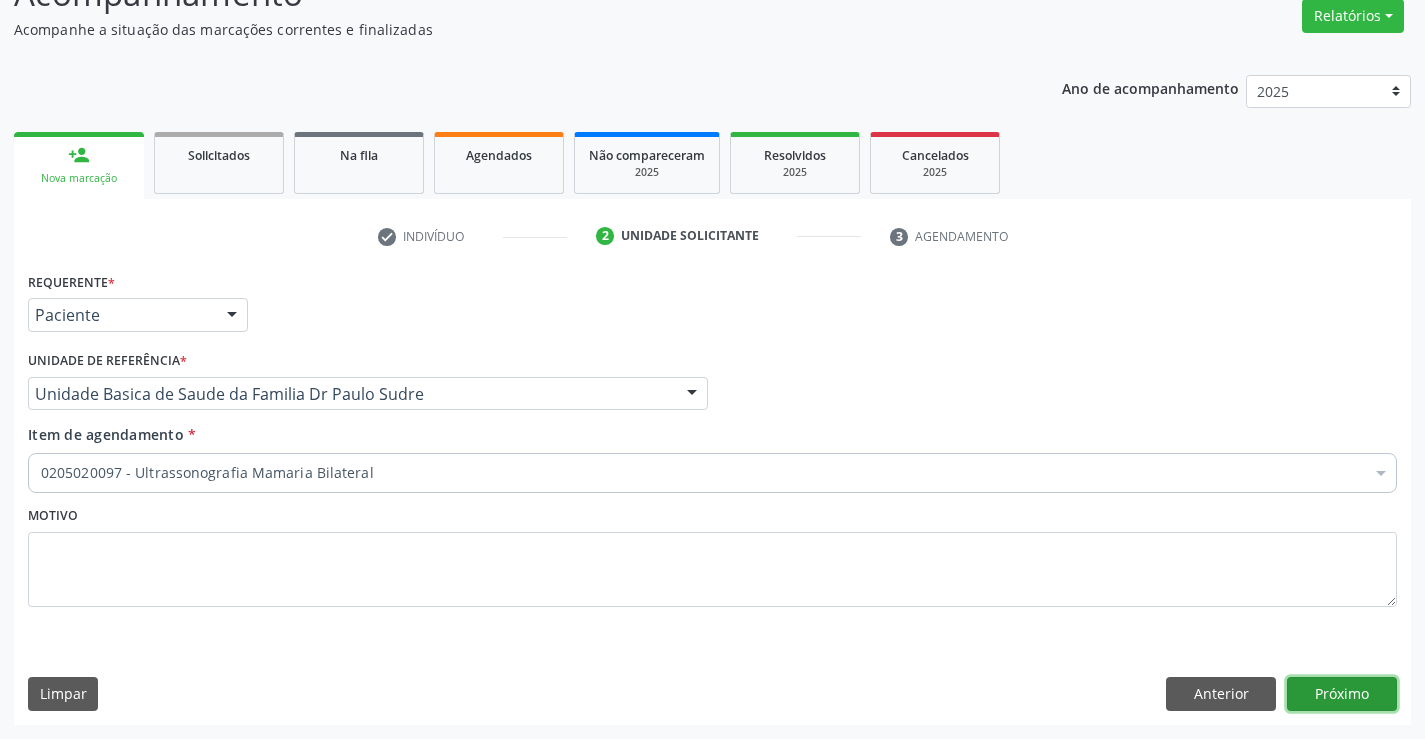 click on "Próximo" at bounding box center (1342, 694) 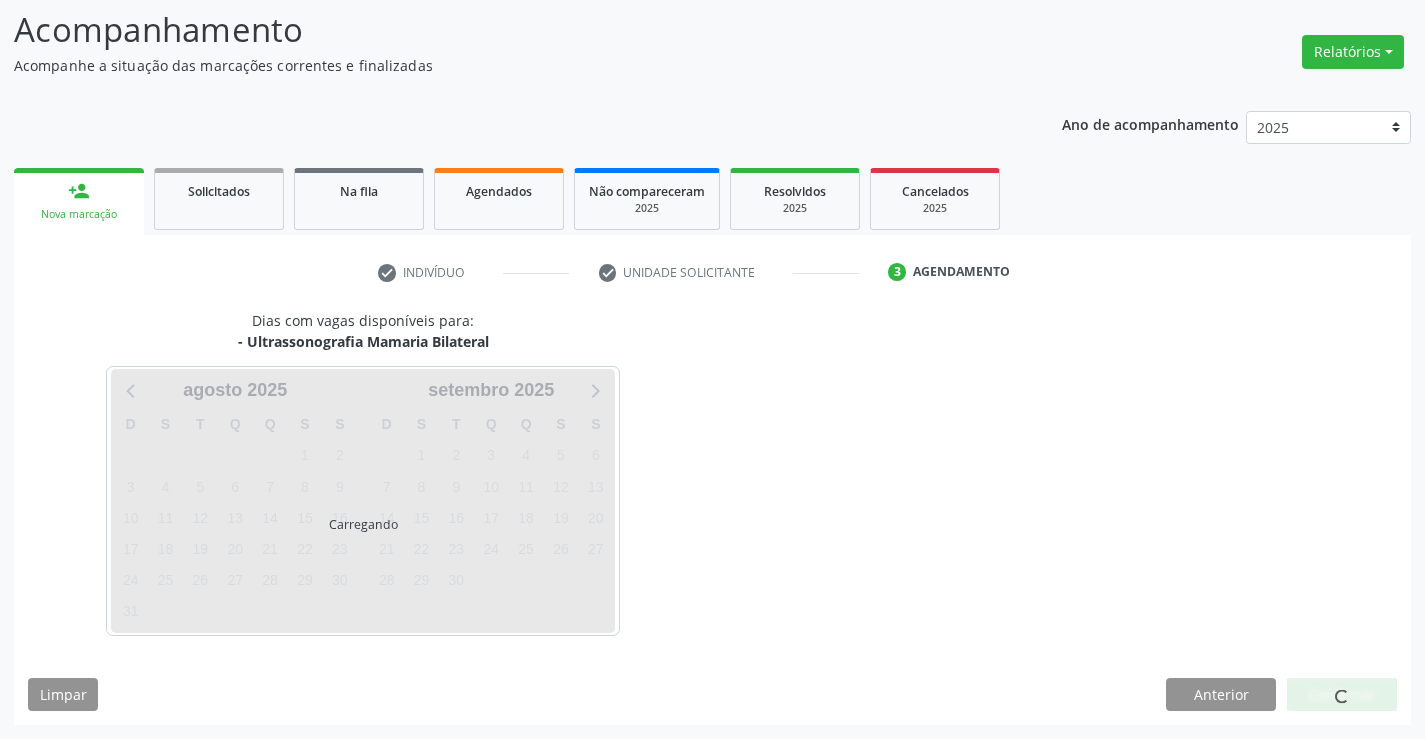 scroll, scrollTop: 131, scrollLeft: 0, axis: vertical 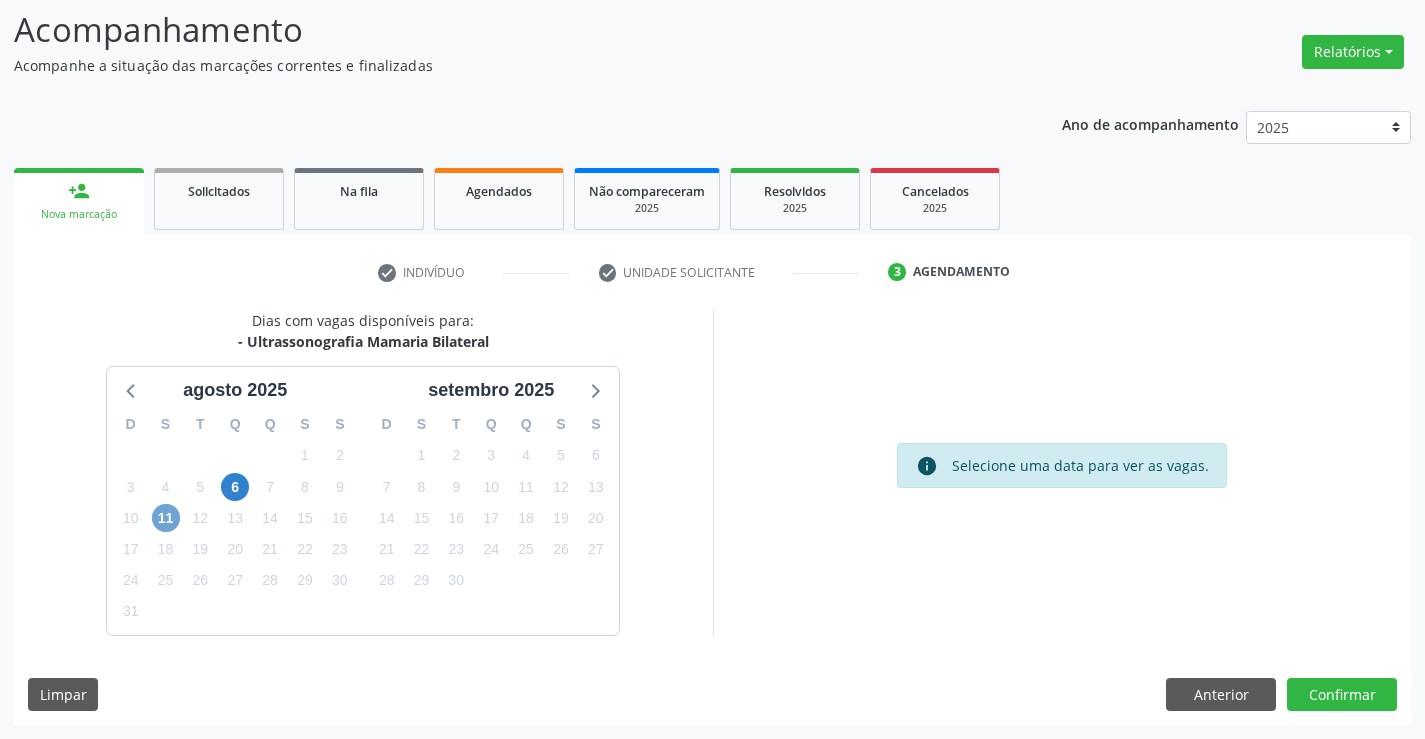 click on "11" at bounding box center (166, 518) 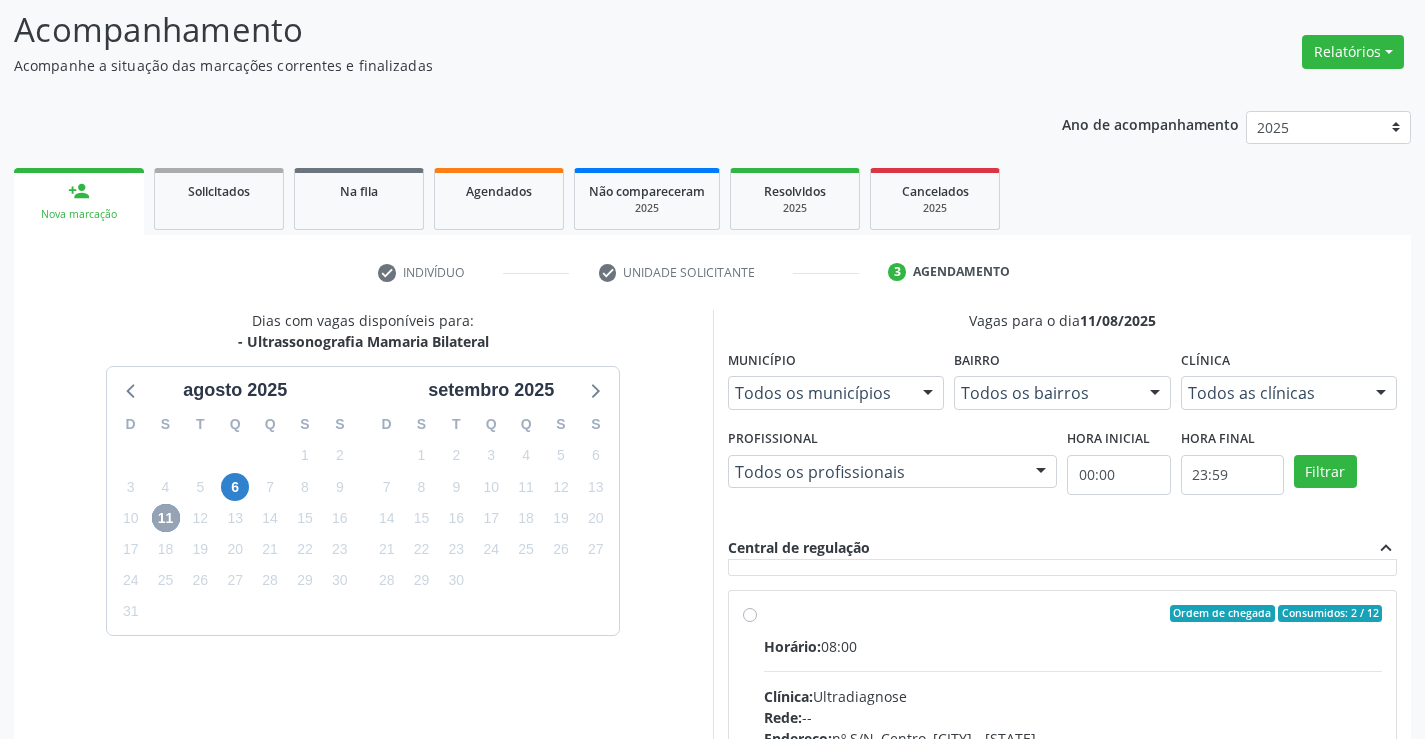 scroll, scrollTop: 300, scrollLeft: 0, axis: vertical 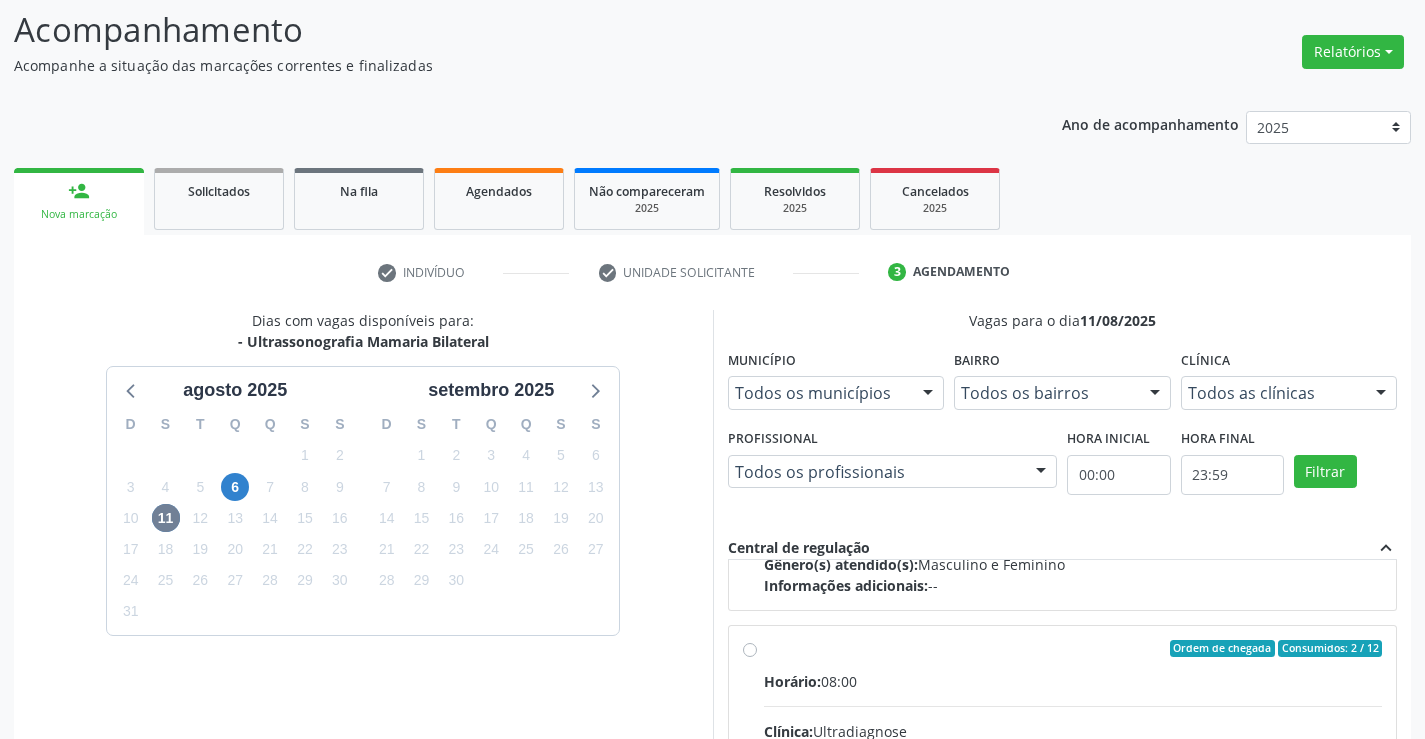 click on "Ordem de chegada
Consumidos: 2 / 12
Horário:   08:00
Clínica:  Ultradiagnose
Rede:
--
Endereço:   nº S/N, Centro, [CITY] - [STATE]
Telefone:   (74) [PHONE]
Profissional:
[FIRST] [LAST]
Informações adicionais sobre o atendimento
Idade de atendimento:
de 0 a 120 anos
Gênero(s) atendido(s):
Masculino e Feminino
Informações adicionais:
--" at bounding box center [1073, 793] 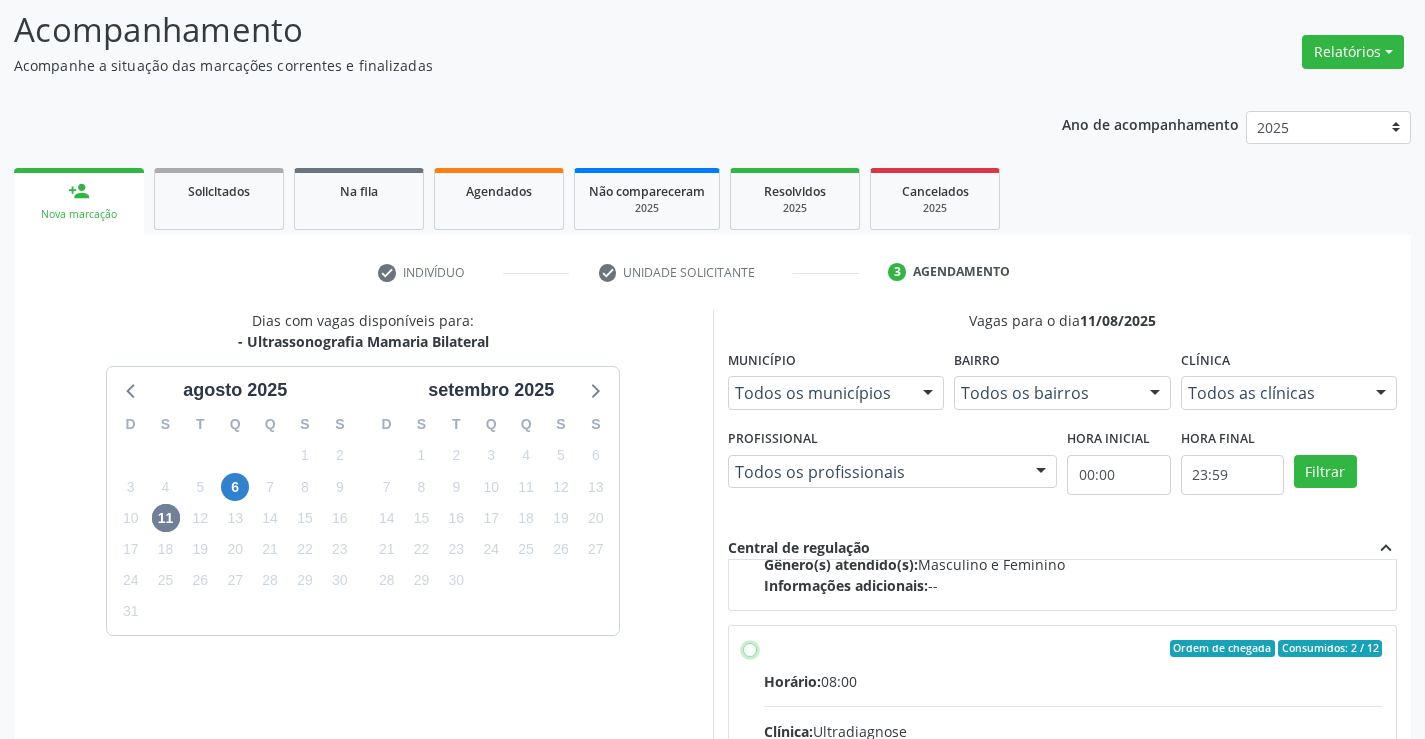 click on "Ordem de chegada
Consumidos: 2 / 12
Horário:   08:00
Clínica:  Ultradiagnose
Rede:
--
Endereço:   nº S/N, Centro, [CITY] - [STATE]
Telefone:   (74) [PHONE]
Profissional:
[FIRST] [LAST]
Informações adicionais sobre o atendimento
Idade de atendimento:
de 0 a 120 anos
Gênero(s) atendido(s):
Masculino e Feminino
Informações adicionais:
--" at bounding box center [750, 649] 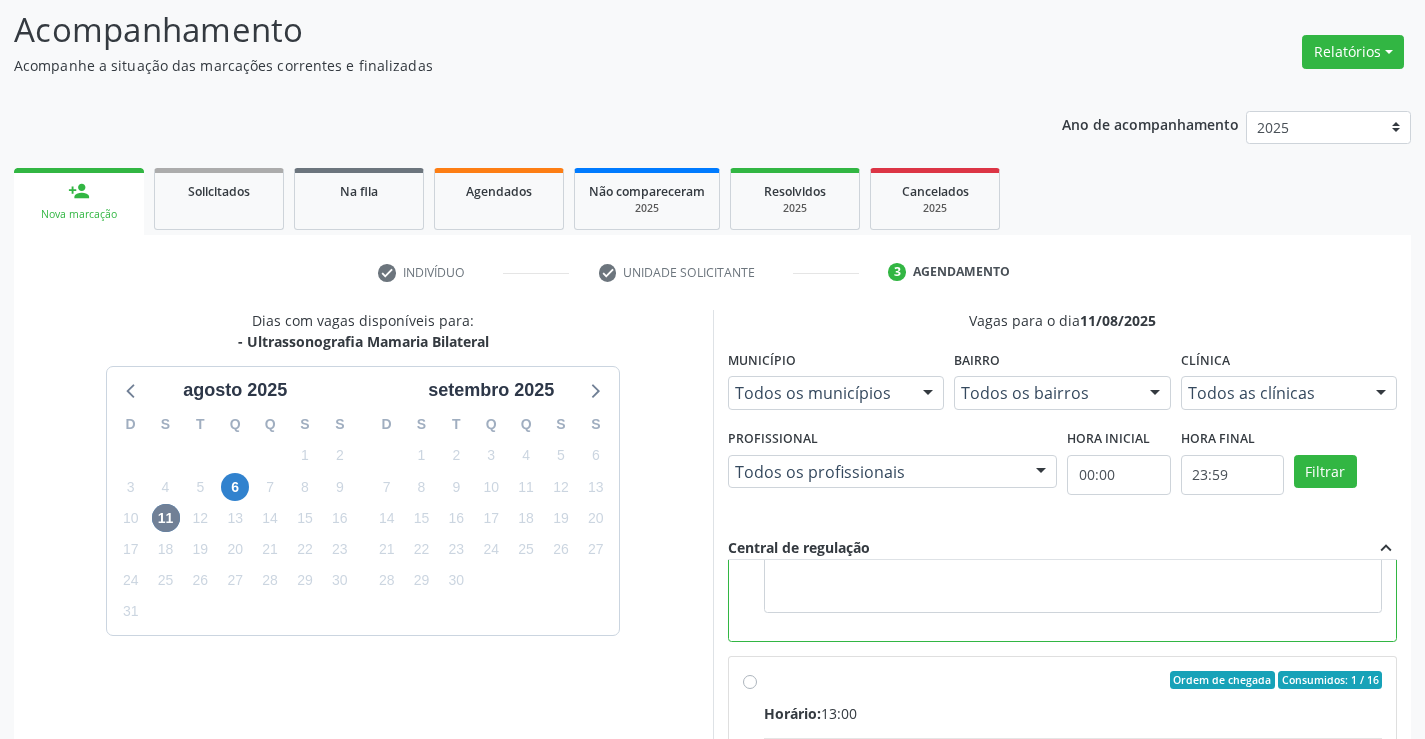 scroll, scrollTop: 800, scrollLeft: 0, axis: vertical 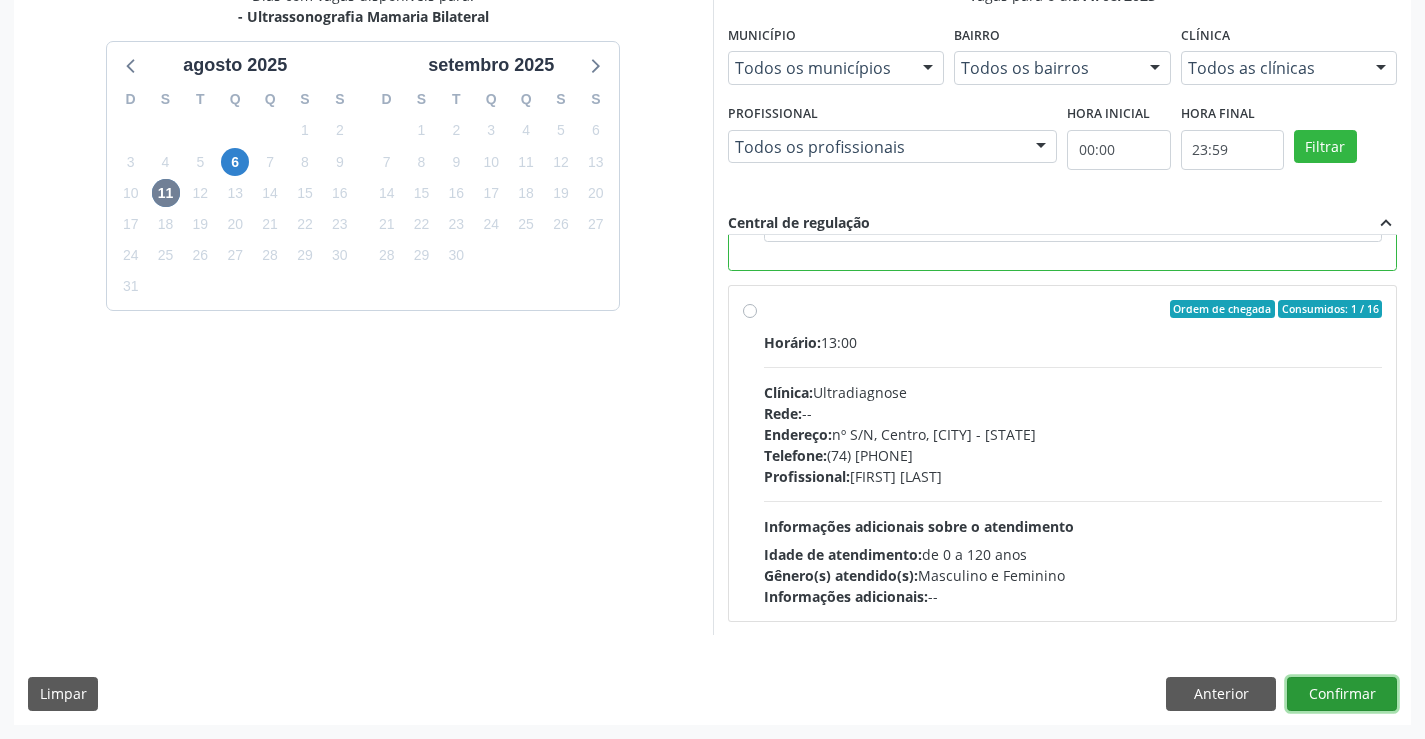 click on "Confirmar" at bounding box center [1342, 694] 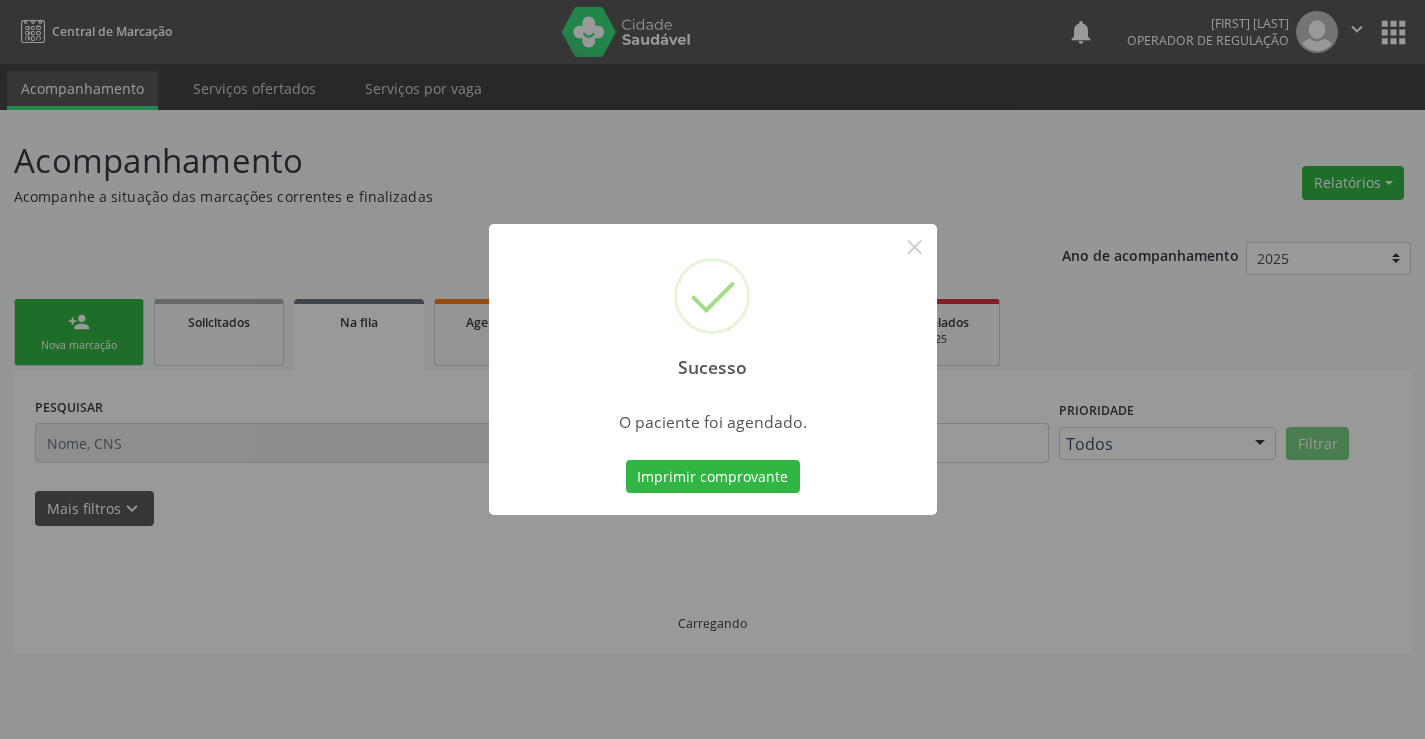 scroll, scrollTop: 0, scrollLeft: 0, axis: both 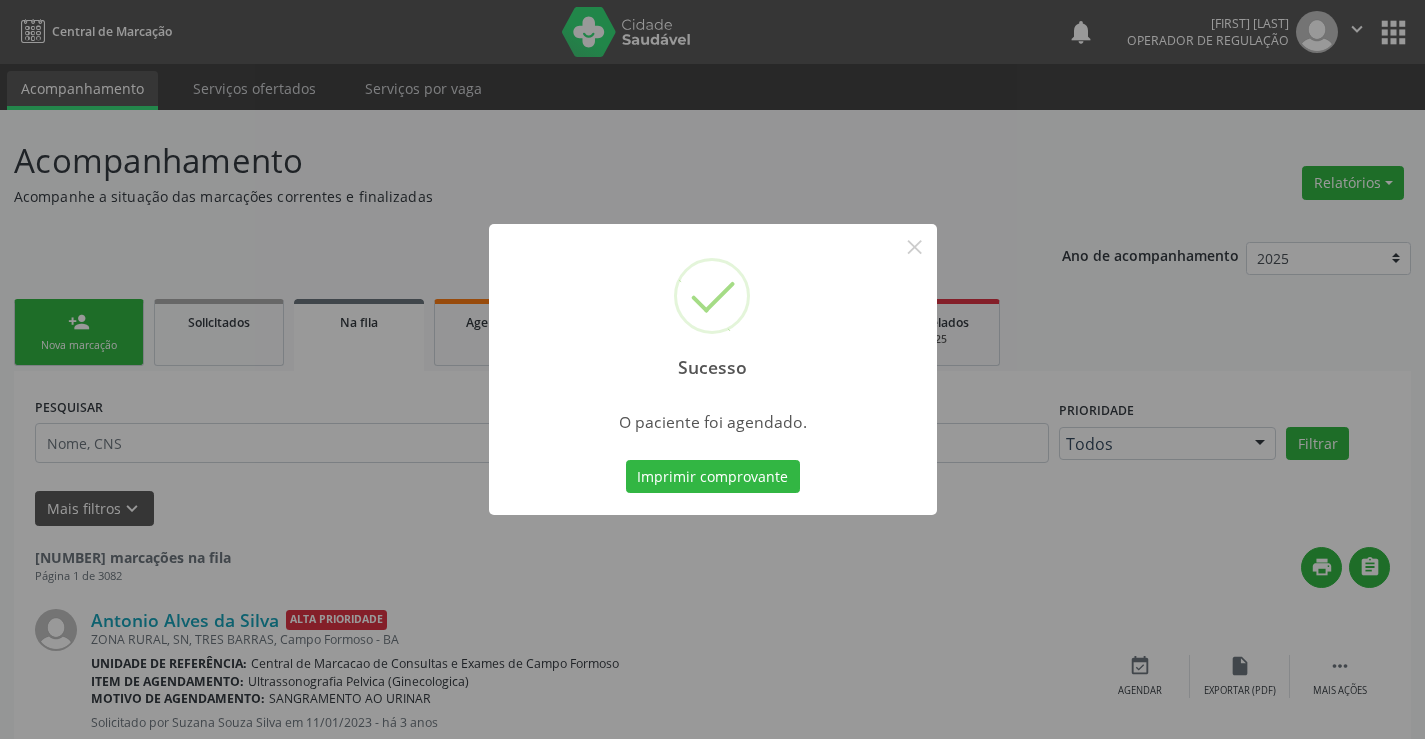 type 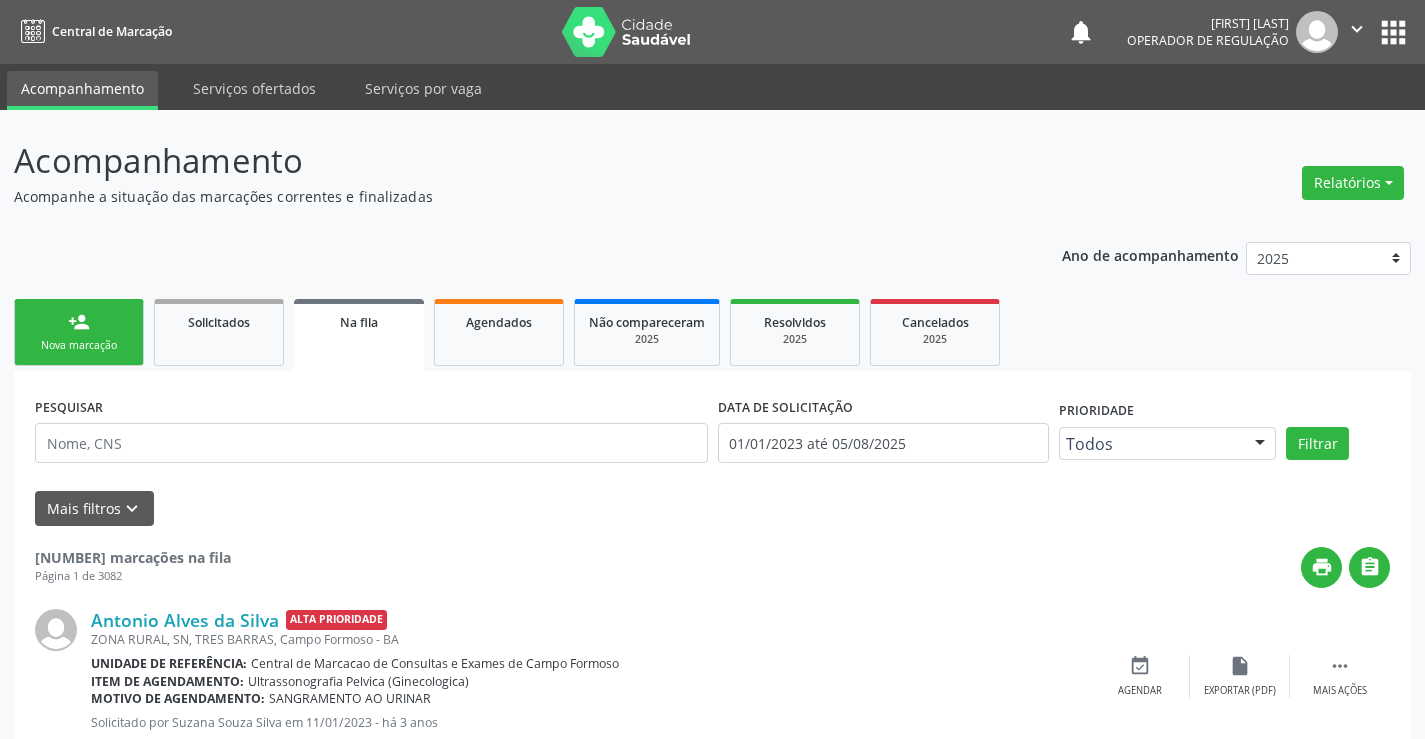 click on "Nova marcação" at bounding box center [79, 345] 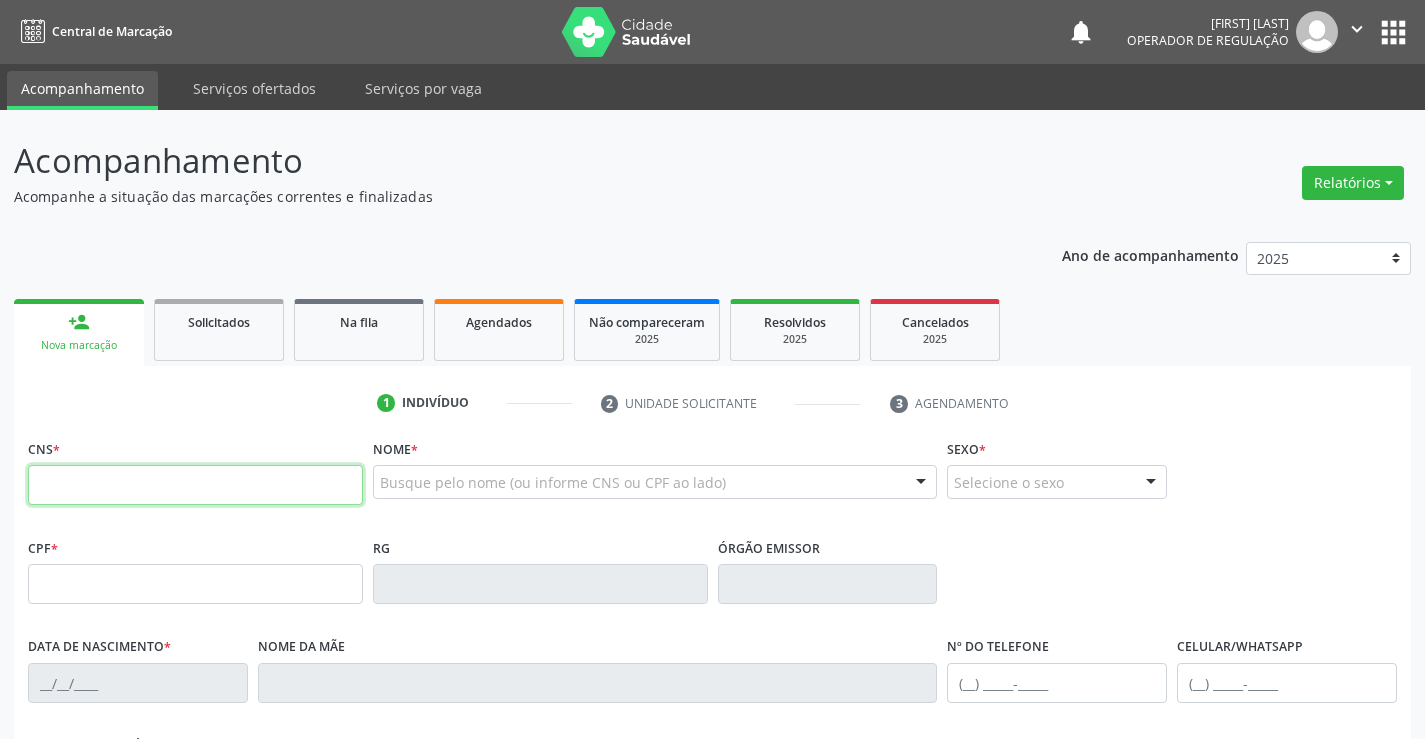 drag, startPoint x: 70, startPoint y: 498, endPoint x: 80, endPoint y: 494, distance: 10.770329 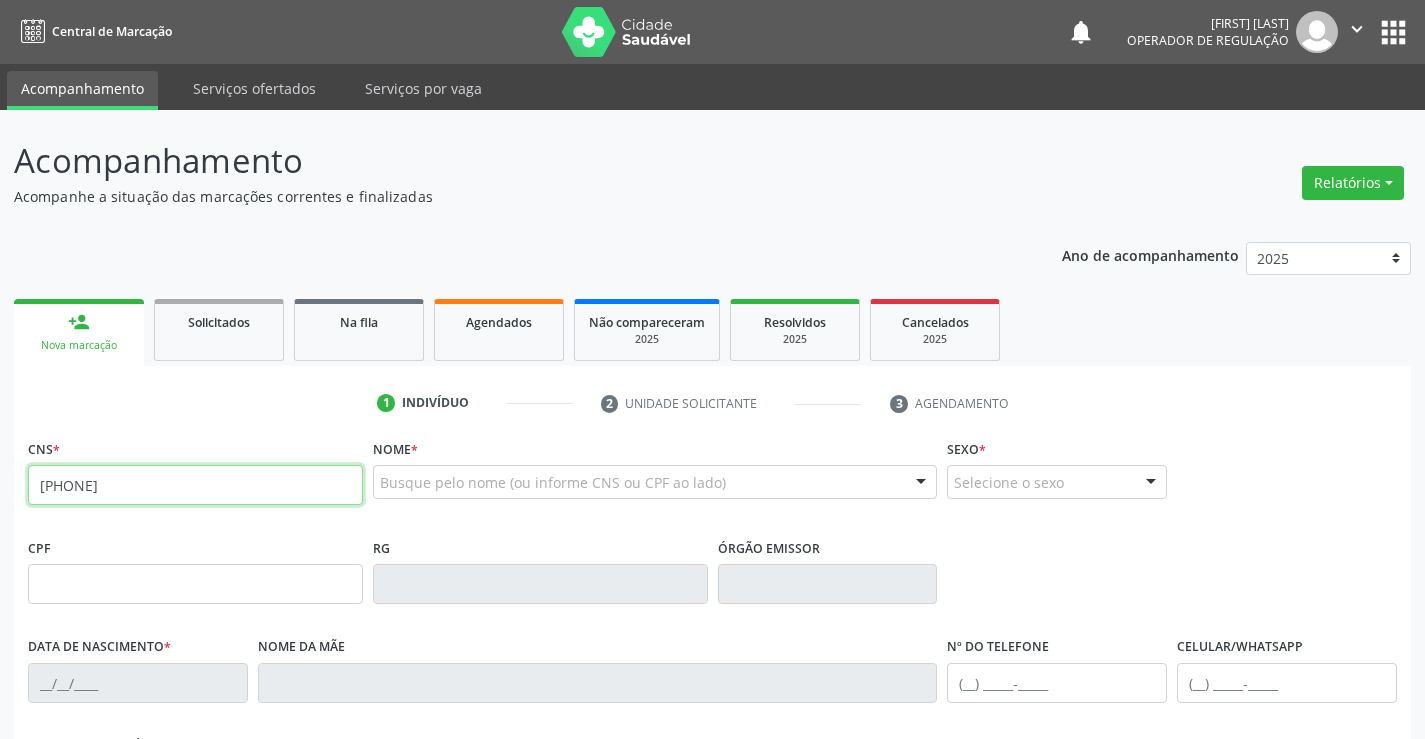 type on "[PHONE]" 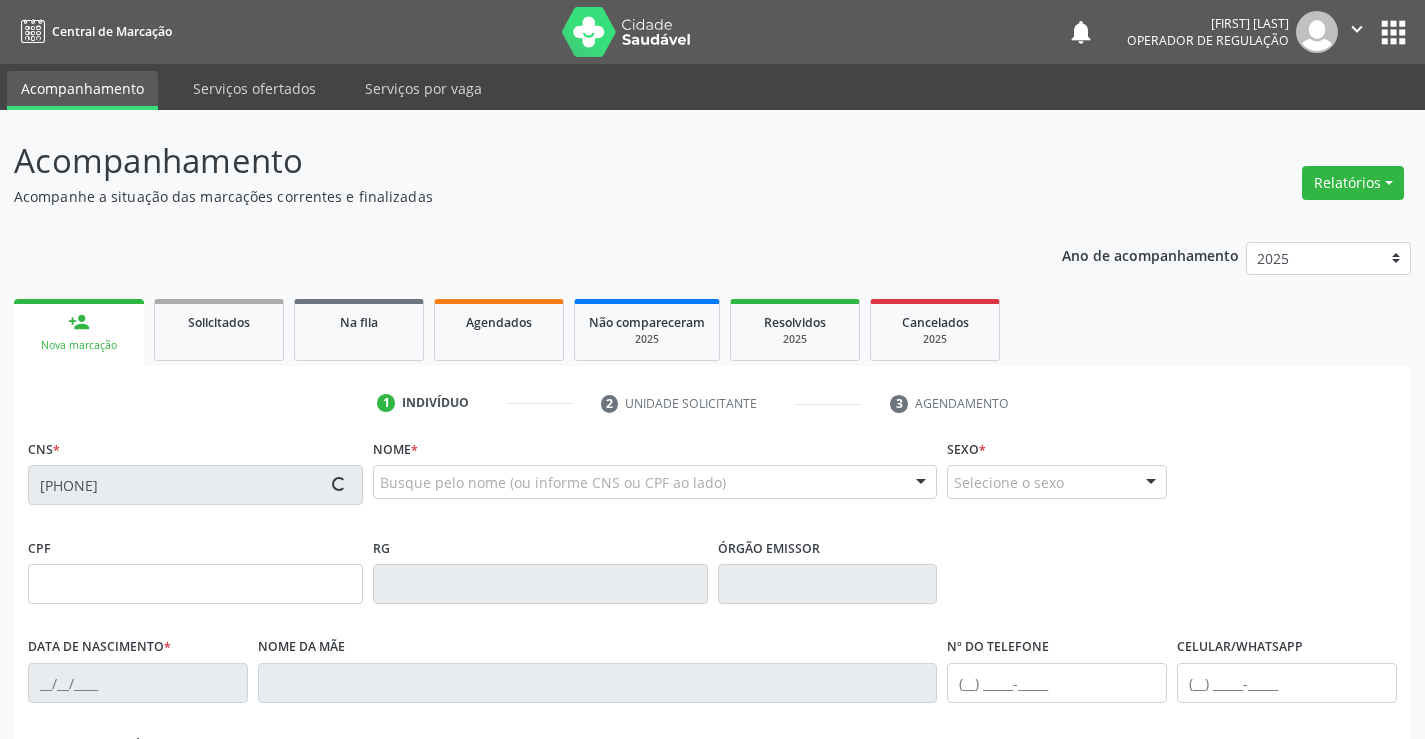 type on "[PHONE]" 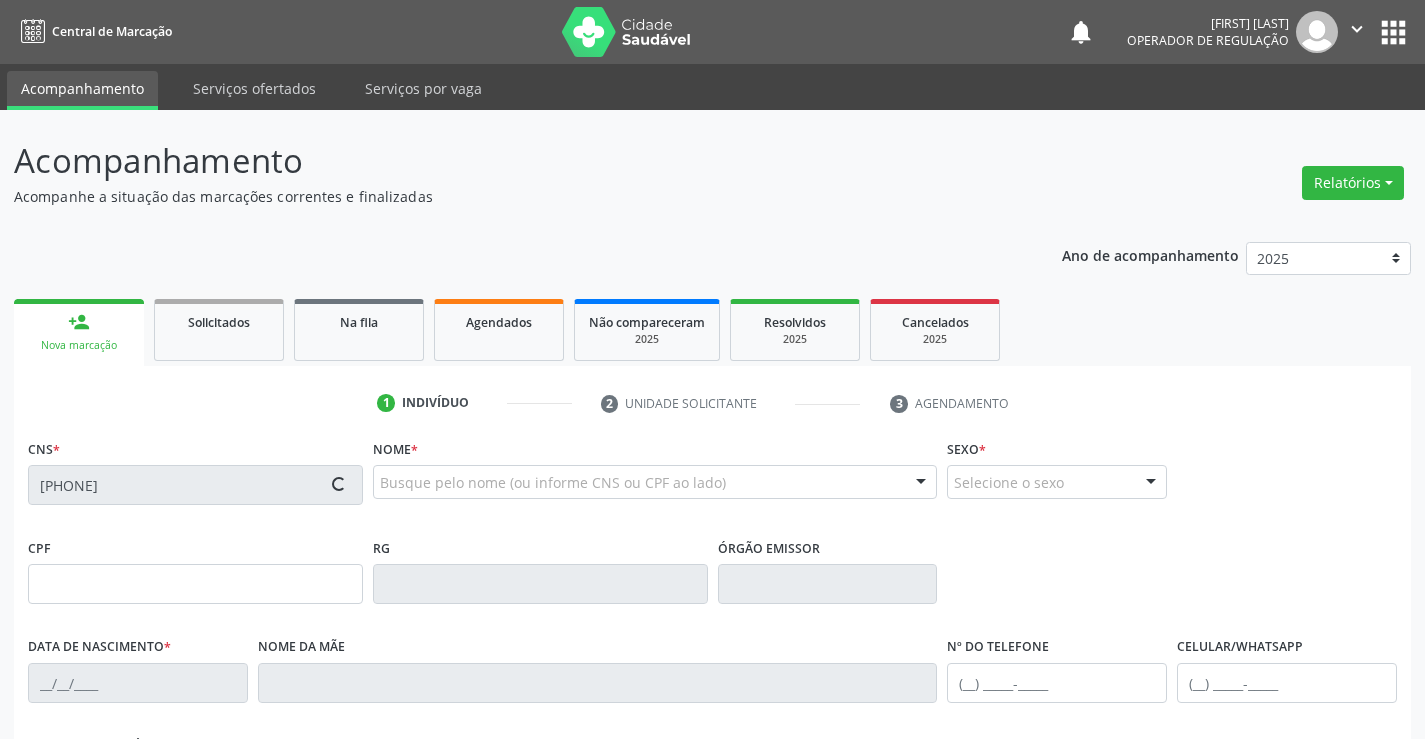 type on "[DATE]" 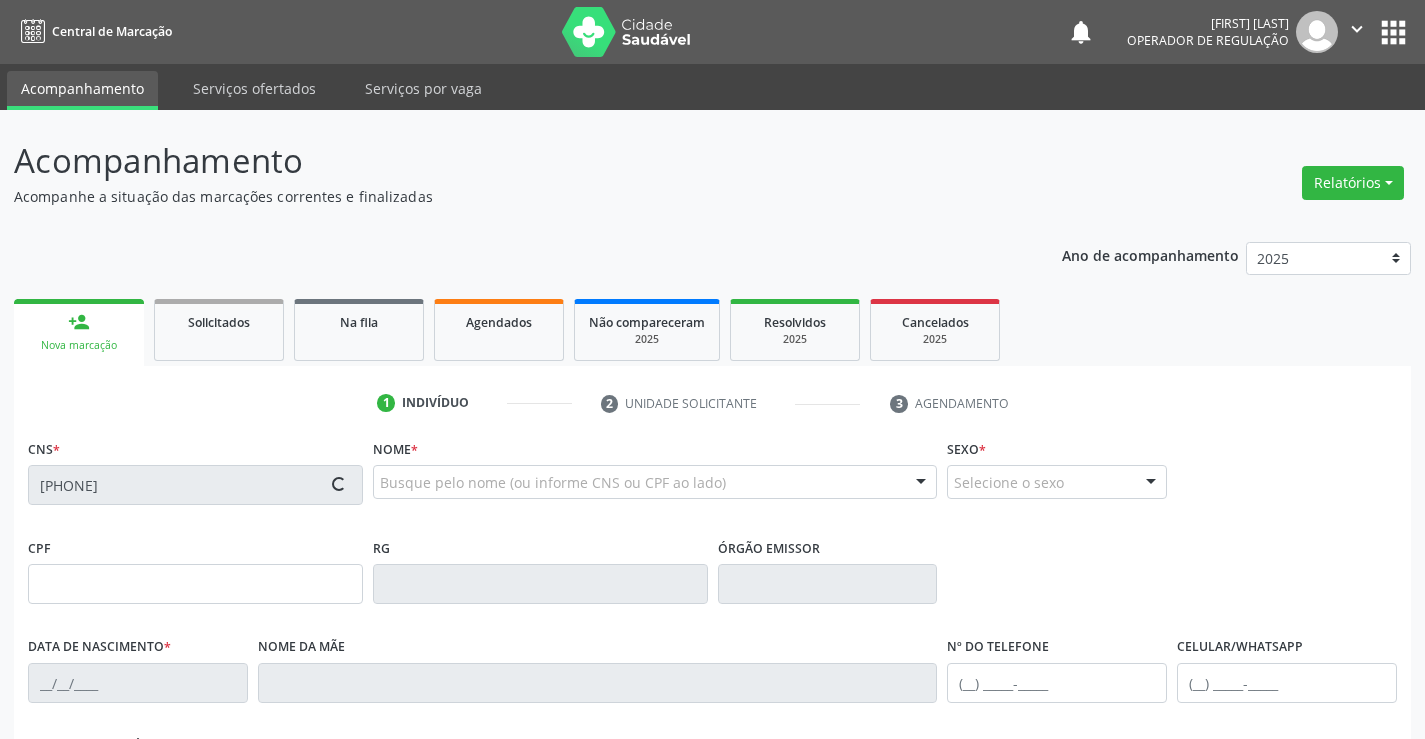 type on "S/N" 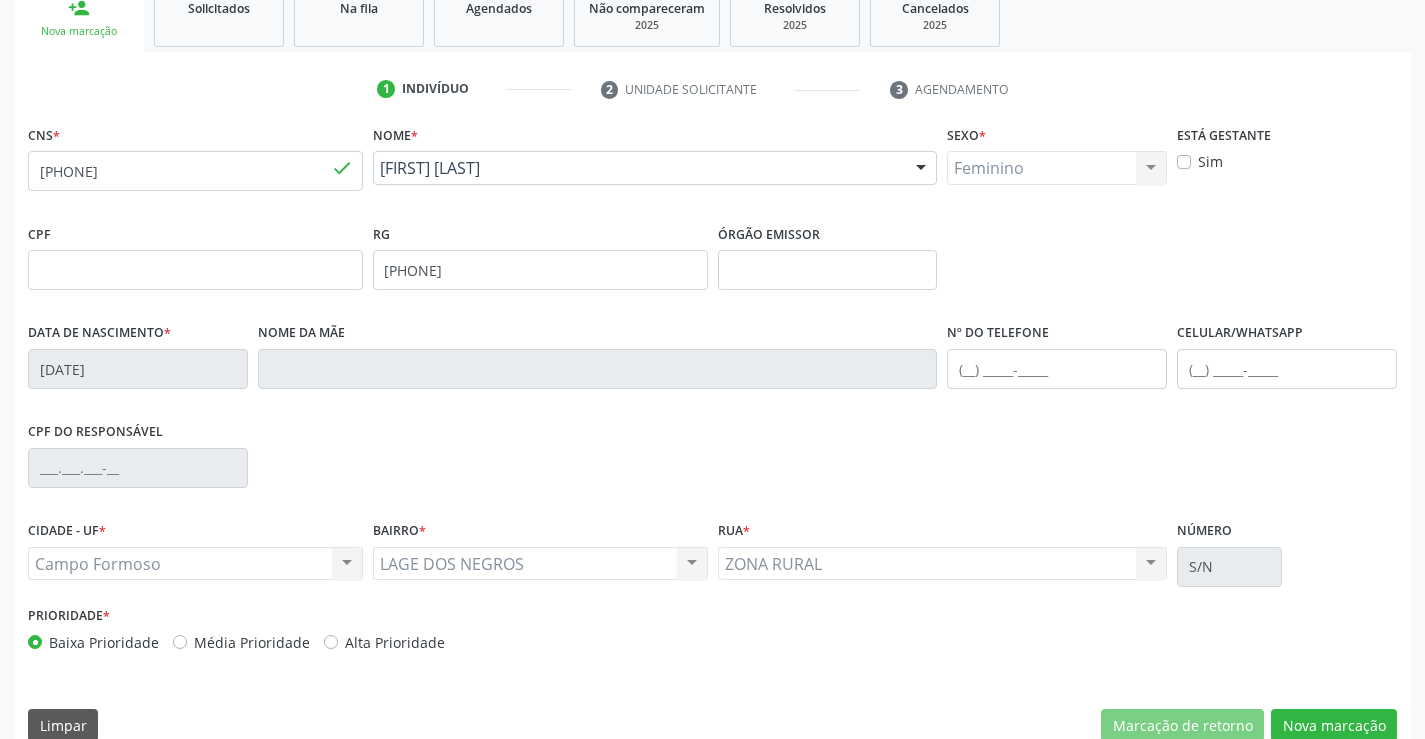 scroll, scrollTop: 345, scrollLeft: 0, axis: vertical 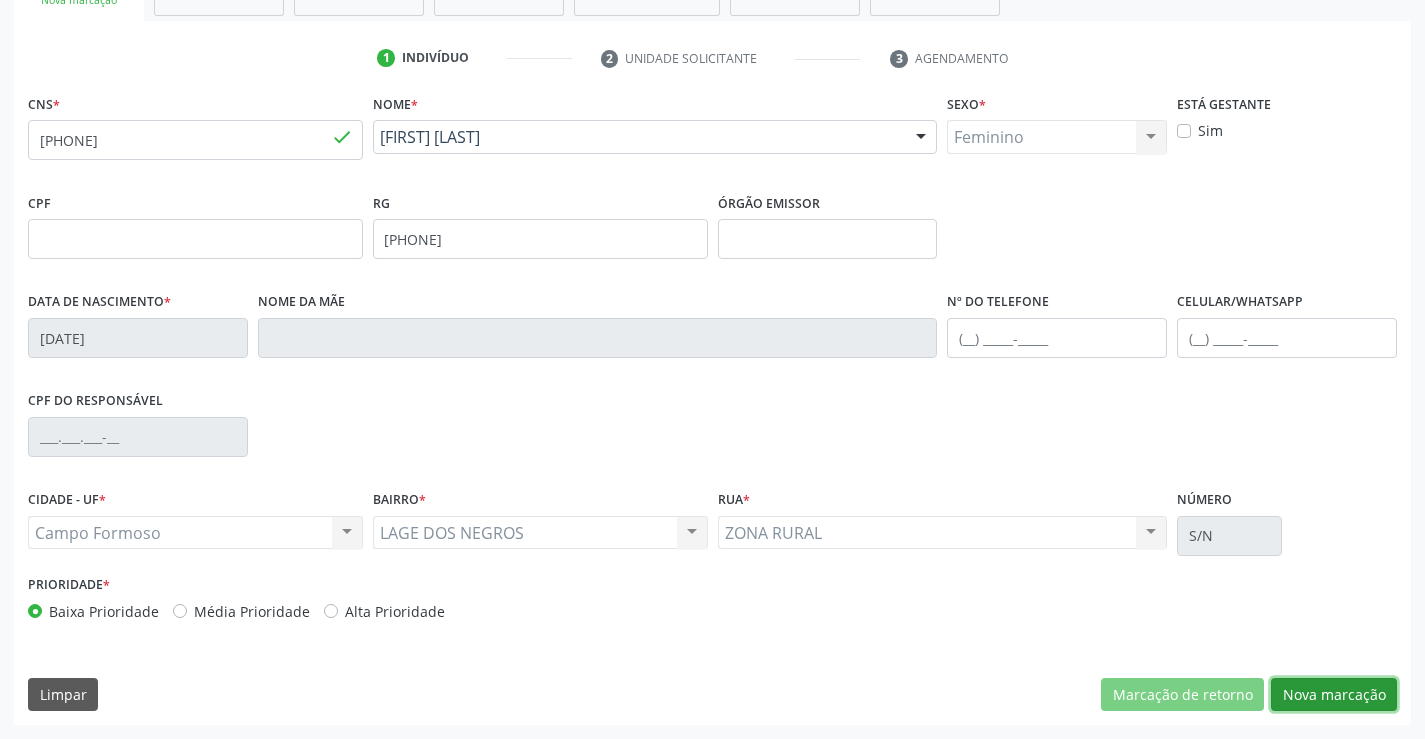 click on "Nova marcação" at bounding box center [1334, 695] 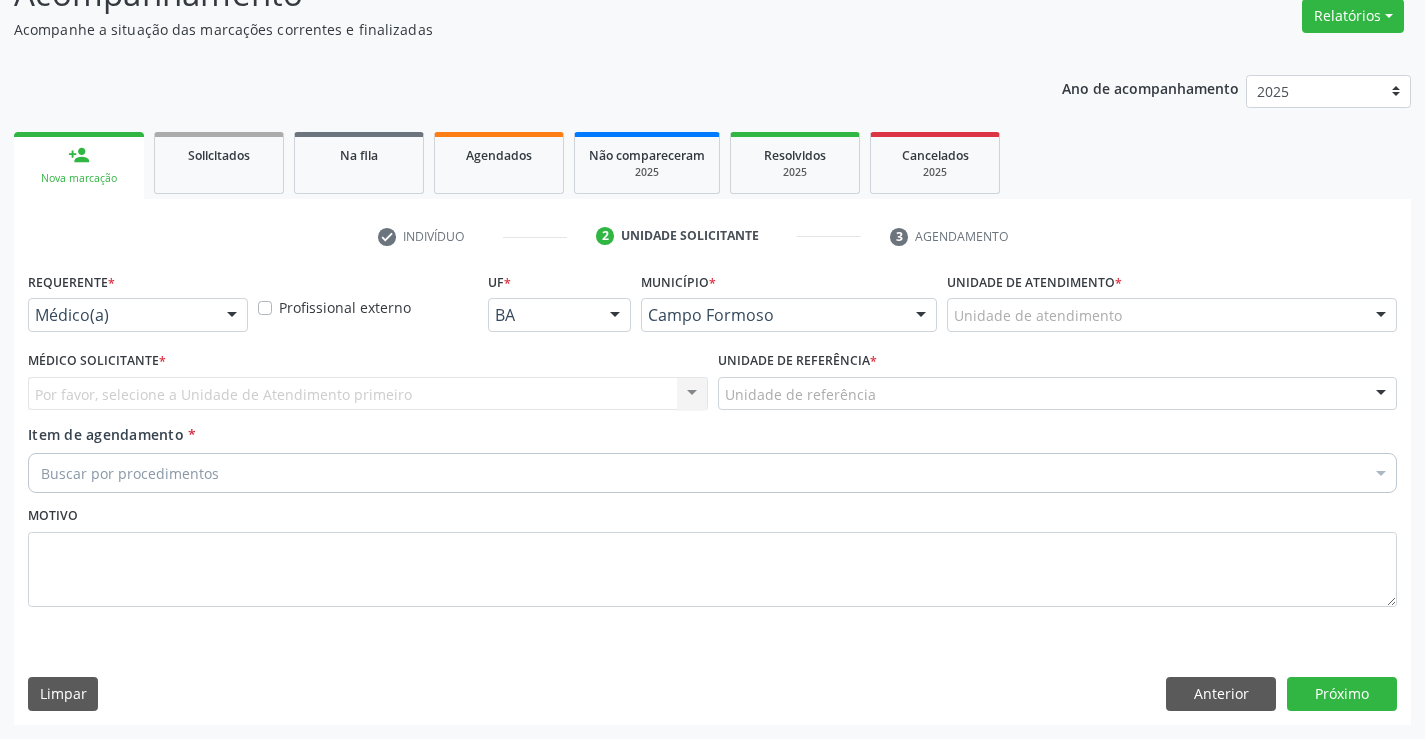 scroll, scrollTop: 167, scrollLeft: 0, axis: vertical 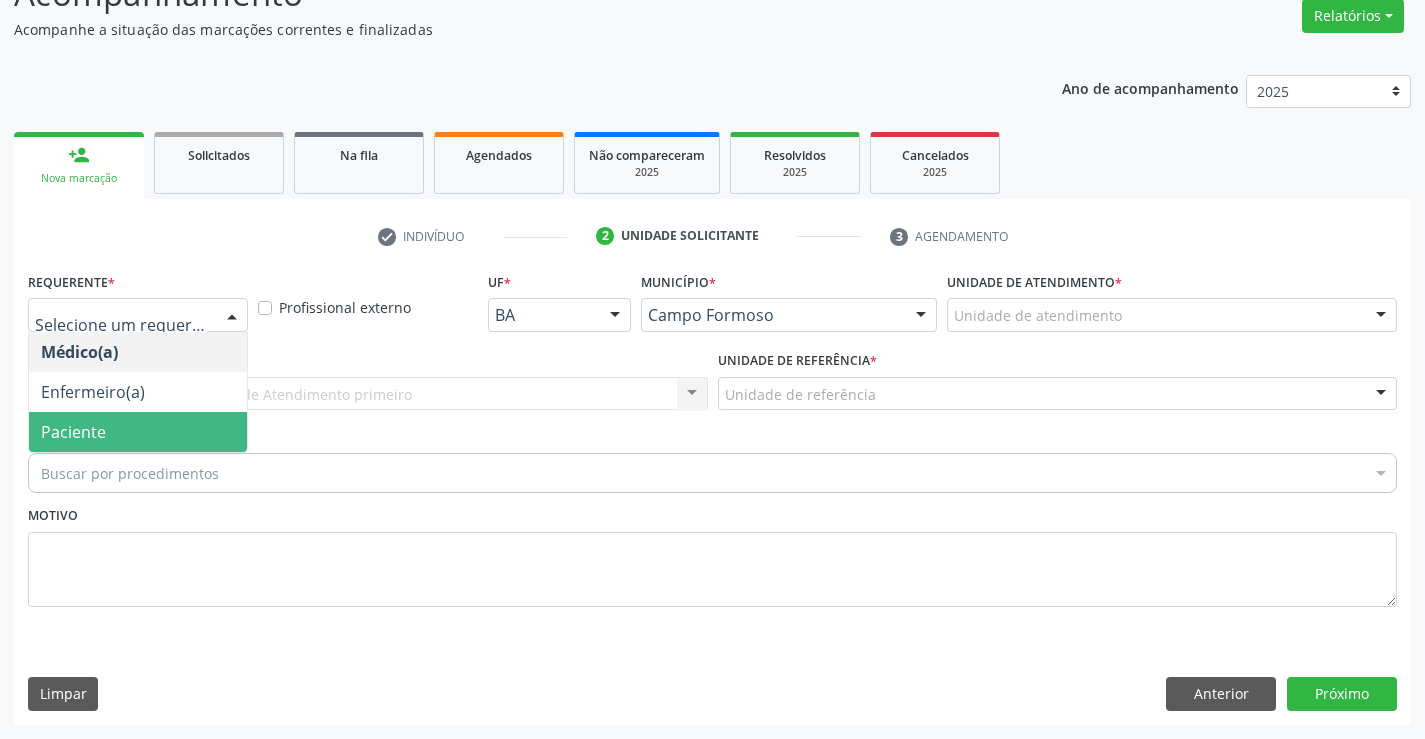 drag, startPoint x: 206, startPoint y: 435, endPoint x: 208, endPoint y: 408, distance: 27.073973 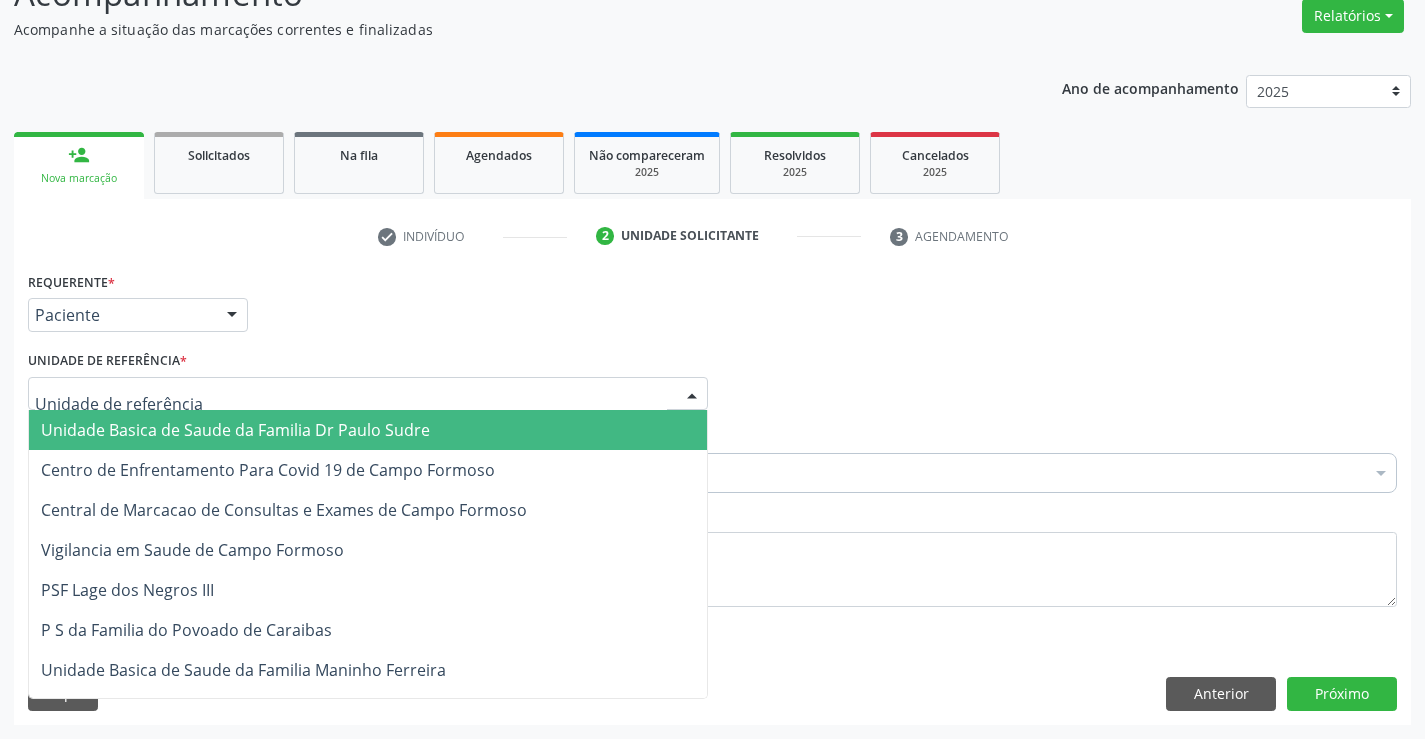 click at bounding box center [368, 394] 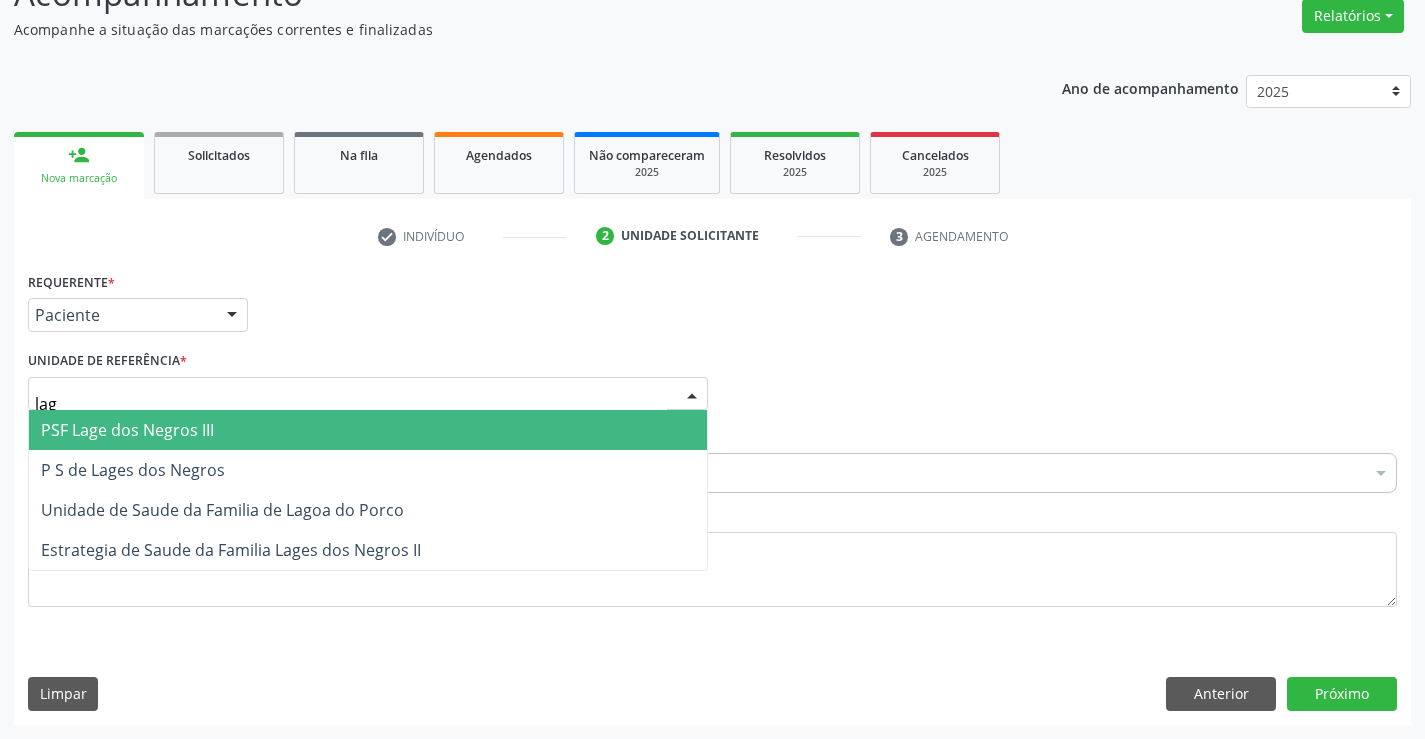 type on "lage" 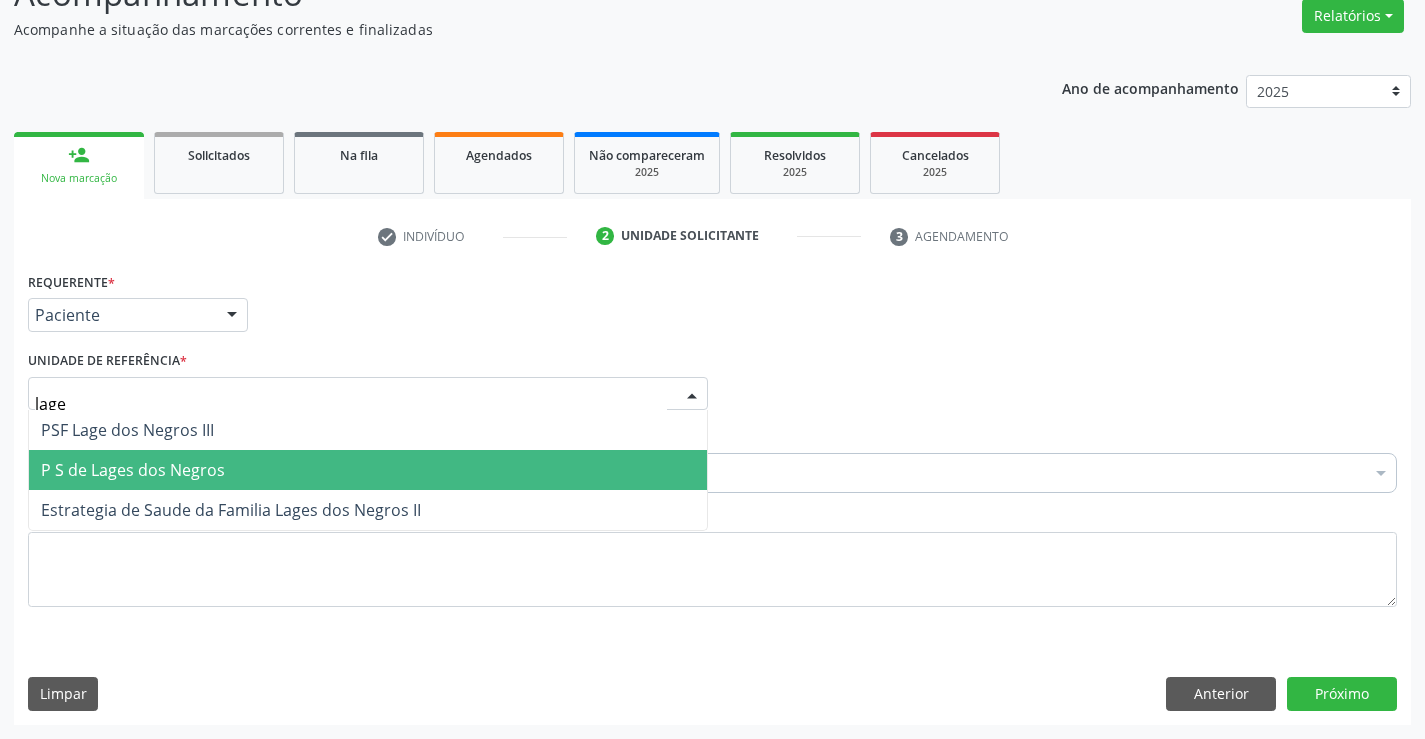 click on "P S de Lages dos Negros" at bounding box center (133, 470) 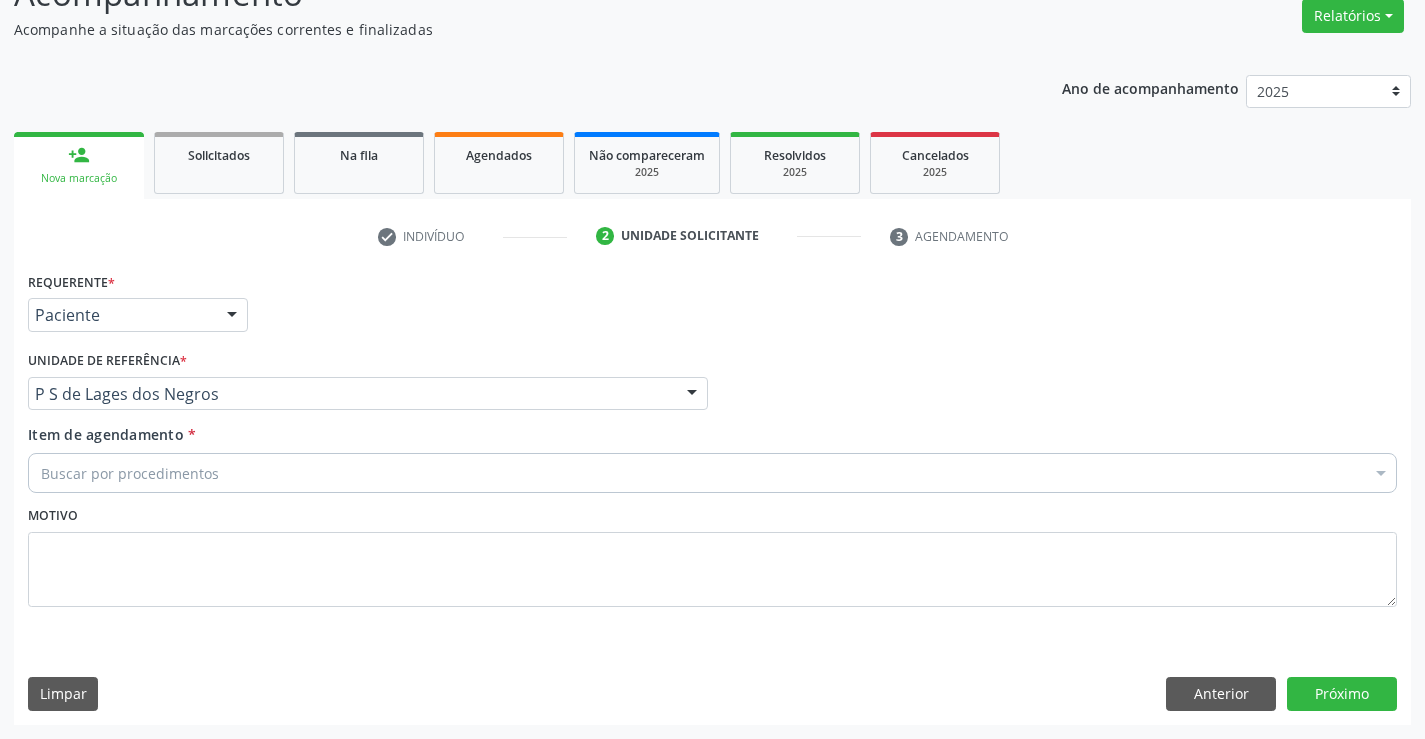click on "Motivo" at bounding box center (712, 554) 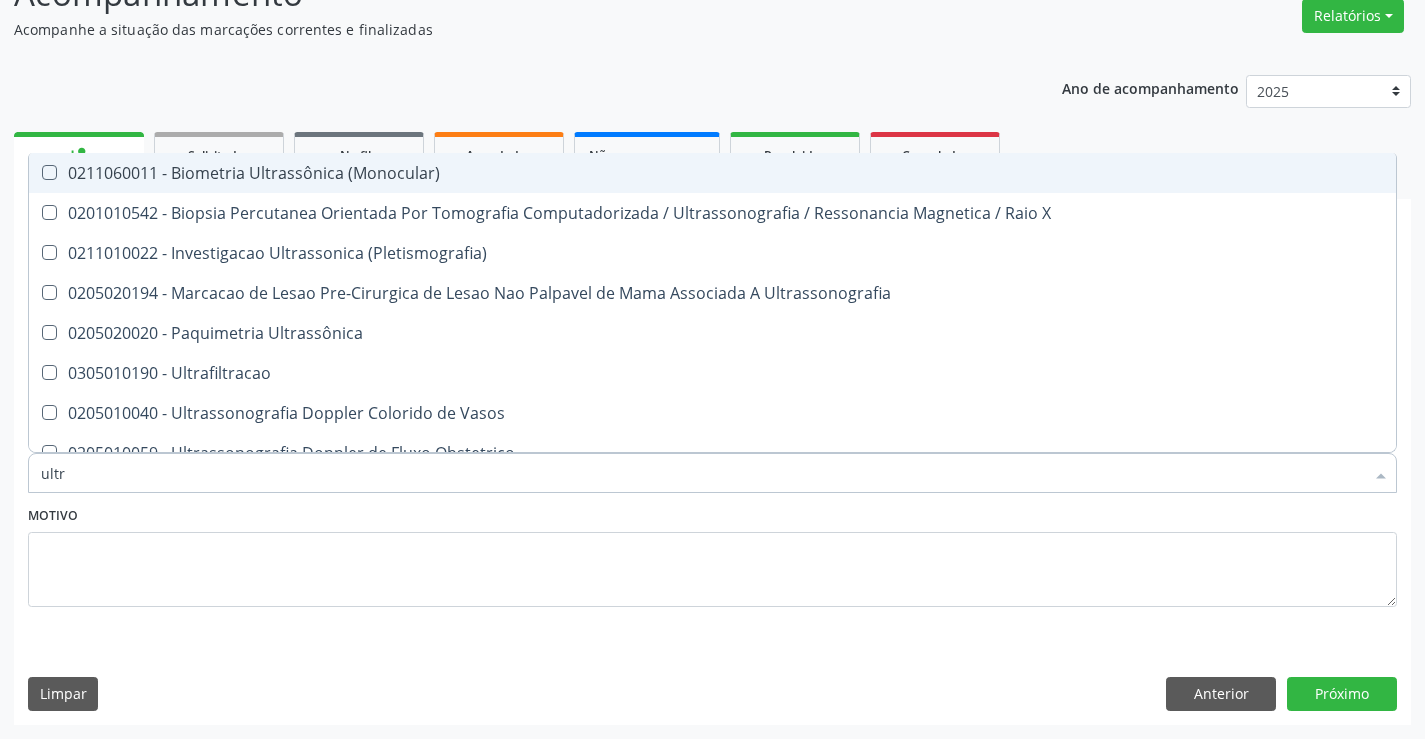 type on "ultra" 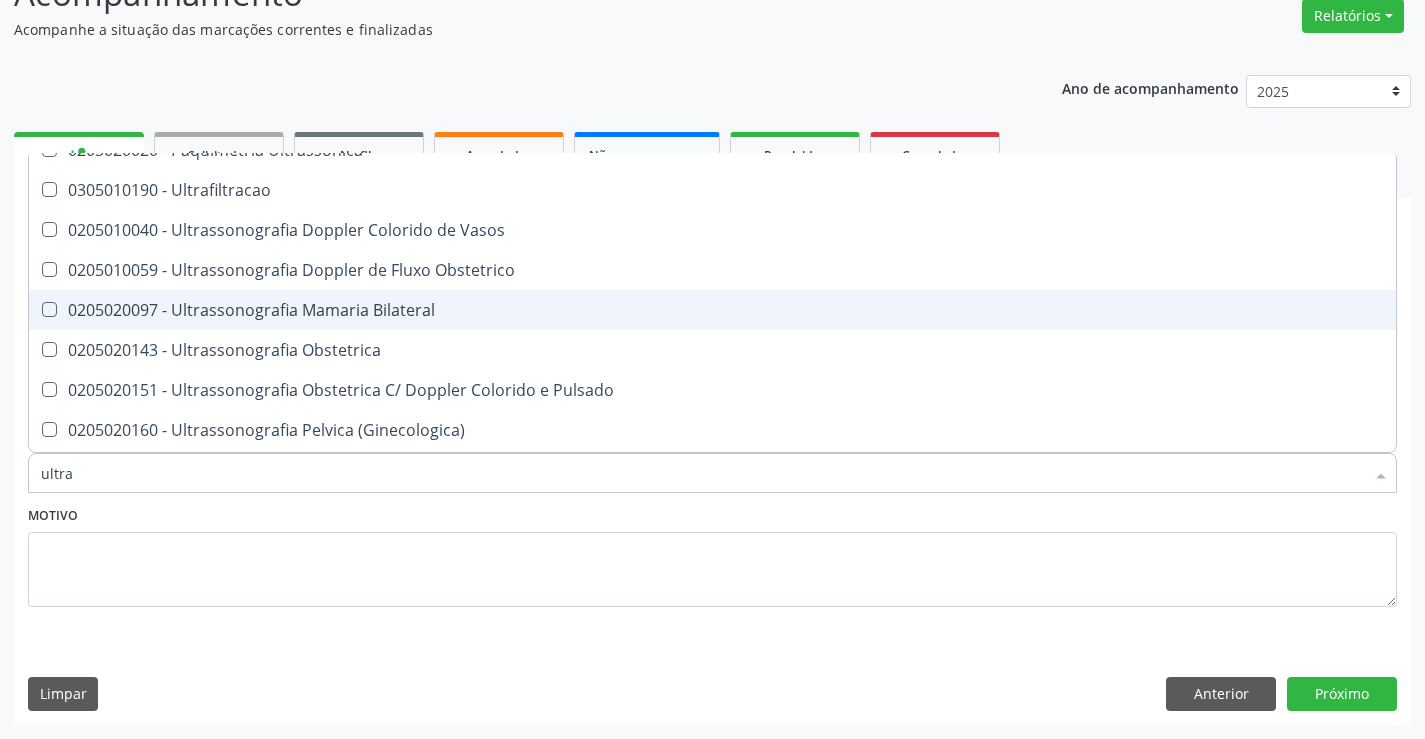 scroll, scrollTop: 200, scrollLeft: 0, axis: vertical 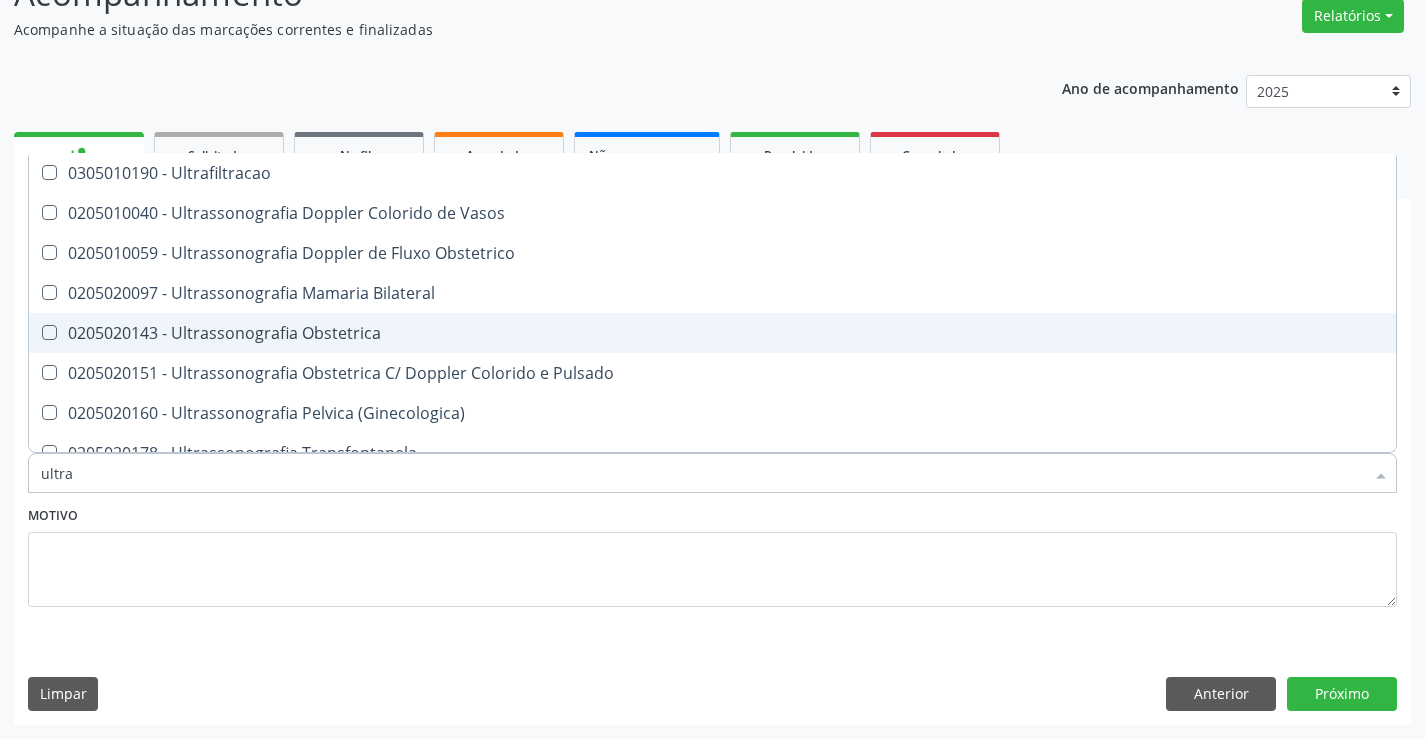 drag, startPoint x: 293, startPoint y: 325, endPoint x: 257, endPoint y: 480, distance: 159.12573 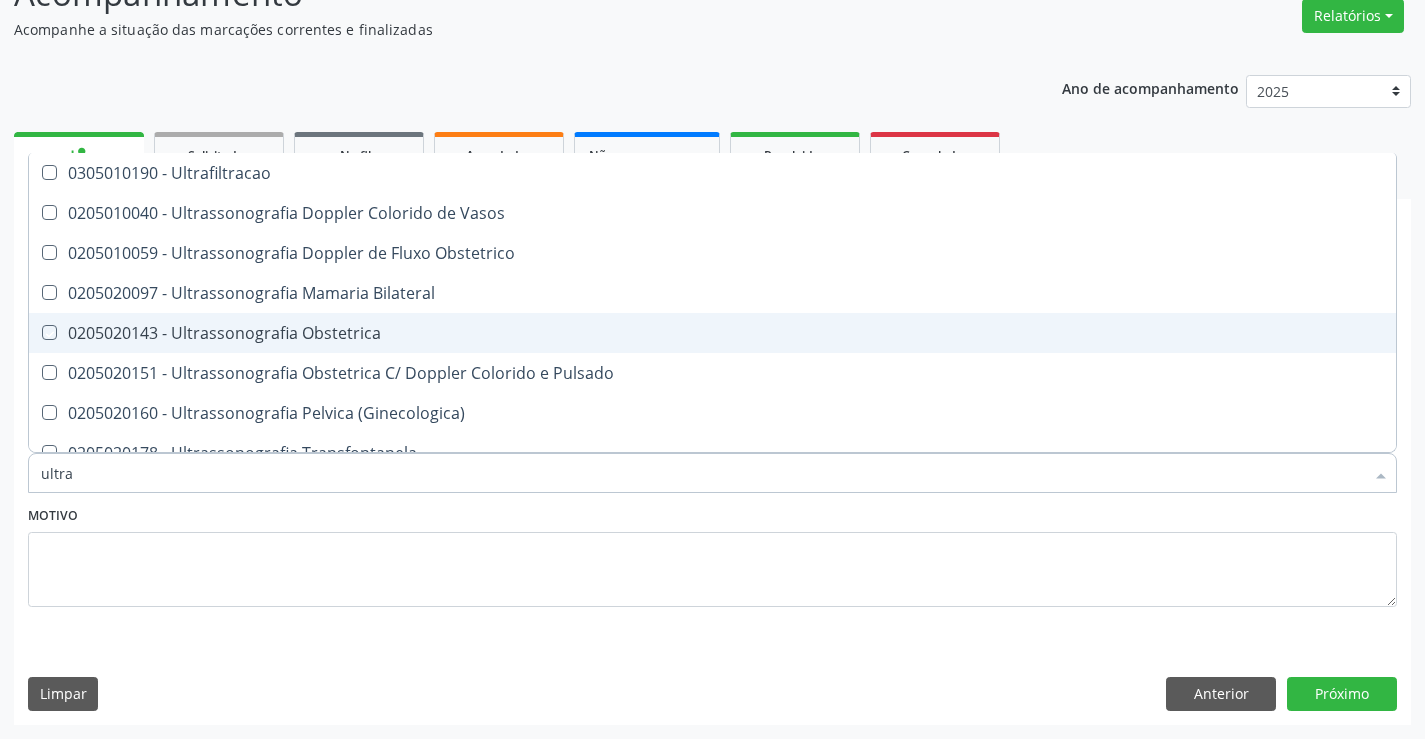 checkbox on "true" 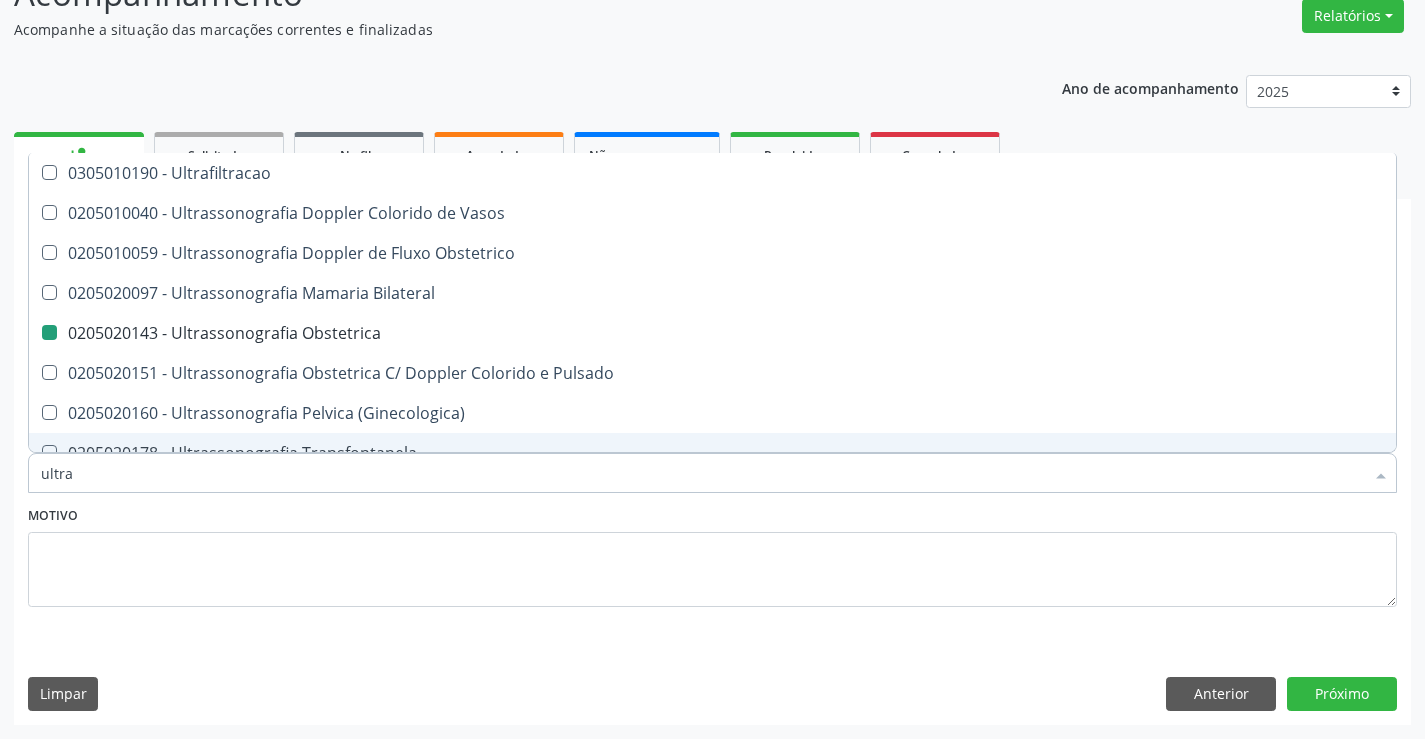 click on "Motivo" at bounding box center [712, 554] 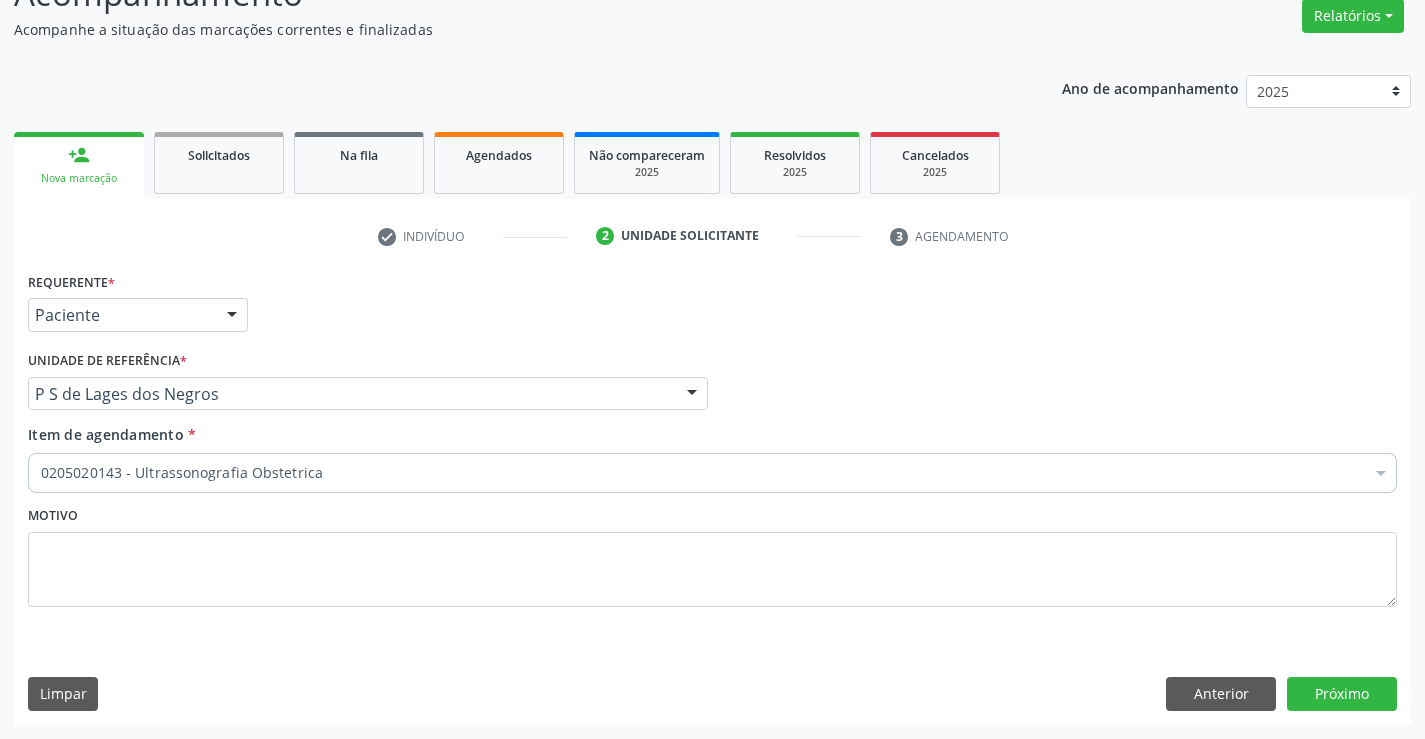 scroll, scrollTop: 0, scrollLeft: 0, axis: both 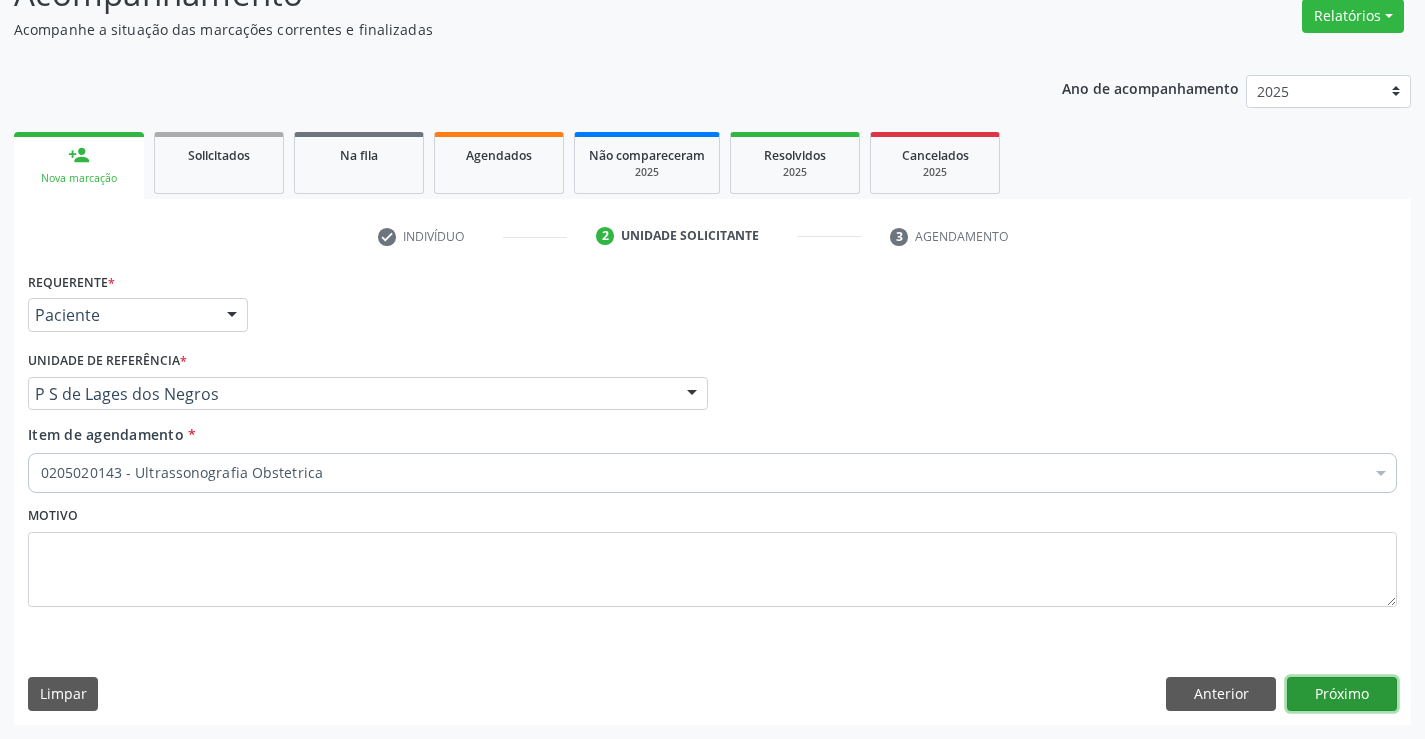 click on "Próximo" at bounding box center (1342, 694) 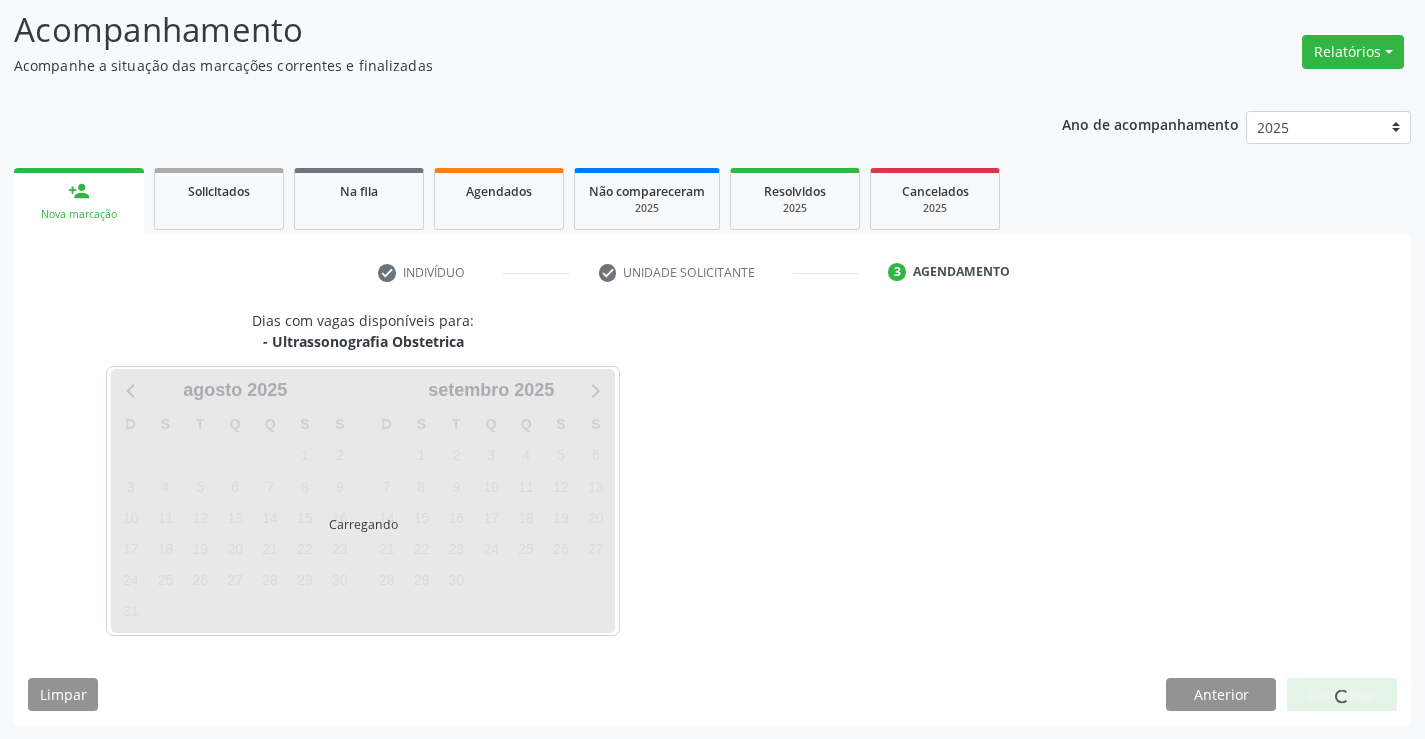 scroll, scrollTop: 131, scrollLeft: 0, axis: vertical 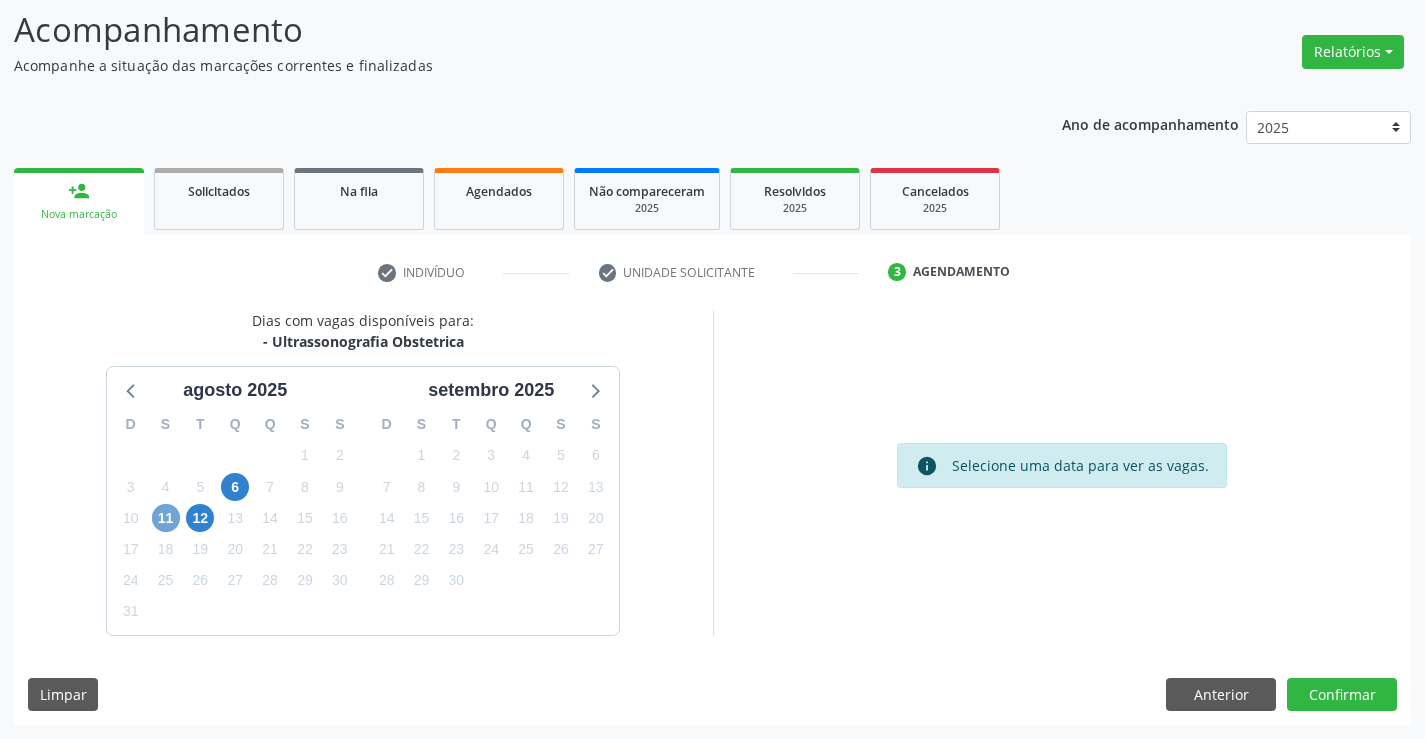 drag, startPoint x: 167, startPoint y: 519, endPoint x: 183, endPoint y: 521, distance: 16.124516 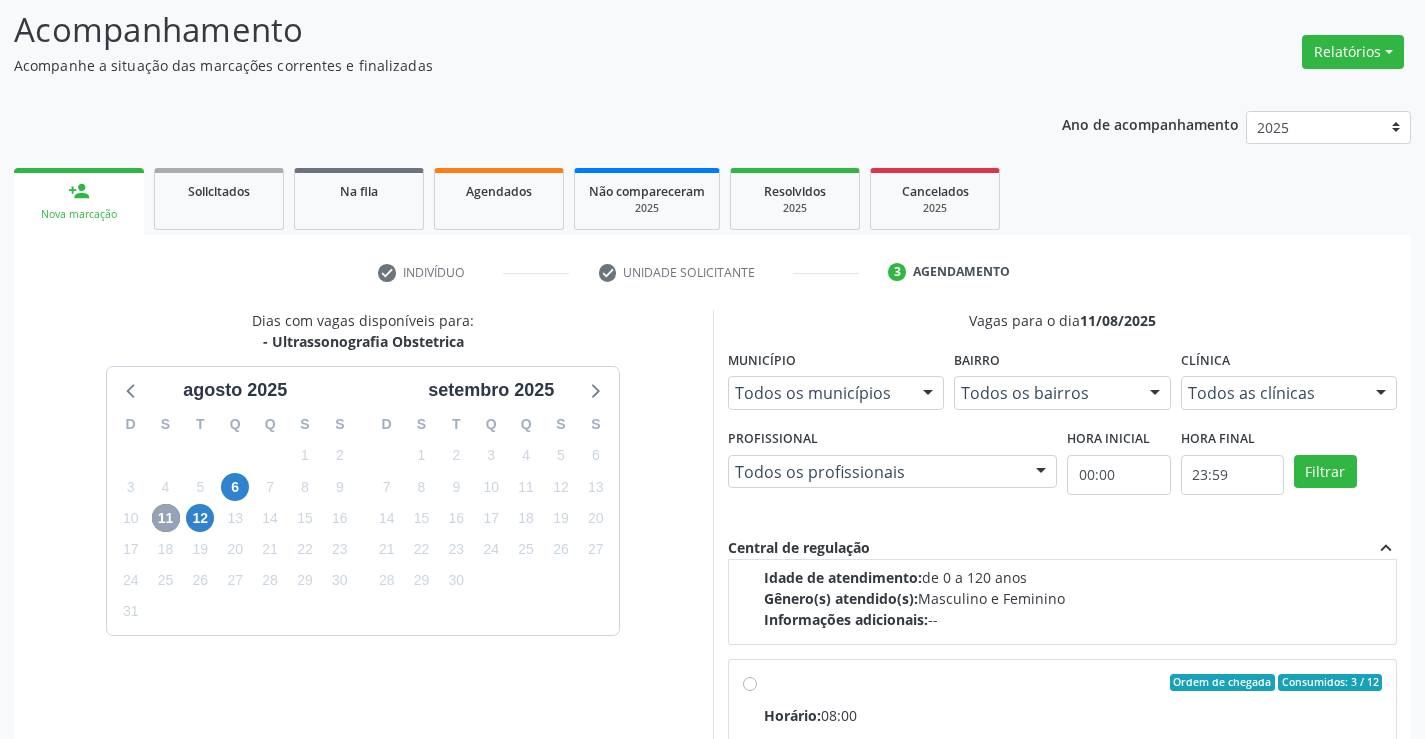 scroll, scrollTop: 300, scrollLeft: 0, axis: vertical 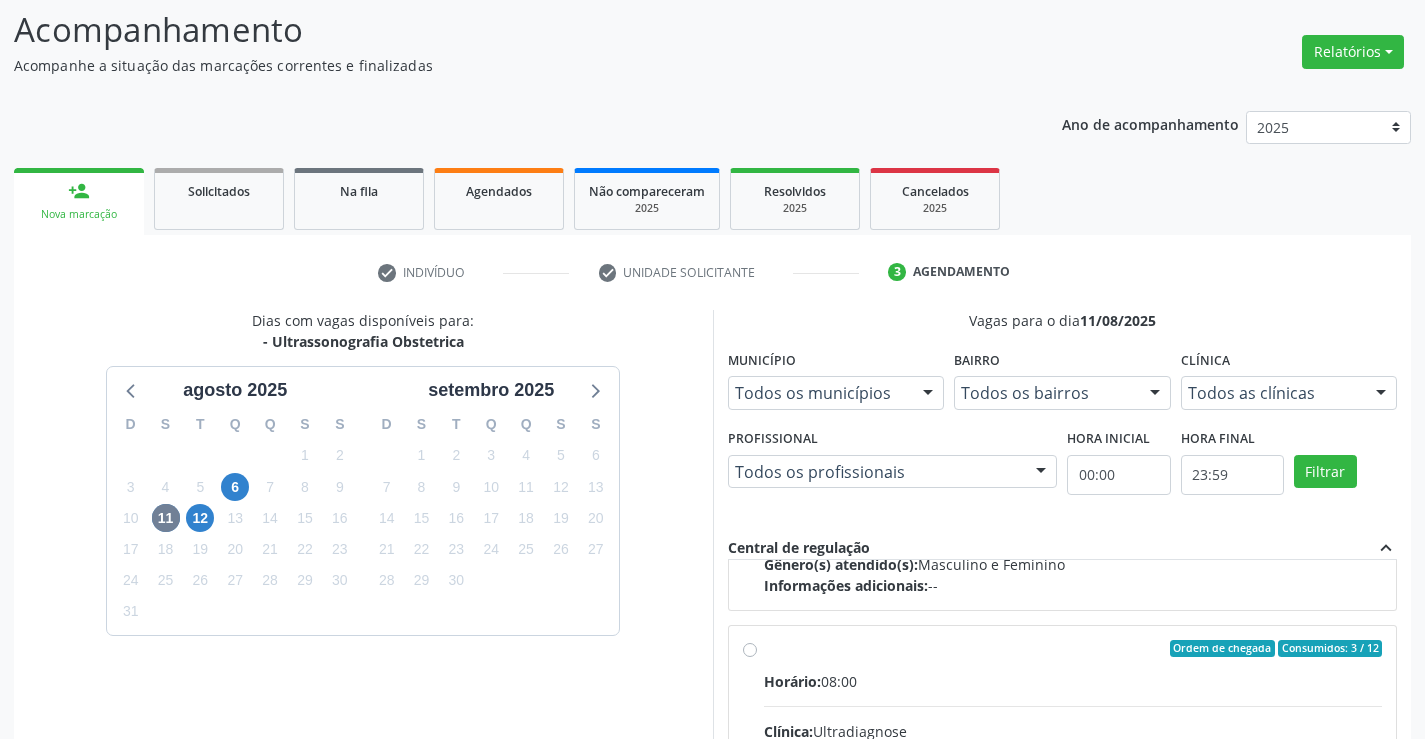 click on "Ordem de chegada
Consumidos: 3 / 12
Horário:   08:00
Clínica:  Ultradiagnose
Rede:
--
Endereço:   nº S/N, Centro, [CITY] - [STATE]
Telefone:   (74) [PHONE]
Profissional:
[FIRST] [LAST]
Informações adicionais sobre o atendimento
Idade de atendimento:
de 0 a 120 anos
Gênero(s) atendido(s):
Masculino e Feminino
Informações adicionais:
--" at bounding box center (1073, 793) 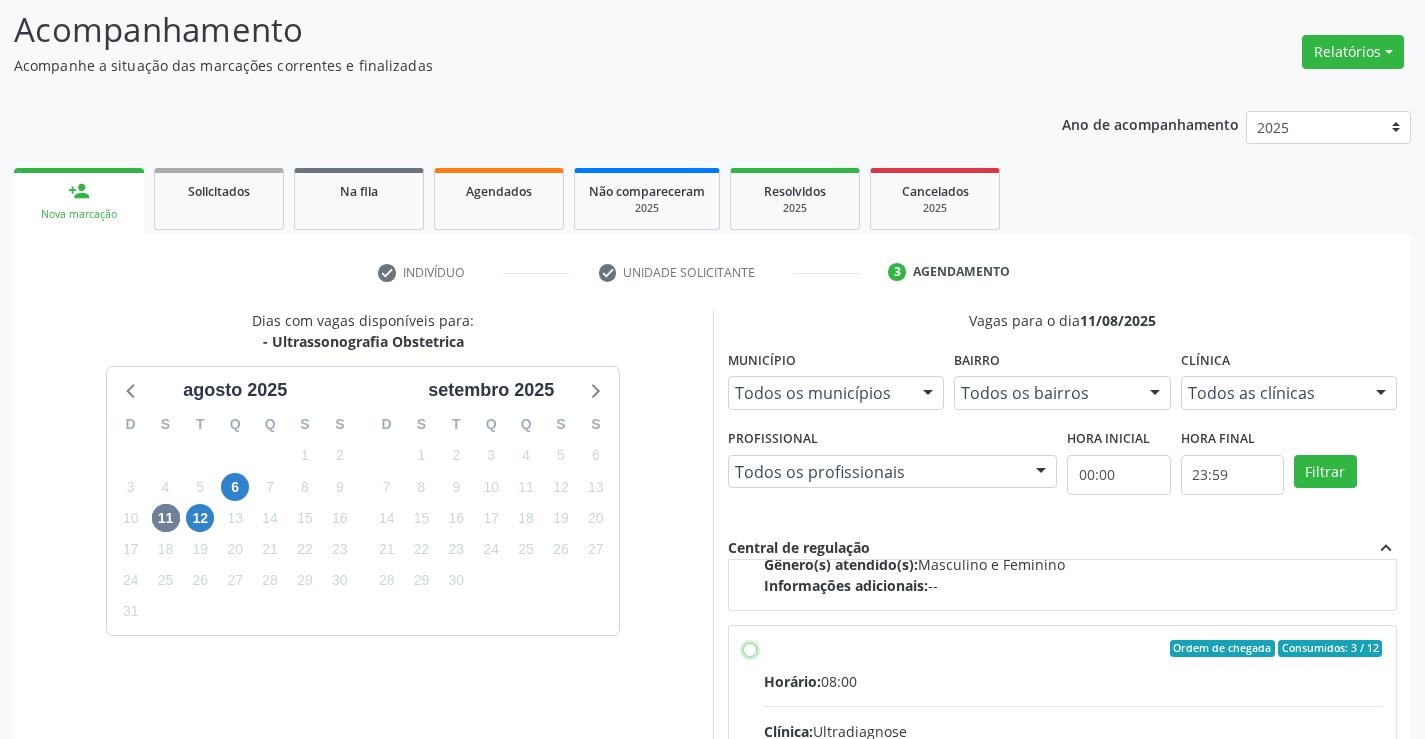 radio on "true" 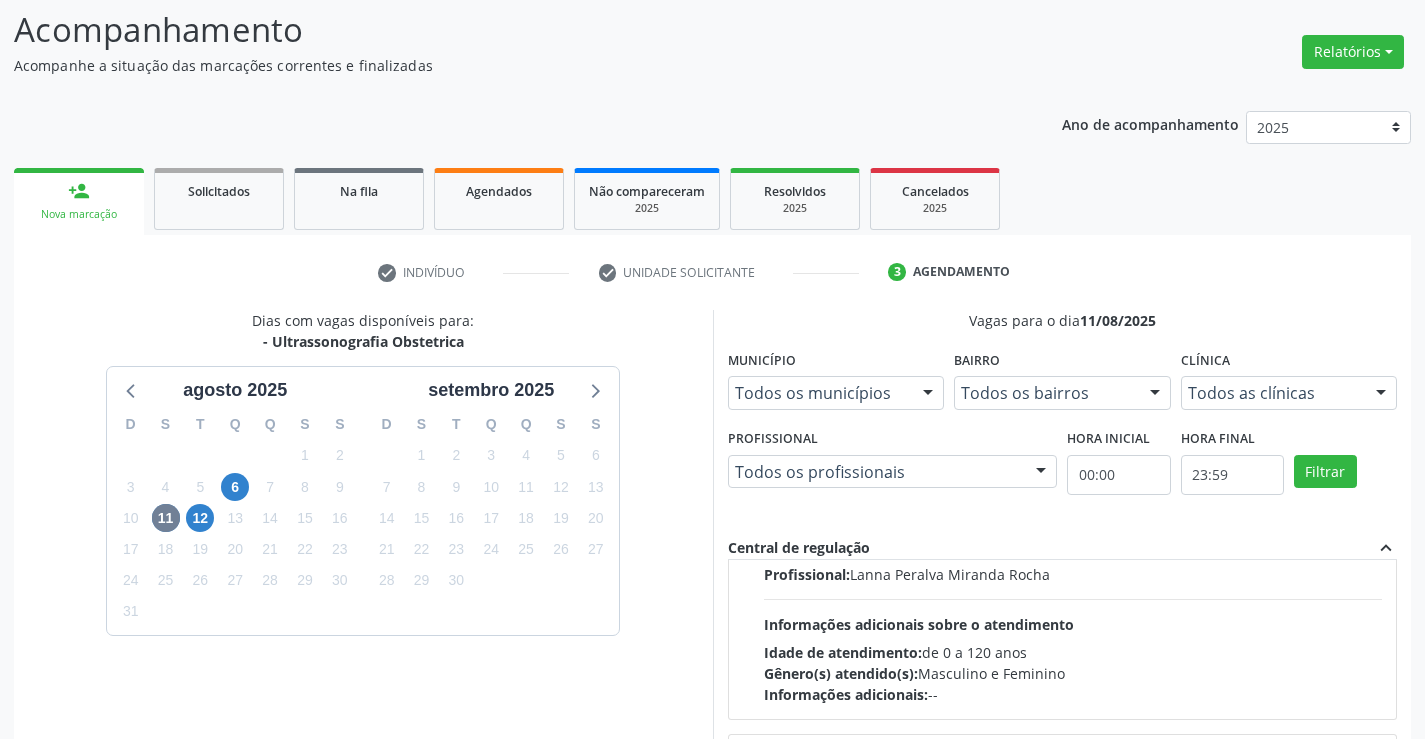 scroll, scrollTop: 2903, scrollLeft: 0, axis: vertical 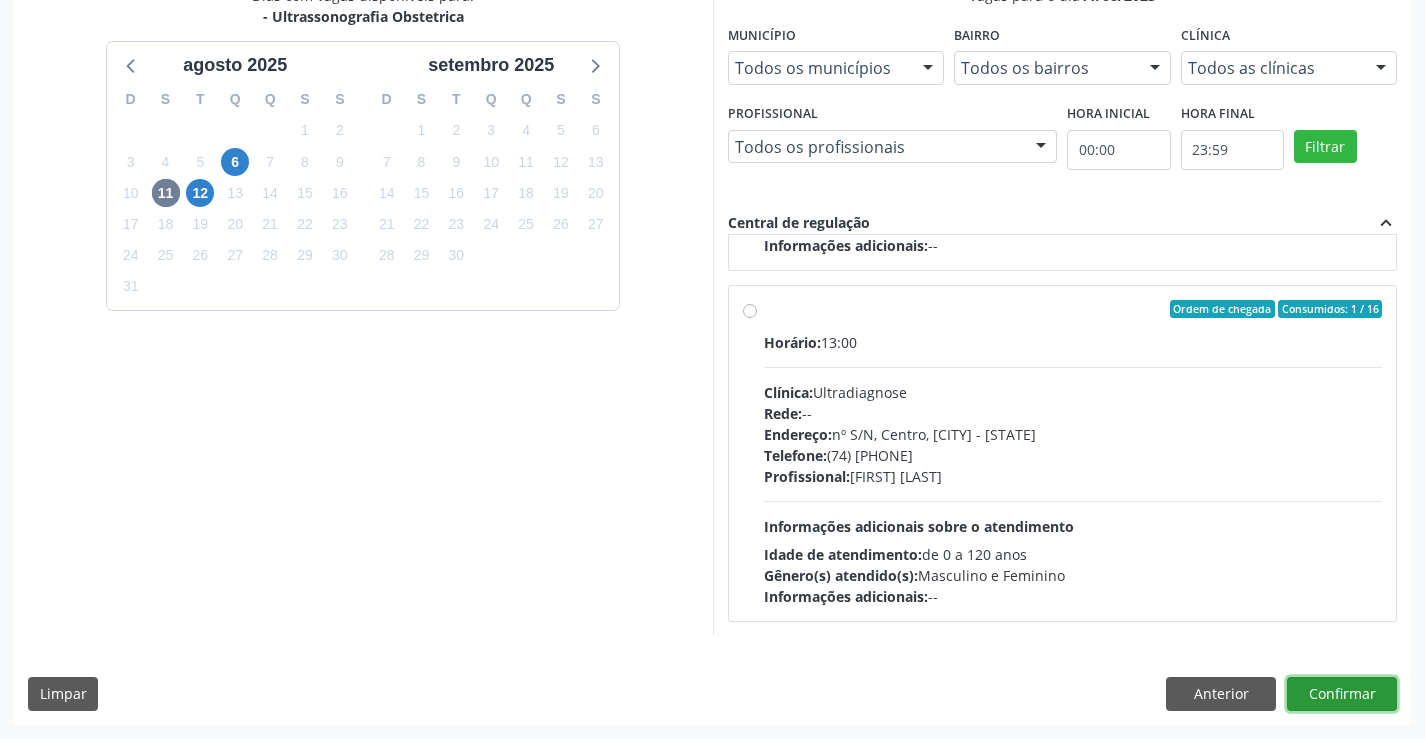 click on "Confirmar" at bounding box center (1342, 694) 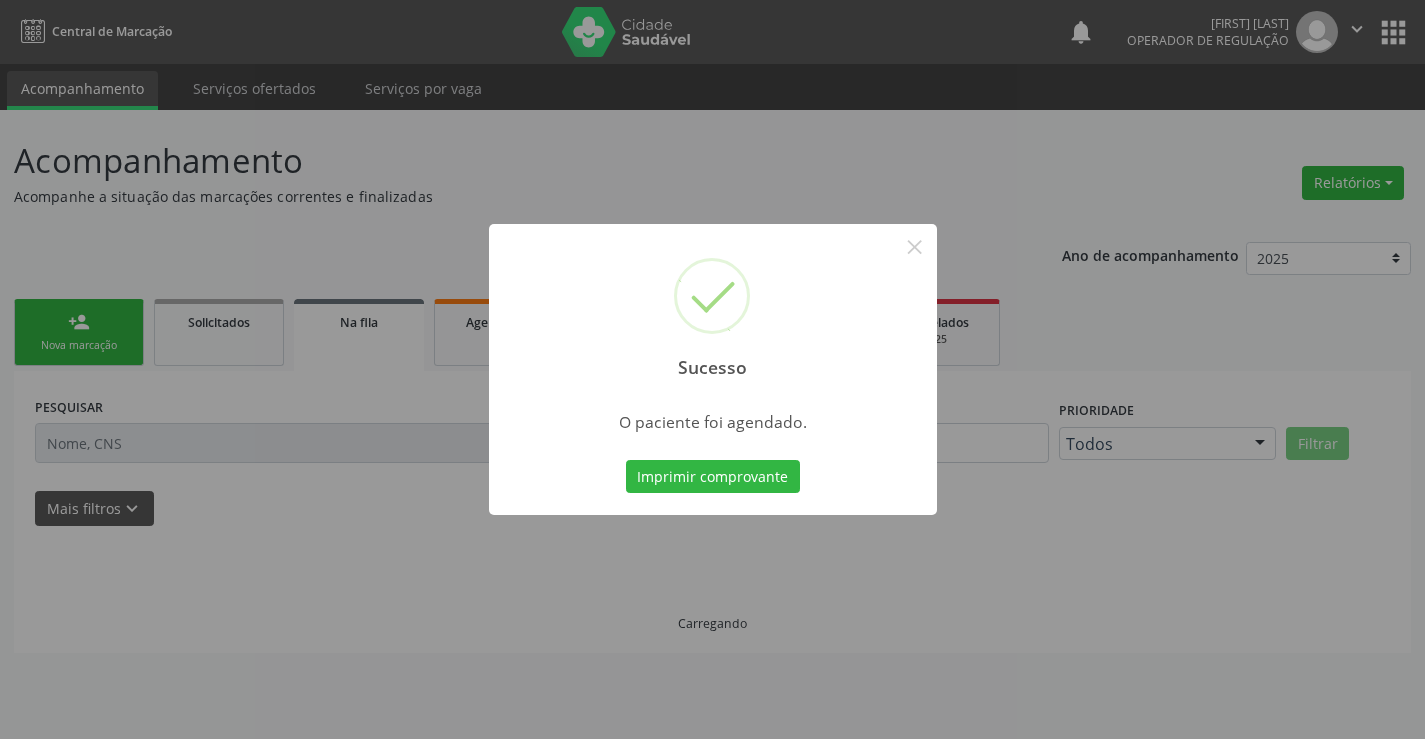 scroll, scrollTop: 0, scrollLeft: 0, axis: both 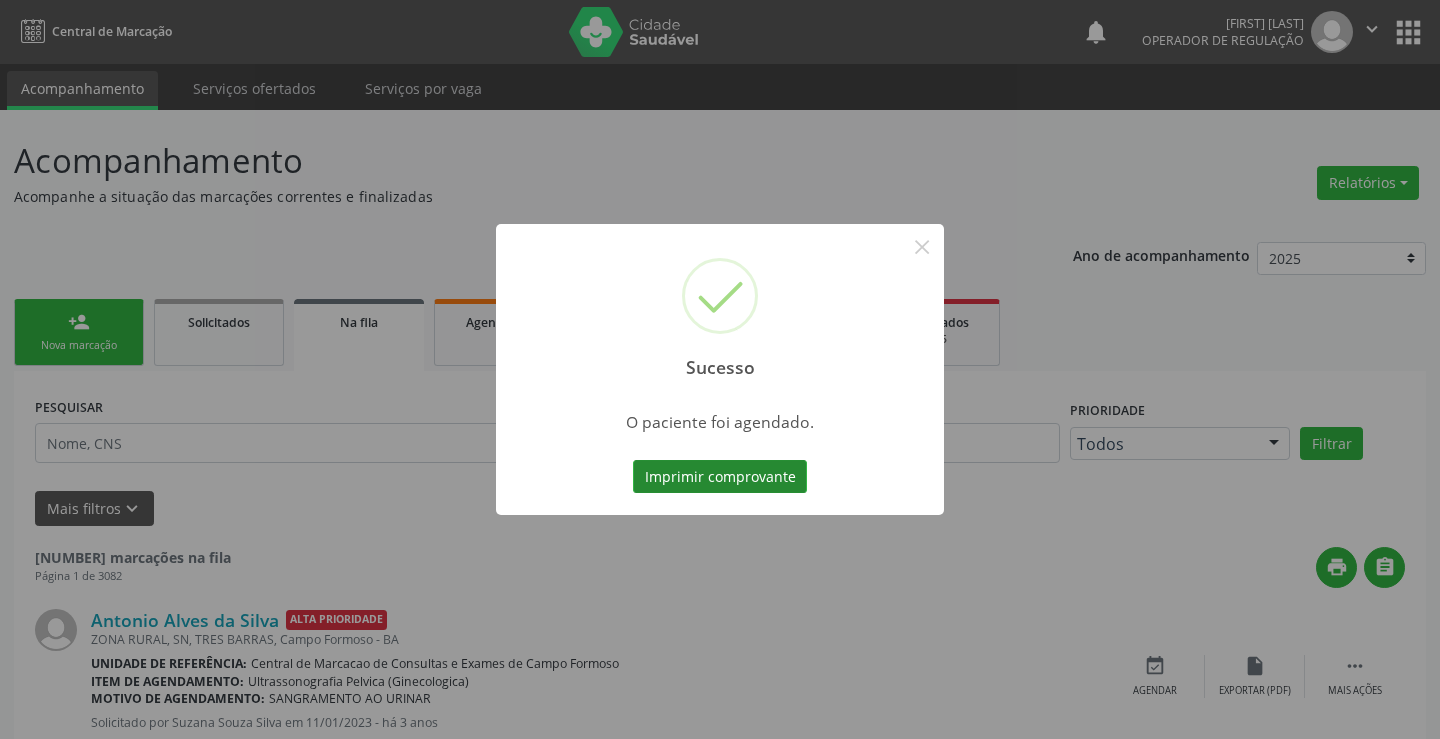 click on "Imprimir comprovante" at bounding box center (720, 477) 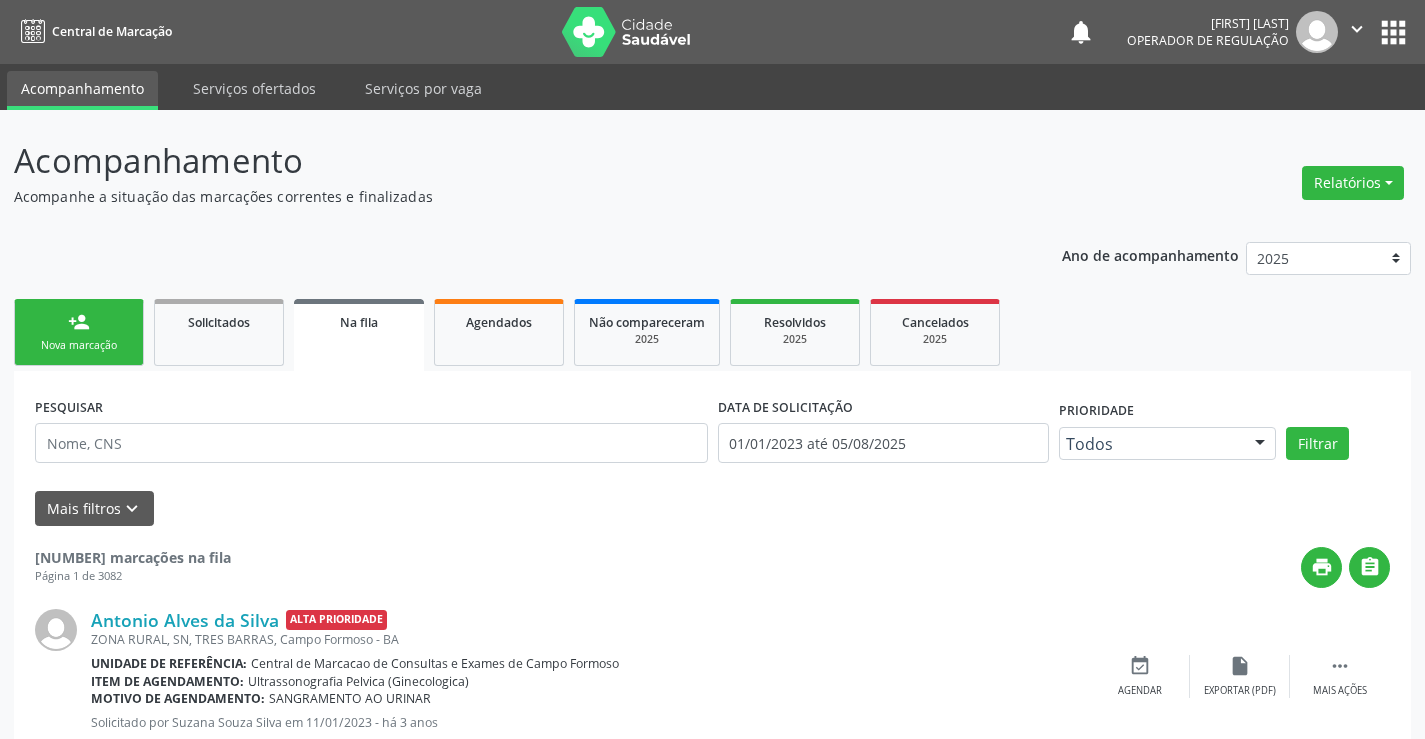 scroll, scrollTop: 100, scrollLeft: 0, axis: vertical 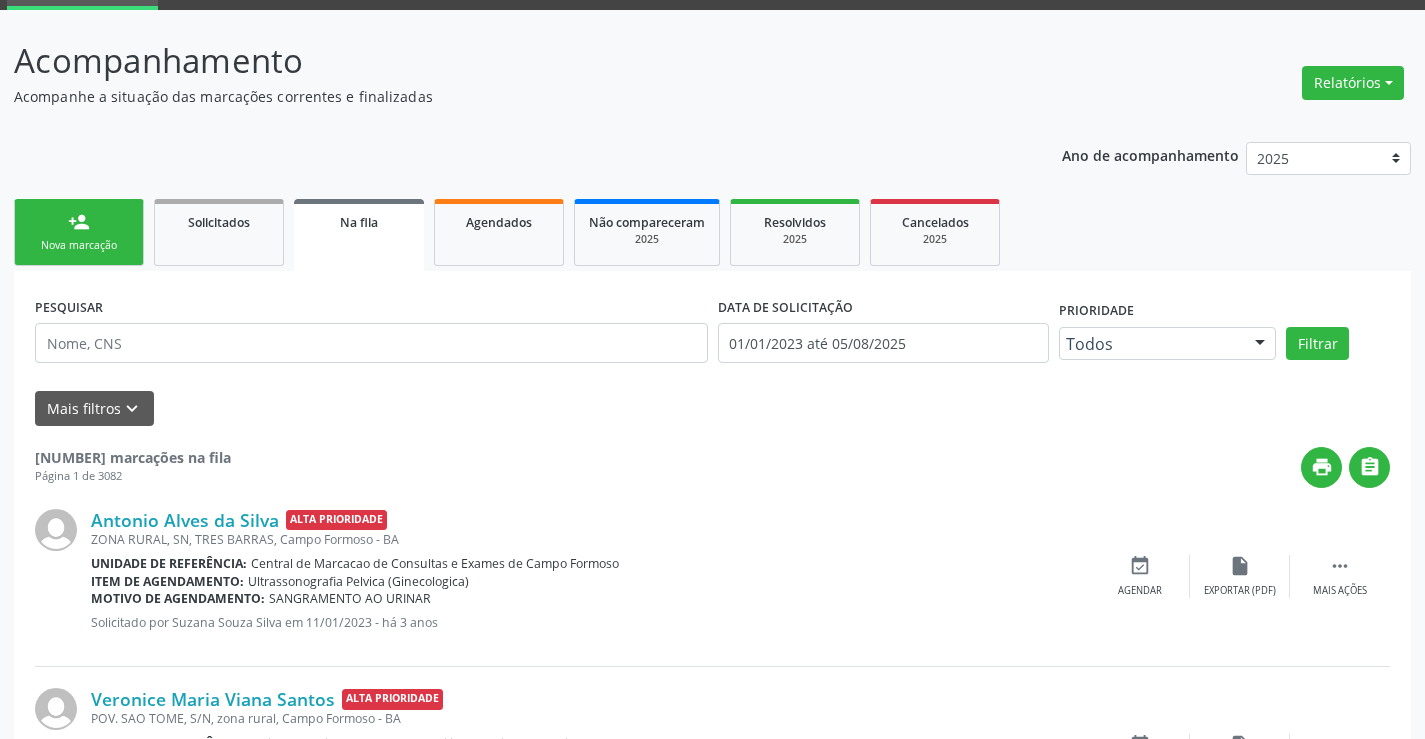 click on "Nova marcação" at bounding box center (79, 245) 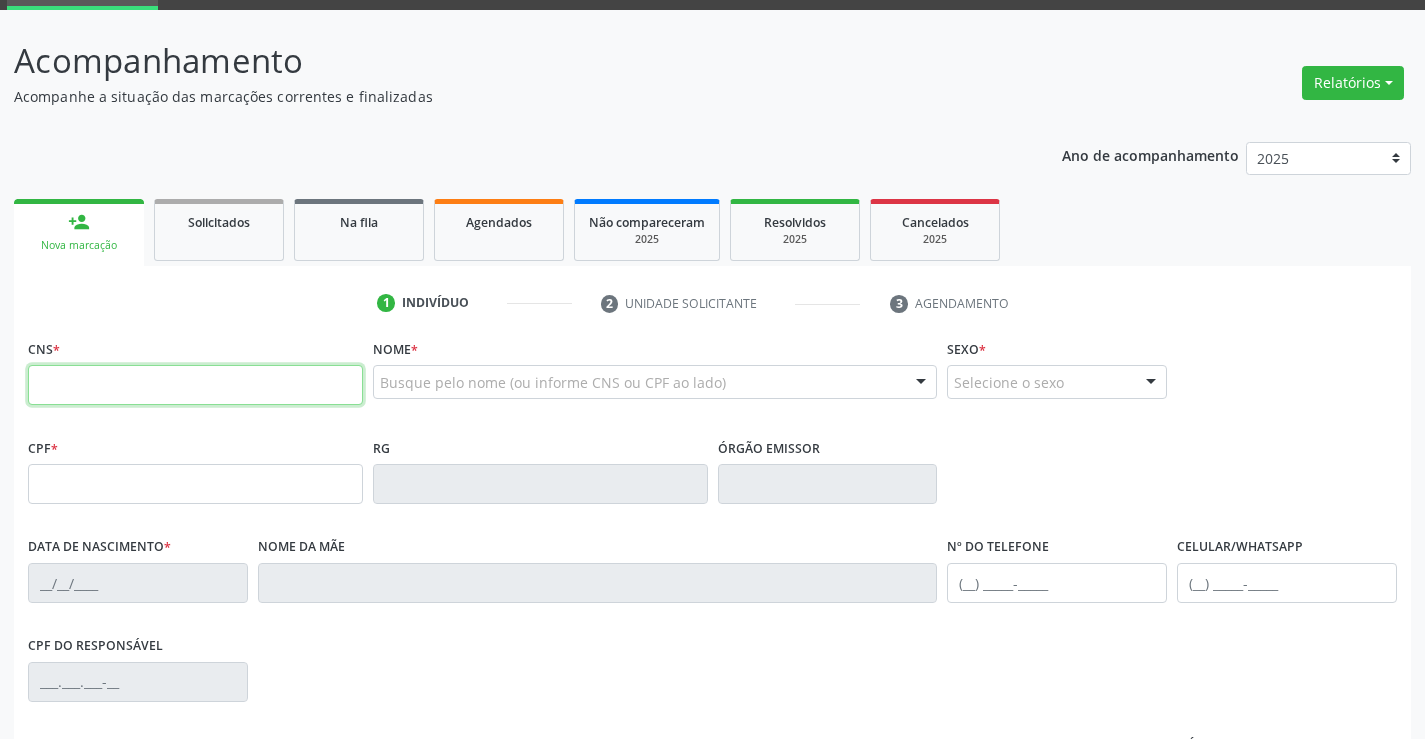 drag, startPoint x: 101, startPoint y: 388, endPoint x: 103, endPoint y: 399, distance: 11.18034 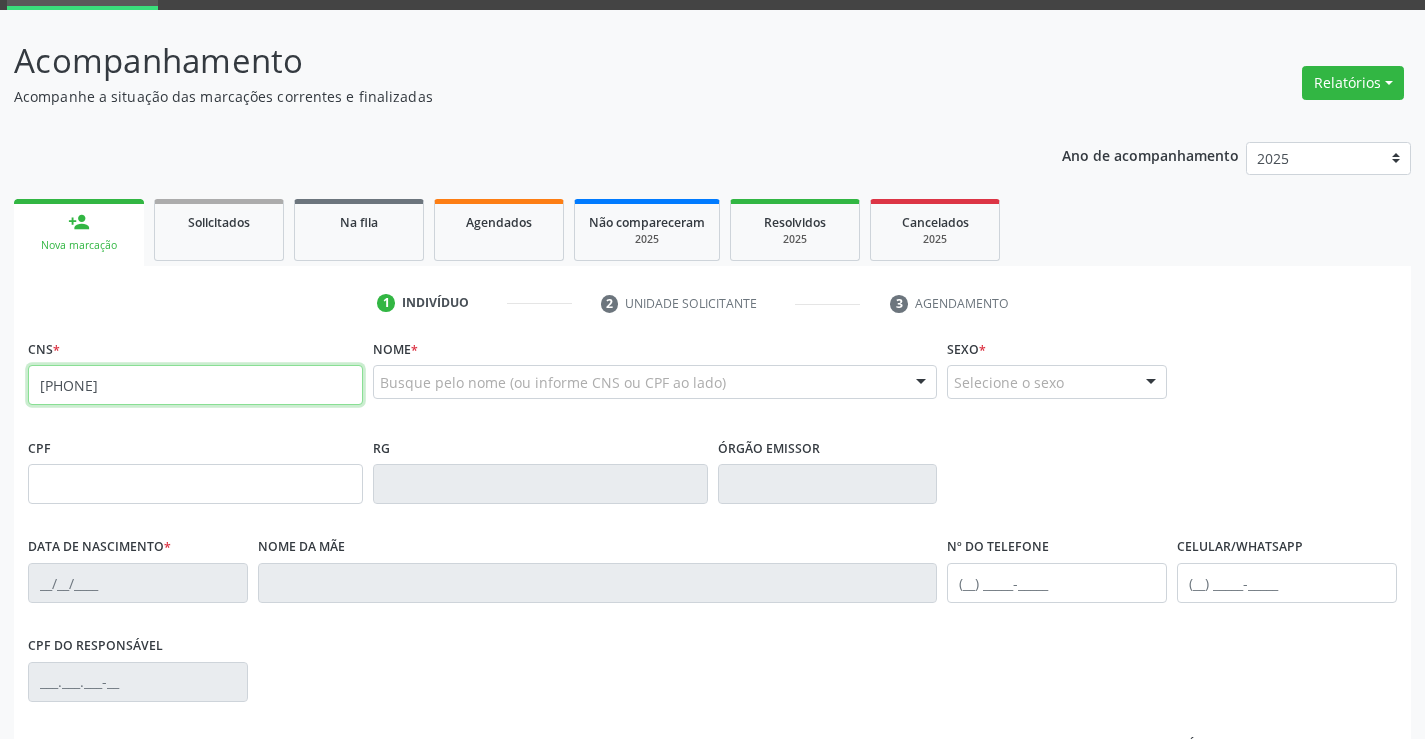 type on "[PHONE]" 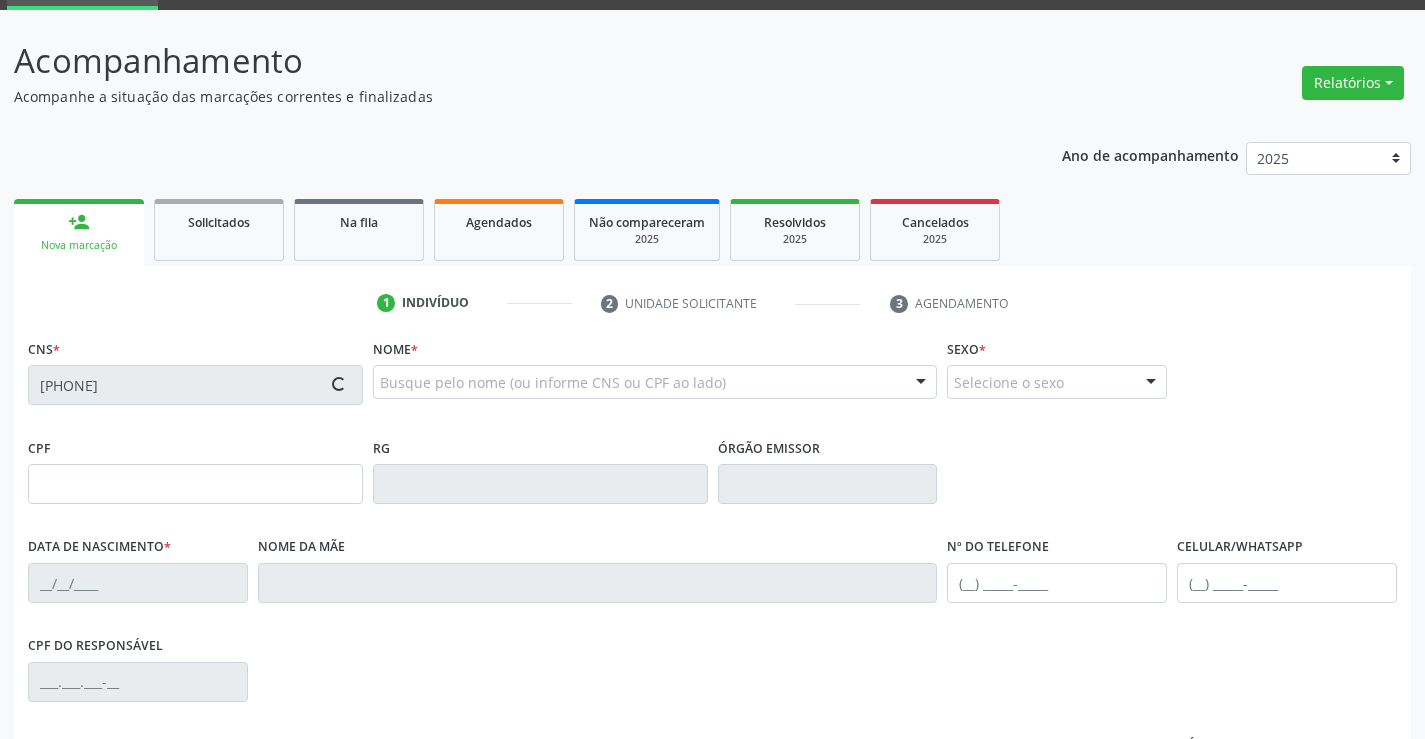 type on "[PHONE]" 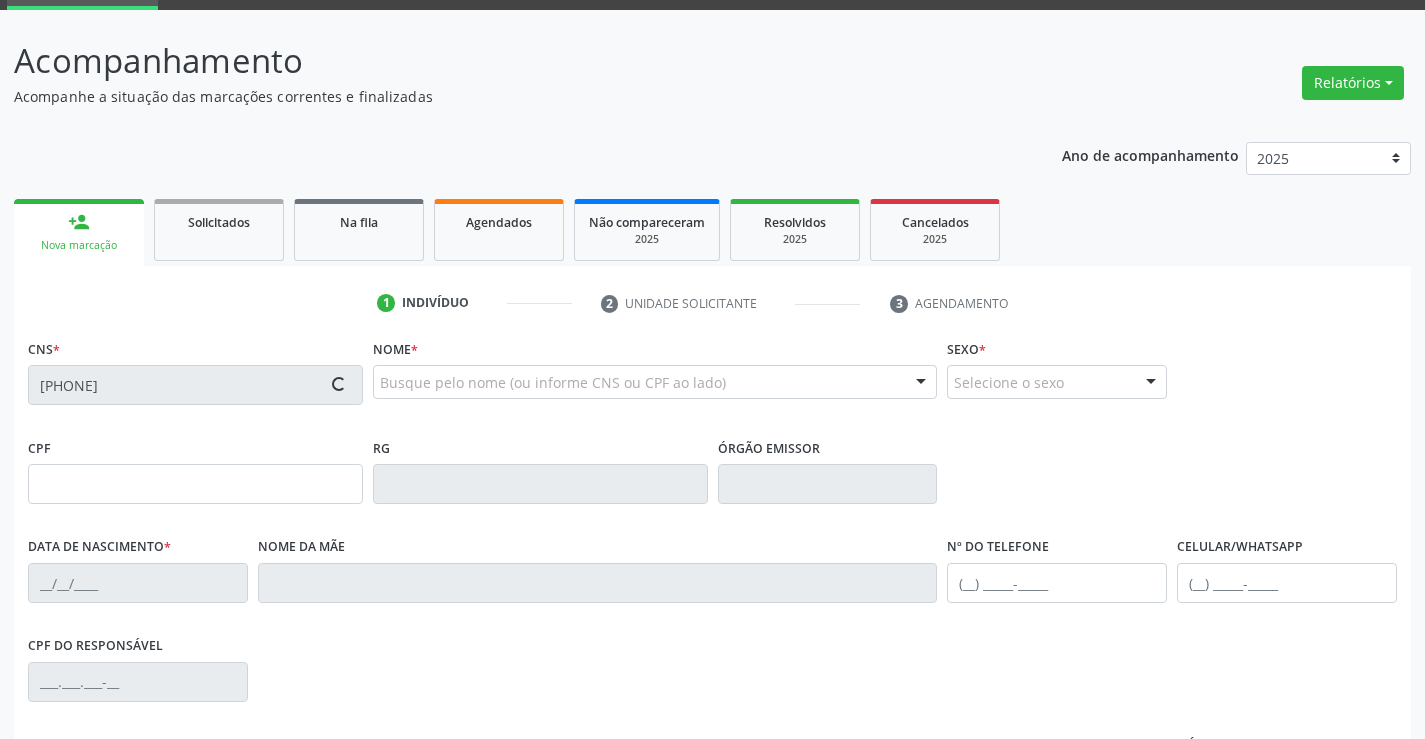 type on "[DATE]" 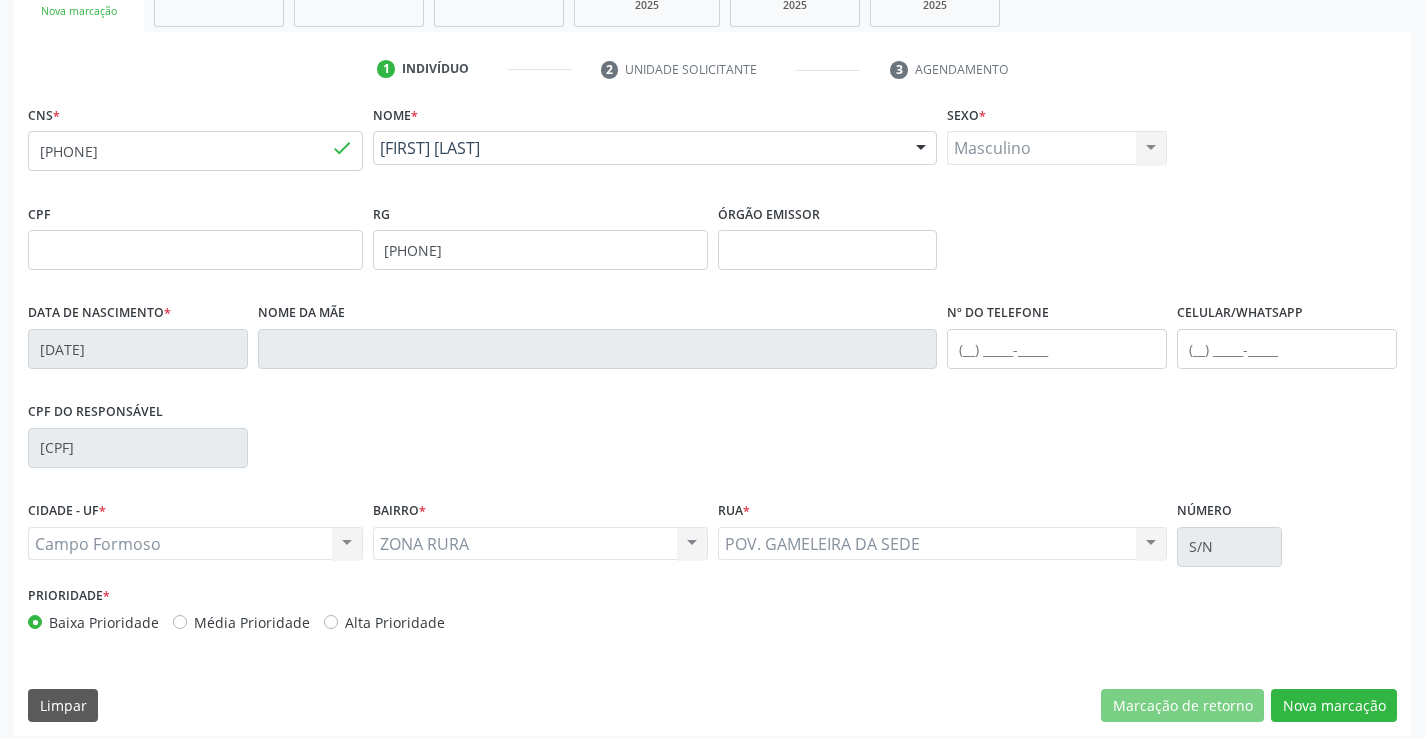 scroll, scrollTop: 345, scrollLeft: 0, axis: vertical 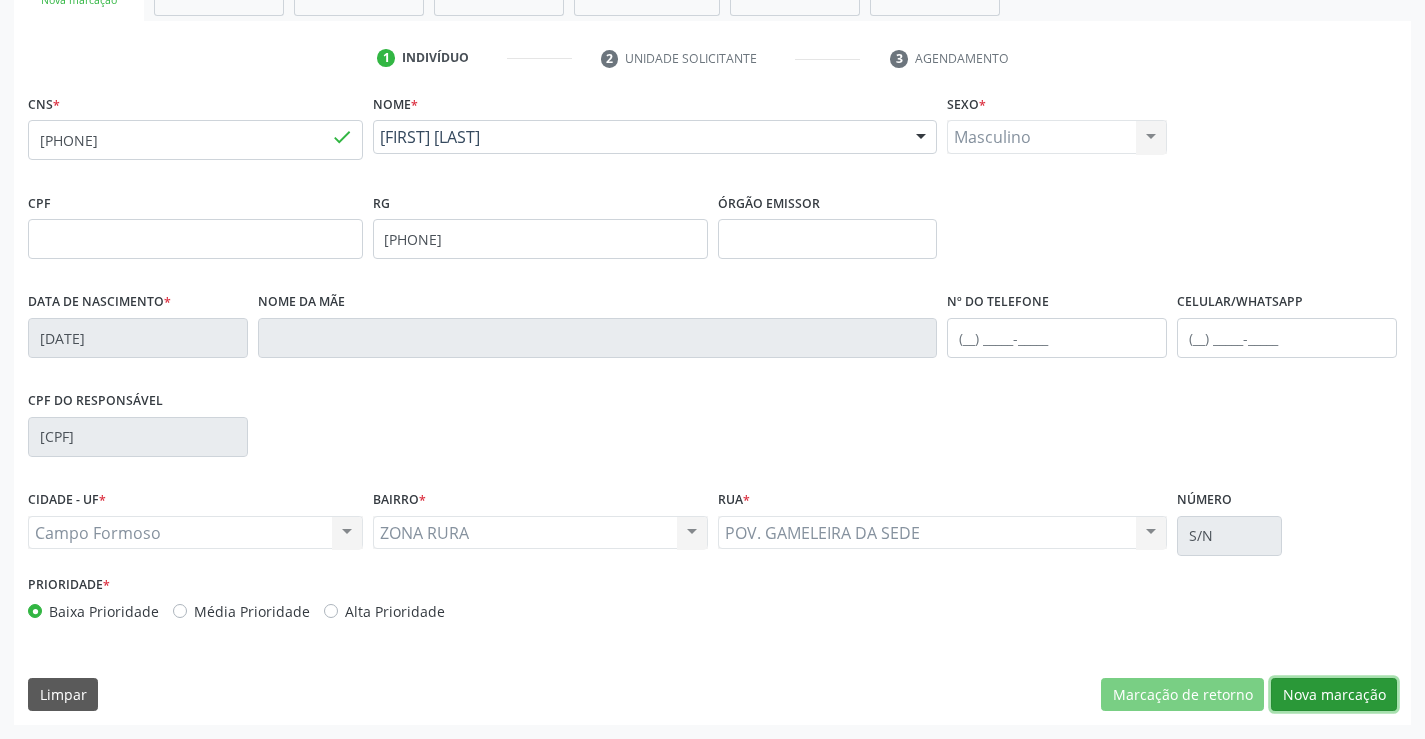 click on "Nova marcação" at bounding box center [1334, 695] 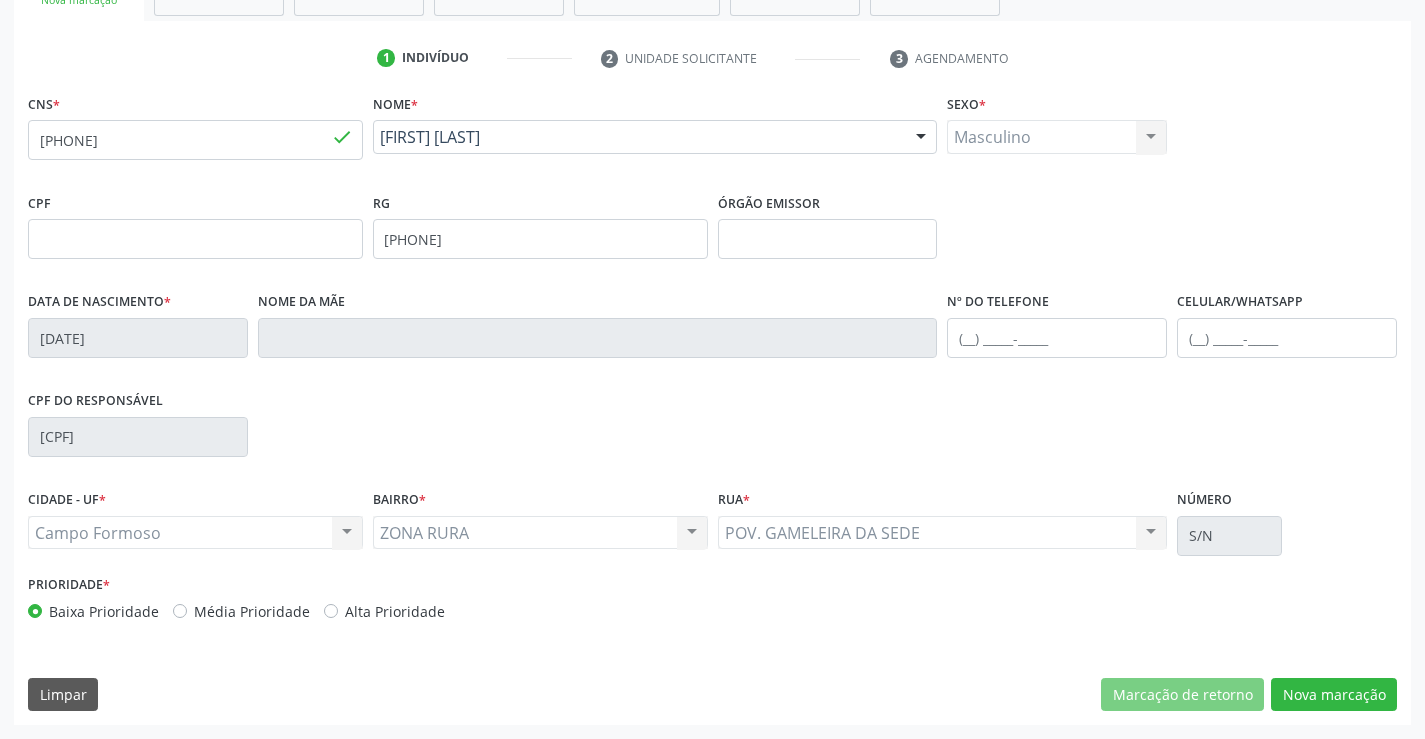 scroll, scrollTop: 167, scrollLeft: 0, axis: vertical 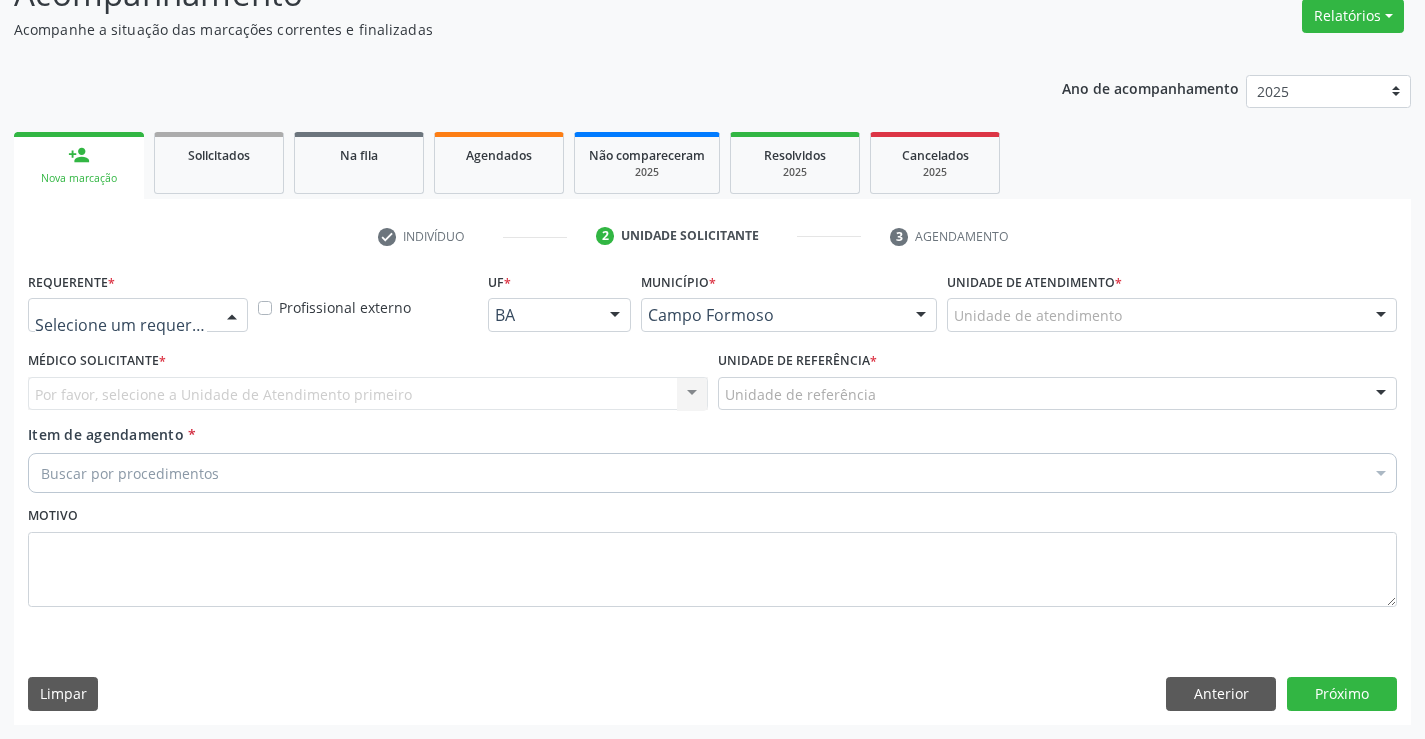 click at bounding box center [232, 316] 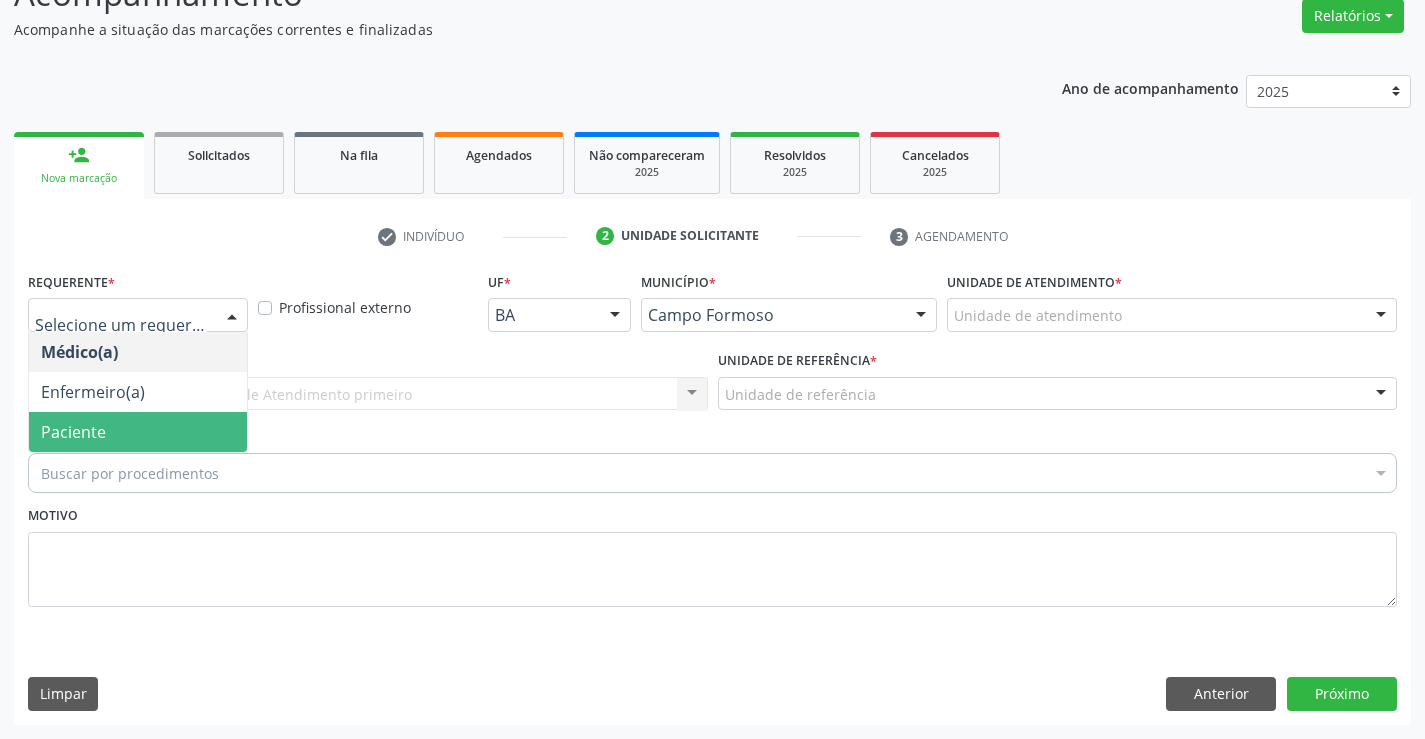 click on "Paciente" at bounding box center (138, 432) 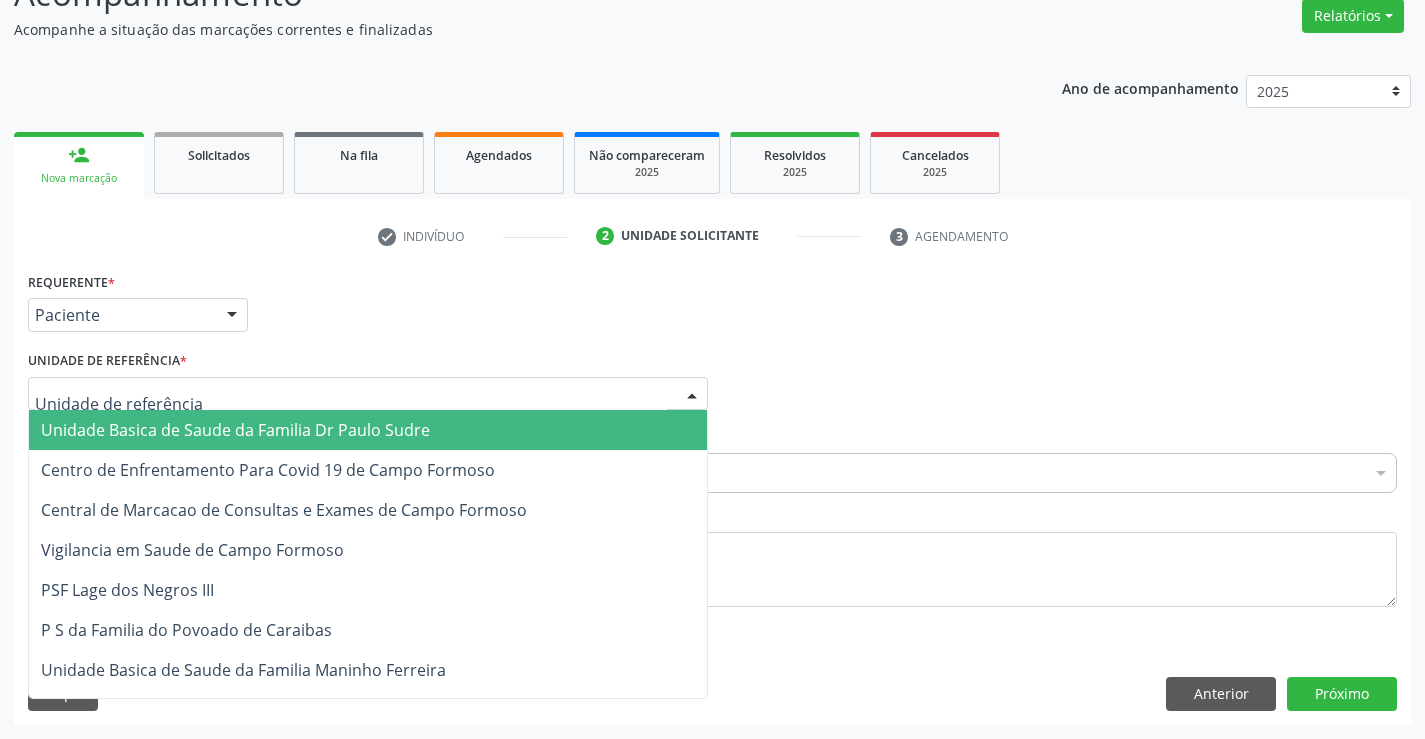 click at bounding box center (368, 394) 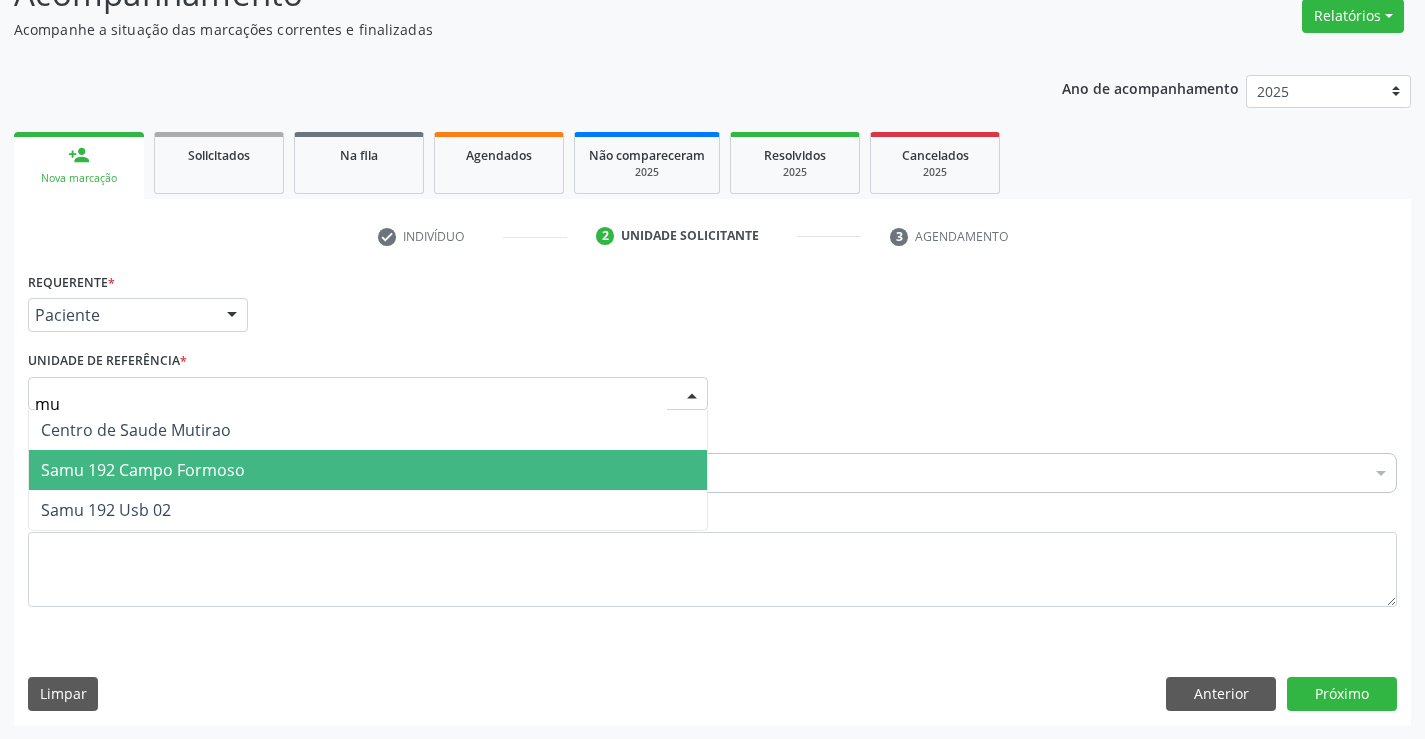 type on "mut" 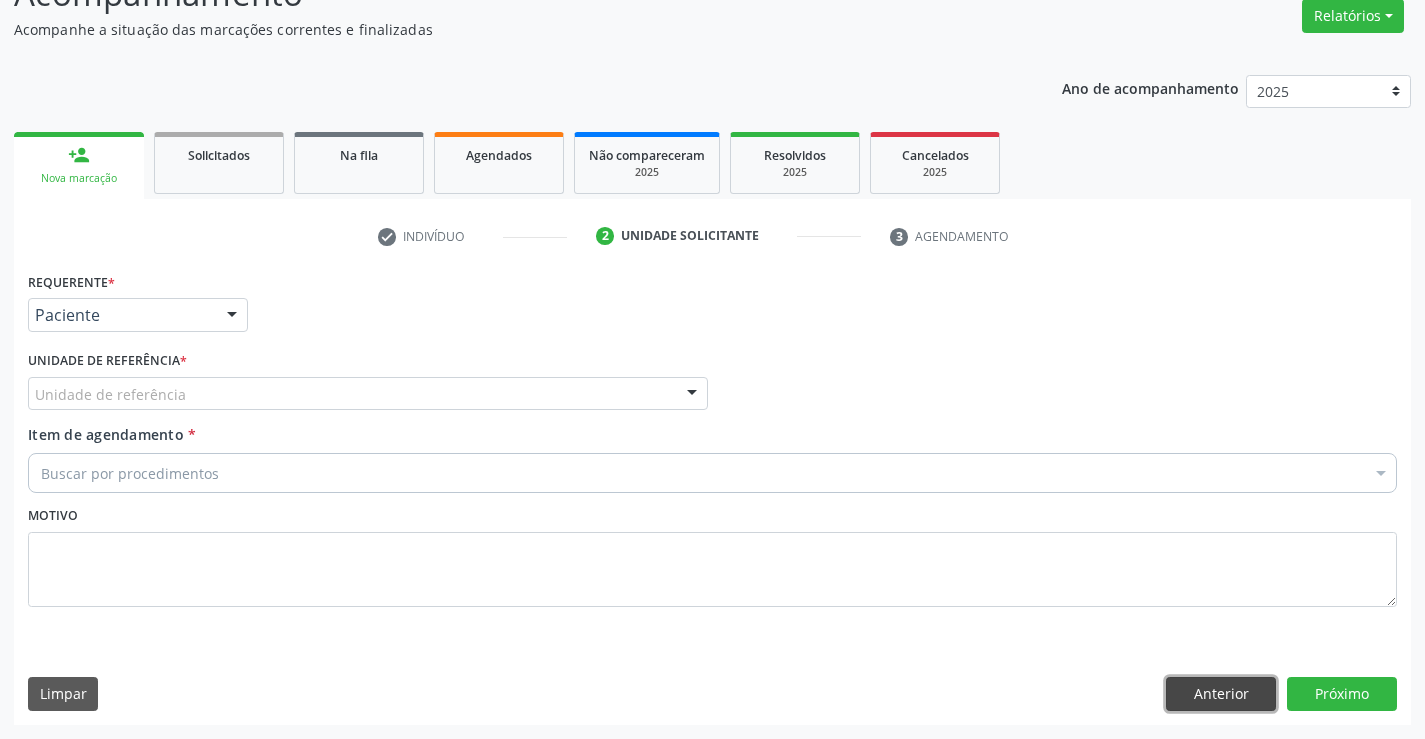 click on "Anterior" at bounding box center [1221, 694] 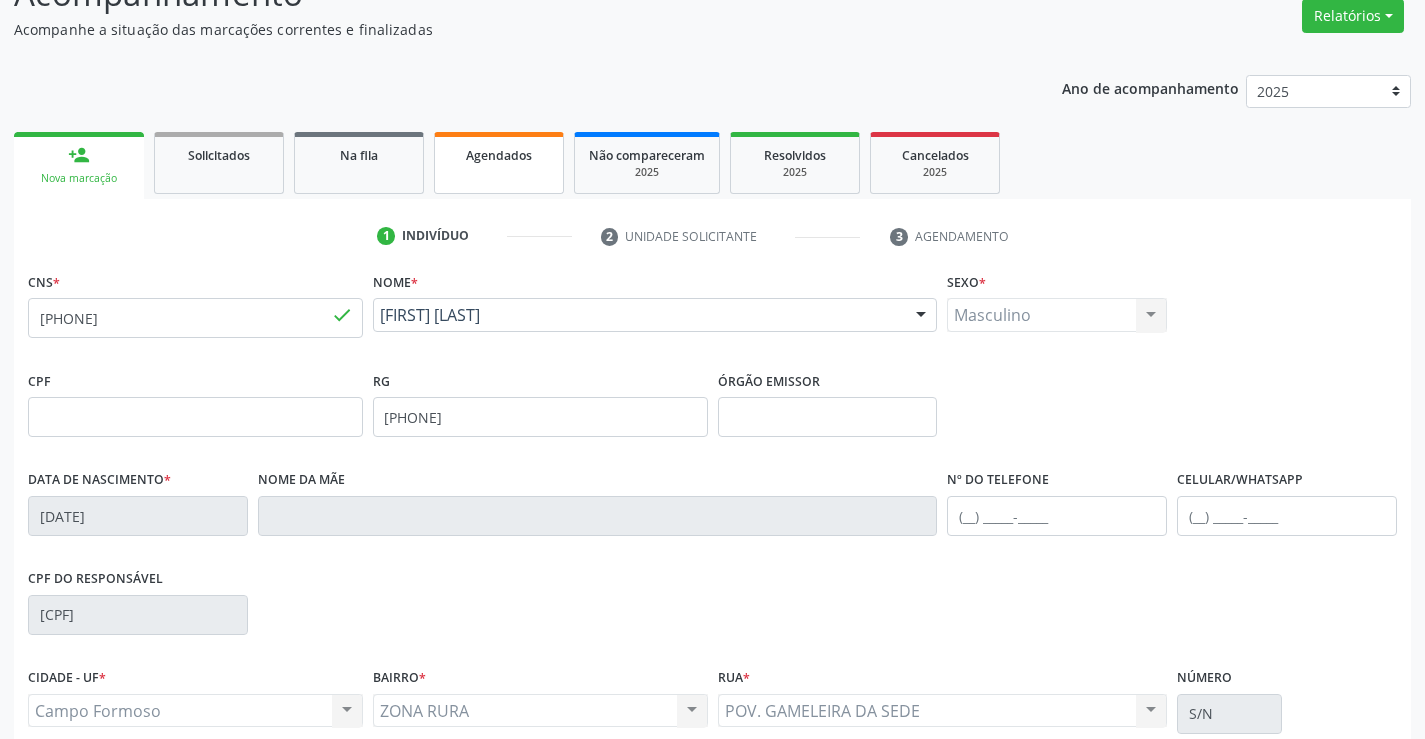 click on "Agendados" at bounding box center (499, 163) 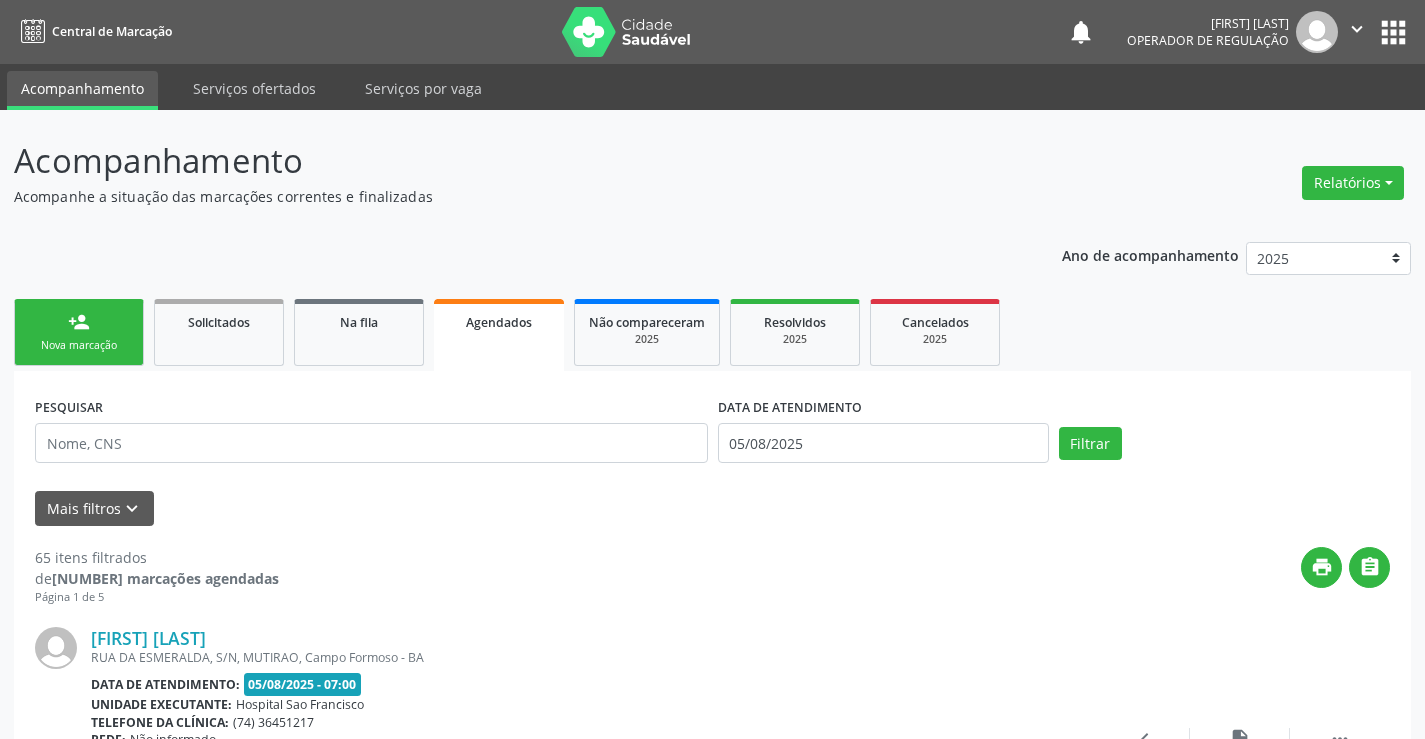 click on "Agendados" at bounding box center (499, 335) 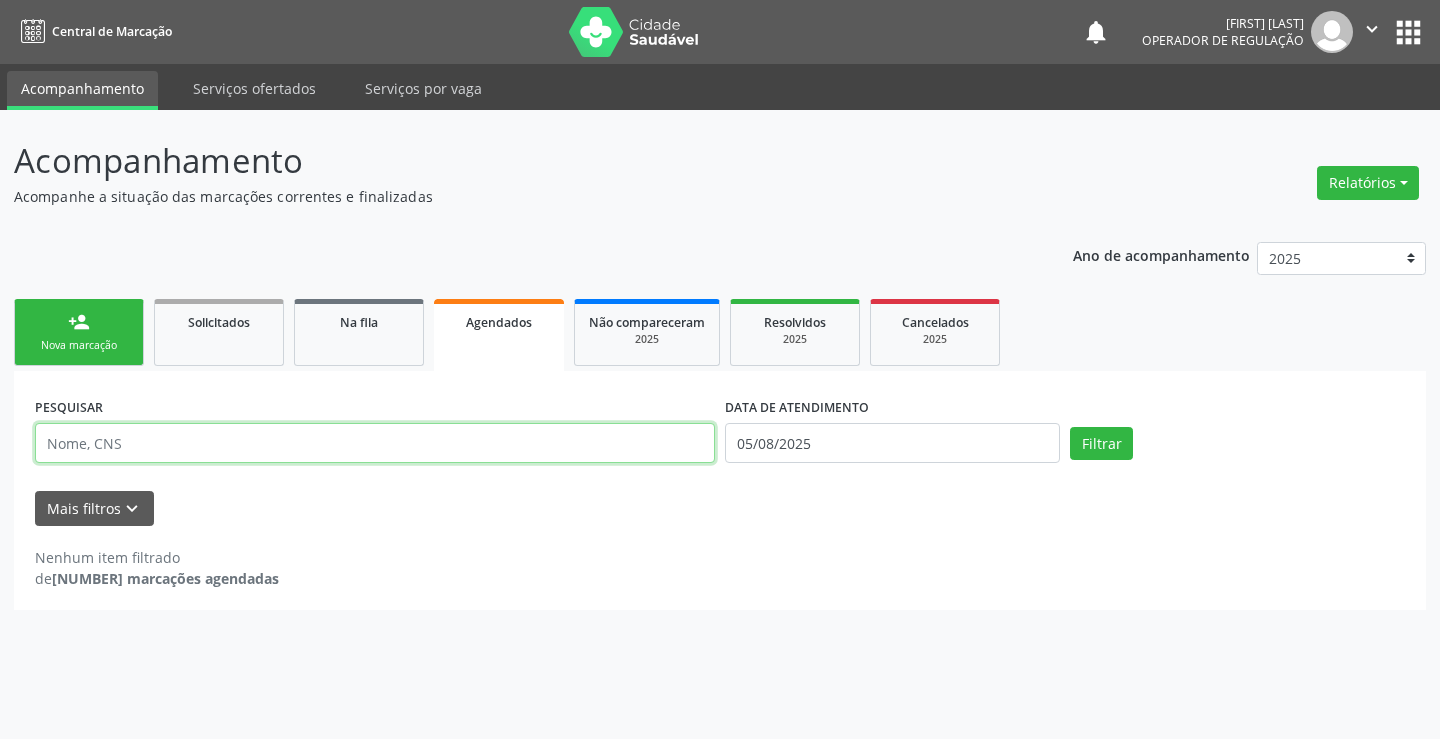 click at bounding box center (375, 443) 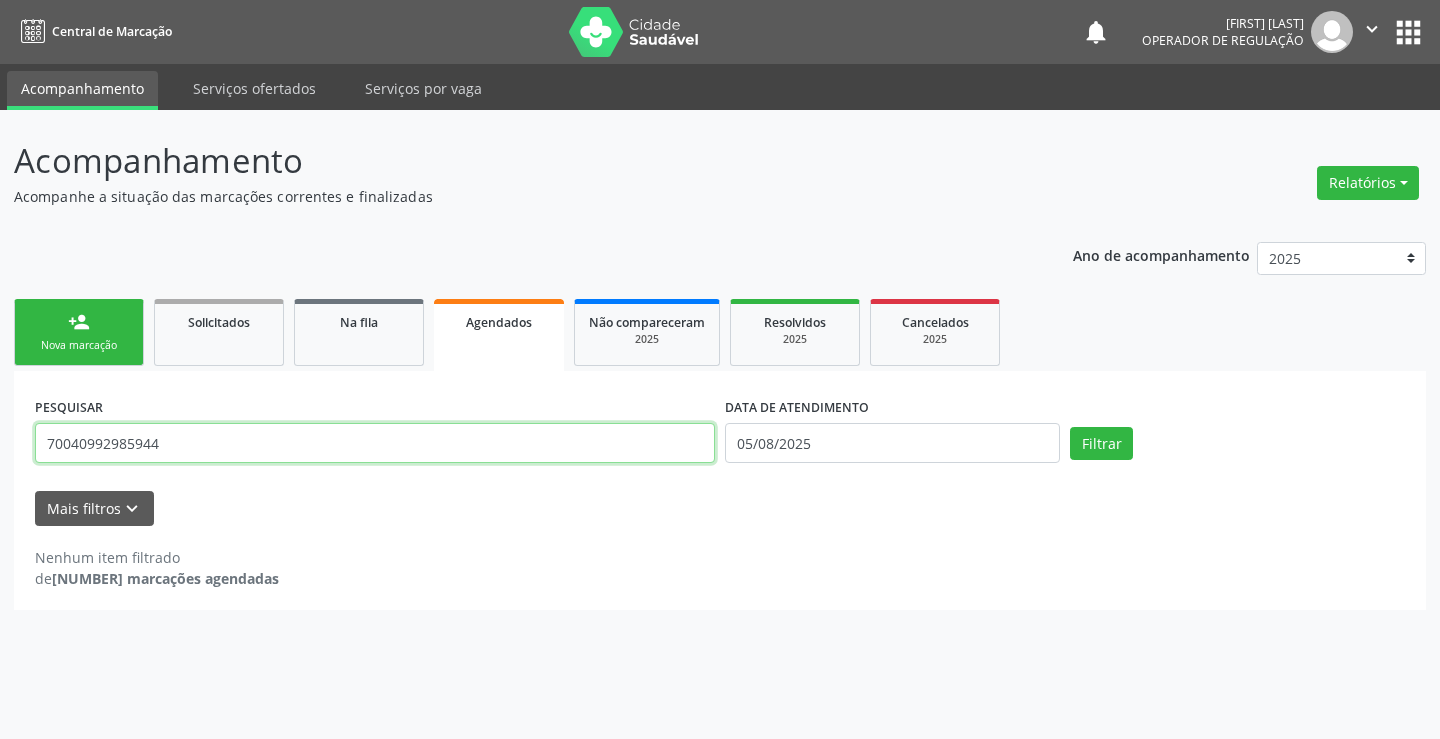 type on "70040992985944" 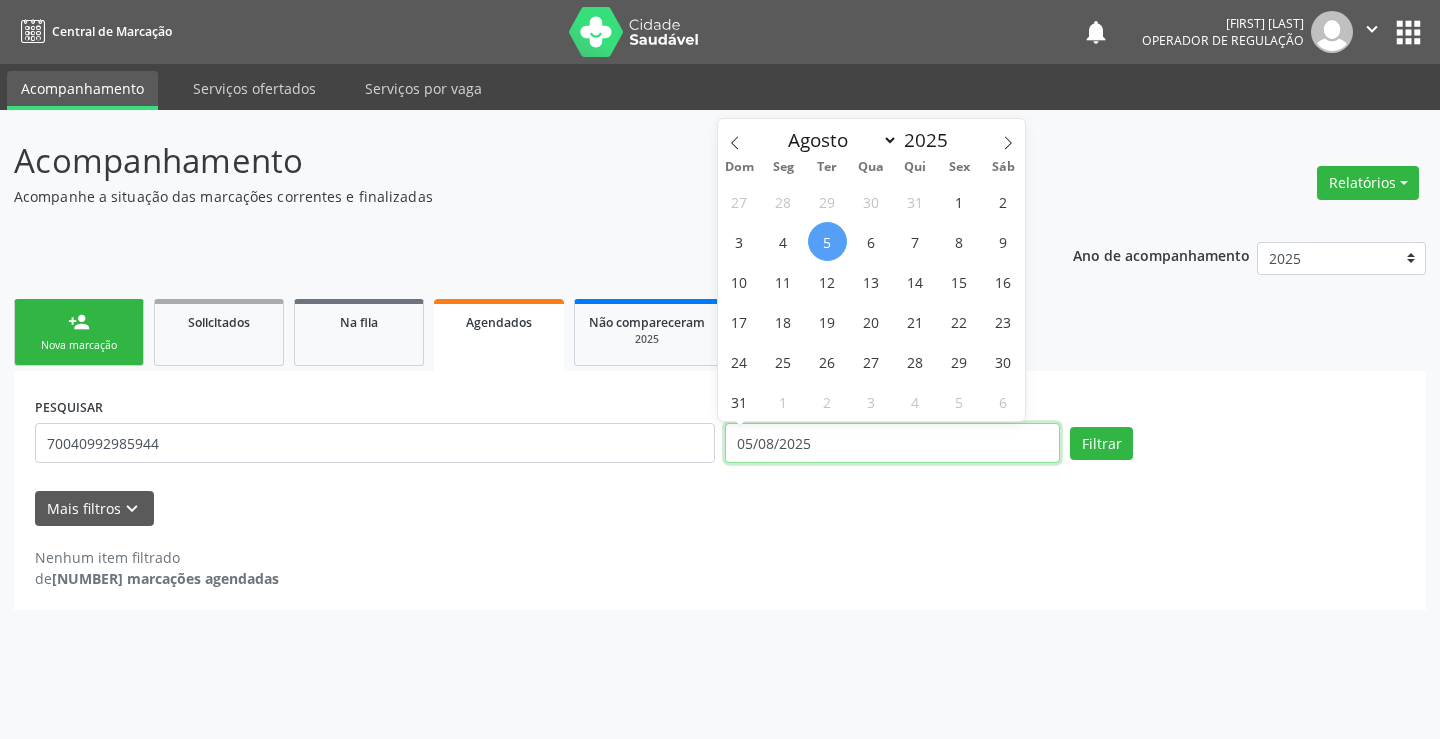 click on "05/08/2025" at bounding box center (892, 443) 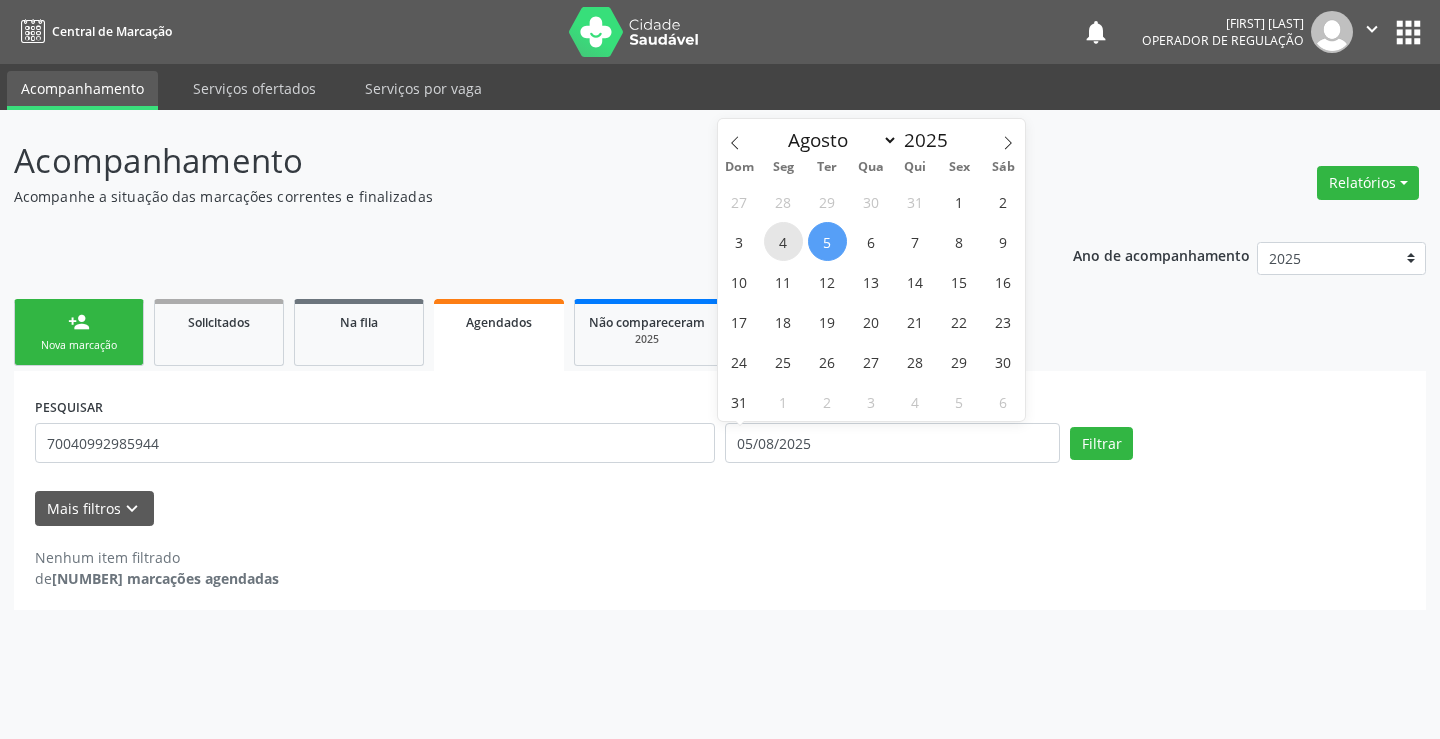 click on "4" at bounding box center (783, 241) 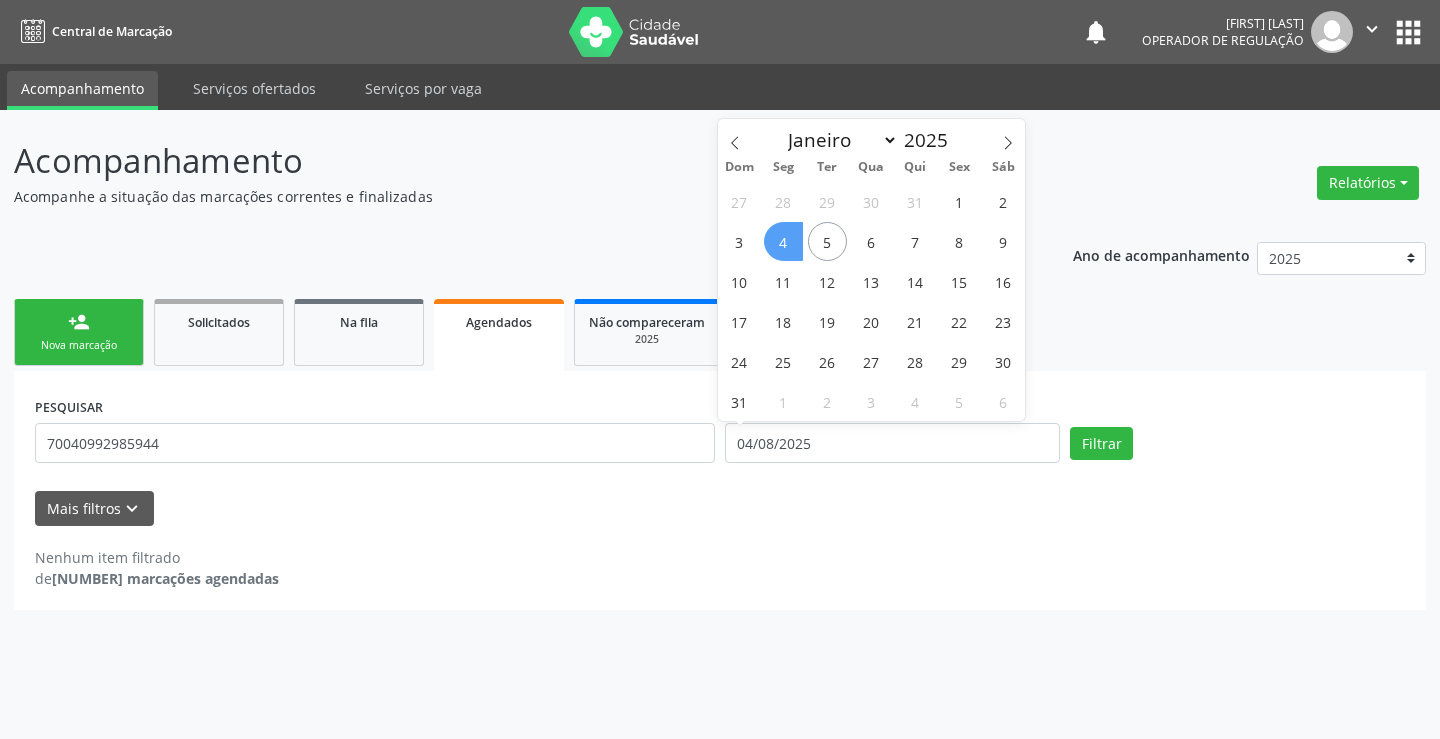 click on "4" at bounding box center [783, 241] 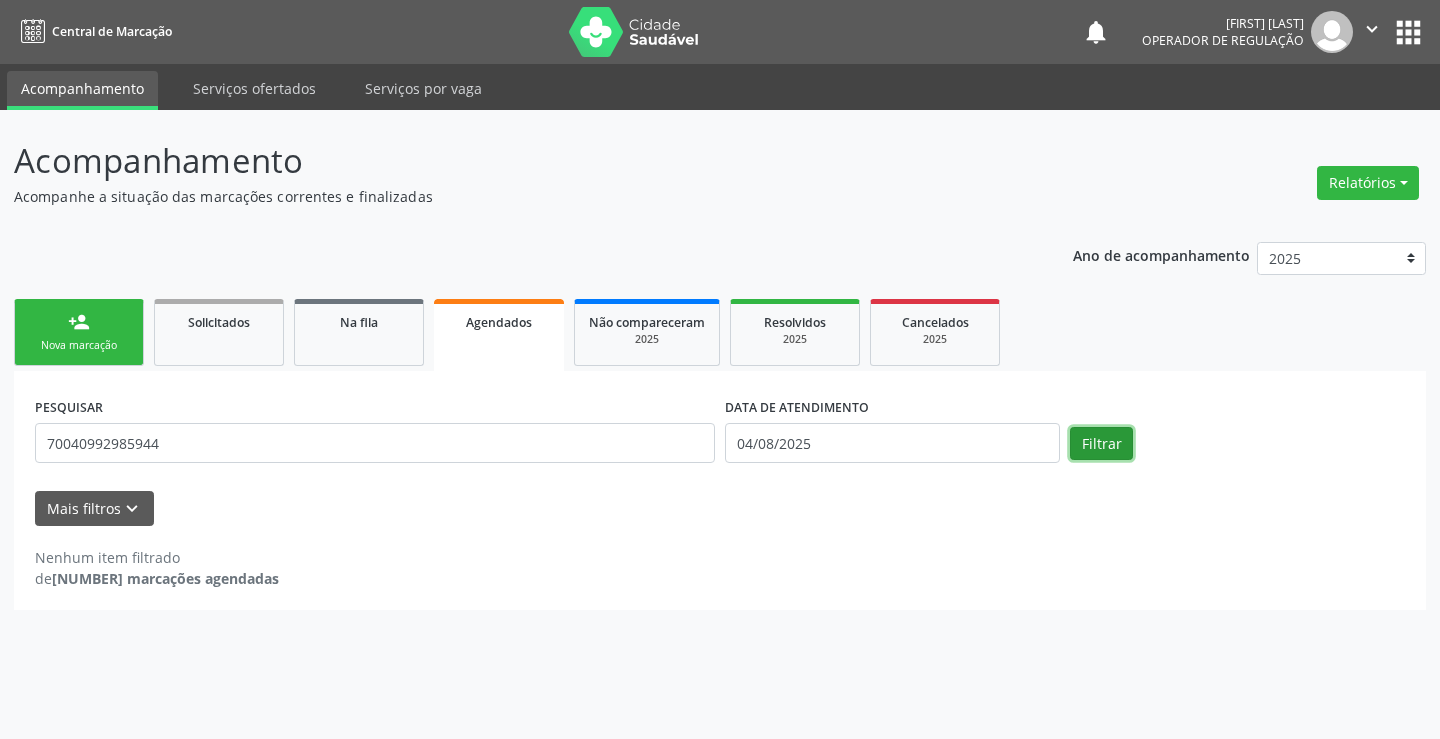 click on "Filtrar" at bounding box center [1101, 444] 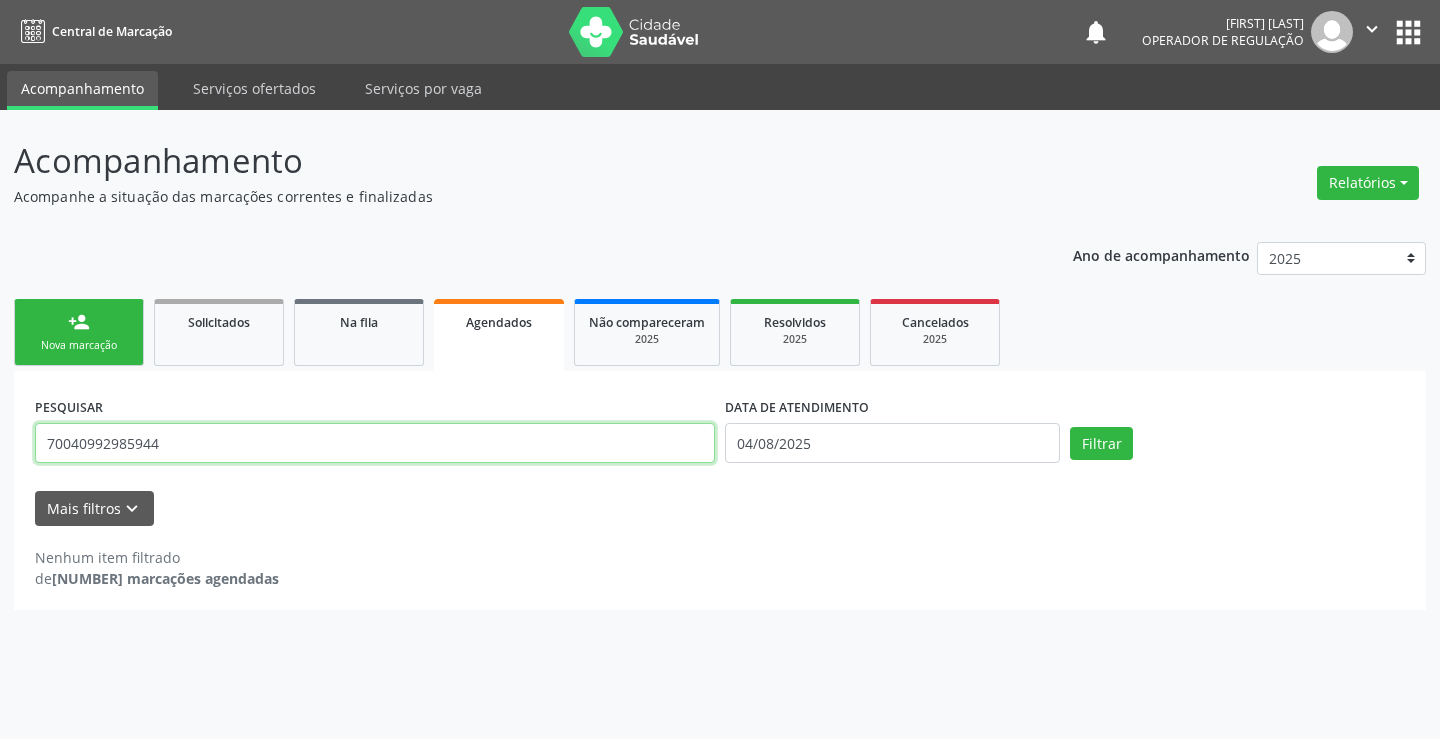 click on "70040992985944" at bounding box center [375, 443] 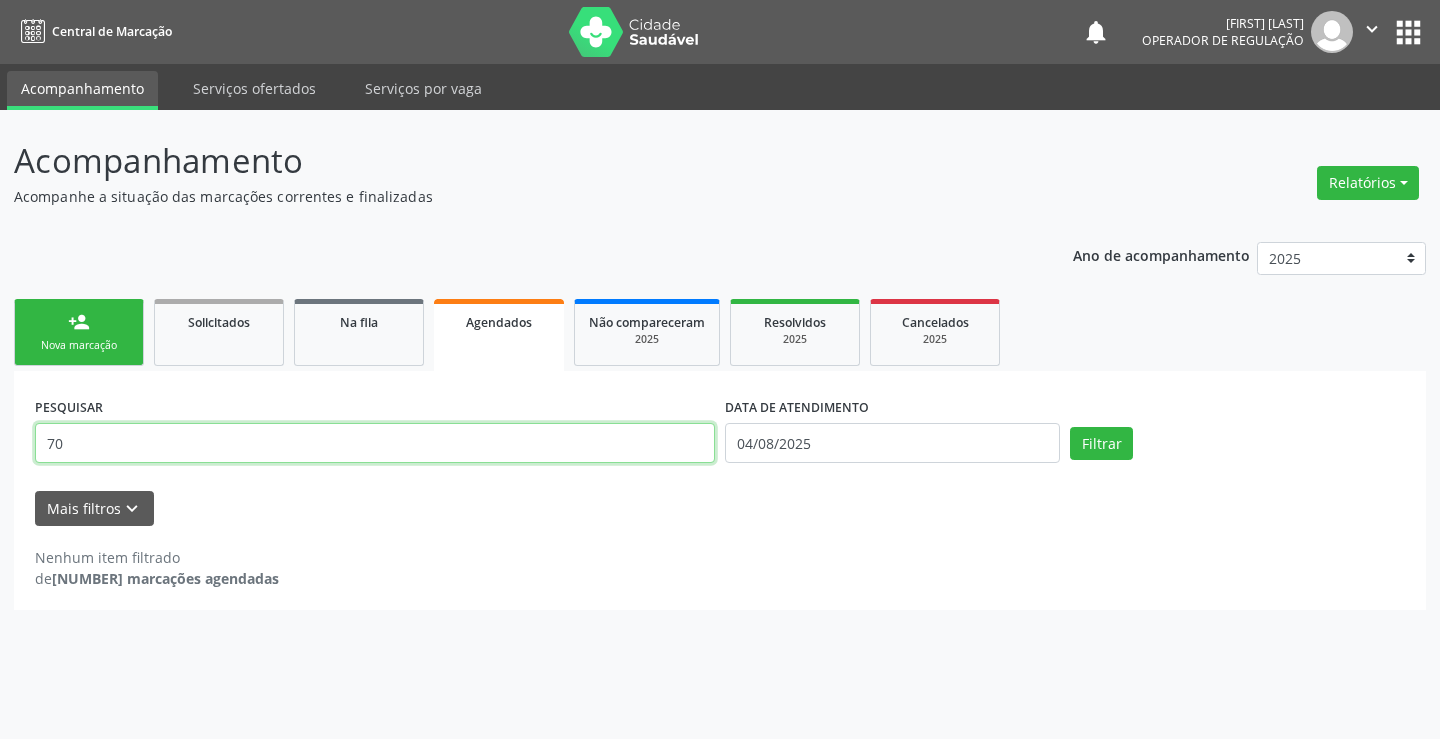 type on "7" 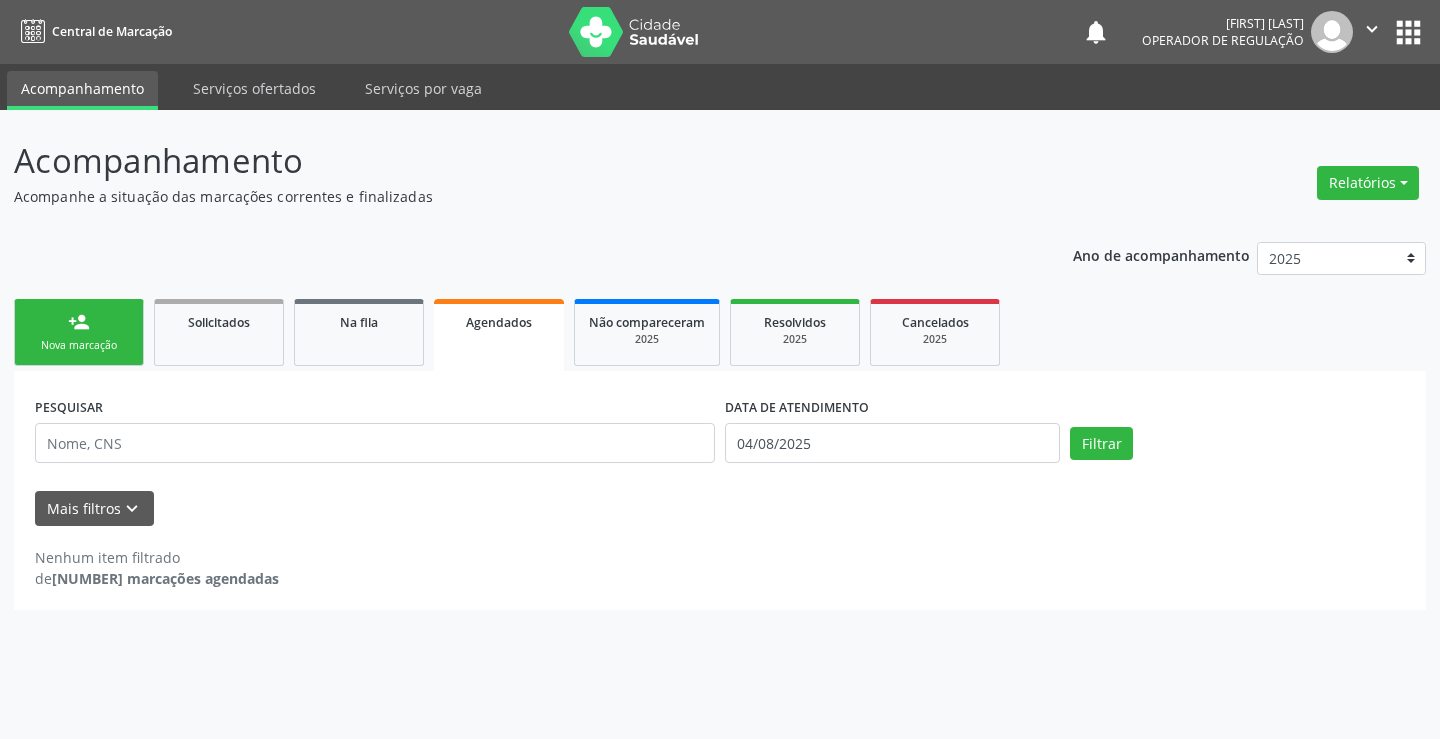 click on "Agendados" at bounding box center (499, 335) 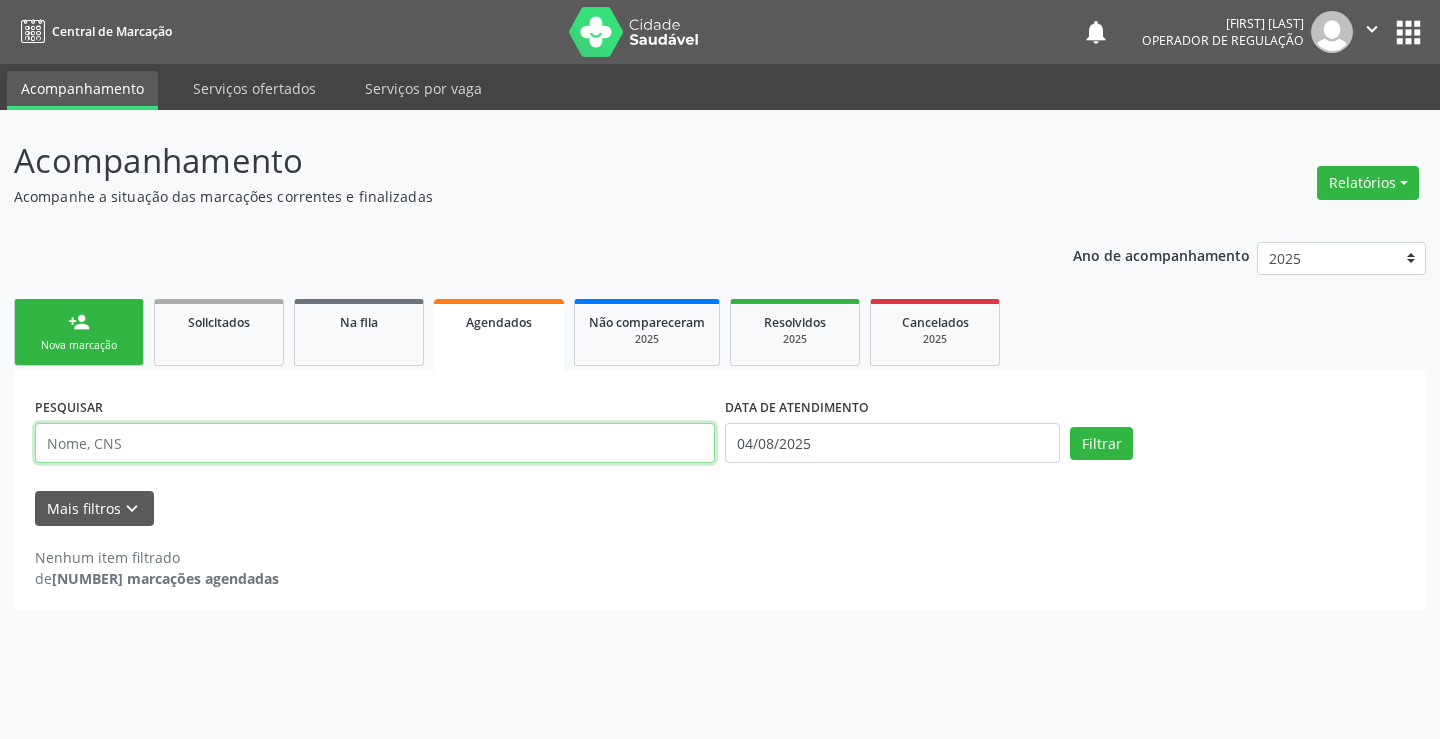 click at bounding box center (375, 443) 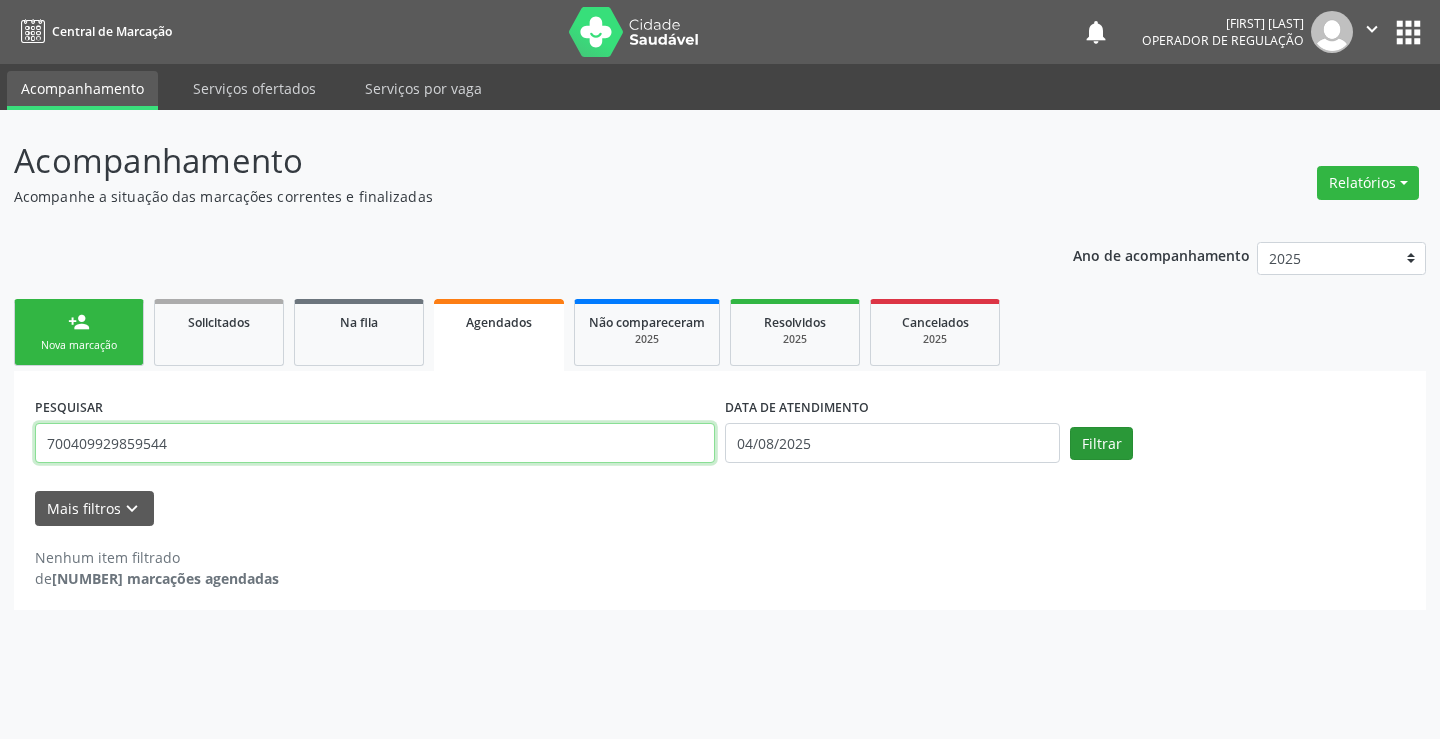 type on "700409929859544" 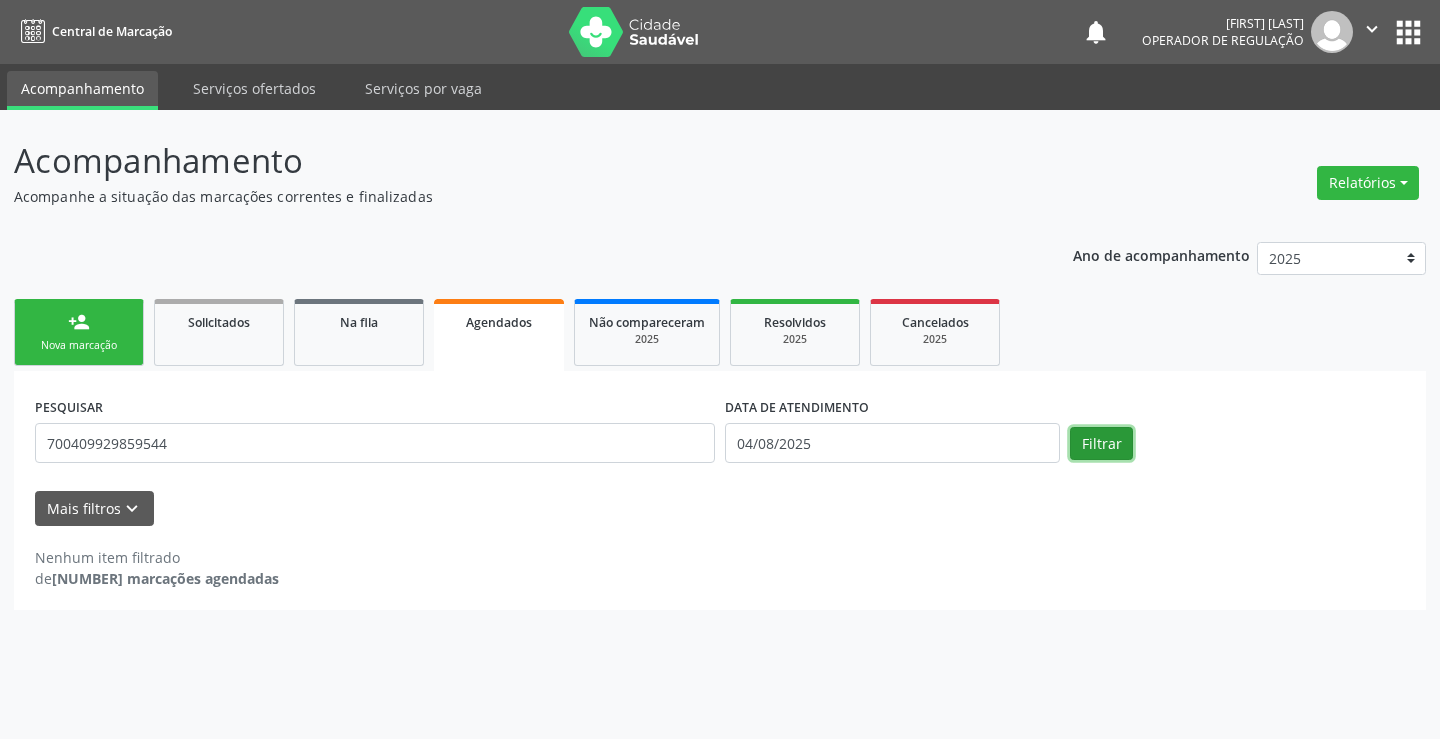 click on "Filtrar" at bounding box center (1101, 444) 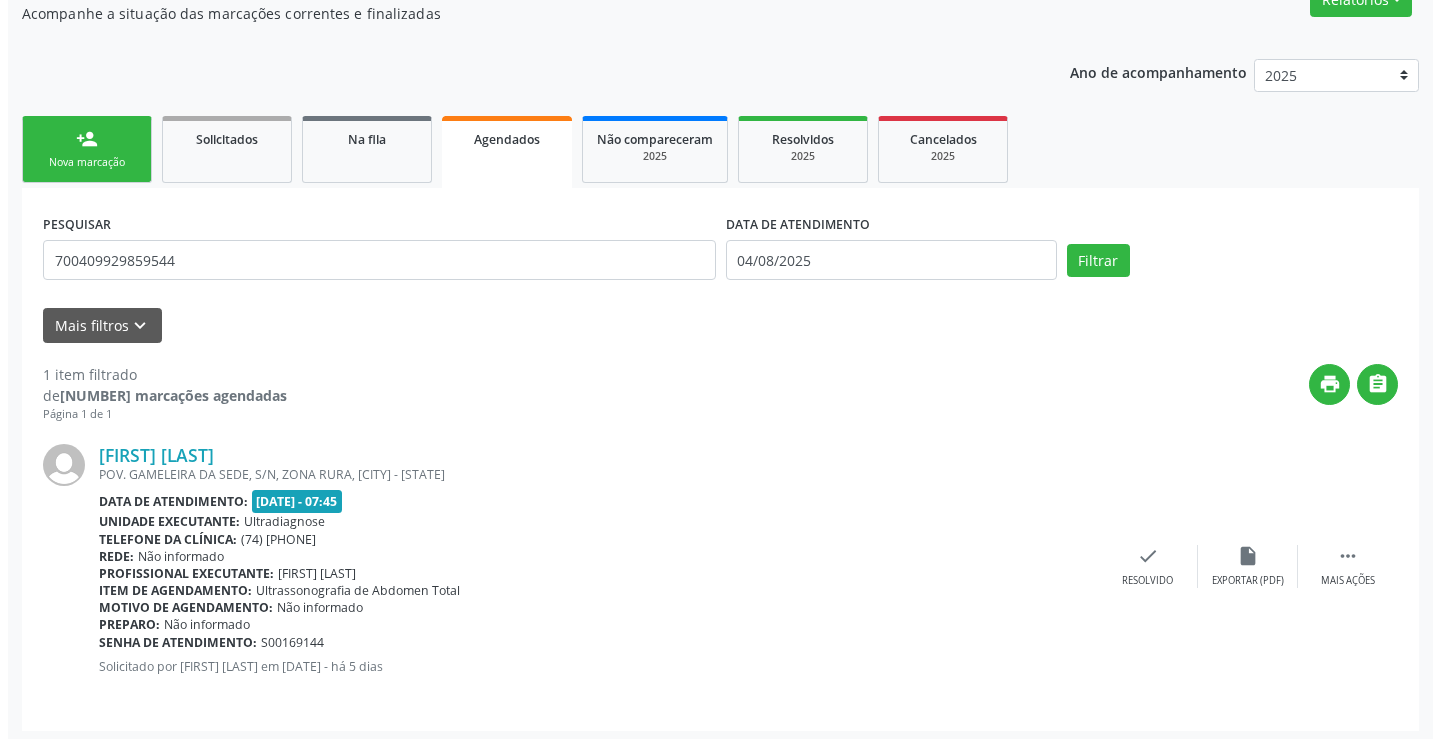 scroll, scrollTop: 189, scrollLeft: 0, axis: vertical 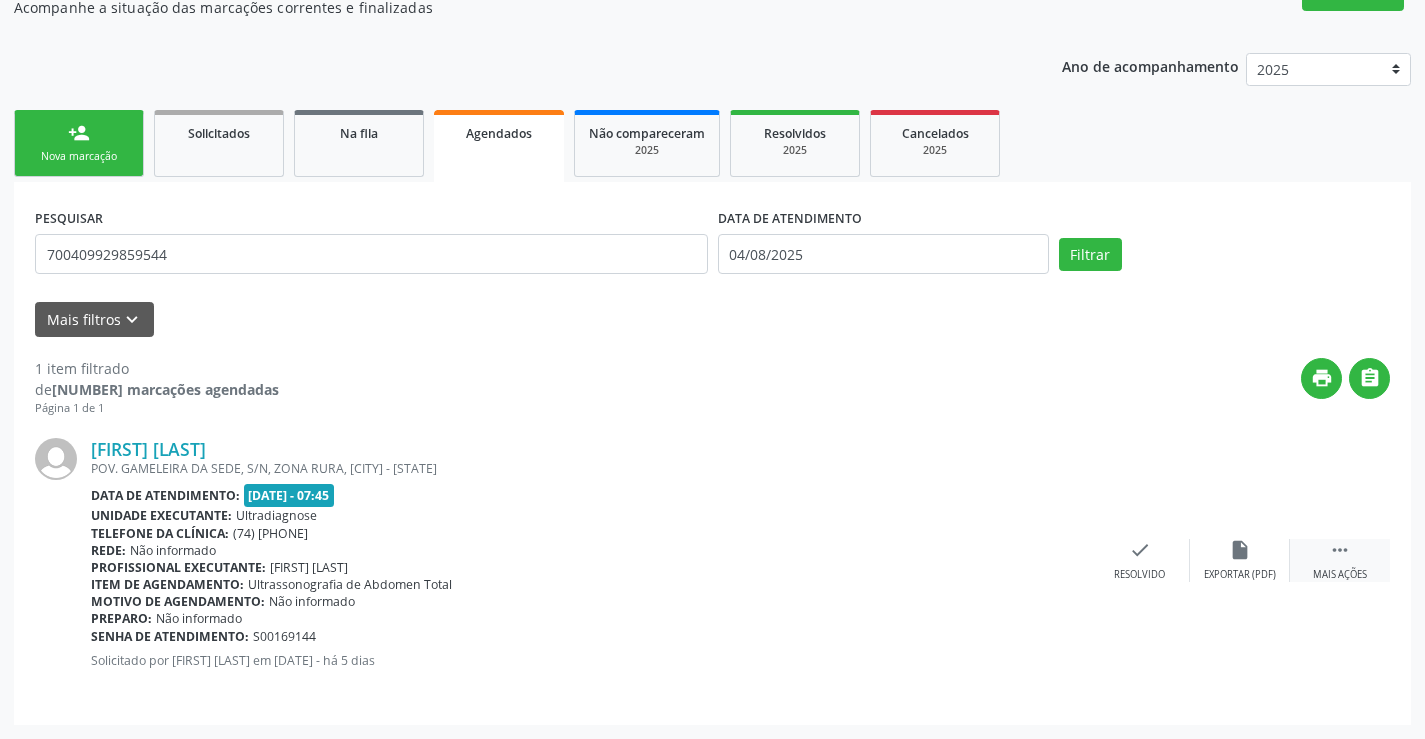 click on "" at bounding box center (1340, 550) 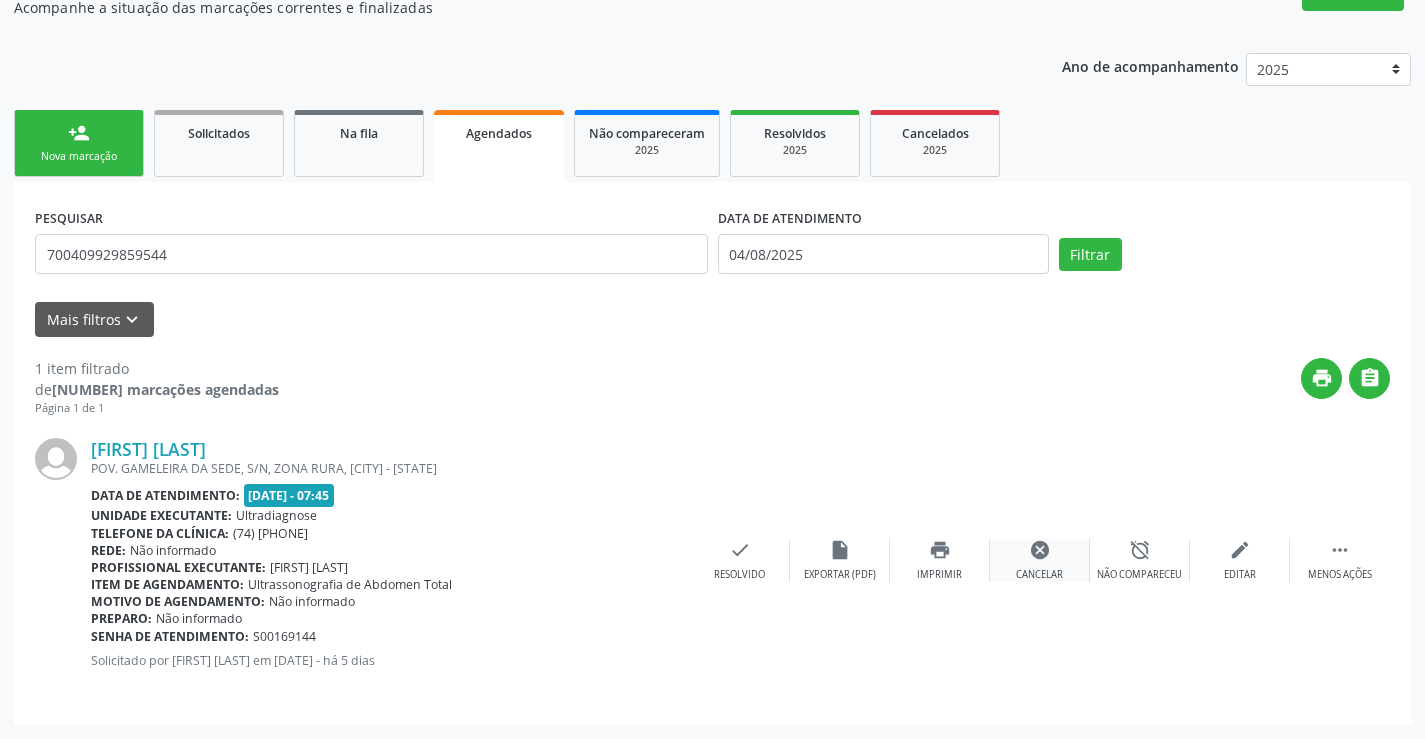 click on "cancel" at bounding box center (1040, 550) 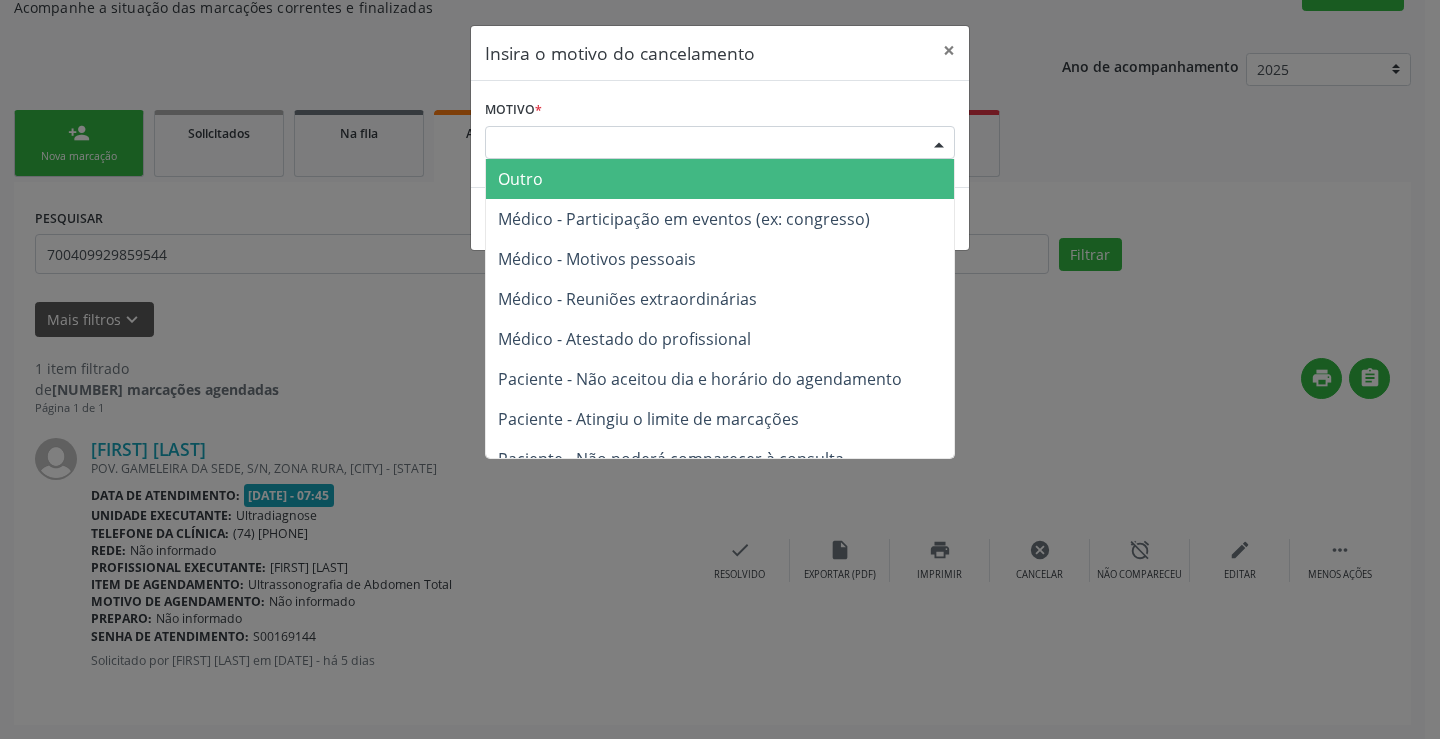 click on "Escolha o motivo" at bounding box center (720, 143) 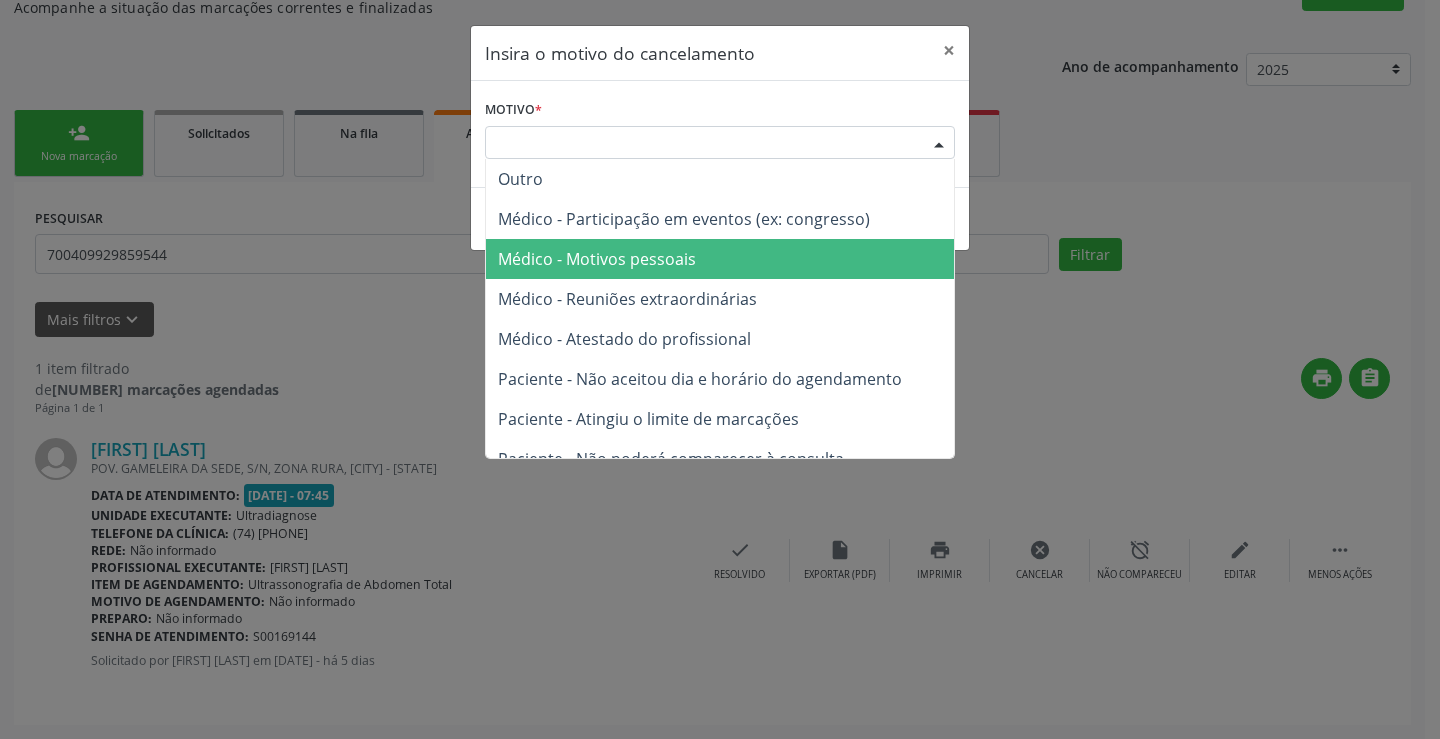 click on "Médico - Motivos pessoais" at bounding box center [597, 259] 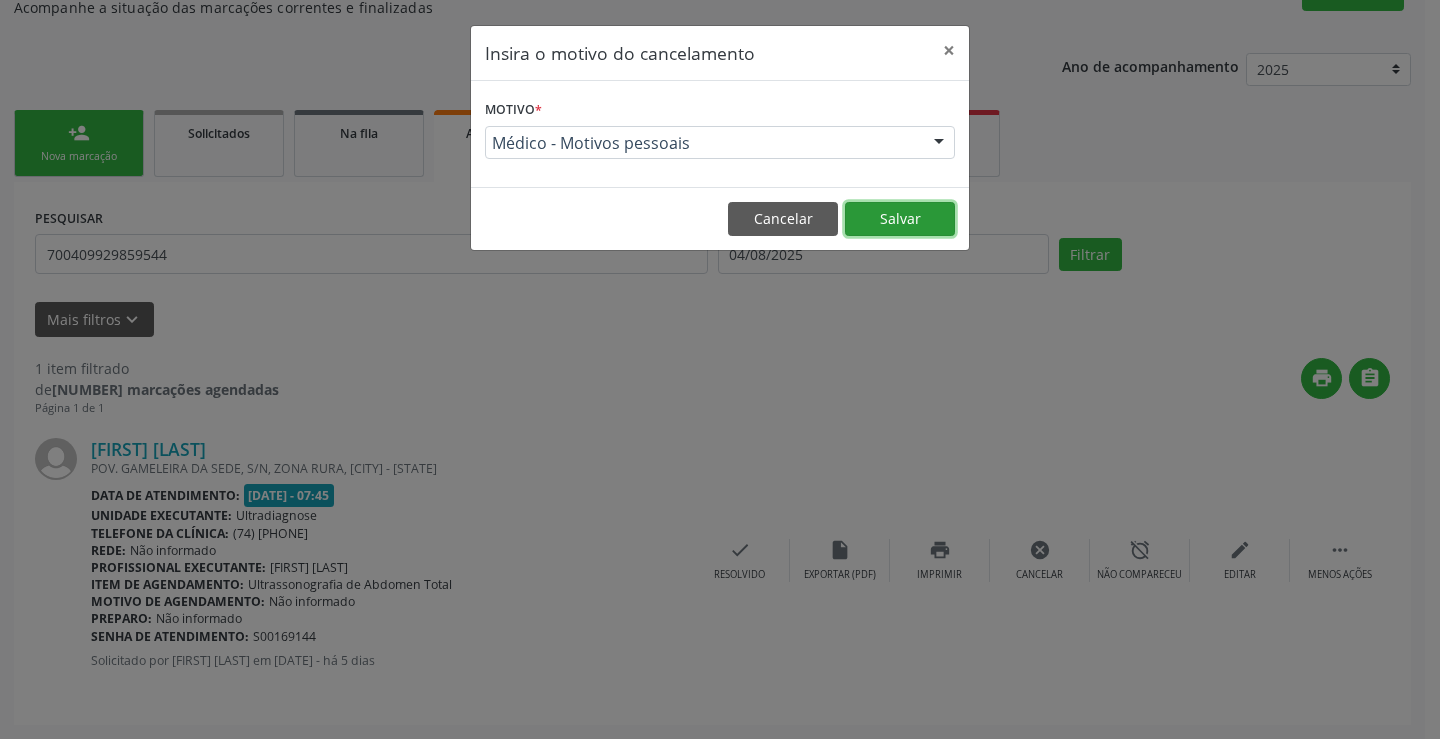 click on "Salvar" at bounding box center (900, 219) 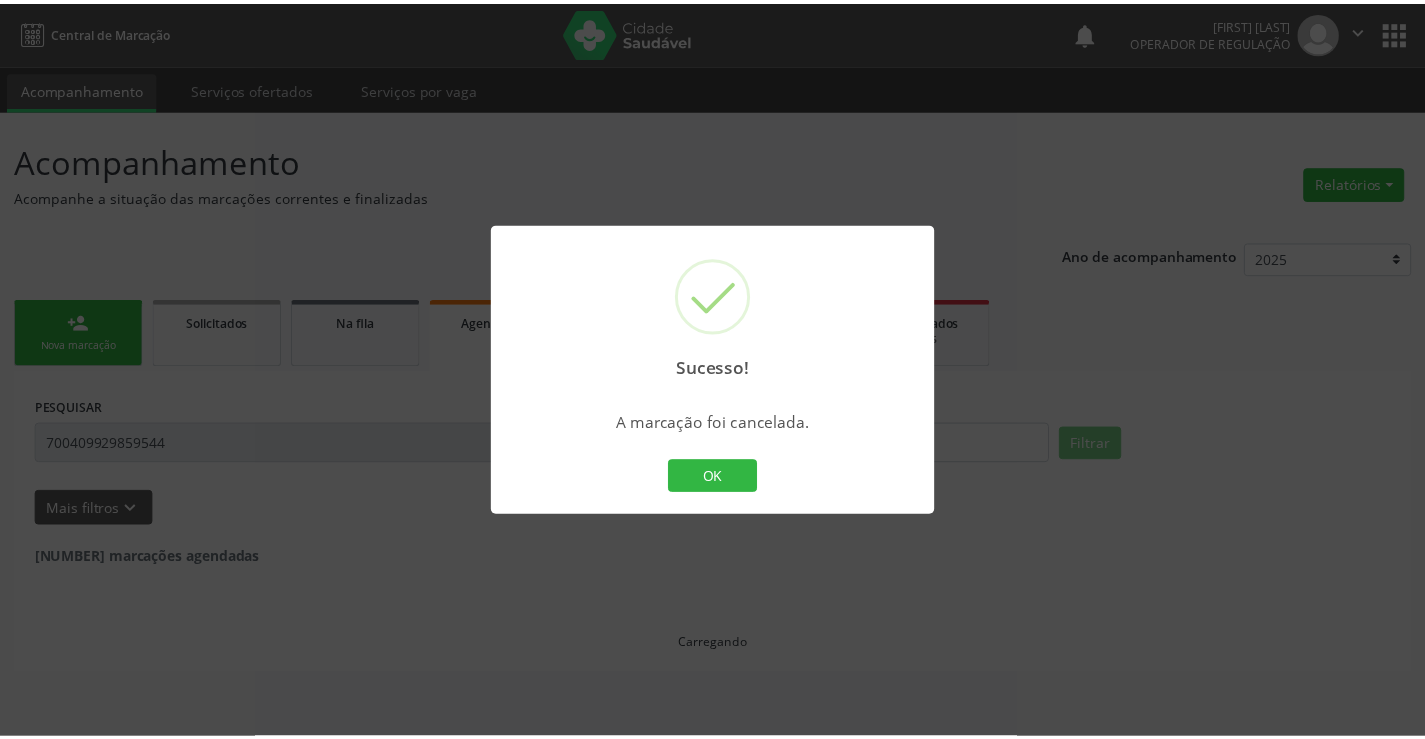 scroll, scrollTop: 0, scrollLeft: 0, axis: both 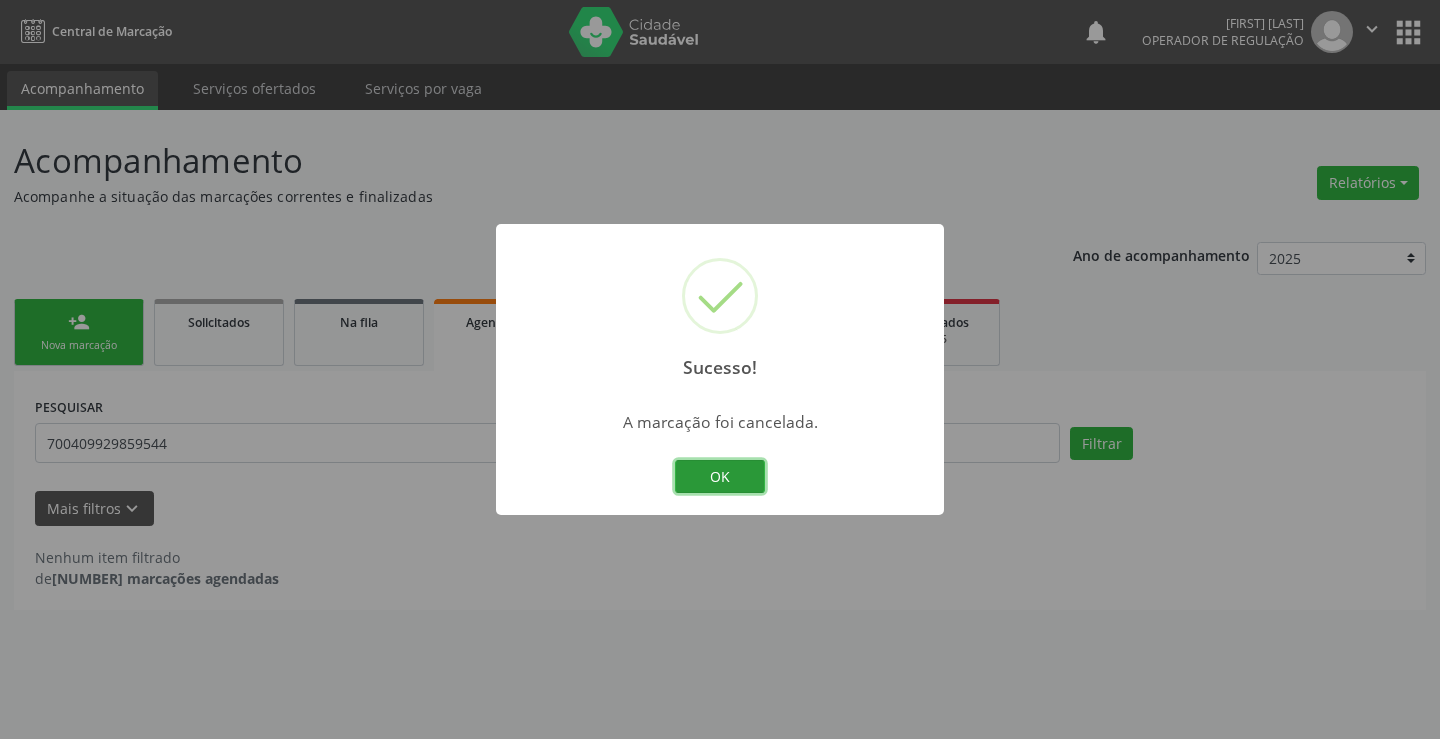 drag, startPoint x: 722, startPoint y: 470, endPoint x: 709, endPoint y: 425, distance: 46.840153 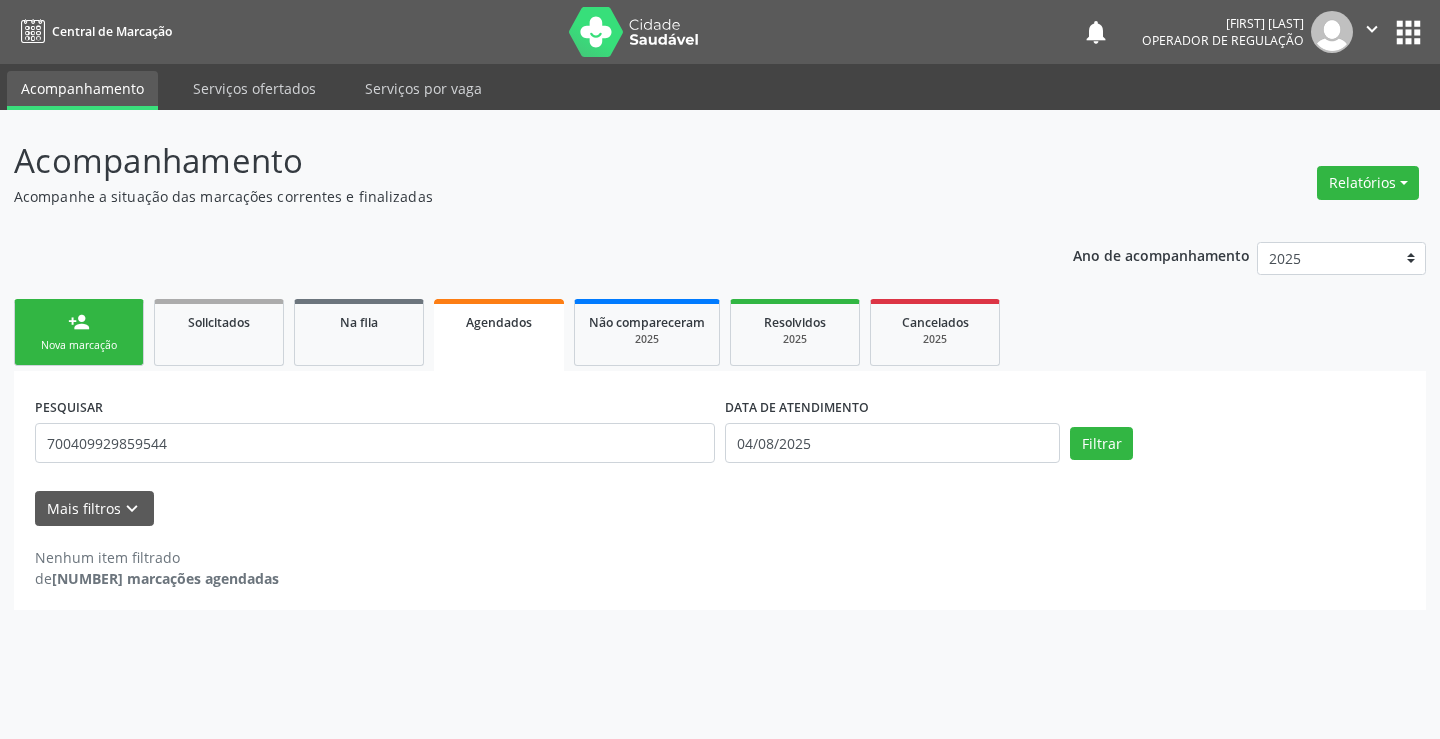 click on "Nova marcação" at bounding box center [79, 345] 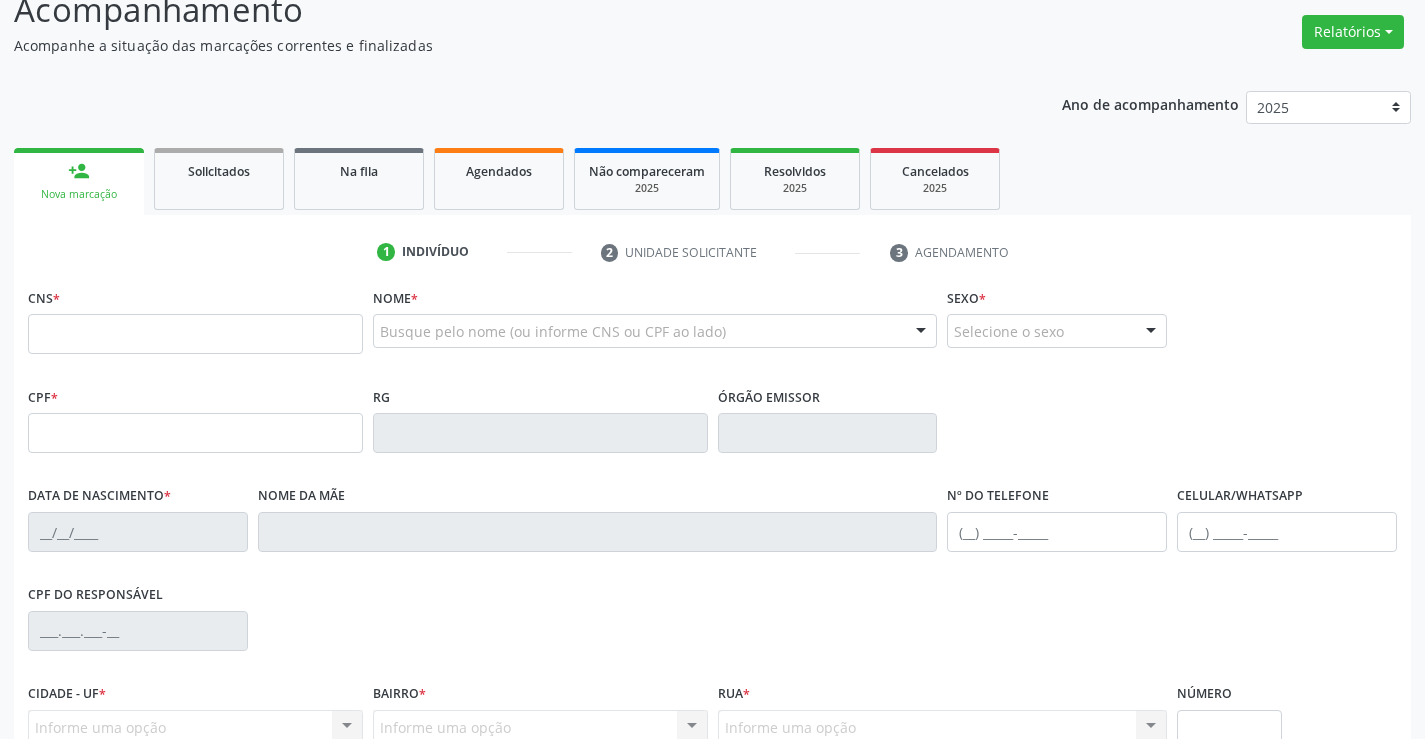 scroll, scrollTop: 200, scrollLeft: 0, axis: vertical 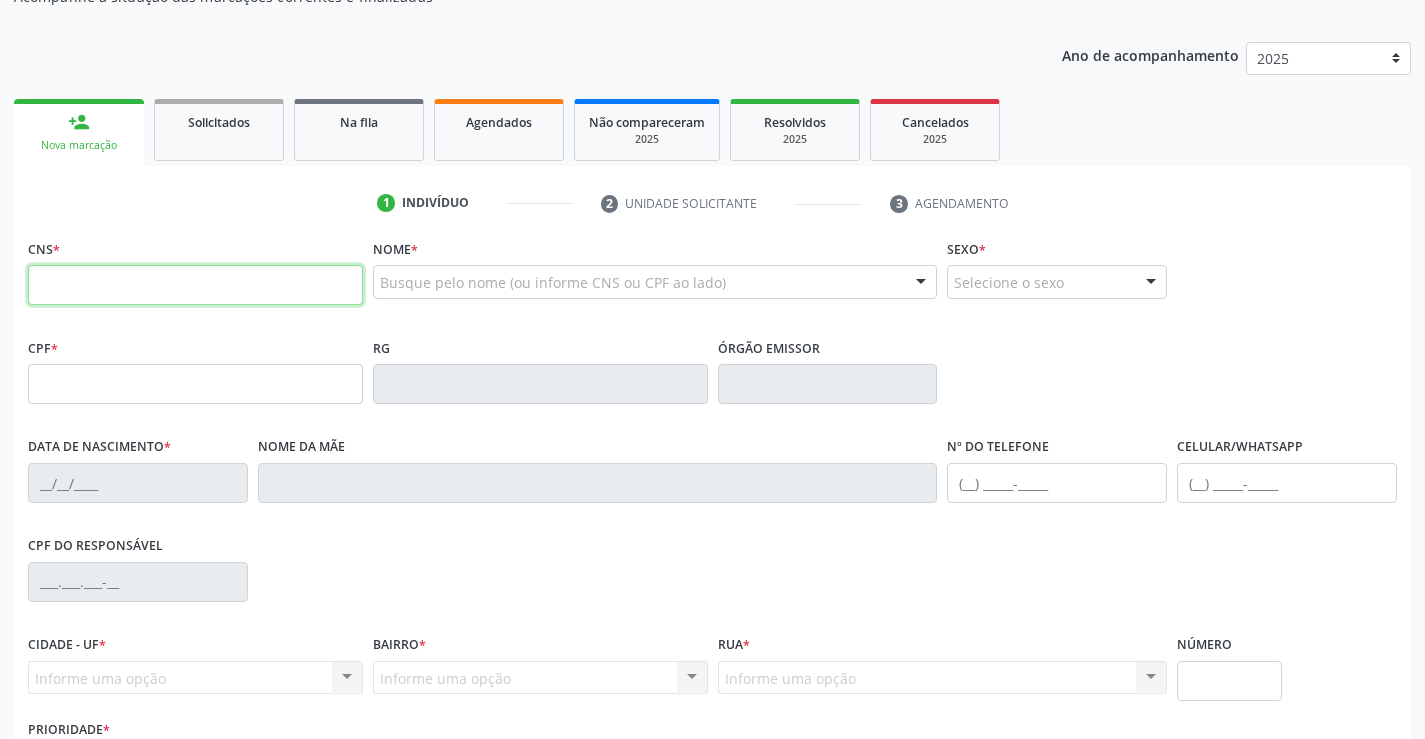 click at bounding box center (195, 285) 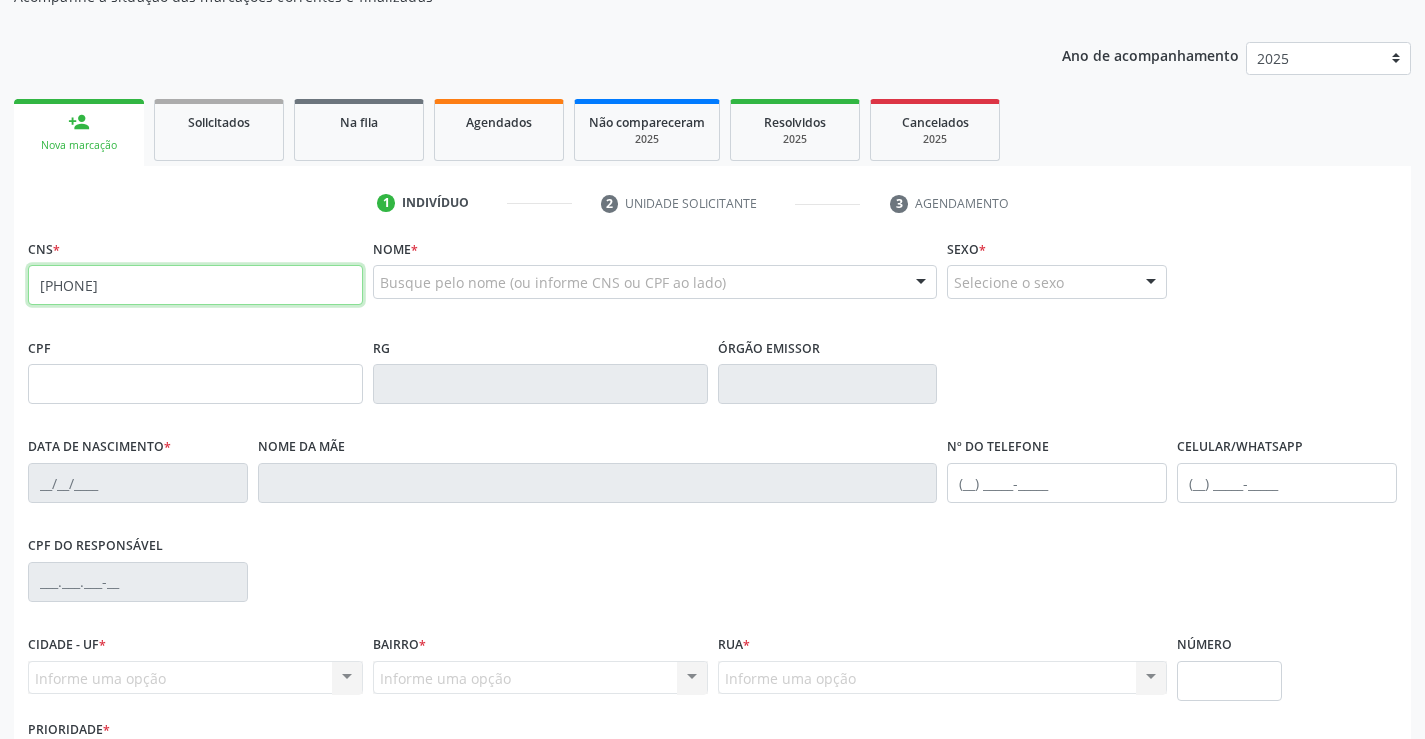 type on "[PHONE]" 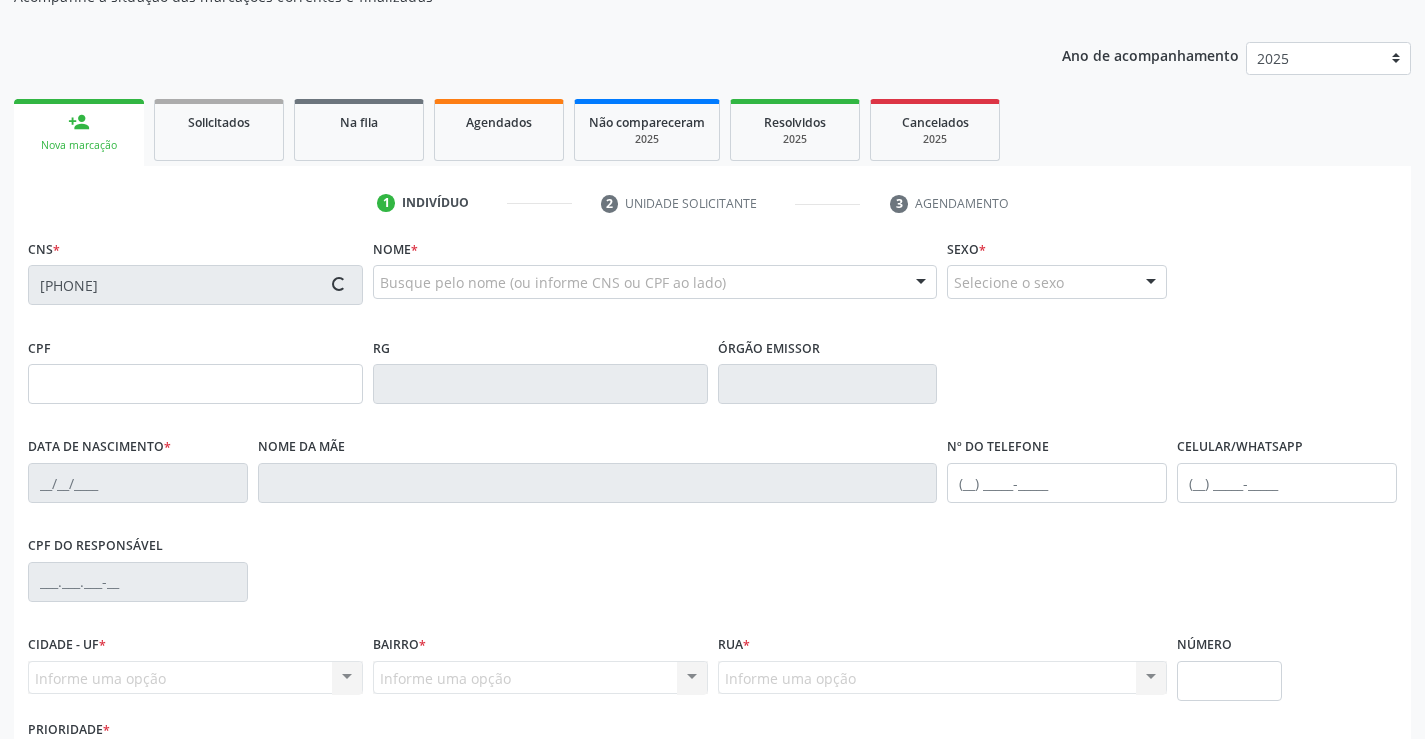 type on "[PHONE]" 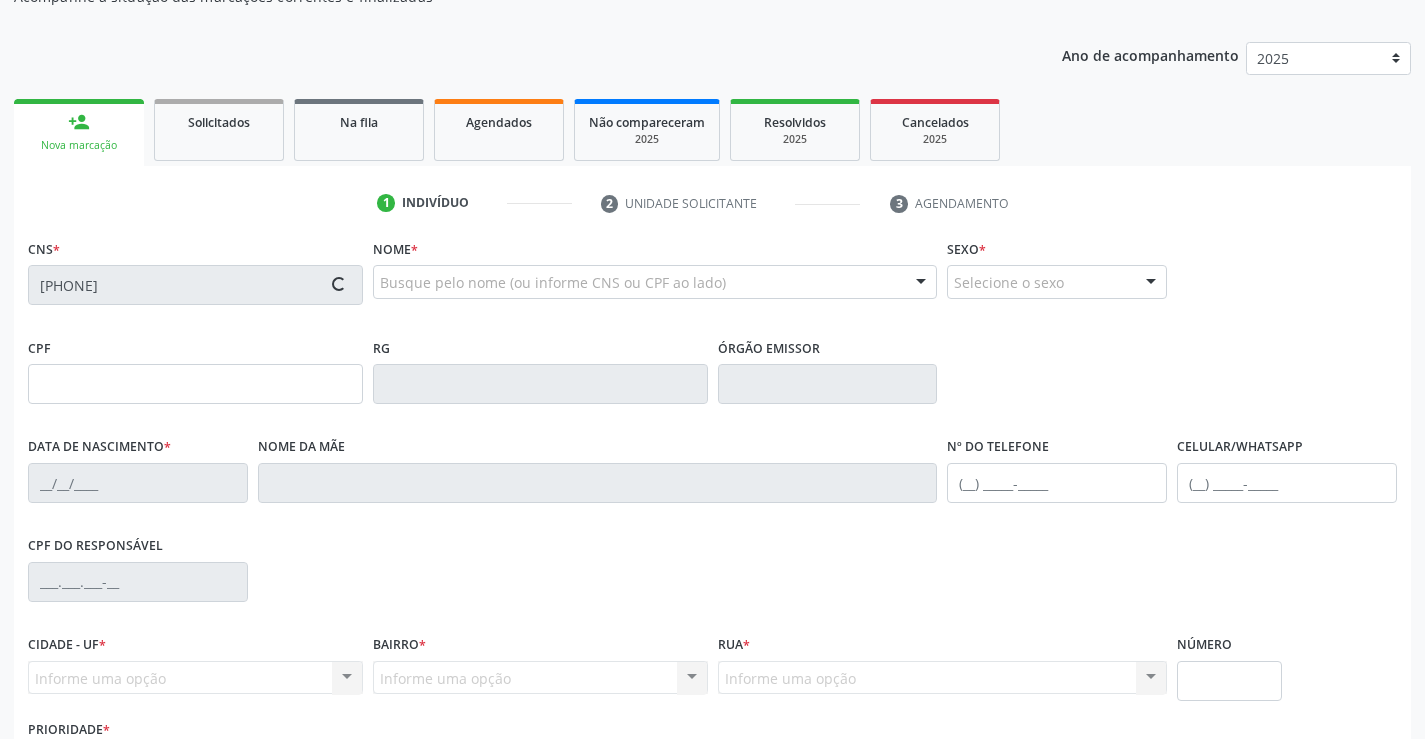 type on "[DATE]" 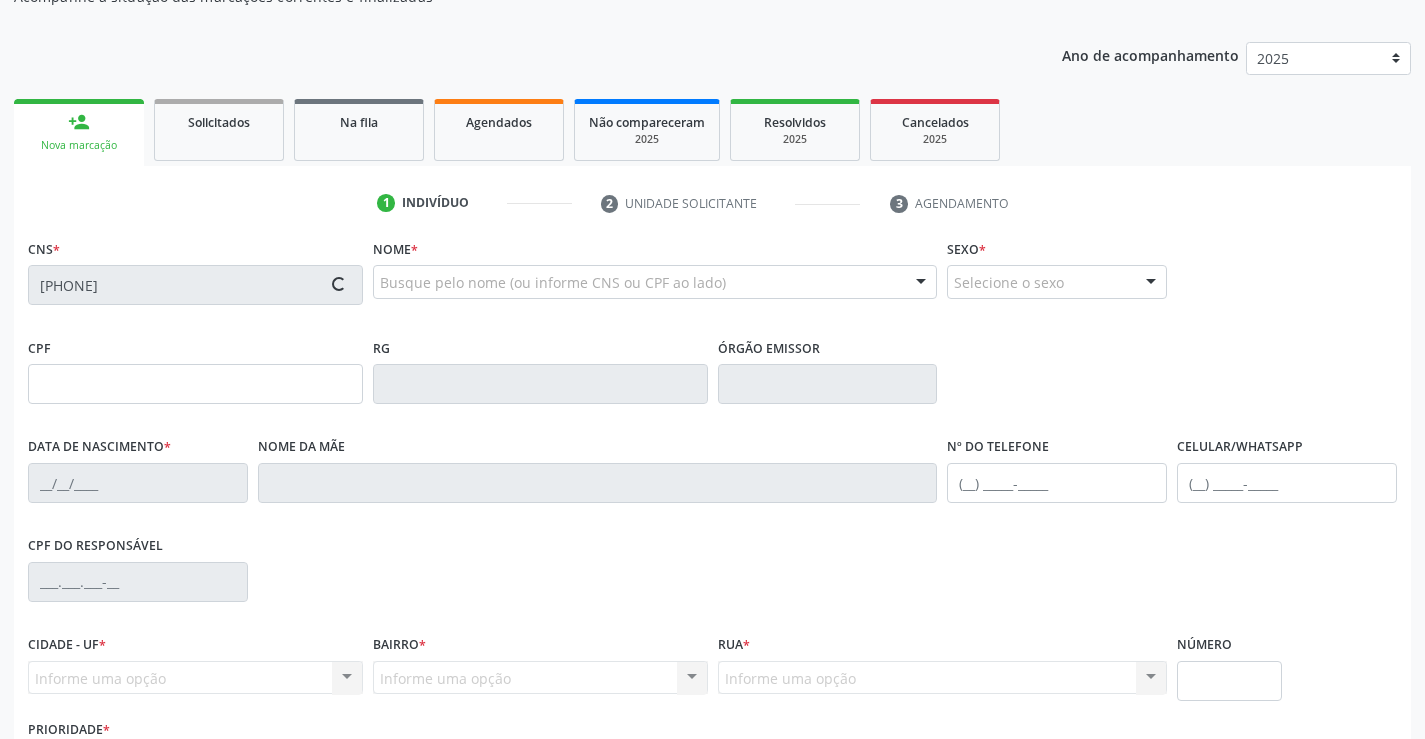 type on "(74) [PHONE]" 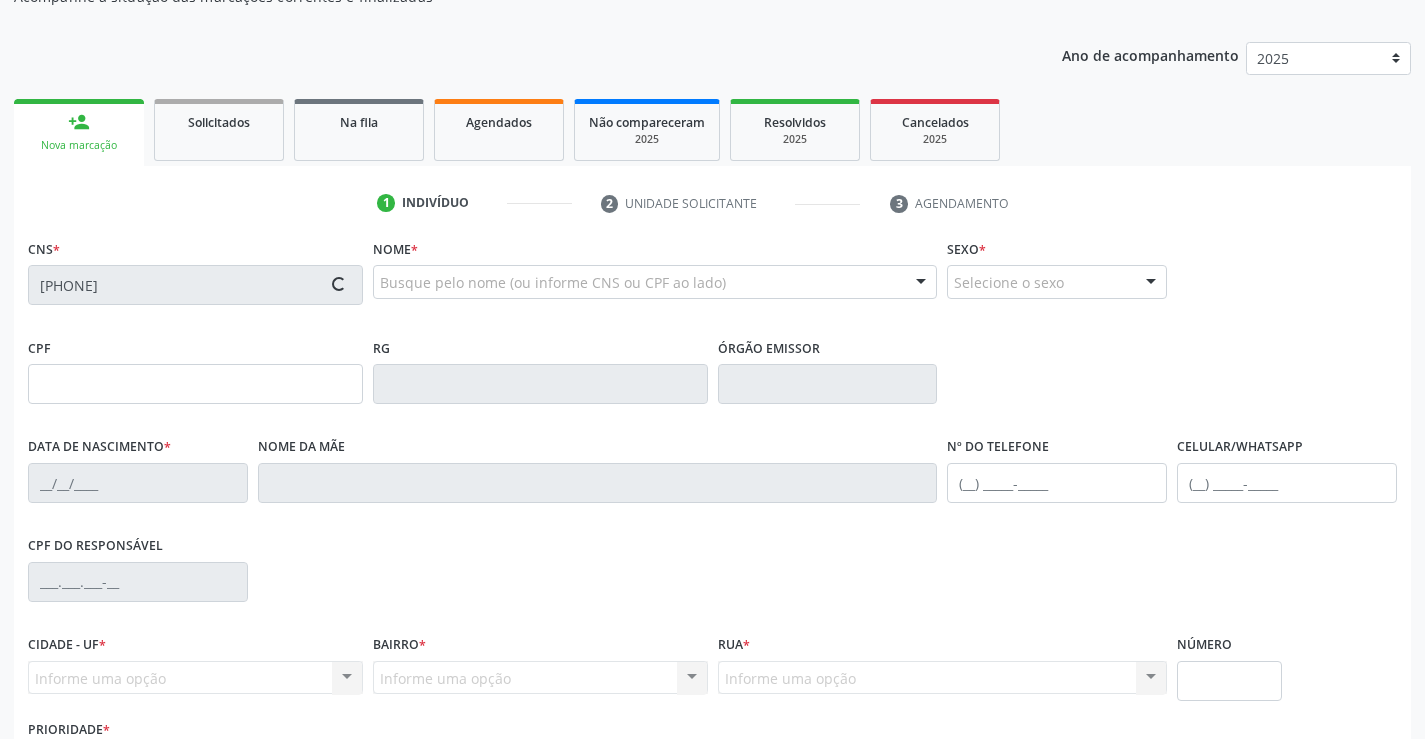 type on "[CPF]" 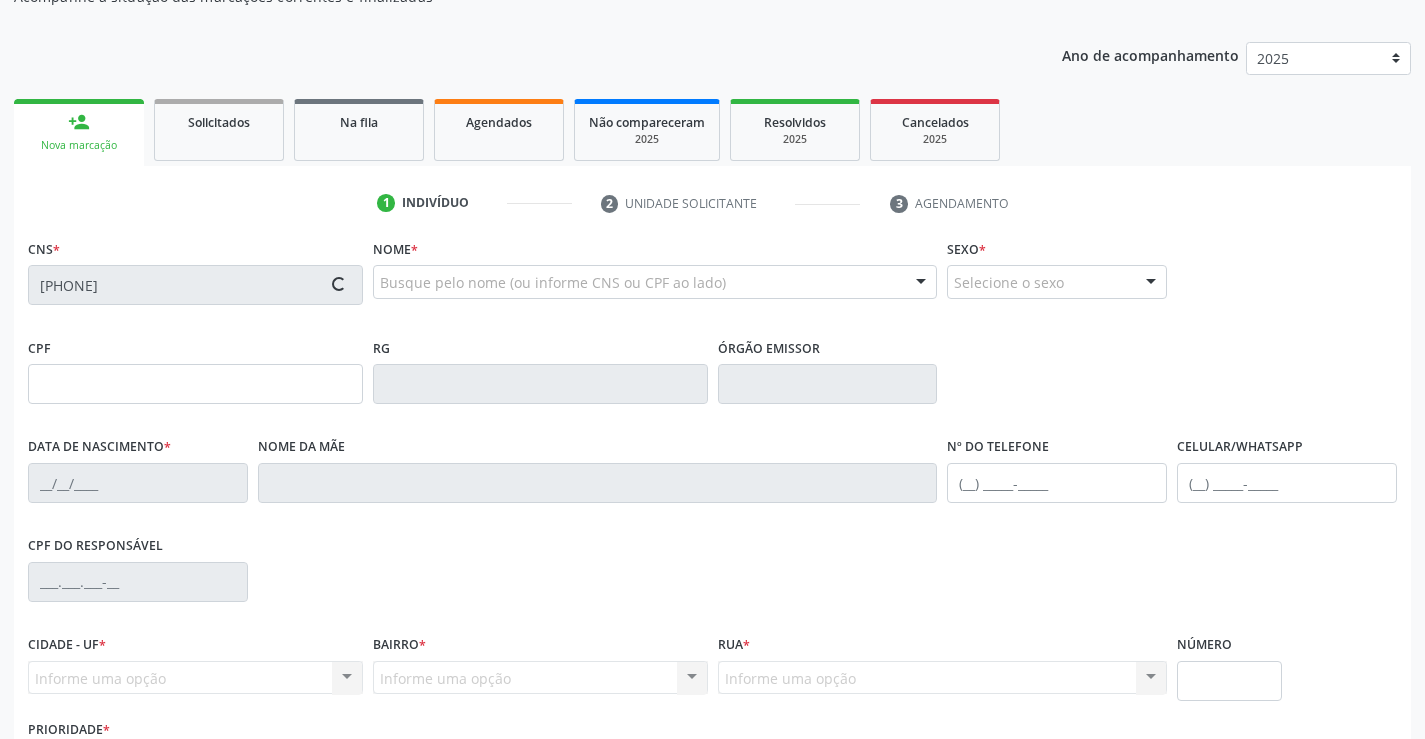 type on "S/N" 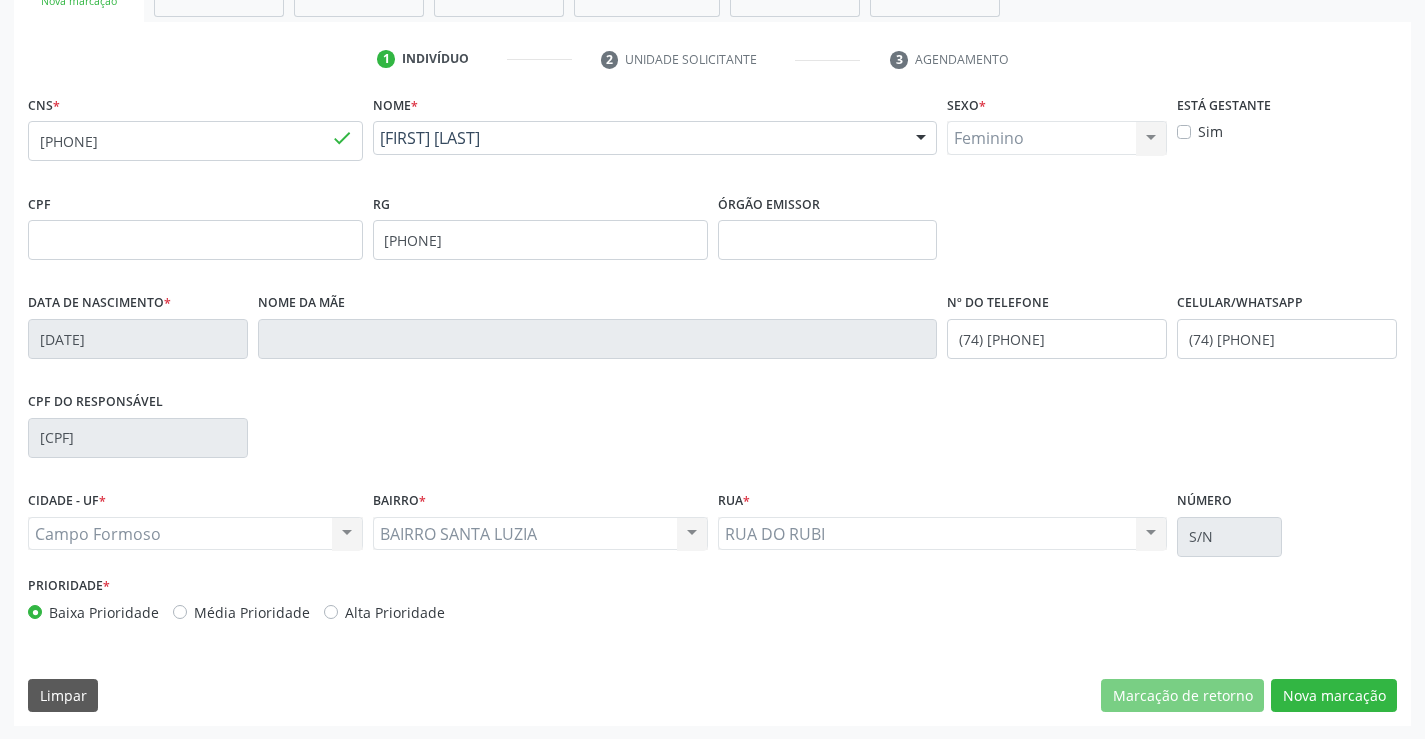 scroll, scrollTop: 345, scrollLeft: 0, axis: vertical 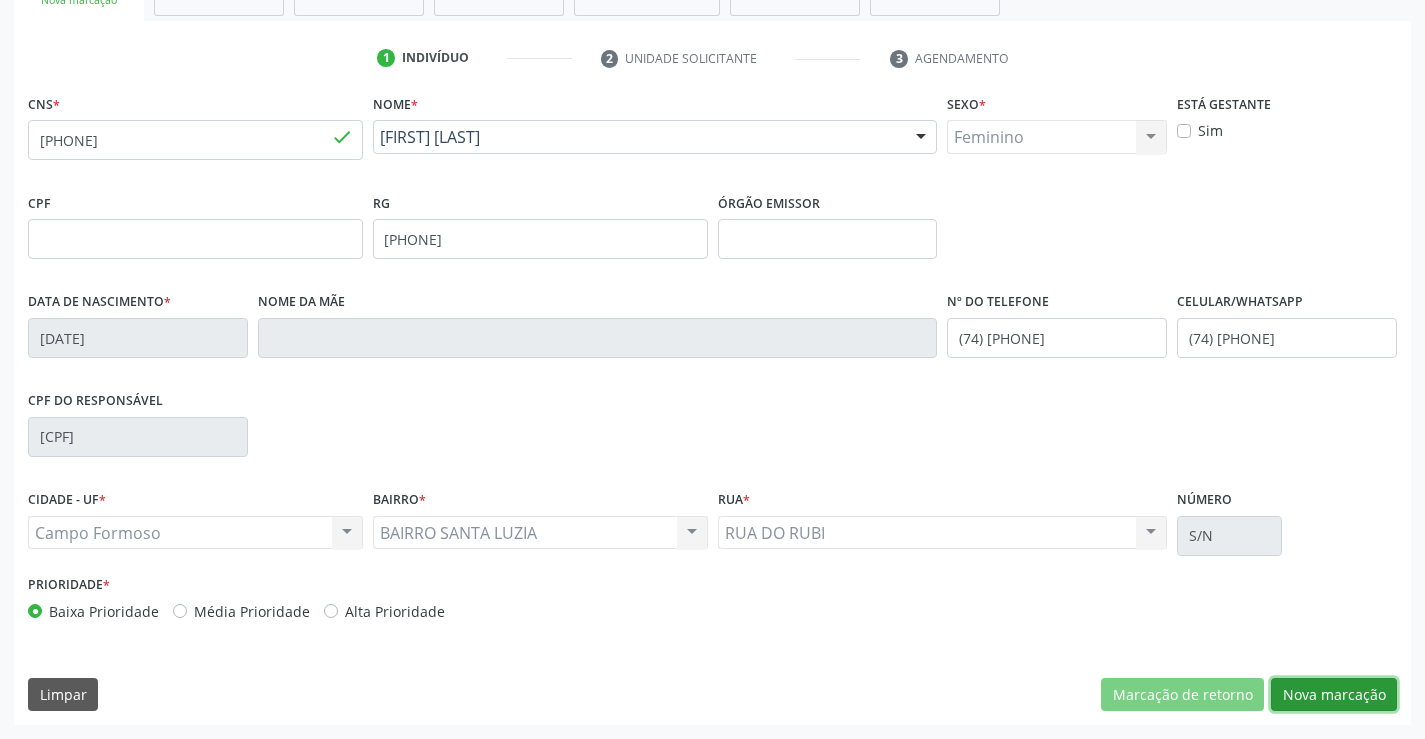 click on "Nova marcação" at bounding box center (1334, 695) 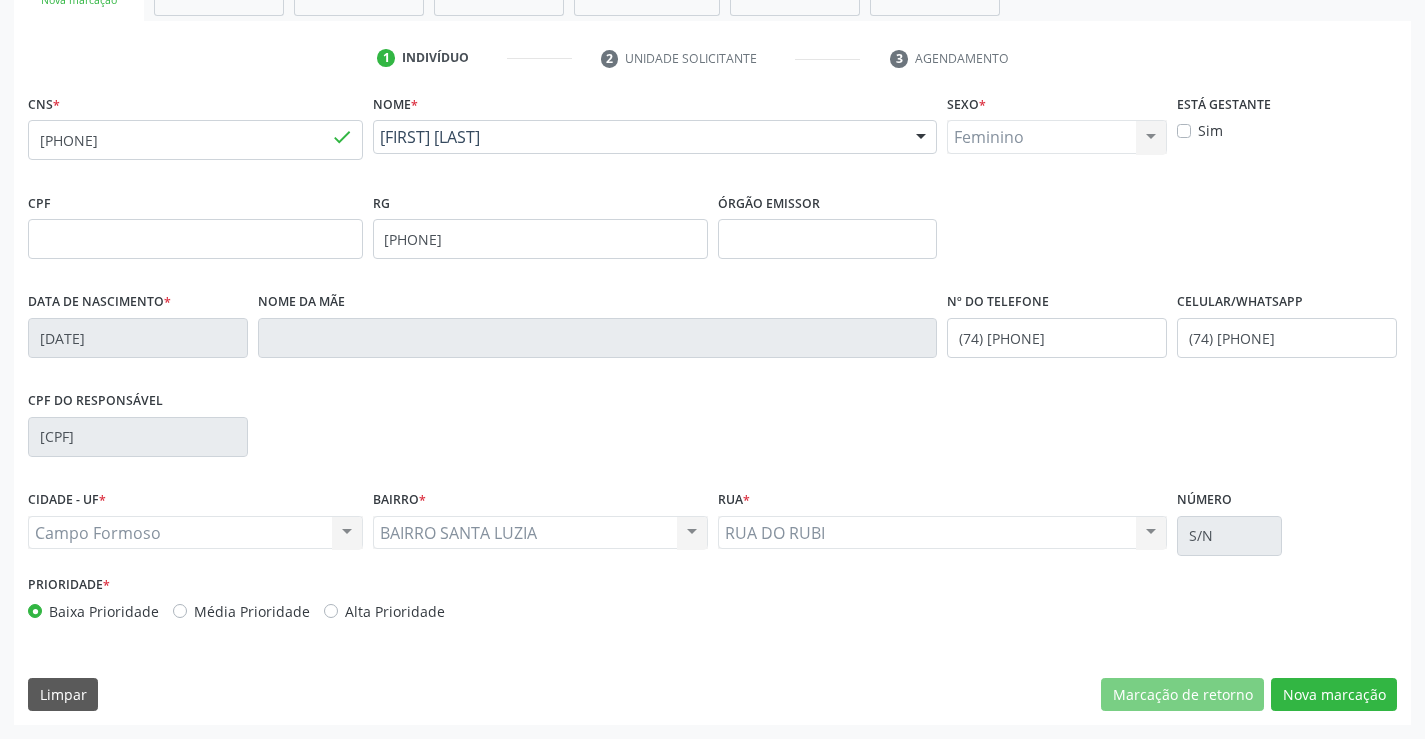scroll, scrollTop: 167, scrollLeft: 0, axis: vertical 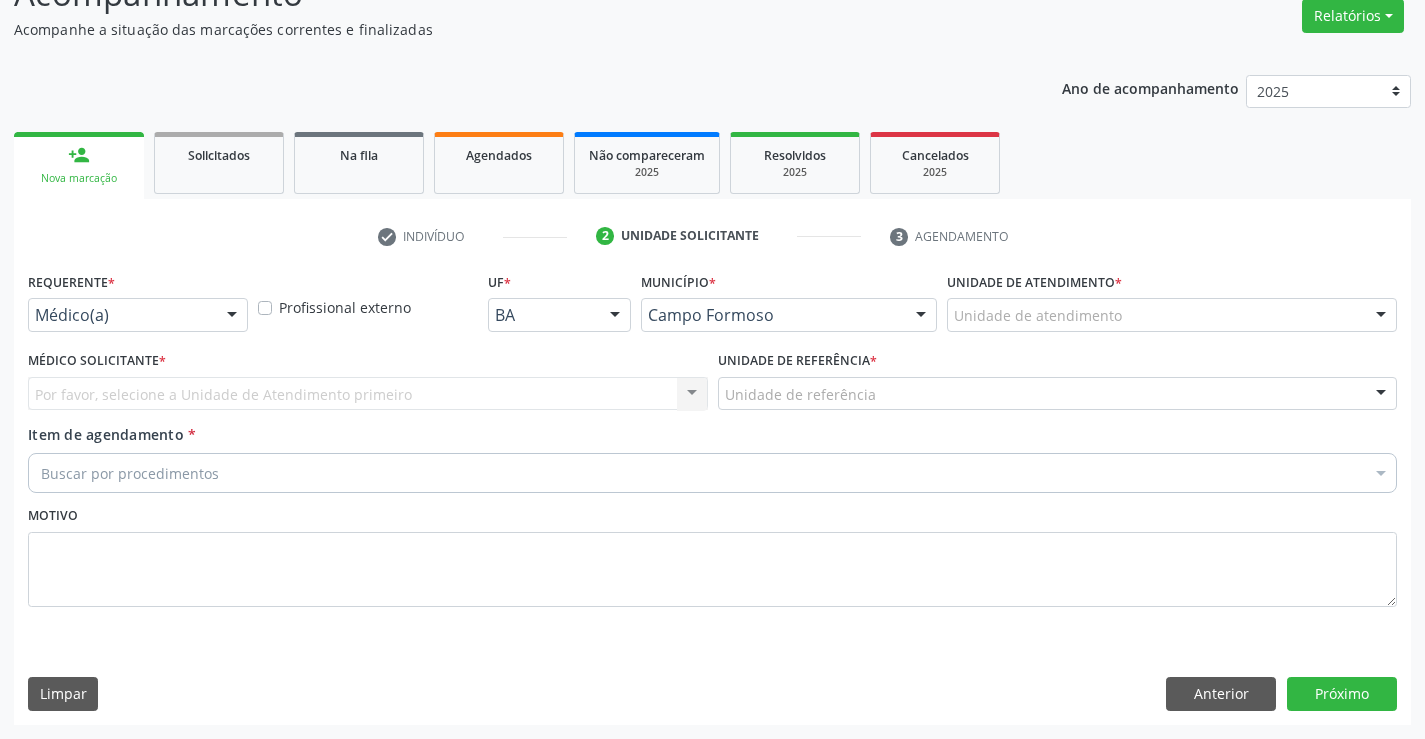 drag, startPoint x: 224, startPoint y: 302, endPoint x: 210, endPoint y: 336, distance: 36.769554 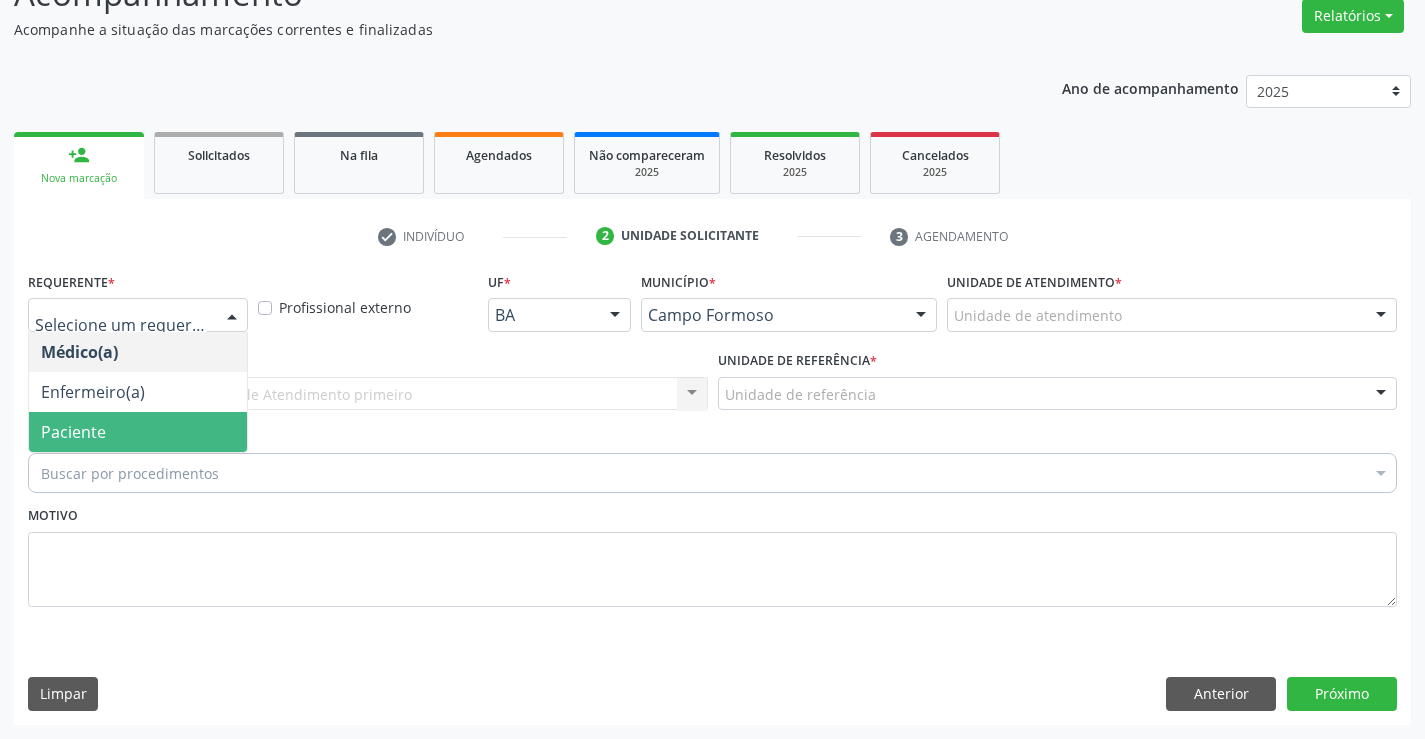 click on "Paciente" at bounding box center (138, 432) 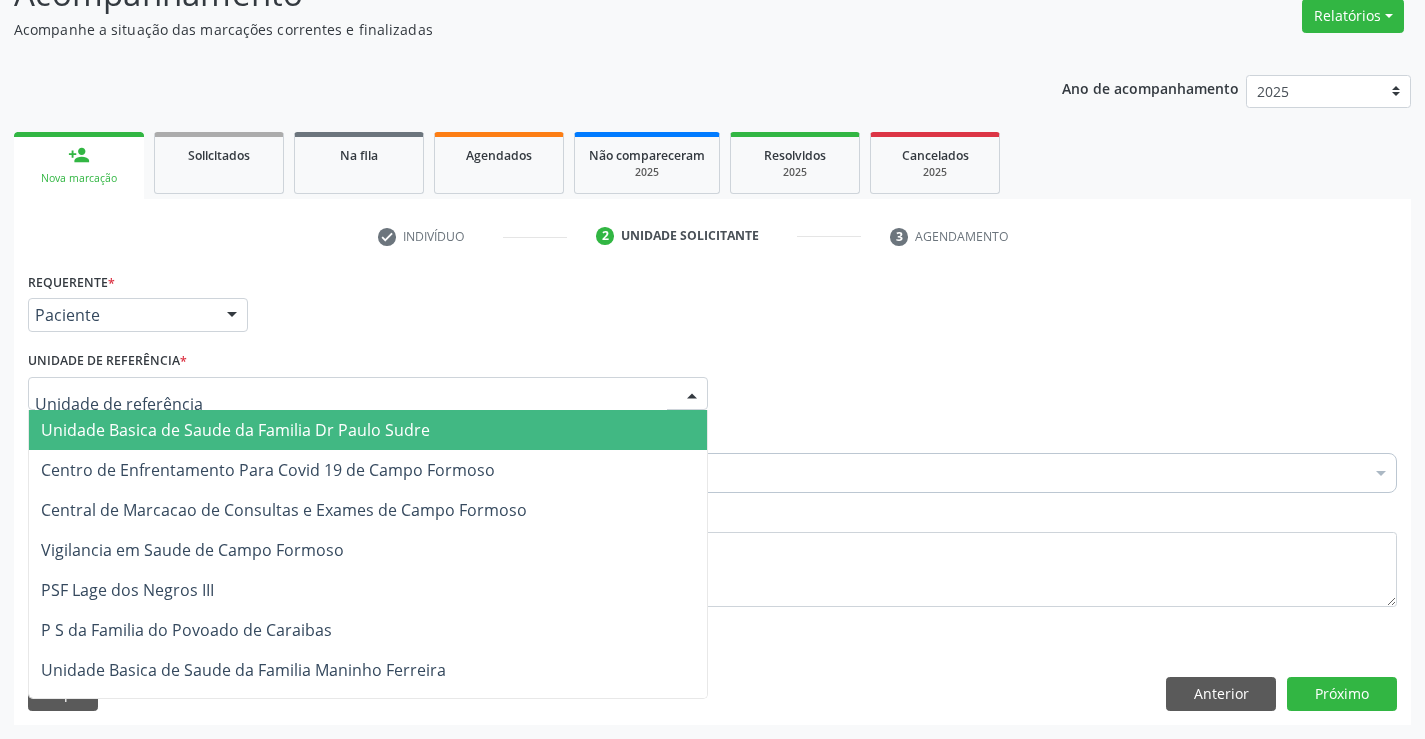 click at bounding box center (368, 394) 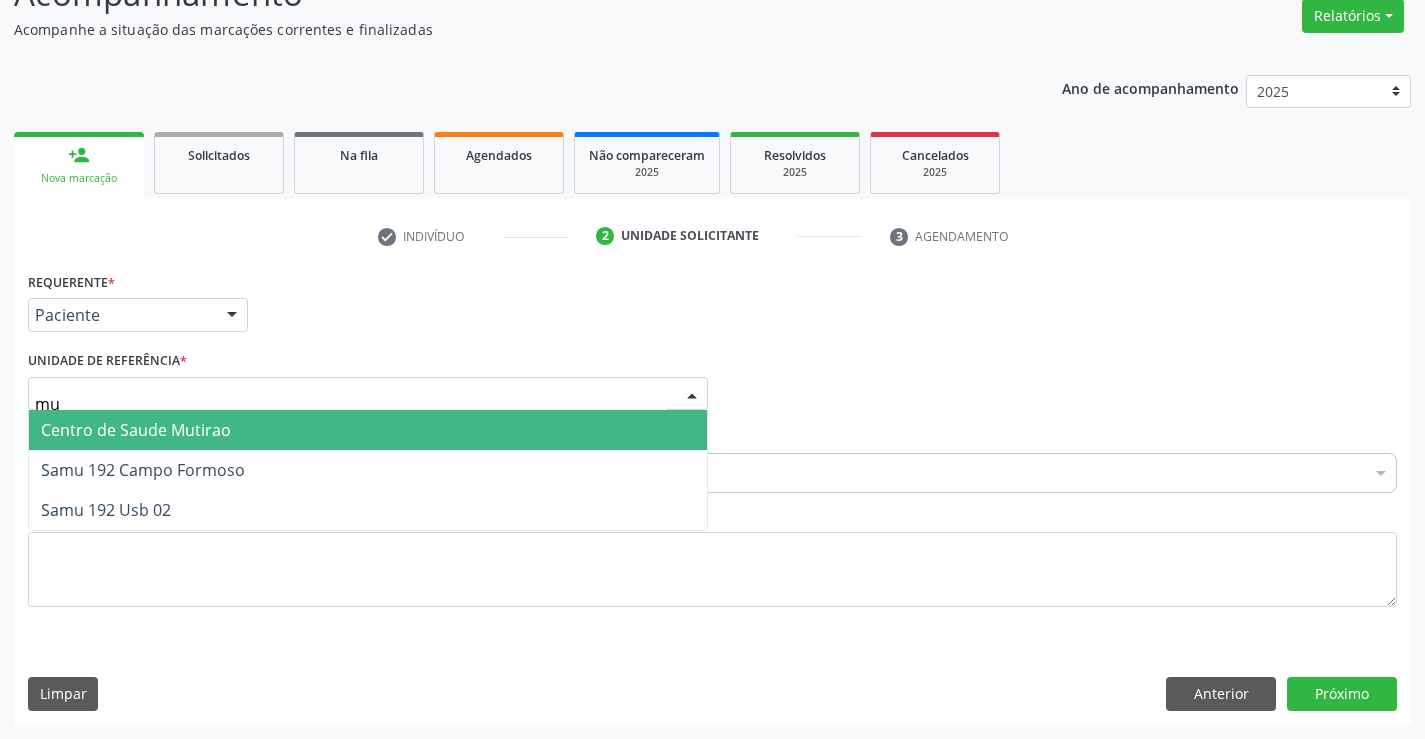type on "mut" 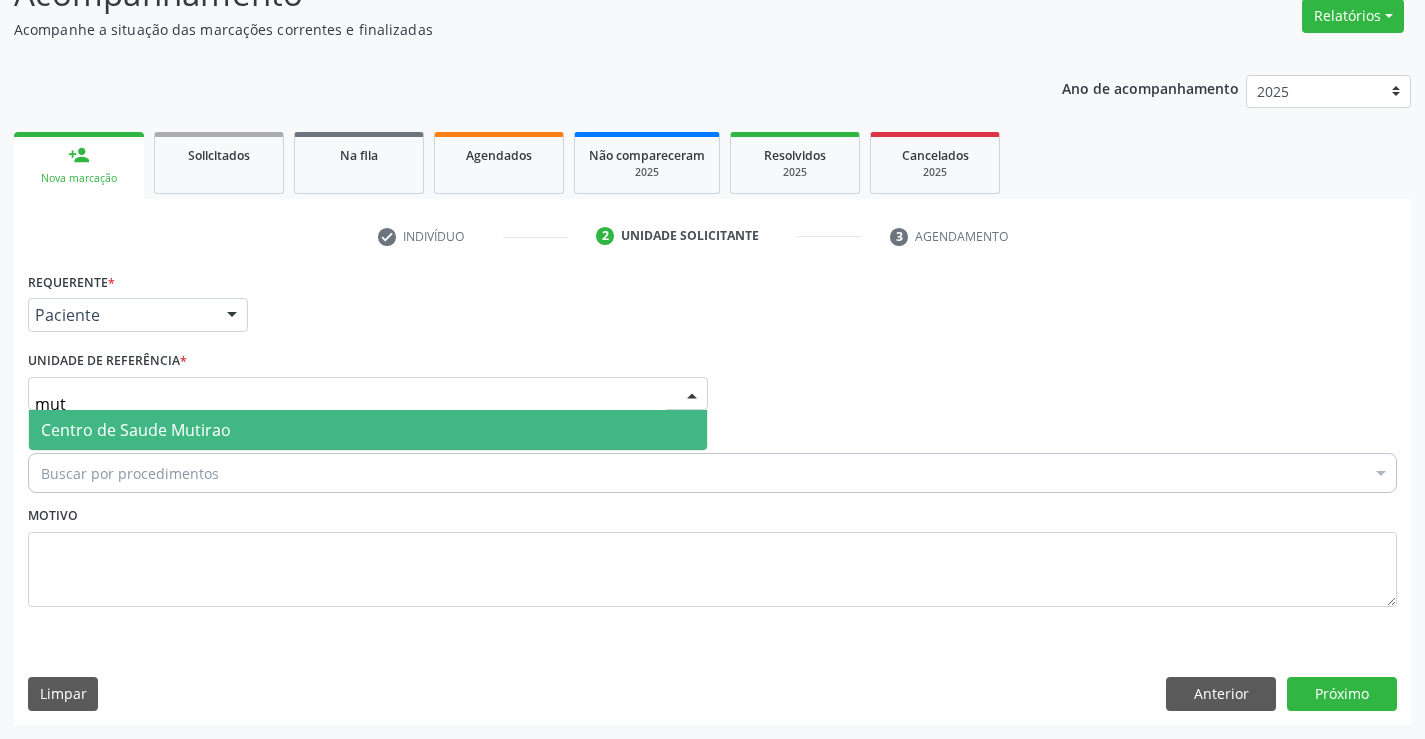 click on "Centro de Saude Mutirao" at bounding box center (136, 430) 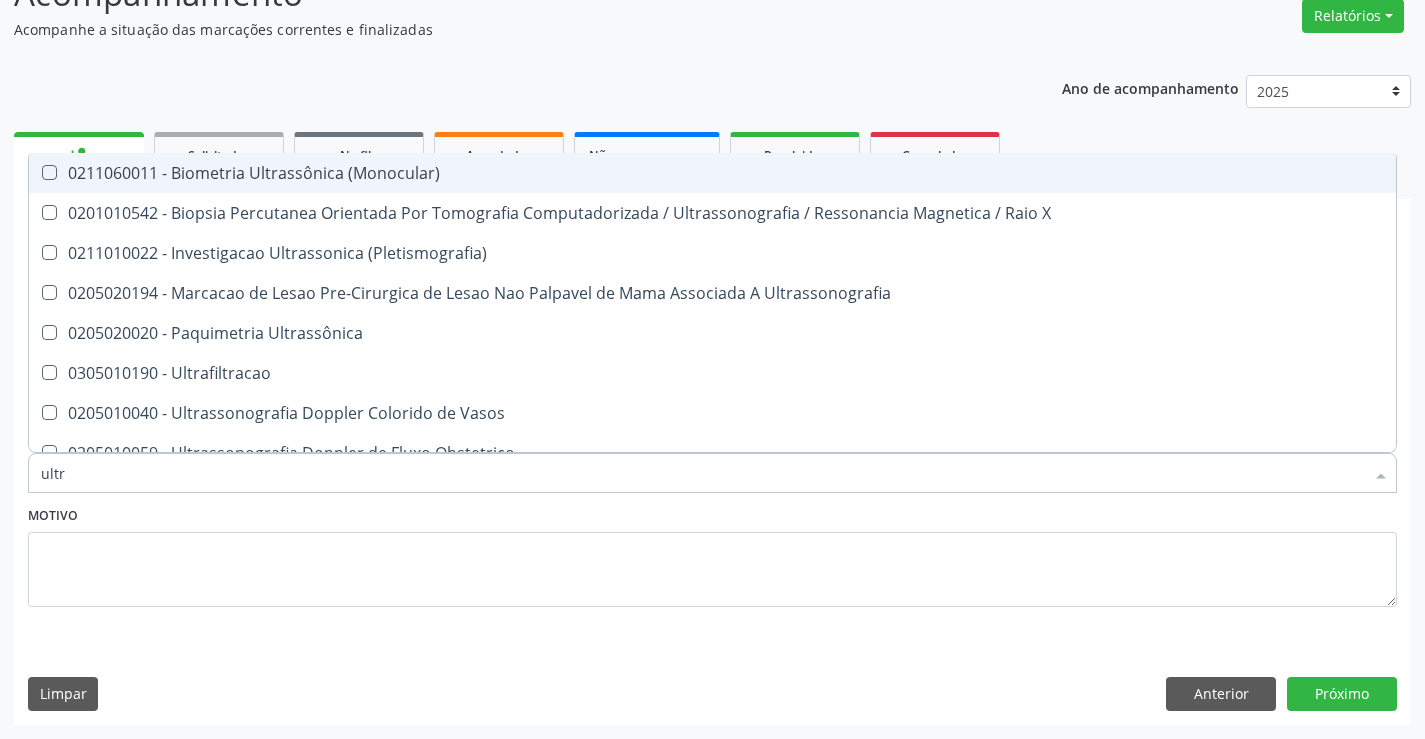 type on "ultra" 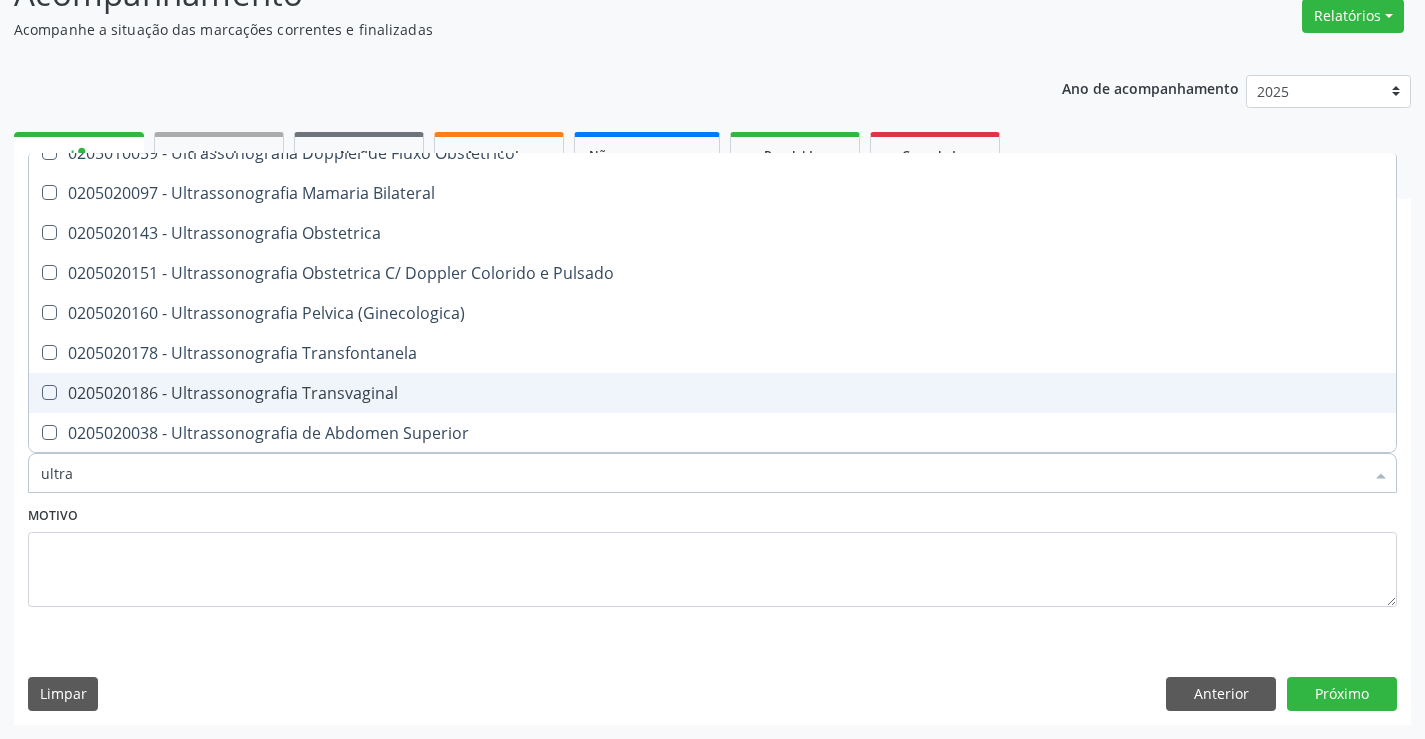 scroll, scrollTop: 400, scrollLeft: 0, axis: vertical 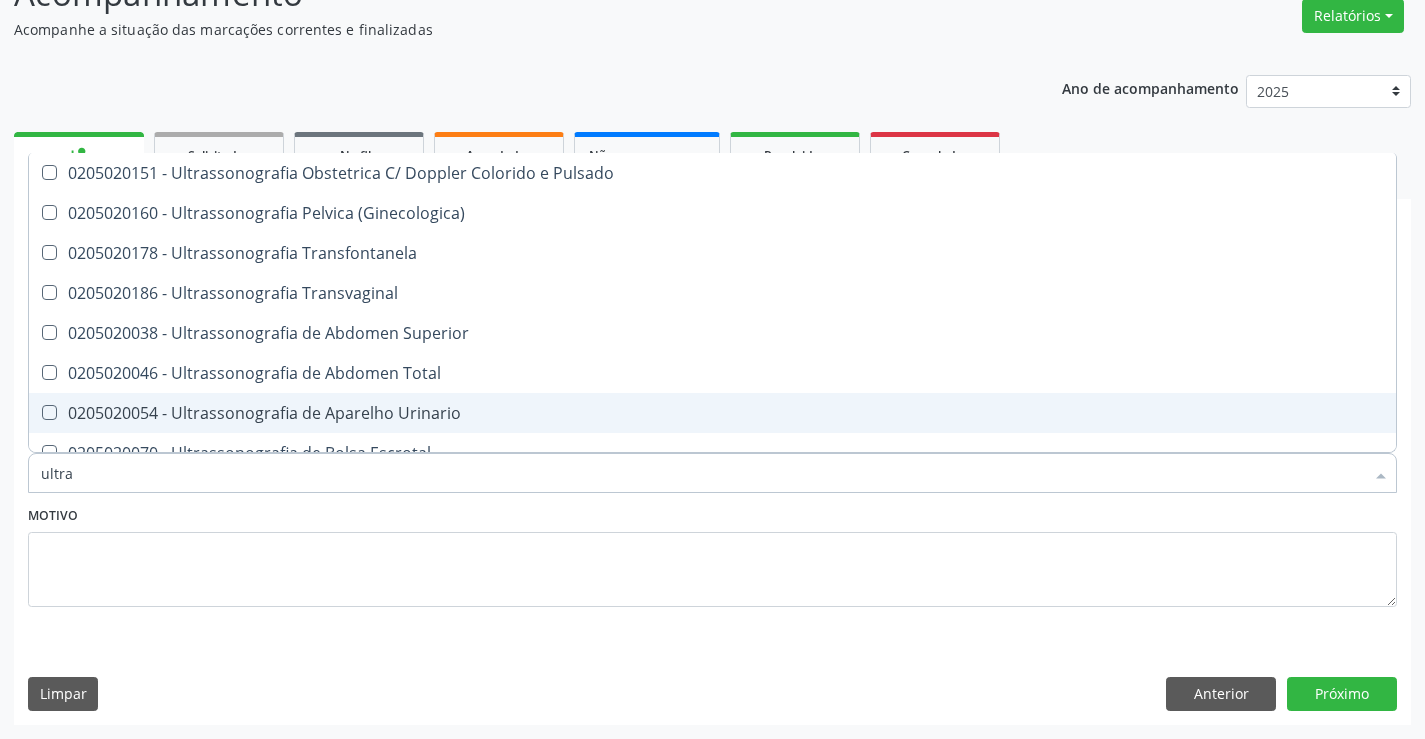 click on "0205020054 - Ultrassonografia de Aparelho Urinario" at bounding box center [712, 413] 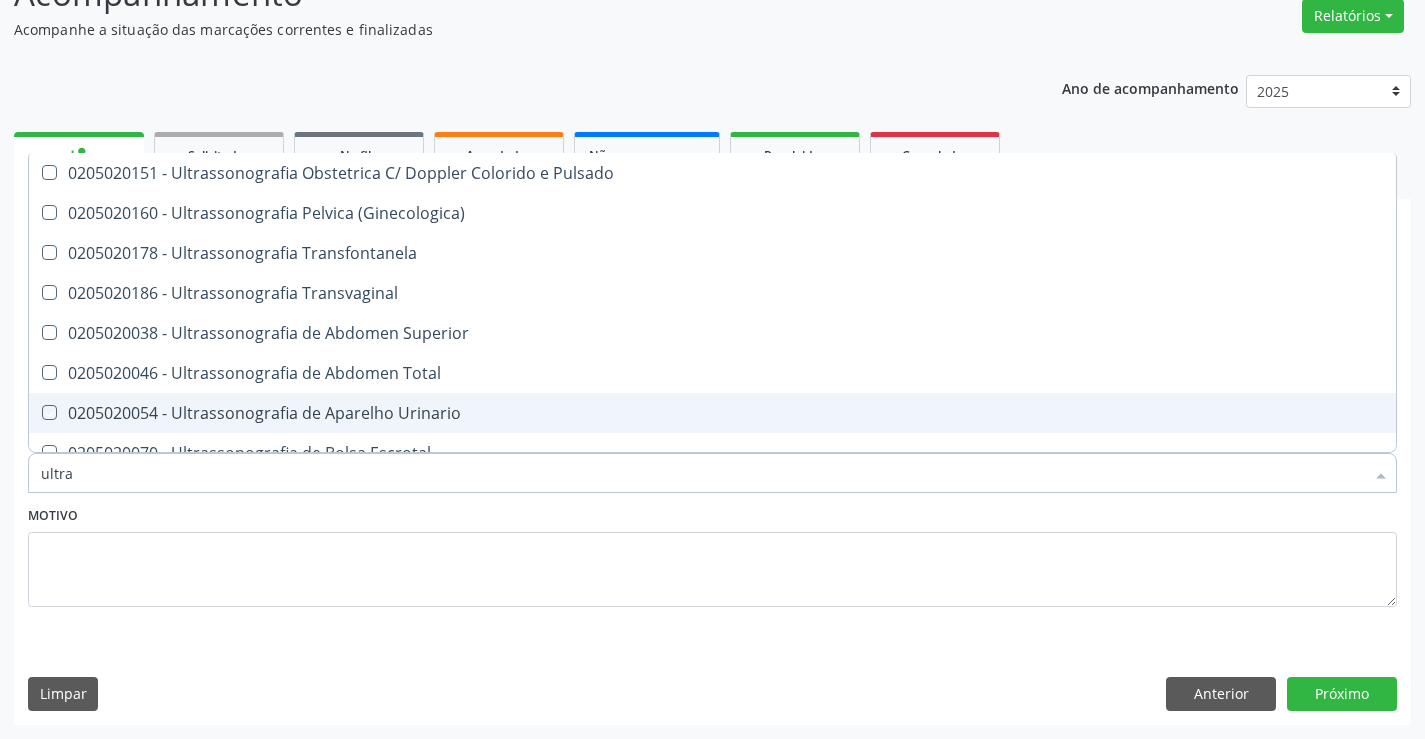 checkbox on "true" 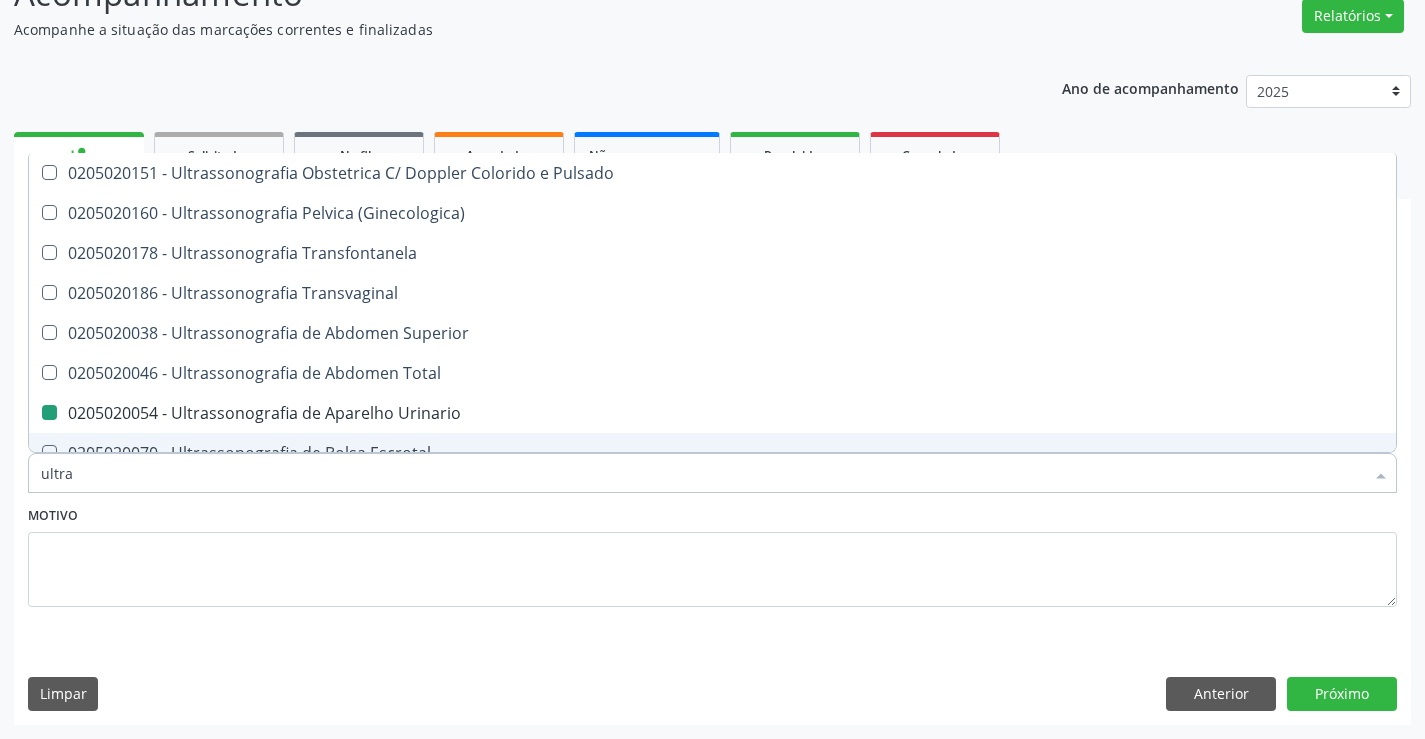 click on "Motivo" at bounding box center (712, 554) 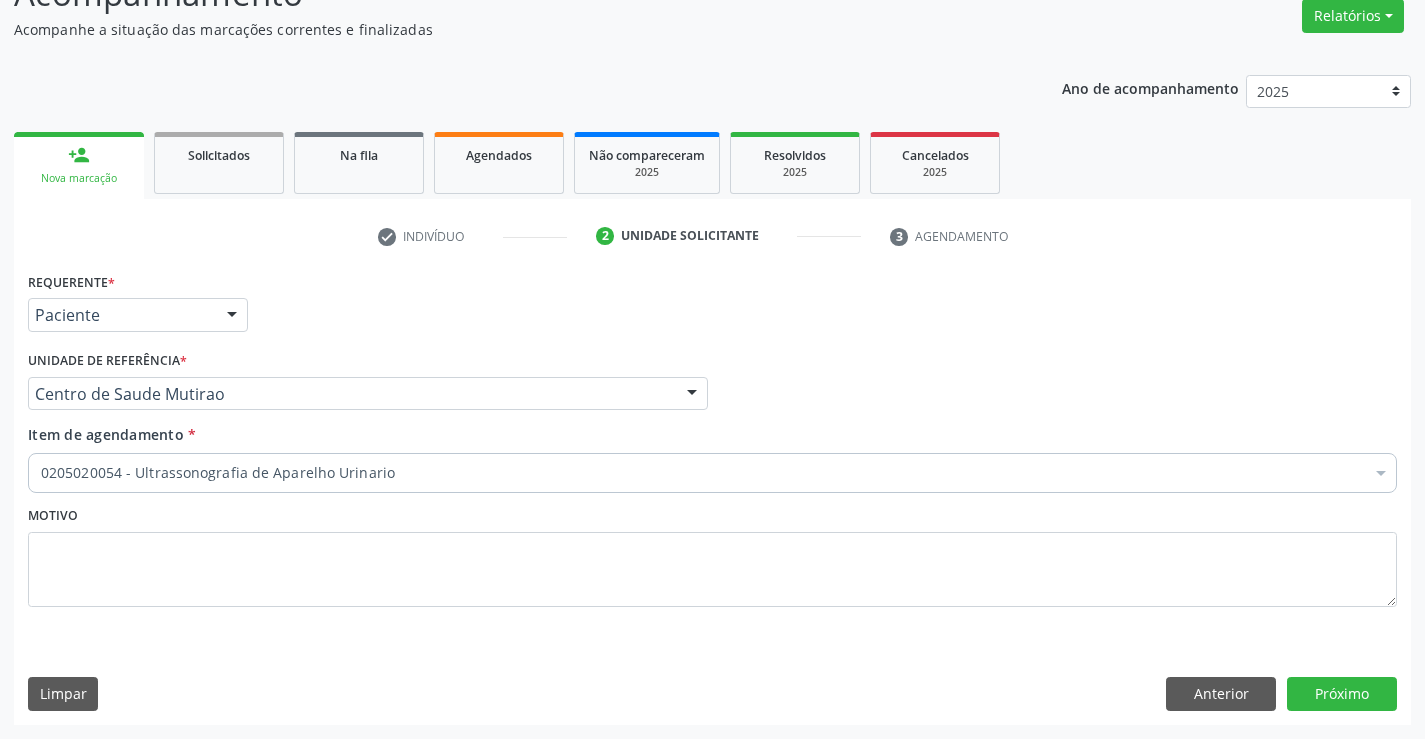 scroll, scrollTop: 0, scrollLeft: 0, axis: both 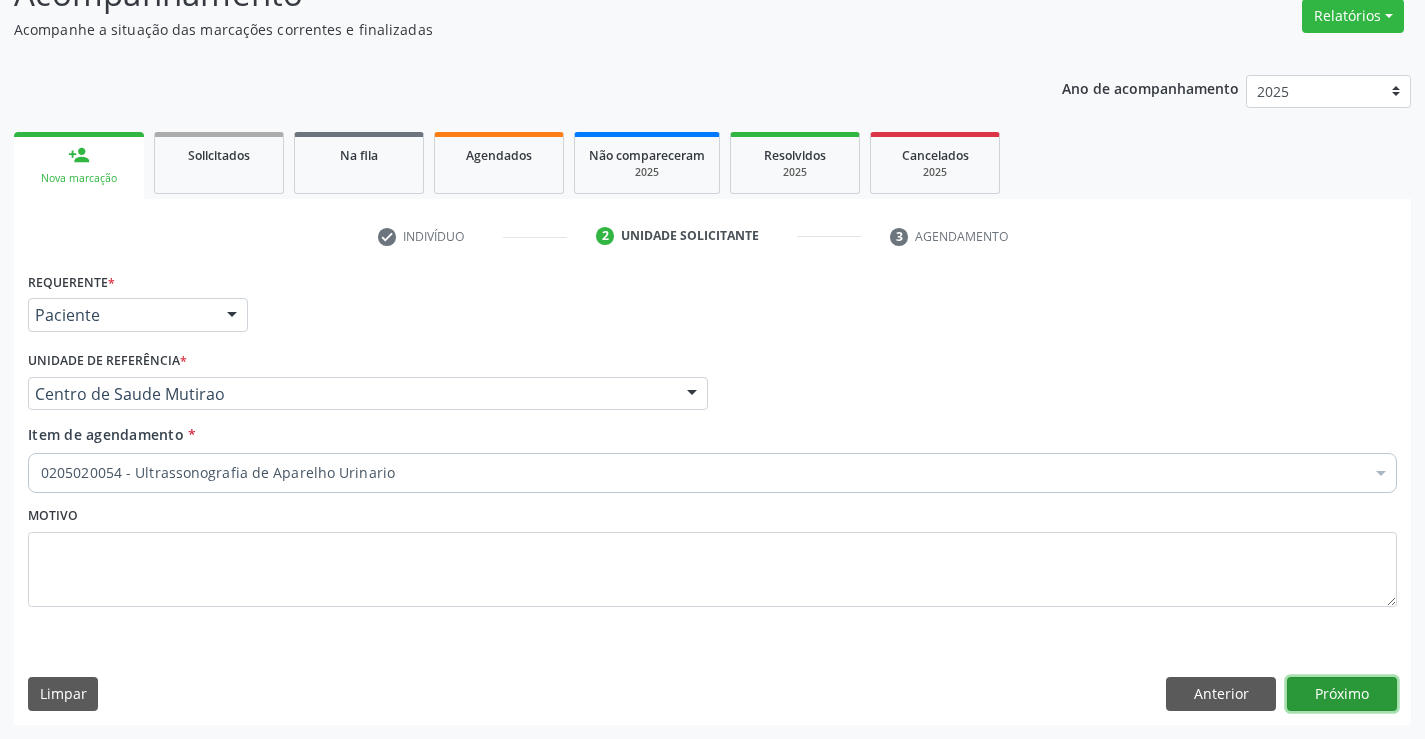 click on "Próximo" at bounding box center (1342, 694) 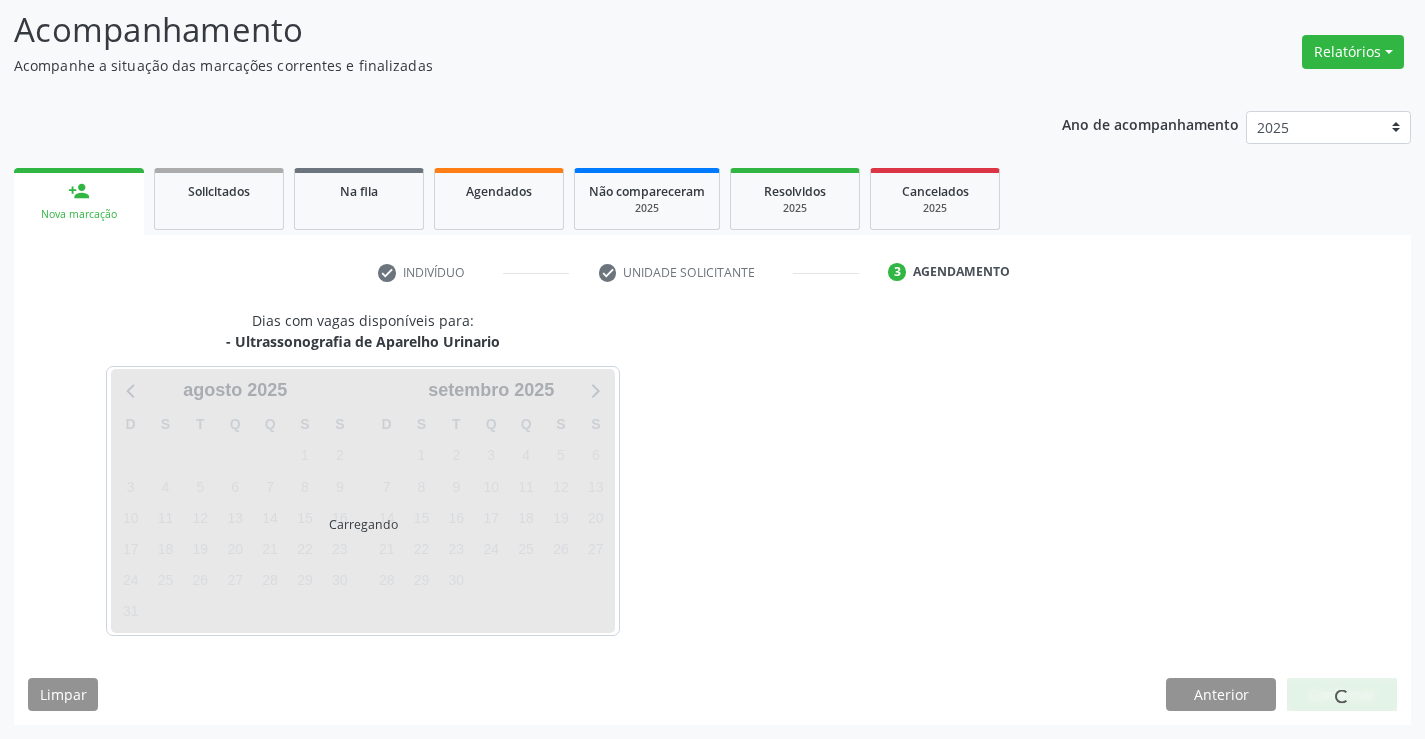 scroll, scrollTop: 131, scrollLeft: 0, axis: vertical 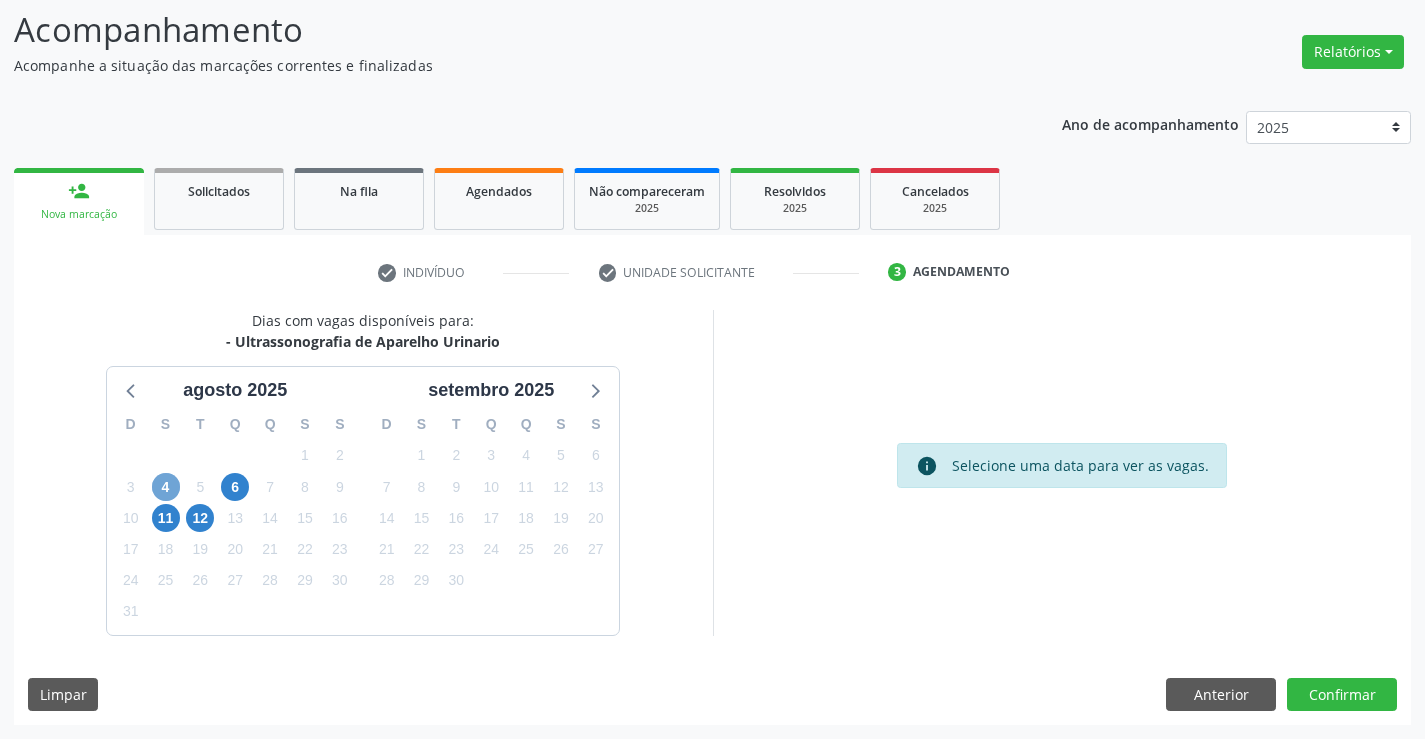 click on "4" at bounding box center (166, 487) 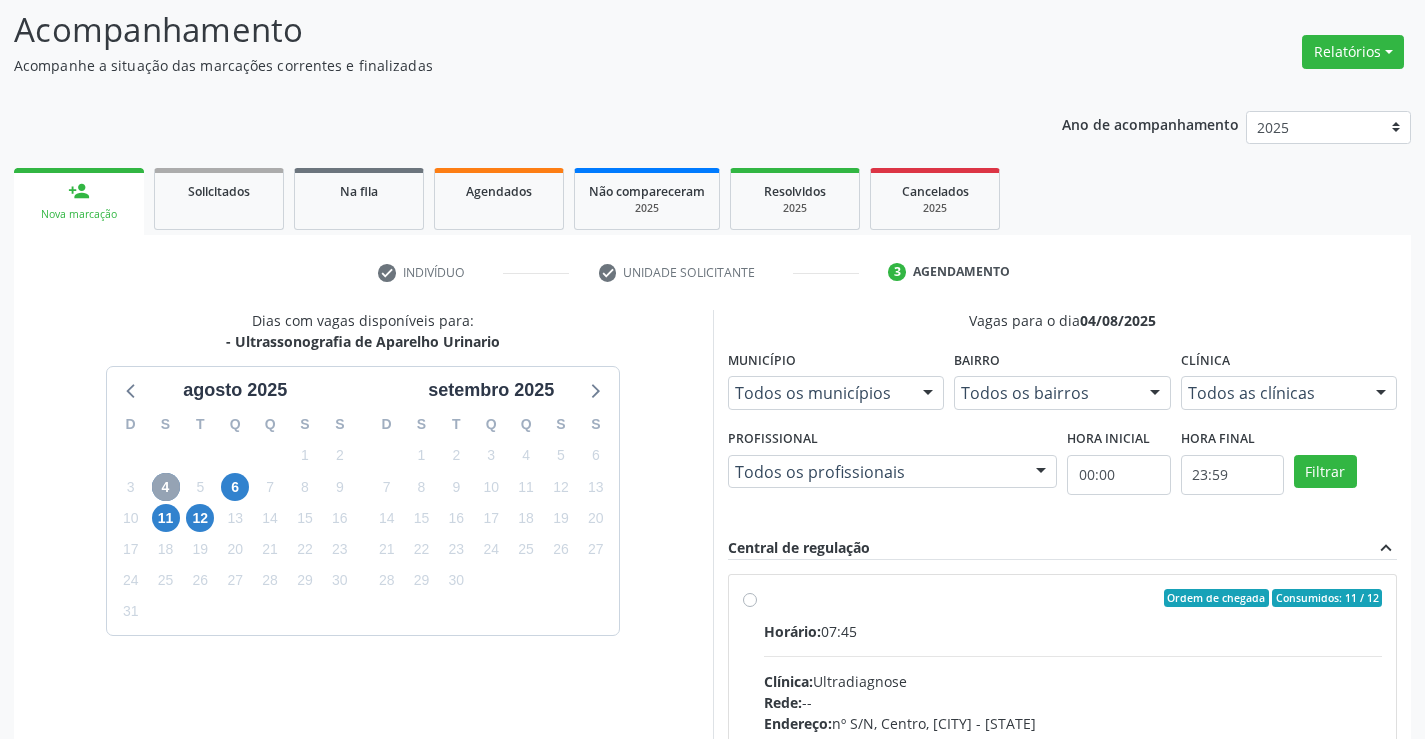 scroll, scrollTop: 231, scrollLeft: 0, axis: vertical 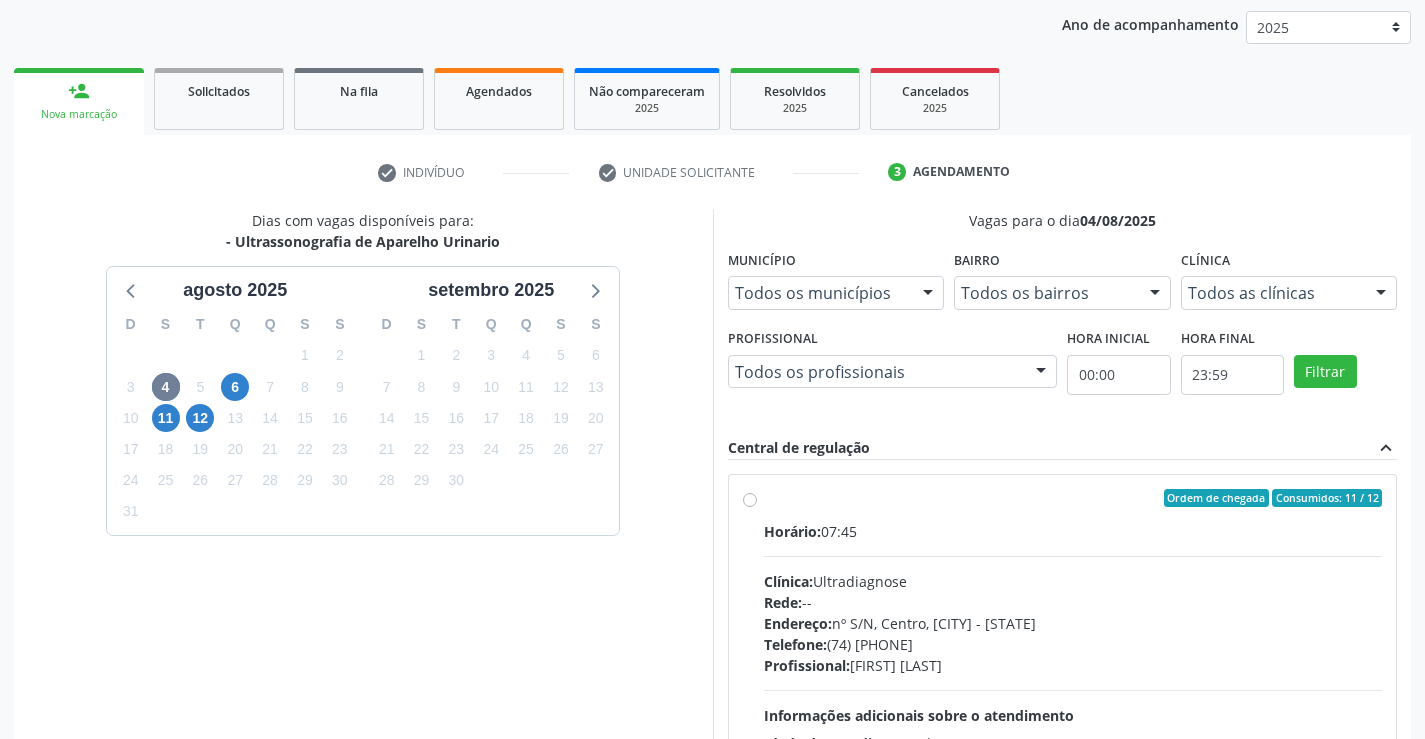 drag, startPoint x: 747, startPoint y: 501, endPoint x: 822, endPoint y: 617, distance: 138.13399 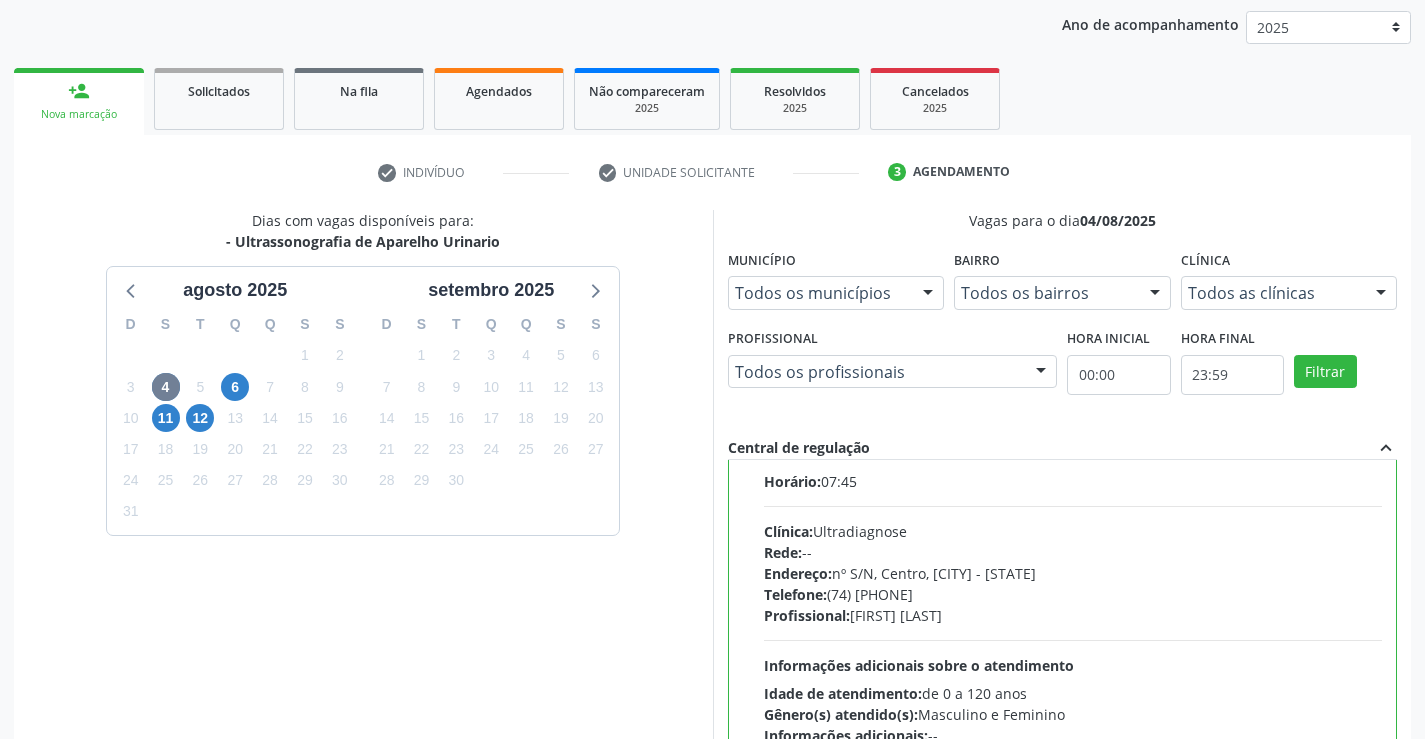 scroll, scrollTop: 99, scrollLeft: 0, axis: vertical 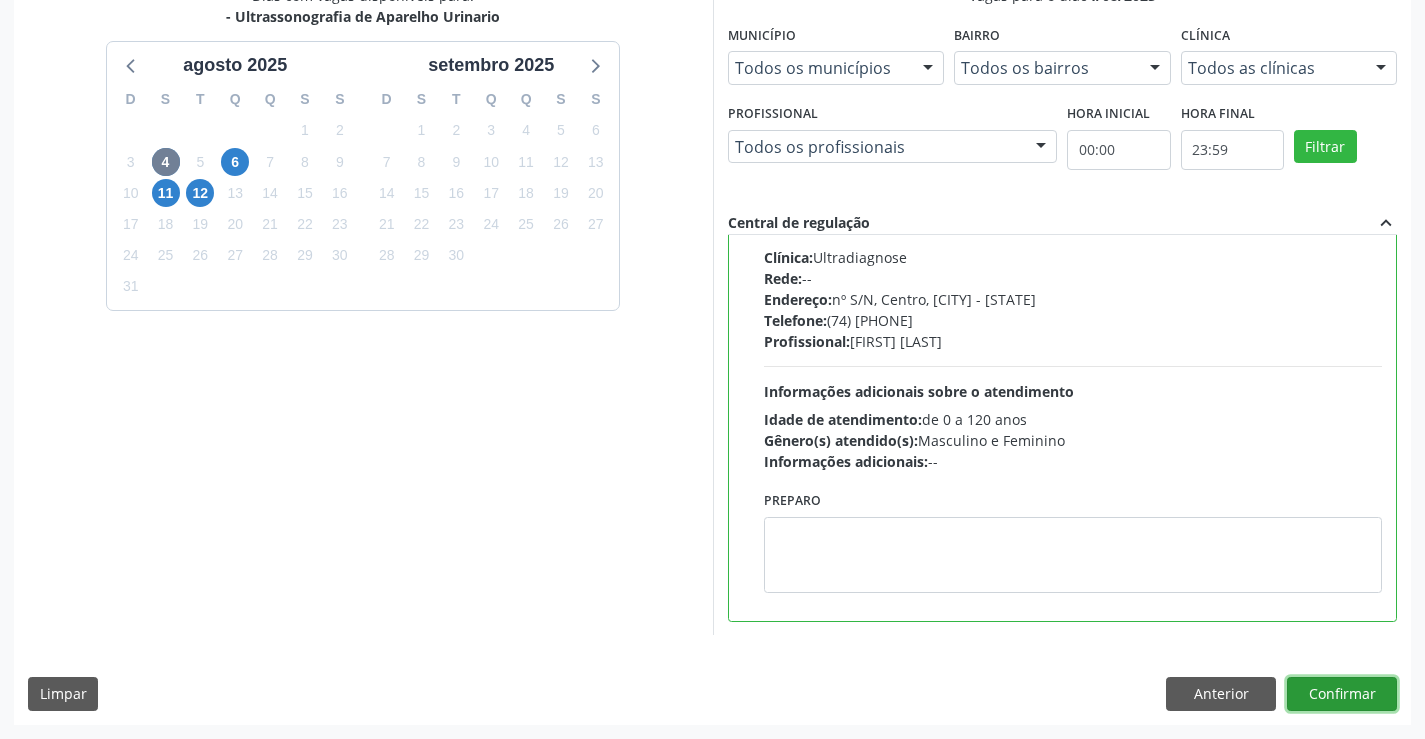 click on "Confirmar" at bounding box center (1342, 694) 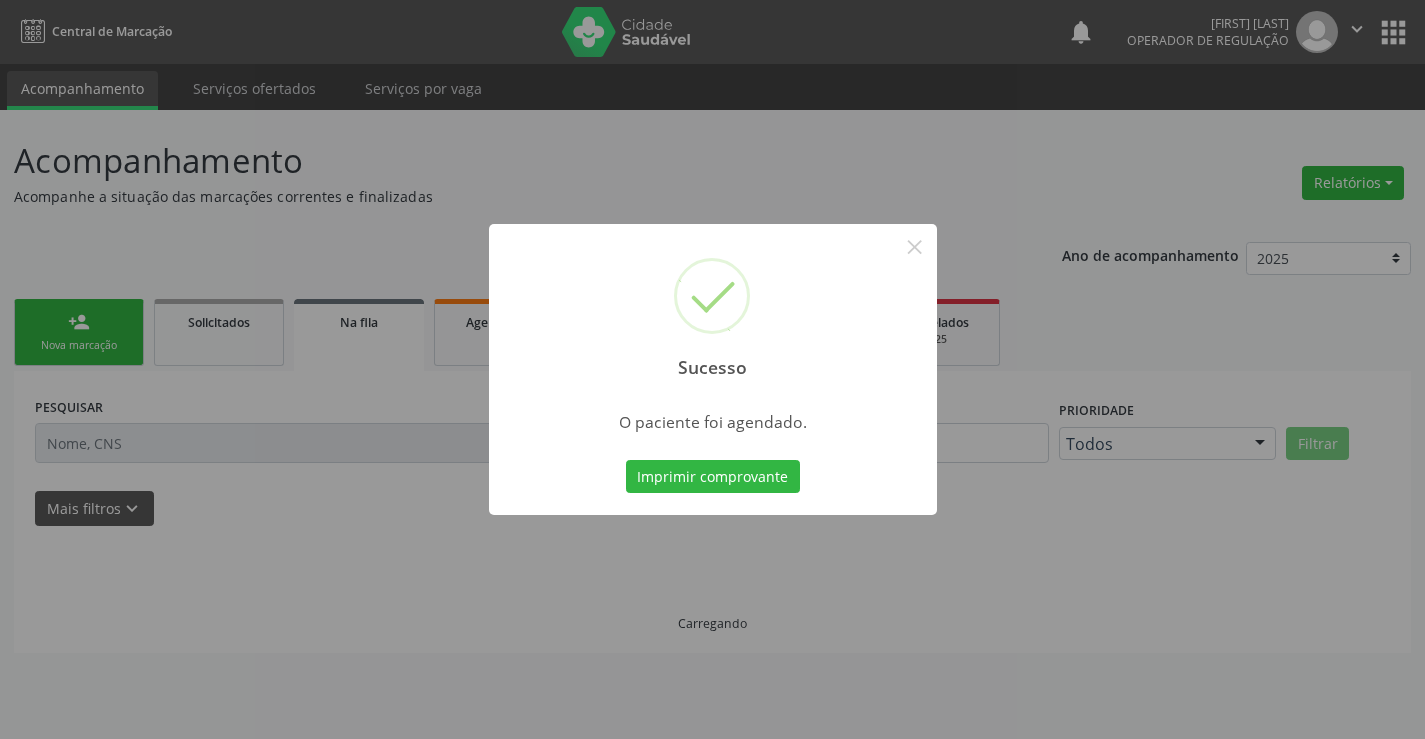 scroll, scrollTop: 0, scrollLeft: 0, axis: both 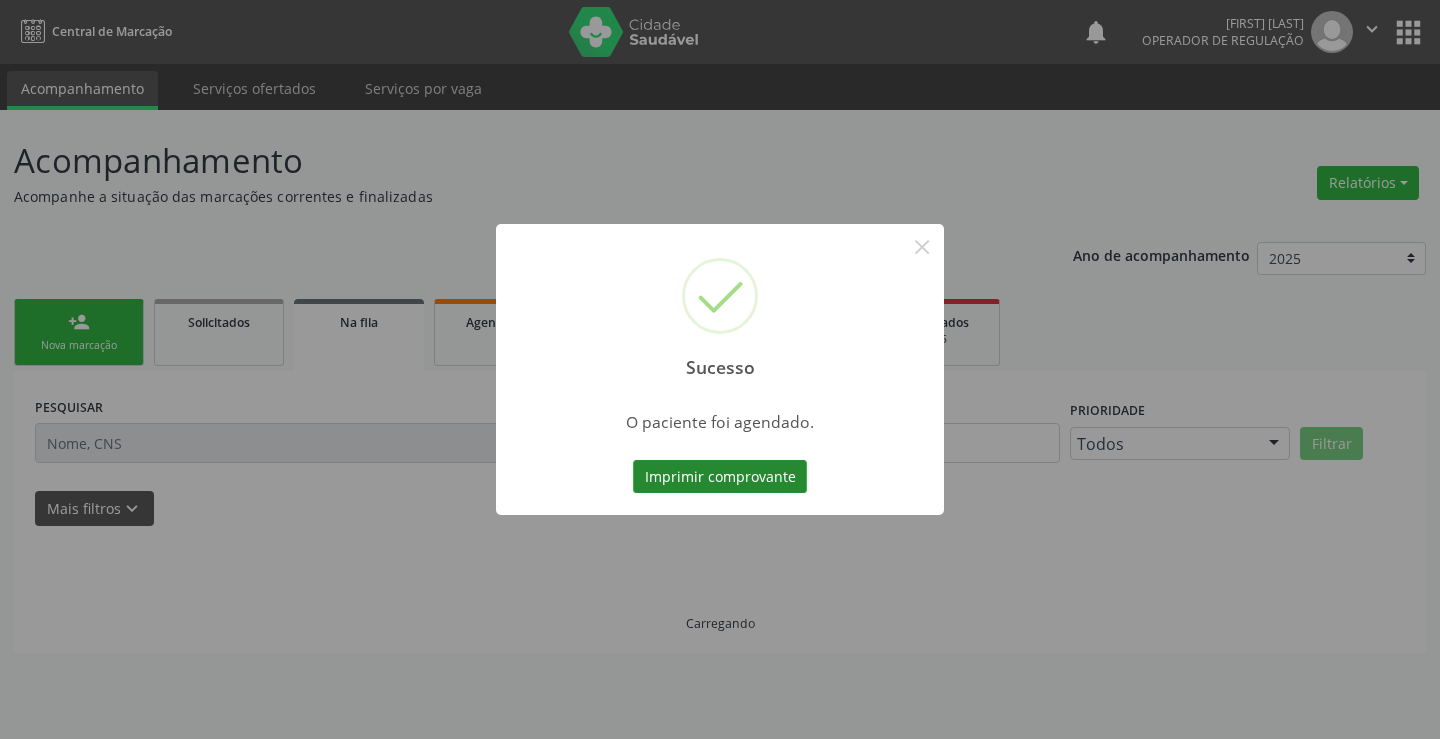 click on "Imprimir comprovante" at bounding box center (720, 477) 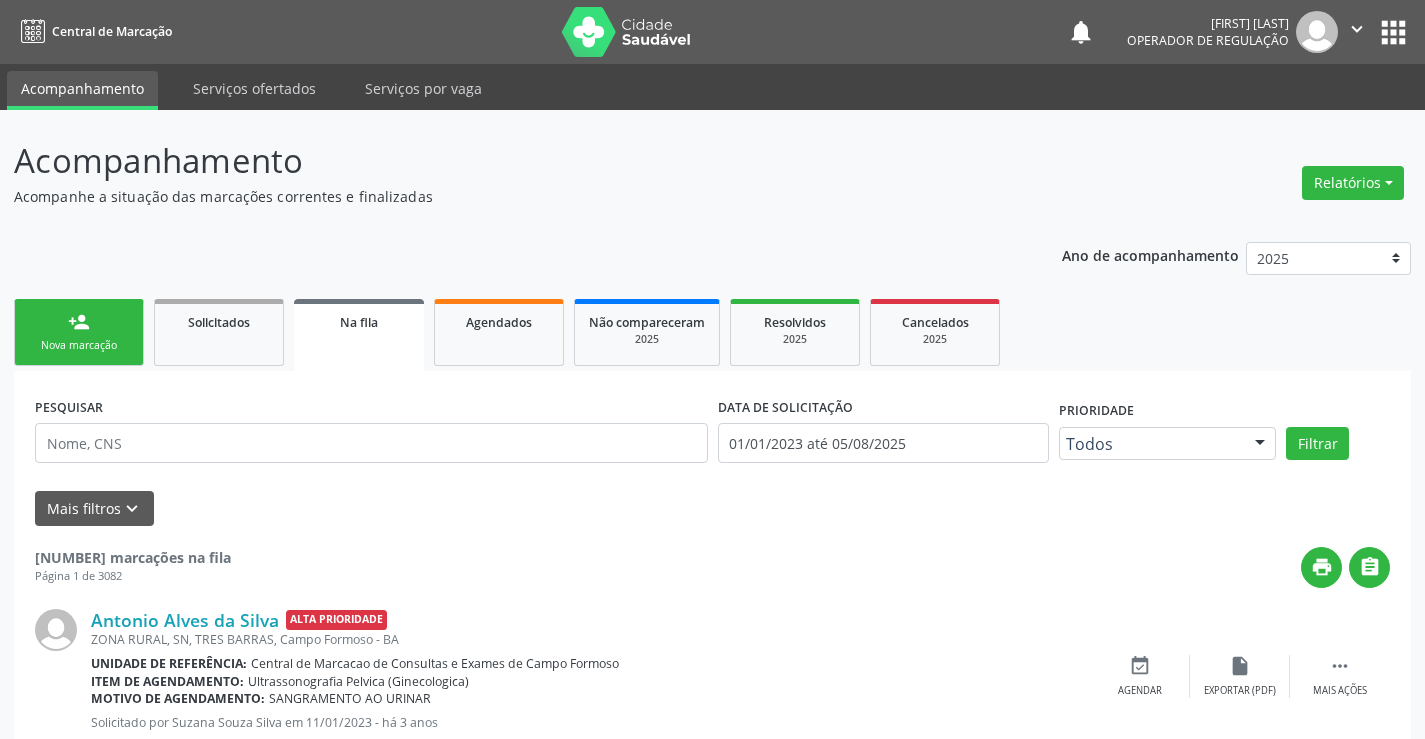 click on "Nova marcação" at bounding box center [79, 345] 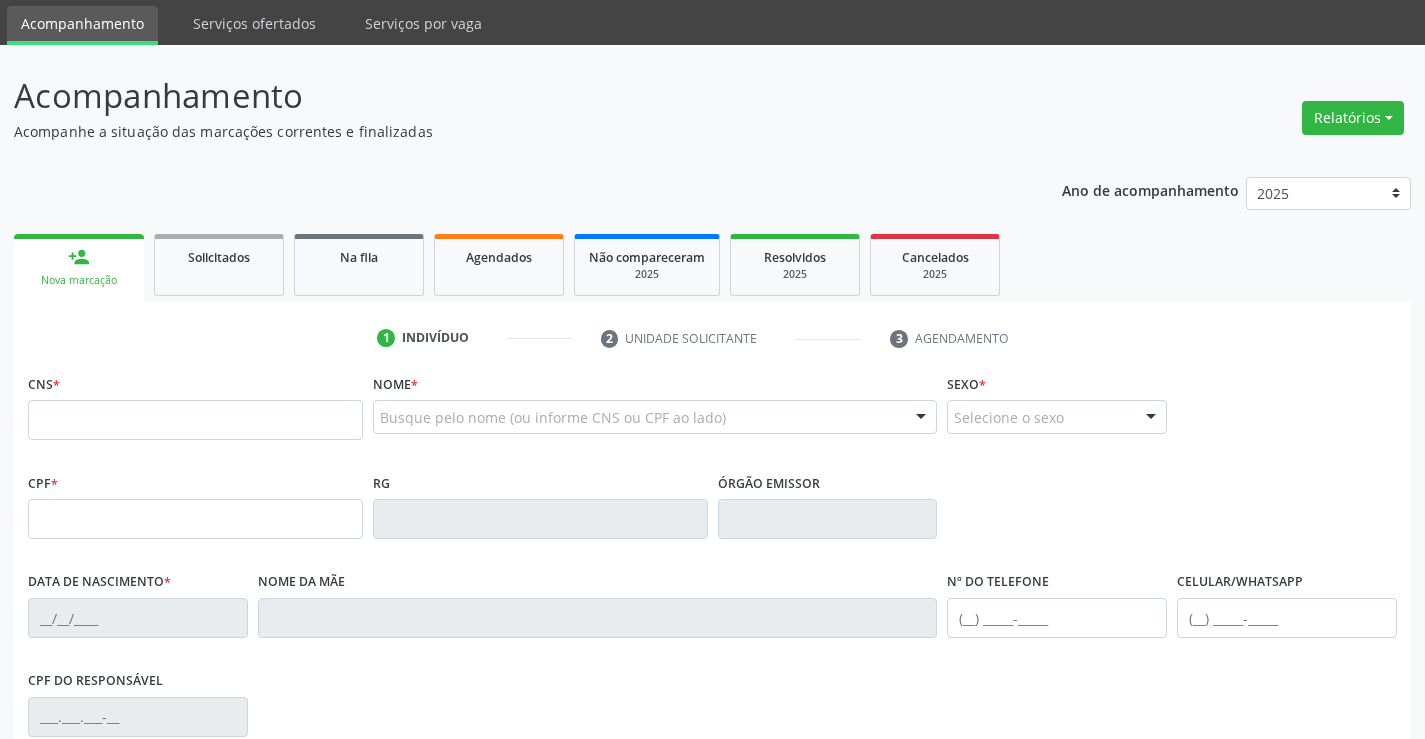 scroll, scrollTop: 100, scrollLeft: 0, axis: vertical 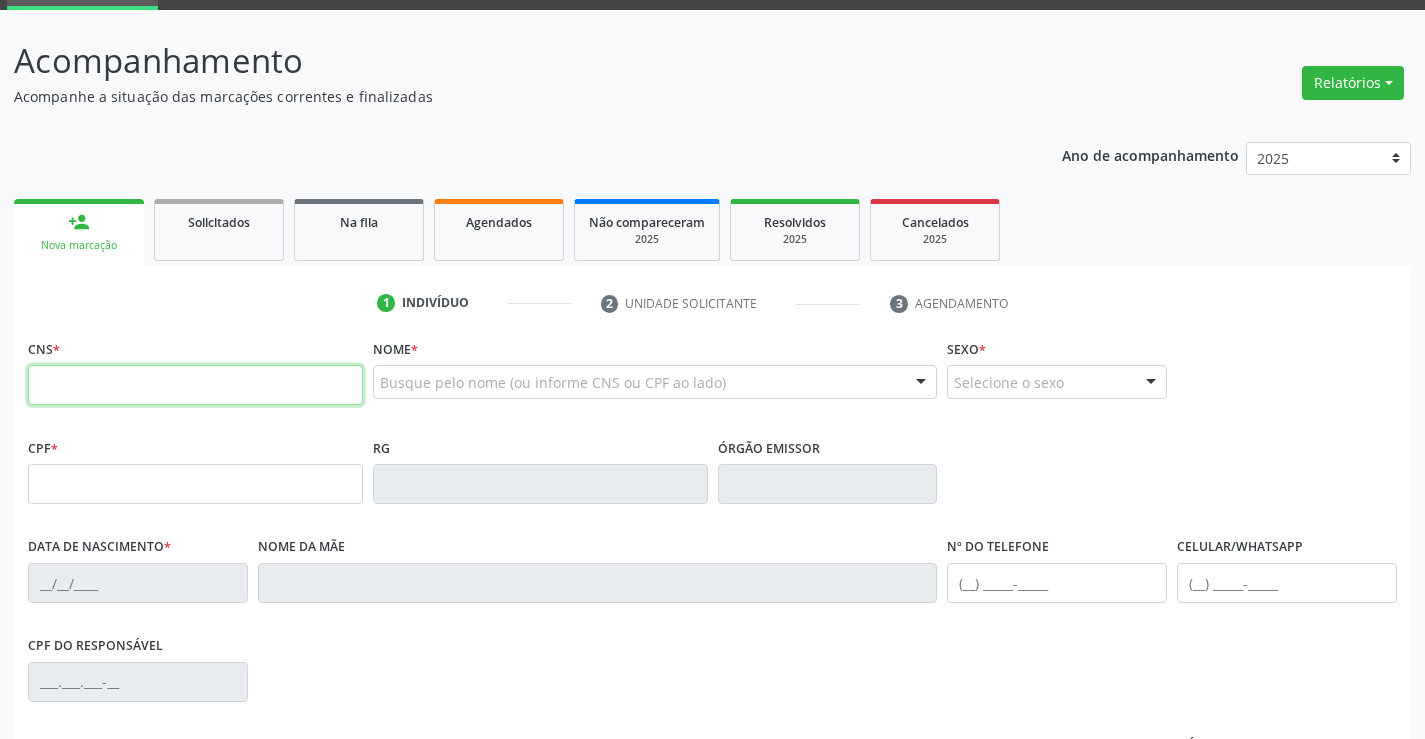 click at bounding box center (195, 385) 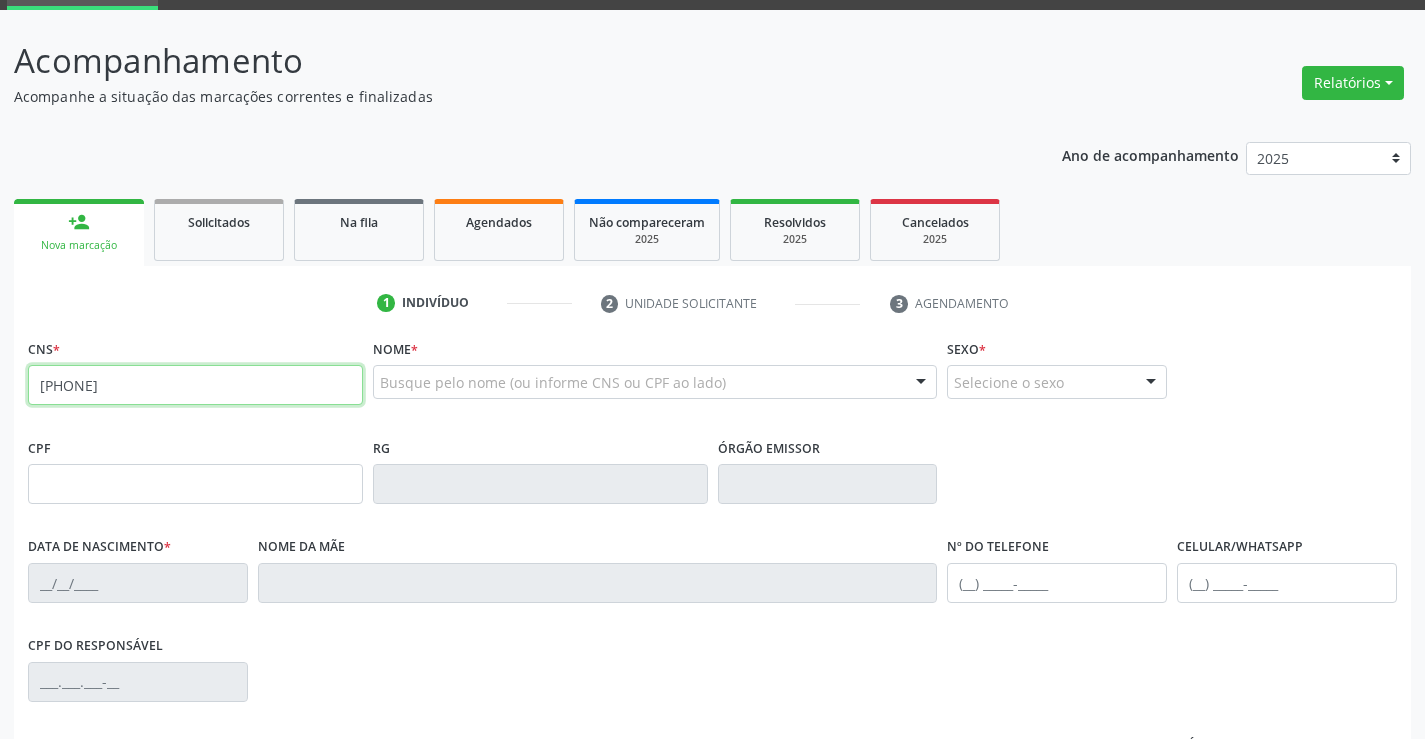 type on "[PHONE]" 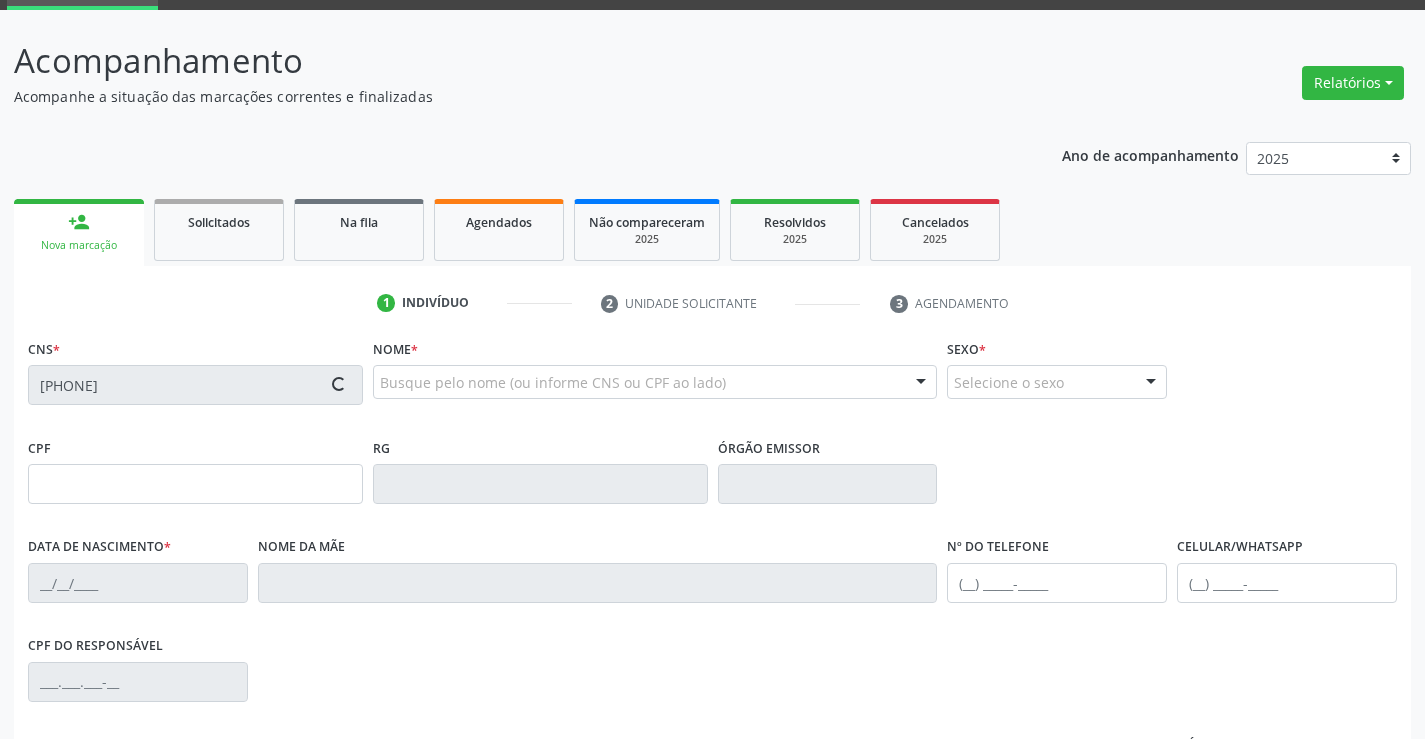 type on "[PHONE]" 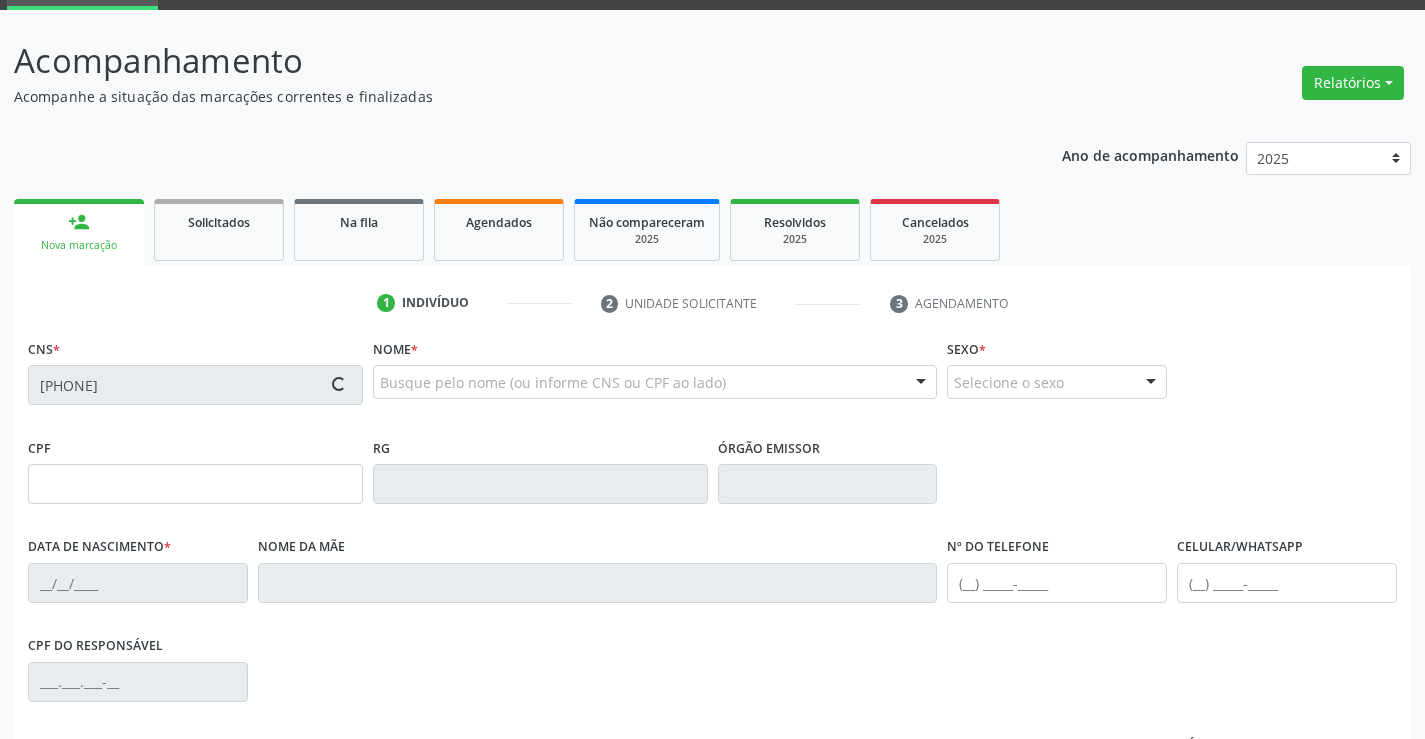 type on "[DATE]" 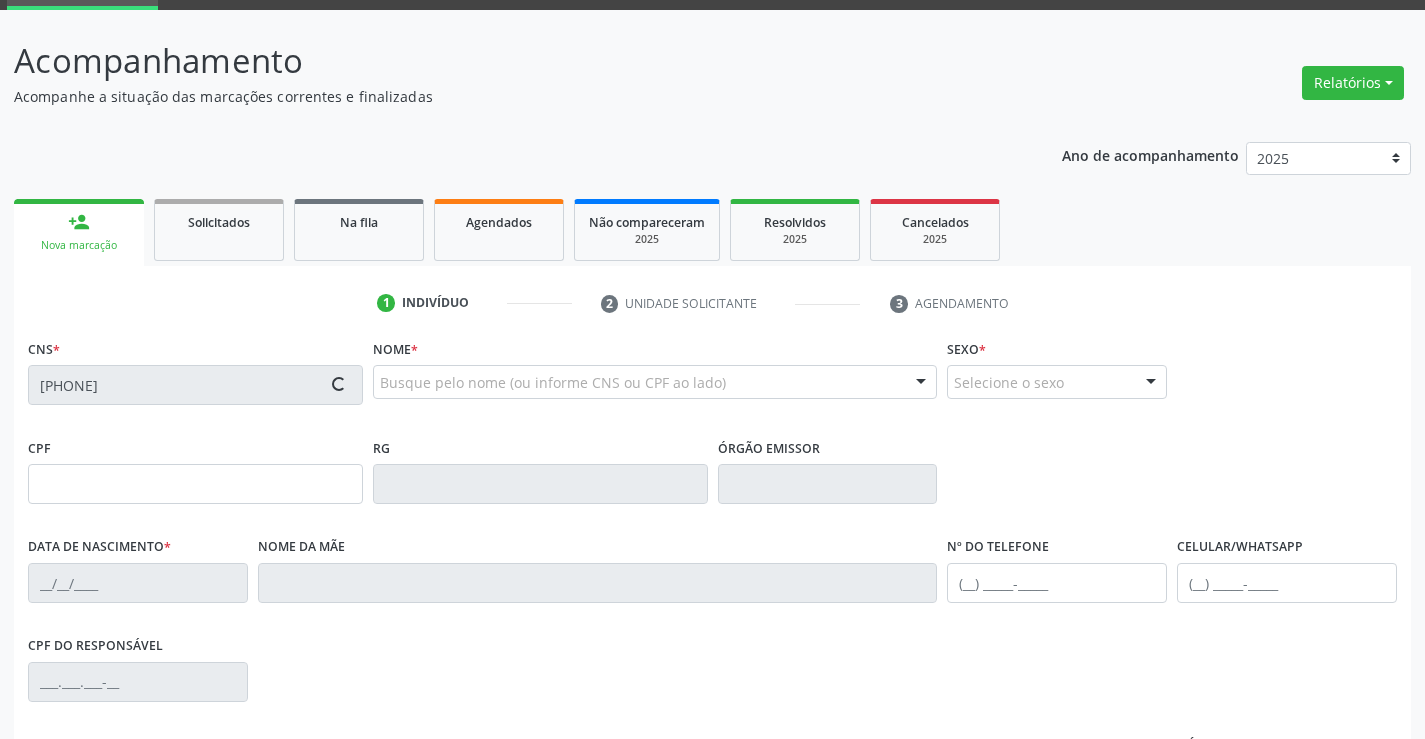 type on "S/N" 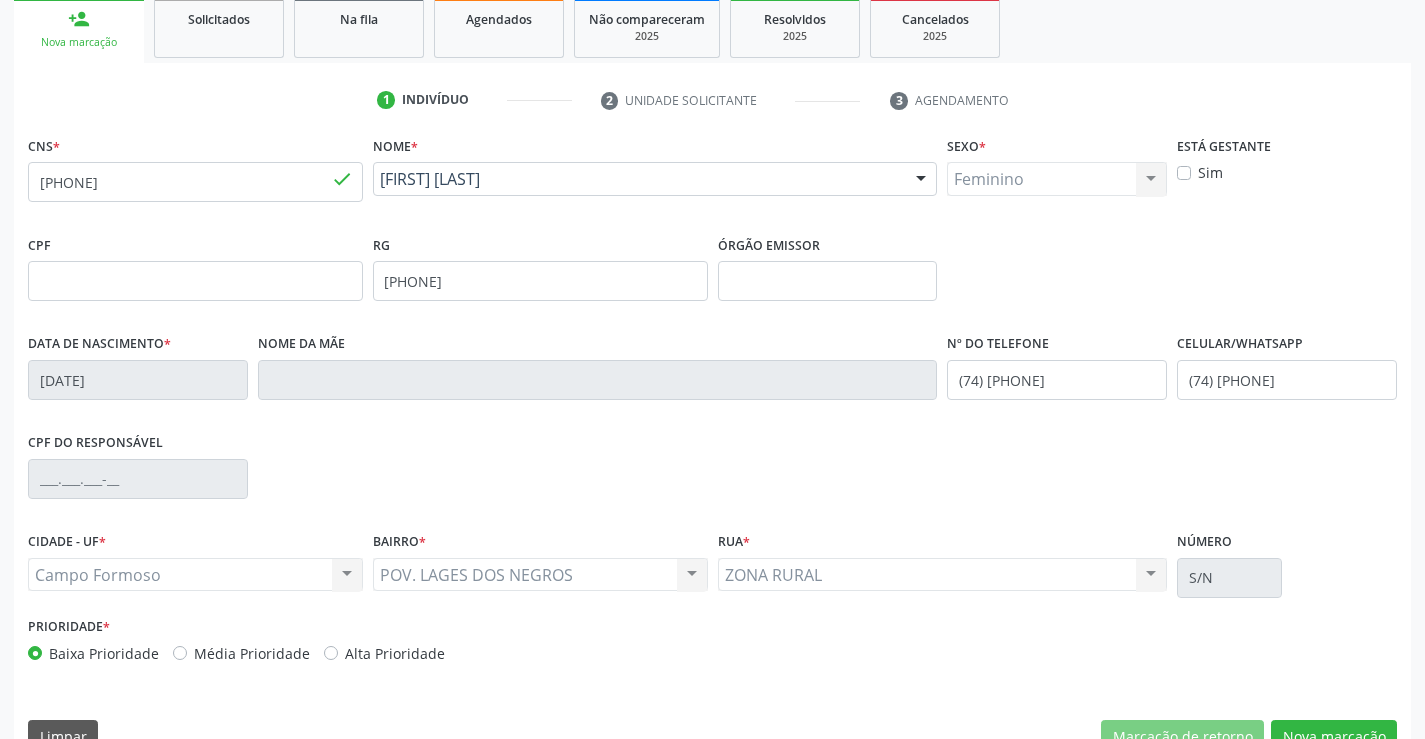 scroll, scrollTop: 345, scrollLeft: 0, axis: vertical 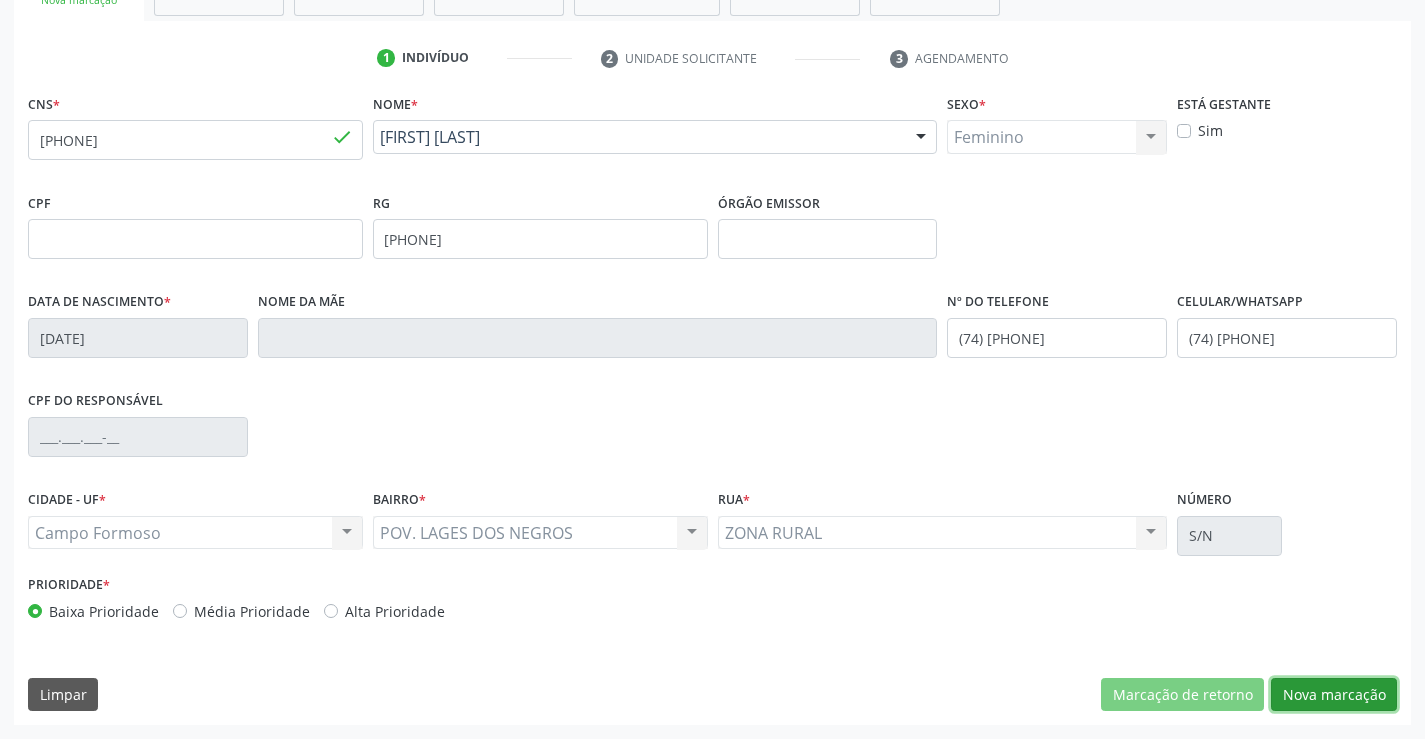 click on "Nova marcação" at bounding box center (1334, 695) 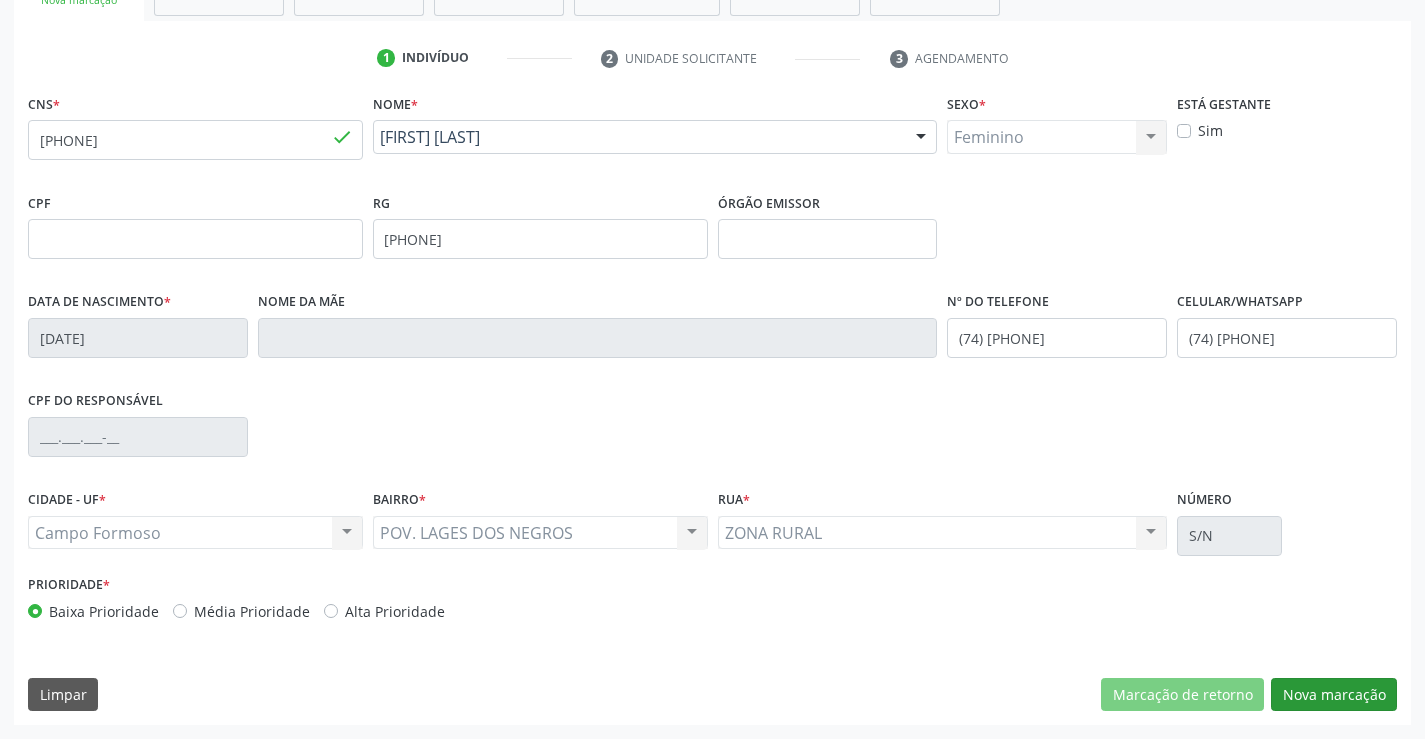 scroll, scrollTop: 167, scrollLeft: 0, axis: vertical 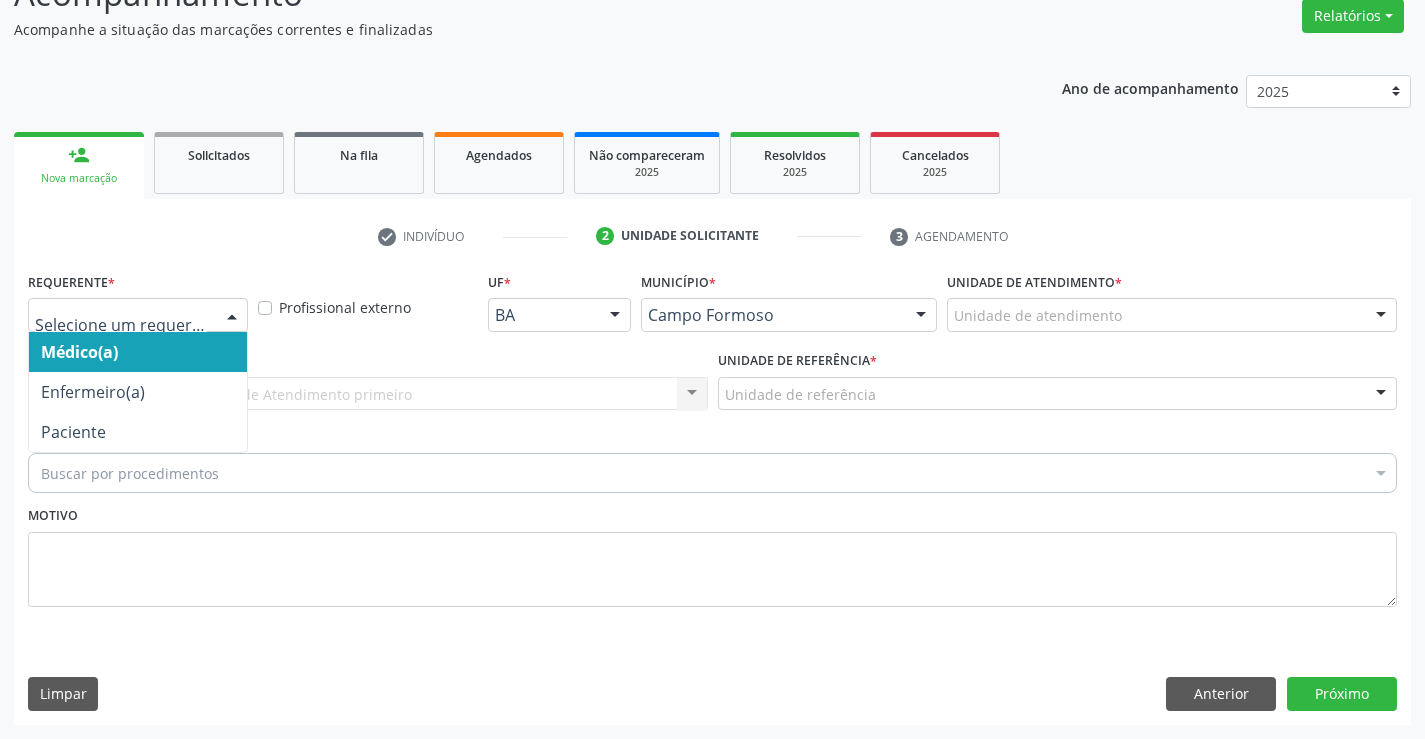 drag, startPoint x: 231, startPoint y: 310, endPoint x: 162, endPoint y: 383, distance: 100.44899 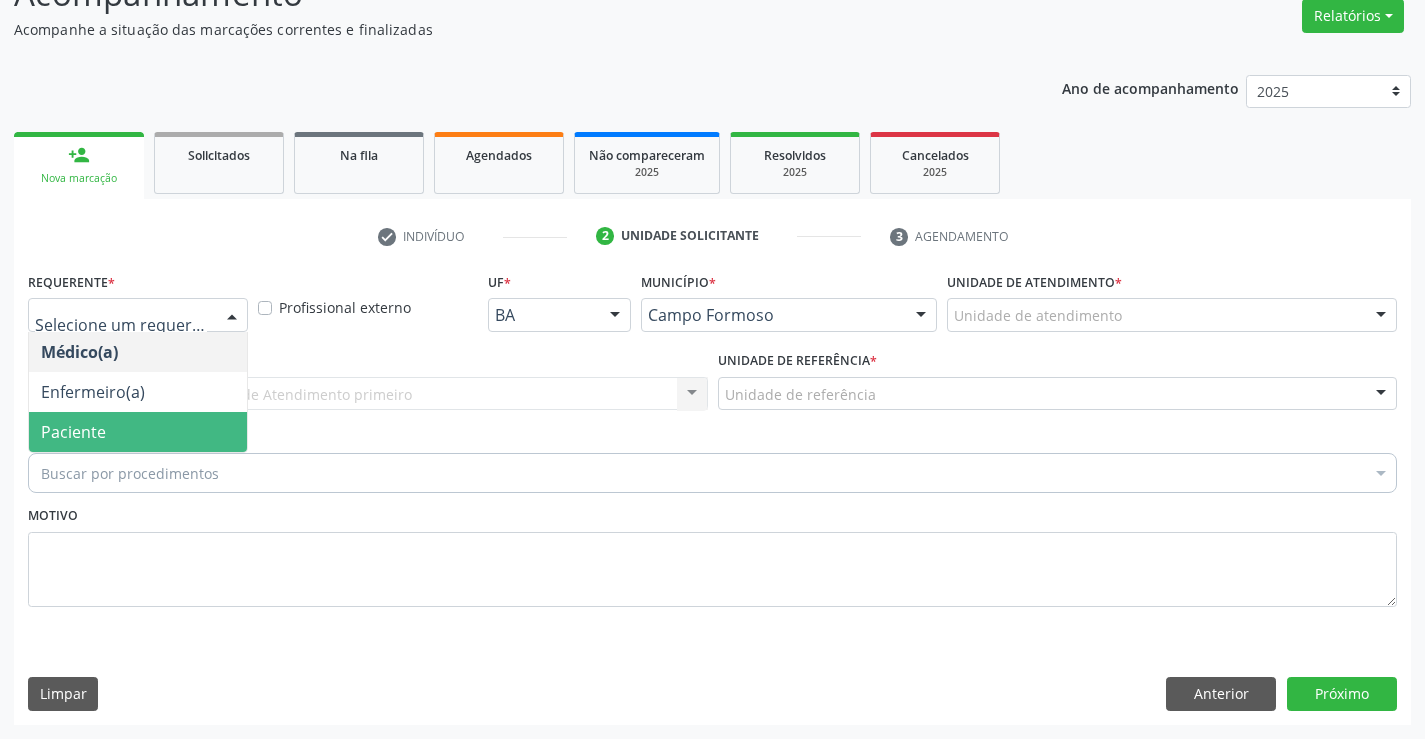 click on "Paciente" at bounding box center (138, 432) 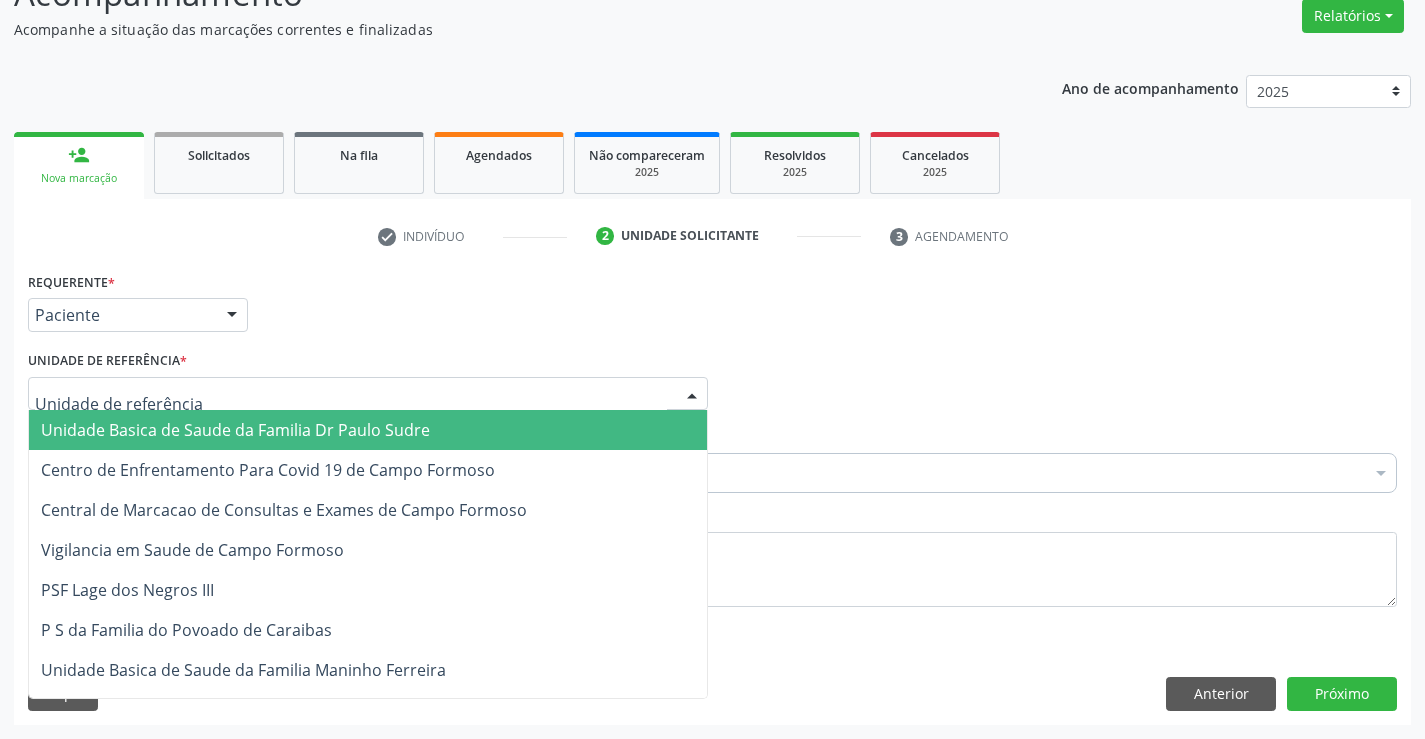 click at bounding box center [368, 394] 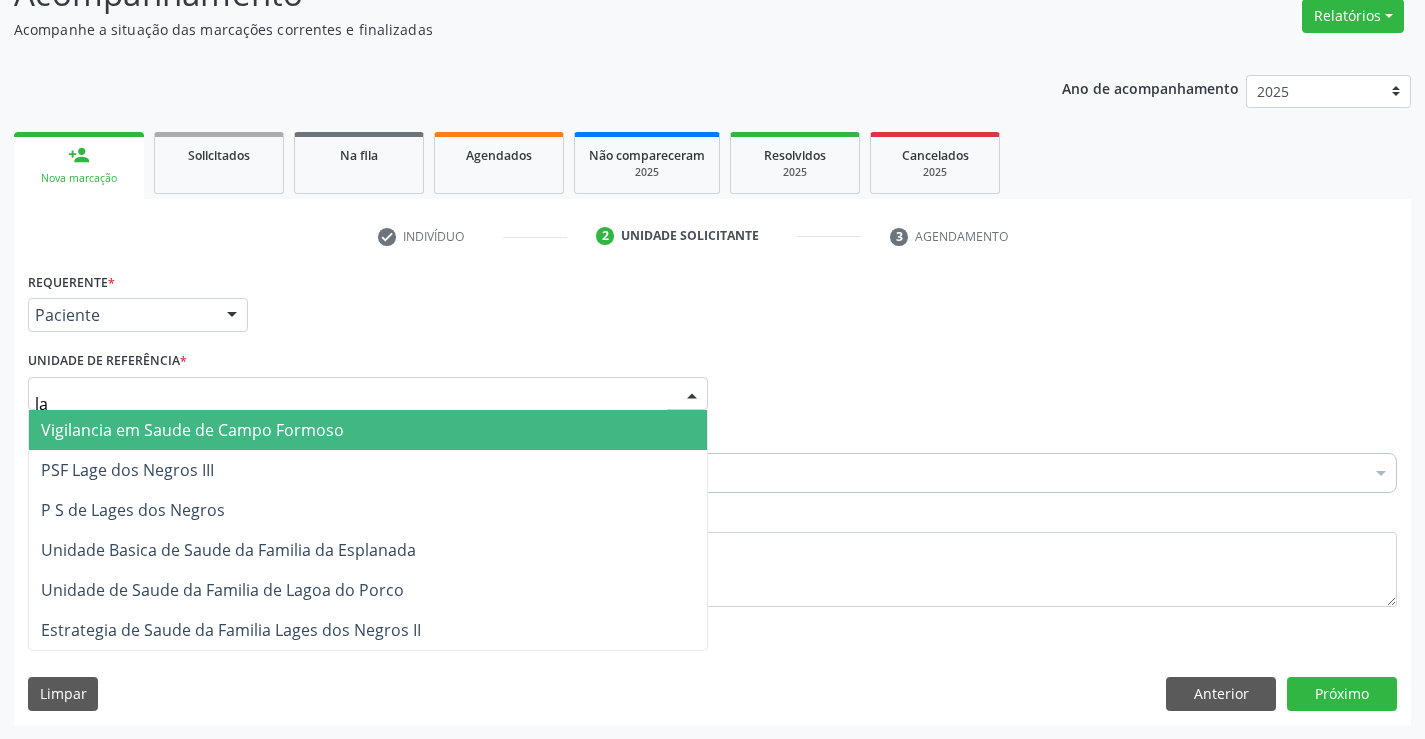 type on "lag" 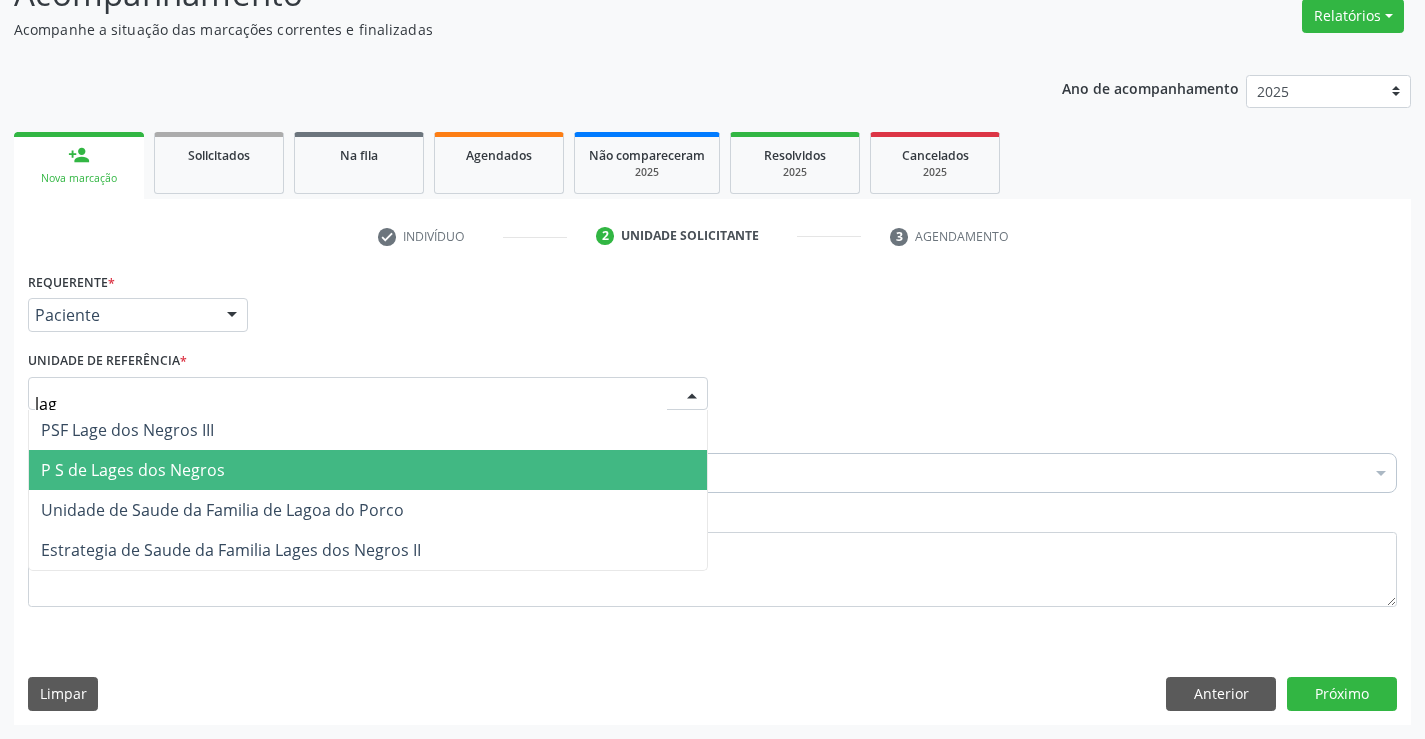 drag, startPoint x: 241, startPoint y: 470, endPoint x: 231, endPoint y: 465, distance: 11.18034 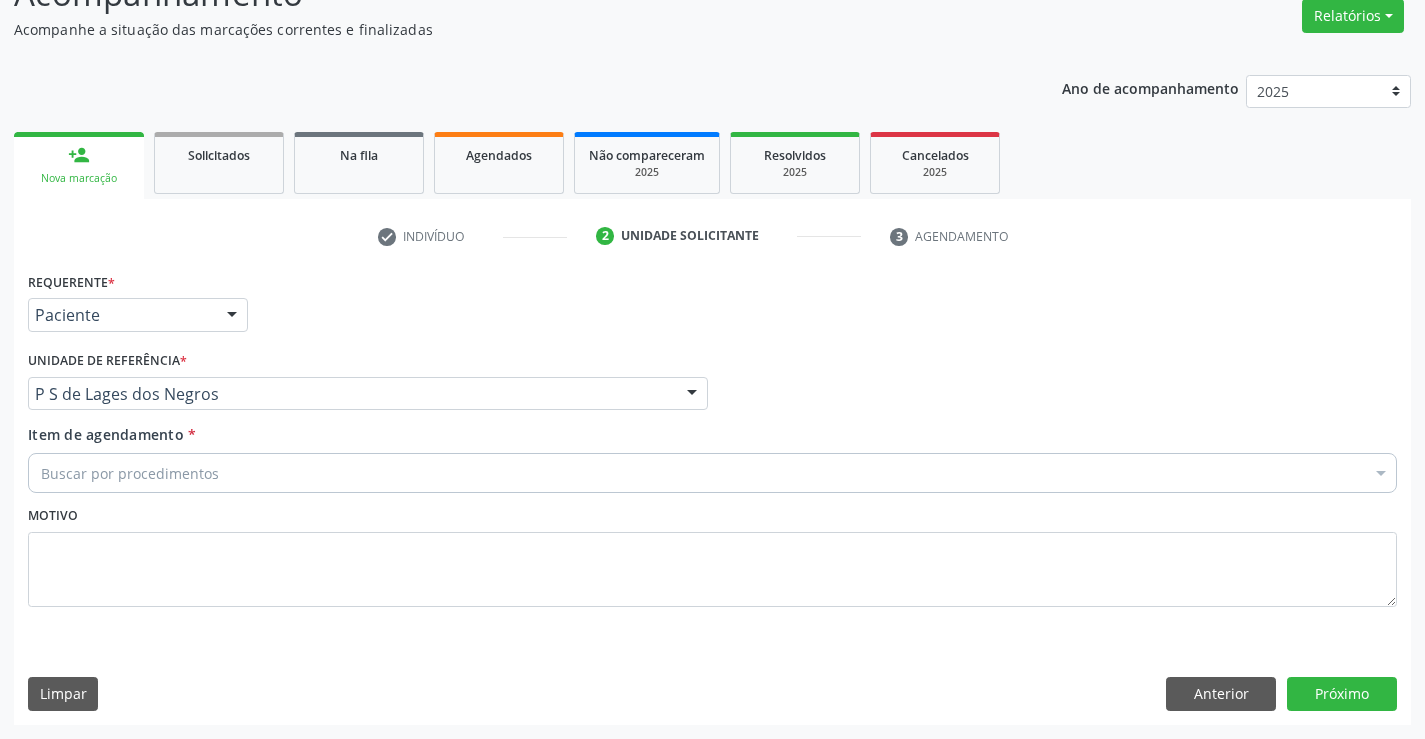 click on "Buscar por procedimentos" at bounding box center [712, 473] 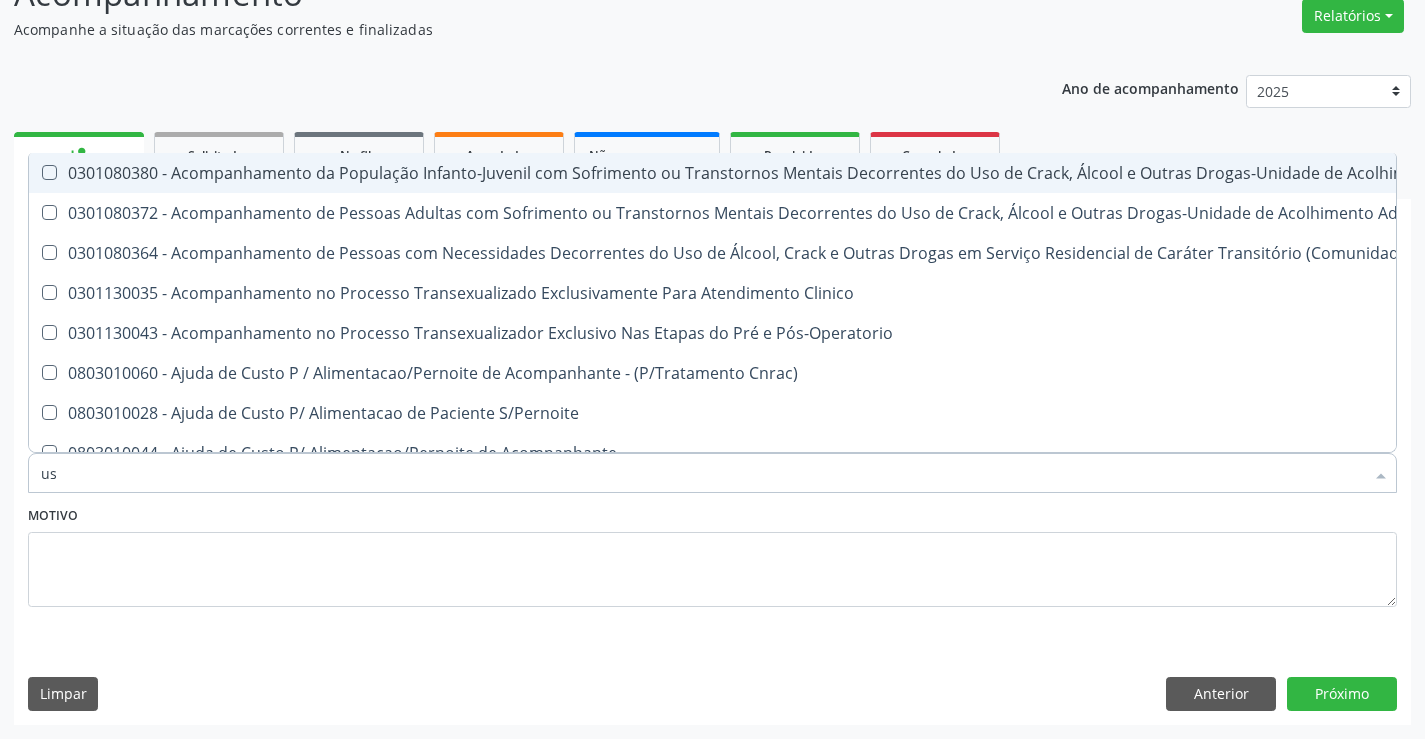 type on "usg" 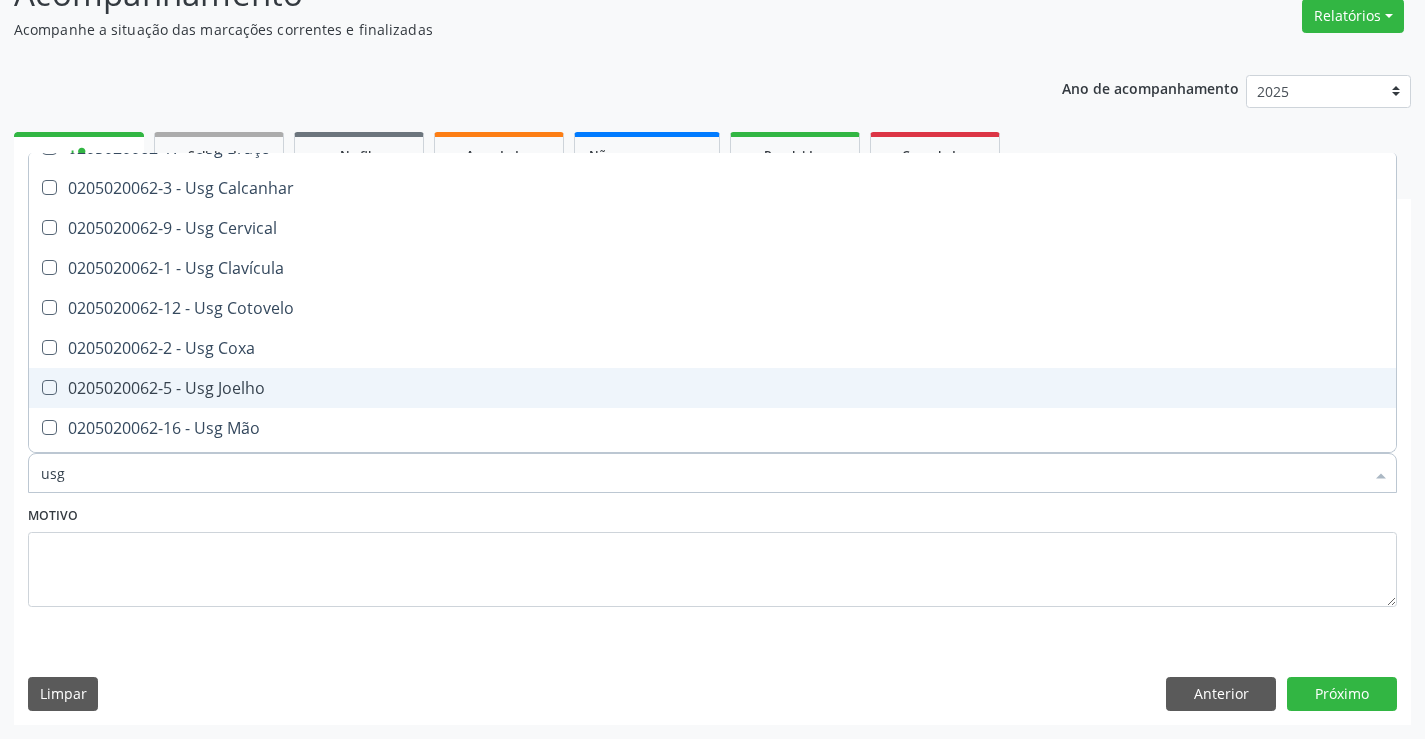 scroll, scrollTop: 100, scrollLeft: 0, axis: vertical 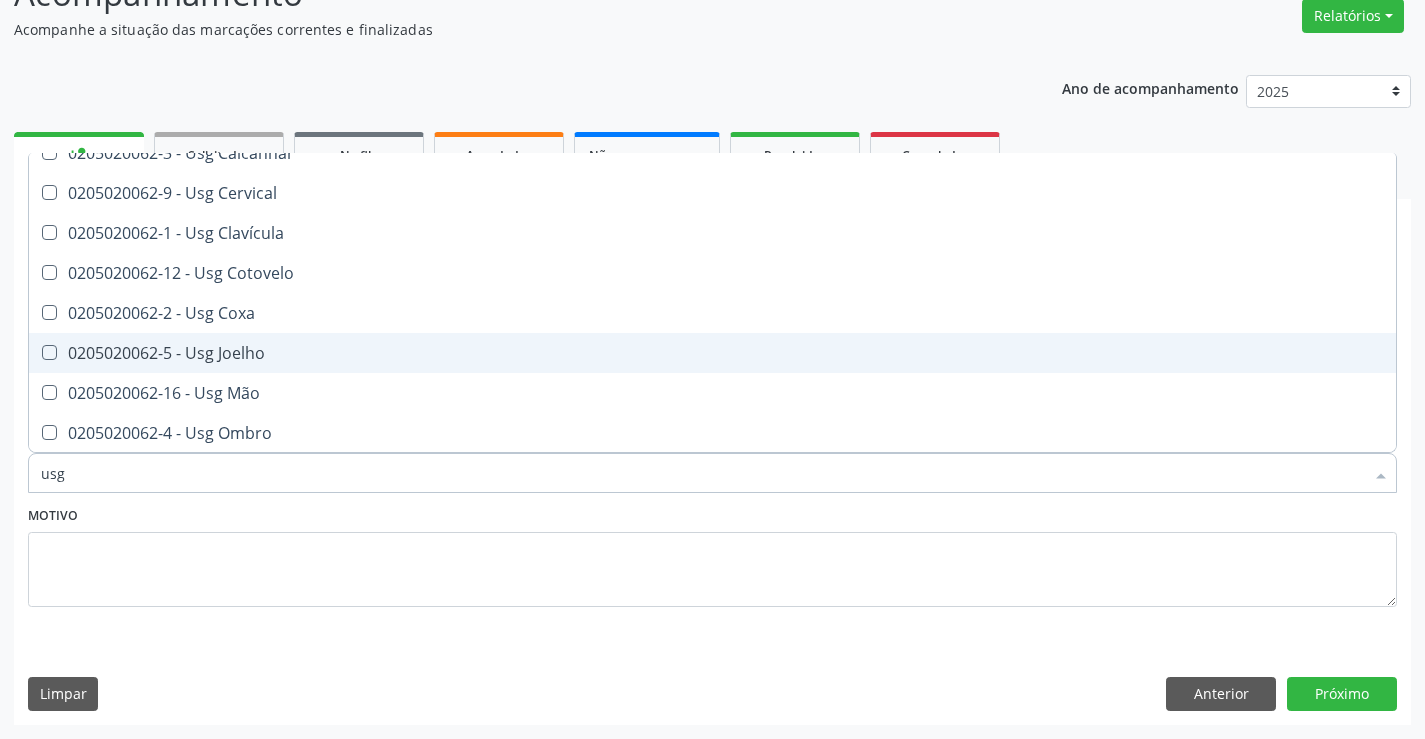 click on "0205020062-5 - Usg Joelho" at bounding box center (712, 353) 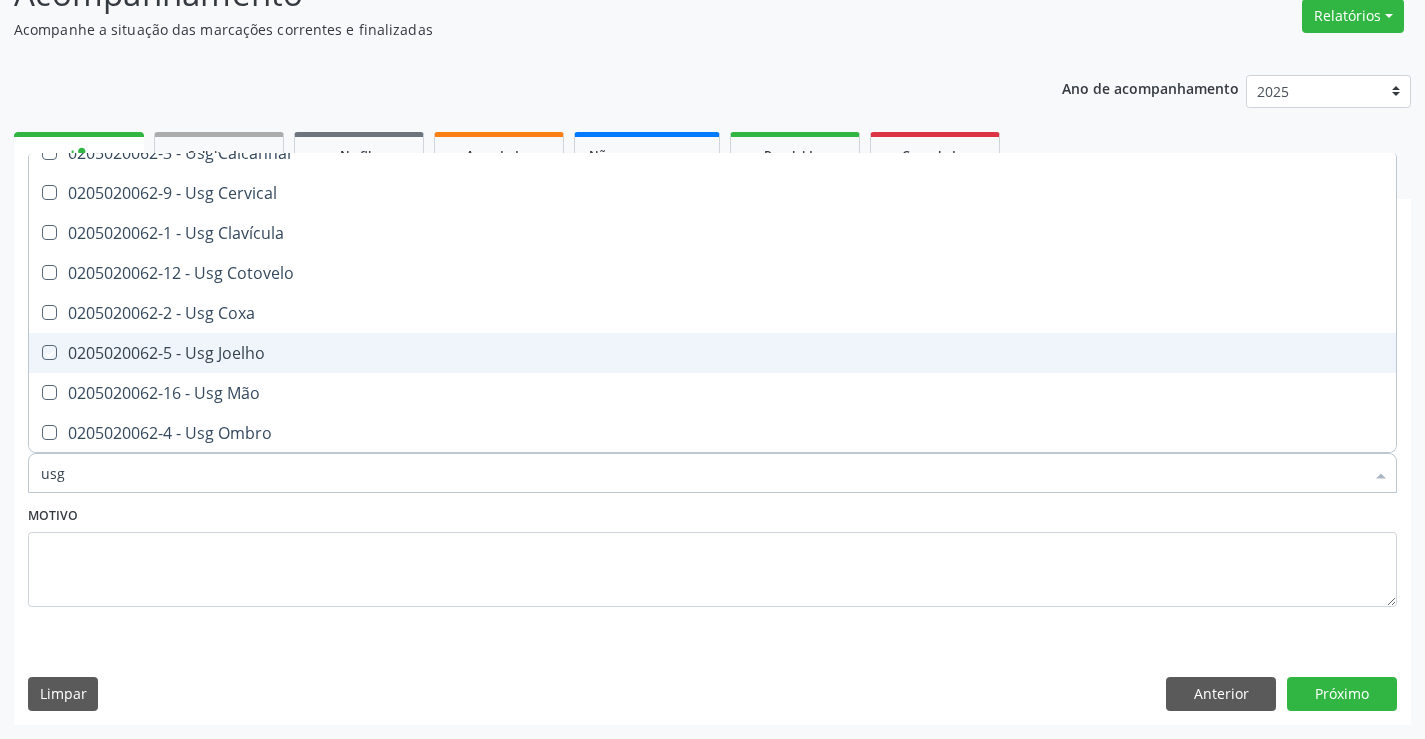 checkbox on "true" 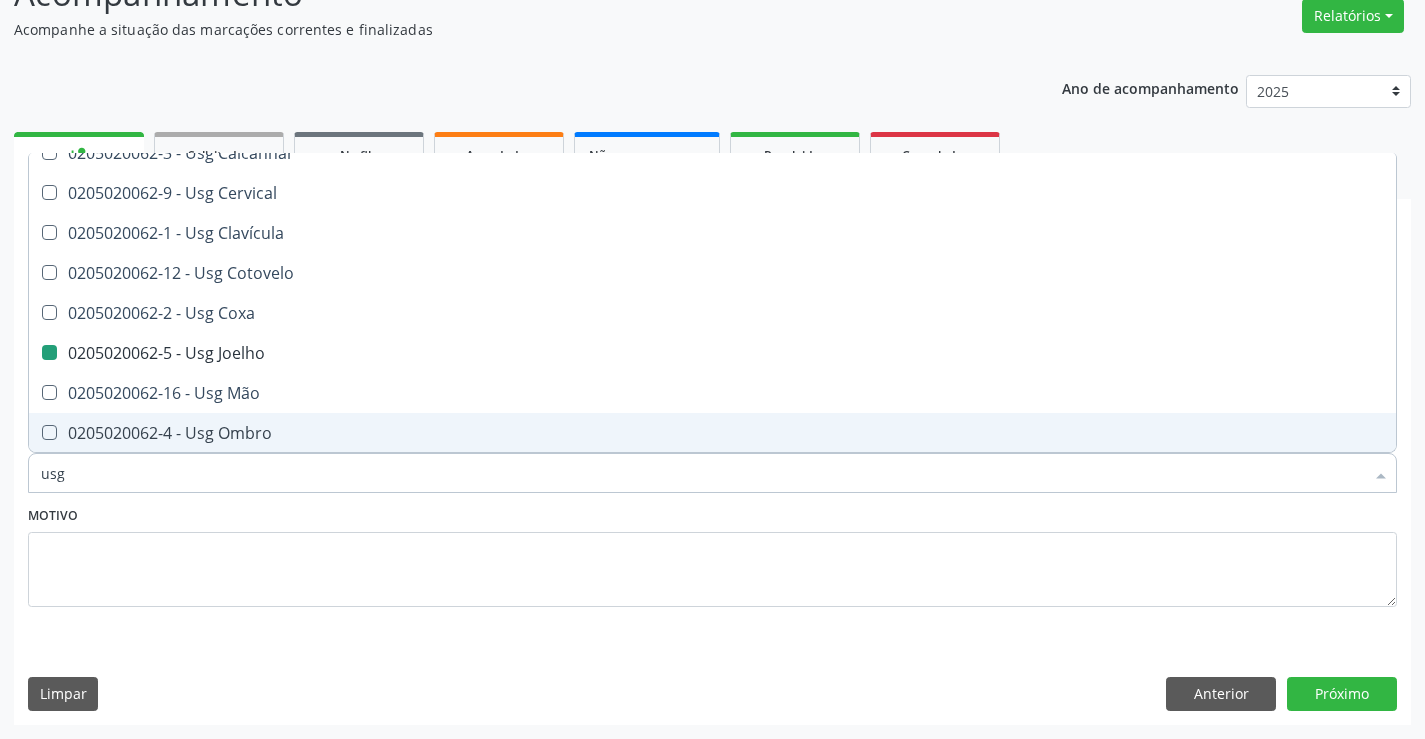 click on "Motivo" at bounding box center [712, 554] 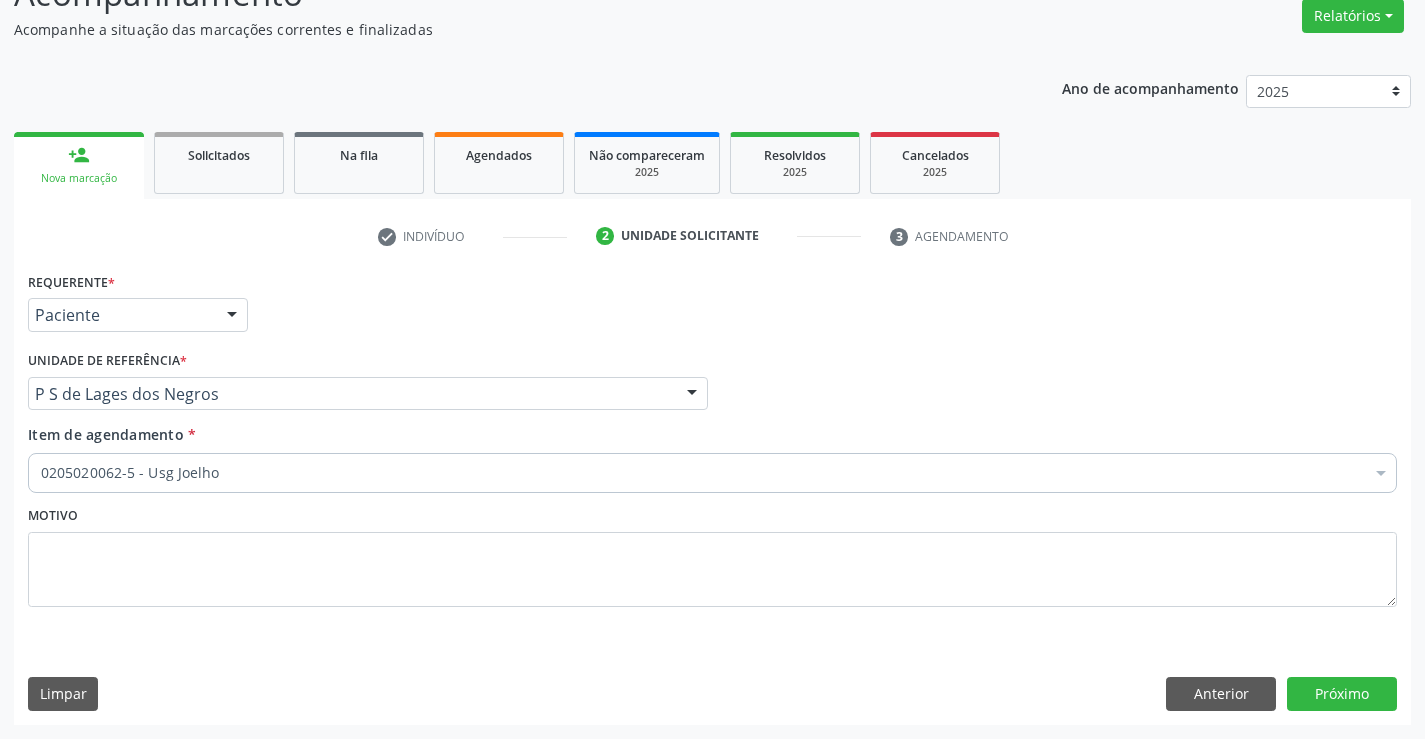scroll, scrollTop: 0, scrollLeft: 0, axis: both 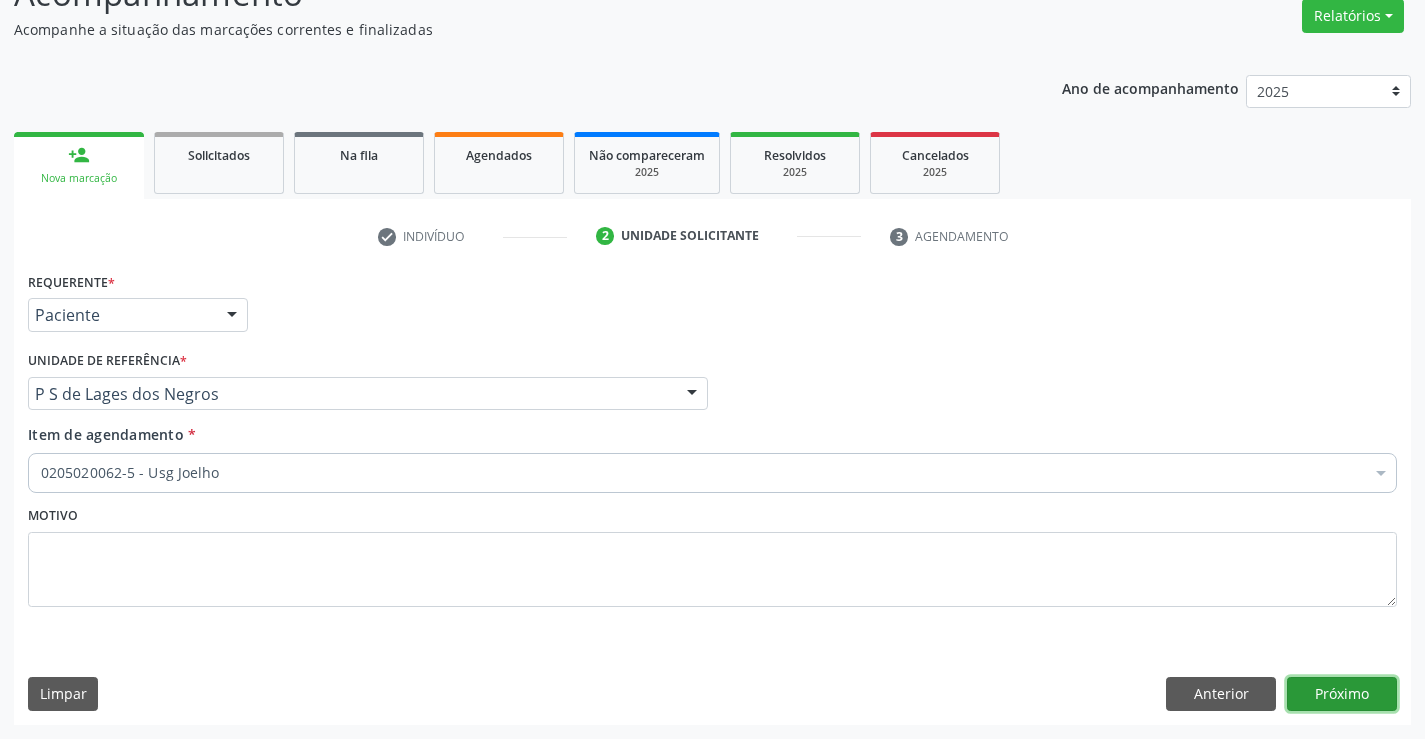 click on "Próximo" at bounding box center (1342, 694) 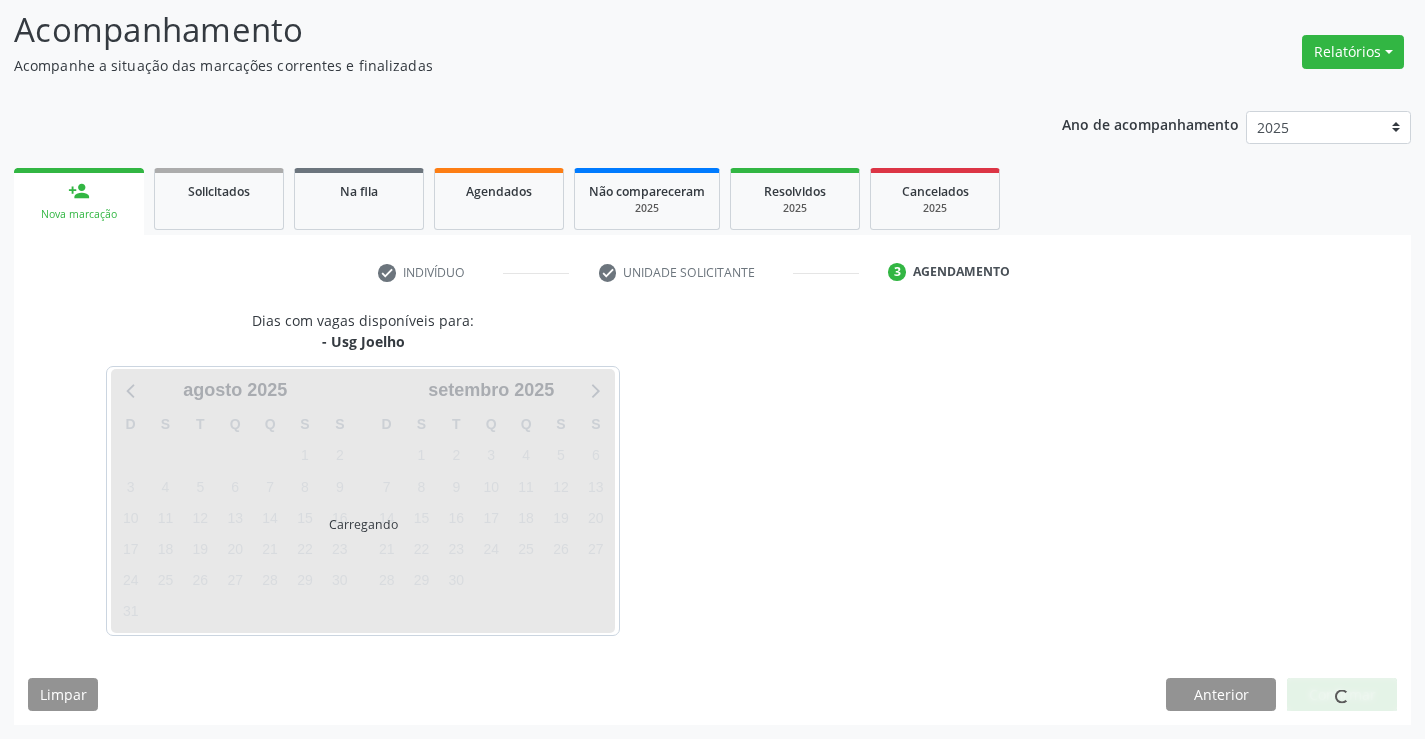 scroll, scrollTop: 131, scrollLeft: 0, axis: vertical 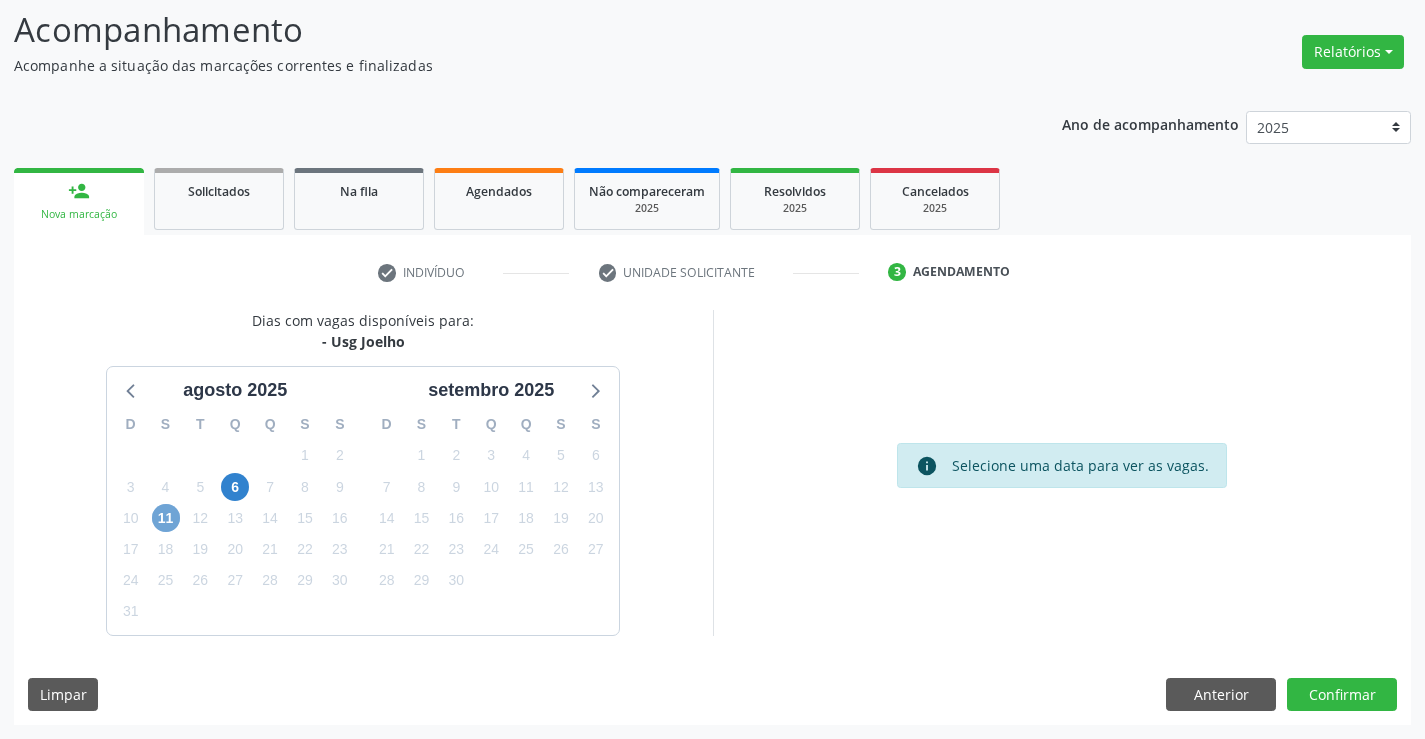 click on "11" at bounding box center [166, 518] 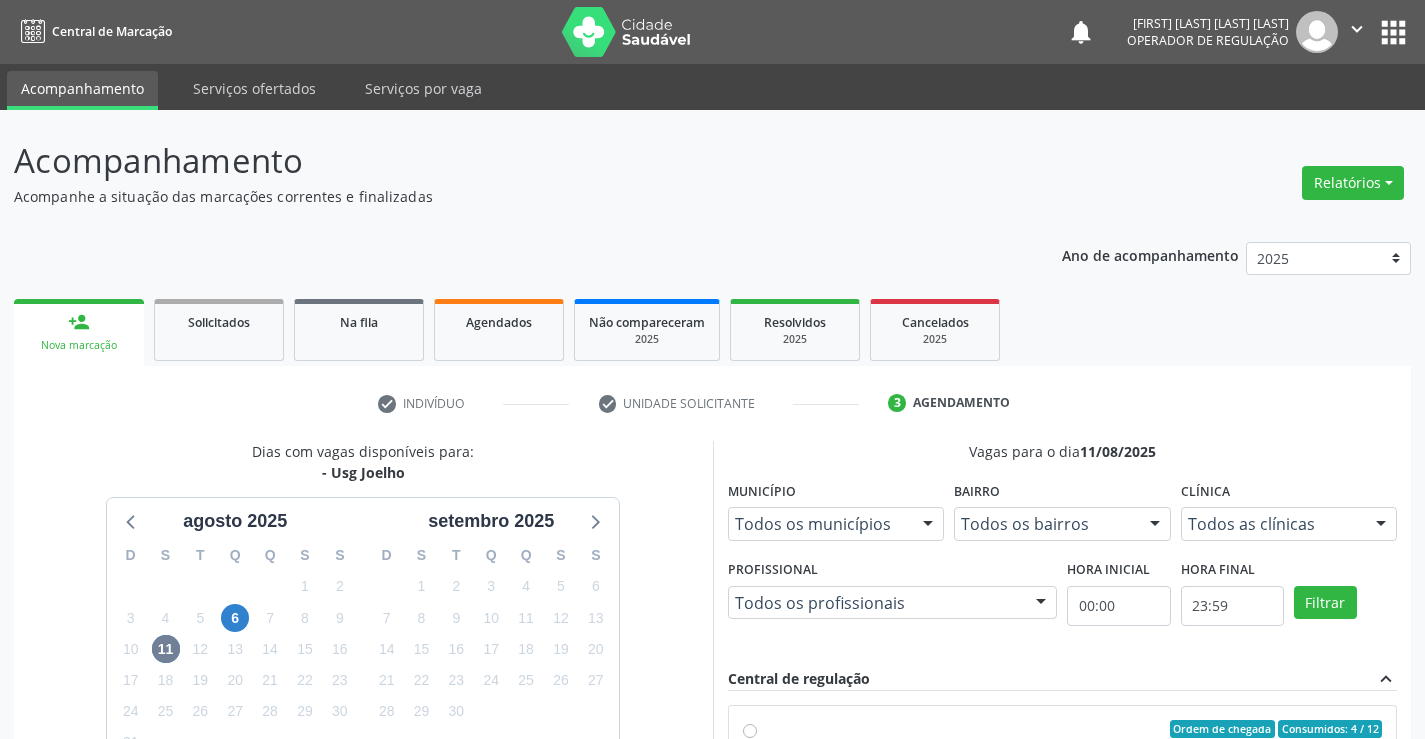 scroll, scrollTop: 131, scrollLeft: 0, axis: vertical 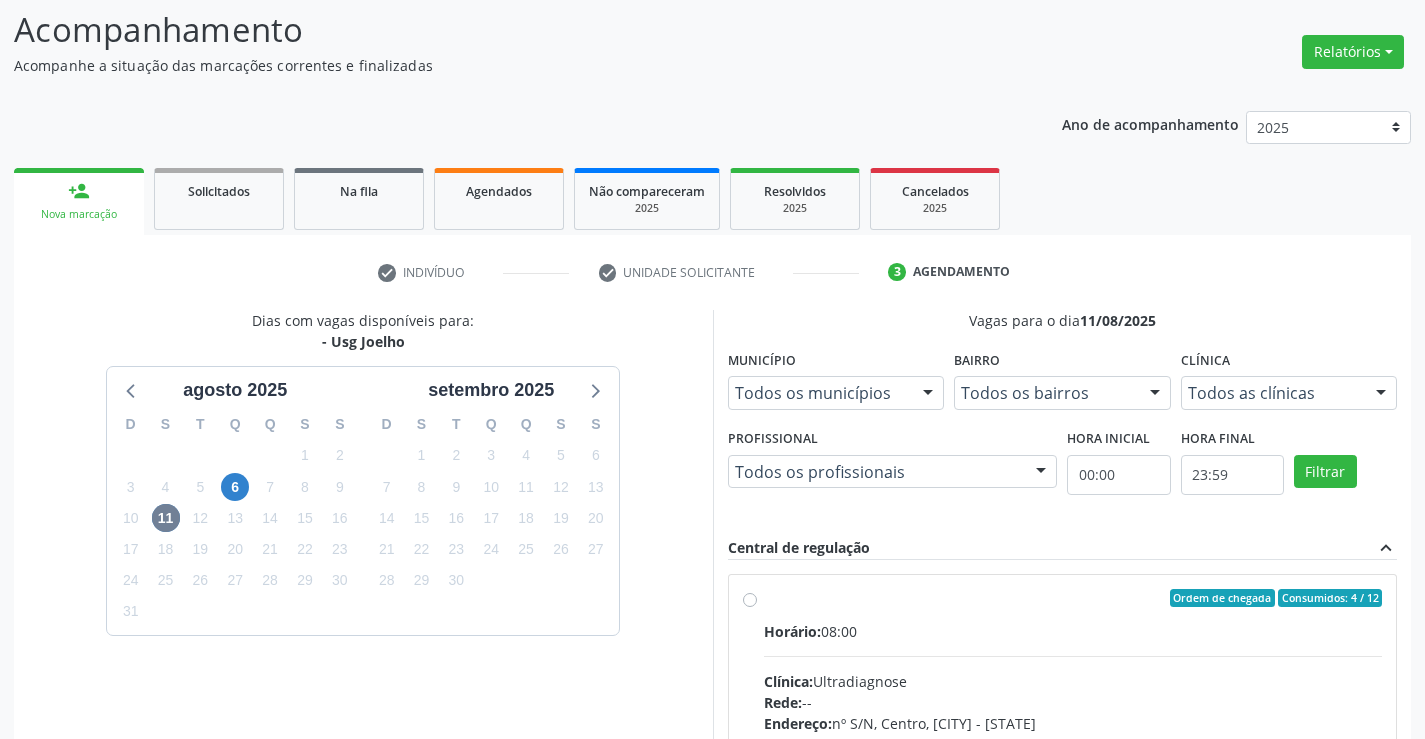 click on "Ordem de chegada
Consumidos: 4 / 12
Horário:   08:00
Clínica:  Ultradiagnose
Rede:
--
Endereço:   nº S/N, Centro, [CITY] - [STATE]
Telefone:   [PHONE]
Profissional:
[FIRST] [LAST] [LAST]
Informações adicionais sobre o atendimento
Idade de atendimento:
de 0 a 120 anos
Gênero(s) atendido(s):
Masculino e Feminino
Informações adicionais:
--" at bounding box center [1063, 742] 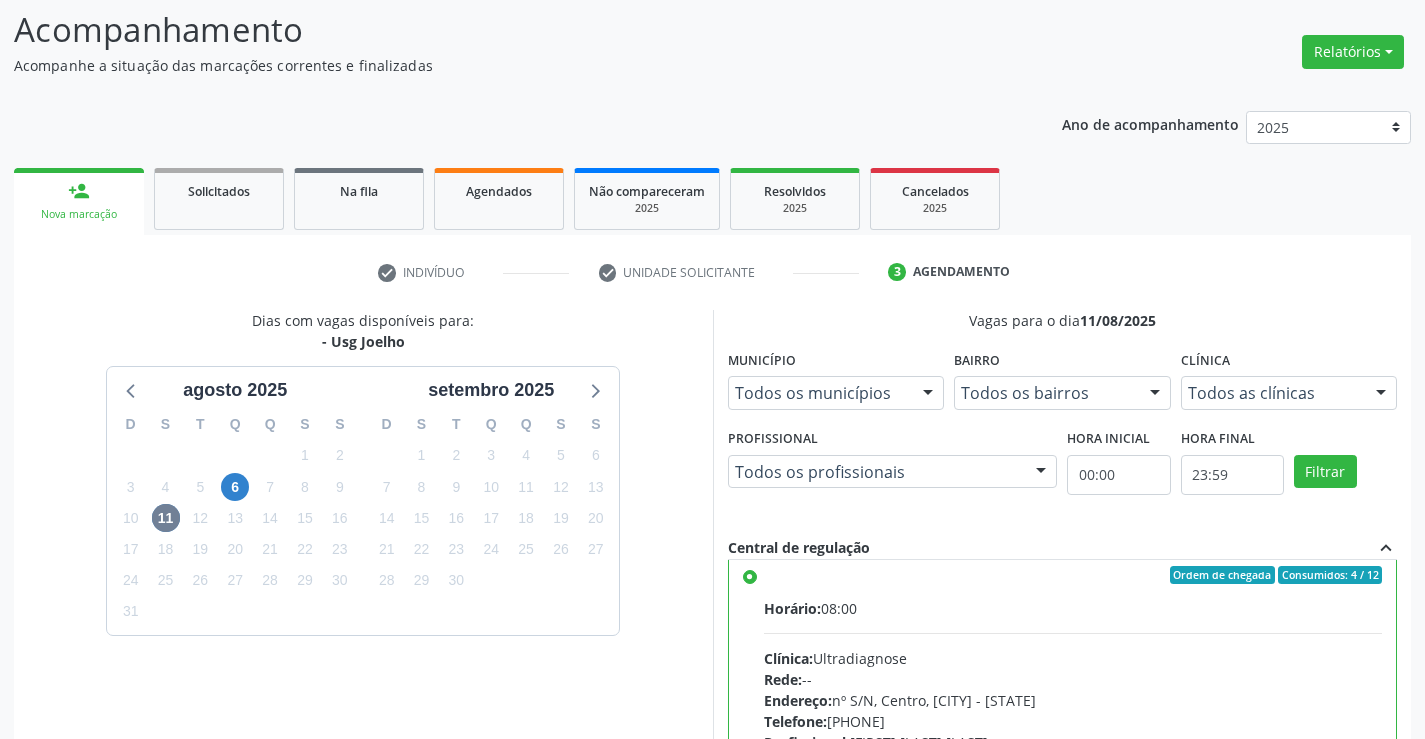 scroll, scrollTop: 0, scrollLeft: 0, axis: both 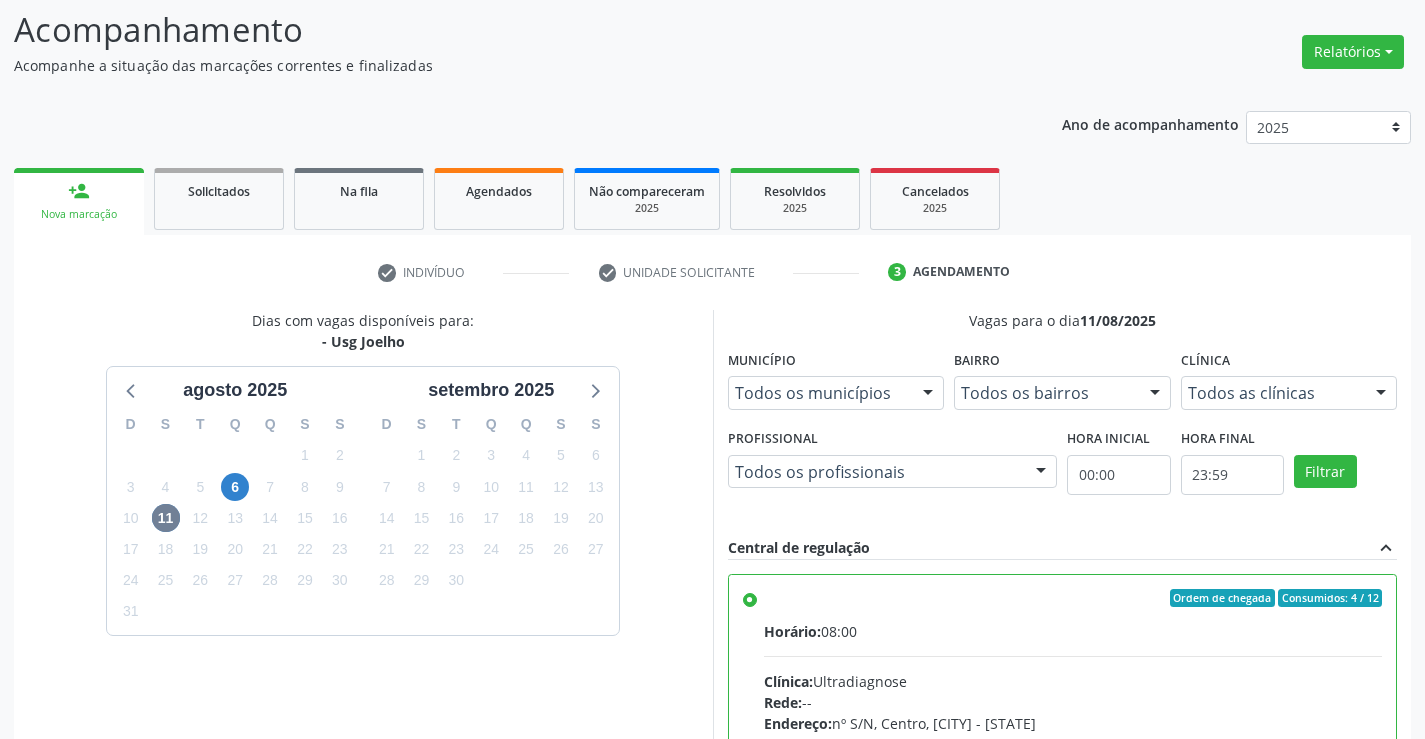 click on "Clínica:  Ultradiagnose" at bounding box center (1073, 681) 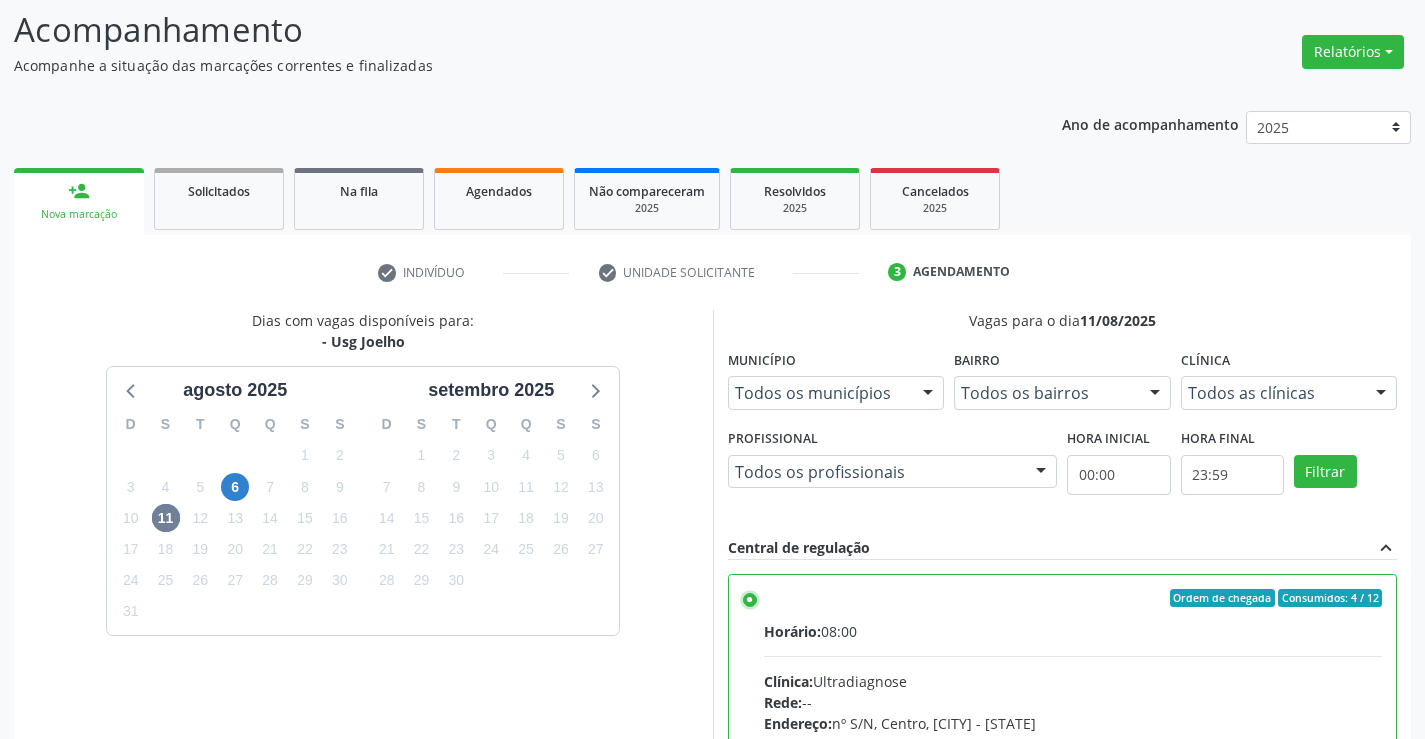 click on "Ordem de chegada
Consumidos: 4 / 12
Horário:   08:00
Clínica:  Ultradiagnose
Rede:
--
Endereço:   nº S/N, Centro, [CITY] - [STATE]
Telefone:   [PHONE]
Profissional:
[FIRST] [LAST] [LAST]
Informações adicionais sobre o atendimento
Idade de atendimento:
de 0 a 120 anos
Gênero(s) atendido(s):
Masculino e Feminino
Informações adicionais:
--" at bounding box center [750, 598] 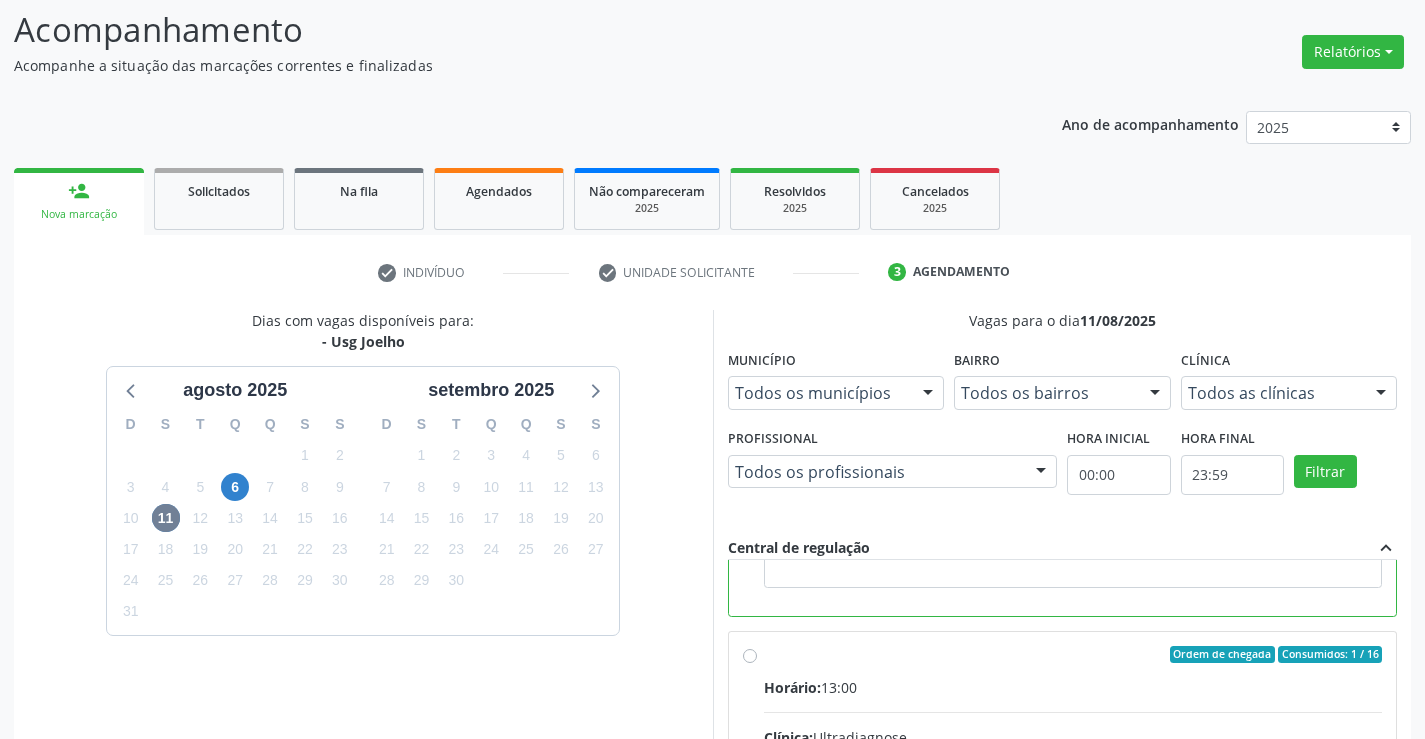 scroll, scrollTop: 450, scrollLeft: 0, axis: vertical 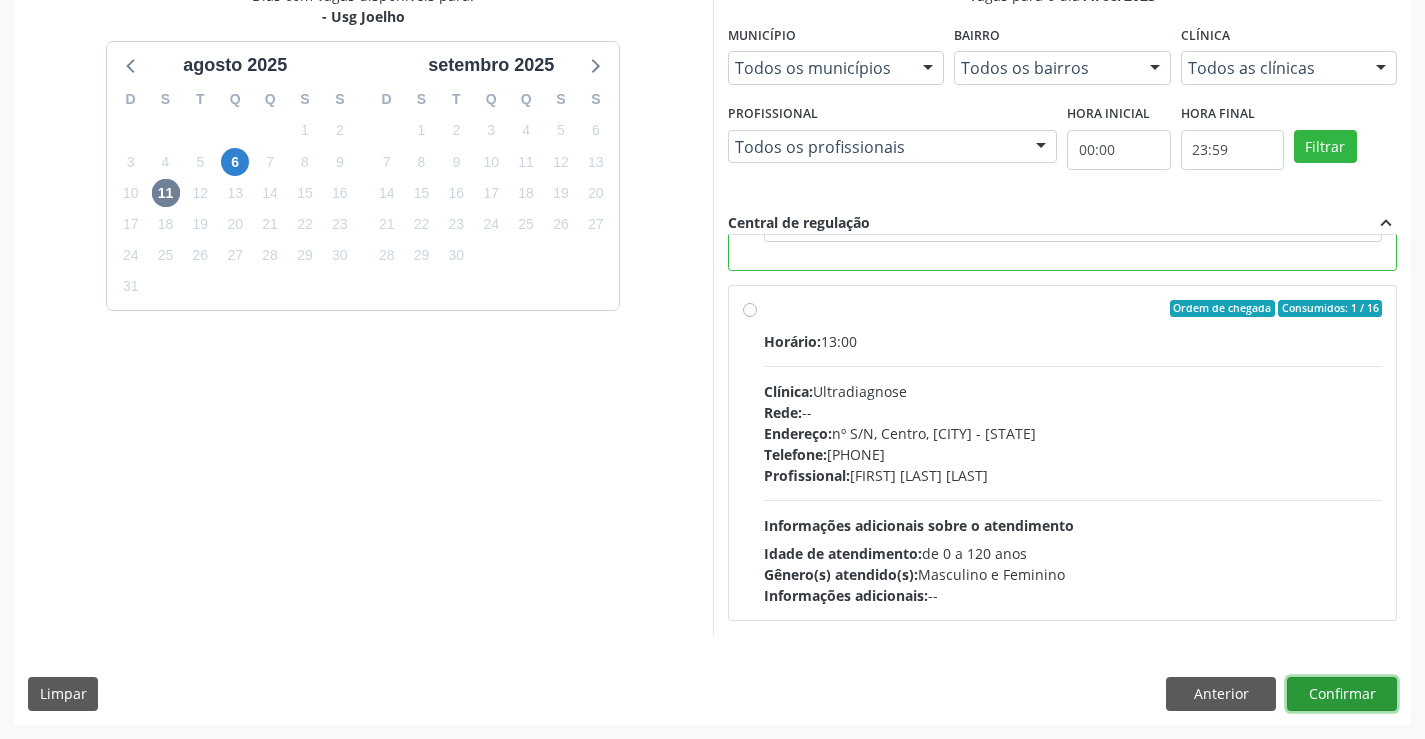 click on "Confirmar" at bounding box center [1342, 694] 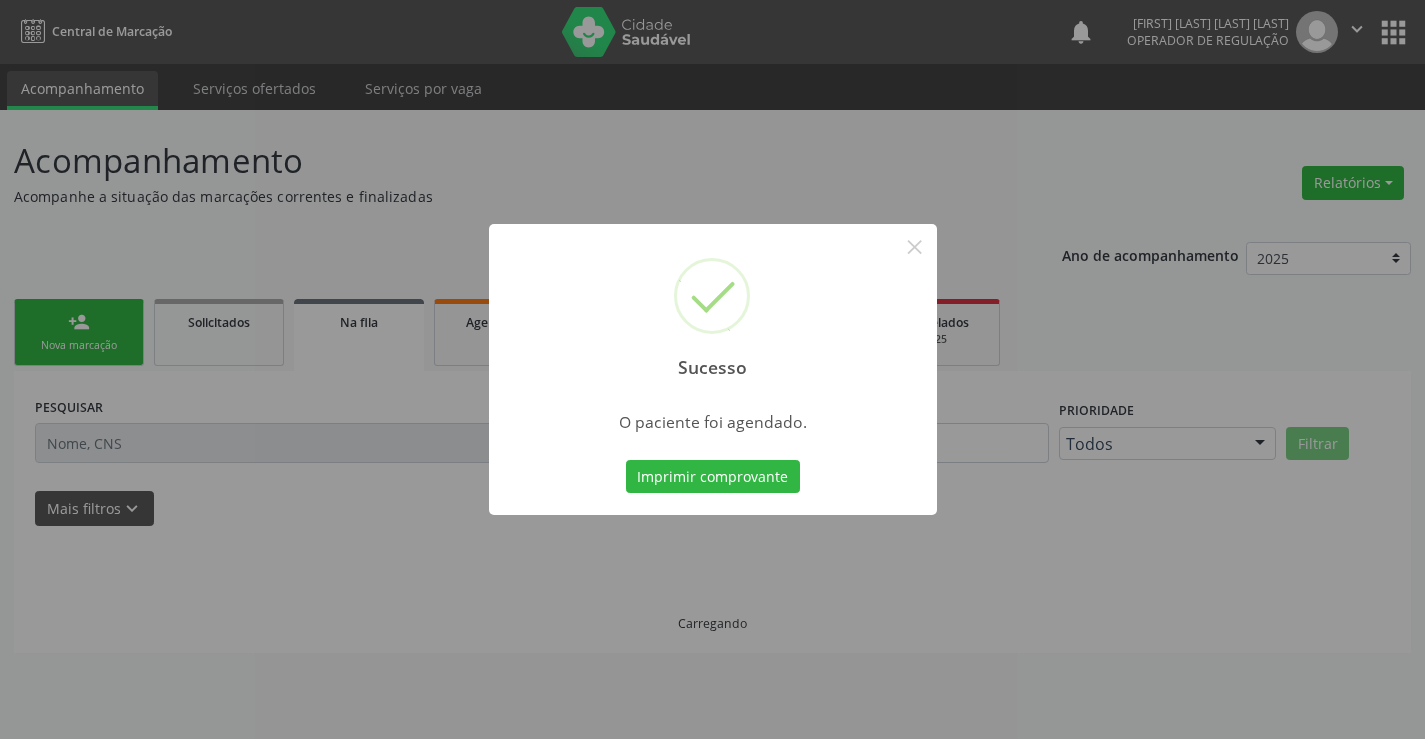 scroll, scrollTop: 0, scrollLeft: 0, axis: both 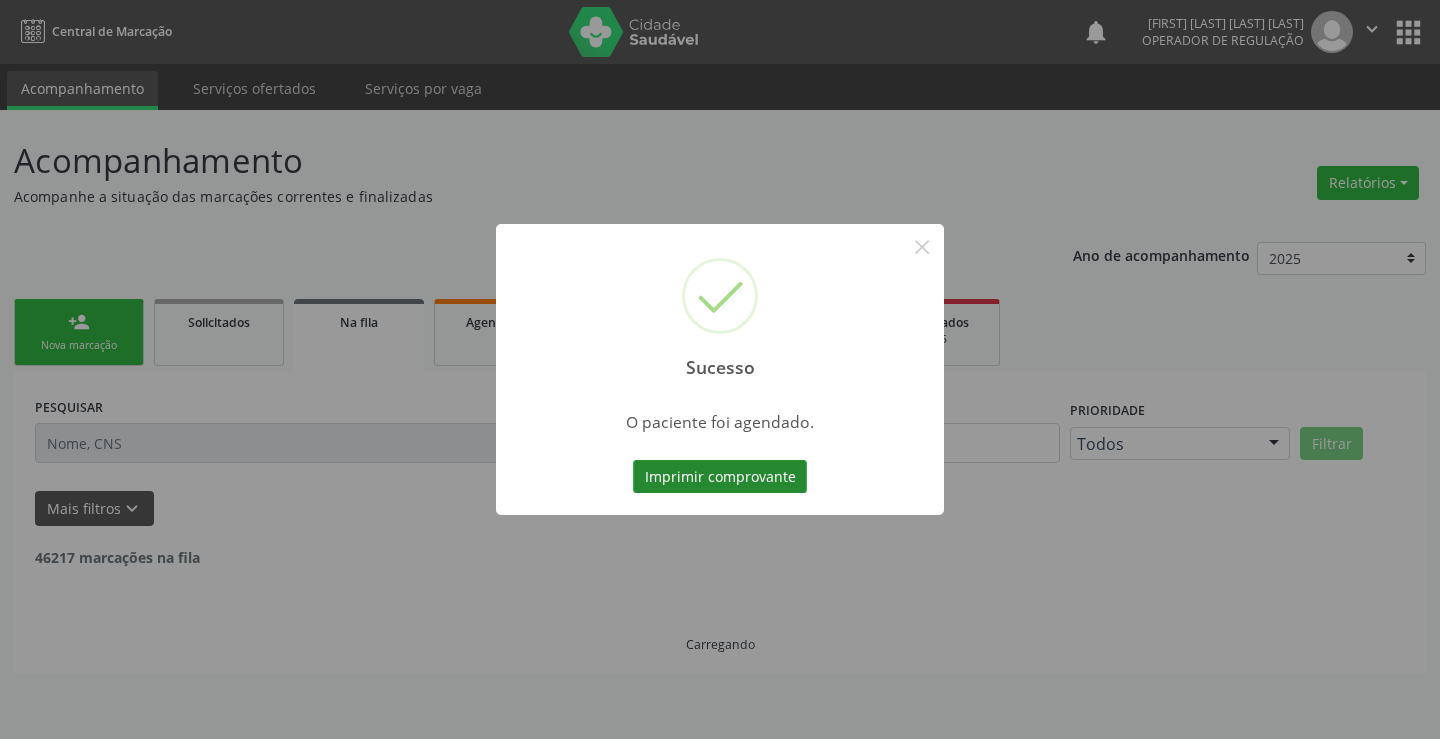 click on "Imprimir comprovante" at bounding box center [720, 477] 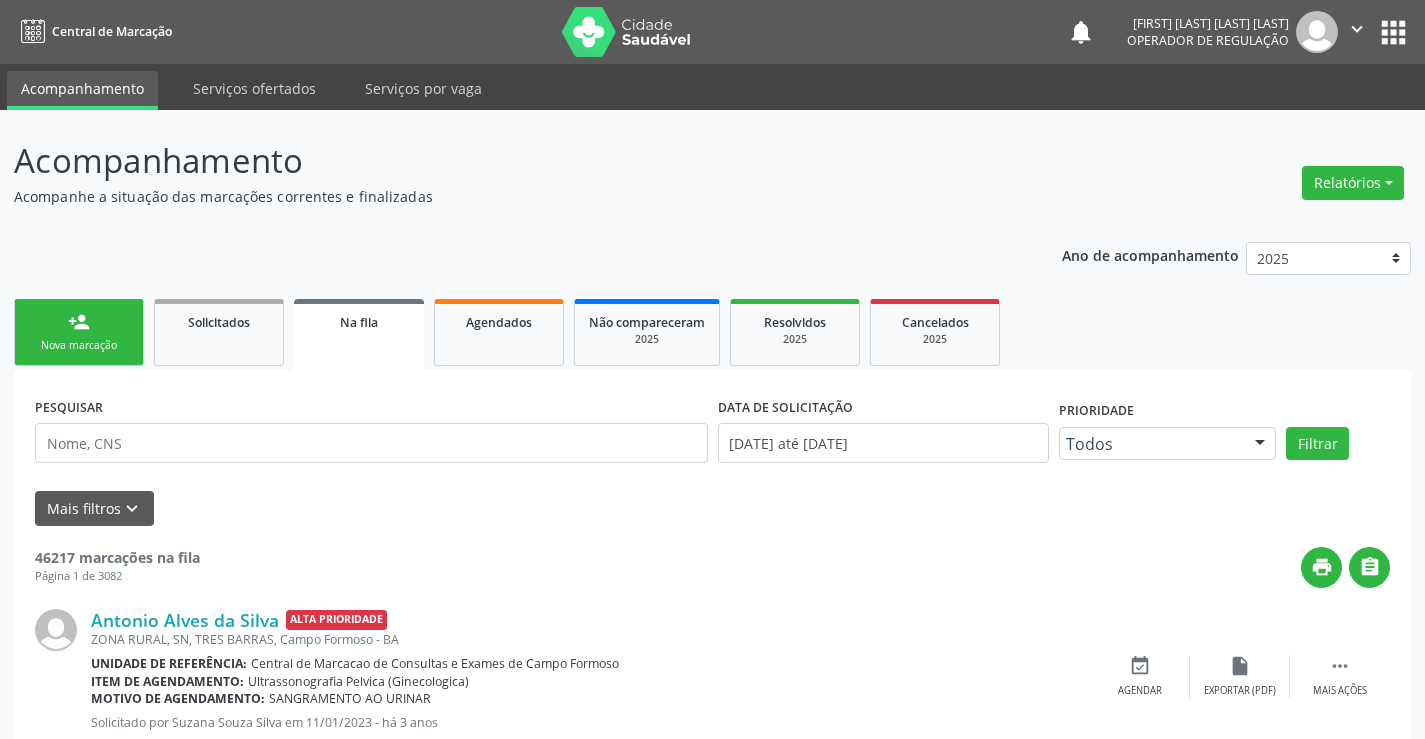 click on "Nova marcação" at bounding box center (79, 345) 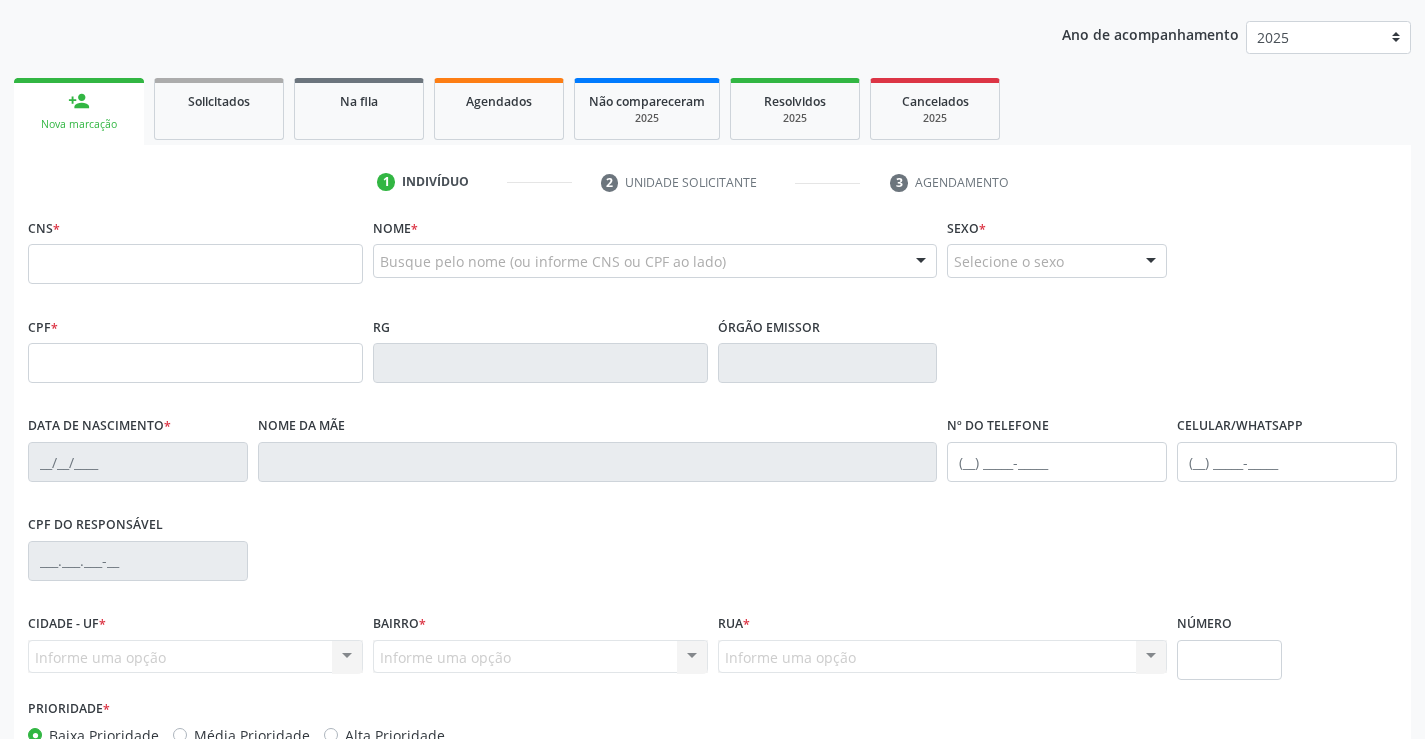 scroll, scrollTop: 300, scrollLeft: 0, axis: vertical 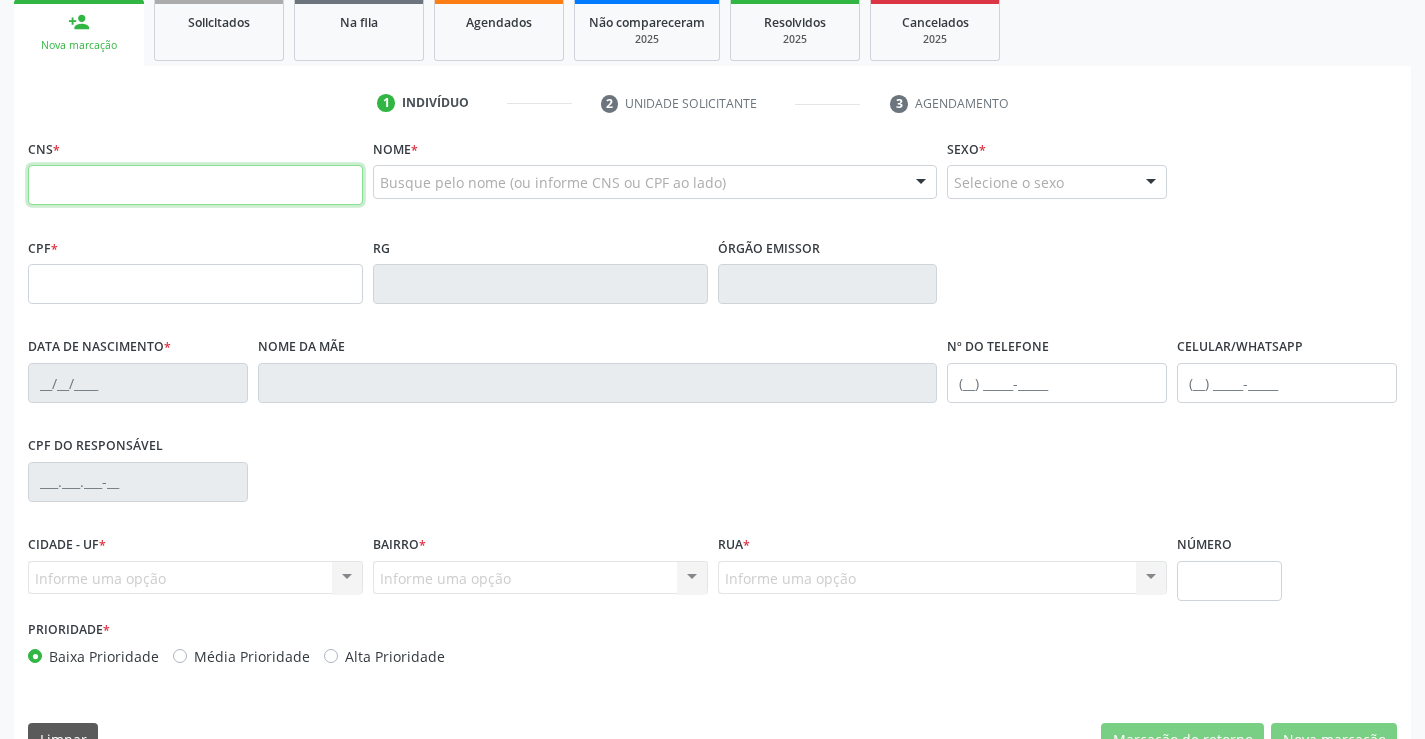 click at bounding box center [195, 185] 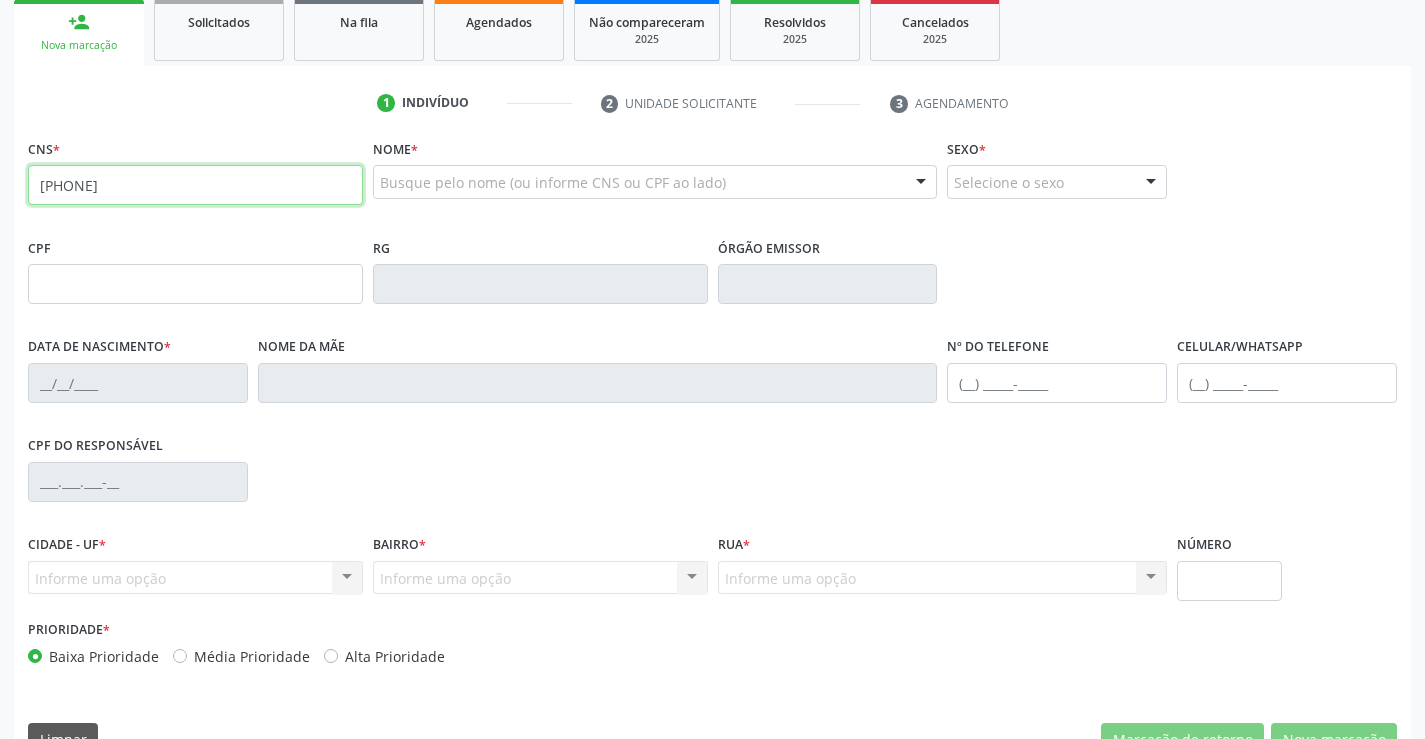 type on "708 9057 4305 3911" 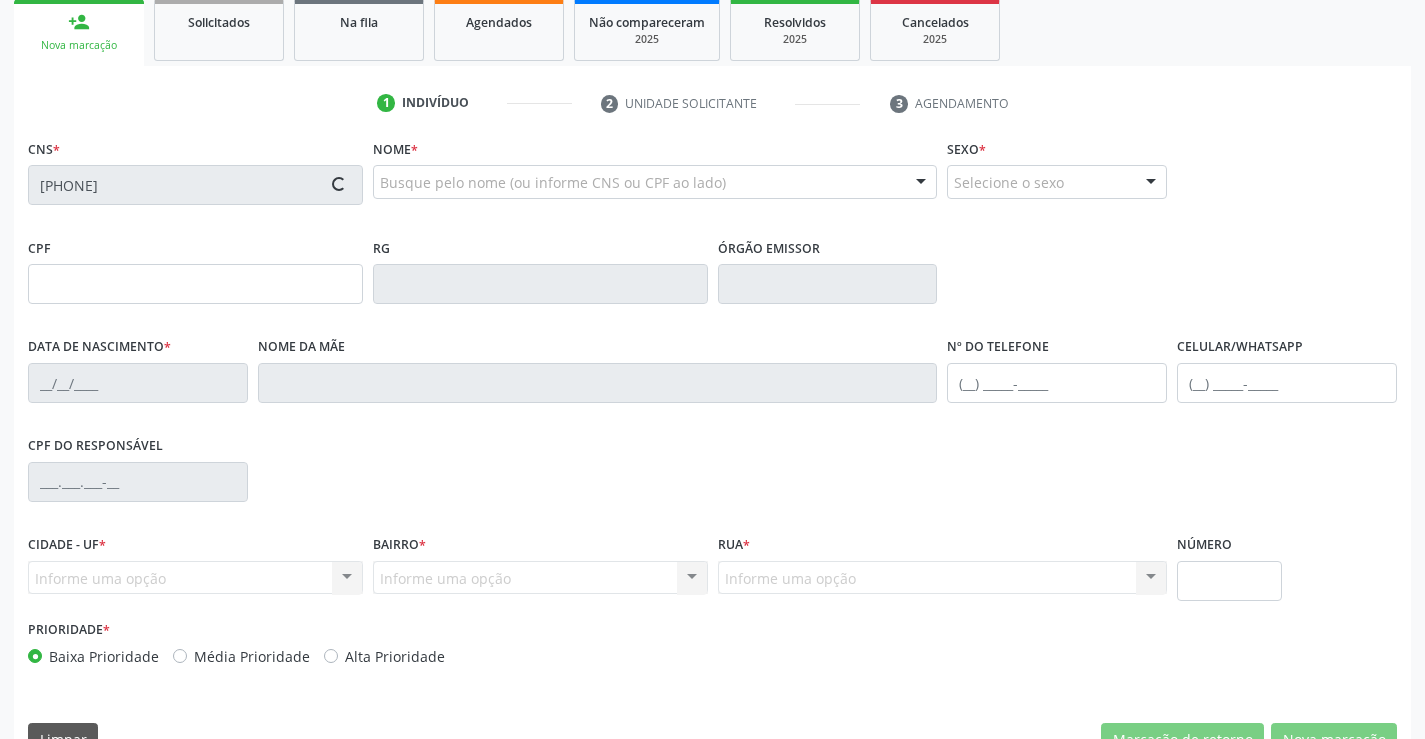 type on "0773280430" 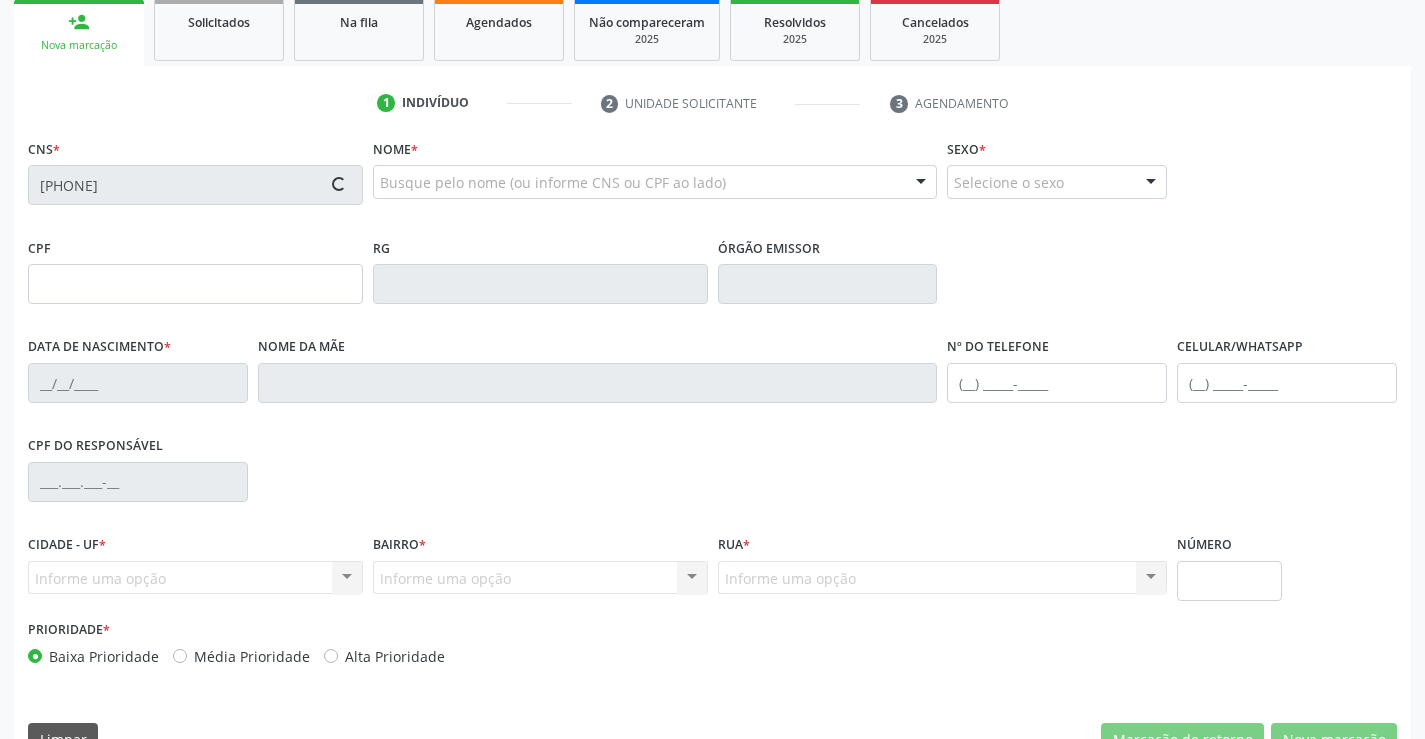 type on "03/11/1972" 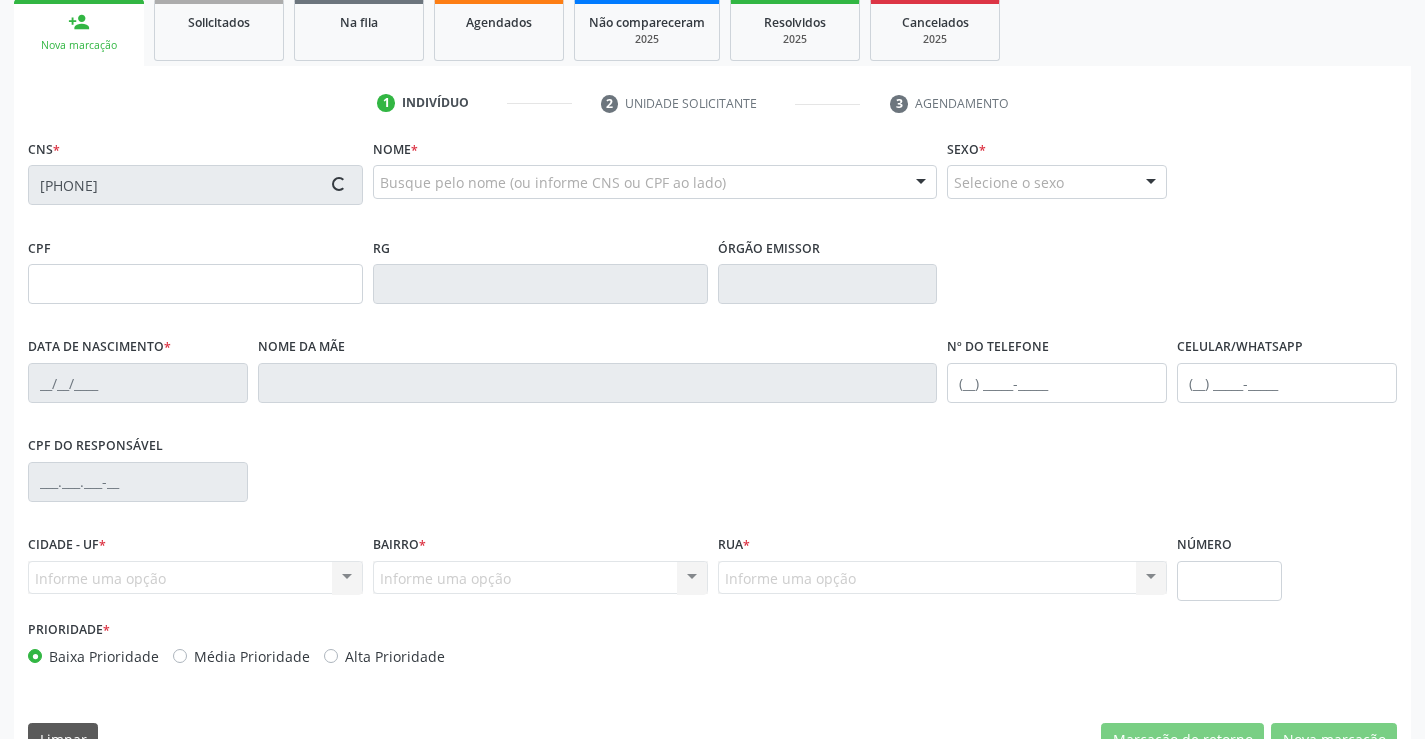 type on "(74) 99105-8536" 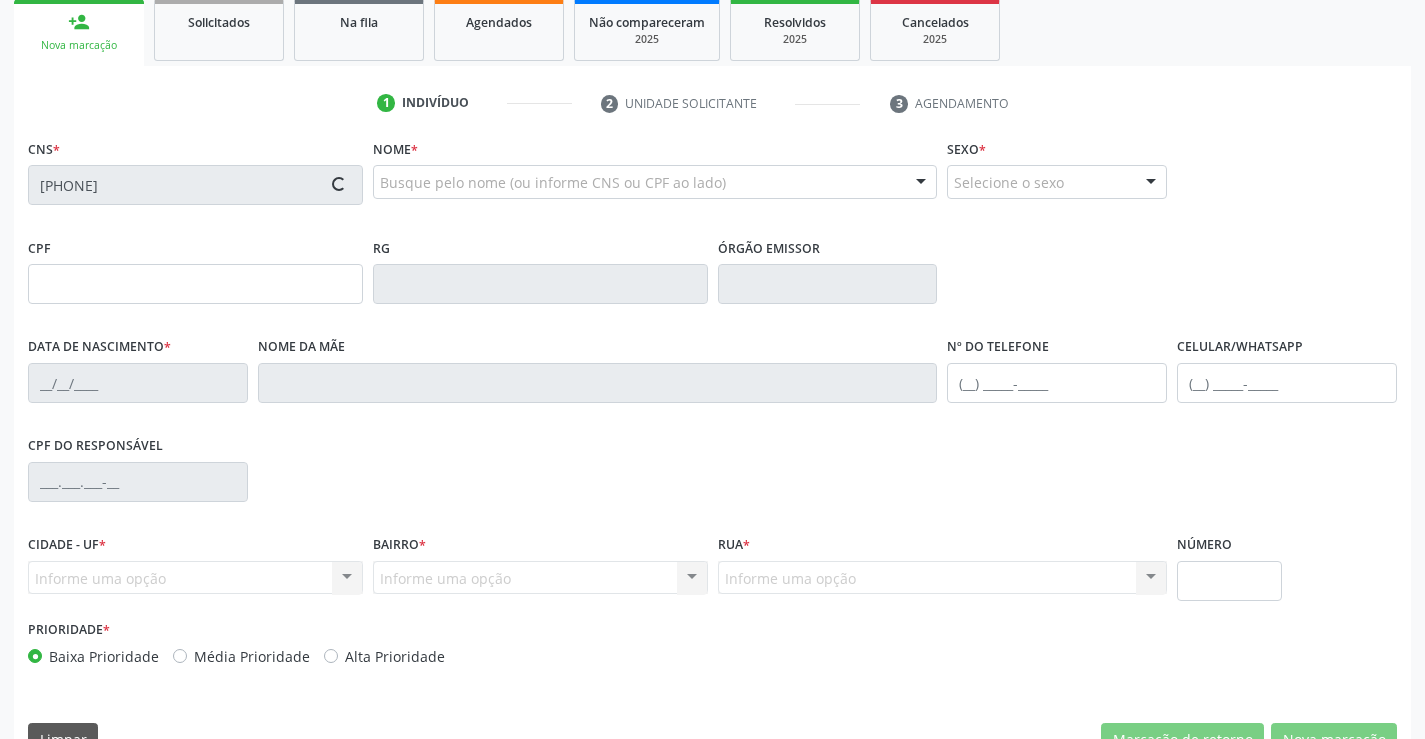 type on "607.061.125-04" 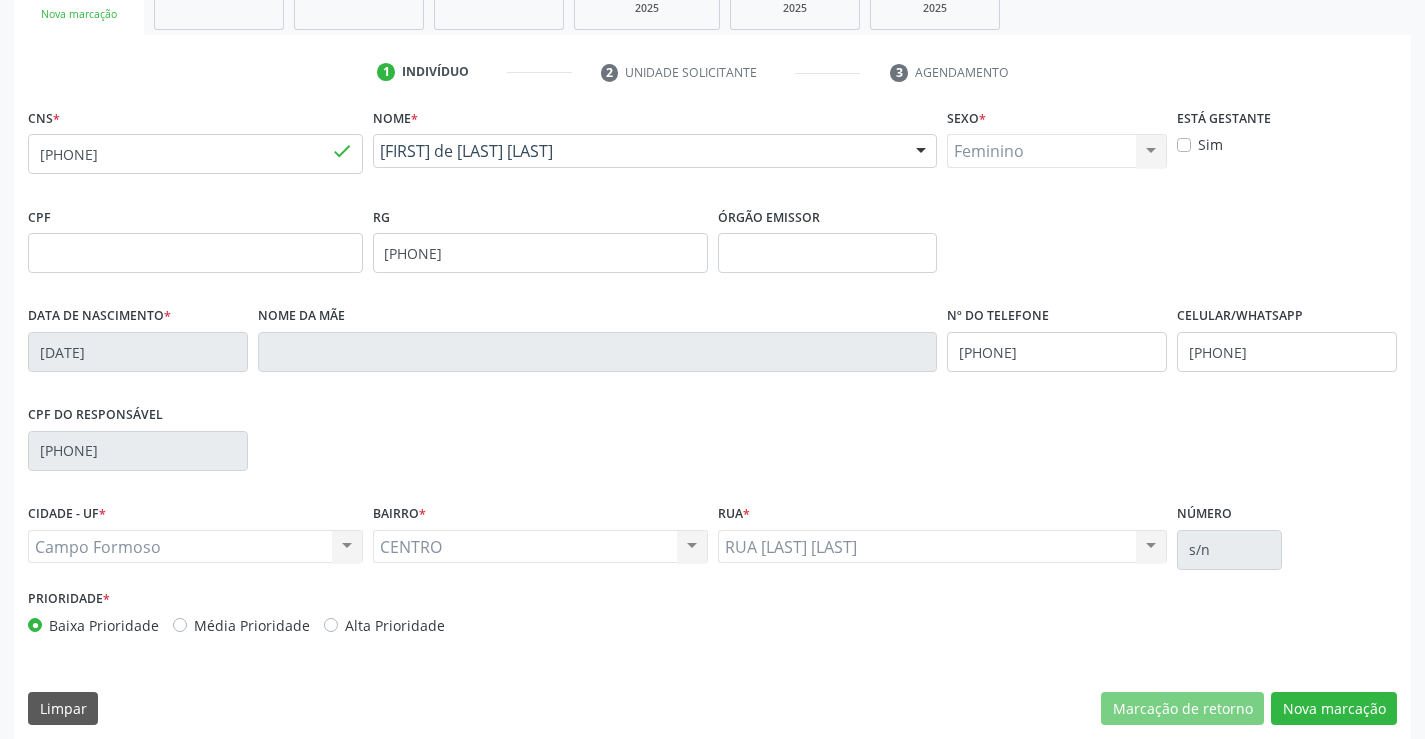 scroll, scrollTop: 345, scrollLeft: 0, axis: vertical 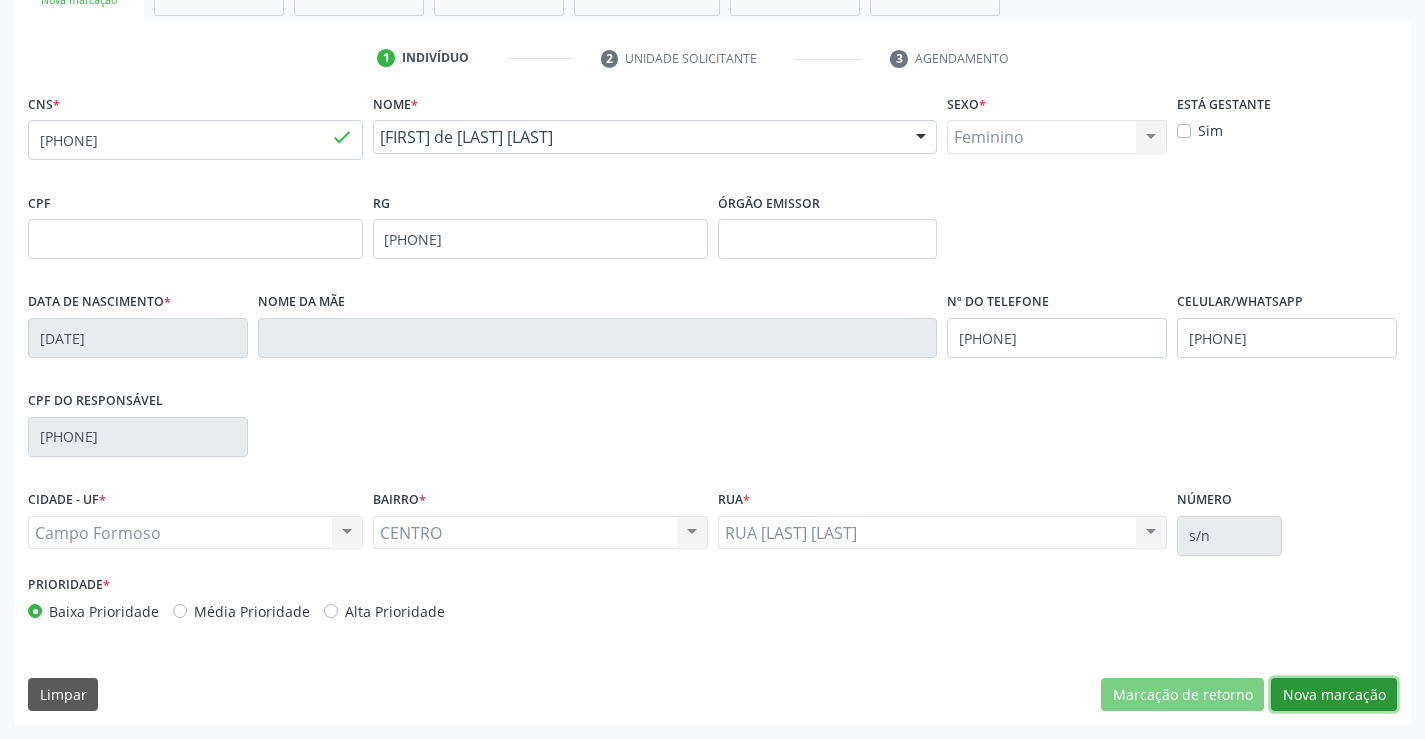 click on "Nova marcação" at bounding box center [1334, 695] 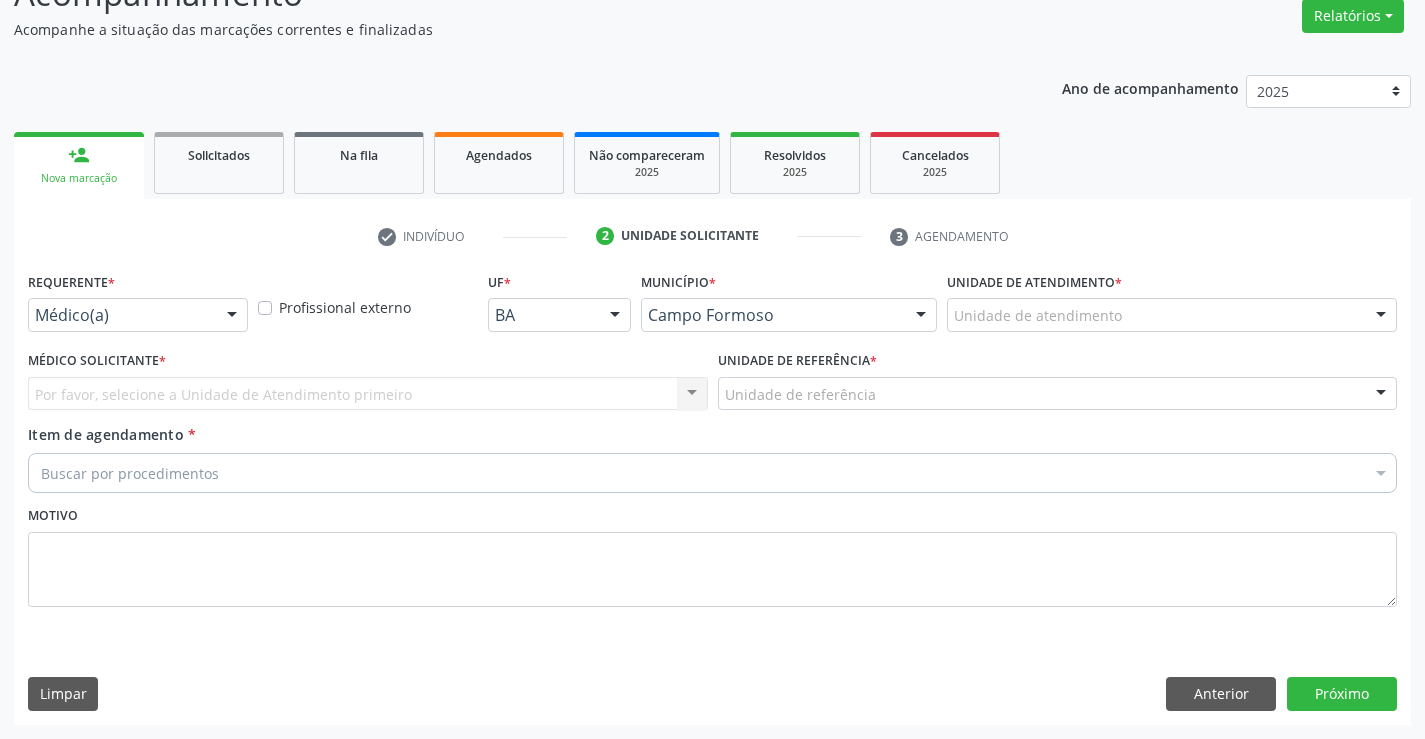 scroll, scrollTop: 167, scrollLeft: 0, axis: vertical 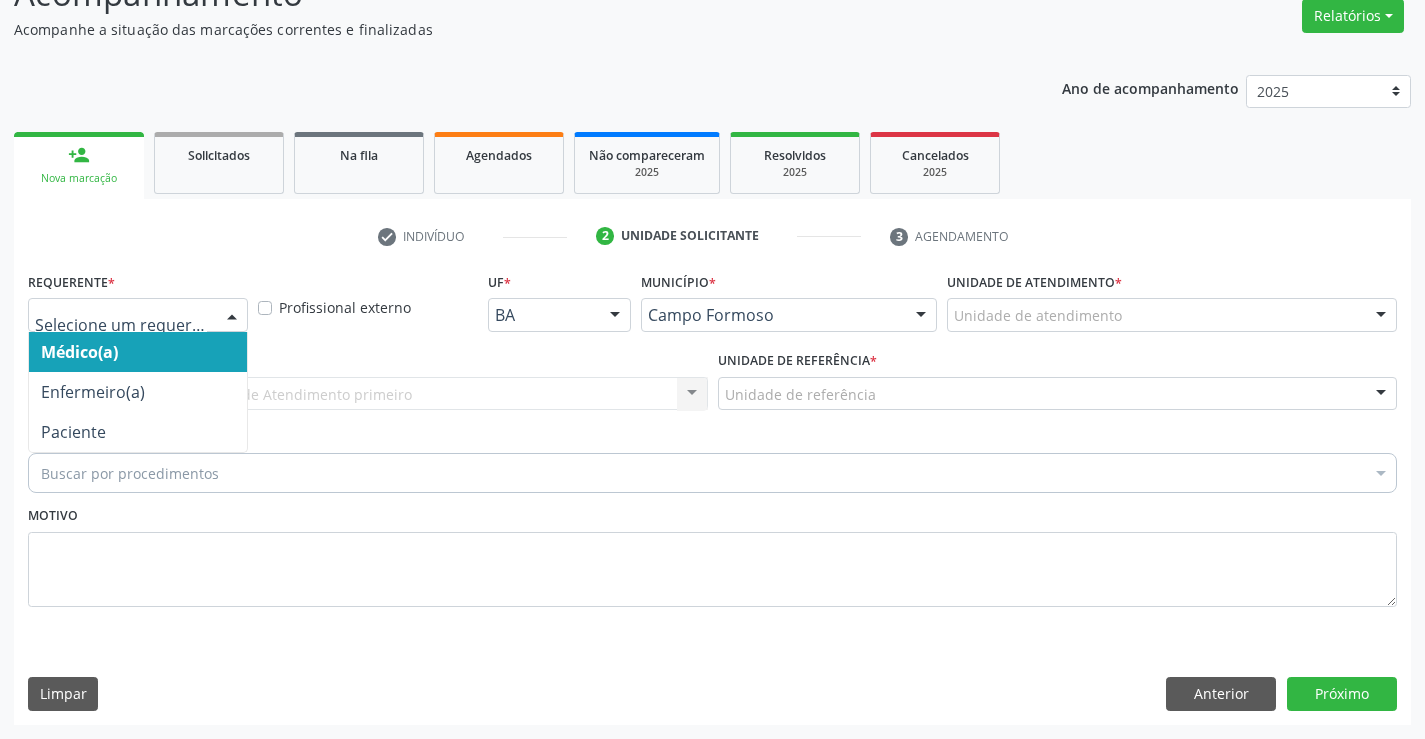 click at bounding box center (232, 316) 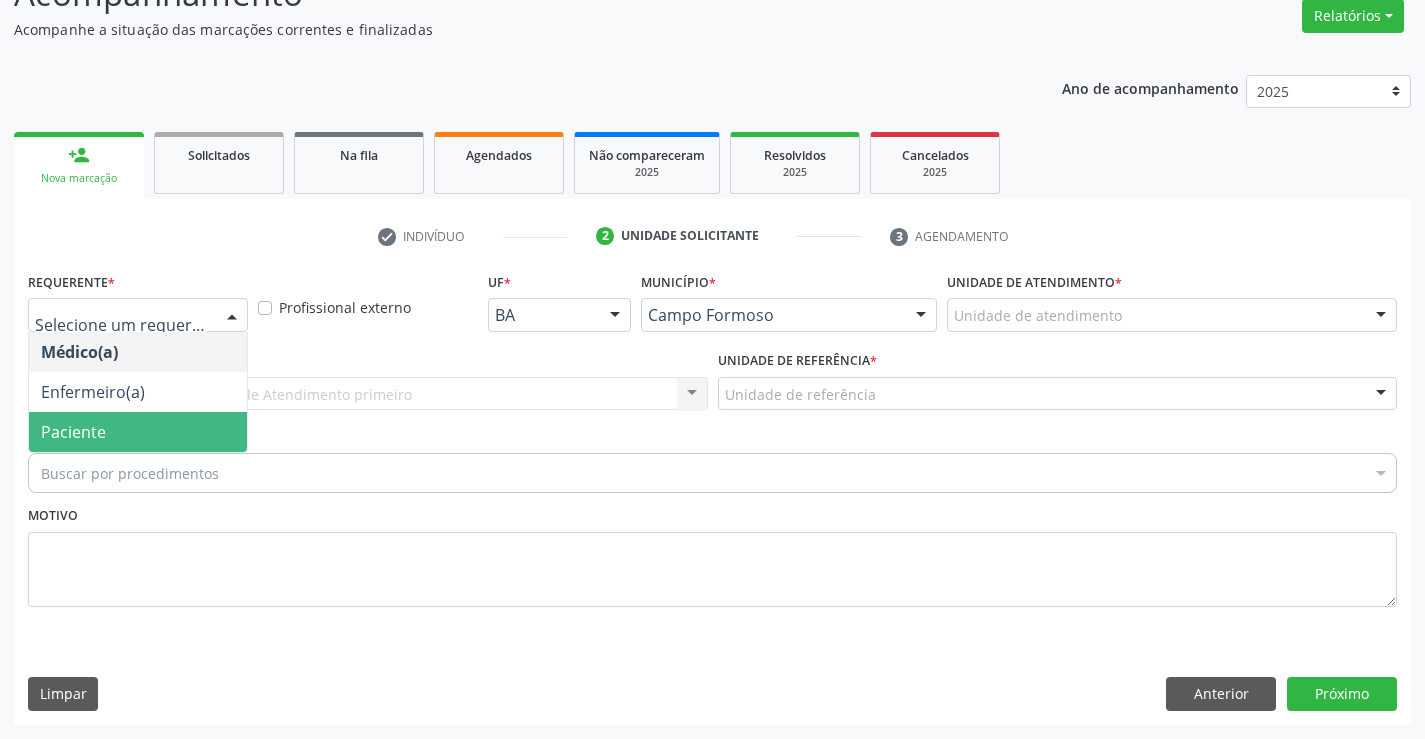 click on "Paciente" at bounding box center [138, 432] 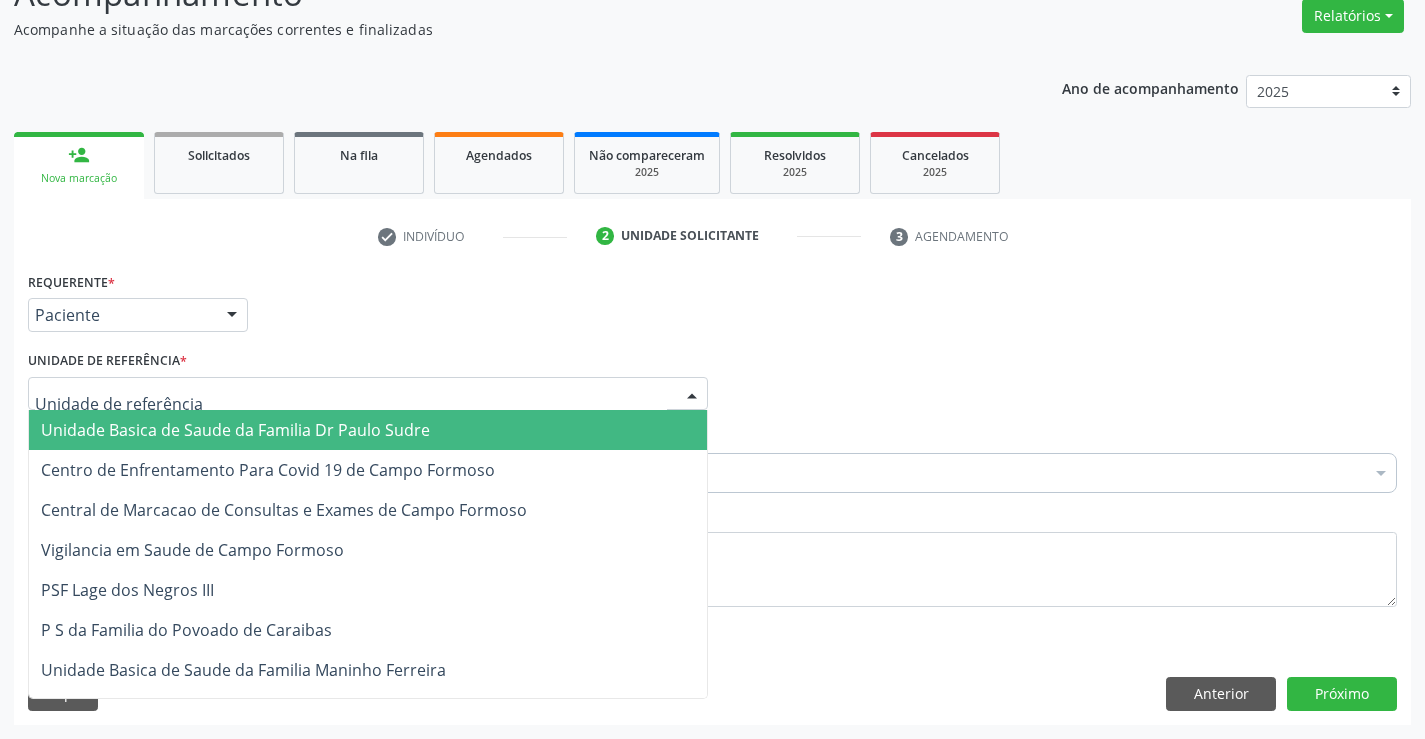 click at bounding box center (368, 394) 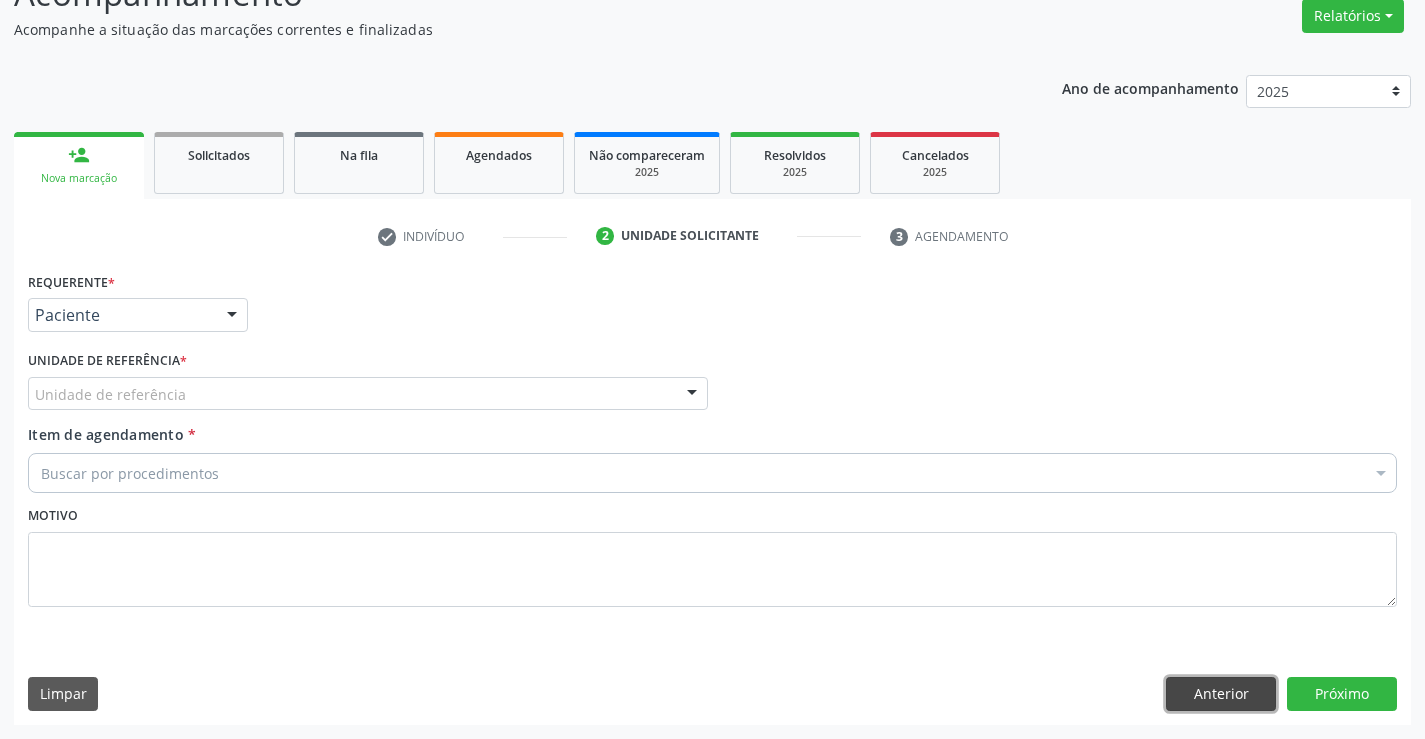 drag, startPoint x: 1211, startPoint y: 693, endPoint x: 1183, endPoint y: 689, distance: 28.284271 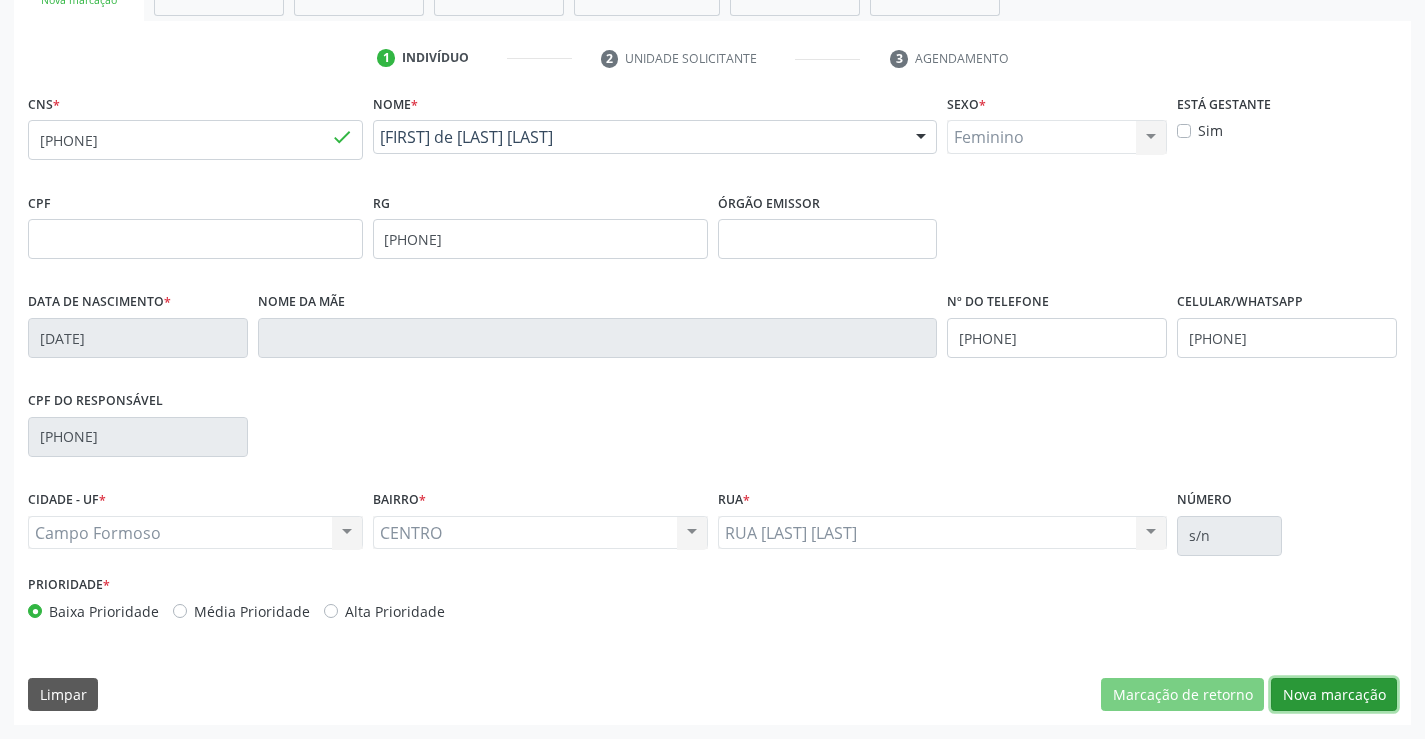 click on "Nova marcação" at bounding box center (1334, 695) 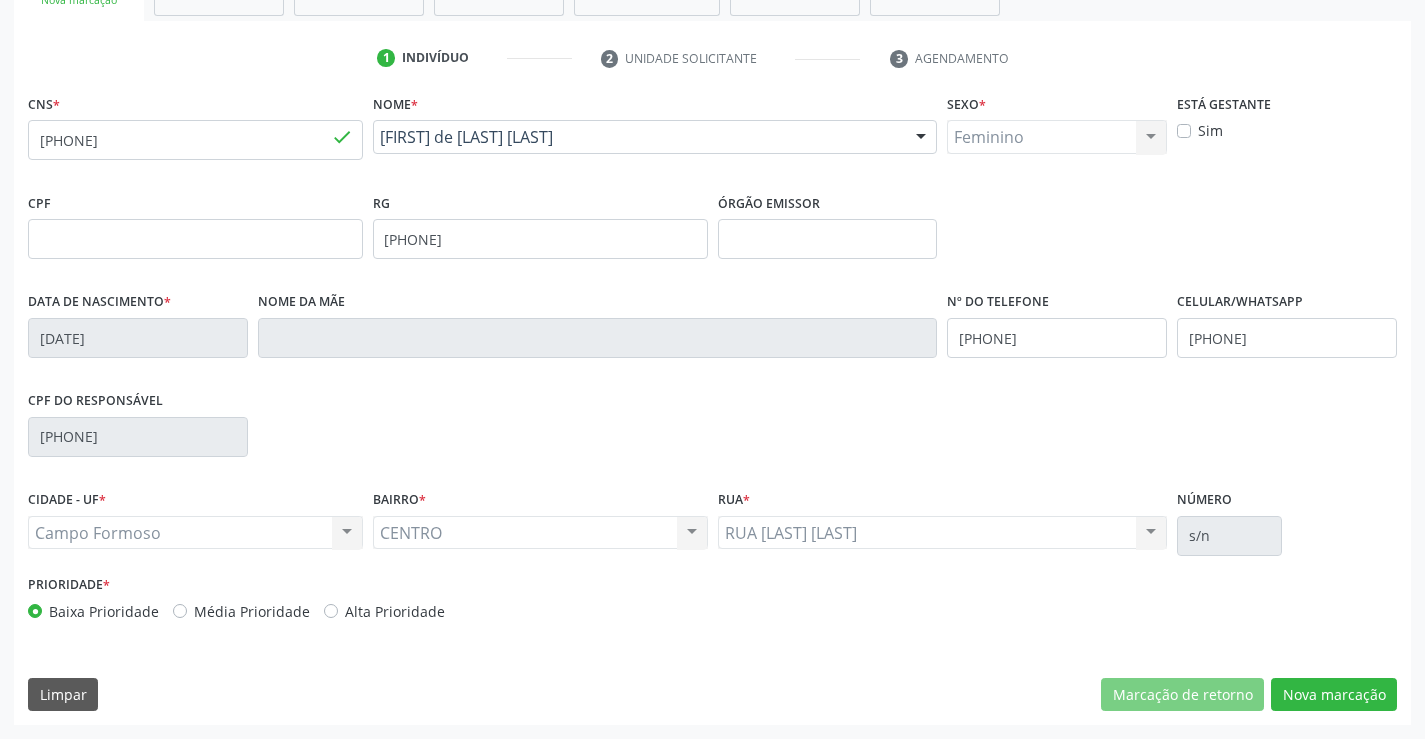 scroll, scrollTop: 167, scrollLeft: 0, axis: vertical 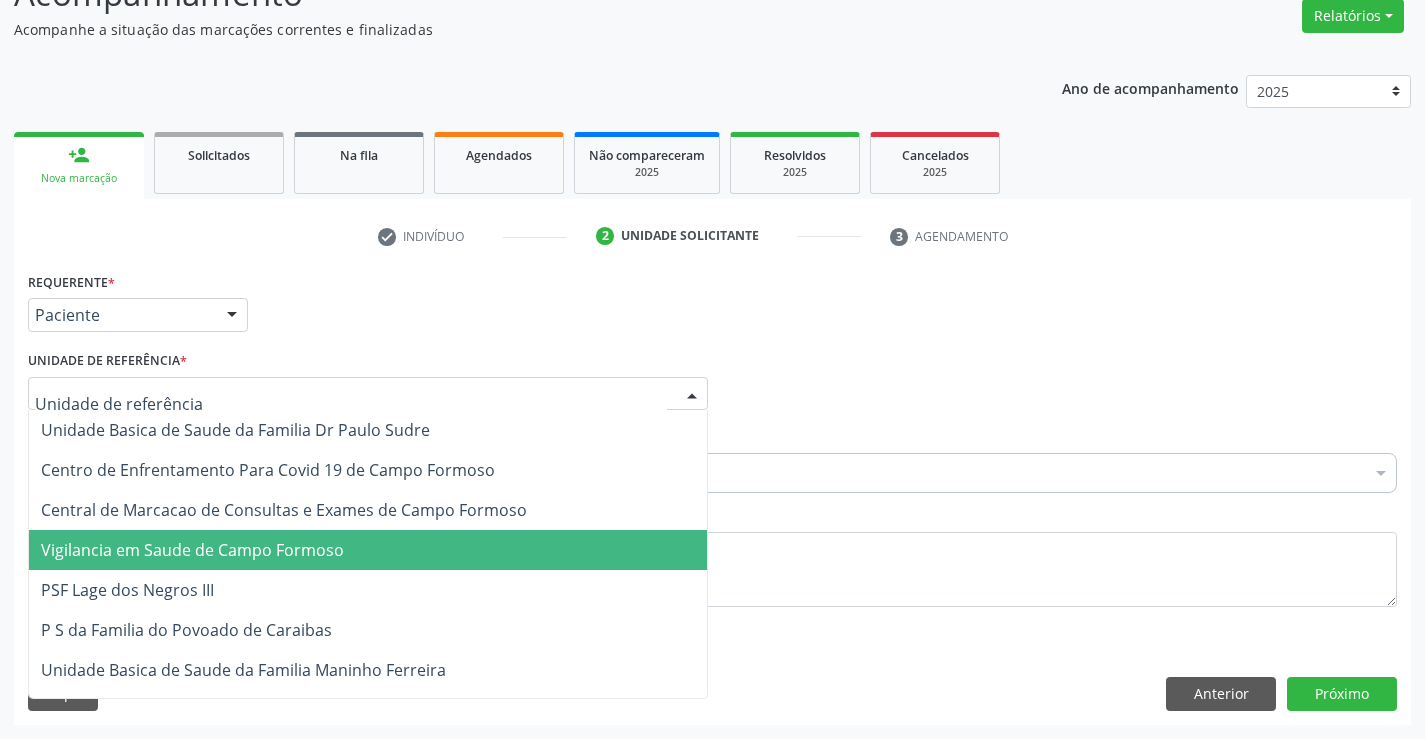 click at bounding box center [368, 394] 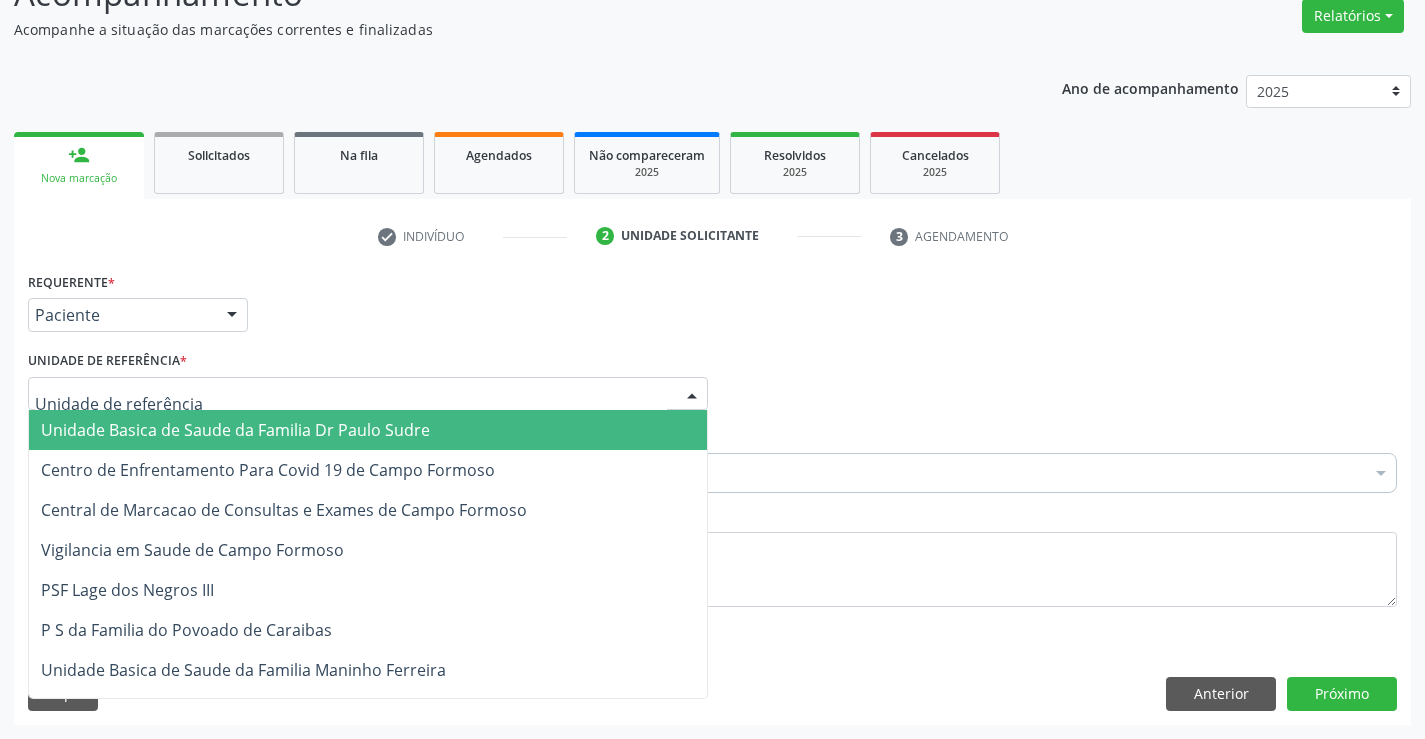 click on "Unidade Basica de Saude da Familia Dr Paulo Sudre" at bounding box center (235, 430) 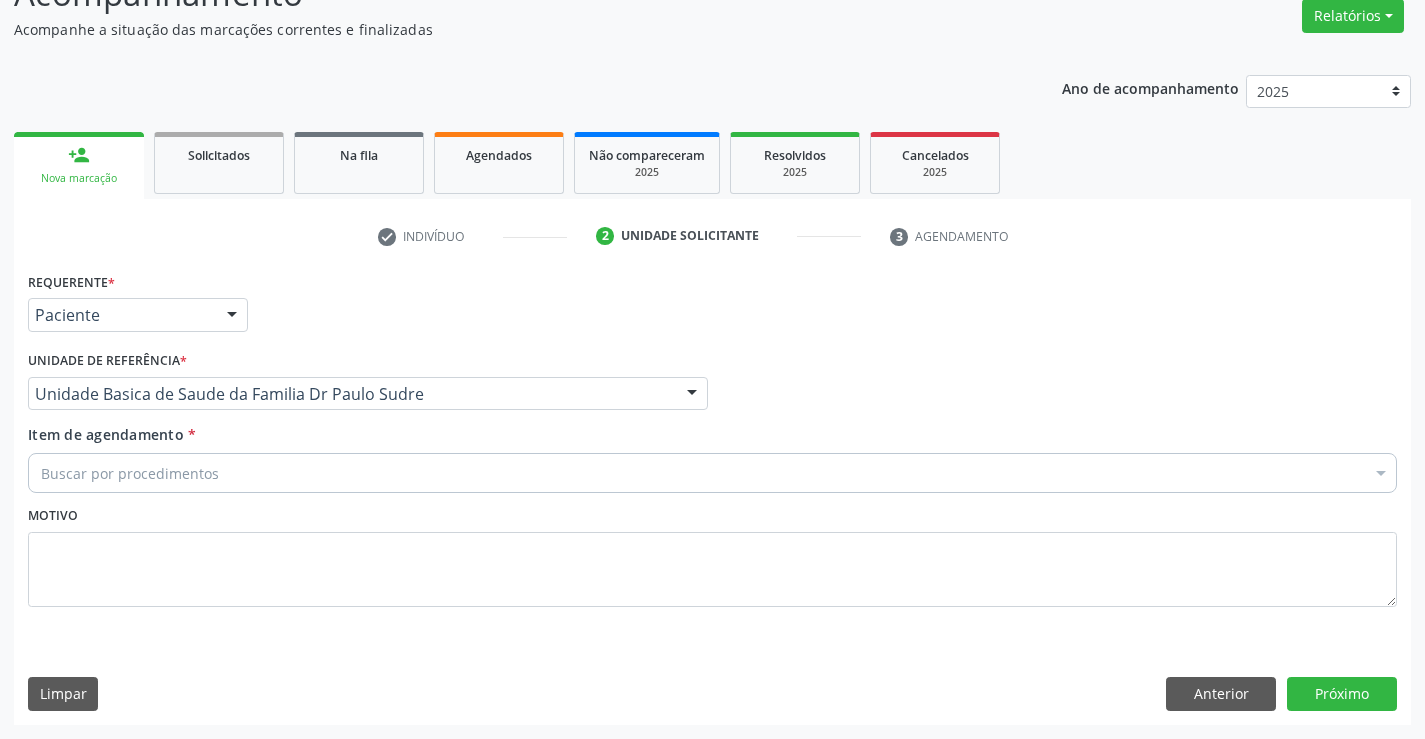 click on "Buscar por procedimentos" at bounding box center (712, 473) 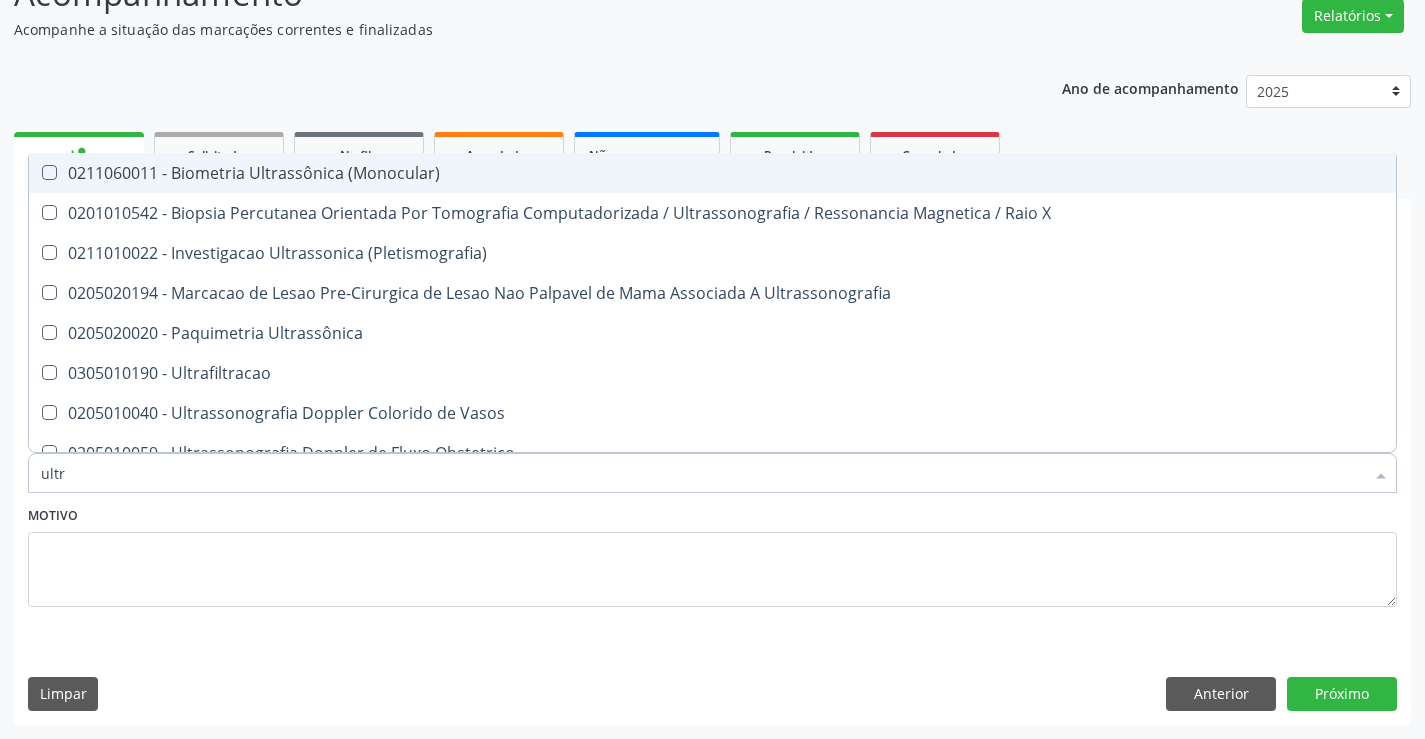 type on "ultra" 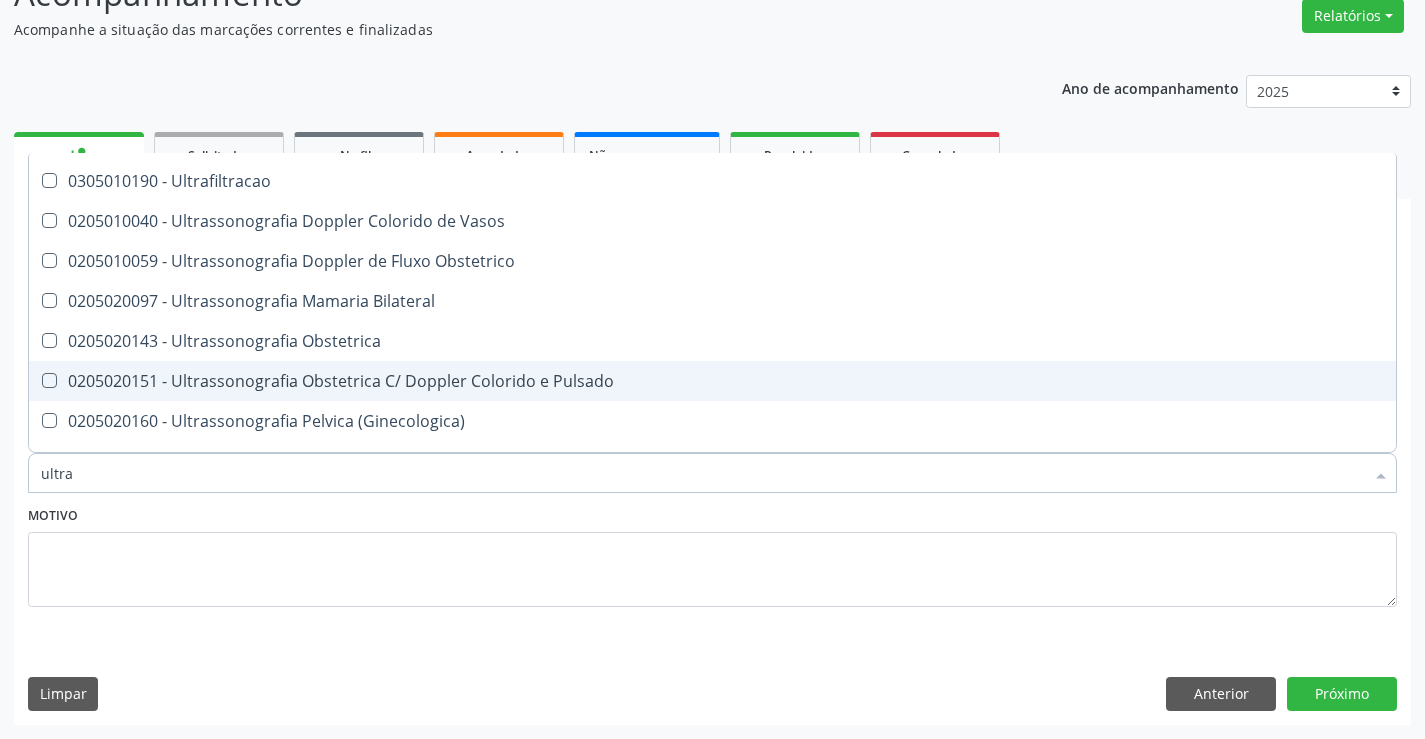 scroll, scrollTop: 200, scrollLeft: 0, axis: vertical 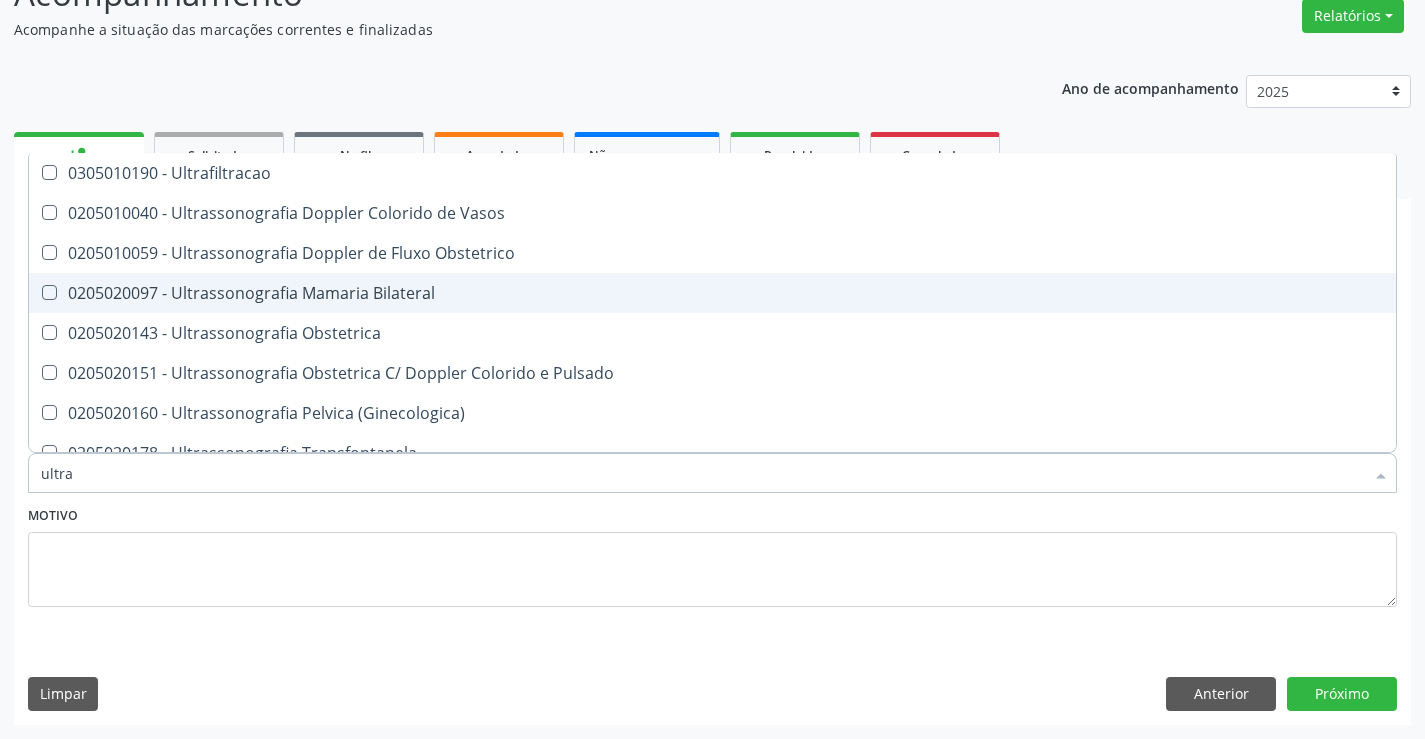 click on "0205020097 - Ultrassonografia Mamaria Bilateral" at bounding box center [712, 293] 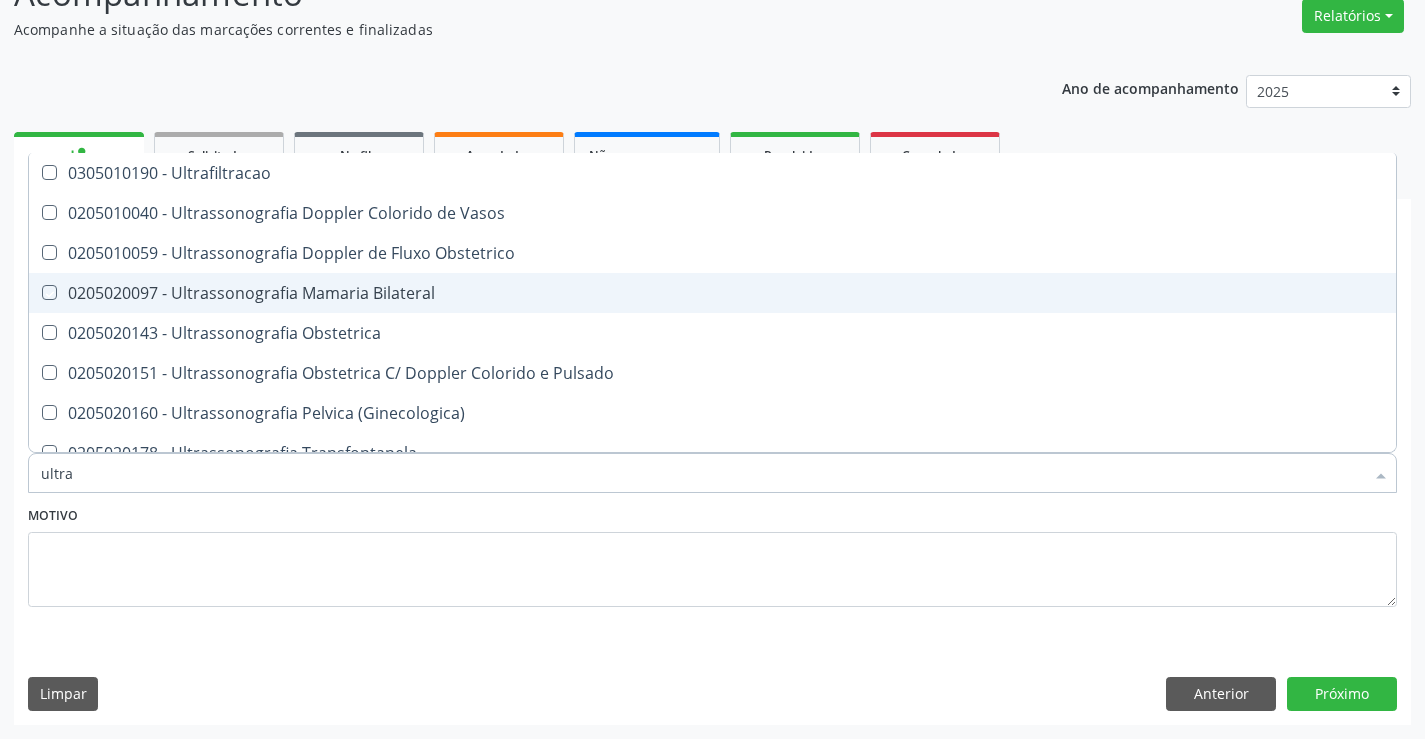 checkbox on "true" 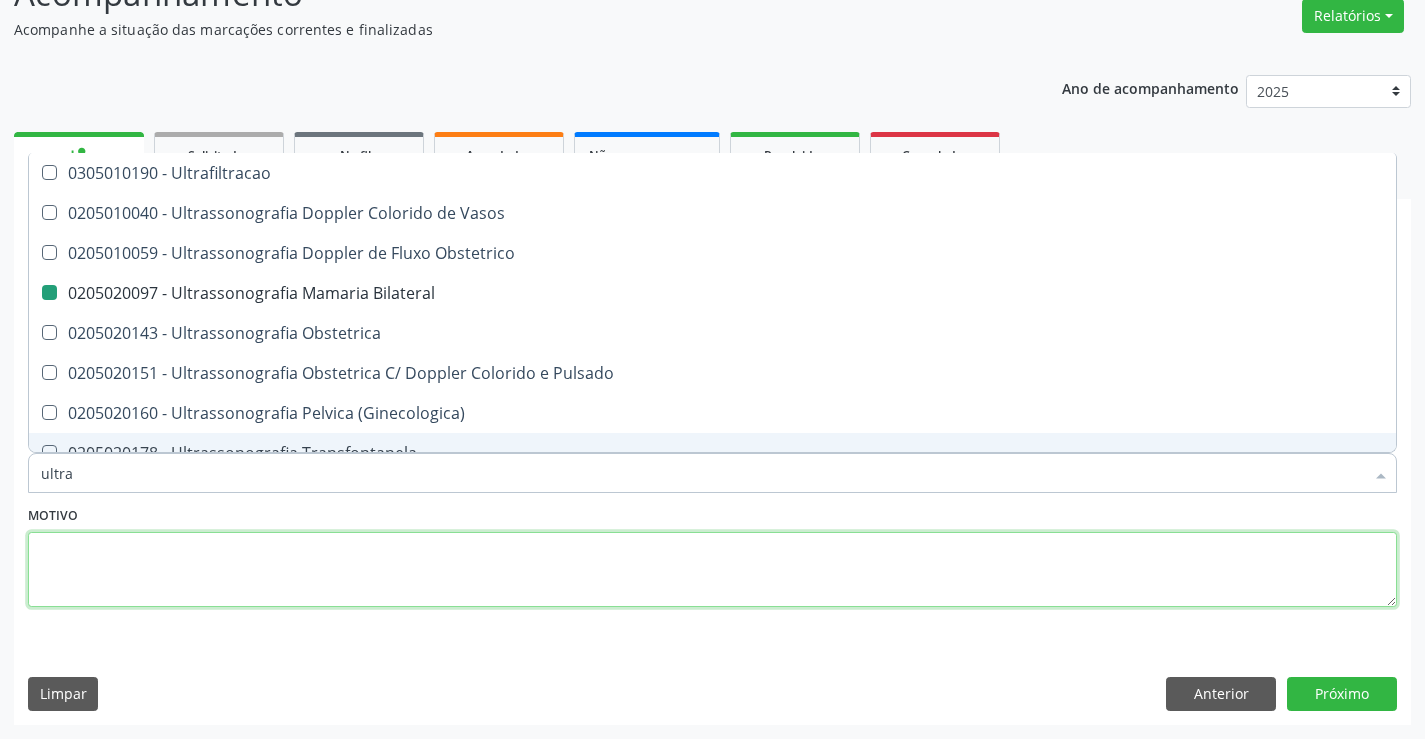 click at bounding box center [712, 570] 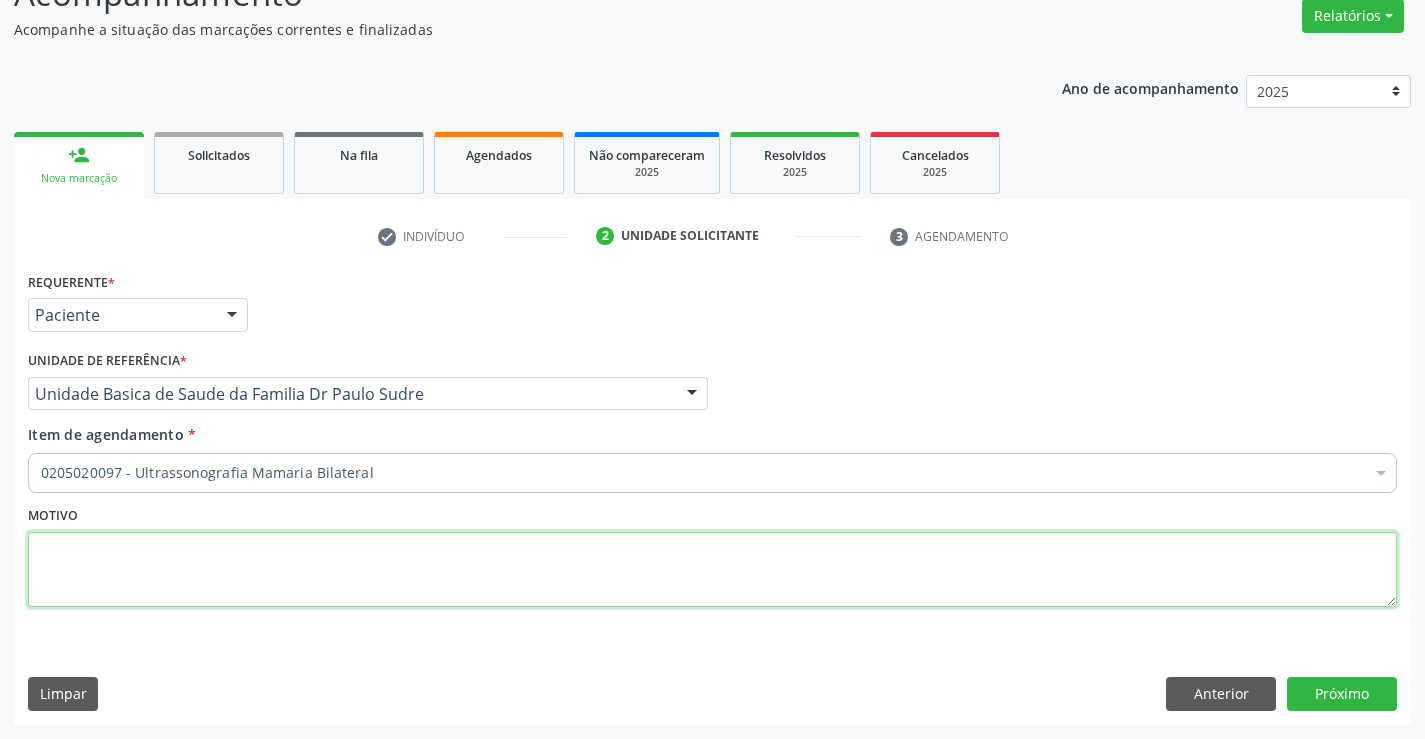 scroll, scrollTop: 0, scrollLeft: 0, axis: both 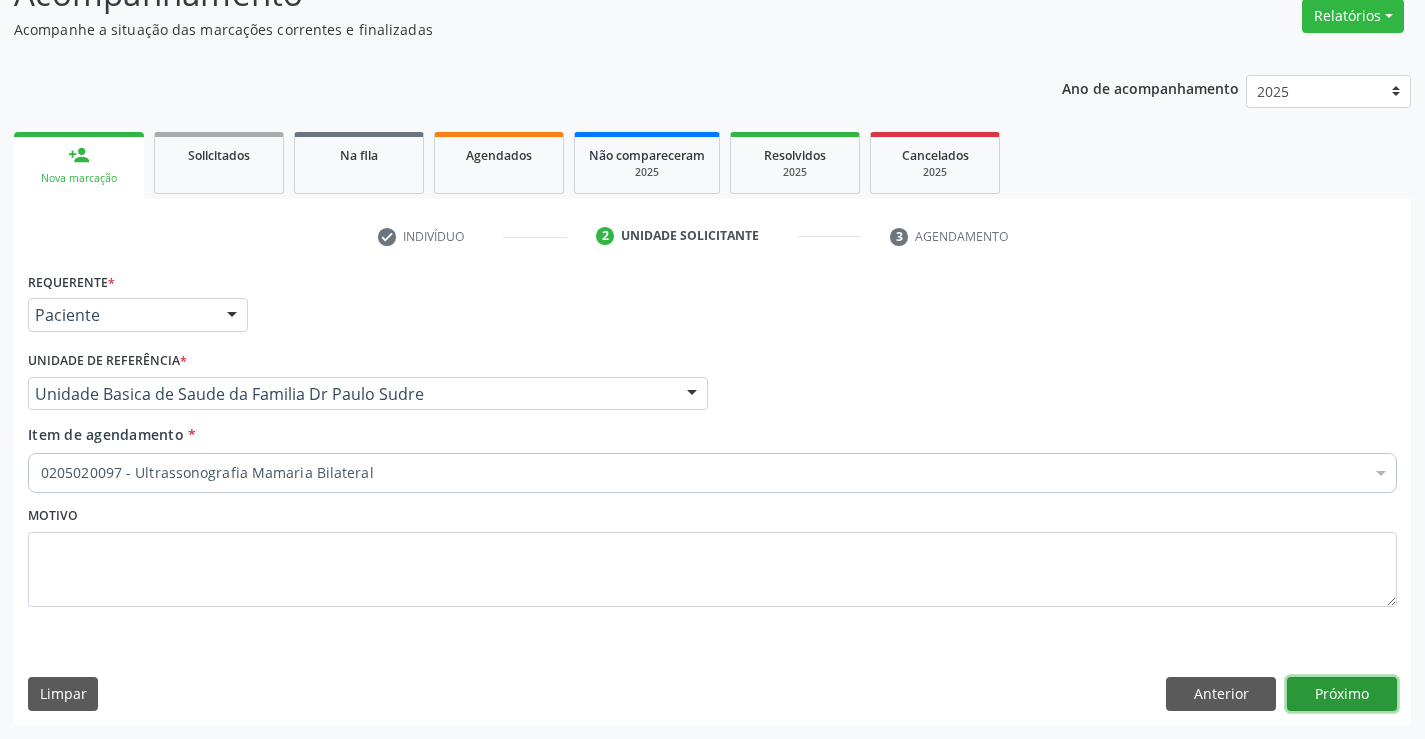 click on "Próximo" at bounding box center (1342, 694) 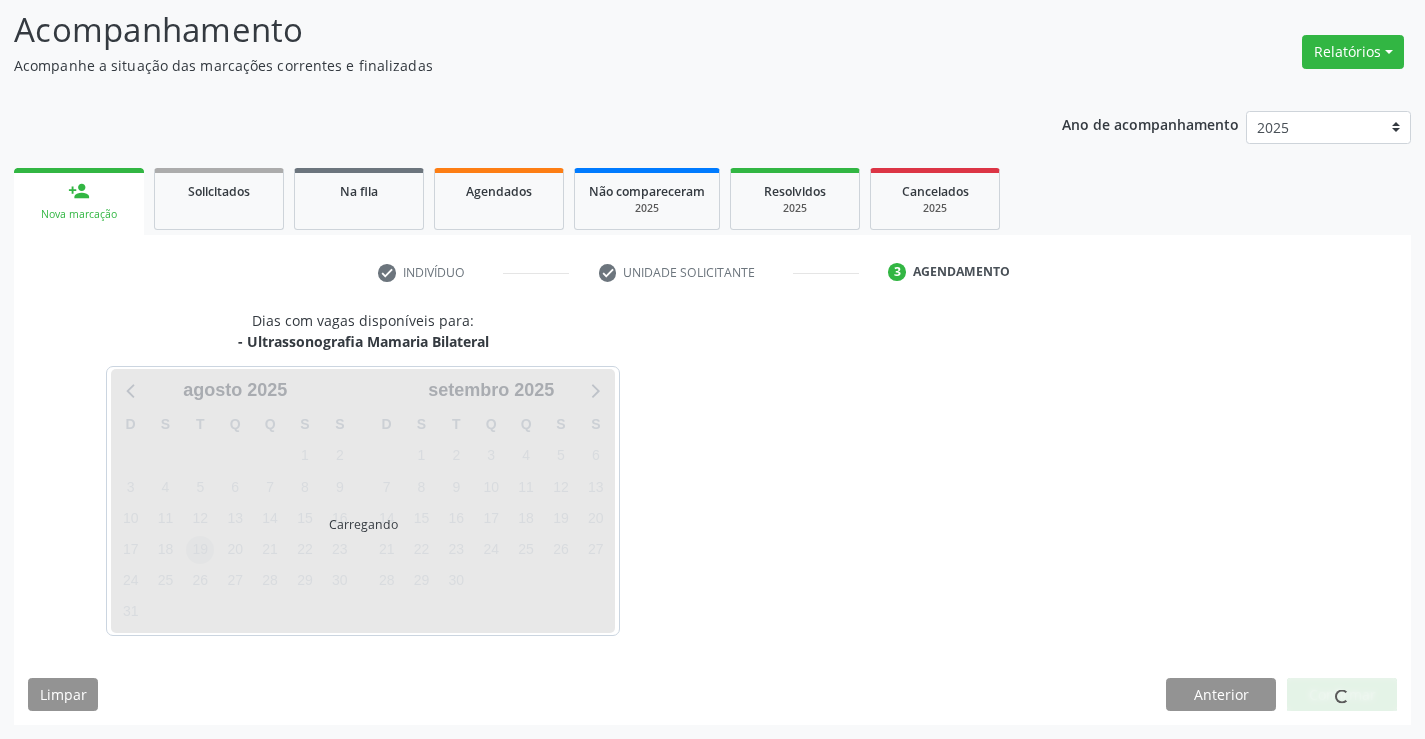 scroll, scrollTop: 131, scrollLeft: 0, axis: vertical 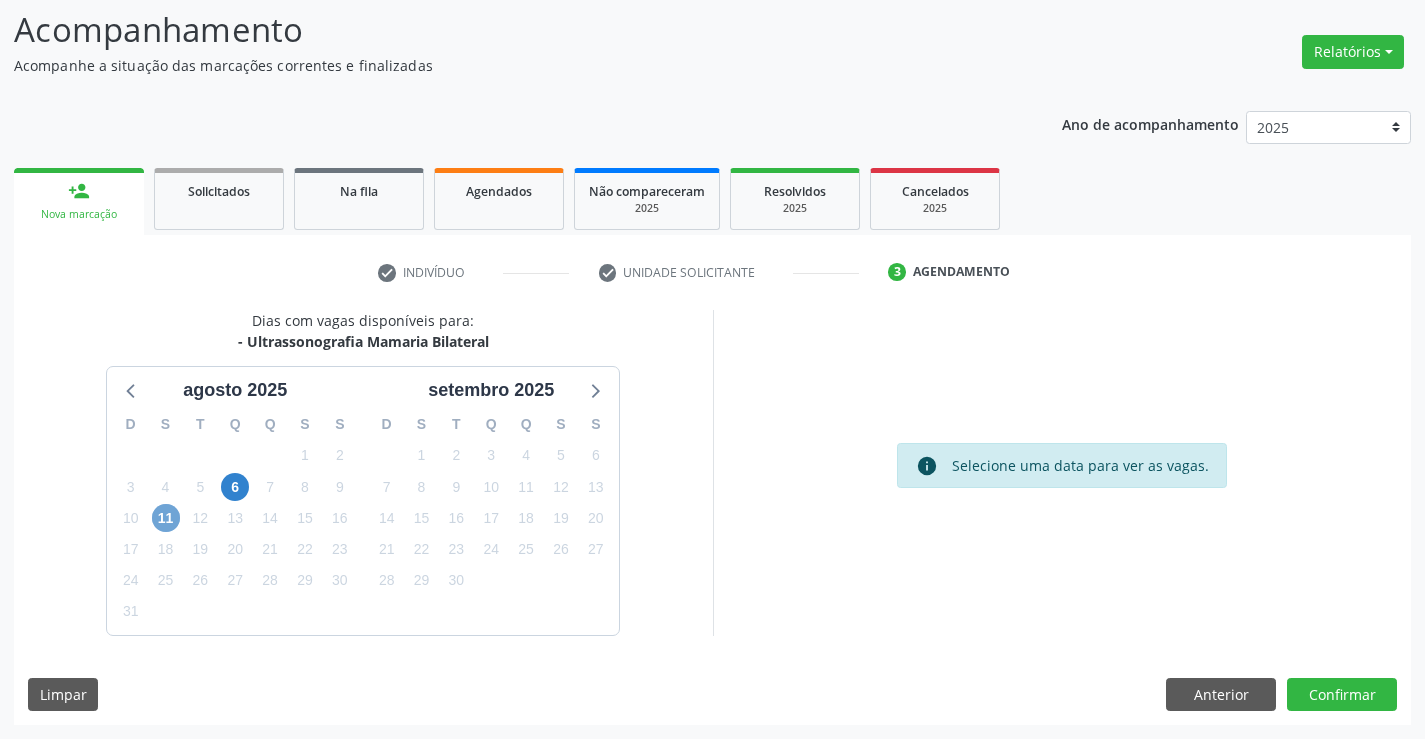 click on "11" at bounding box center (166, 518) 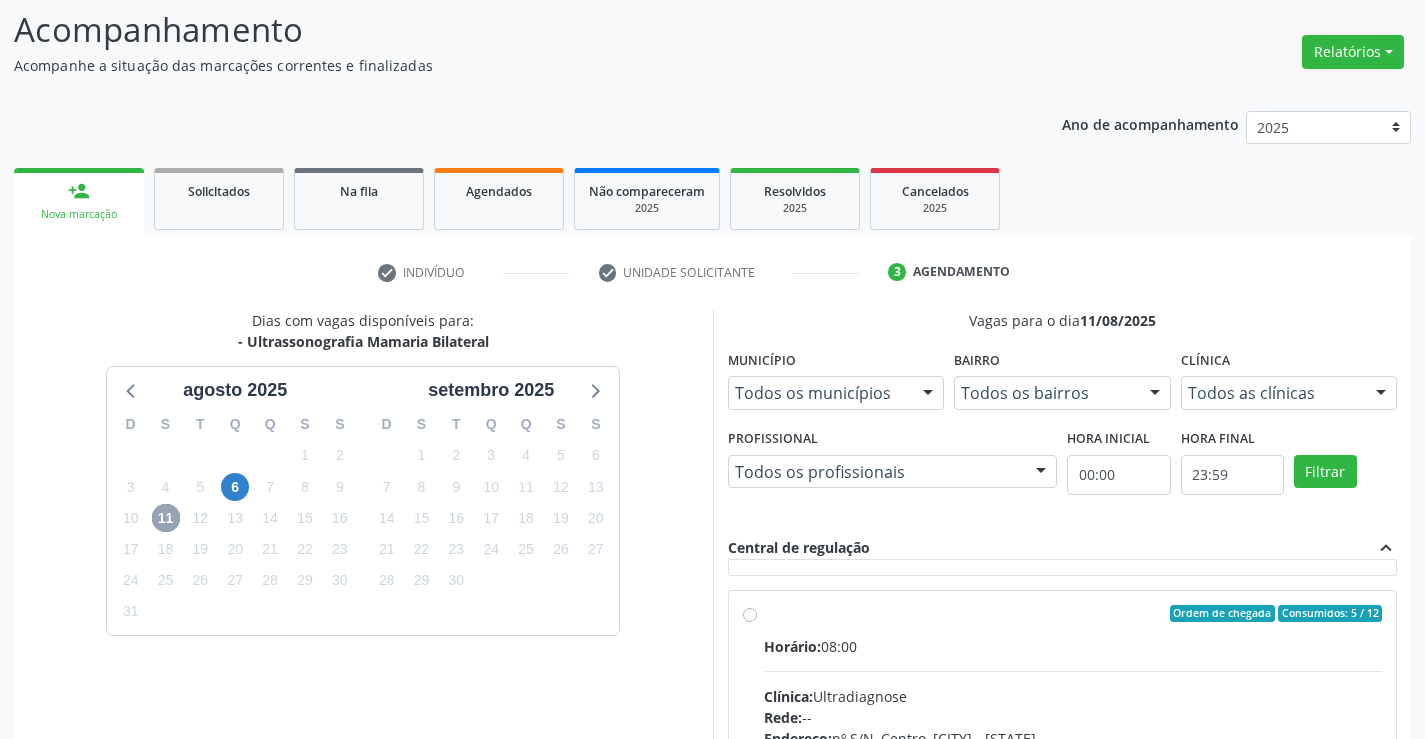 scroll, scrollTop: 300, scrollLeft: 0, axis: vertical 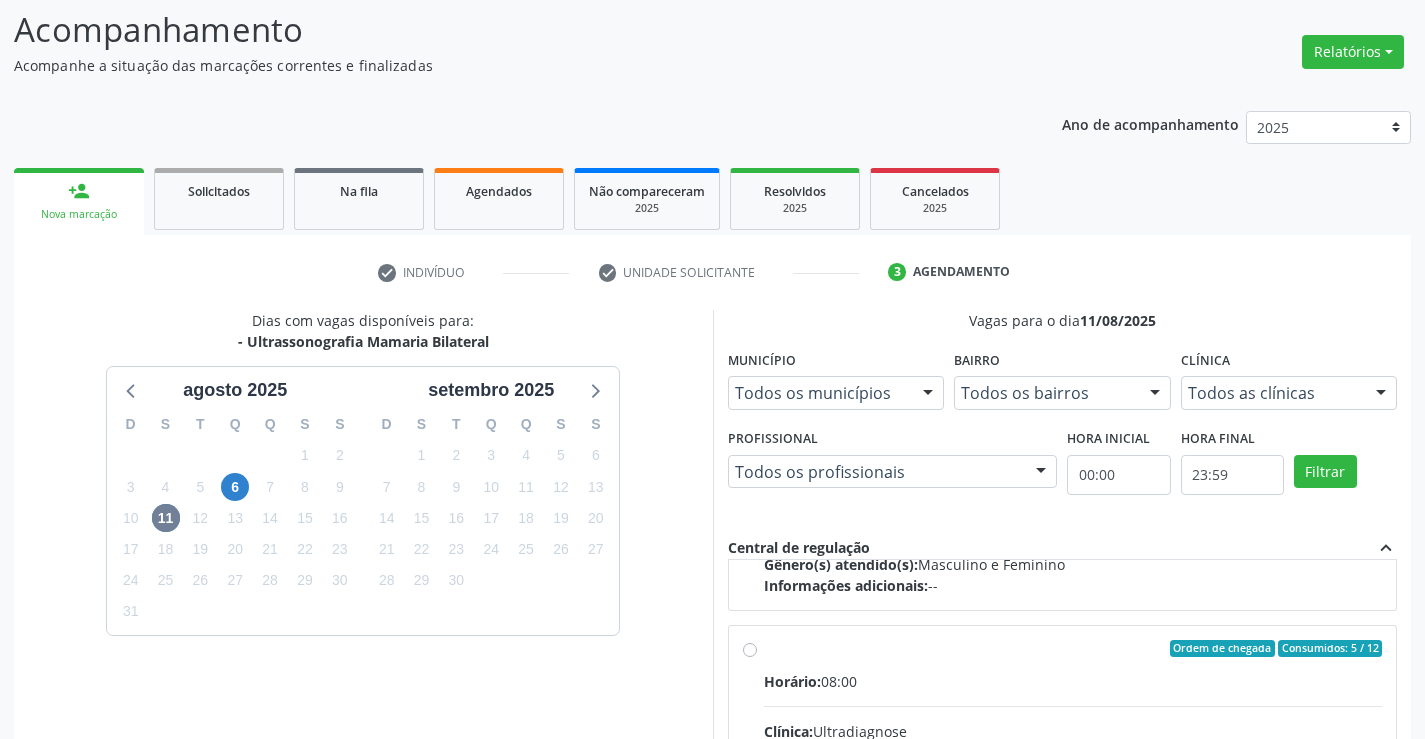 click on "Ordem de chegada
Consumidos: 5 / 12
Horário:   08:00
Clínica:  Ultradiagnose
Rede:
--
Endereço:   nº S/N, Centro, Campo Formoso - BA
Telefone:   (74) 36452857
Profissional:
Alciole Mendes Muritiba
Informações adicionais sobre o atendimento
Idade de atendimento:
de 0 a 120 anos
Gênero(s) atendido(s):
Masculino e Feminino
Informações adicionais:
--" at bounding box center (1073, 793) 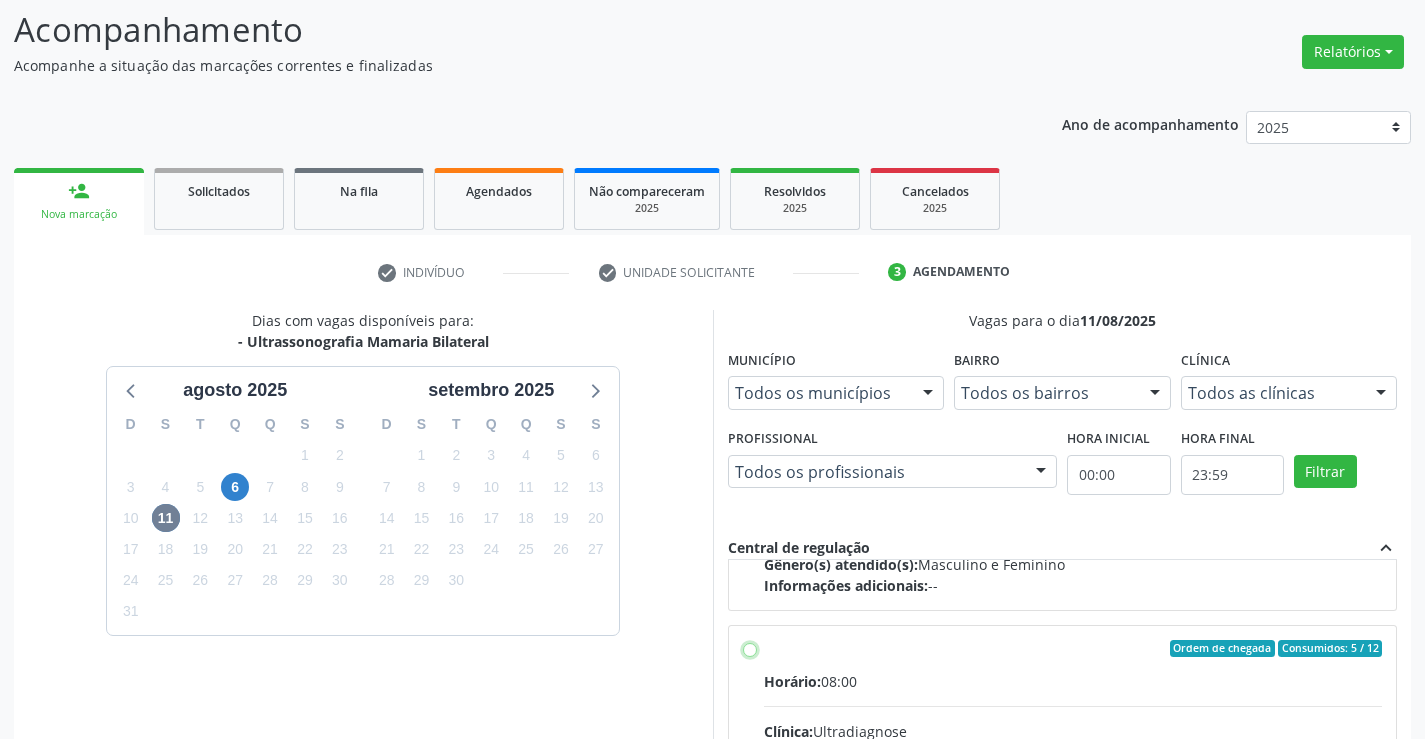 radio on "true" 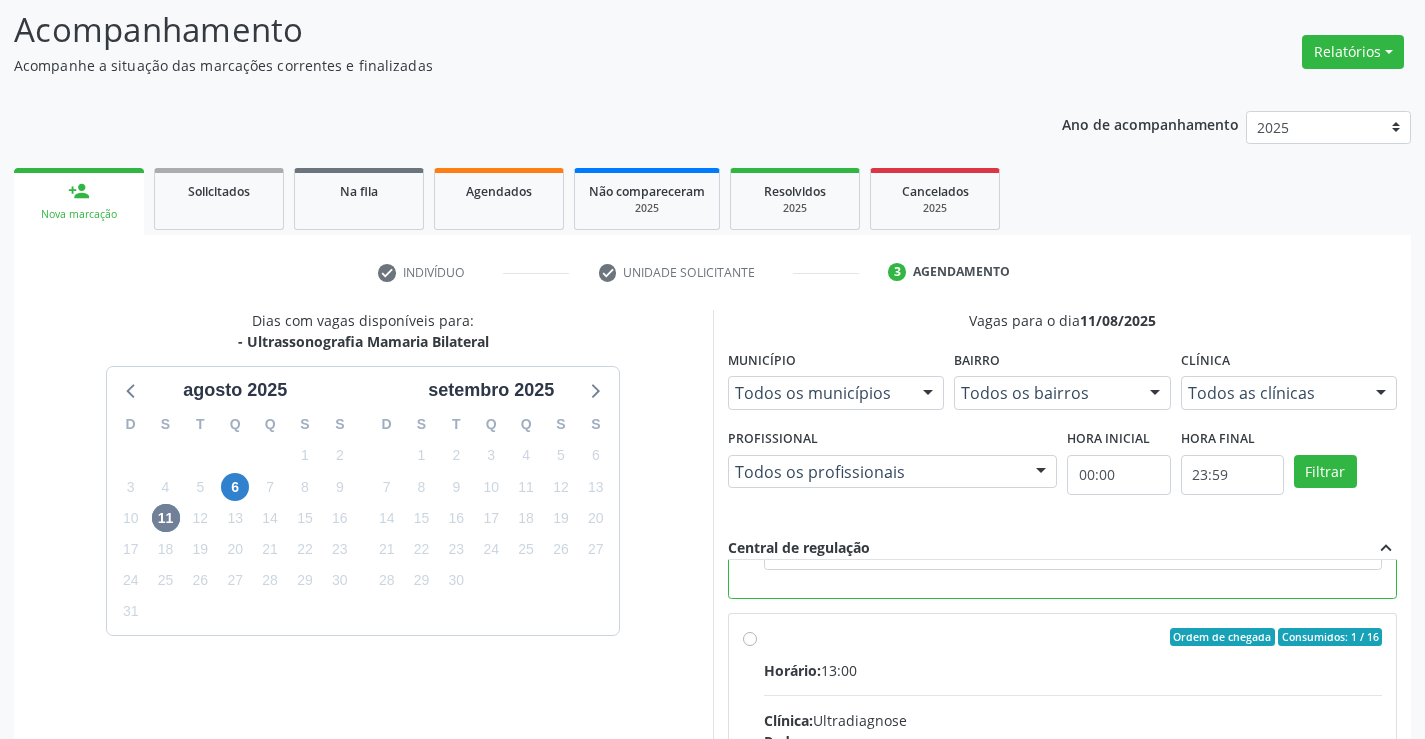 scroll, scrollTop: 800, scrollLeft: 0, axis: vertical 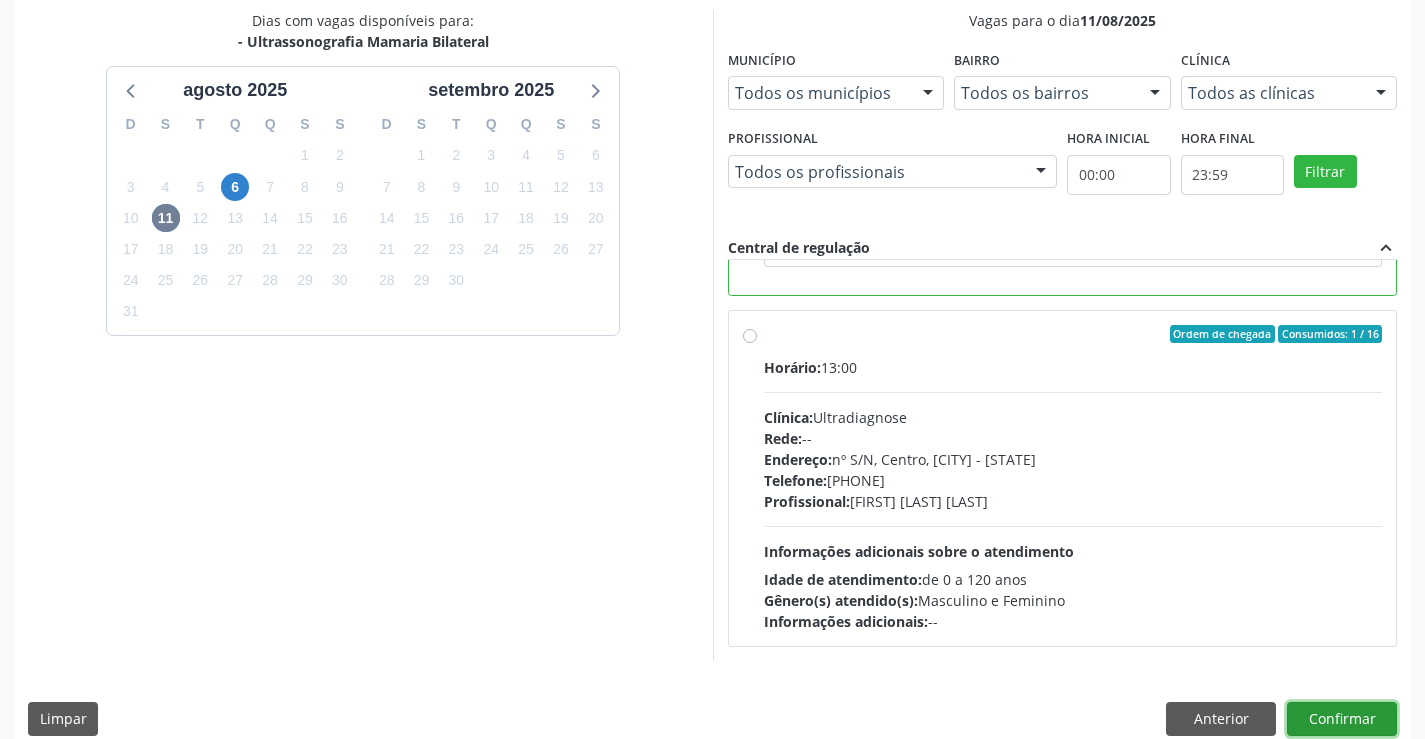click on "Confirmar" at bounding box center [1342, 719] 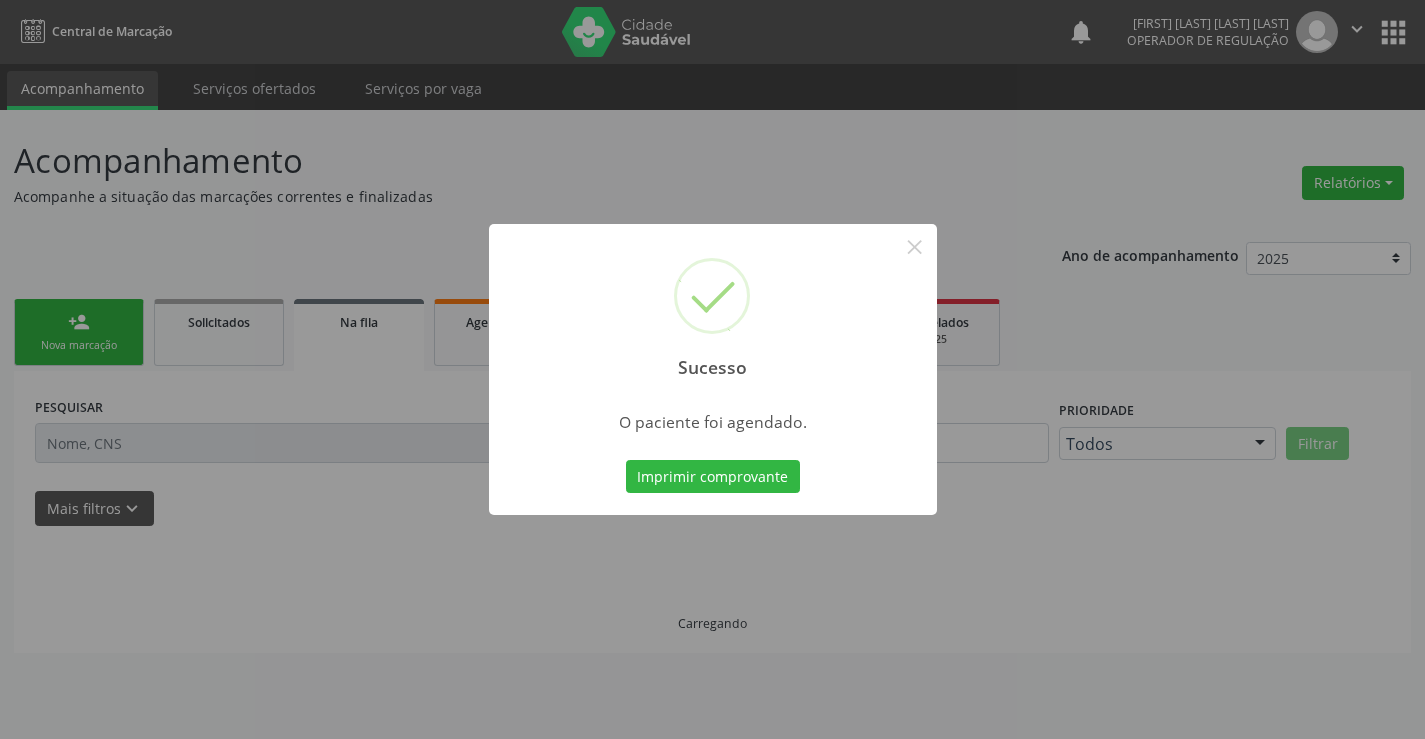 scroll, scrollTop: 0, scrollLeft: 0, axis: both 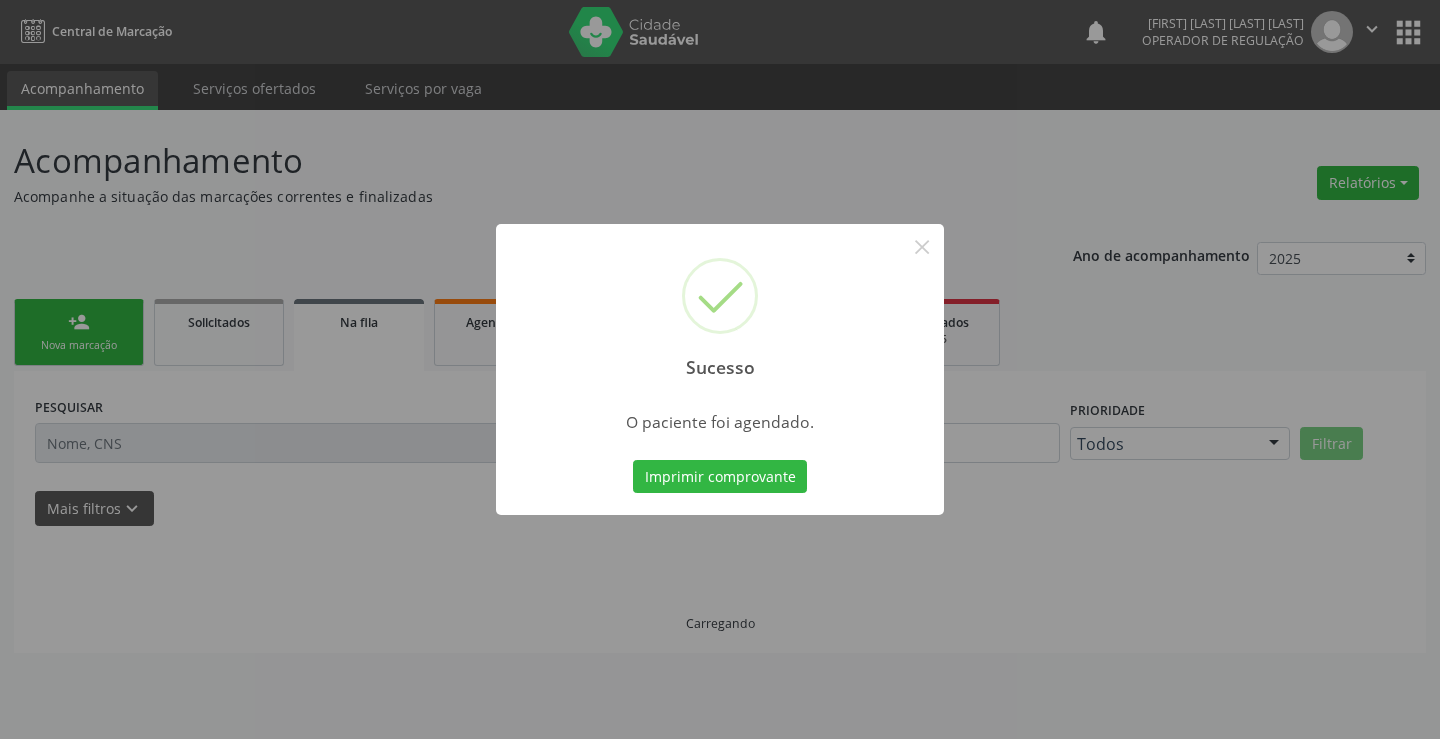 type 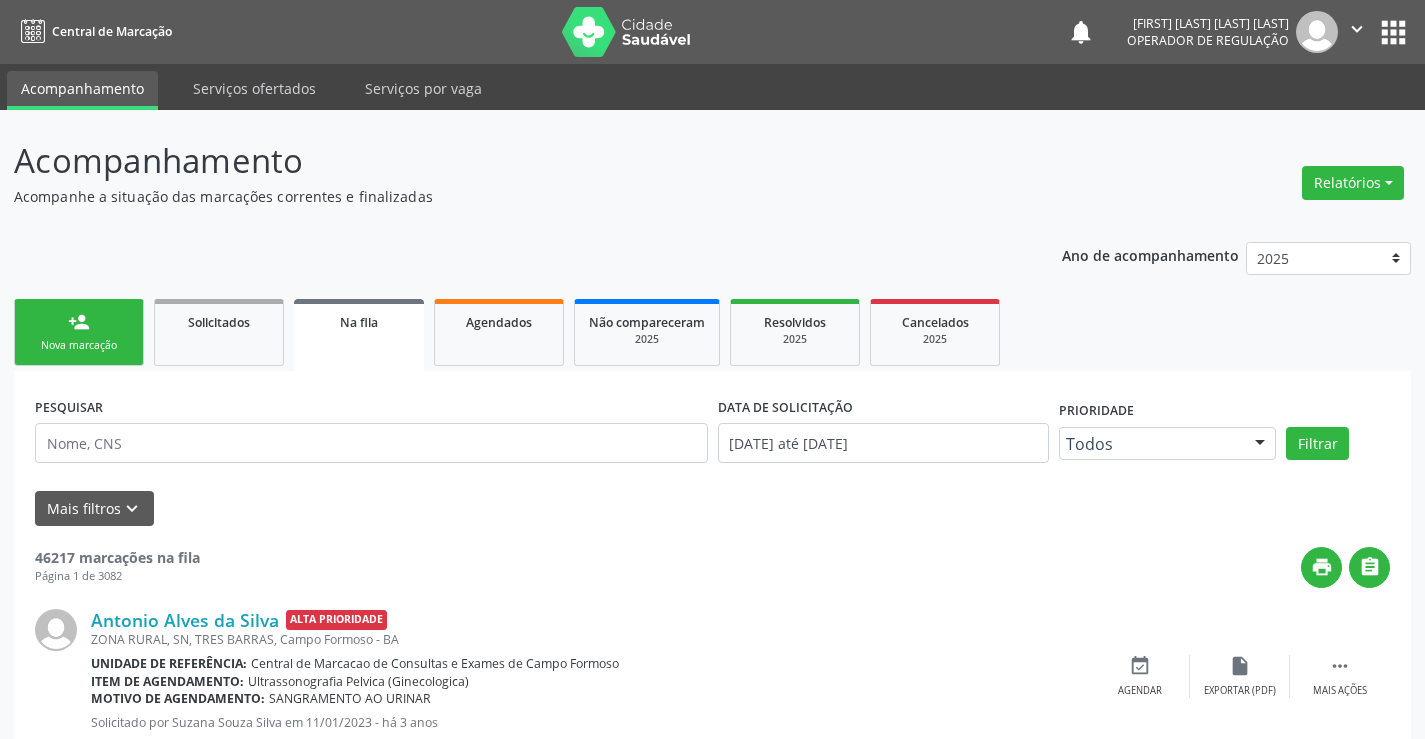 click on "person_add
Nova marcação" at bounding box center [79, 332] 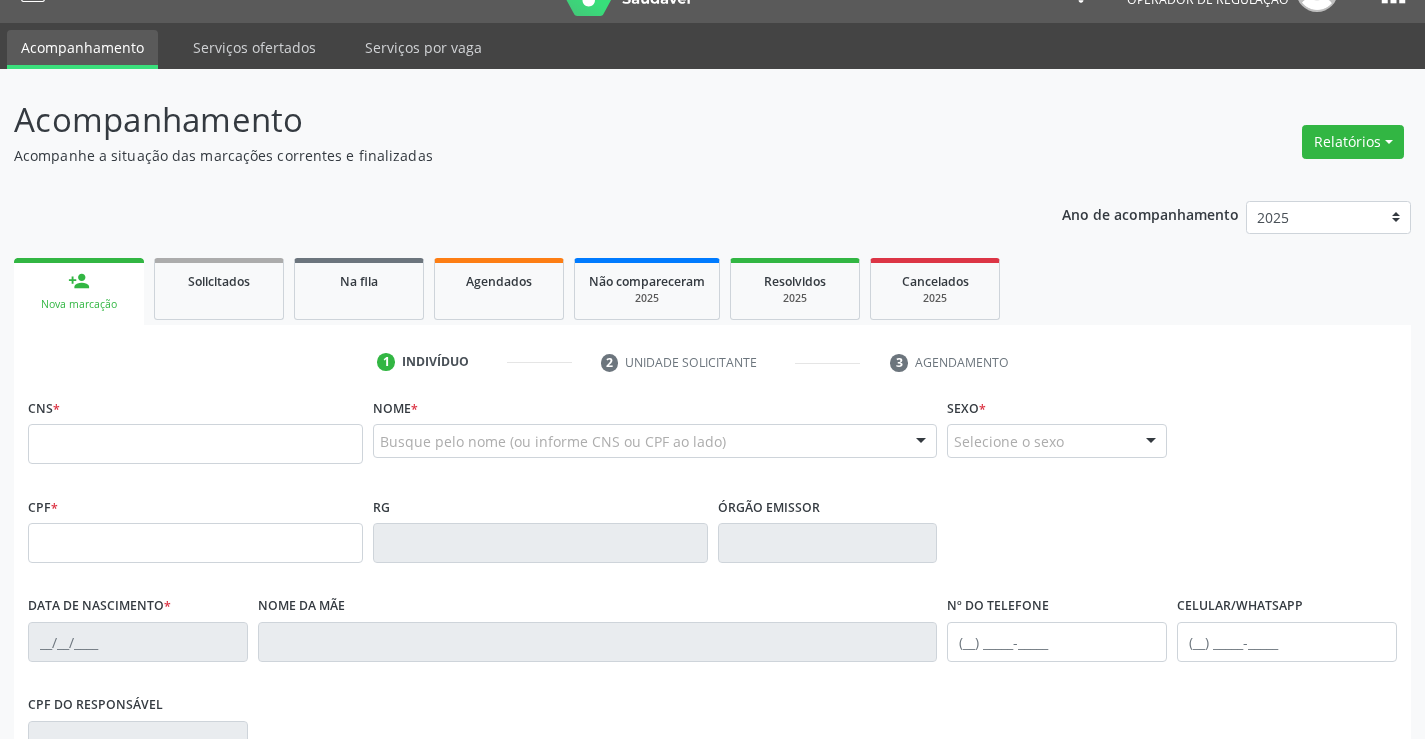 scroll, scrollTop: 300, scrollLeft: 0, axis: vertical 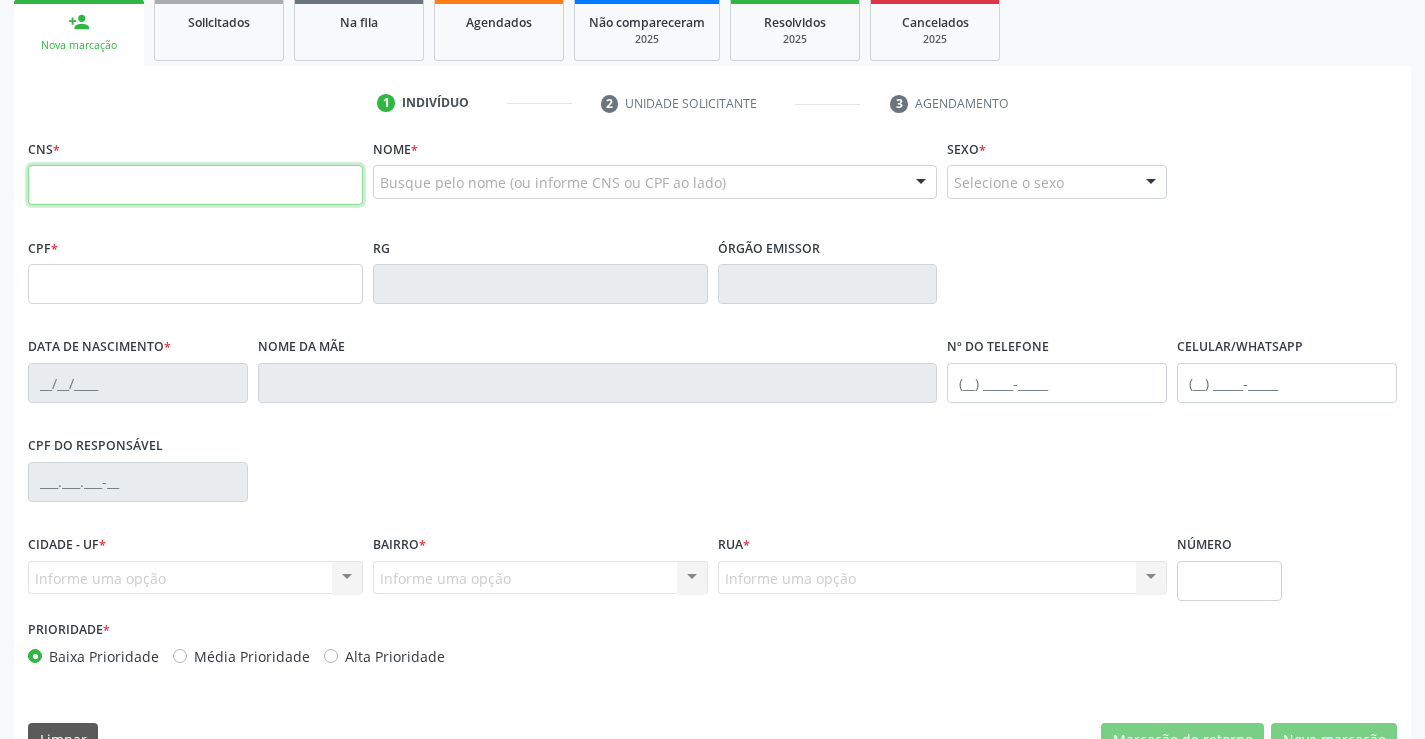 click at bounding box center [195, 185] 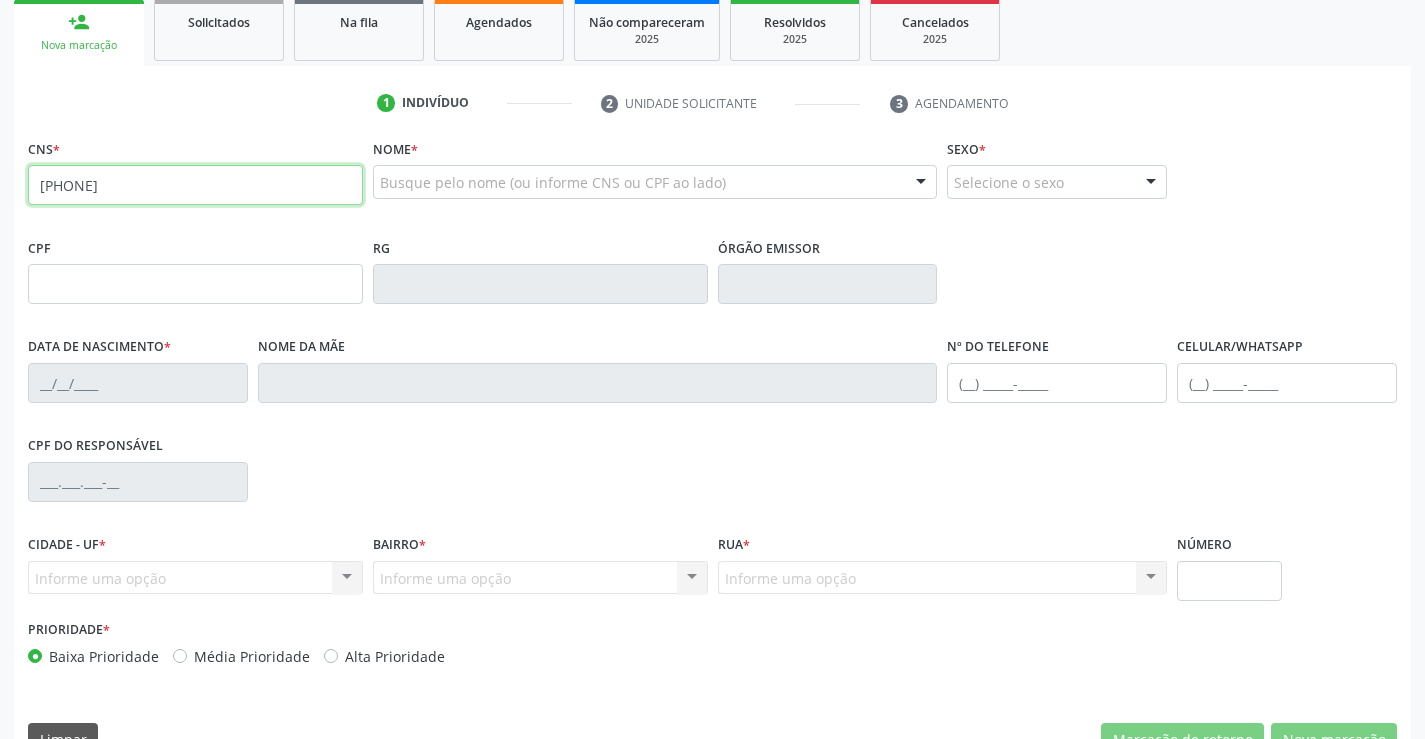 type on "702 1087 2611 9196" 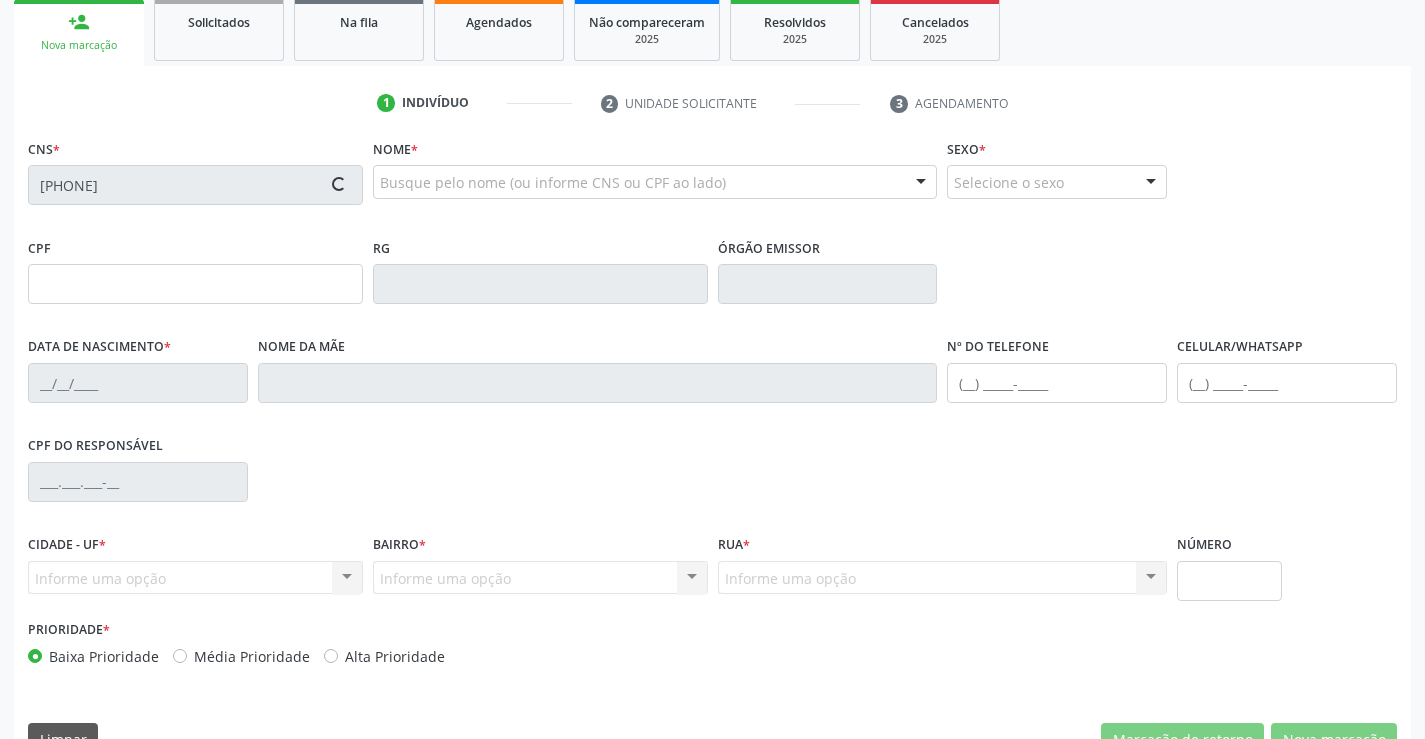 type on "18/02/1982" 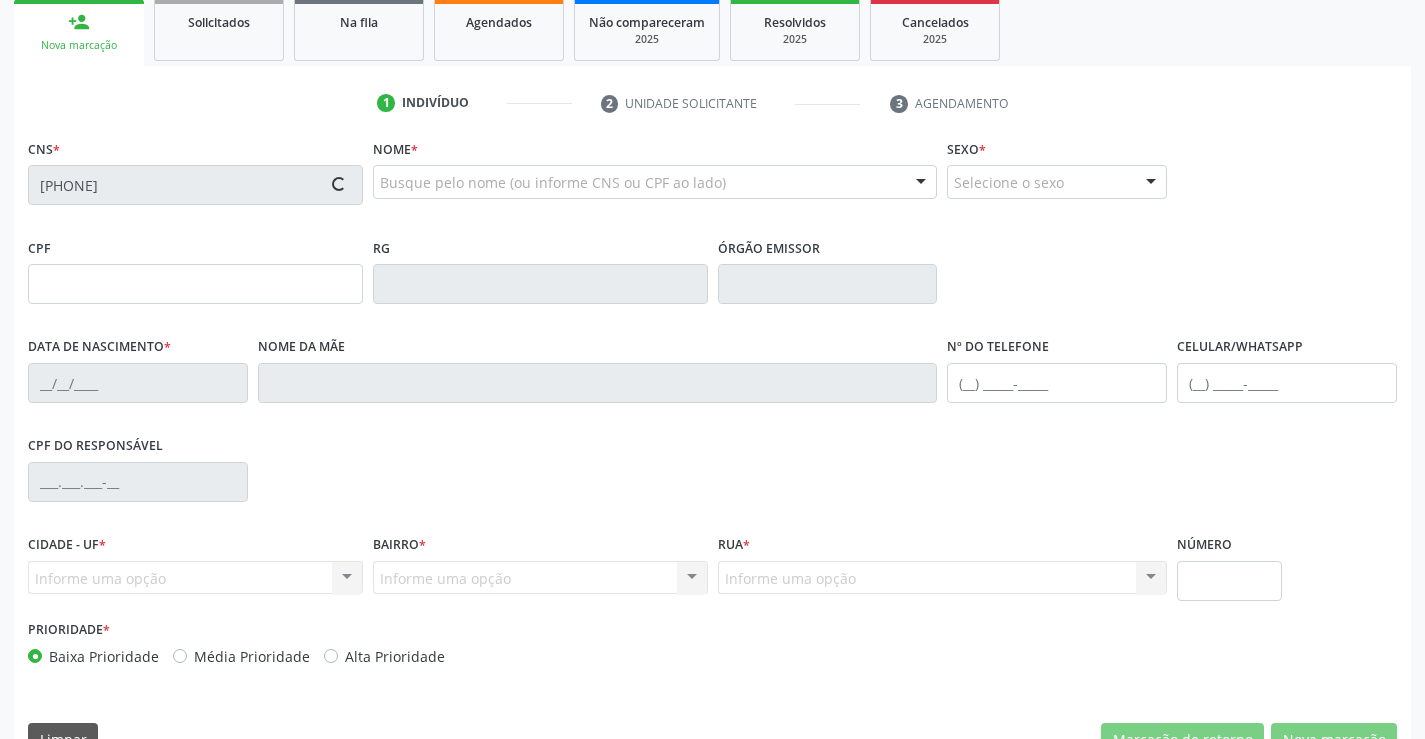 type on "S/N" 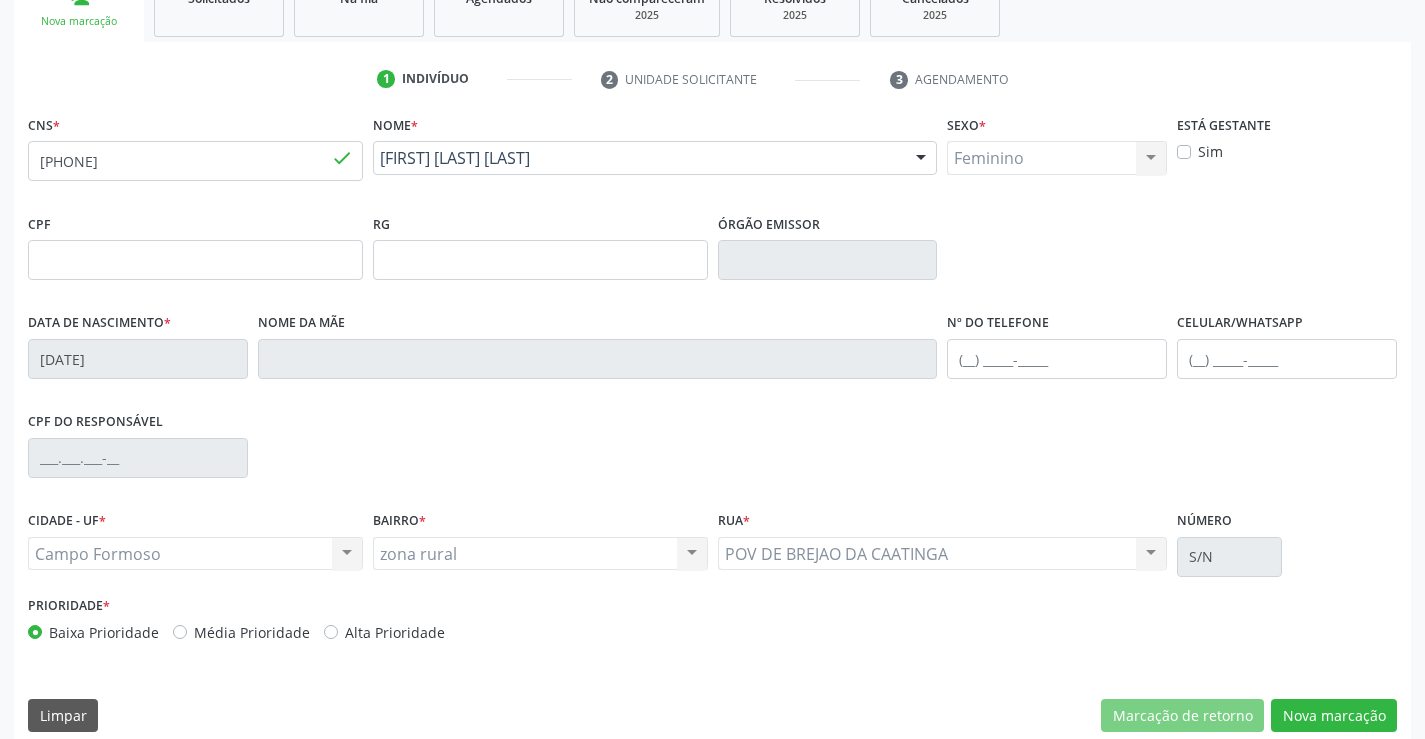 scroll, scrollTop: 345, scrollLeft: 0, axis: vertical 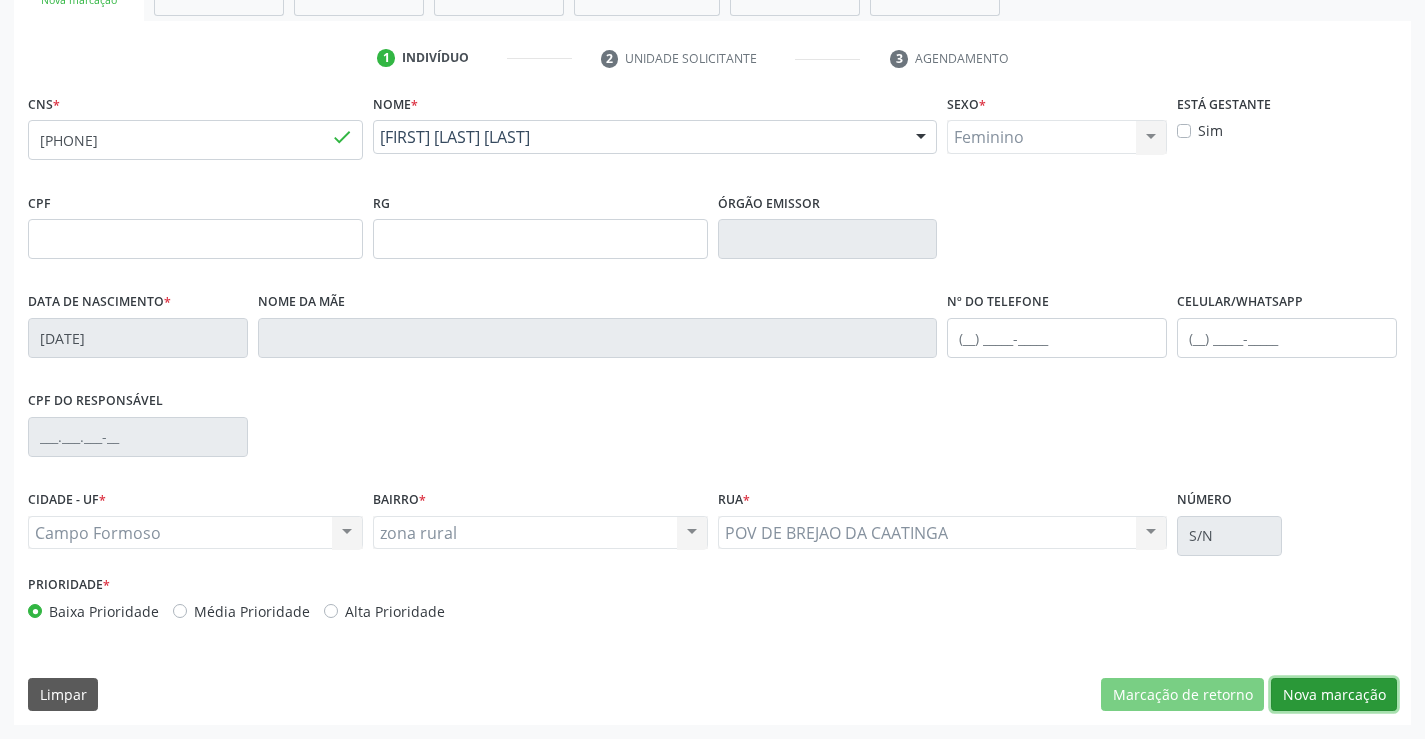 click on "Nova marcação" at bounding box center [1334, 695] 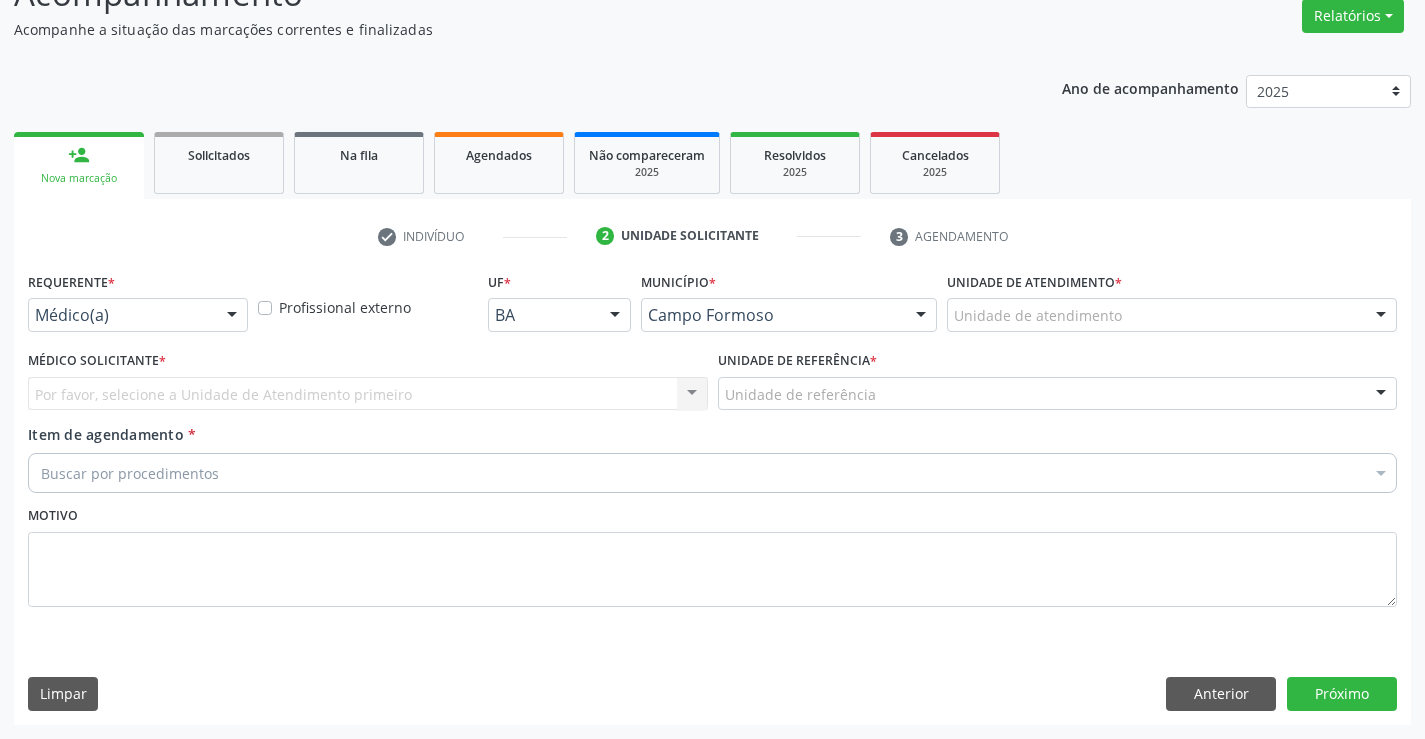 scroll, scrollTop: 167, scrollLeft: 0, axis: vertical 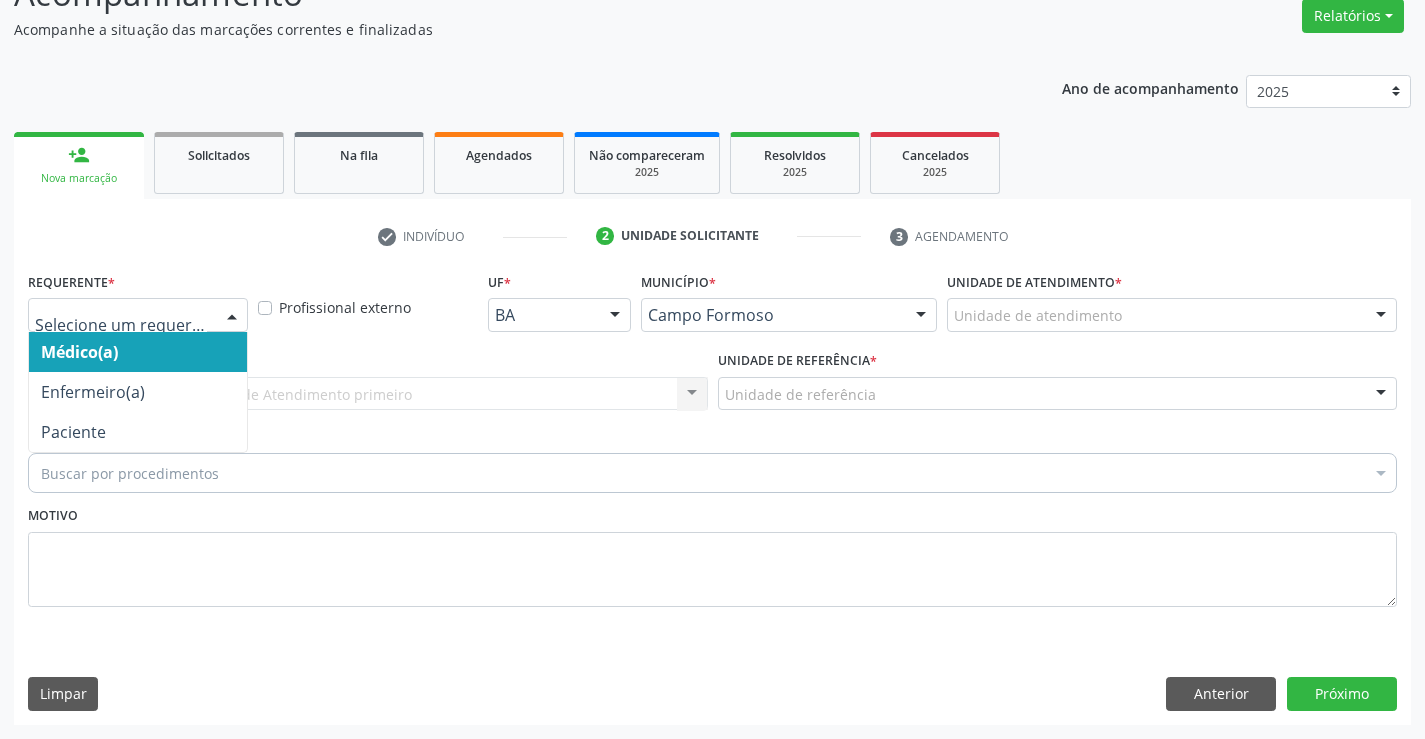 click at bounding box center [232, 316] 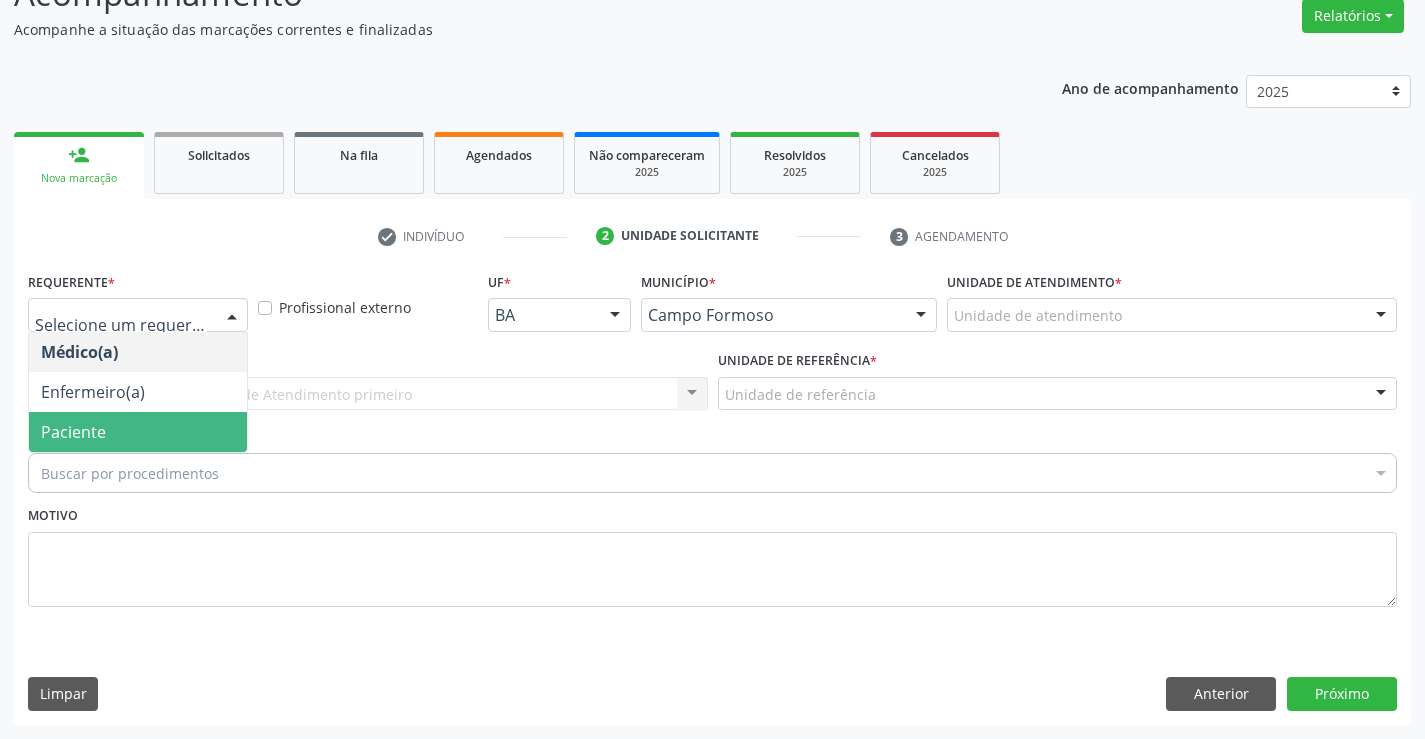 drag, startPoint x: 158, startPoint y: 434, endPoint x: 158, endPoint y: 358, distance: 76 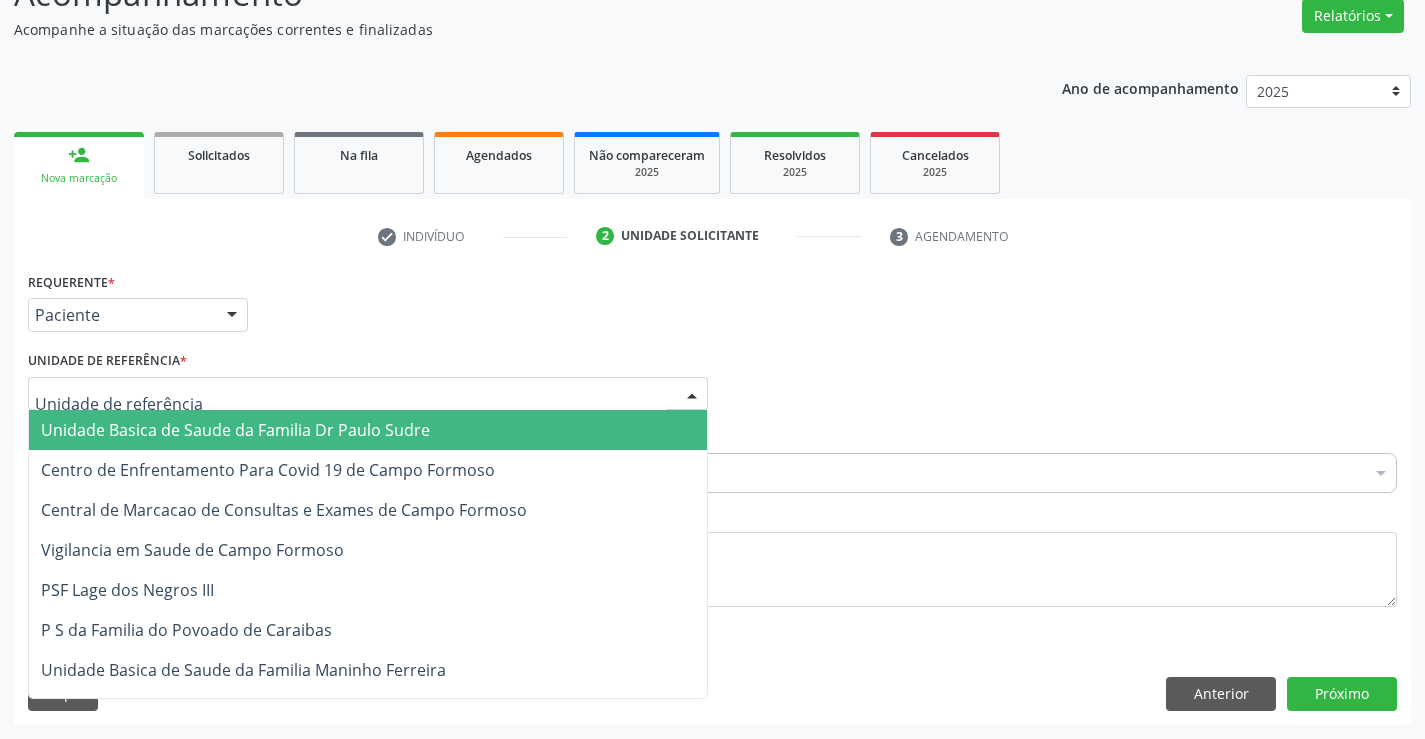 click at bounding box center (368, 394) 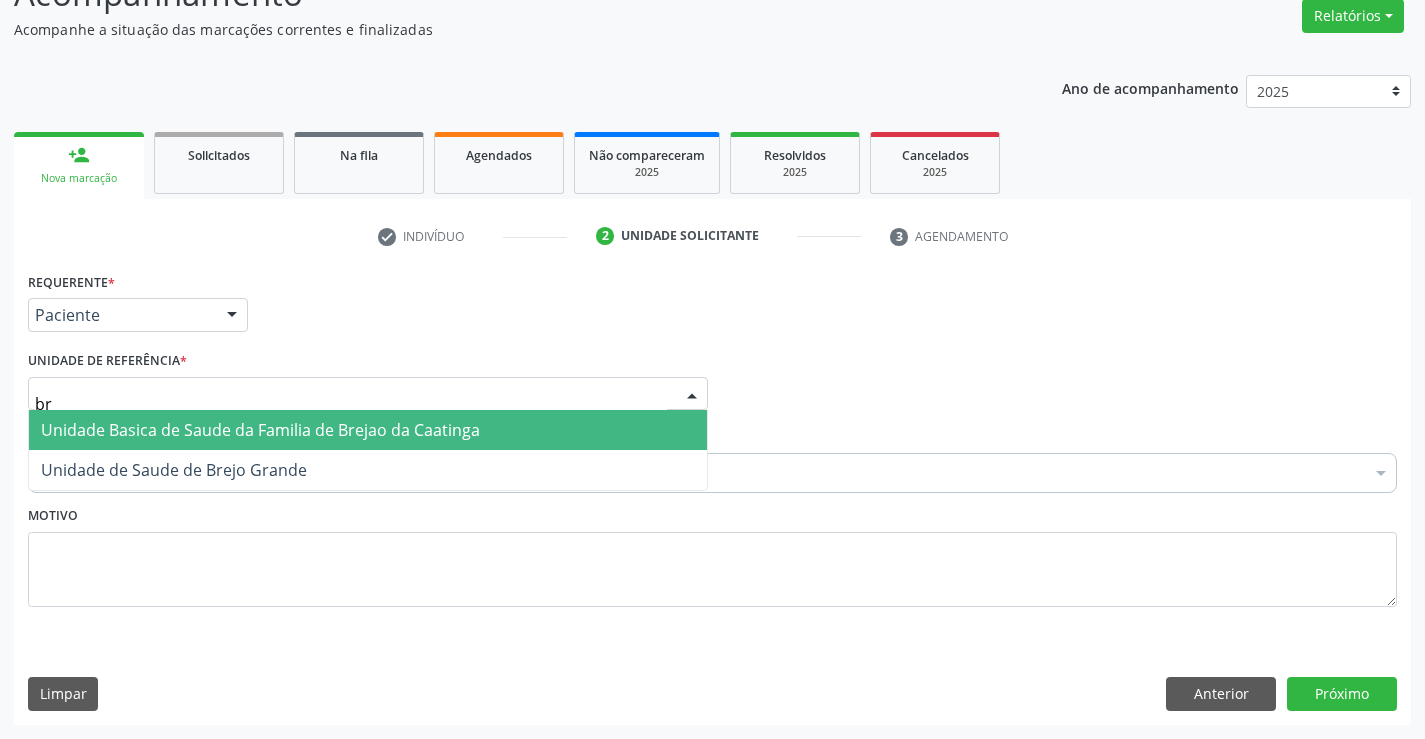 type on "bre" 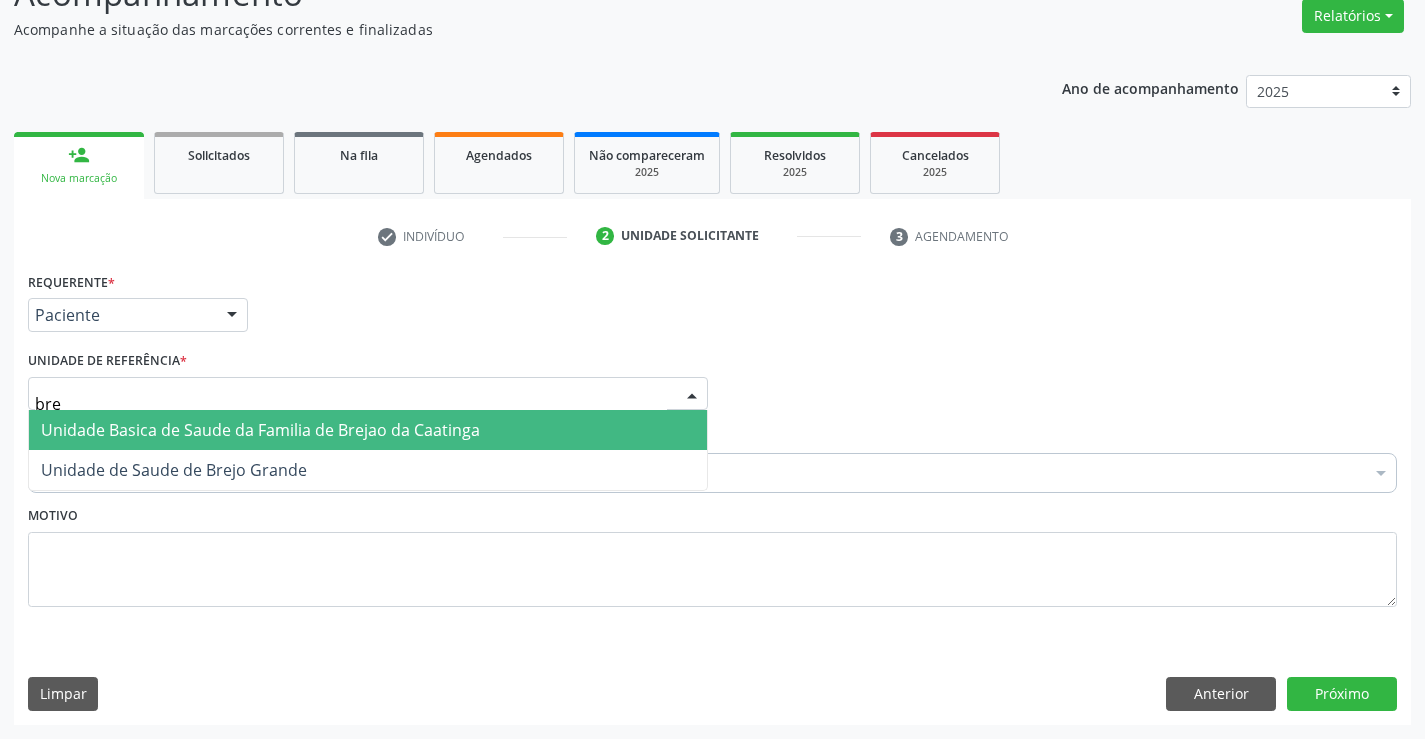 click on "Unidade Basica de Saude da Familia de Brejao da Caatinga" at bounding box center (260, 430) 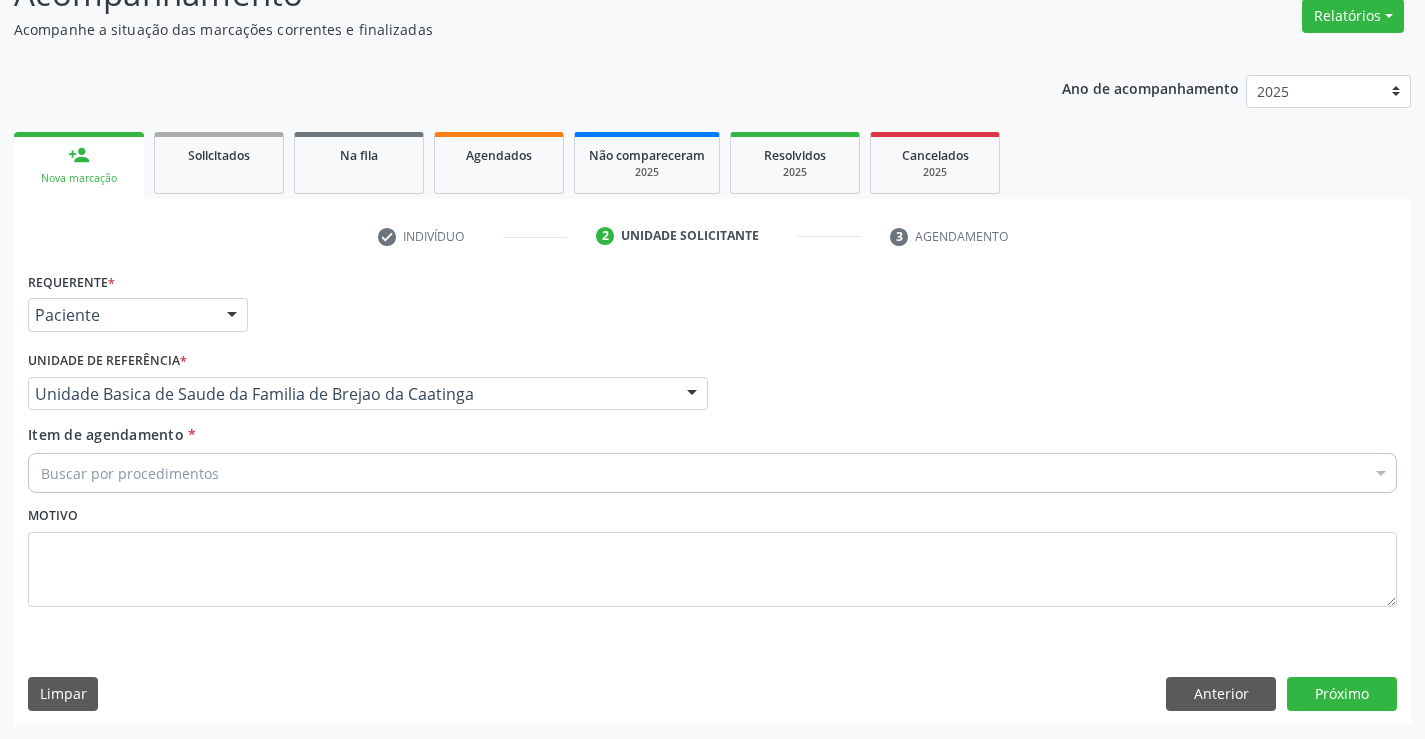 click on "Buscar por procedimentos" at bounding box center [712, 473] 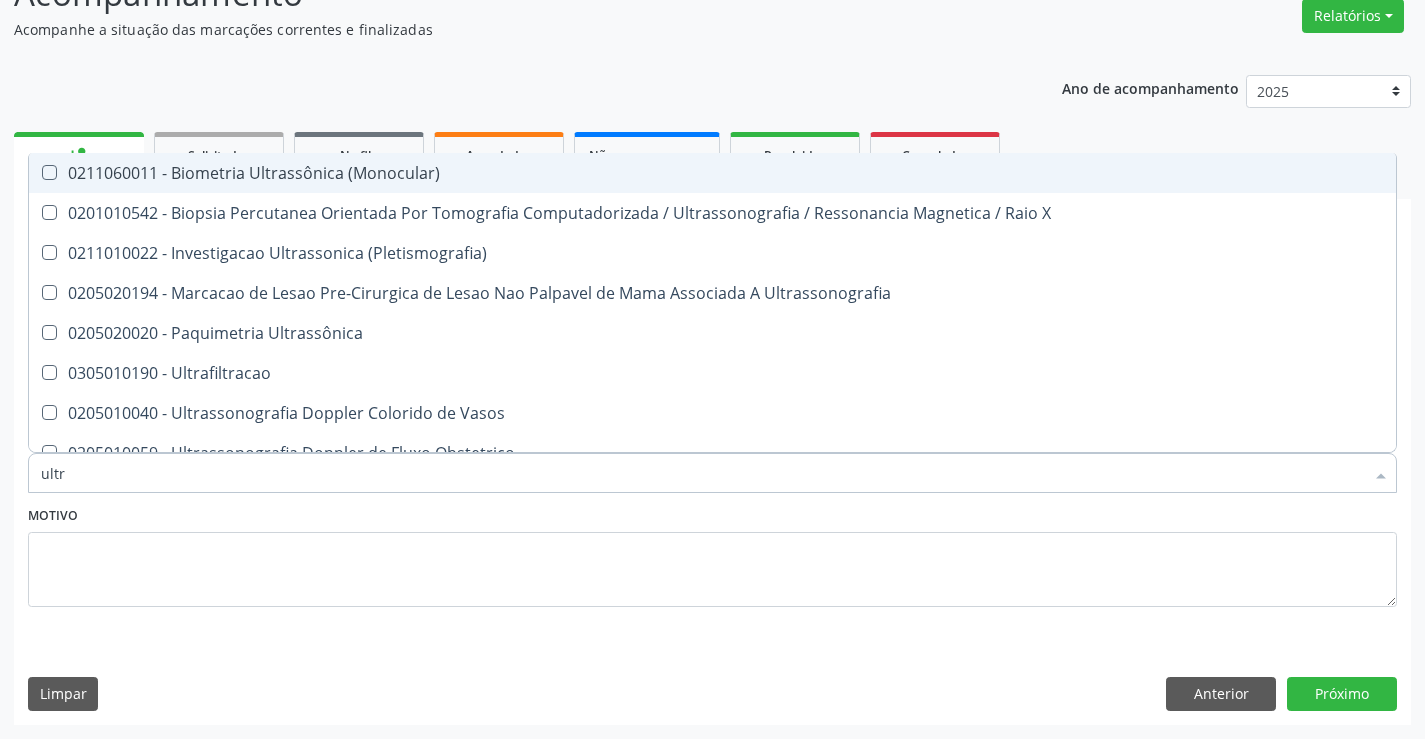 type on "ultra" 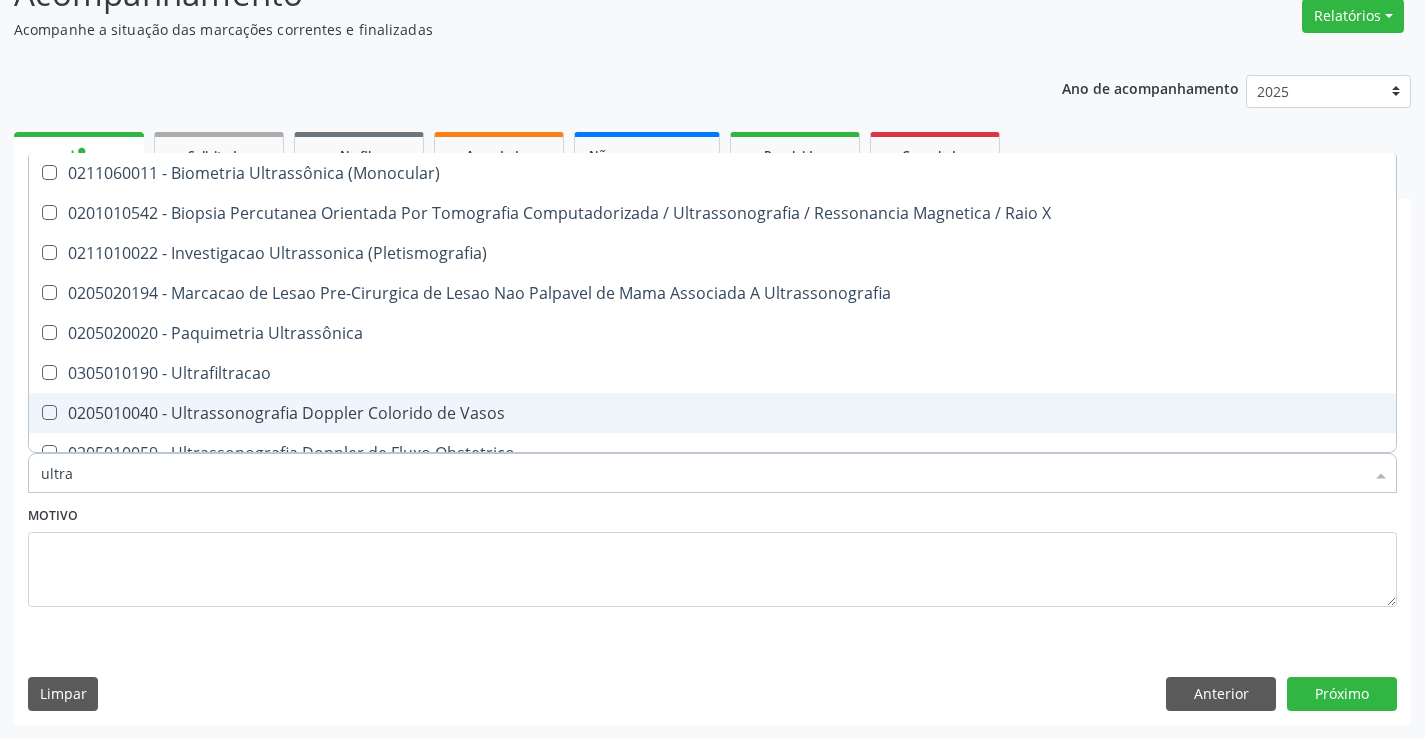 scroll, scrollTop: 100, scrollLeft: 0, axis: vertical 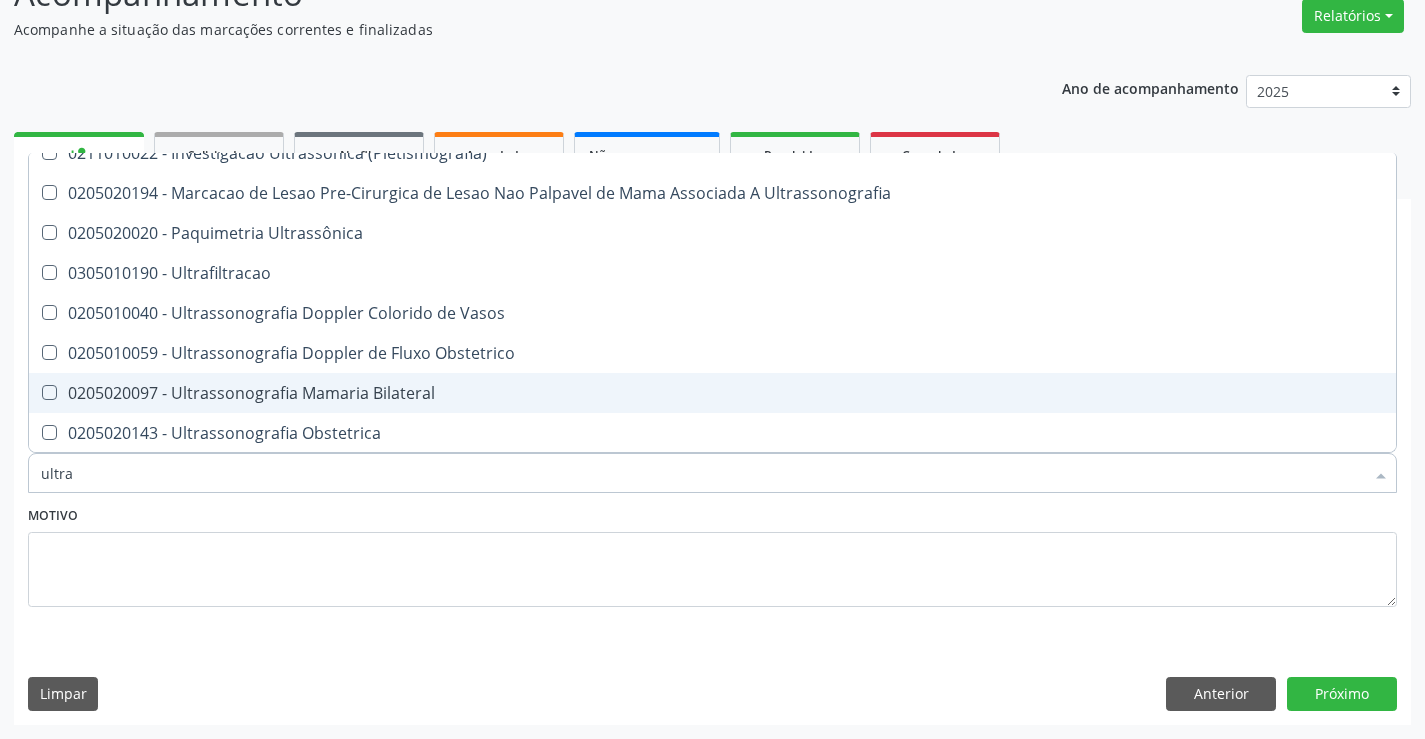 click on "0205020097 - Ultrassonografia Mamaria Bilateral" at bounding box center (712, 393) 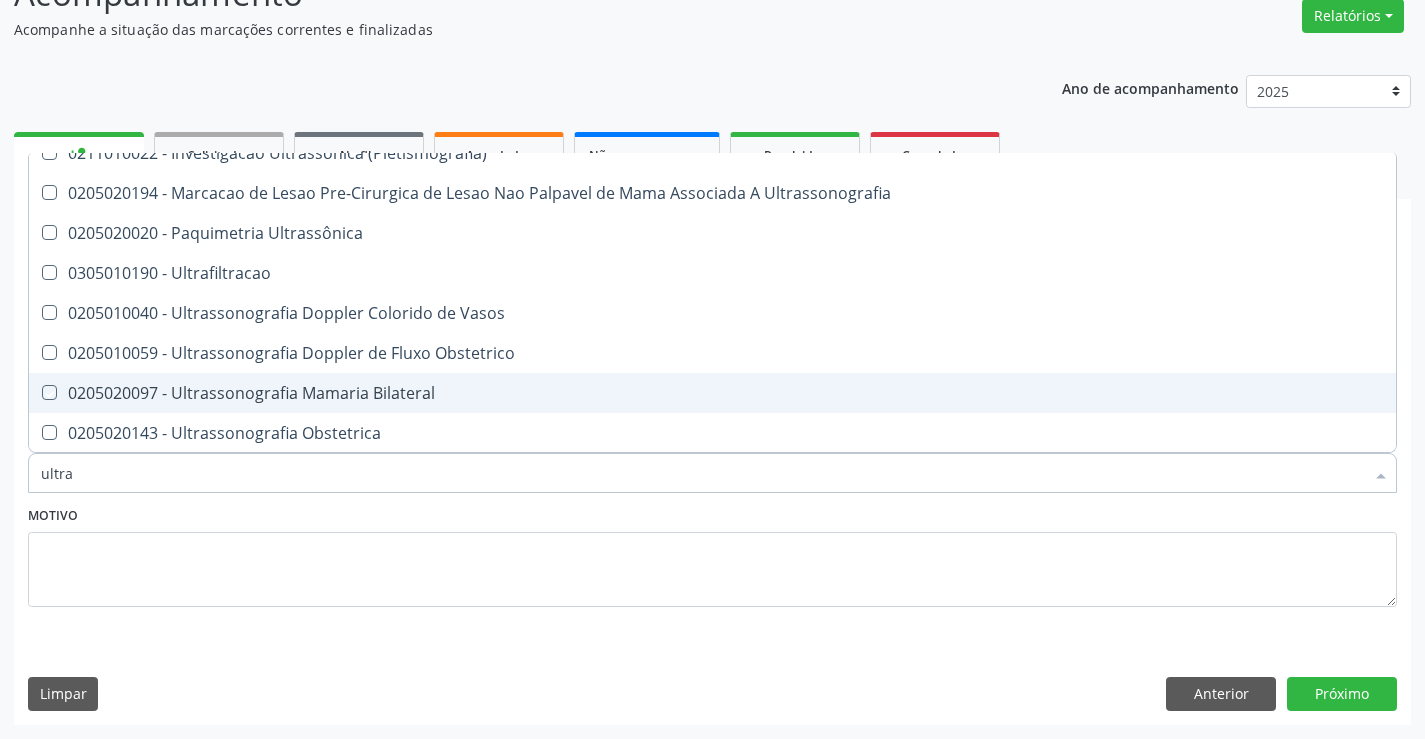 checkbox on "true" 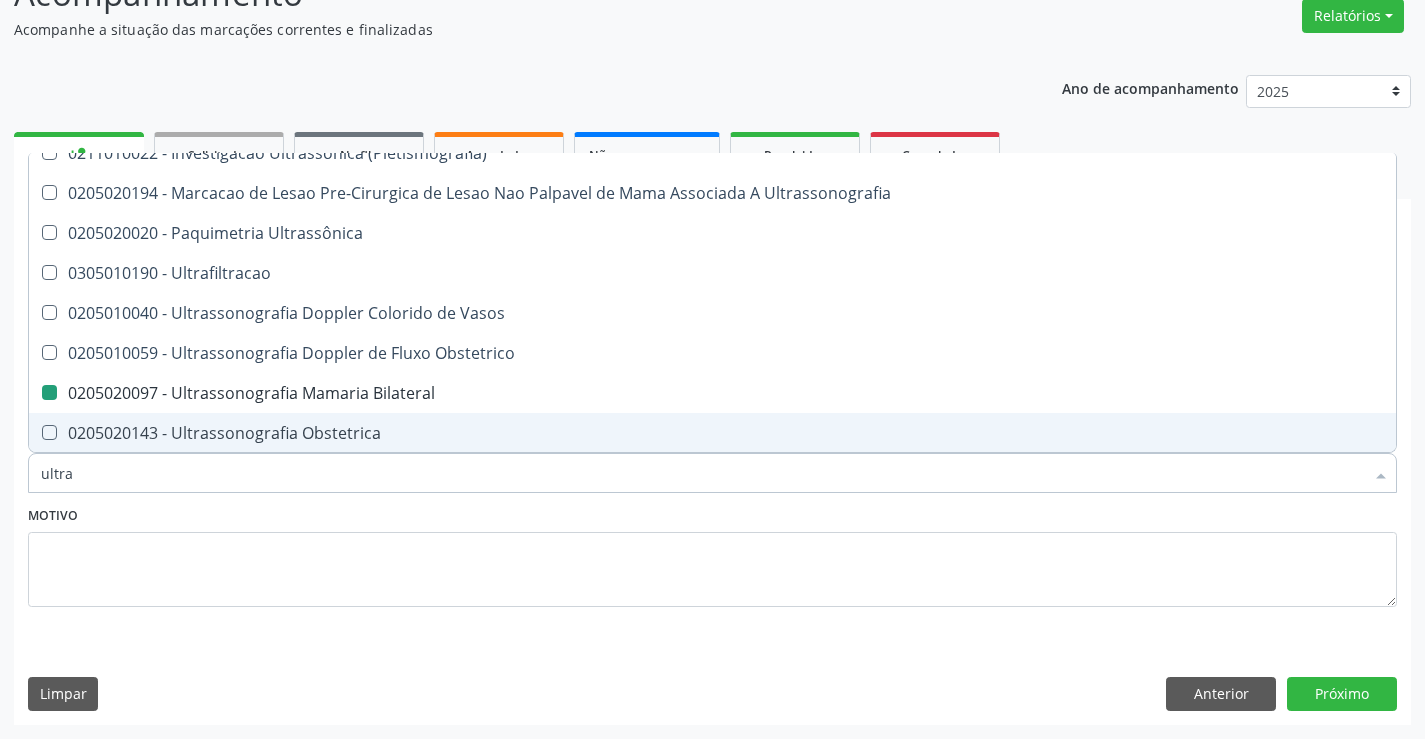 click on "Motivo" at bounding box center [712, 554] 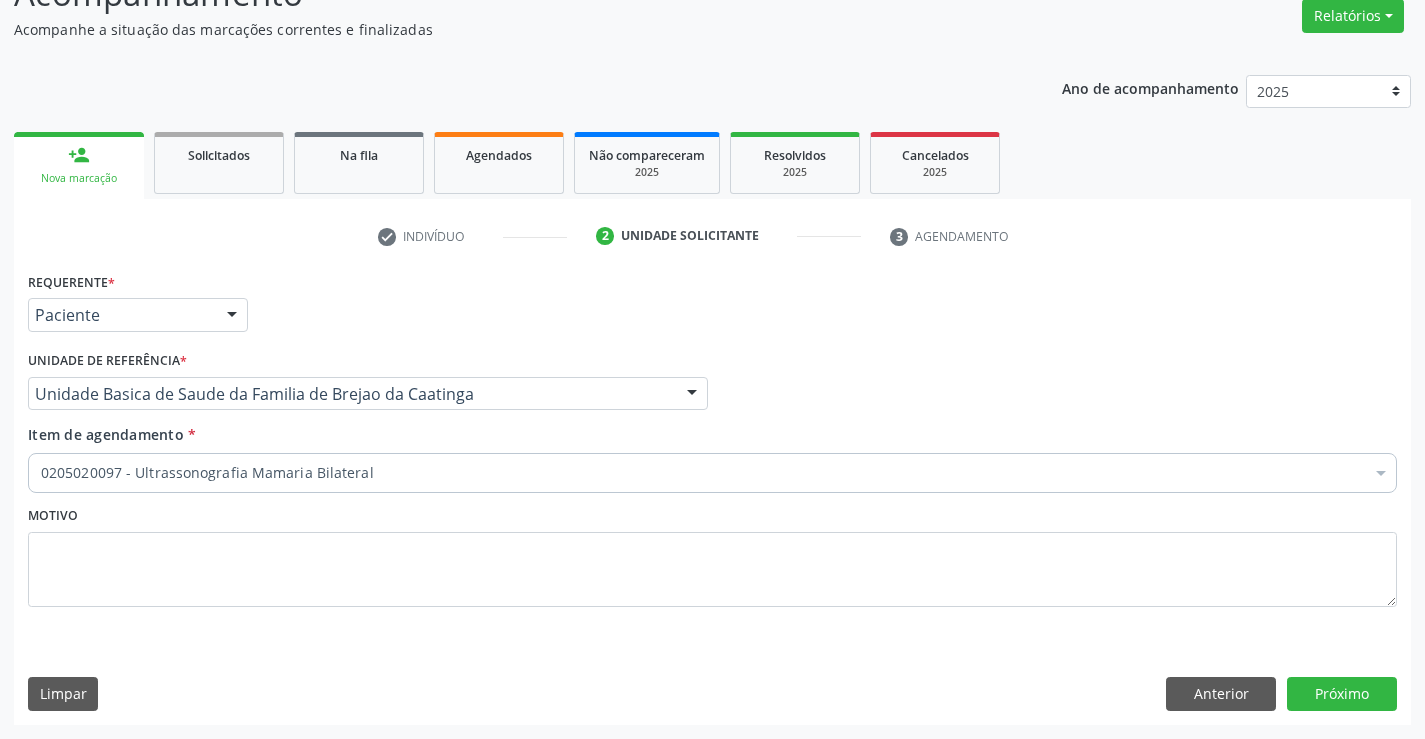 scroll, scrollTop: 0, scrollLeft: 0, axis: both 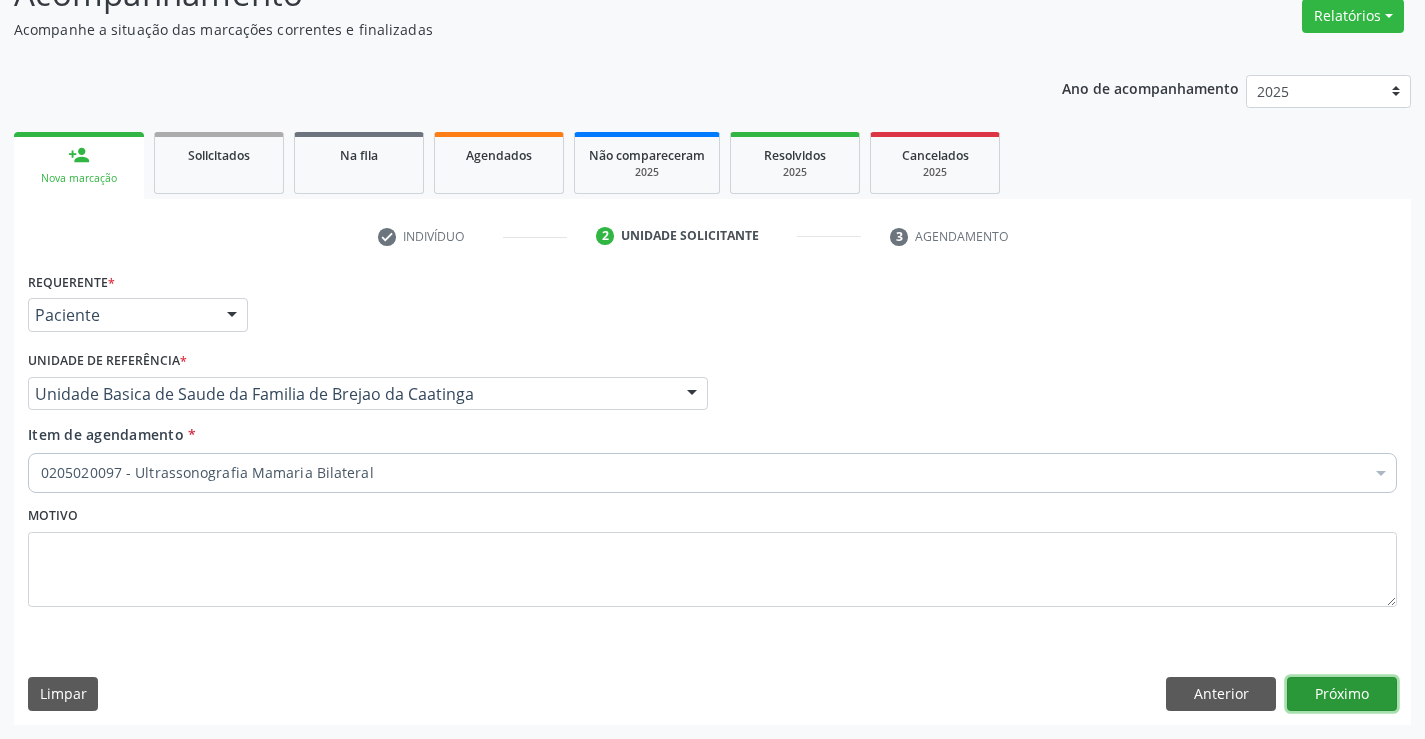 click on "Próximo" at bounding box center (1342, 694) 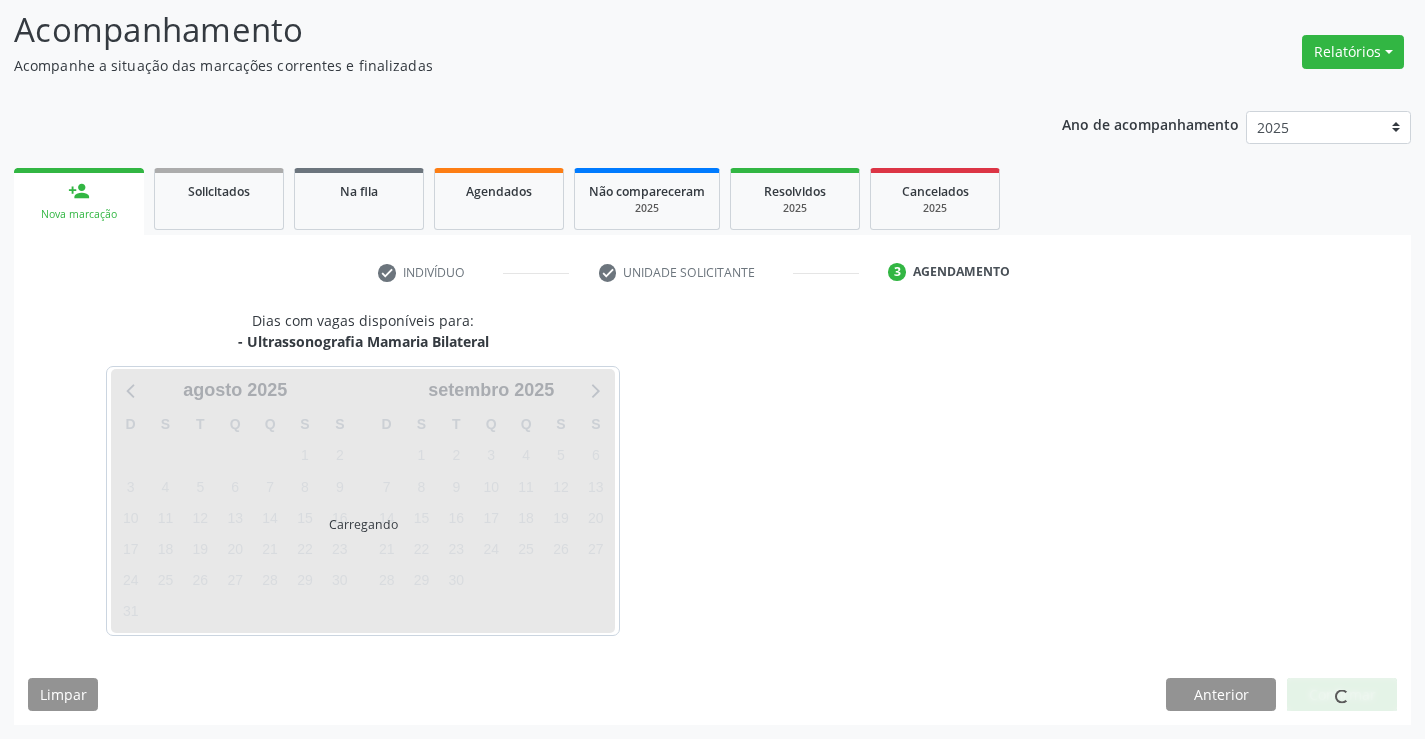 scroll, scrollTop: 131, scrollLeft: 0, axis: vertical 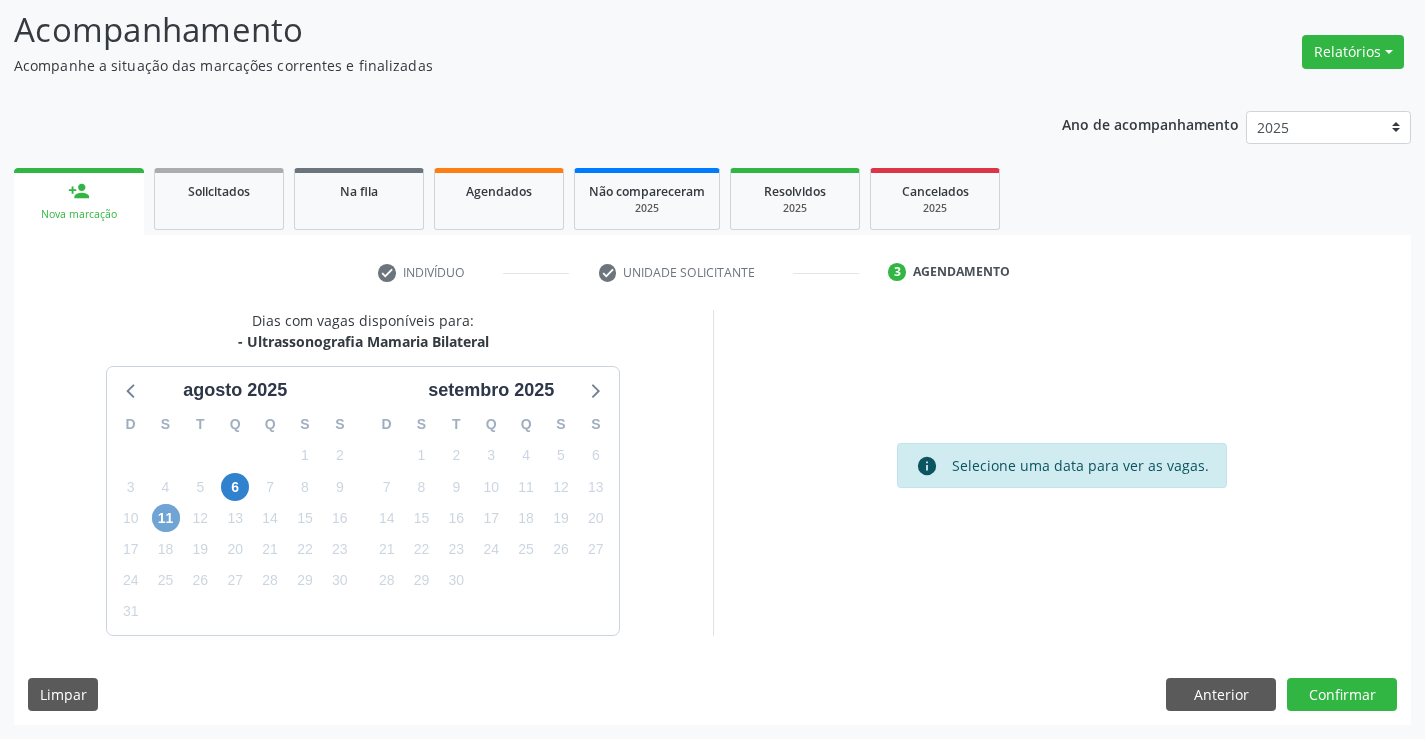 click on "11" at bounding box center [166, 518] 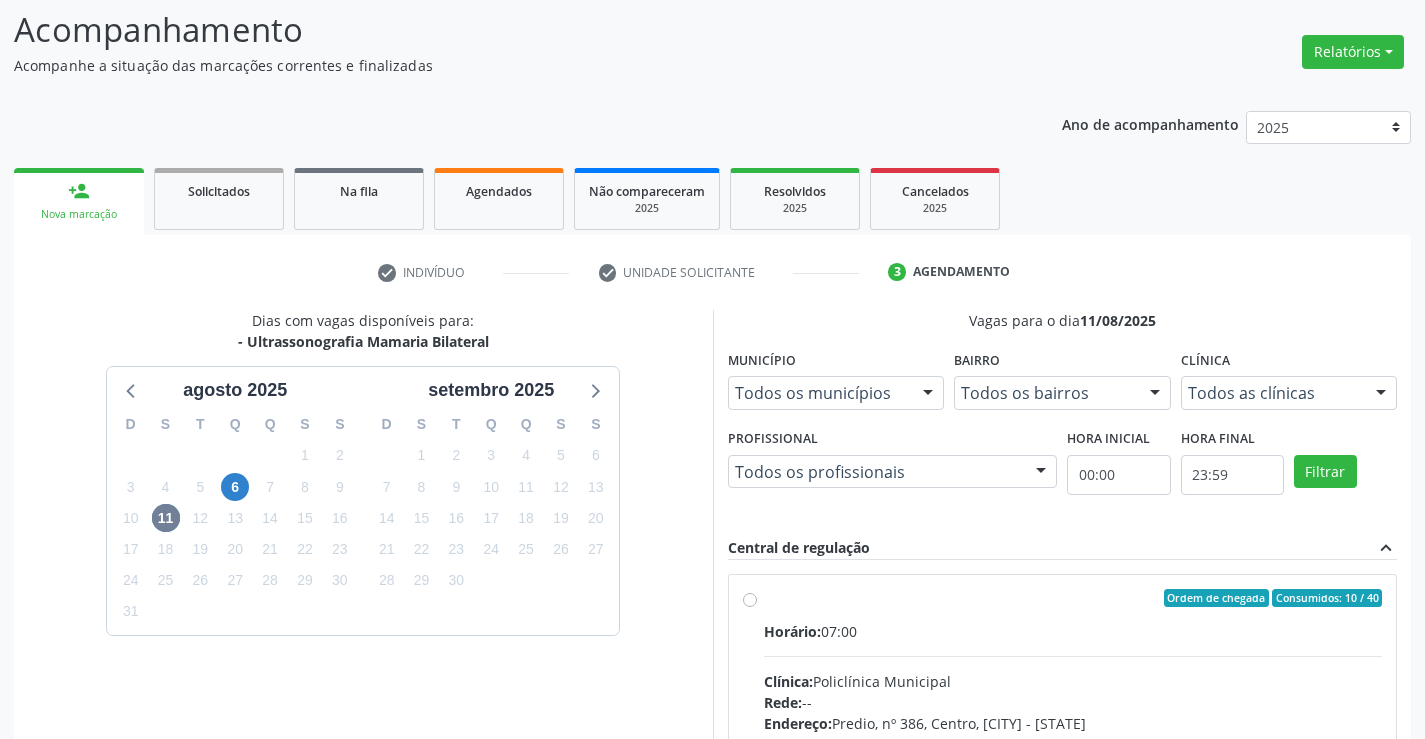 drag, startPoint x: 751, startPoint y: 603, endPoint x: 765, endPoint y: 595, distance: 16.124516 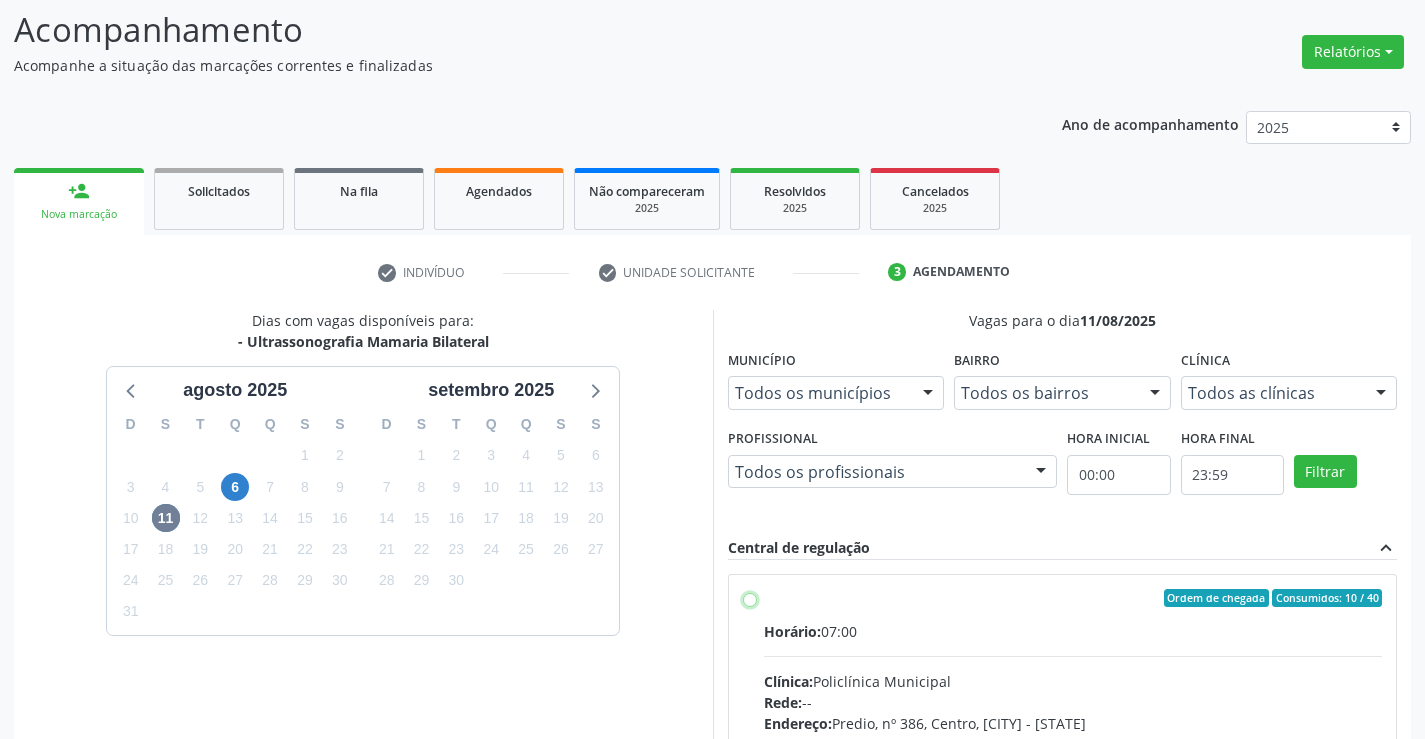 click on "Ordem de chegada
Consumidos: 10 / 40
Horário:   07:00
Clínica:  Policlínica Municipal
Rede:
--
Endereço:   Predio, nº 386, Centro, Campo Formoso - BA
Telefone:   (74) 6451312
Profissional:
Amilton Soares
Informações adicionais sobre o atendimento
Idade de atendimento:
de 0 a 120 anos
Gênero(s) atendido(s):
Masculino e Feminino
Informações adicionais:
--" at bounding box center (750, 598) 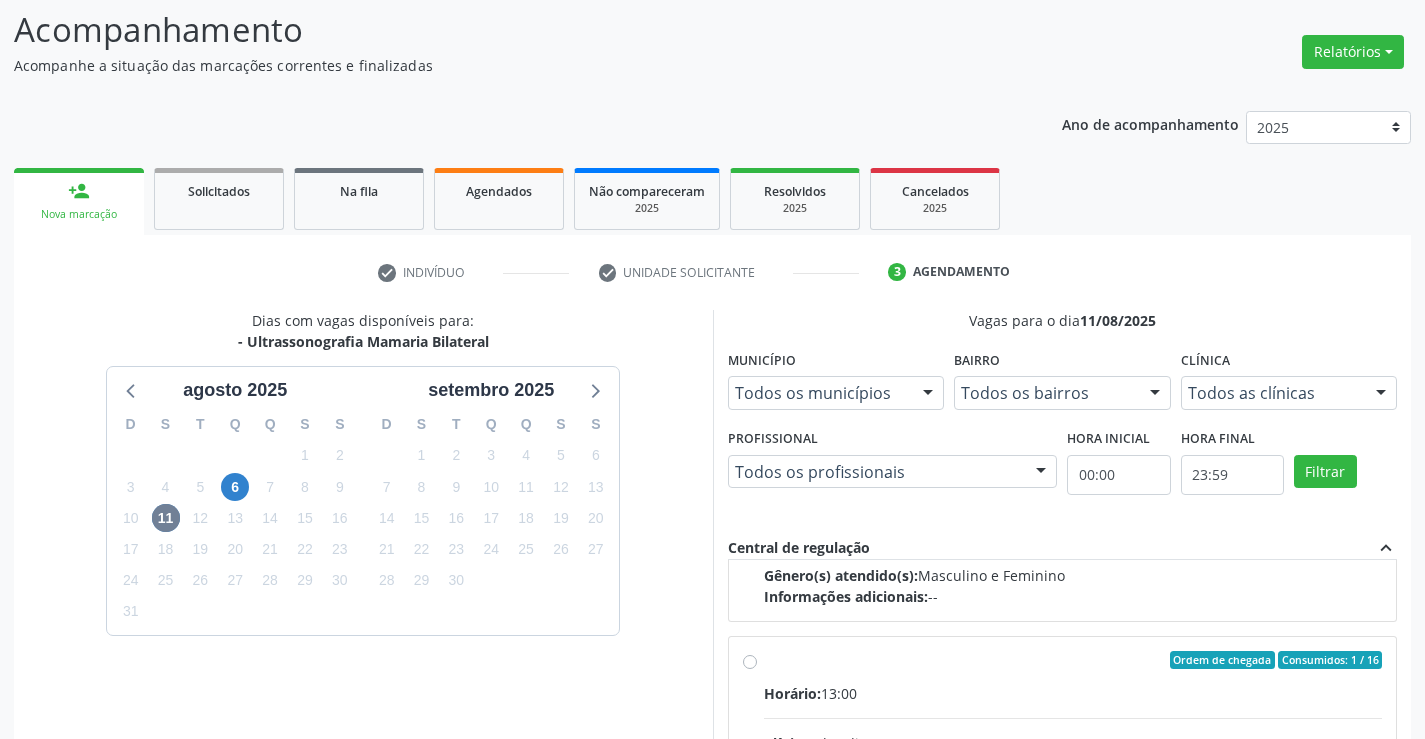 scroll, scrollTop: 800, scrollLeft: 0, axis: vertical 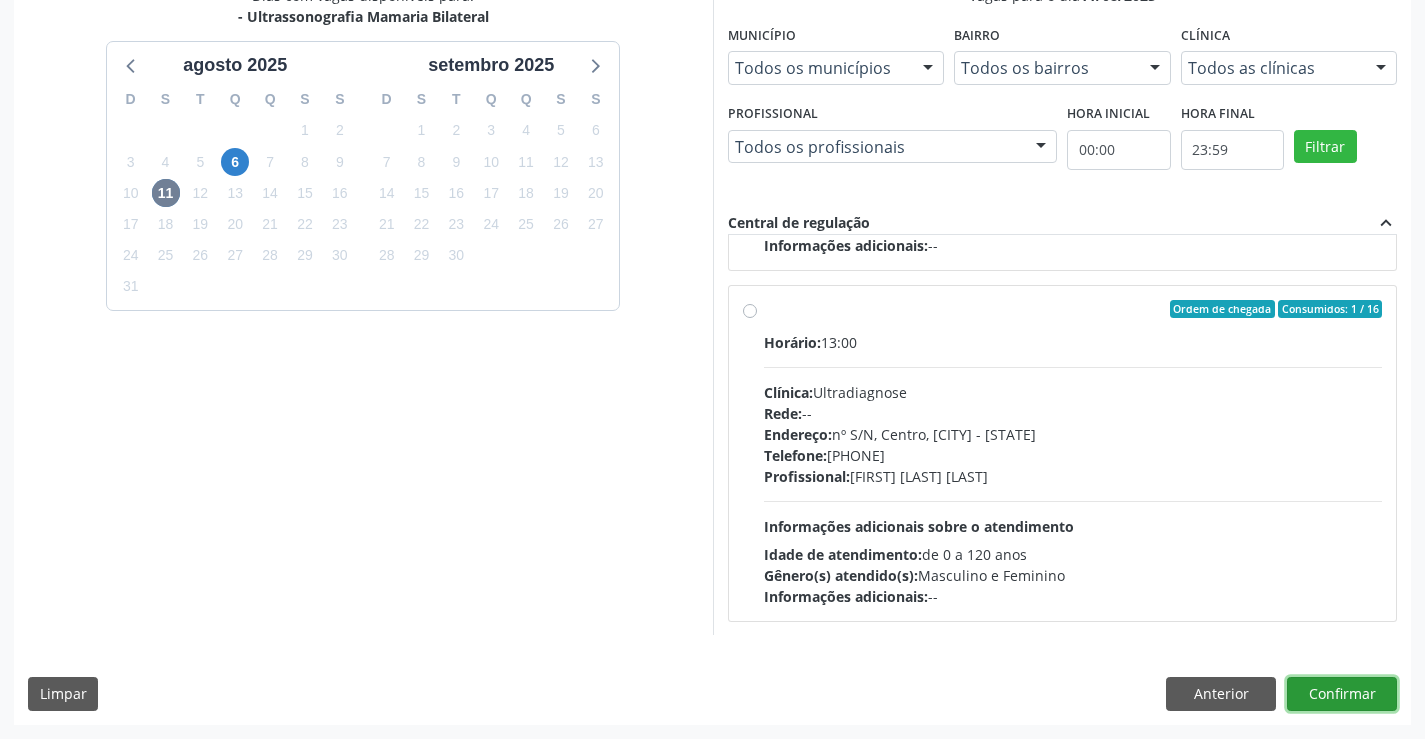 click on "Confirmar" at bounding box center (1342, 694) 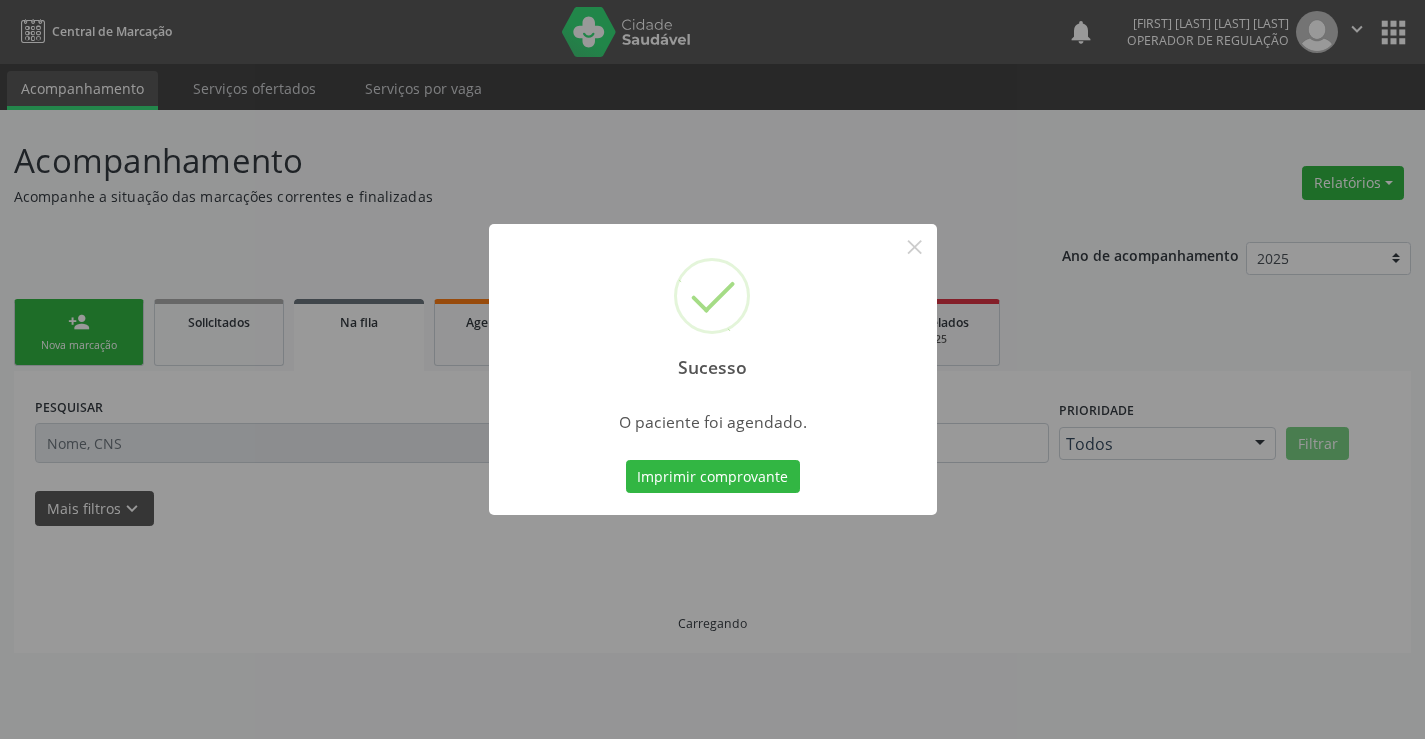 scroll, scrollTop: 0, scrollLeft: 0, axis: both 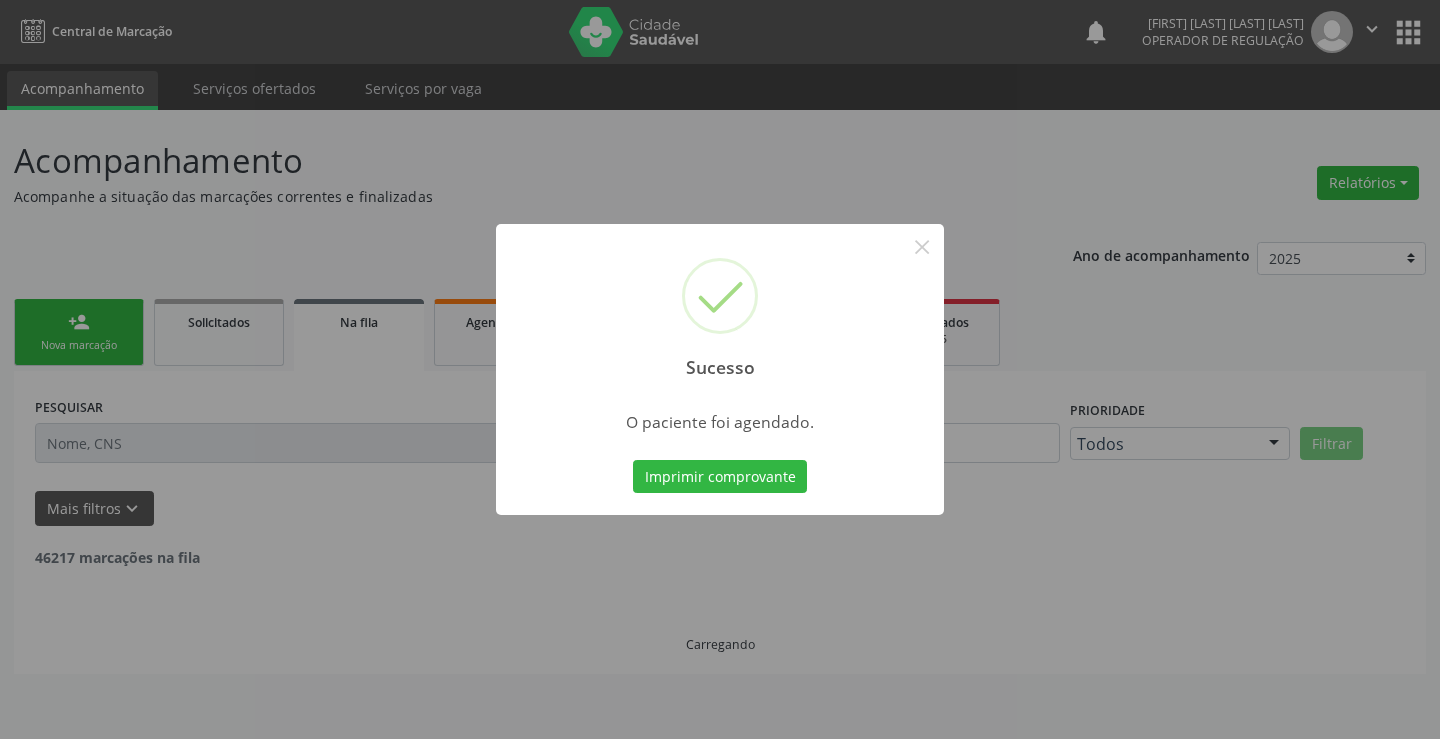 type 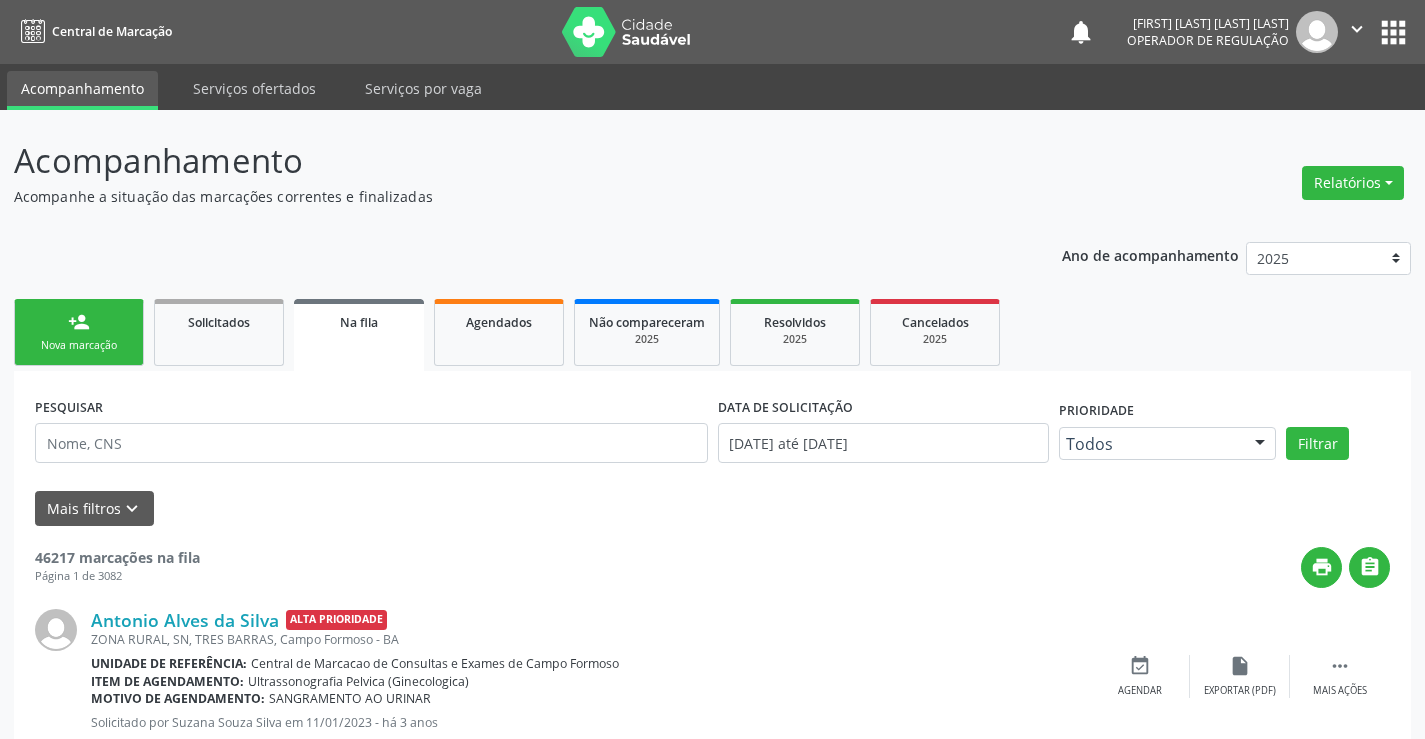 click on "person_add
Nova marcação" at bounding box center [79, 332] 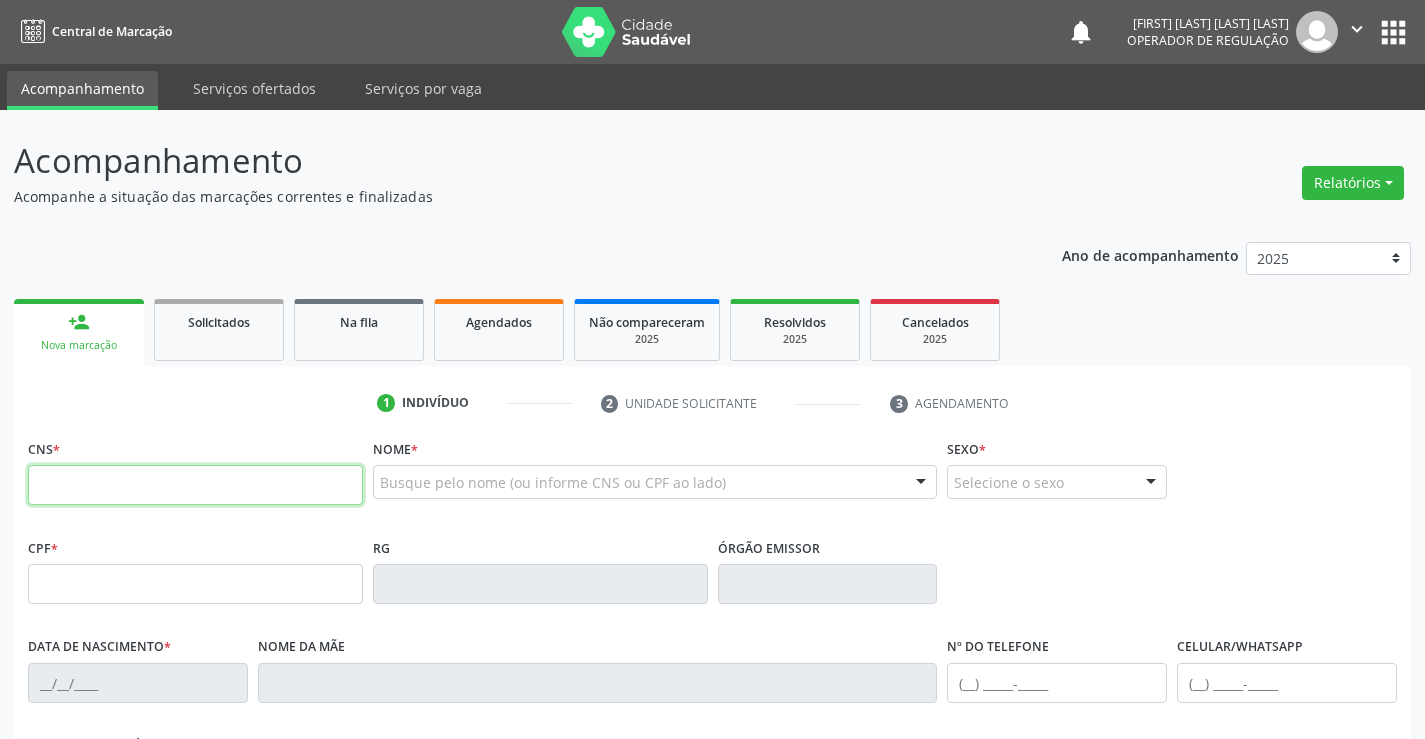 click at bounding box center [195, 485] 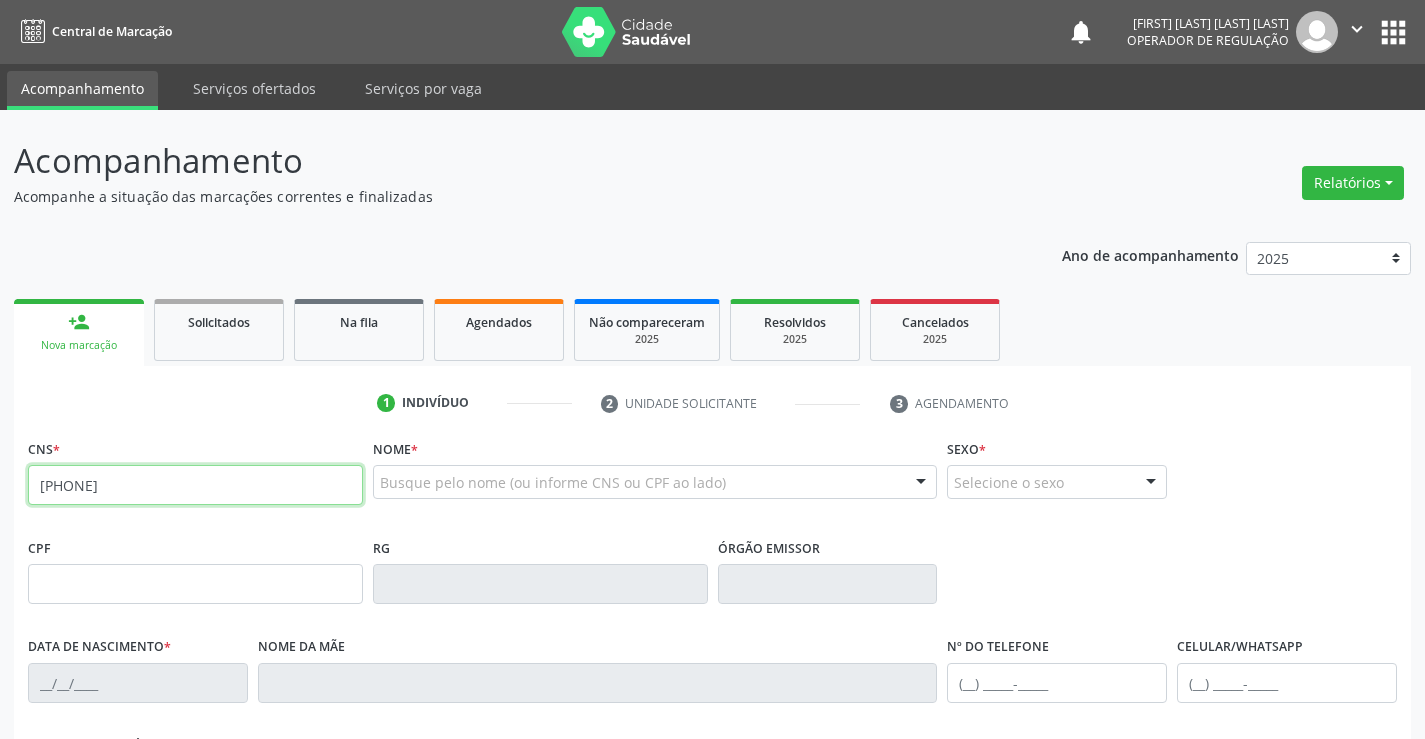 type on "704 2017 4515 0981" 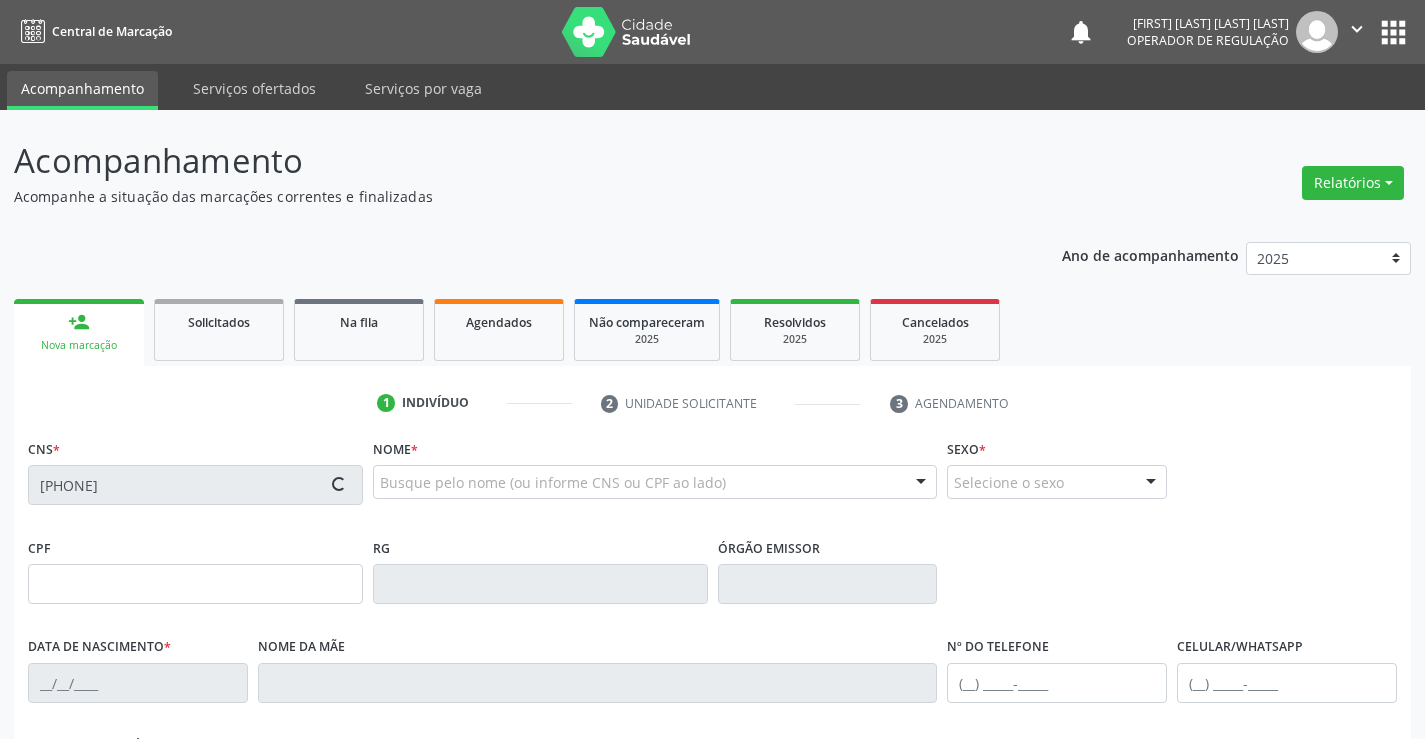 type on "35250106" 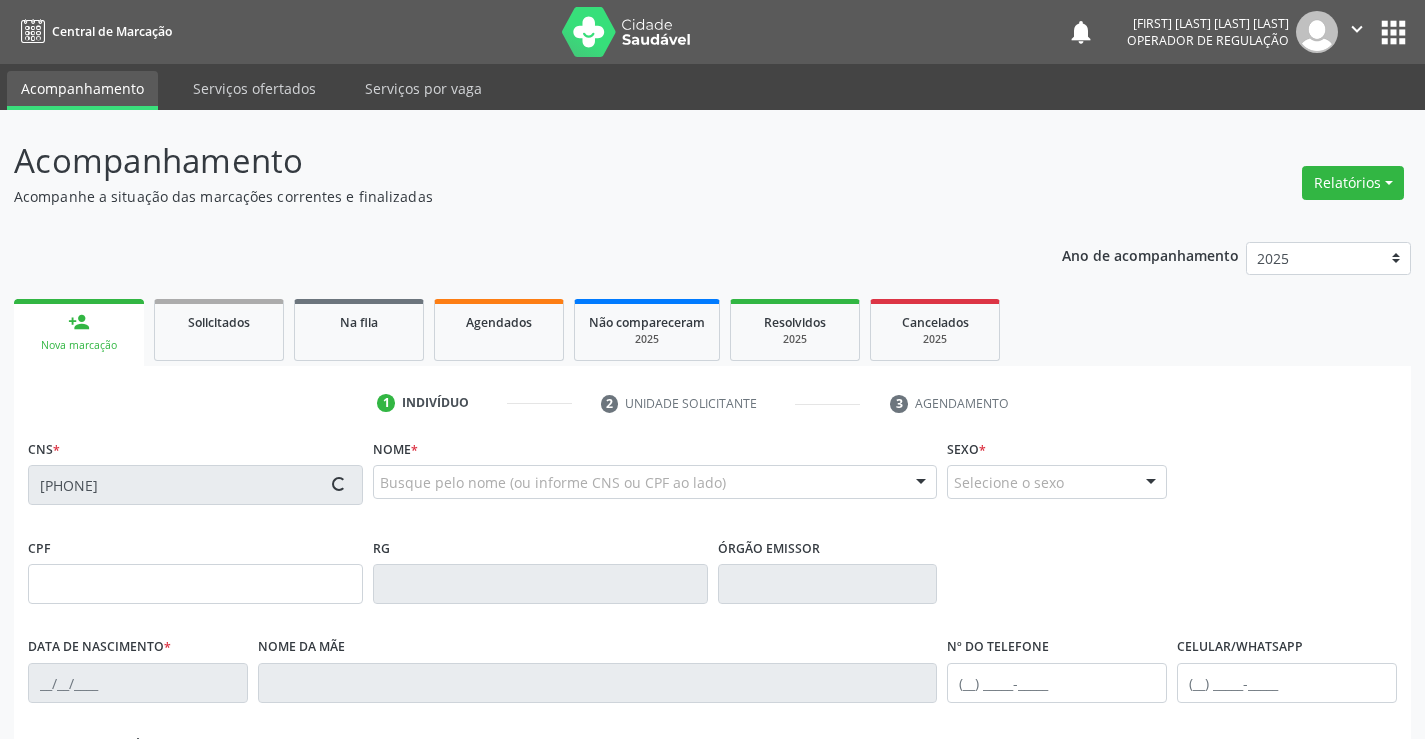 type on "30/06/1980" 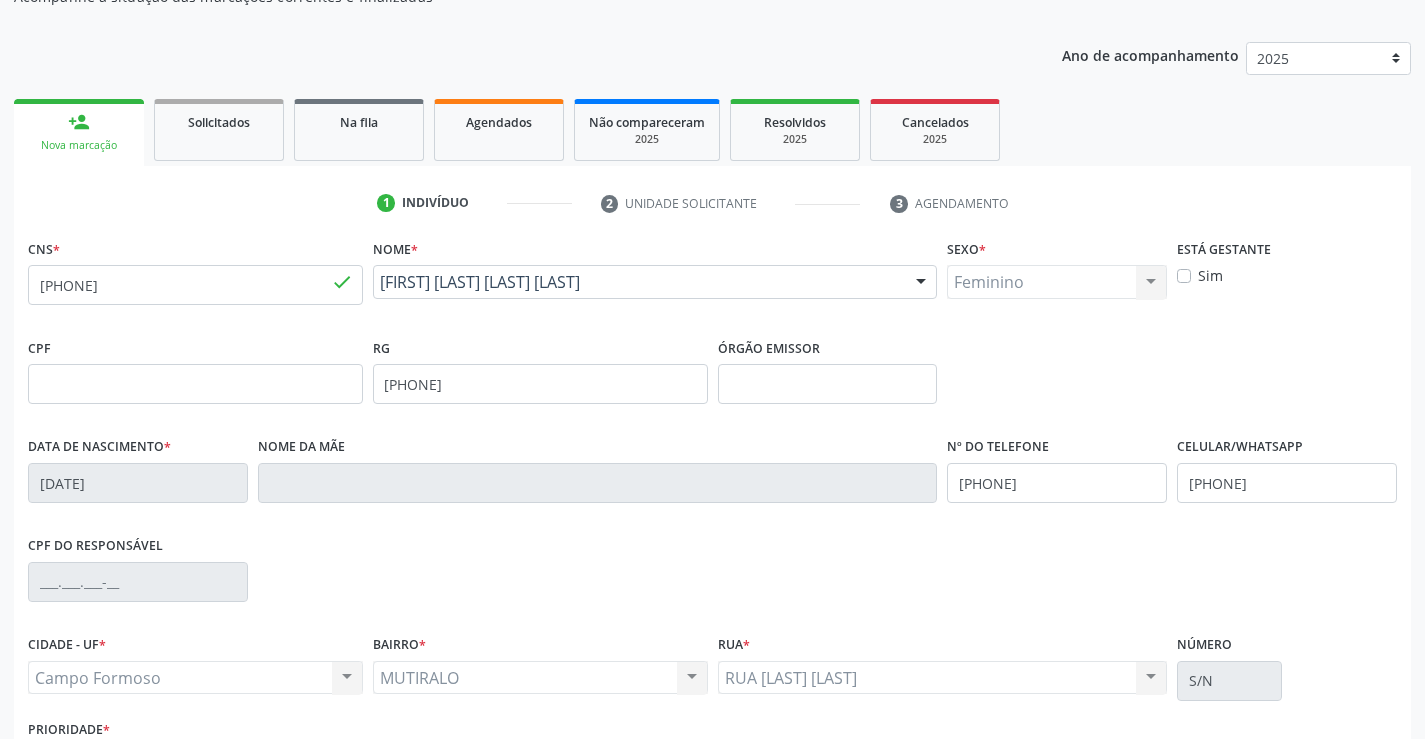 scroll, scrollTop: 345, scrollLeft: 0, axis: vertical 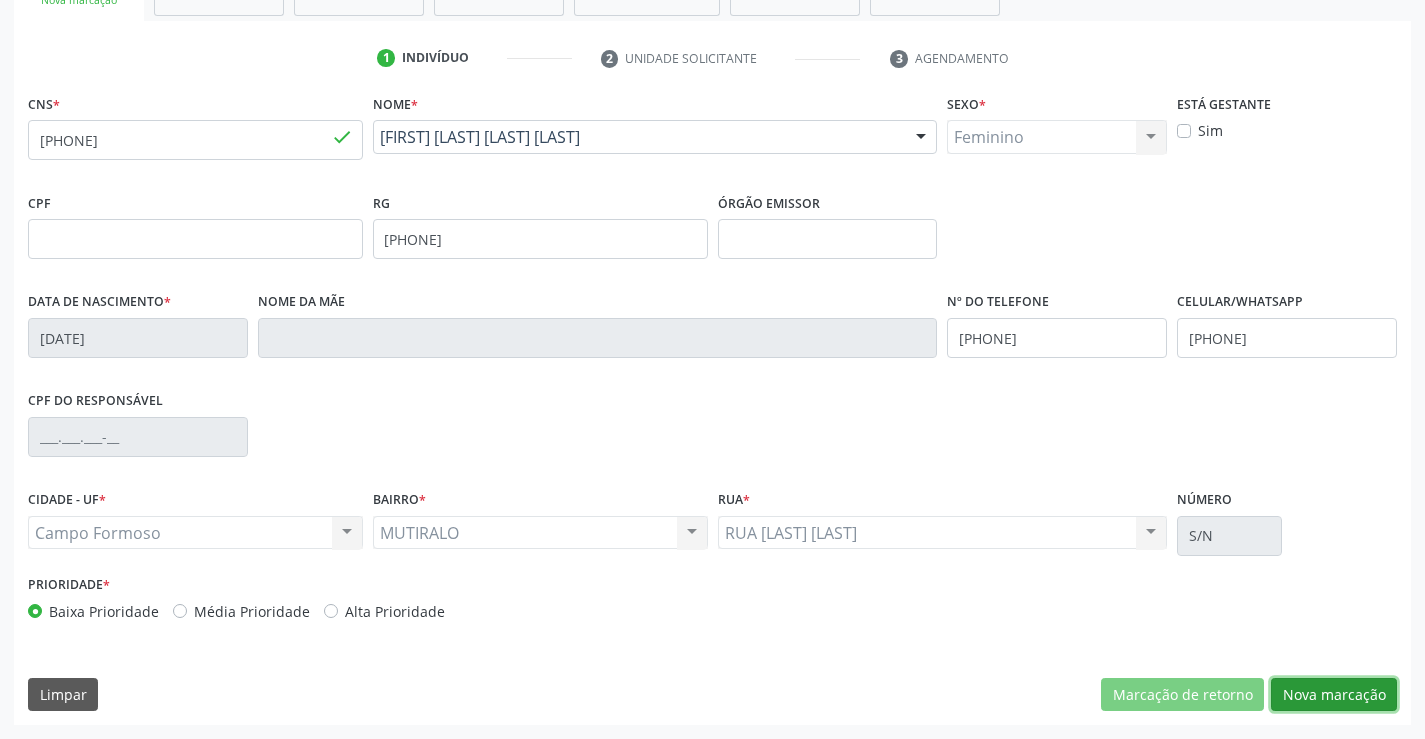 drag, startPoint x: 1344, startPoint y: 690, endPoint x: 1337, endPoint y: 678, distance: 13.892444 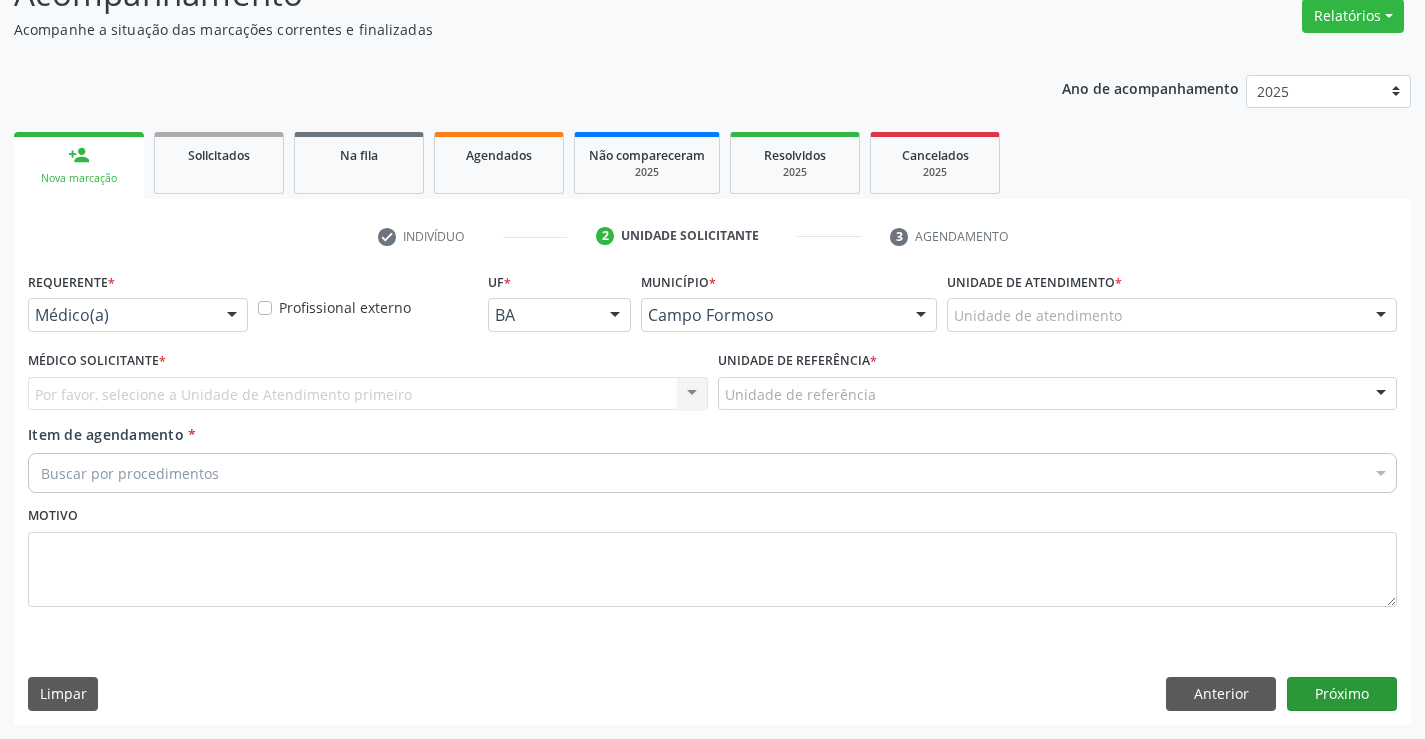 scroll, scrollTop: 167, scrollLeft: 0, axis: vertical 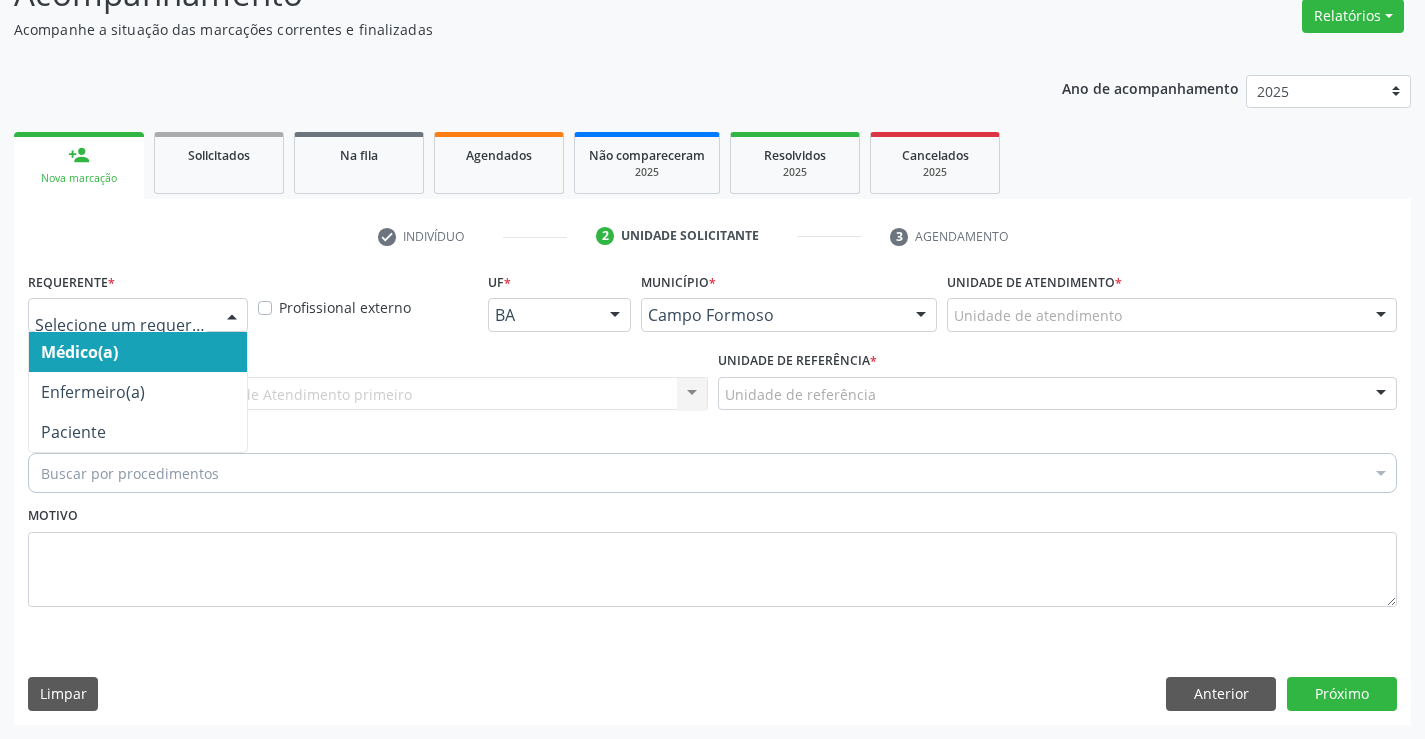 drag, startPoint x: 179, startPoint y: 306, endPoint x: 169, endPoint y: 348, distance: 43.174065 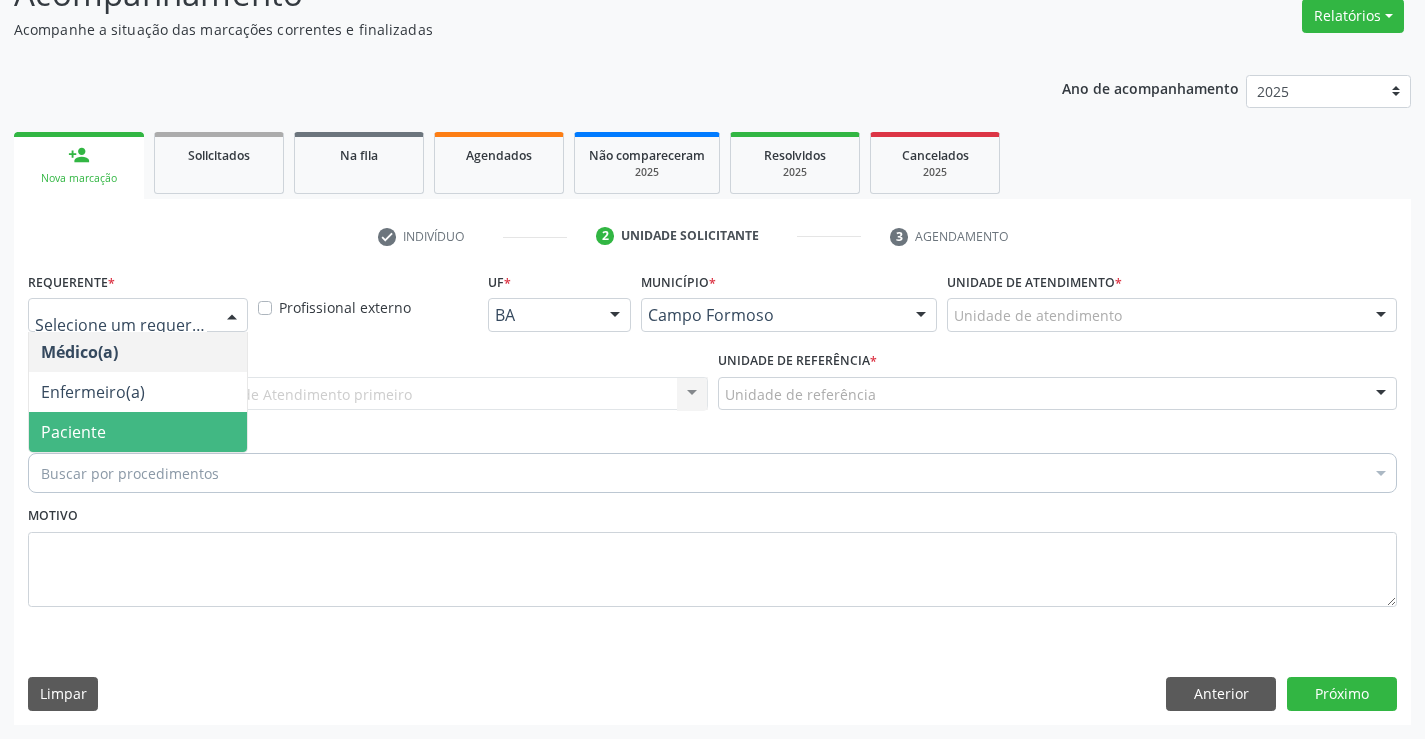 drag, startPoint x: 163, startPoint y: 432, endPoint x: 175, endPoint y: 400, distance: 34.176014 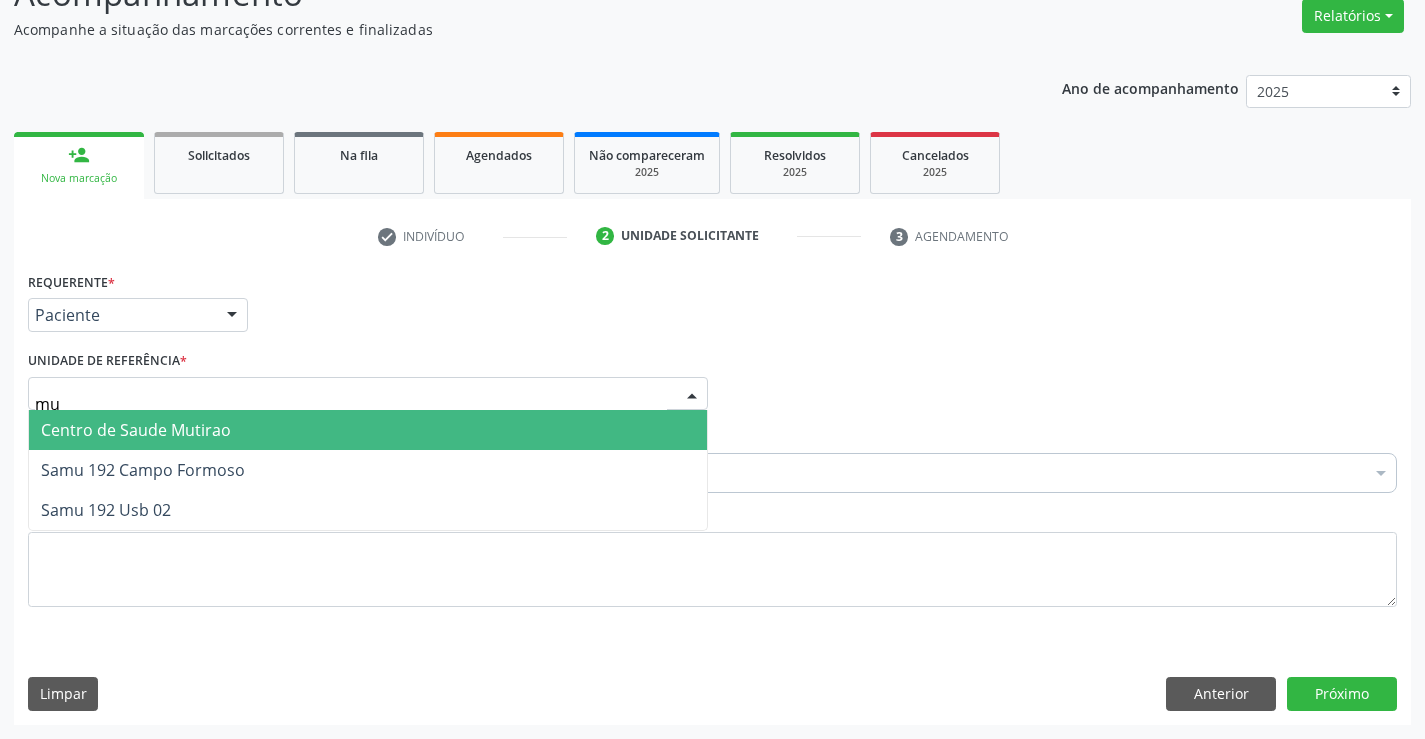 type on "mut" 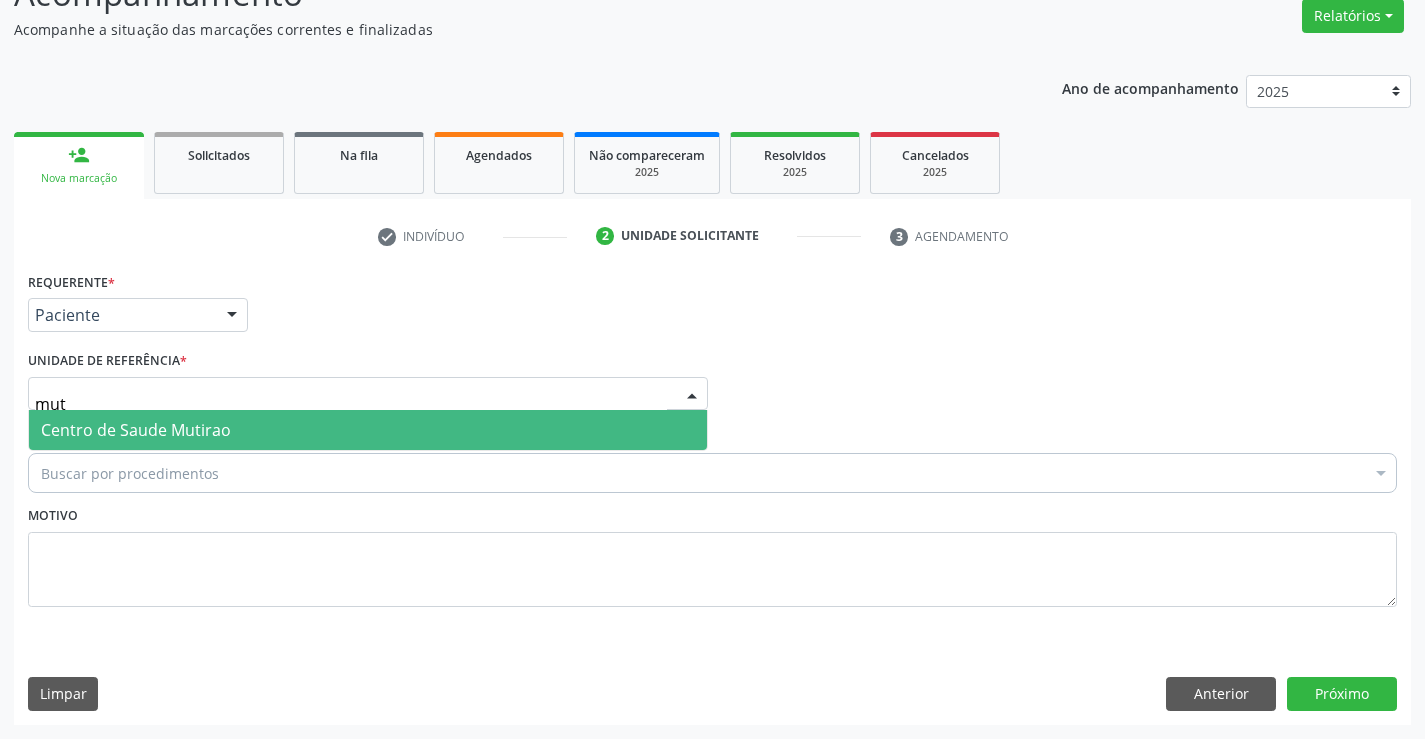 click on "Centro de Saude Mutirao" at bounding box center [136, 430] 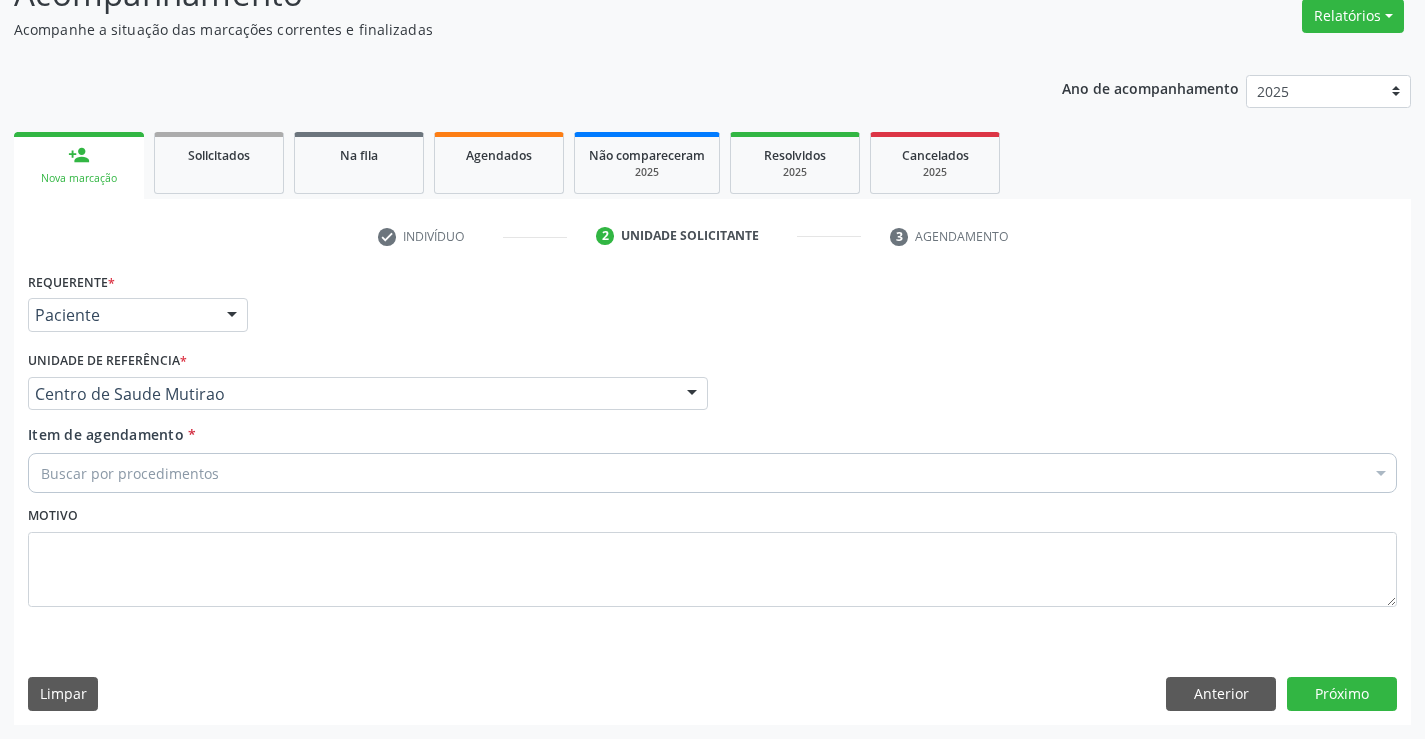 drag, startPoint x: 175, startPoint y: 478, endPoint x: 186, endPoint y: 477, distance: 11.045361 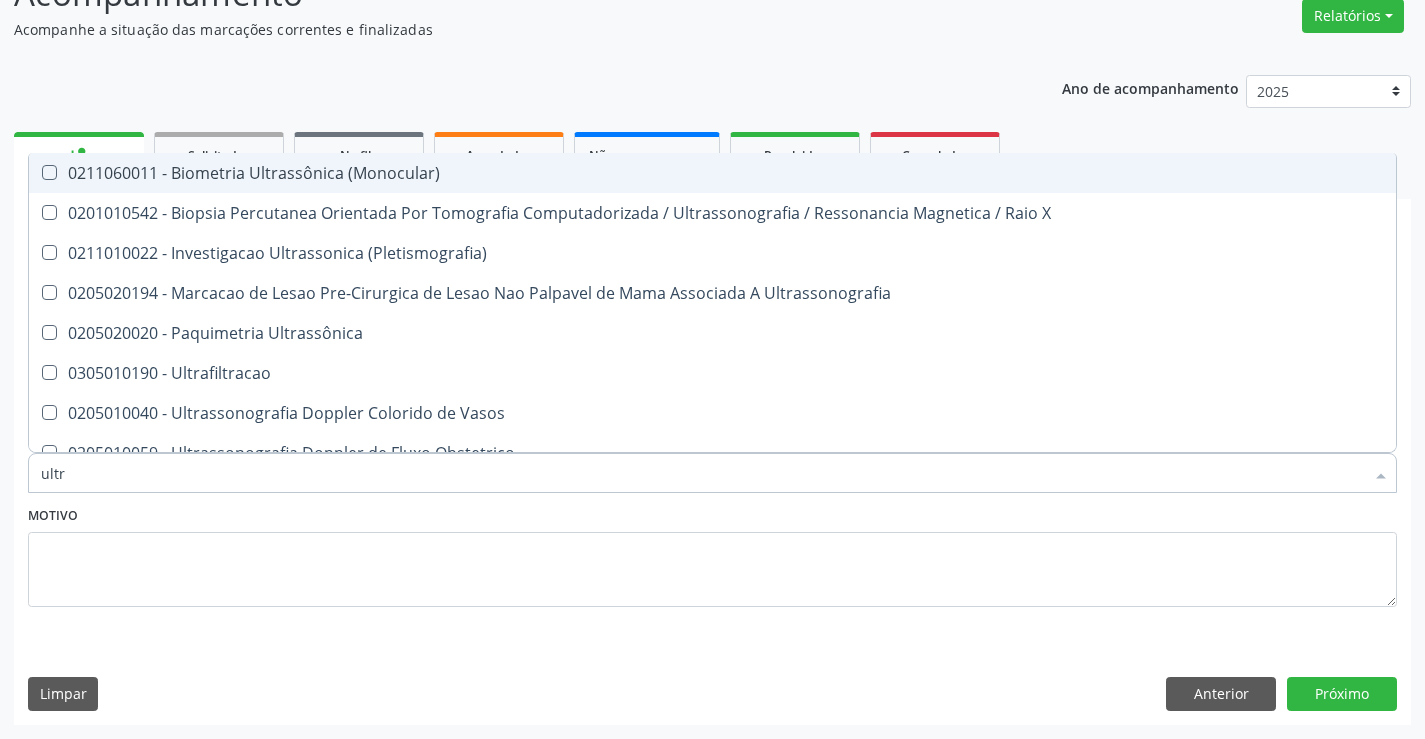 type on "ultra" 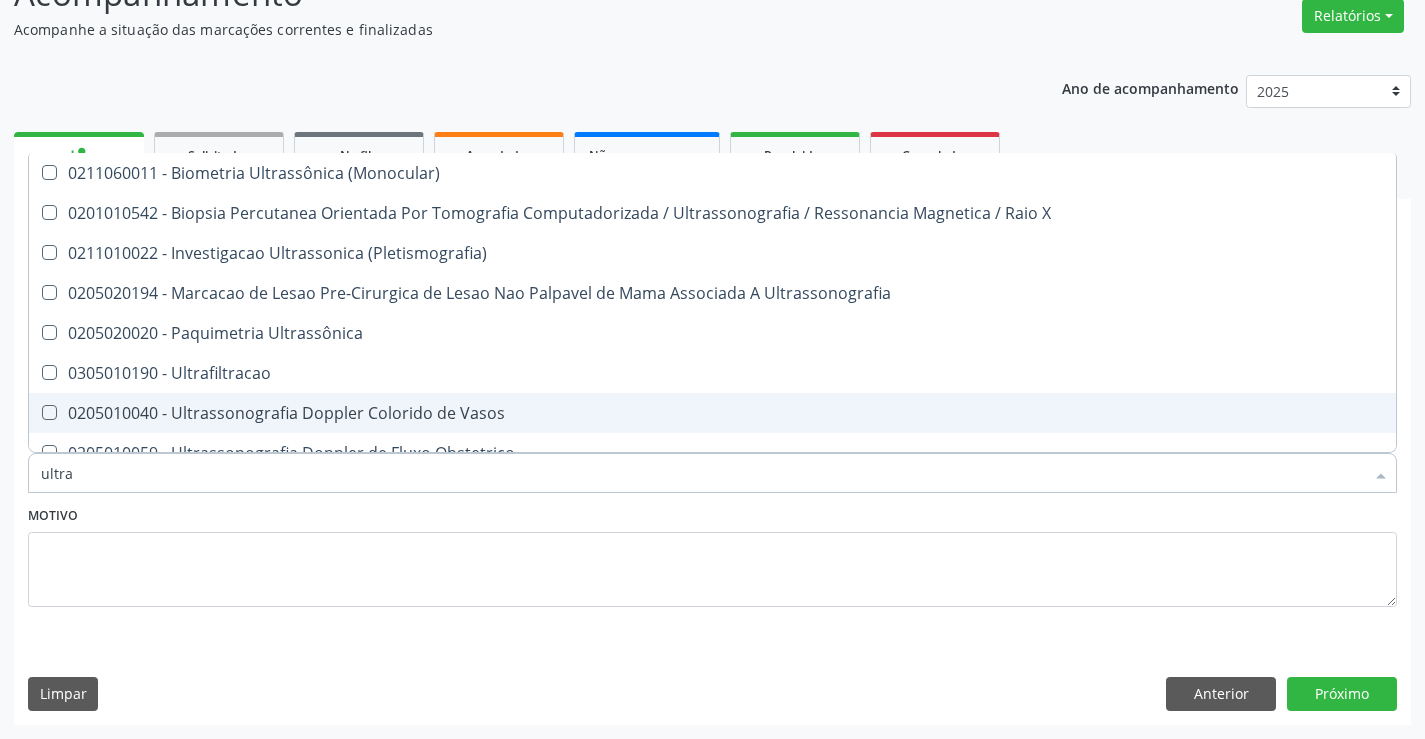 scroll, scrollTop: 100, scrollLeft: 0, axis: vertical 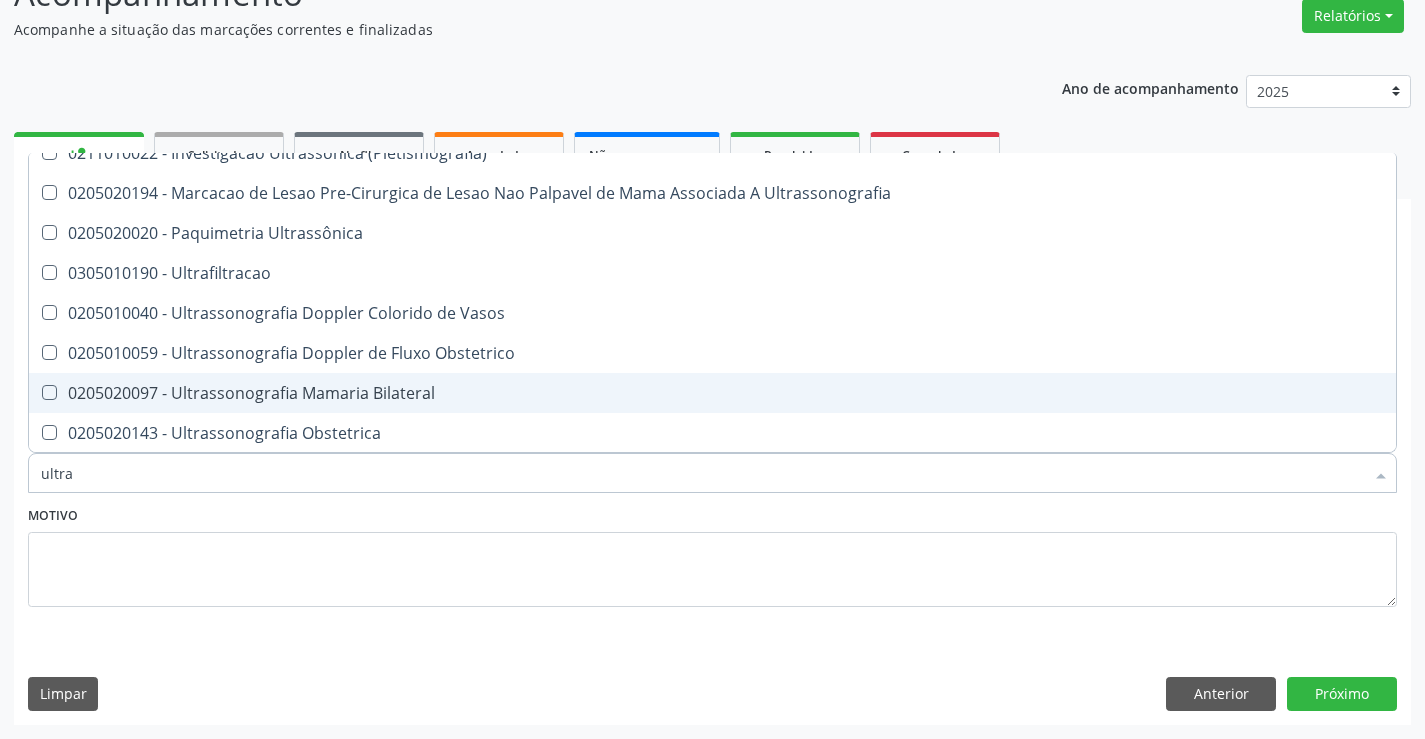 click on "0205020097 - Ultrassonografia Mamaria Bilateral" at bounding box center [712, 393] 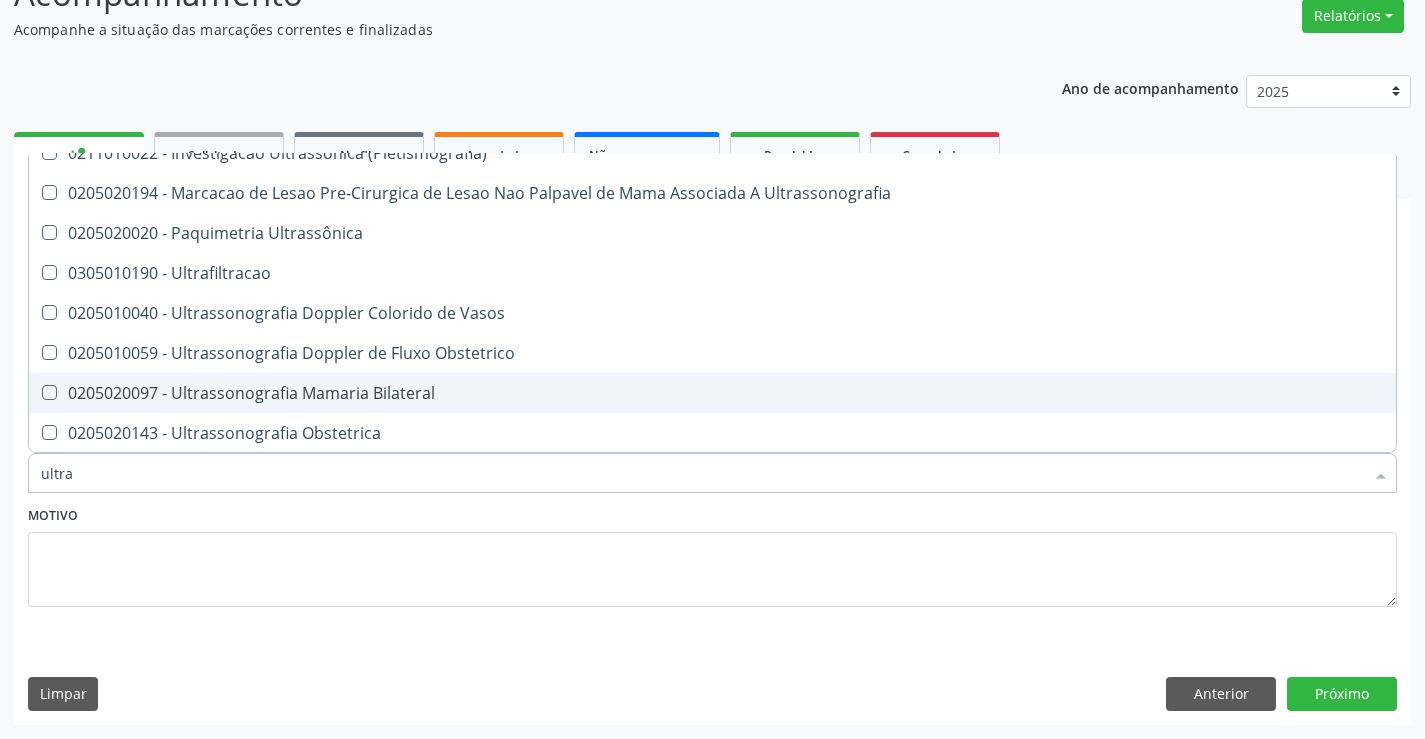 checkbox on "true" 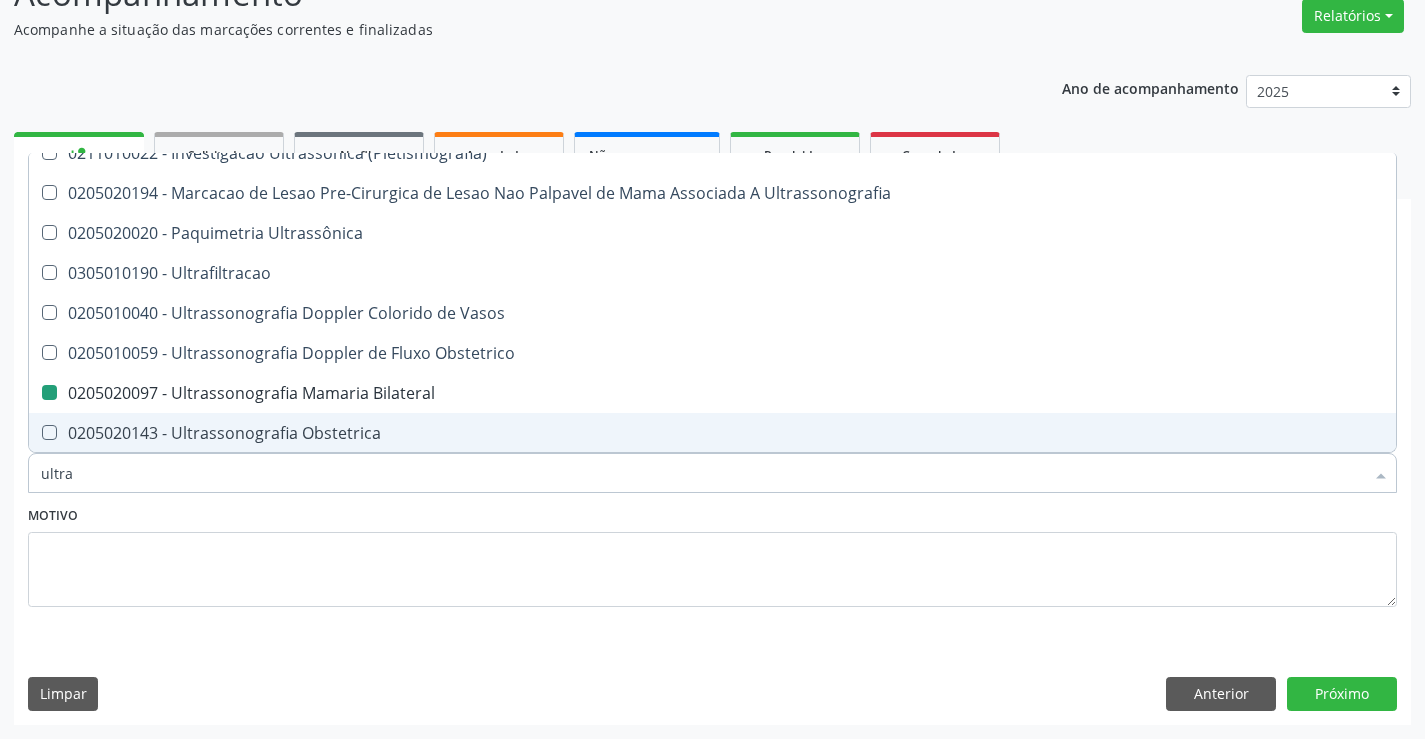 click on "Motivo" at bounding box center [712, 554] 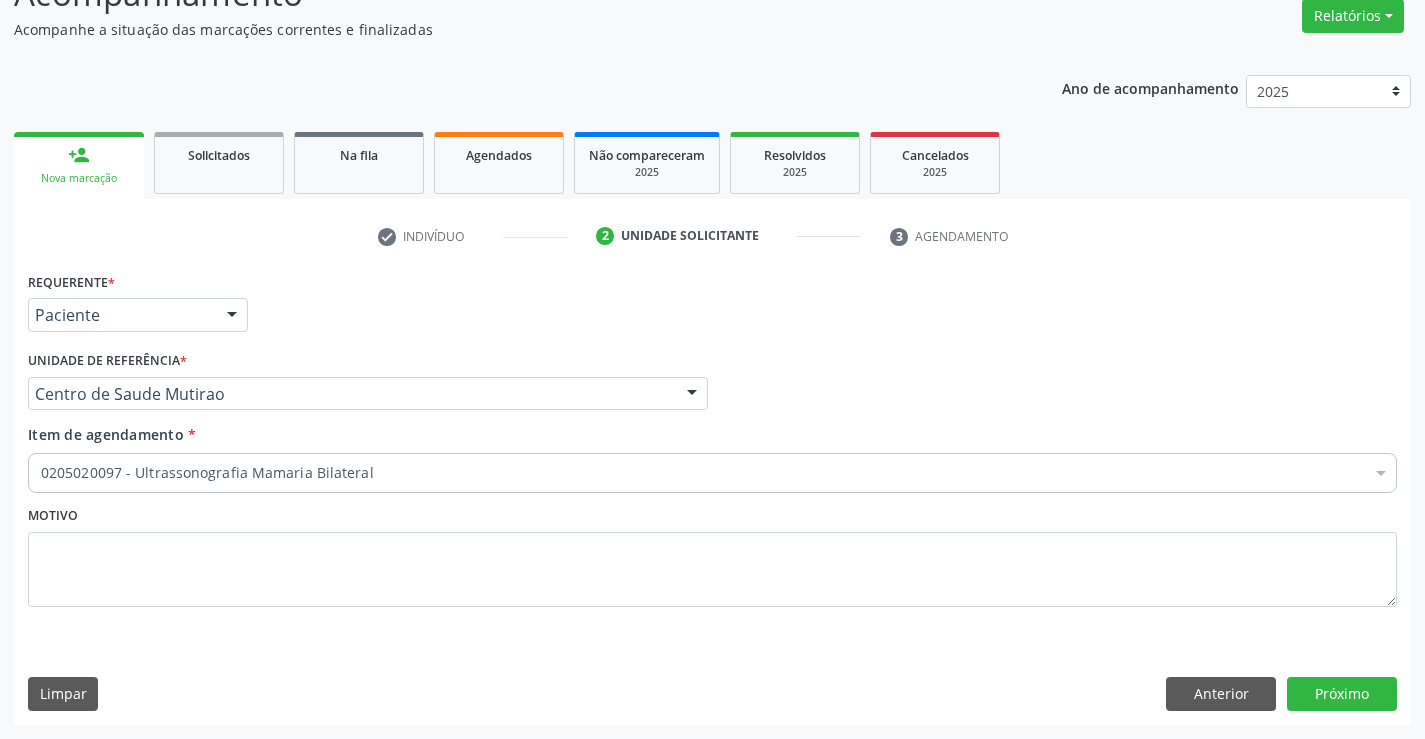 scroll, scrollTop: 0, scrollLeft: 0, axis: both 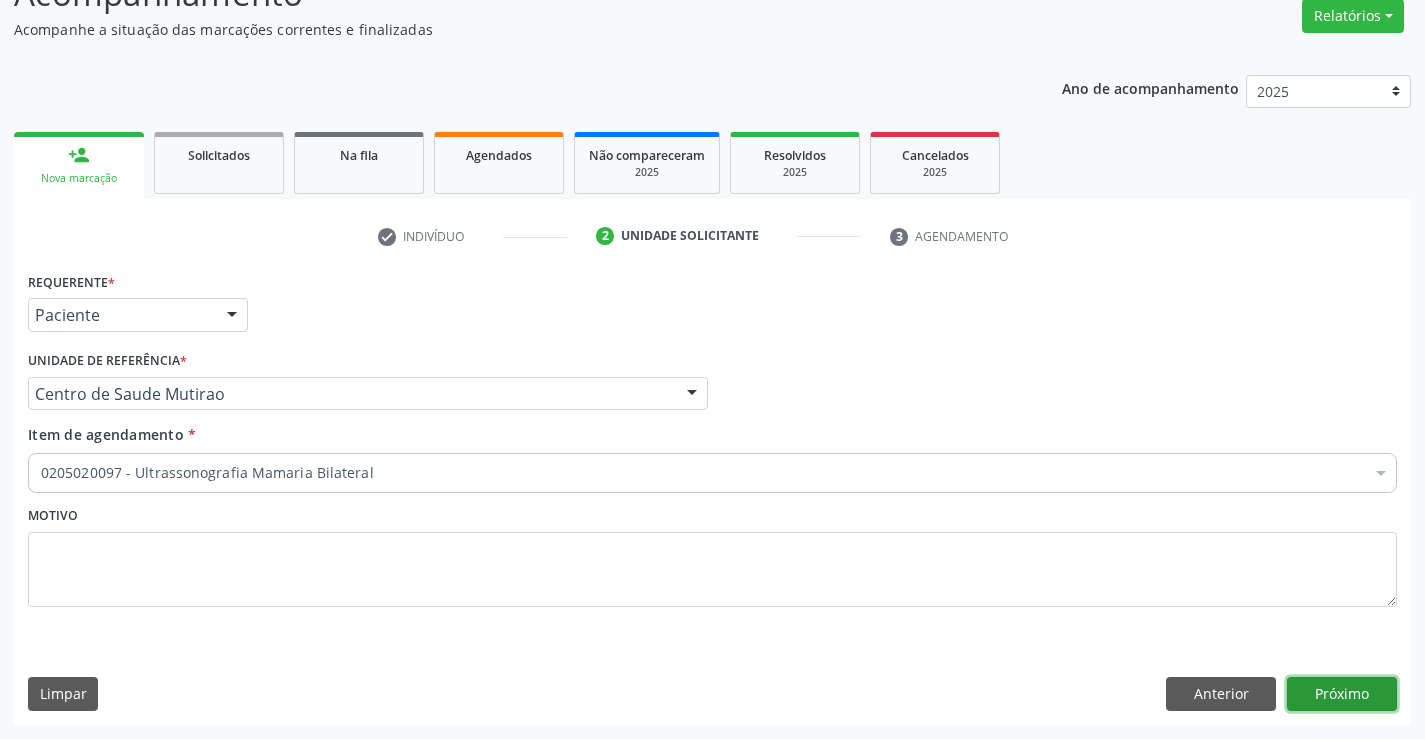 click on "Próximo" at bounding box center [1342, 694] 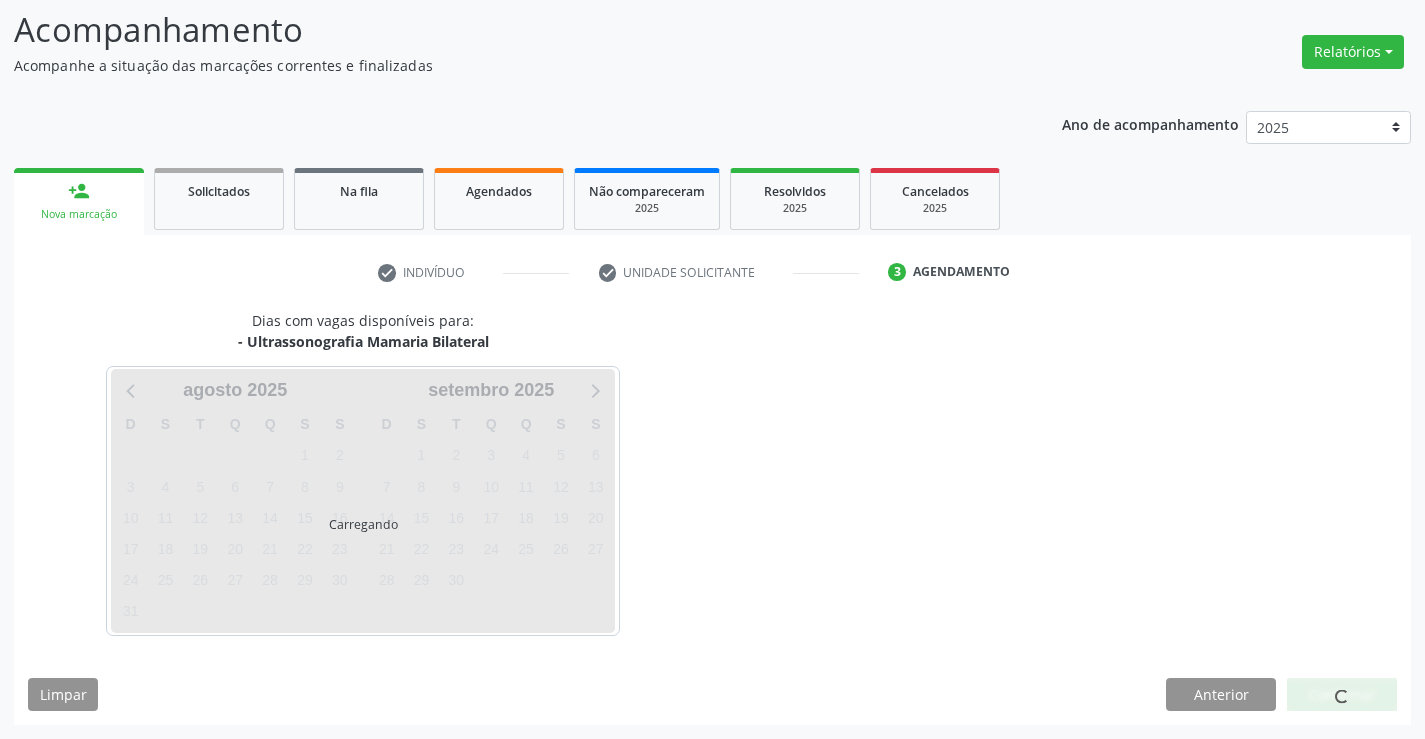 scroll, scrollTop: 131, scrollLeft: 0, axis: vertical 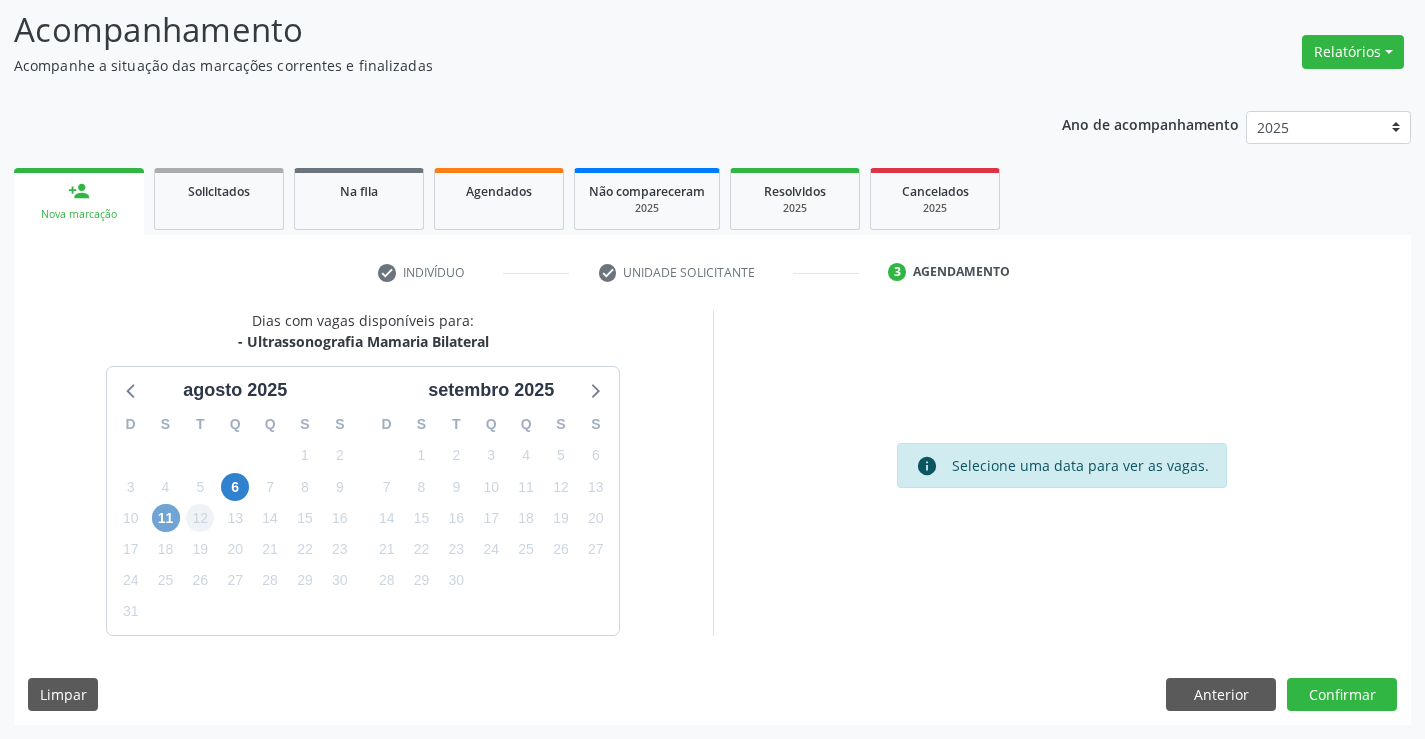 drag, startPoint x: 178, startPoint y: 515, endPoint x: 194, endPoint y: 509, distance: 17.088007 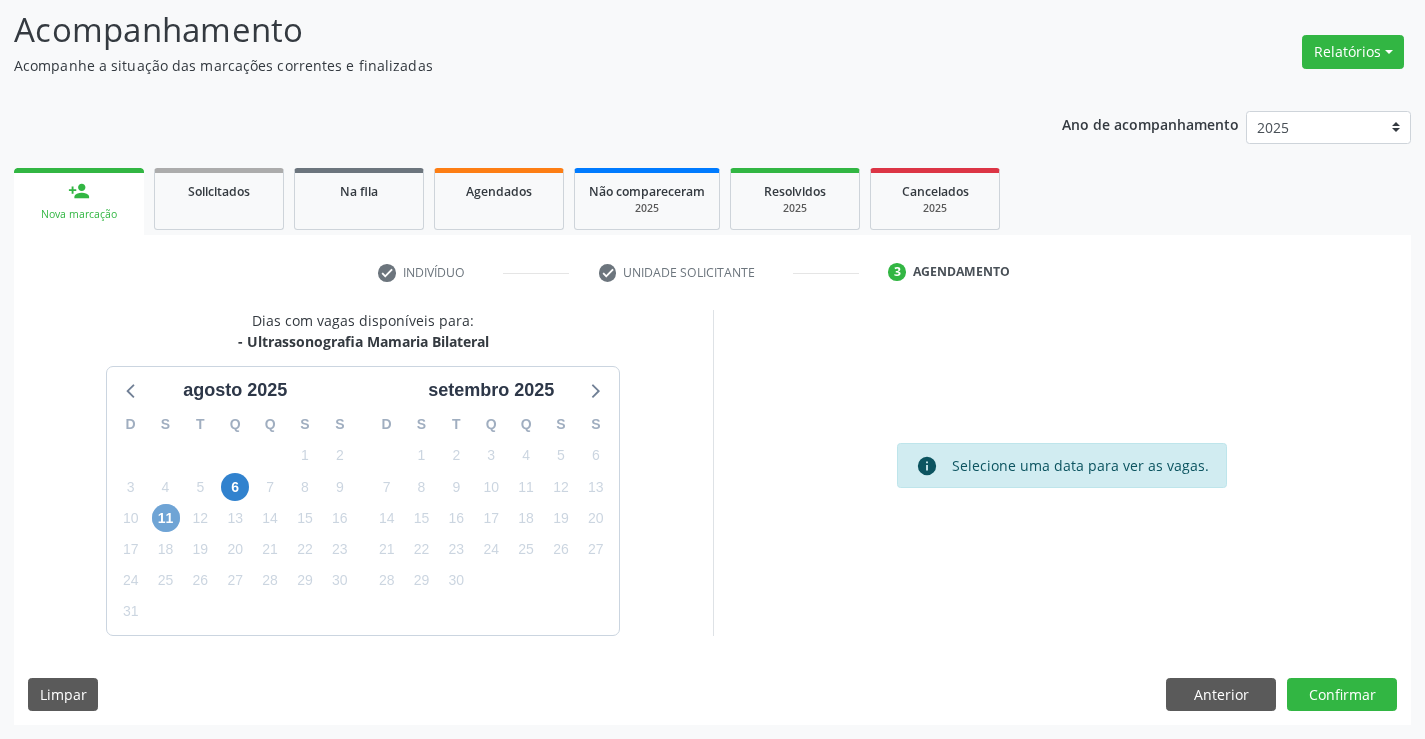 click on "11" at bounding box center (166, 518) 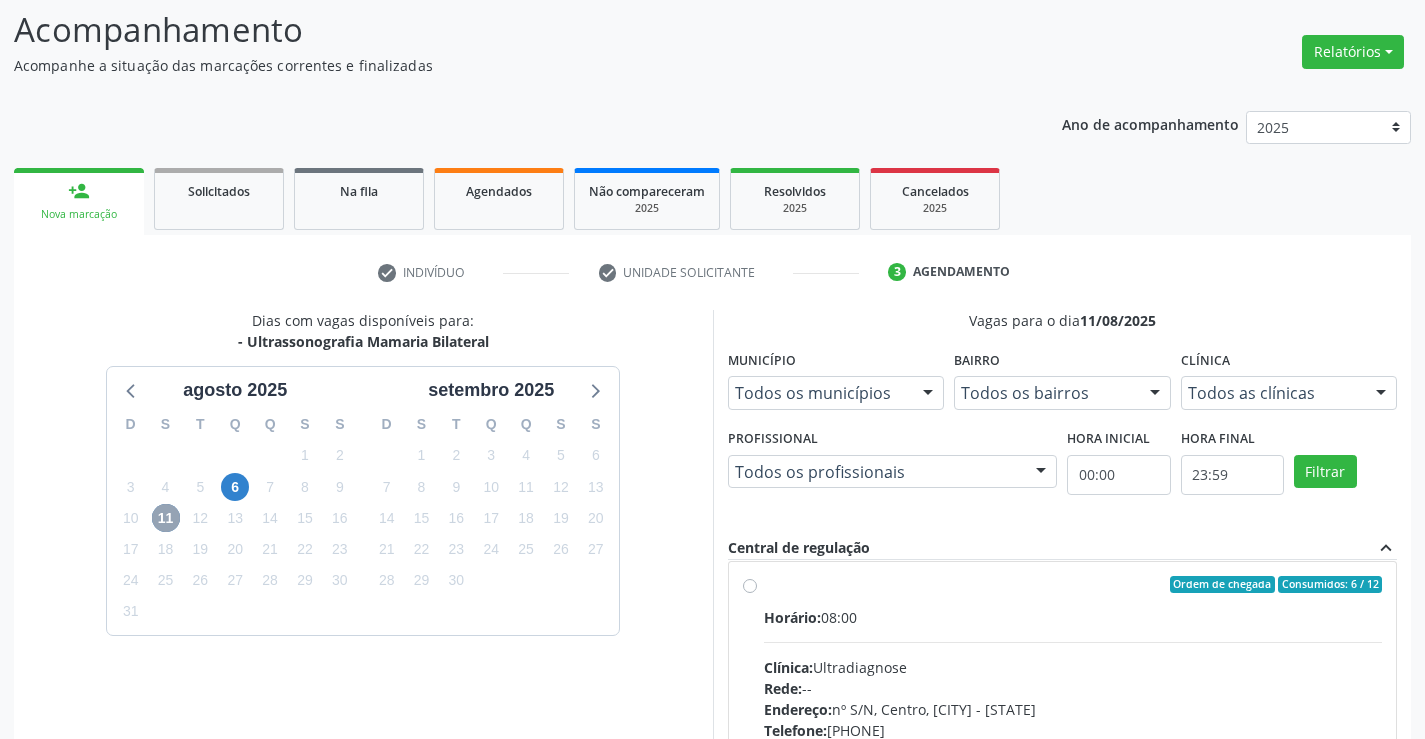 scroll, scrollTop: 300, scrollLeft: 0, axis: vertical 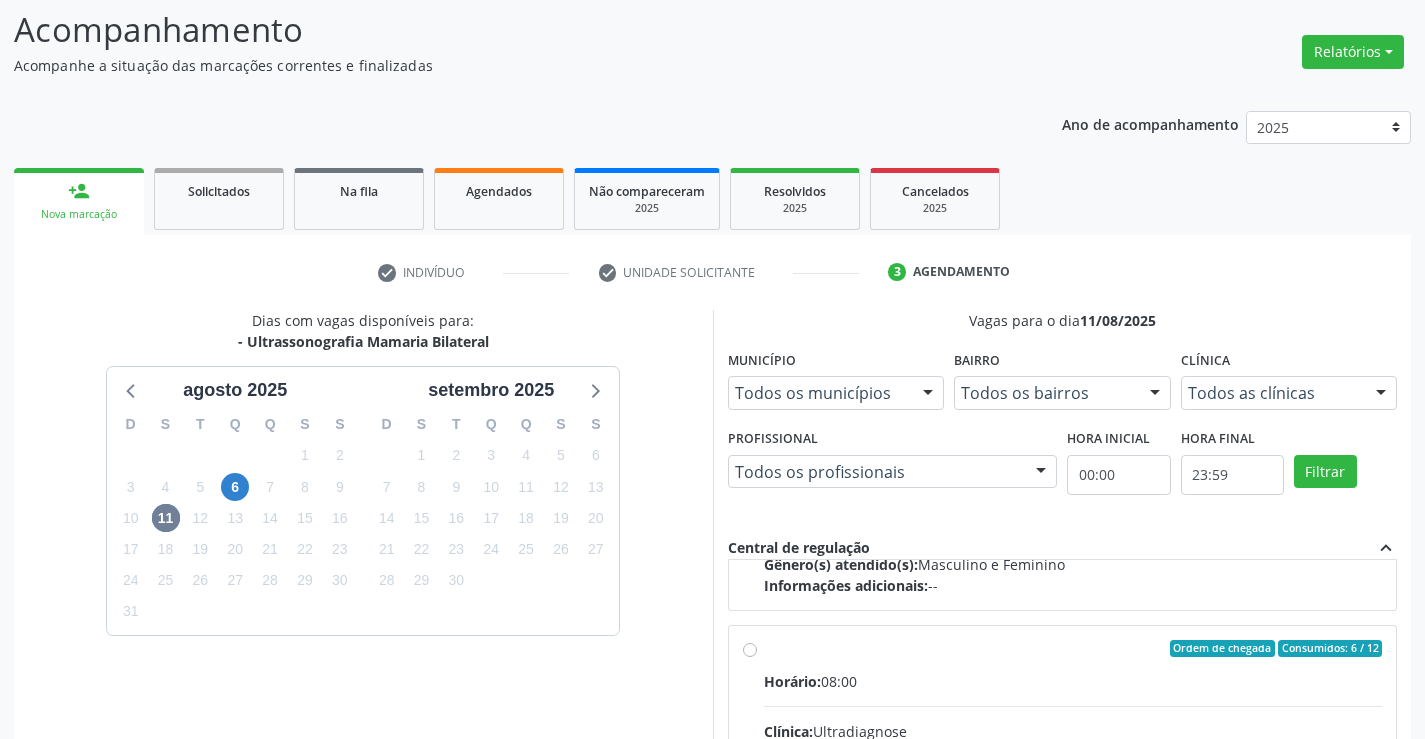 click on "Ordem de chegada
Consumidos: 6 / 12
Horário:   08:00
Clínica:  Ultradiagnose
Rede:
--
Endereço:   nº S/N, Centro, Campo Formoso - BA
Telefone:   (74) 36452857
Profissional:
Alciole Mendes Muritiba
Informações adicionais sobre o atendimento
Idade de atendimento:
de 0 a 120 anos
Gênero(s) atendido(s):
Masculino e Feminino
Informações adicionais:
--" at bounding box center [1073, 793] 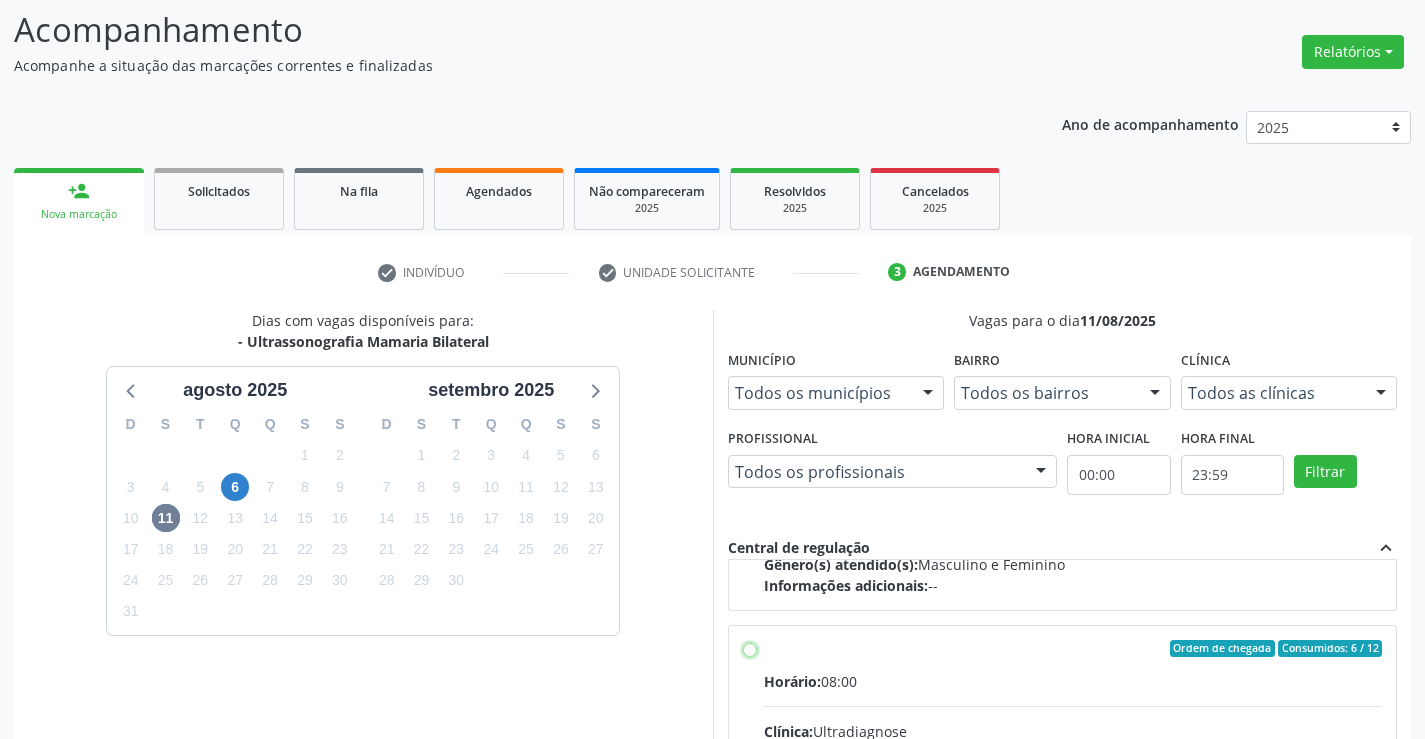 click on "Ordem de chegada
Consumidos: 6 / 12
Horário:   08:00
Clínica:  Ultradiagnose
Rede:
--
Endereço:   nº S/N, Centro, Campo Formoso - BA
Telefone:   (74) 36452857
Profissional:
Alciole Mendes Muritiba
Informações adicionais sobre o atendimento
Idade de atendimento:
de 0 a 120 anos
Gênero(s) atendido(s):
Masculino e Feminino
Informações adicionais:
--" at bounding box center [750, 649] 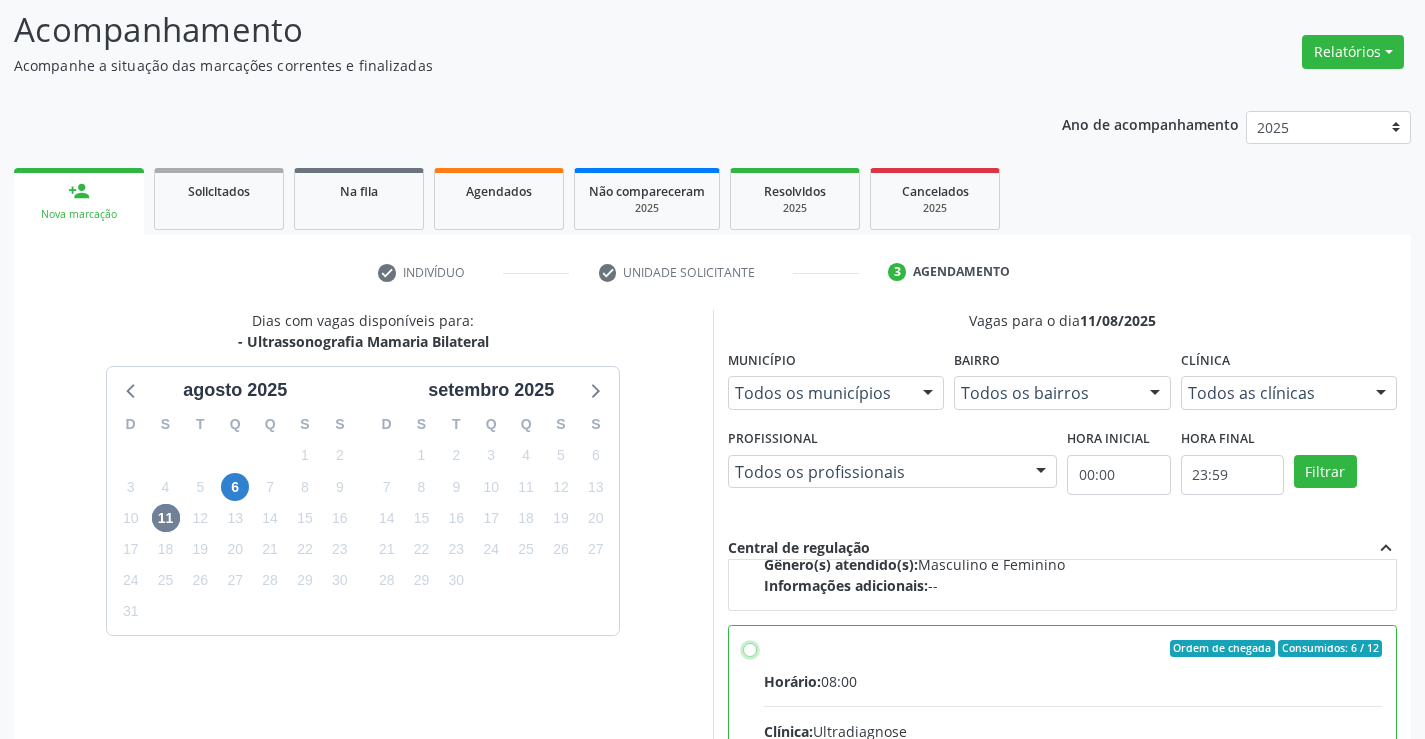 radio on "true" 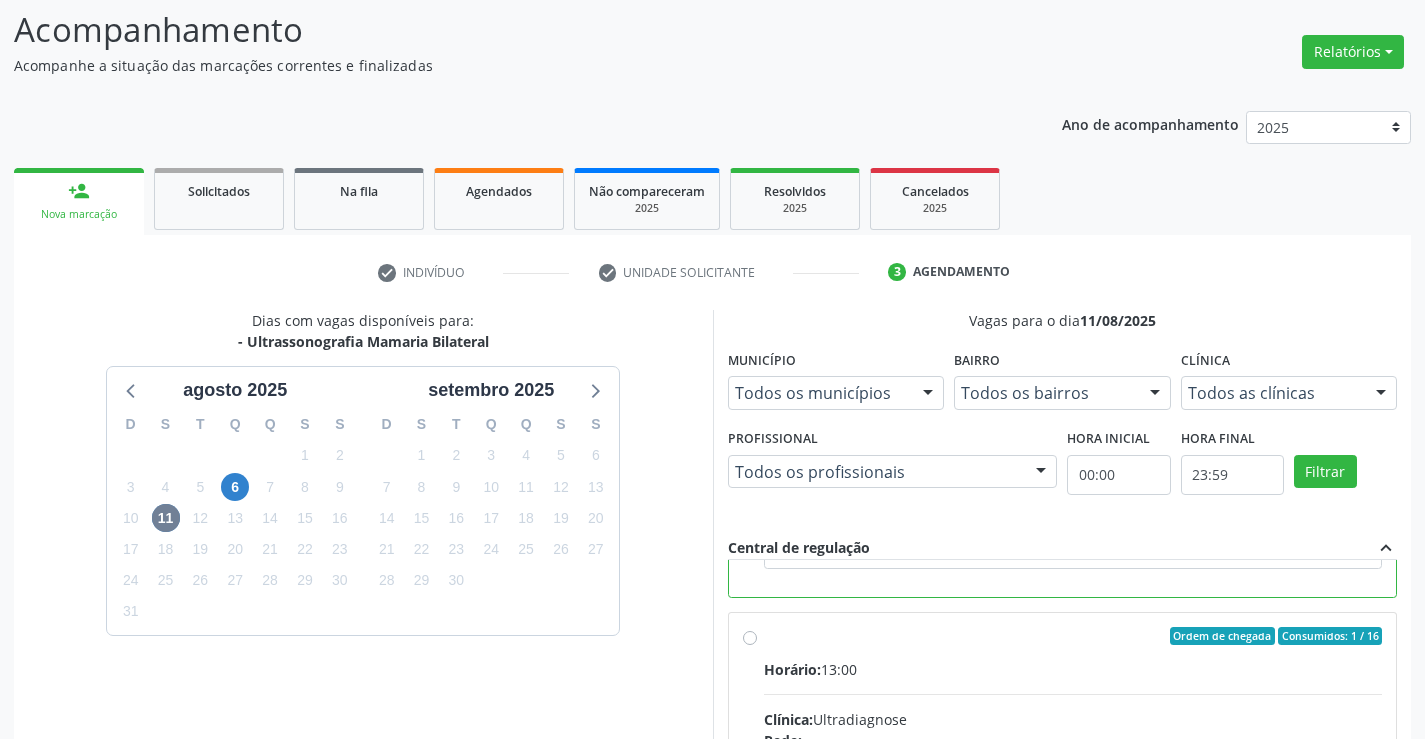 scroll, scrollTop: 800, scrollLeft: 0, axis: vertical 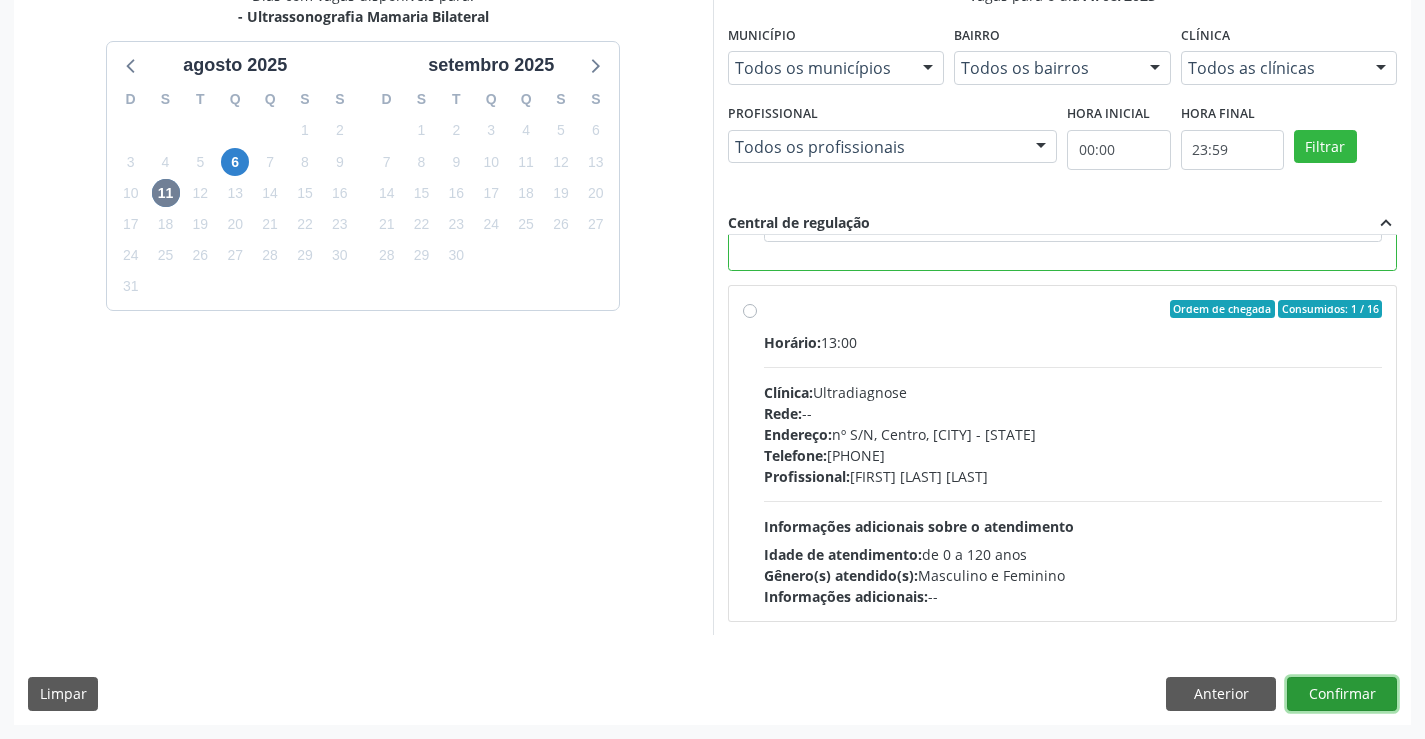 click on "Confirmar" at bounding box center (1342, 694) 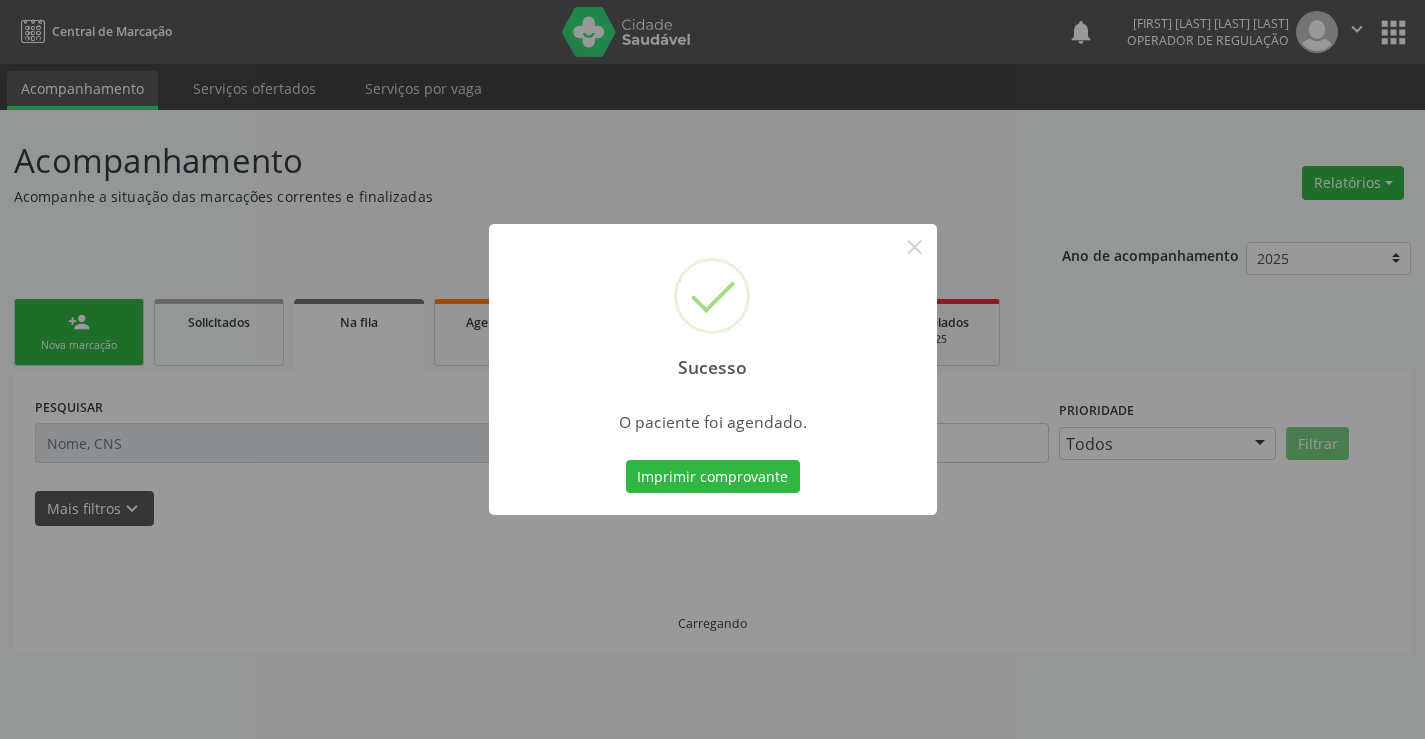 scroll, scrollTop: 0, scrollLeft: 0, axis: both 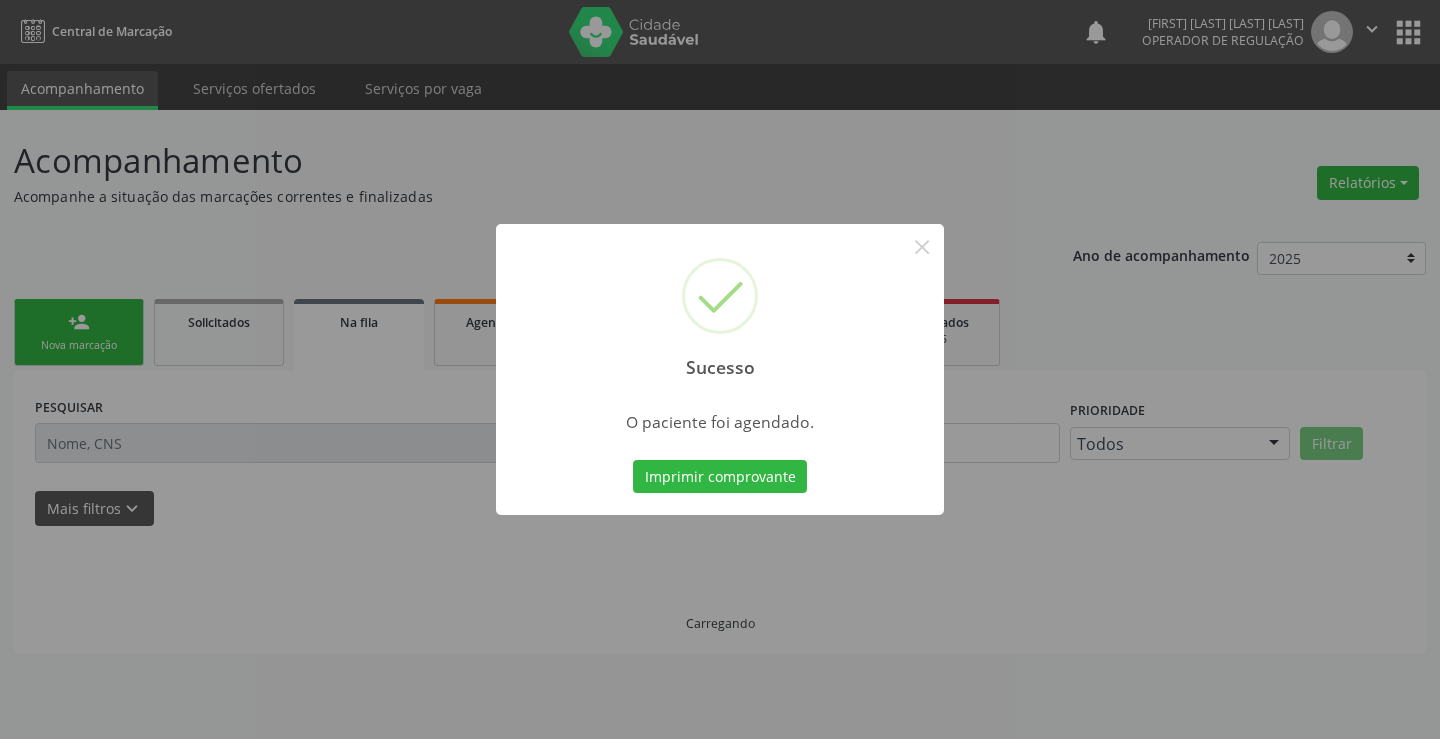 type 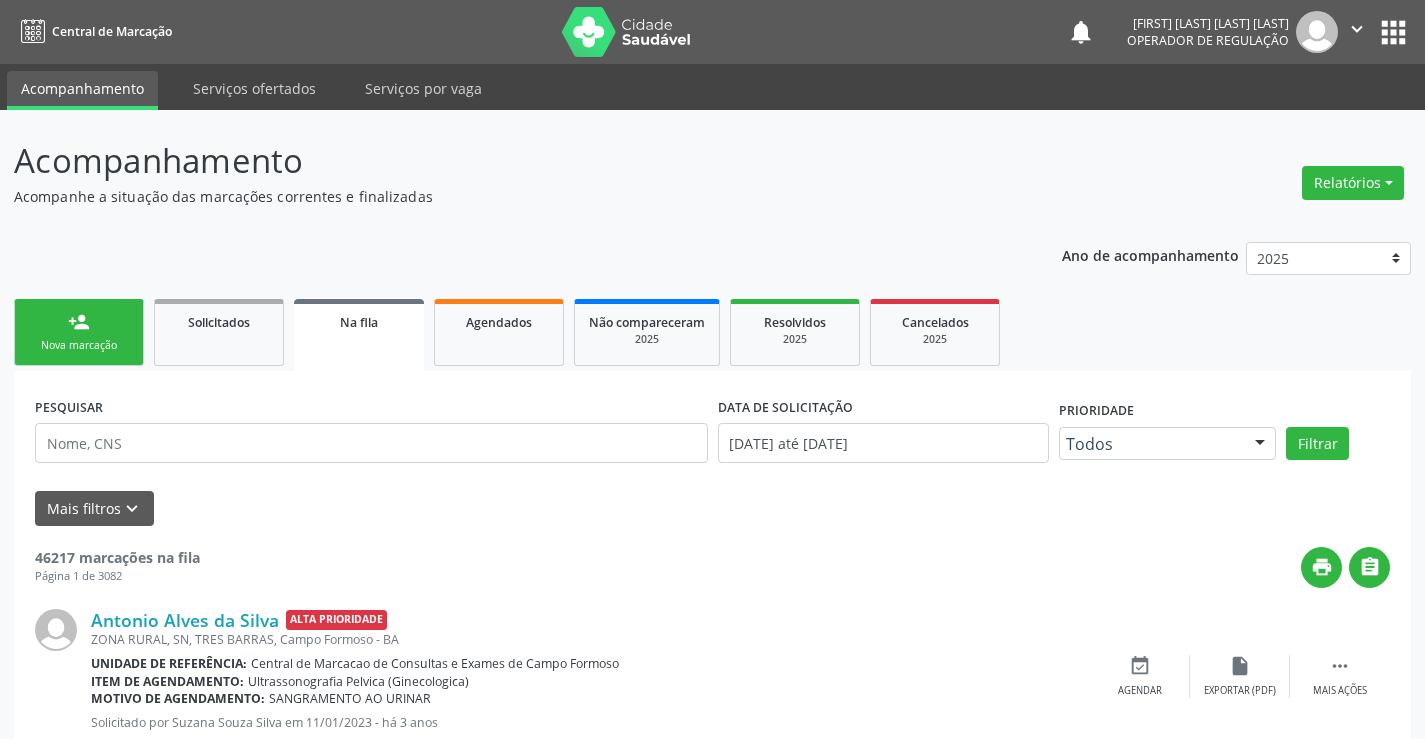 drag, startPoint x: 93, startPoint y: 335, endPoint x: 119, endPoint y: 323, distance: 28.635643 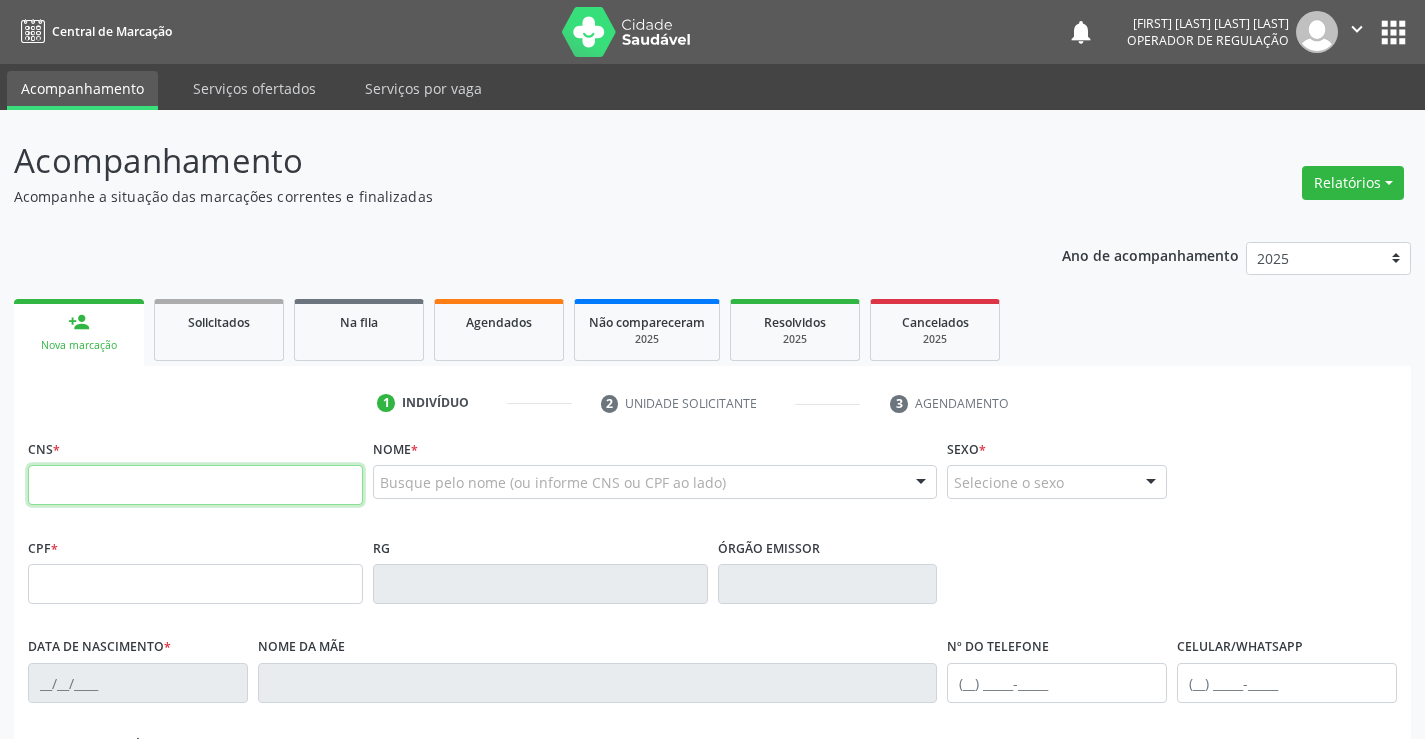 click at bounding box center (195, 485) 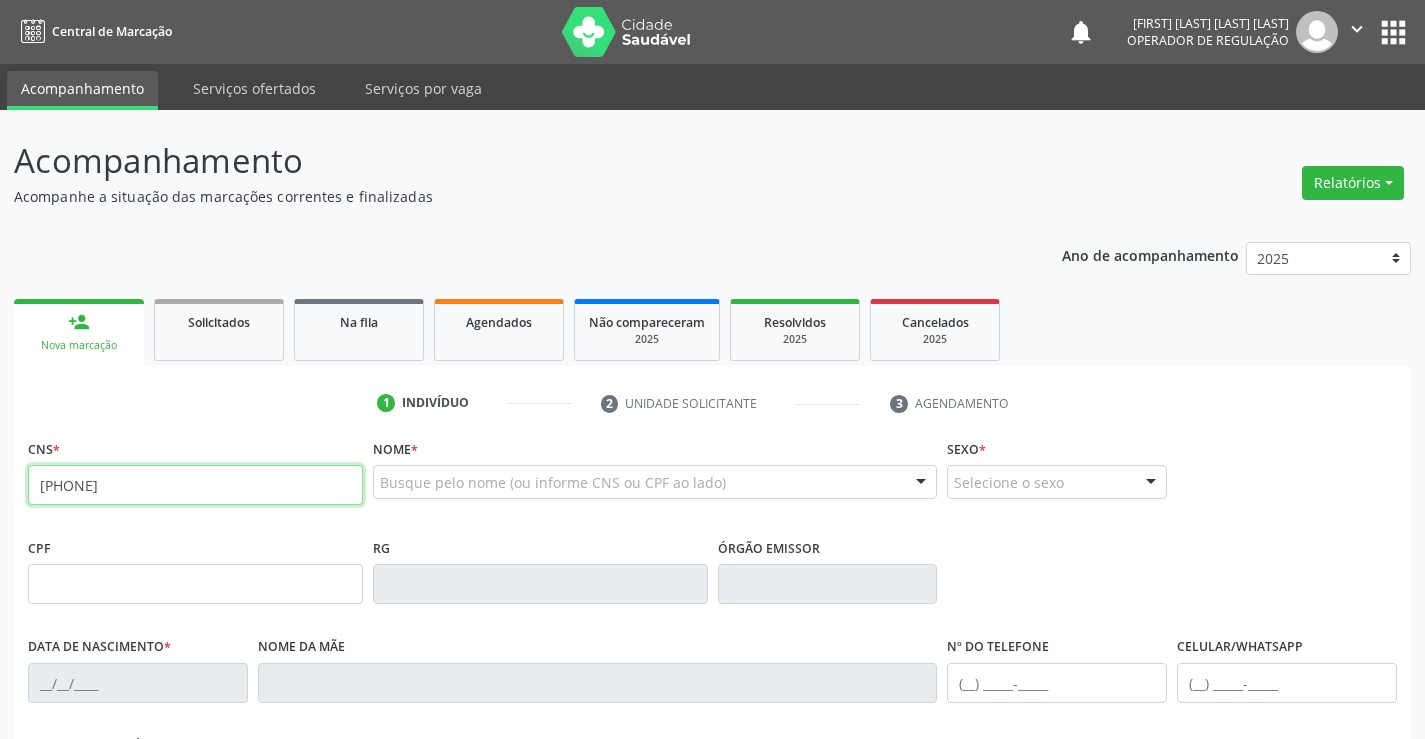 type on "704 8070 4211 2741" 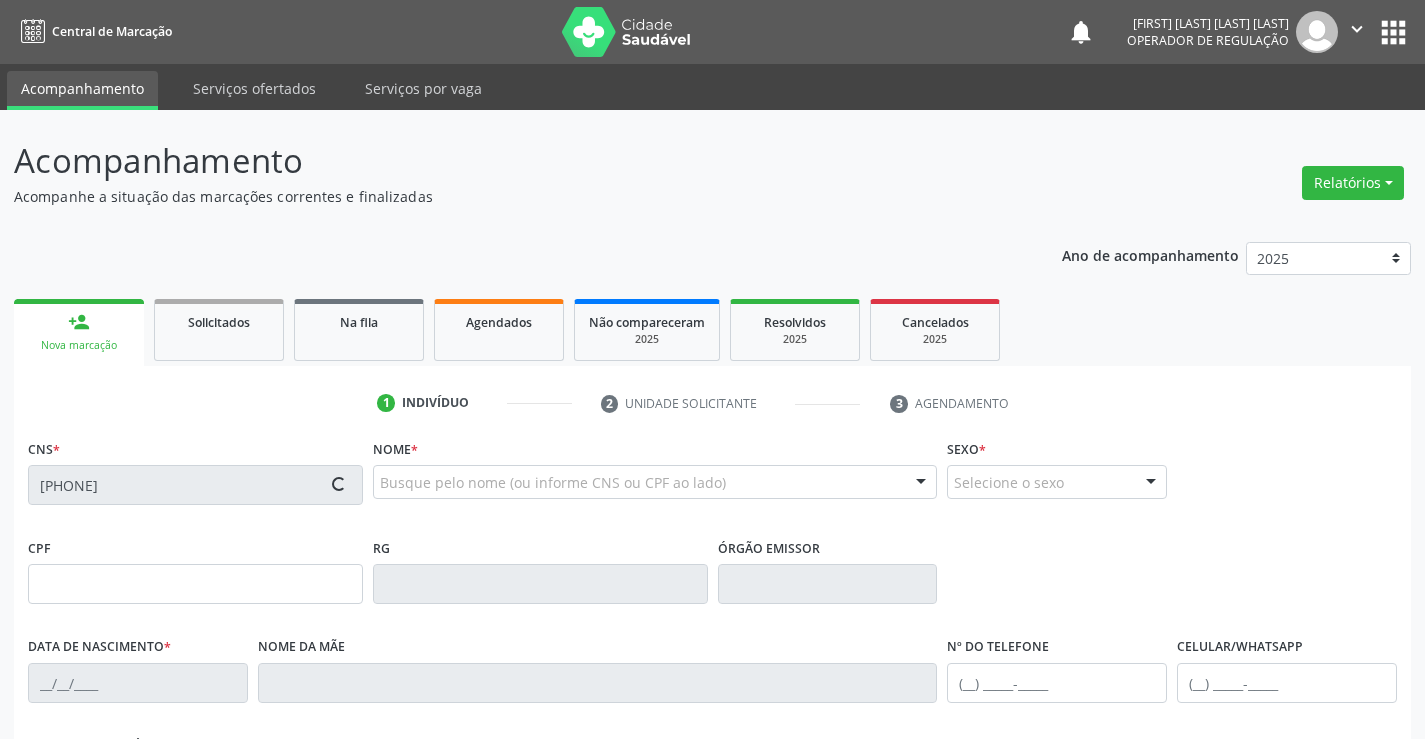 type on "1265373051" 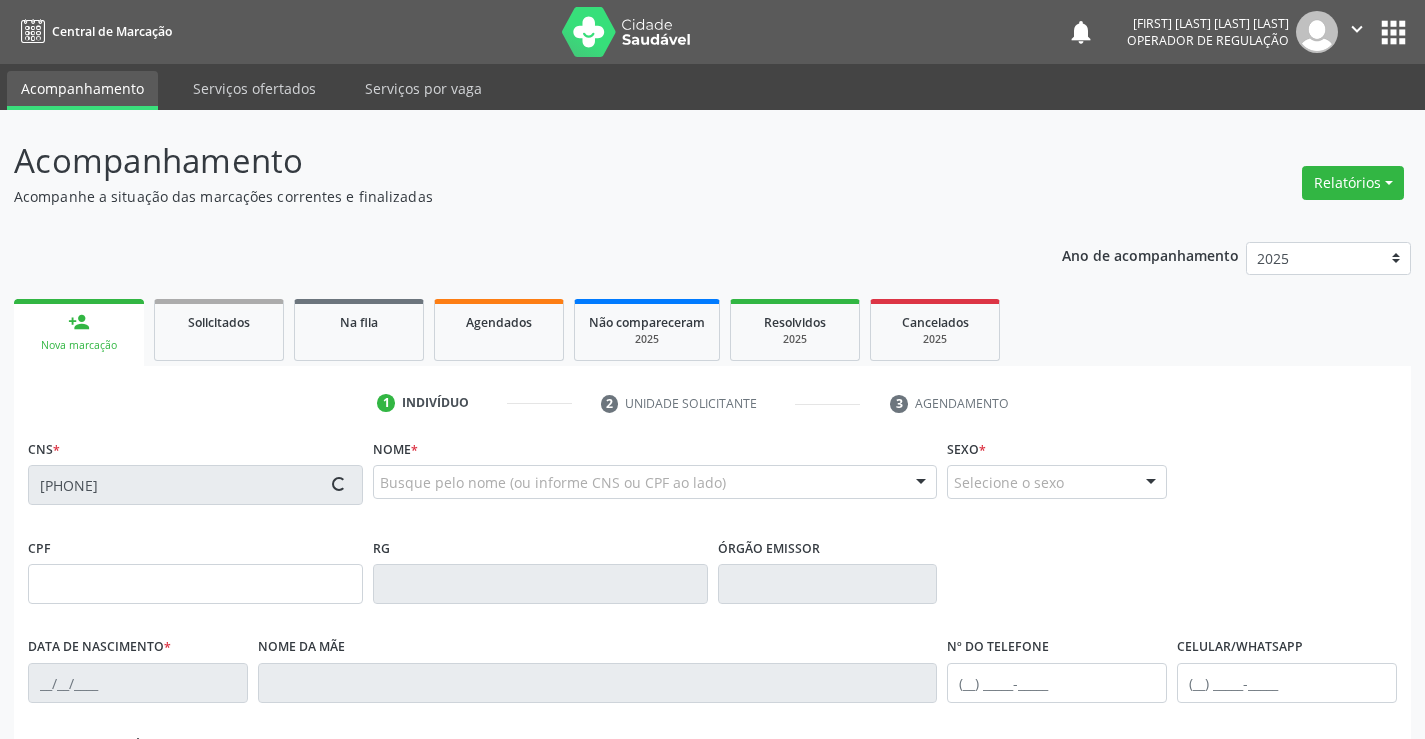 type on "18/10/1987" 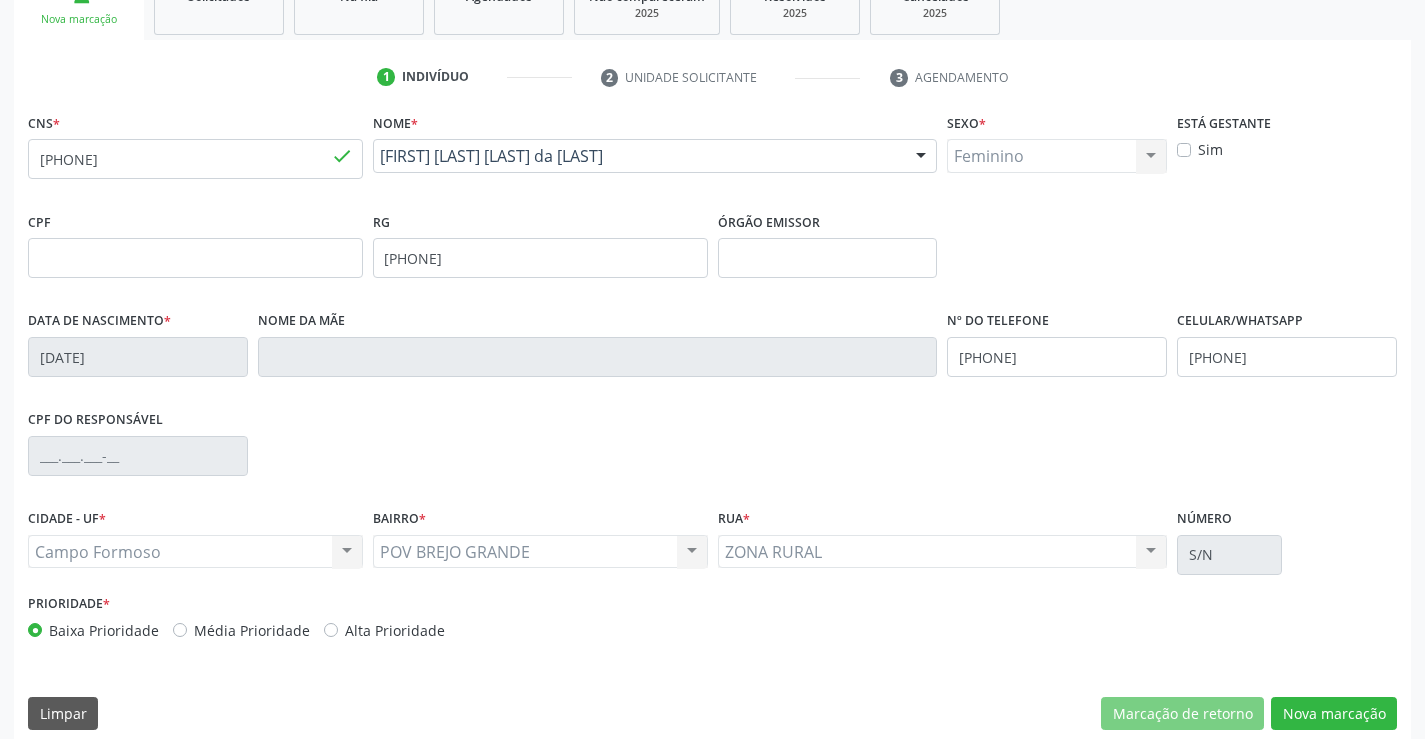 scroll, scrollTop: 345, scrollLeft: 0, axis: vertical 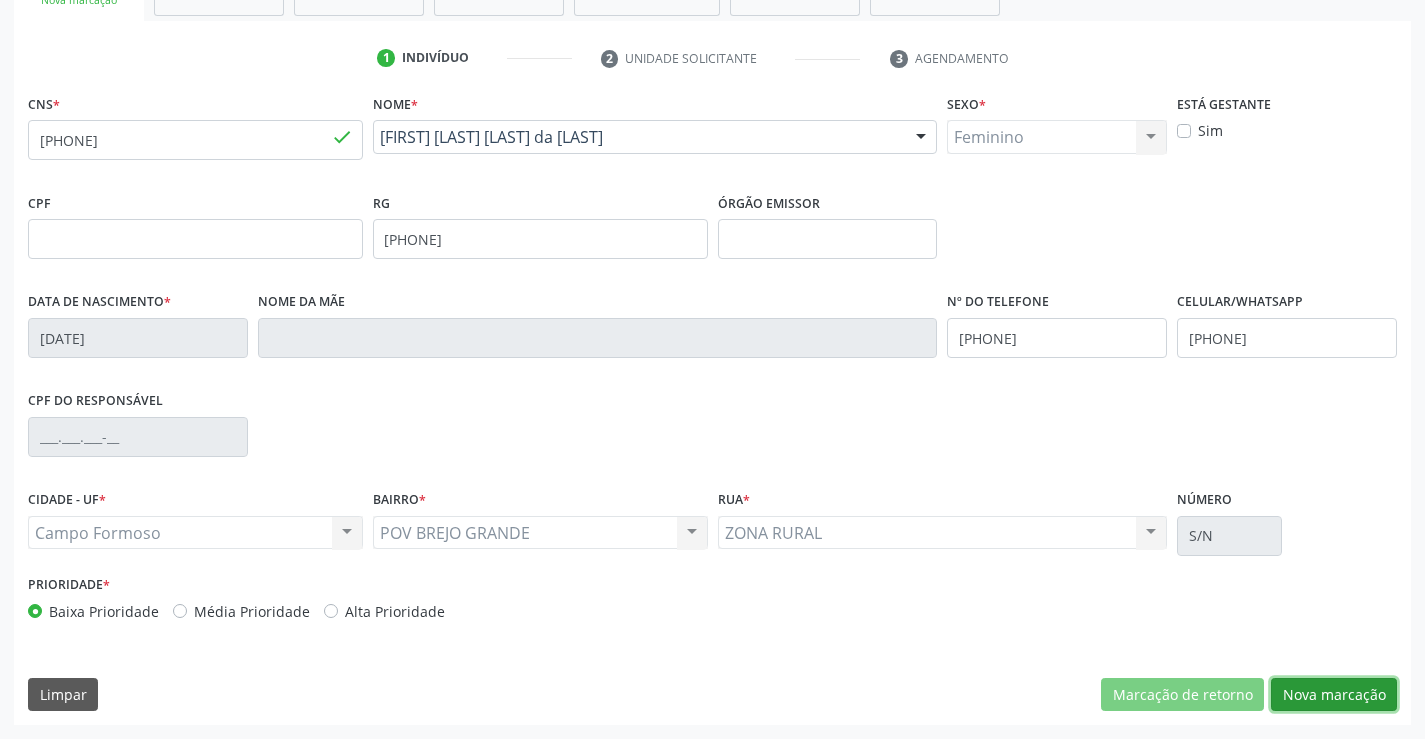 click on "Nova marcação" at bounding box center (1334, 695) 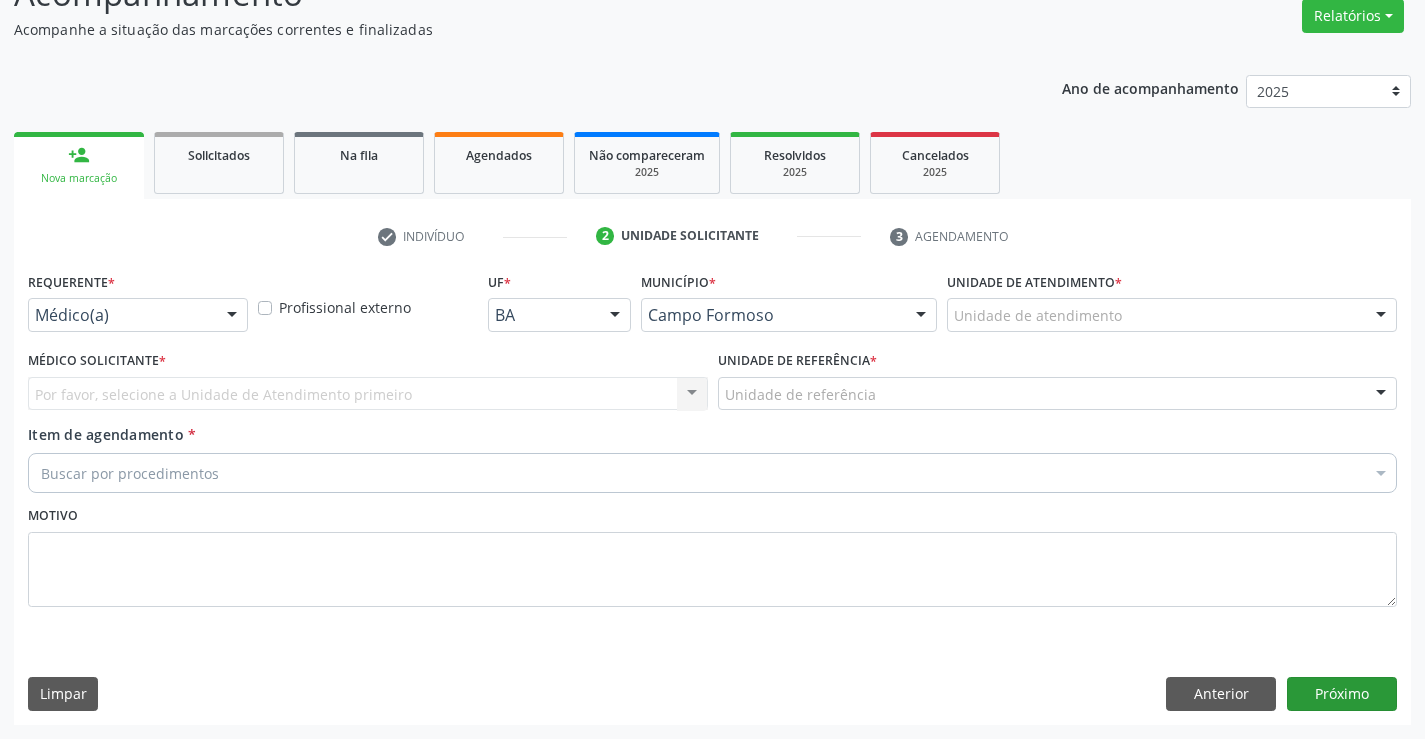 scroll, scrollTop: 167, scrollLeft: 0, axis: vertical 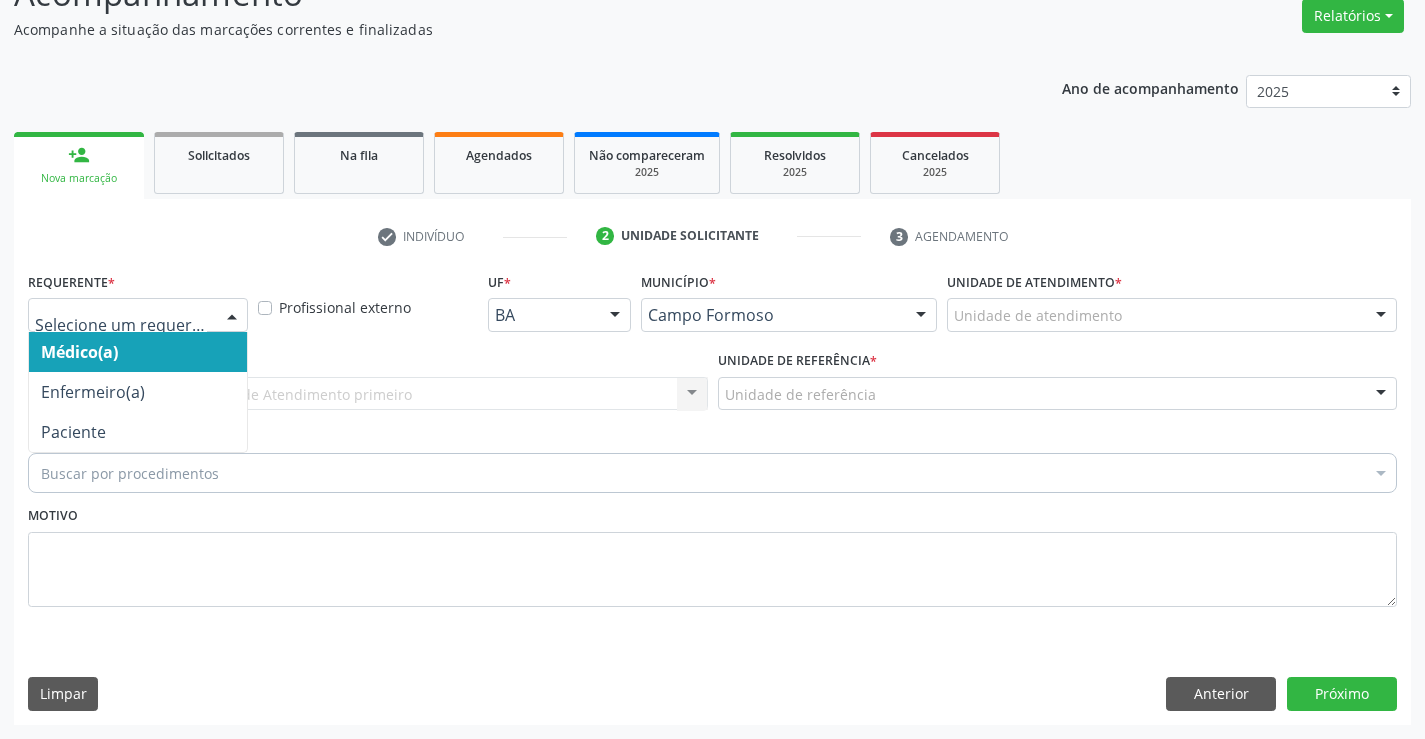 drag, startPoint x: 236, startPoint y: 317, endPoint x: 209, endPoint y: 434, distance: 120.074974 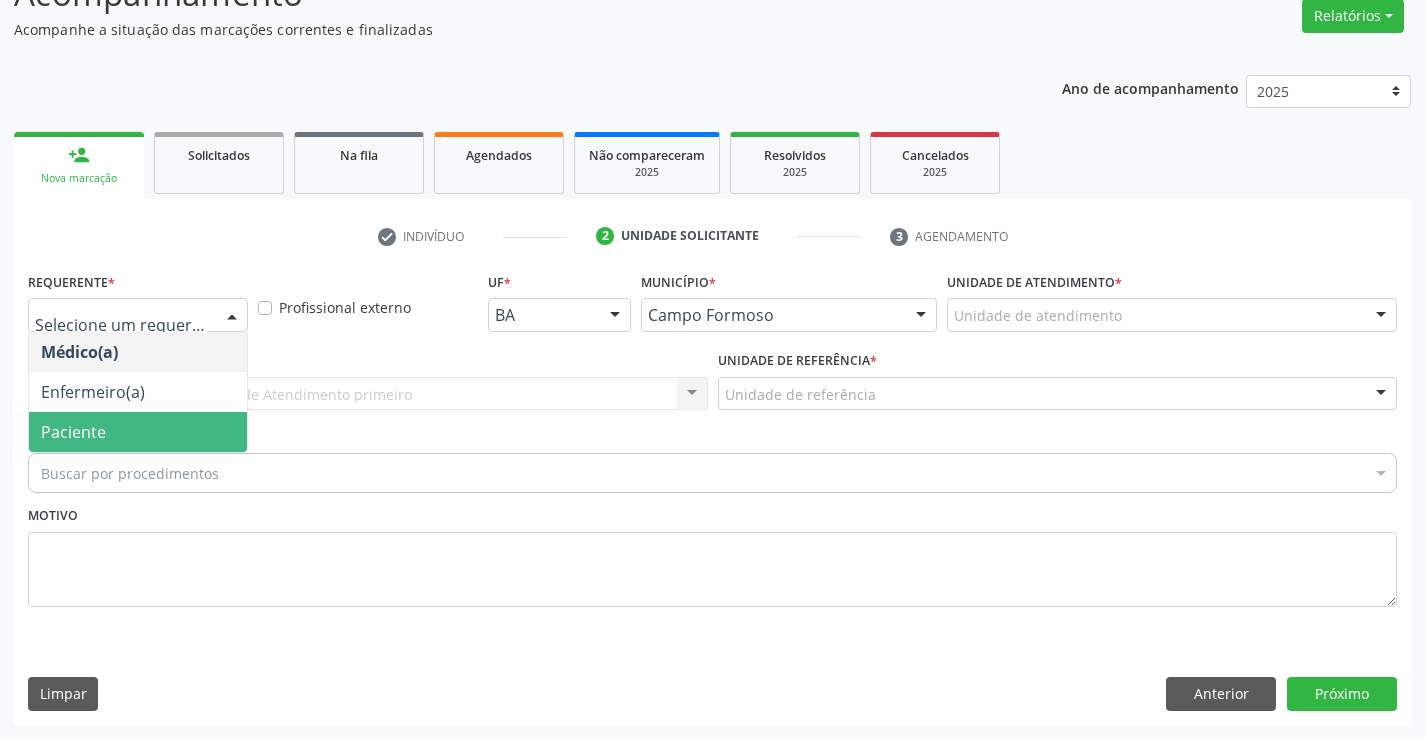 drag, startPoint x: 202, startPoint y: 437, endPoint x: 229, endPoint y: 390, distance: 54.20332 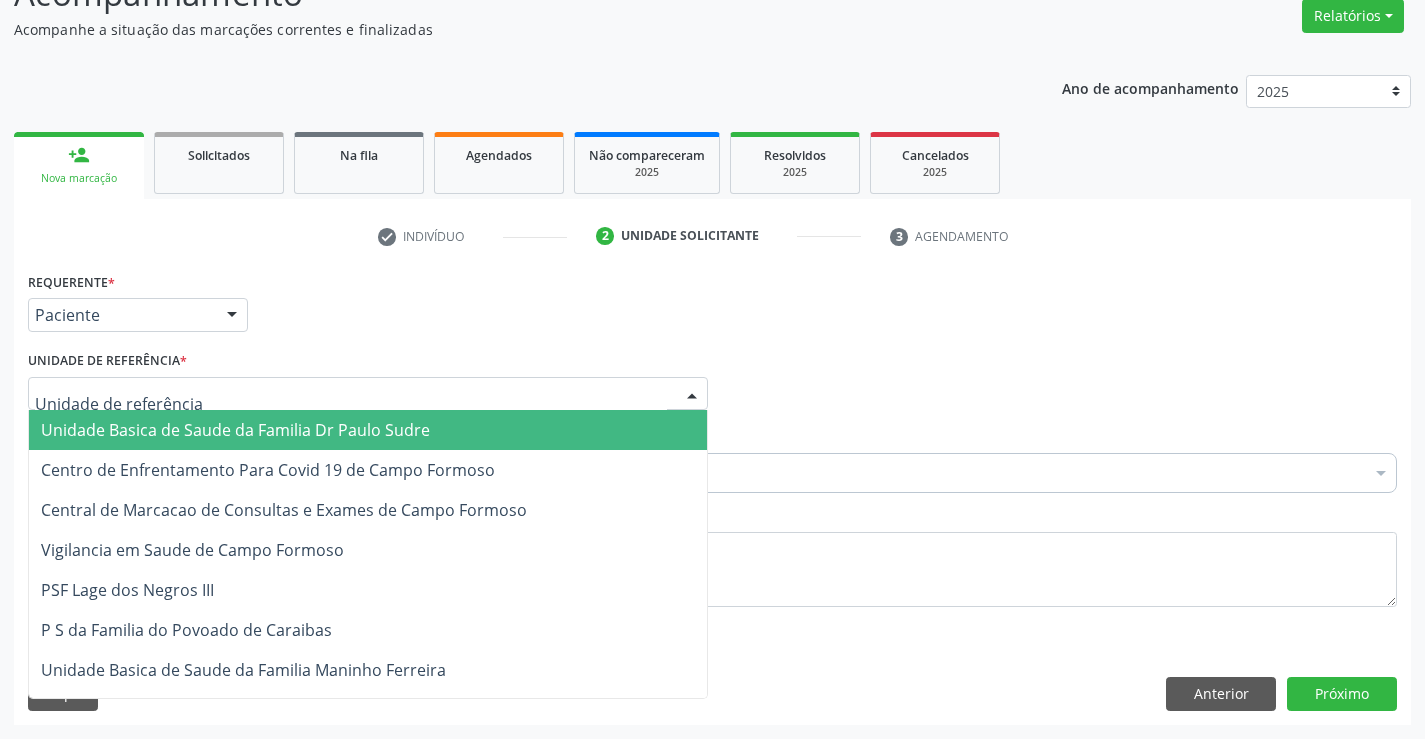 click at bounding box center (368, 394) 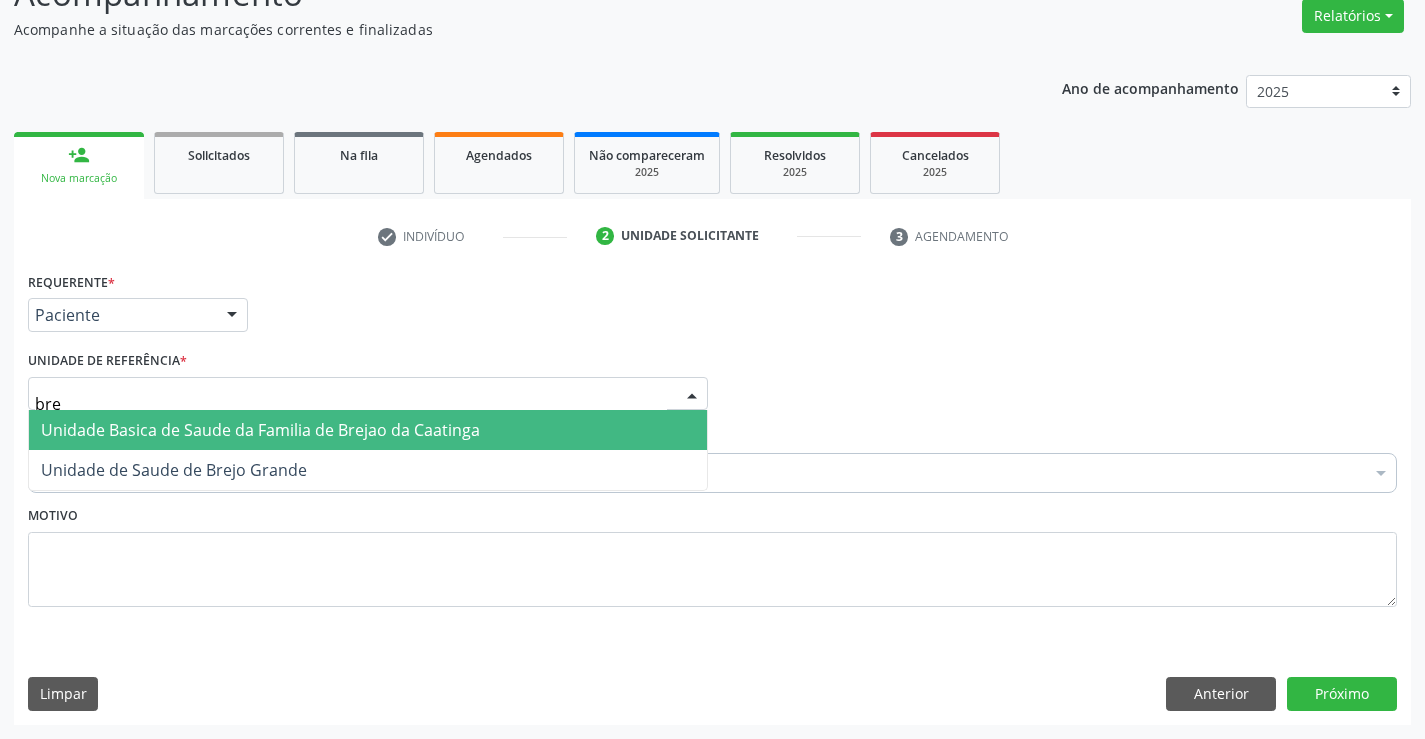 type on "brej" 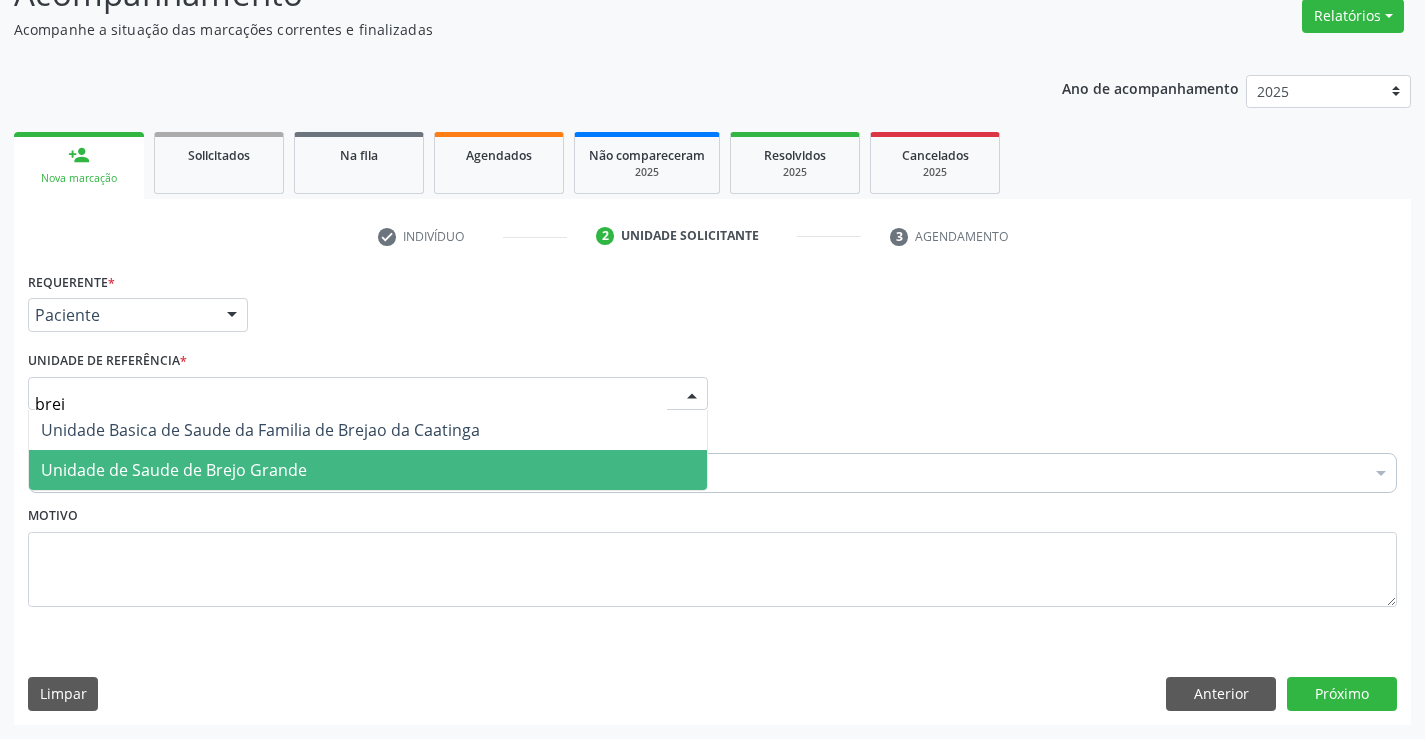 click on "Unidade de Saude de Brejo Grande" at bounding box center [174, 470] 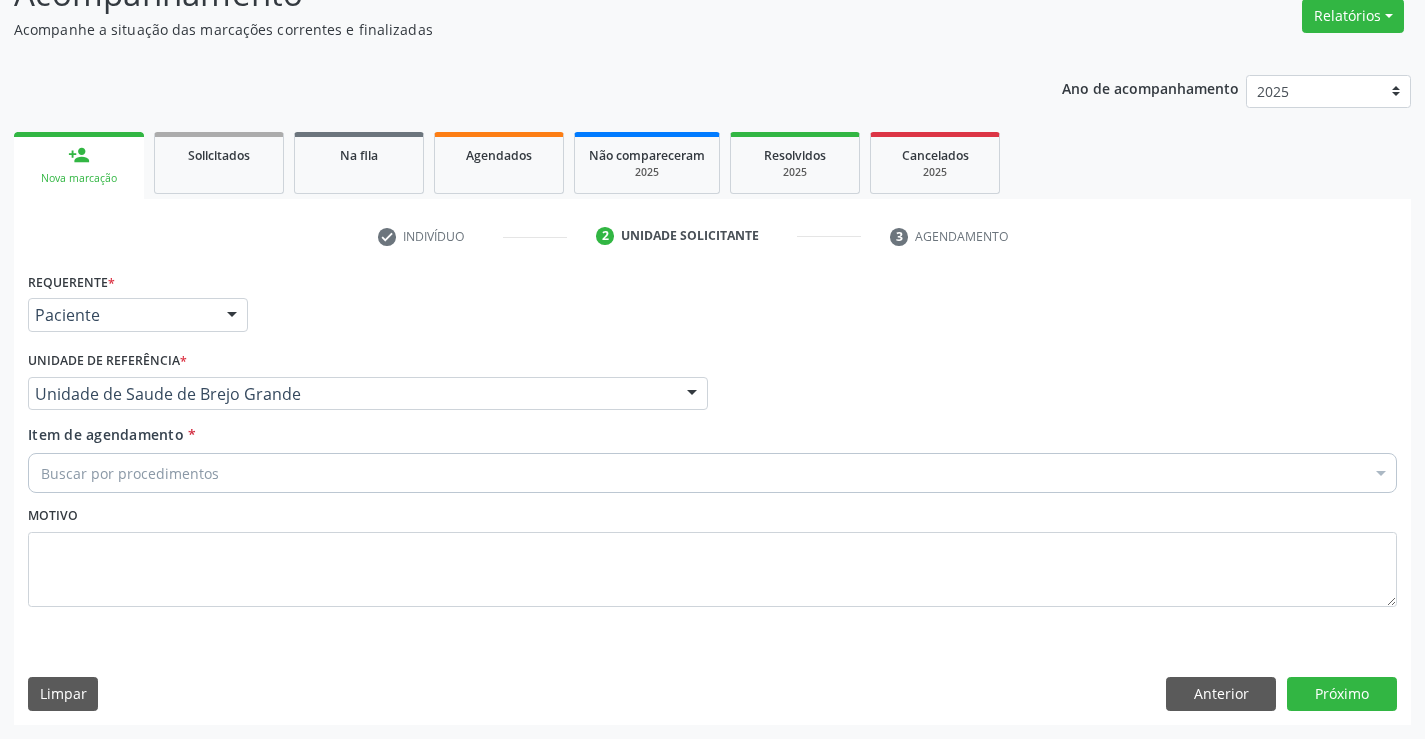 click on "Buscar por procedimentos" at bounding box center [712, 473] 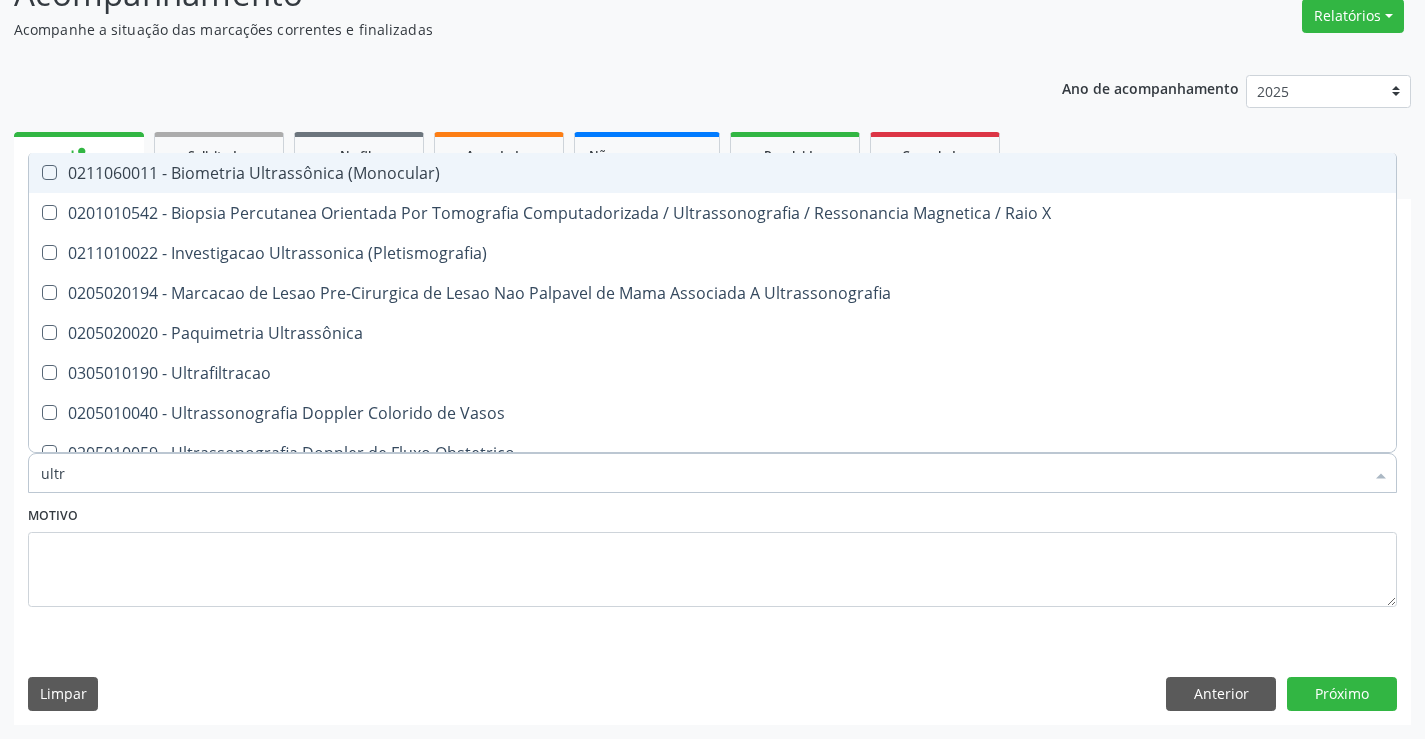 type on "ultra" 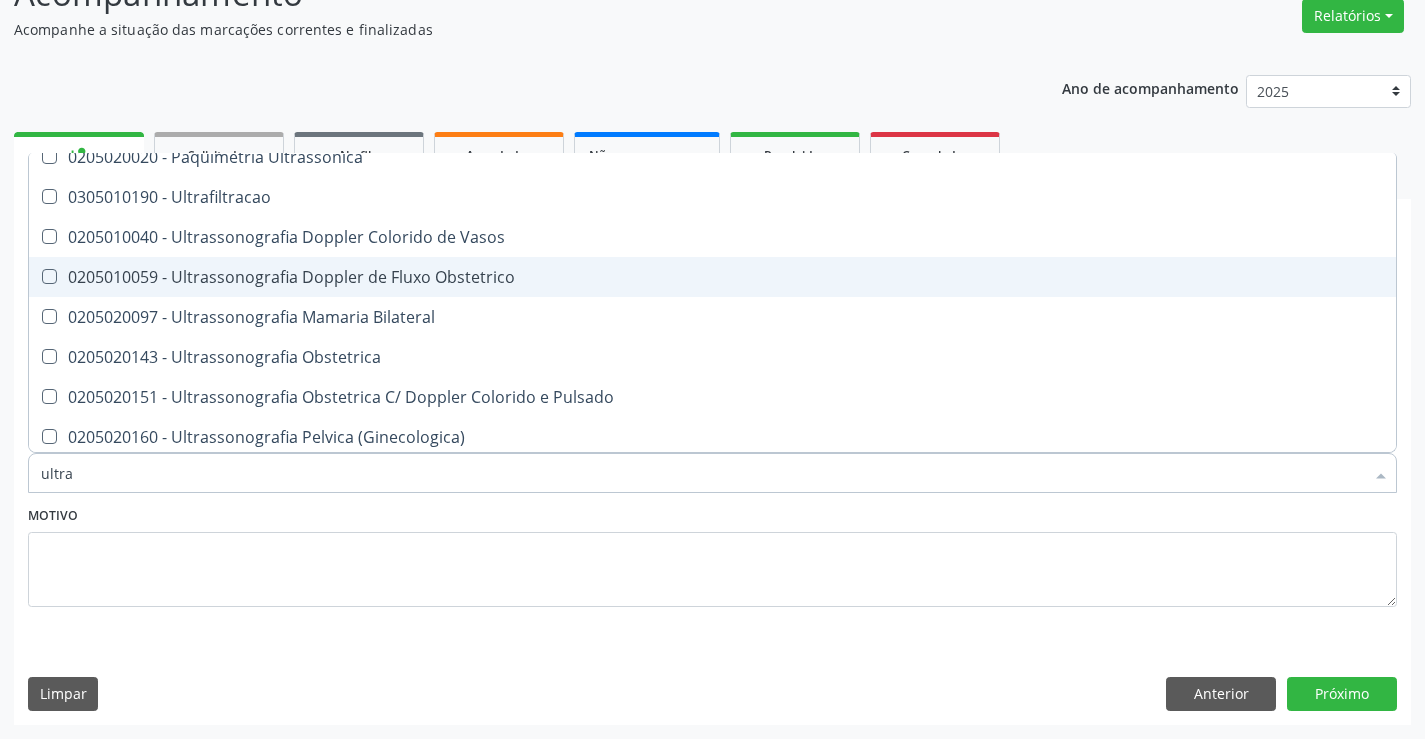 scroll, scrollTop: 200, scrollLeft: 0, axis: vertical 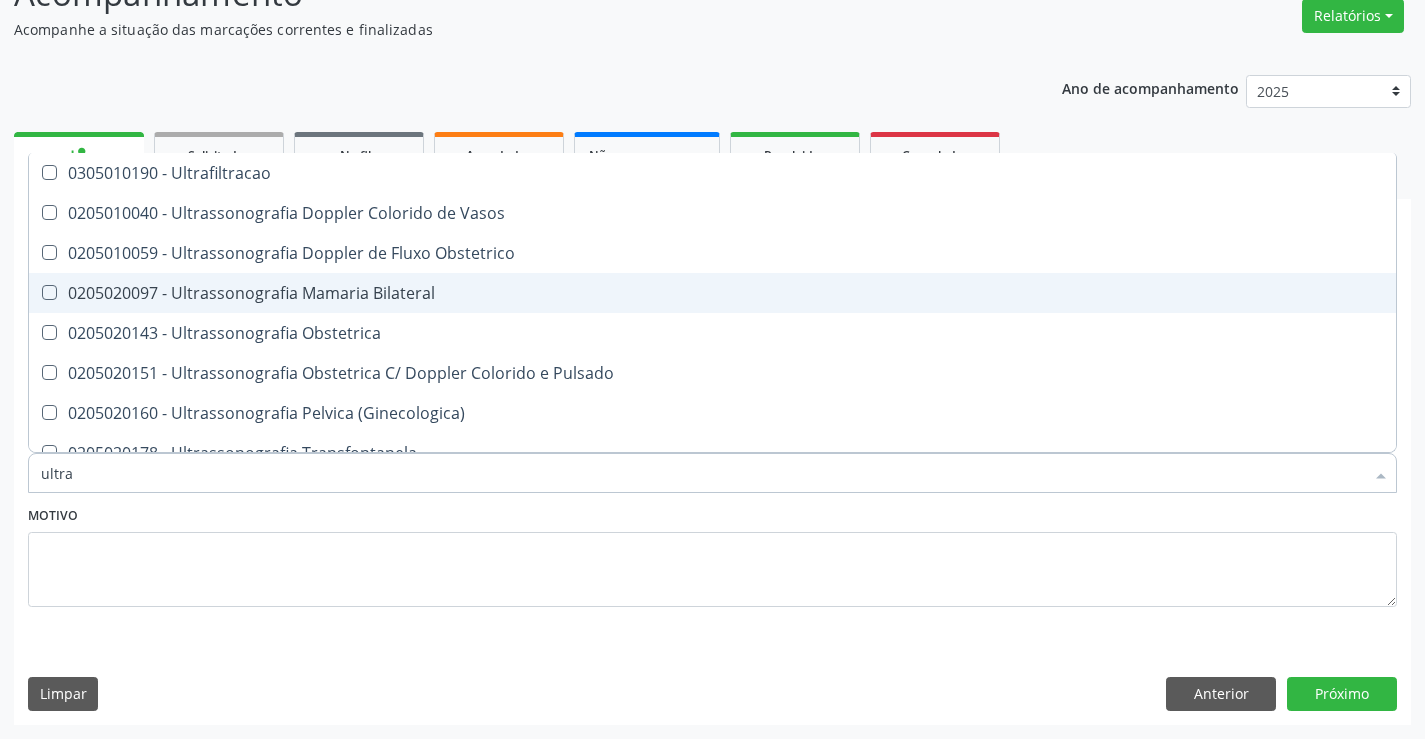 drag, startPoint x: 375, startPoint y: 296, endPoint x: 351, endPoint y: 362, distance: 70.2282 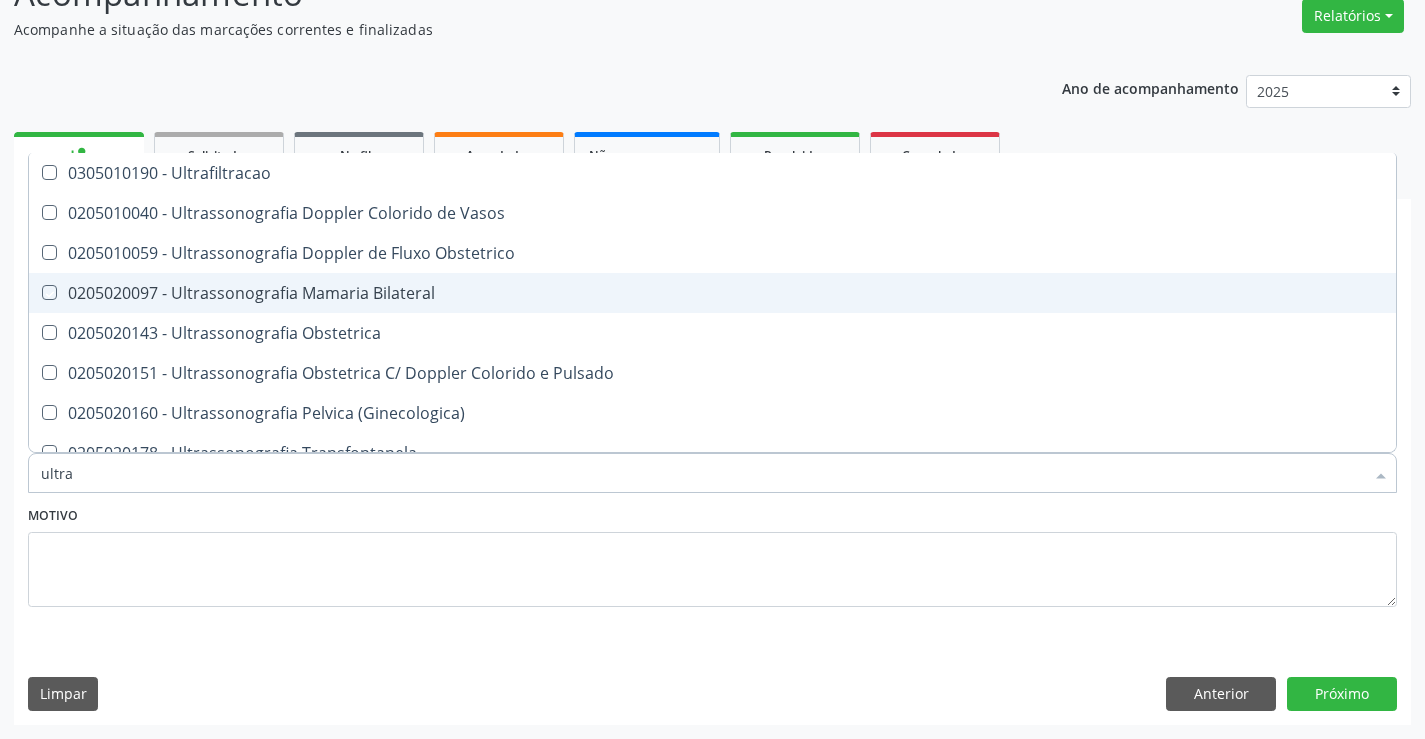 checkbox on "true" 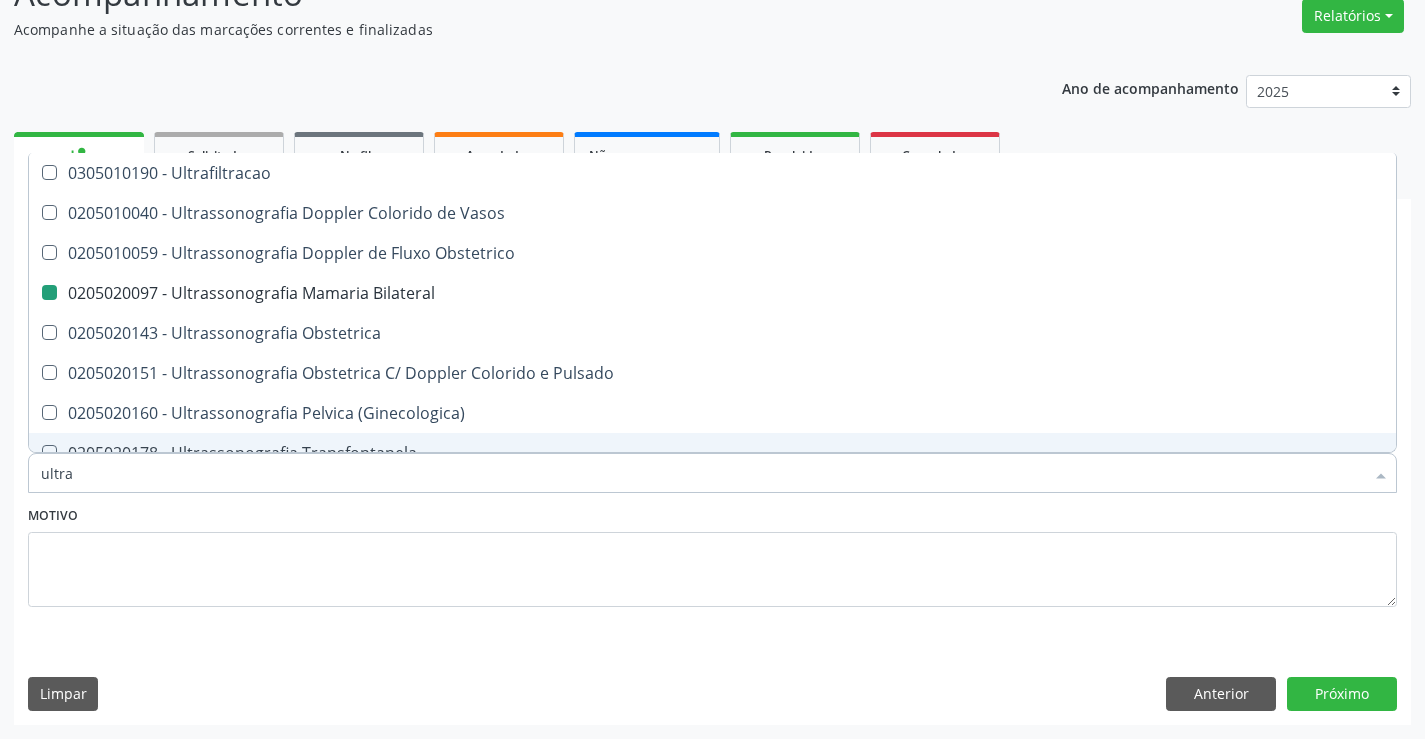 click on "Item de agendamento
*
ultra
Desfazer seleção
0211060011 - Biometria Ultrassônica (Monocular)
0201010542 - Biopsia Percutanea Orientada Por Tomografia Computadorizada / Ultrassonografia / Ressonancia Magnetica / Raio X
0211010022 - Investigacao Ultrassonica (Pletismografia)
0205020194 - Marcacao de Lesao Pre-Cirurgica de Lesao Nao Palpavel de Mama Associada A Ultrassonografia
0205020020 - Paquimetria Ultrassônica
0305010190 - Ultrafiltracao
0205010040 - Ultrassonografia Doppler Colorido de Vasos
0205010059 - Ultrassonografia Doppler de Fluxo Obstetrico
0205020097 - Ultrassonografia Mamaria Bilateral
0205020143 - Ultrassonografia Obstetrica
0205020151 - Ultrassonografia Obstetrica C/ Doppler Colorido e Pulsado
0205020160 - Ultrassonografia Pelvica (Ginecologica)" at bounding box center (712, 462) 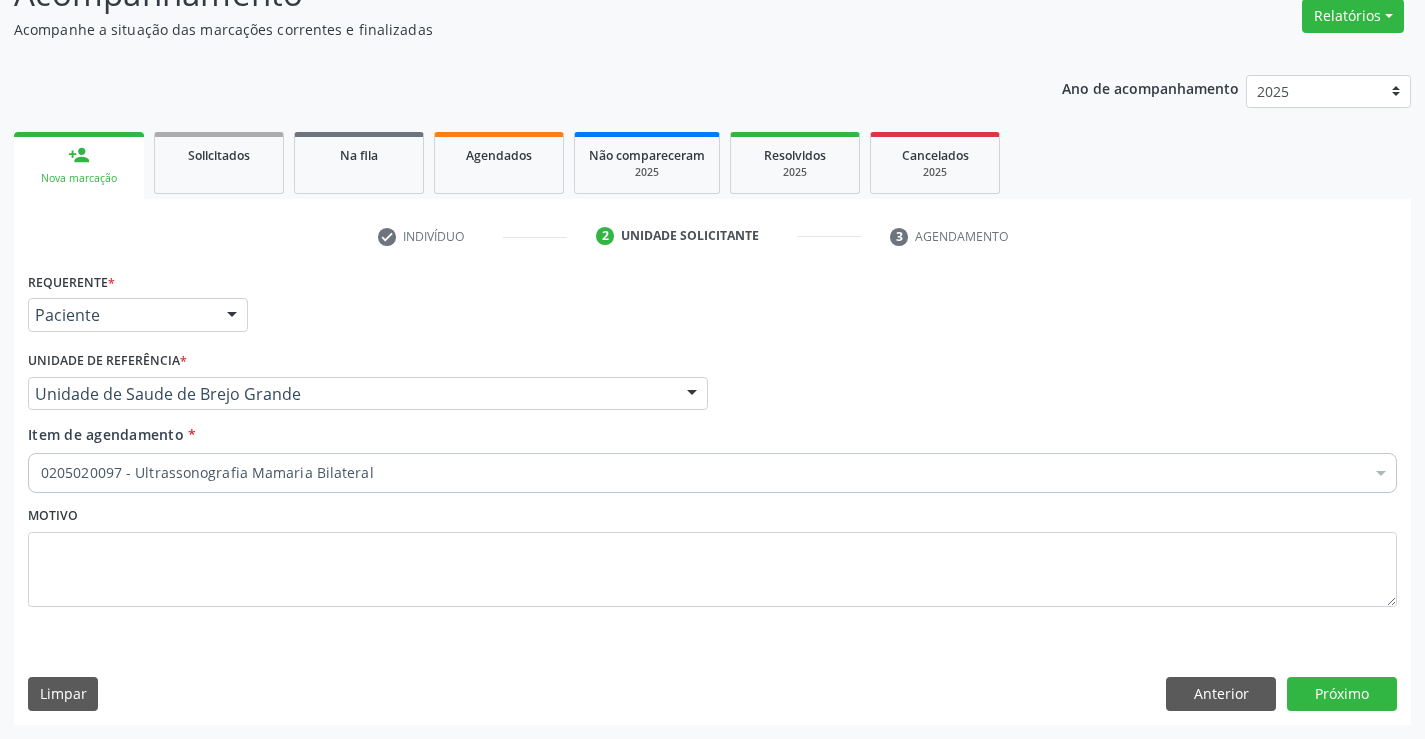 scroll, scrollTop: 0, scrollLeft: 0, axis: both 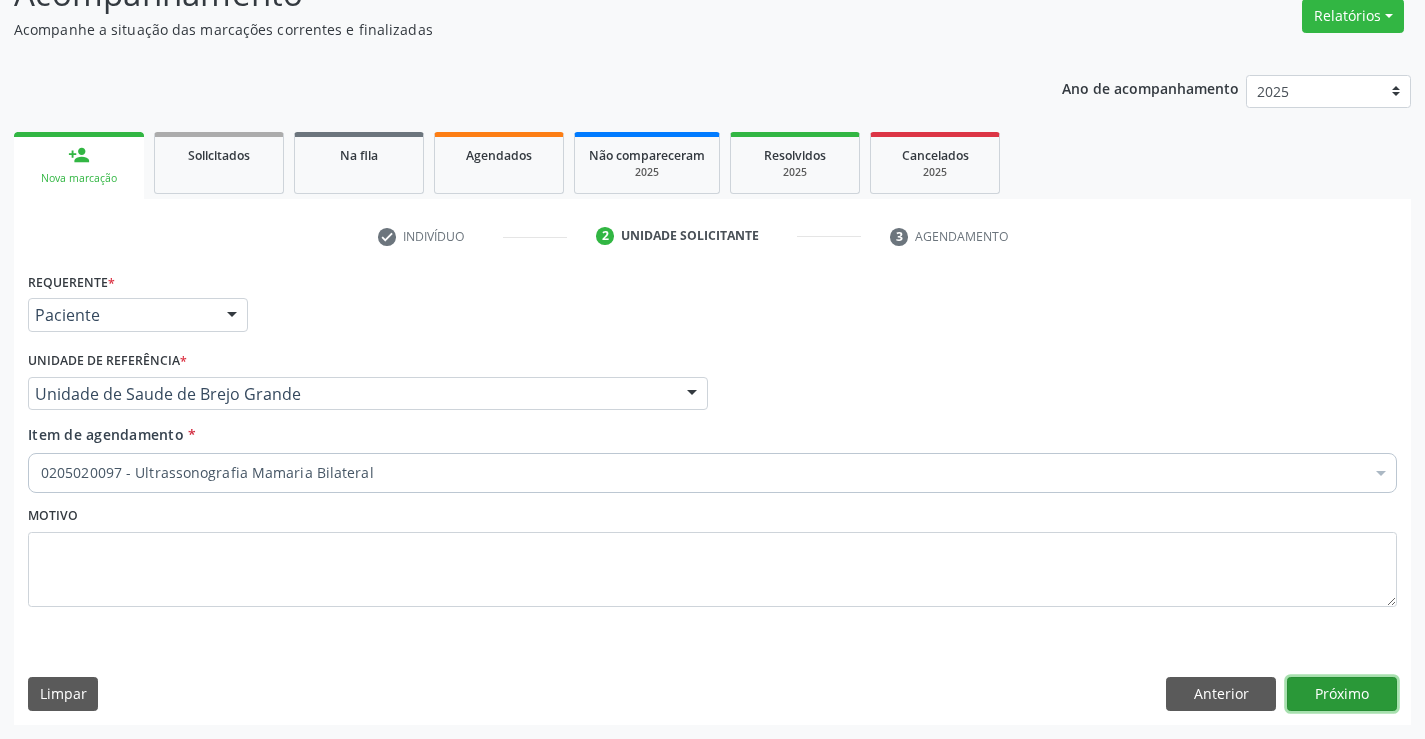 click on "Próximo" at bounding box center (1342, 694) 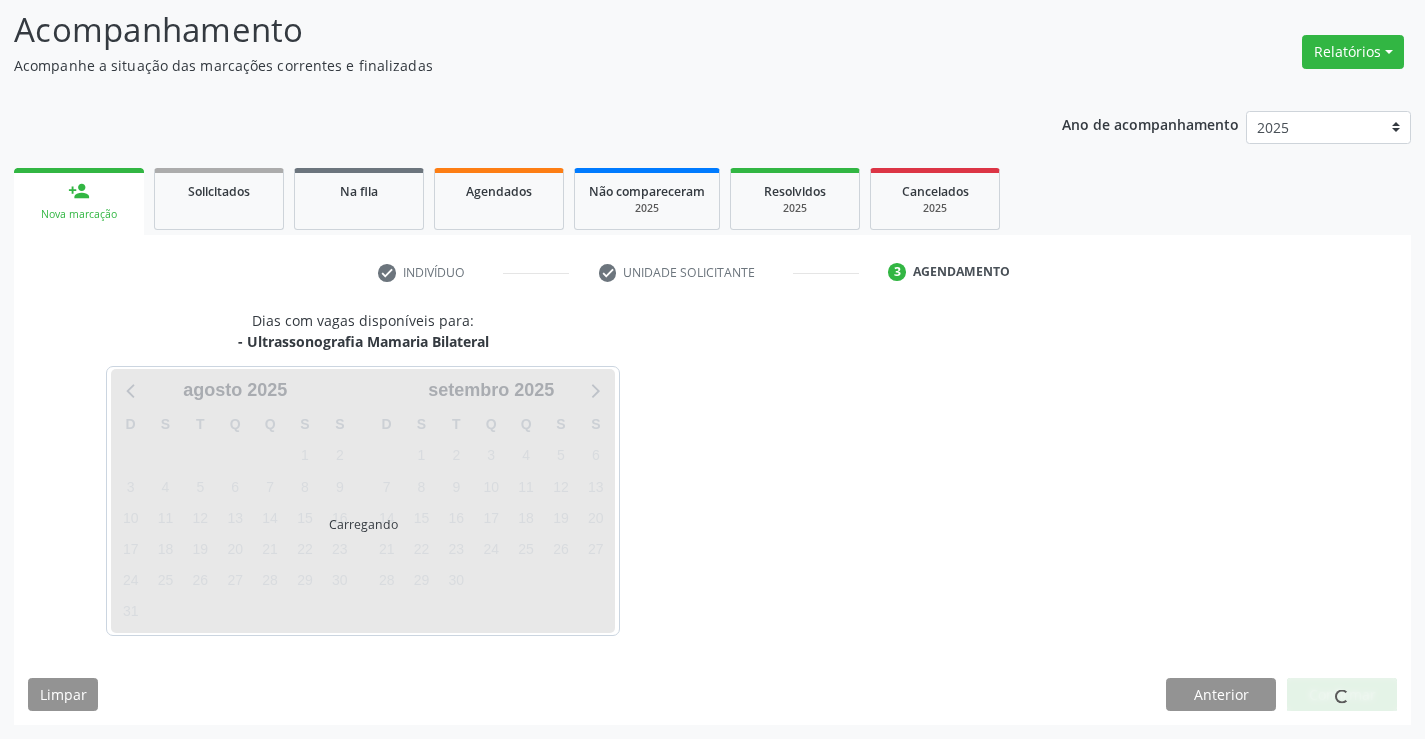 scroll, scrollTop: 131, scrollLeft: 0, axis: vertical 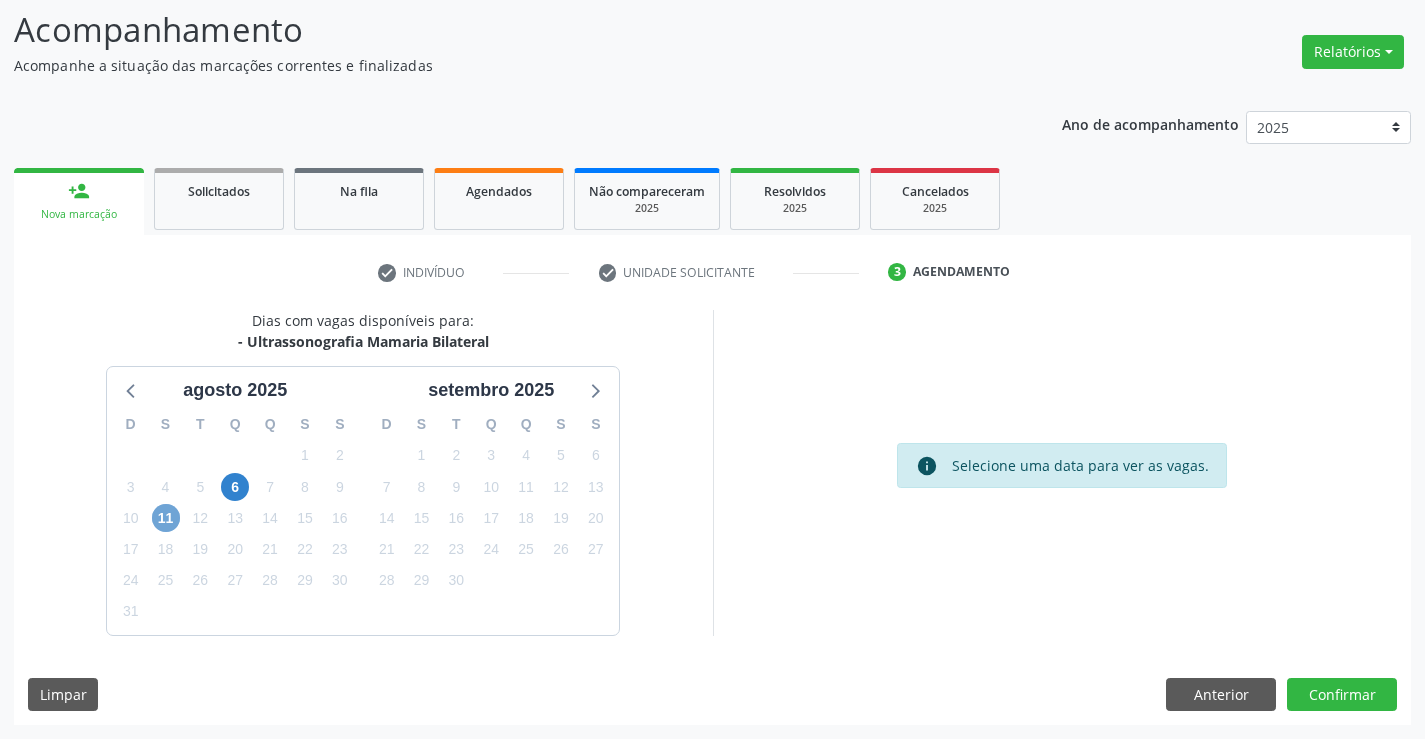 drag, startPoint x: 166, startPoint y: 513, endPoint x: 177, endPoint y: 512, distance: 11.045361 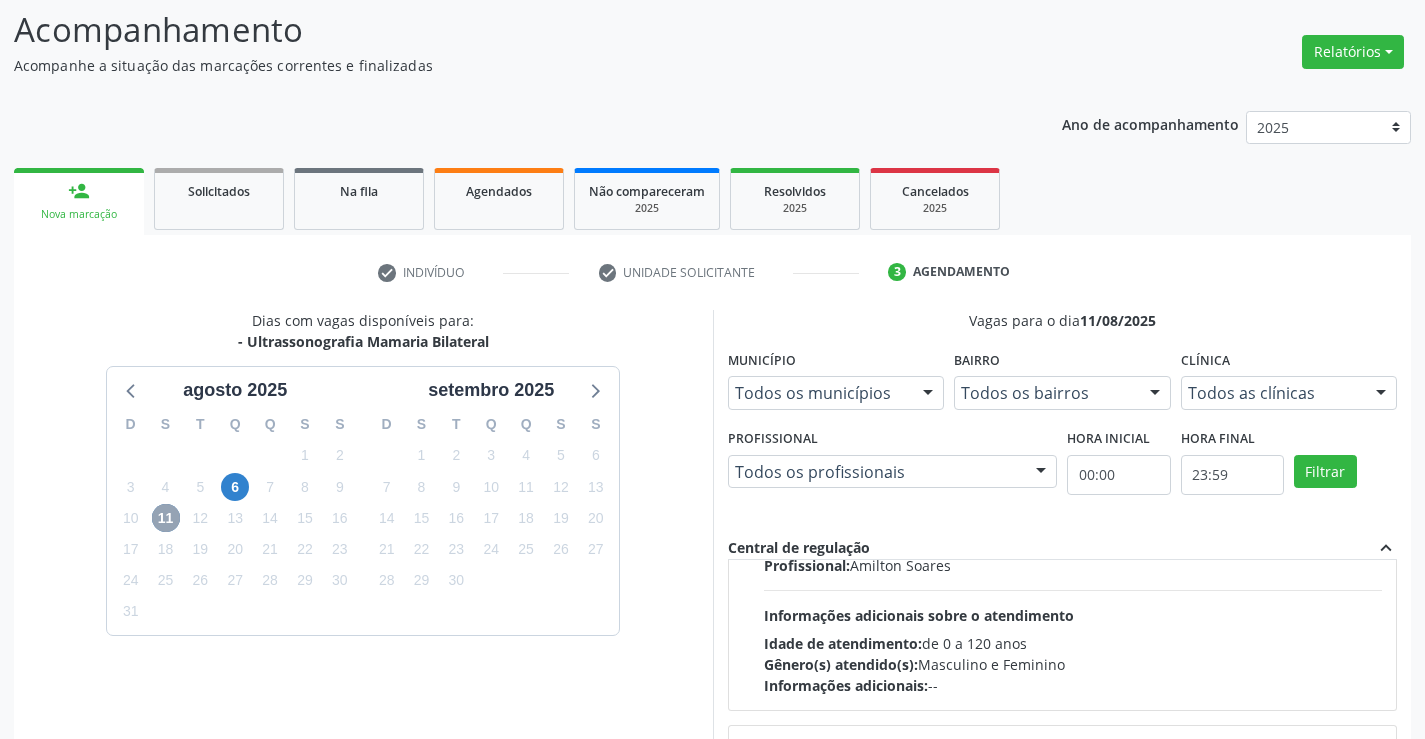 scroll, scrollTop: 300, scrollLeft: 0, axis: vertical 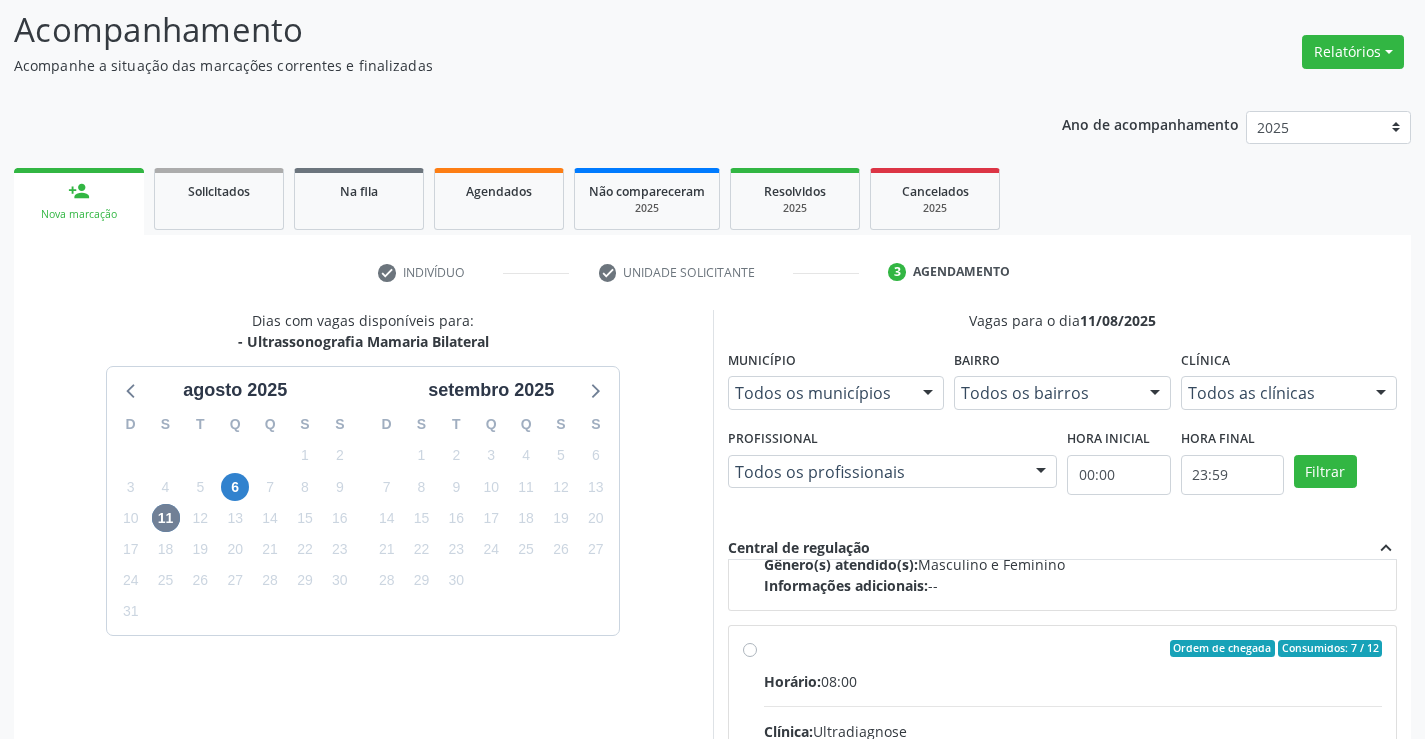 click on "Ordem de chegada
Consumidos: 7 / 12
Horário:   08:00
Clínica:  Ultradiagnose
Rede:
--
Endereço:   nº S/N, Centro, Campo Formoso - BA
Telefone:   (74) 36452857
Profissional:
Alciole Mendes Muritiba
Informações adicionais sobre o atendimento
Idade de atendimento:
de 0 a 120 anos
Gênero(s) atendido(s):
Masculino e Feminino
Informações adicionais:
--" at bounding box center (1073, 793) 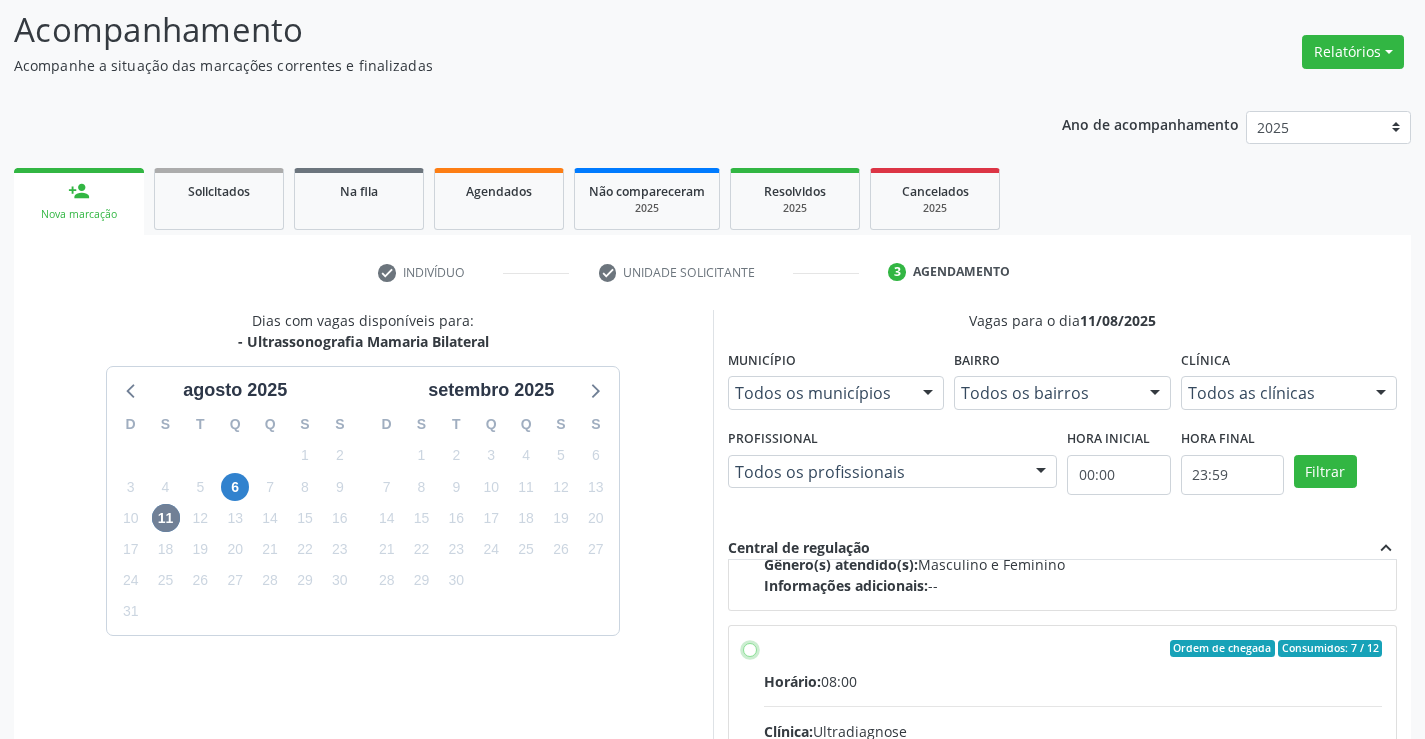 click on "Ordem de chegada
Consumidos: 7 / 12
Horário:   08:00
Clínica:  Ultradiagnose
Rede:
--
Endereço:   nº S/N, Centro, Campo Formoso - BA
Telefone:   (74) 36452857
Profissional:
Alciole Mendes Muritiba
Informações adicionais sobre o atendimento
Idade de atendimento:
de 0 a 120 anos
Gênero(s) atendido(s):
Masculino e Feminino
Informações adicionais:
--" at bounding box center [750, 649] 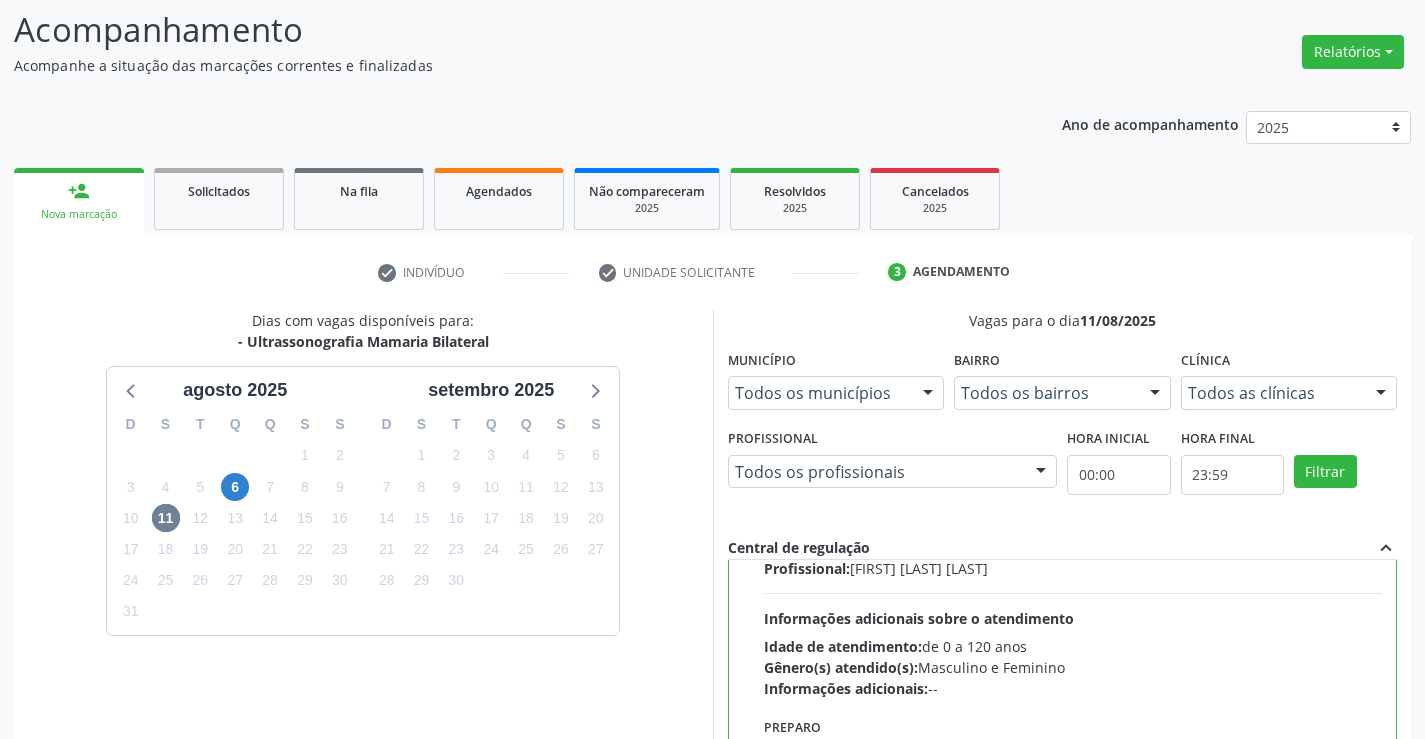 scroll, scrollTop: 800, scrollLeft: 0, axis: vertical 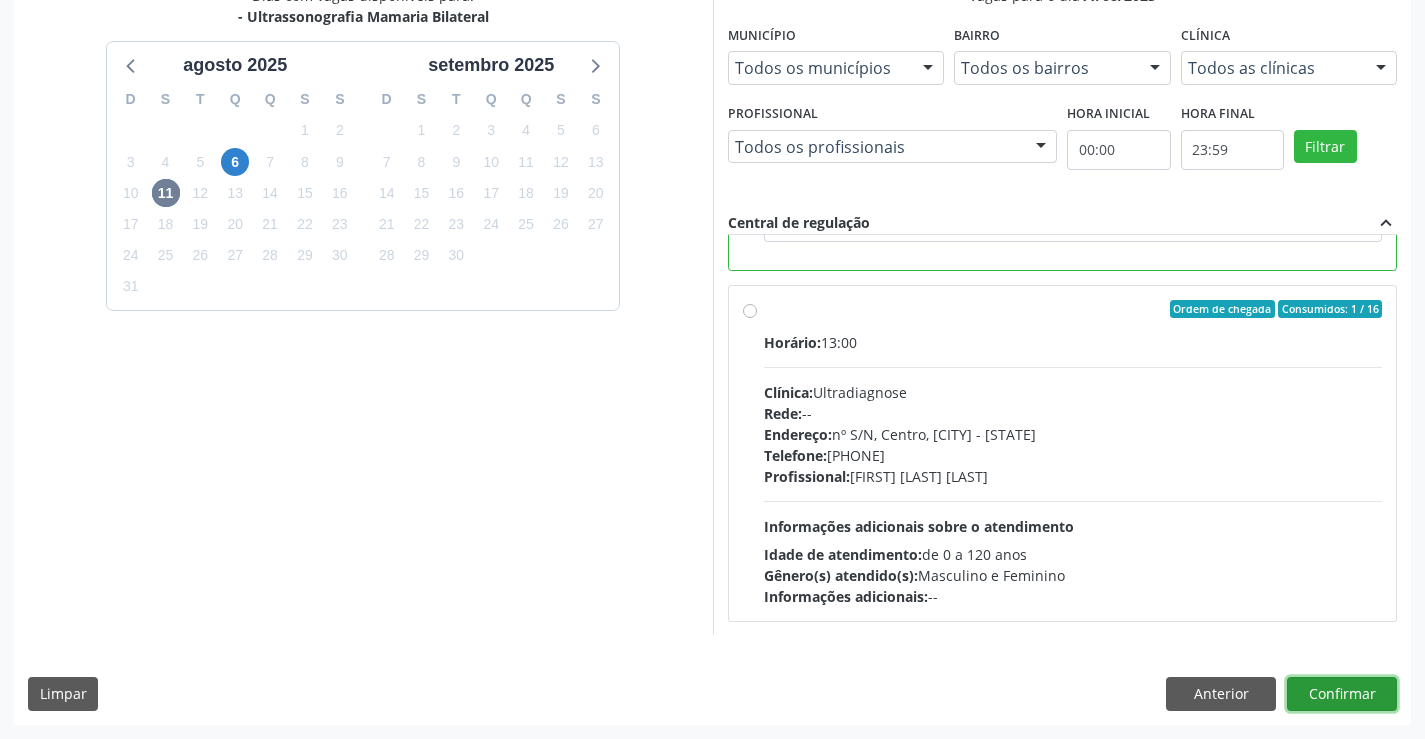 click on "Confirmar" at bounding box center (1342, 694) 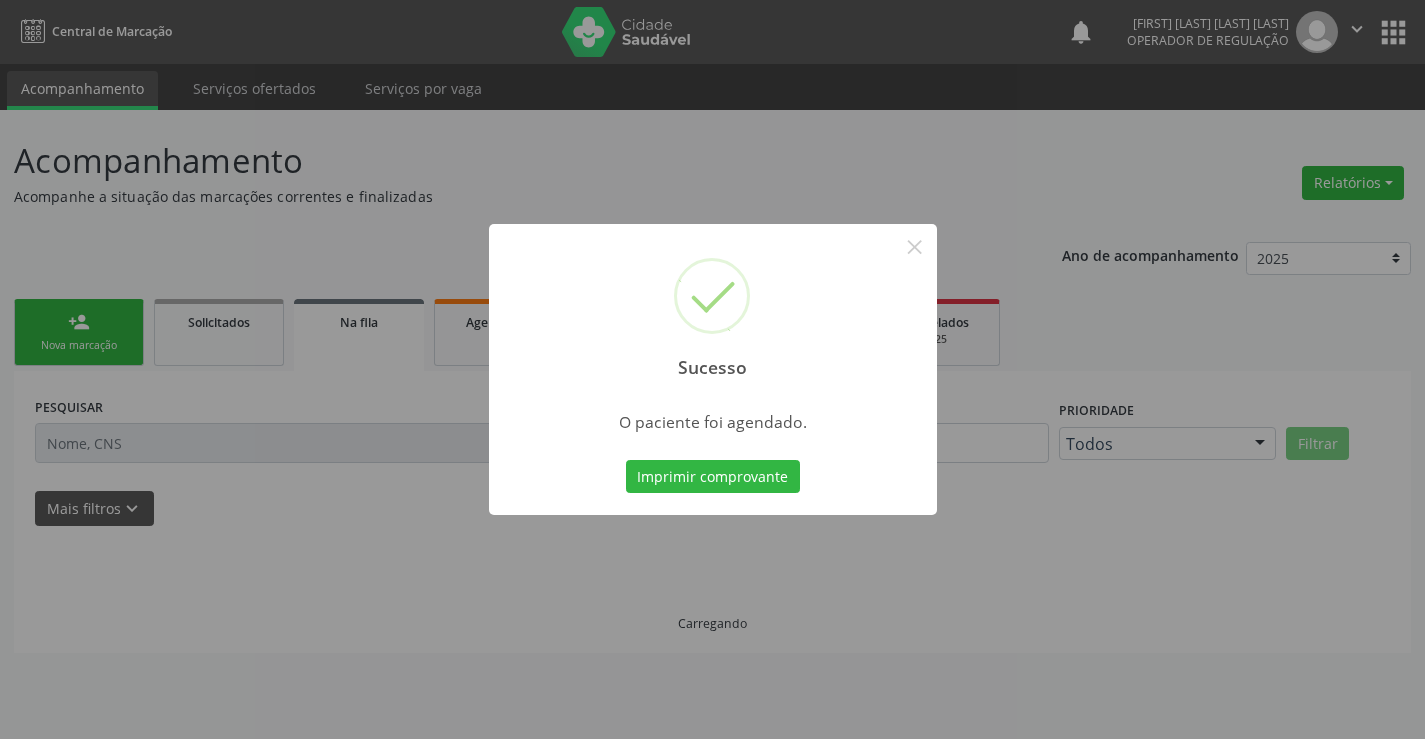 scroll, scrollTop: 0, scrollLeft: 0, axis: both 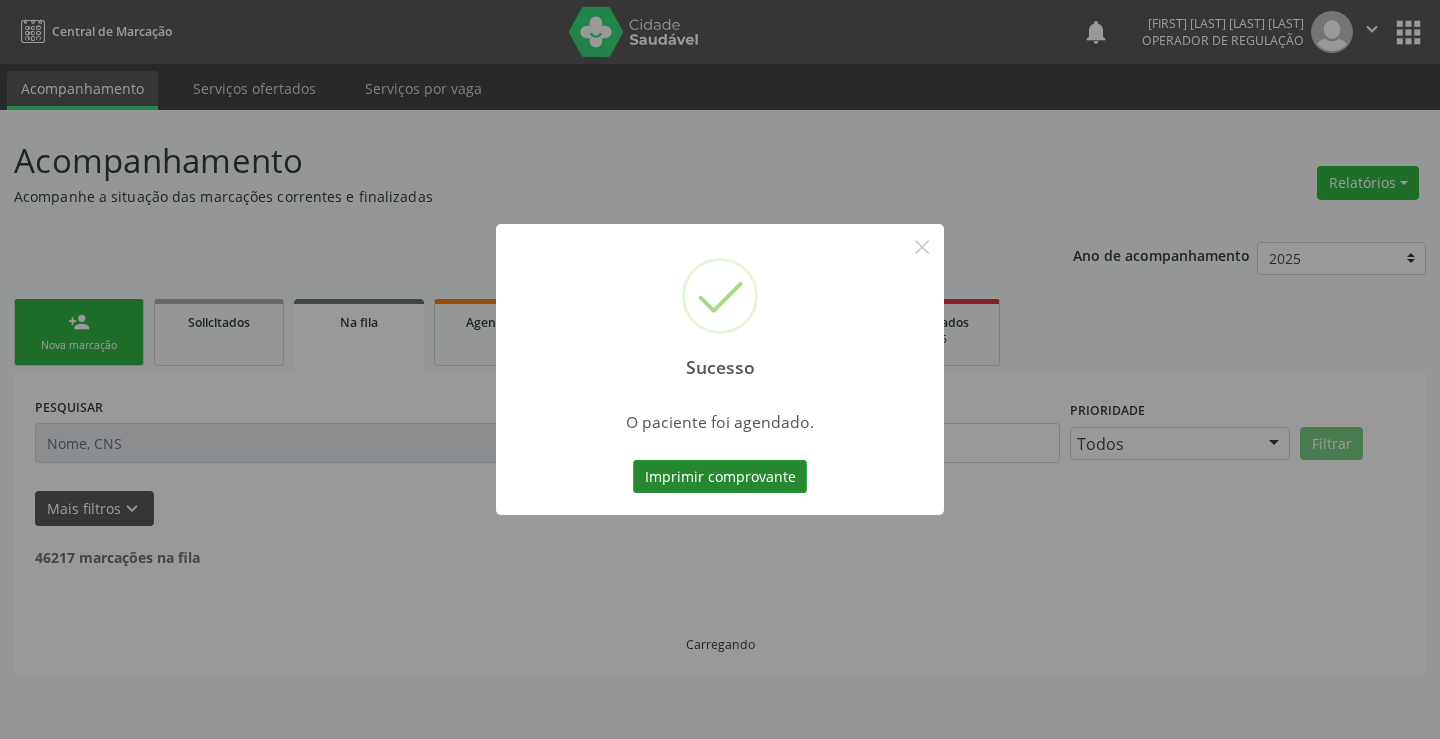 click on "Imprimir comprovante" at bounding box center [720, 477] 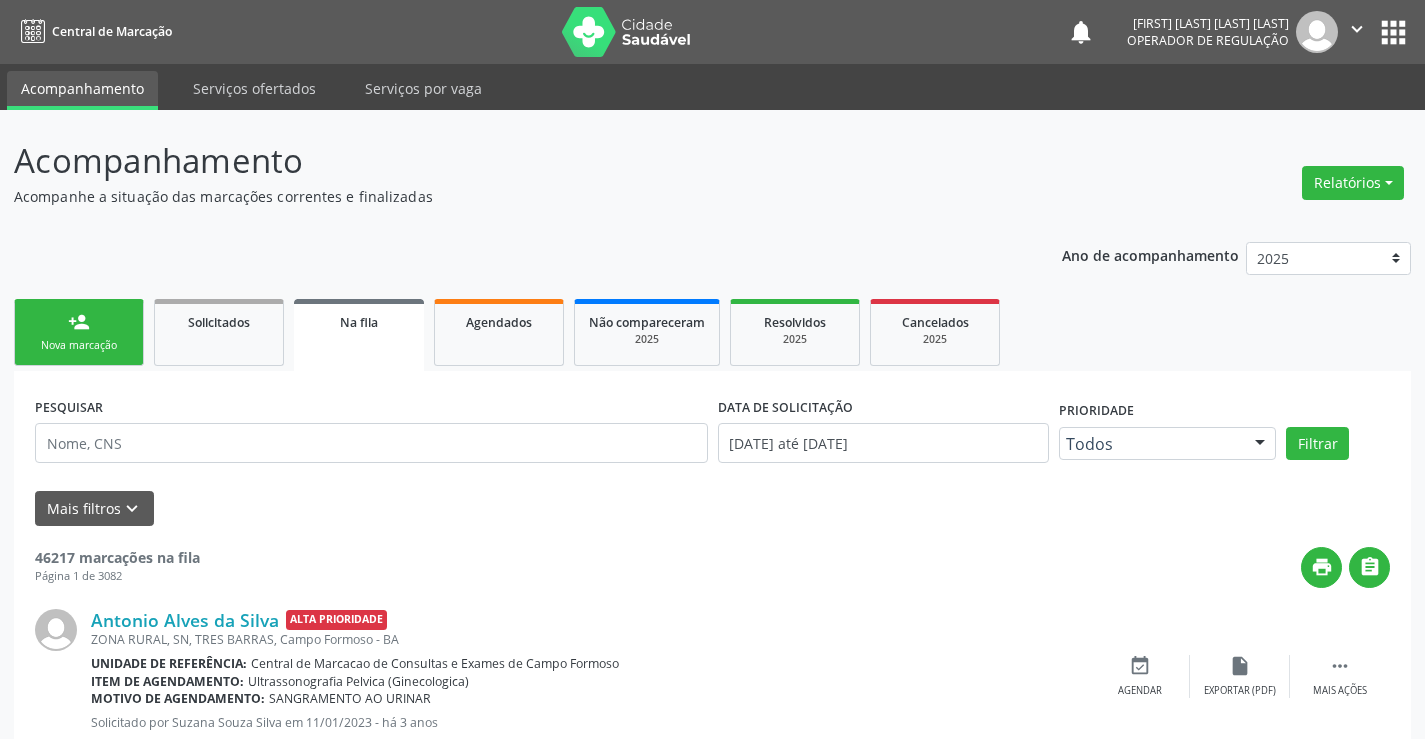 click on "person_add
Nova marcação" at bounding box center [79, 332] 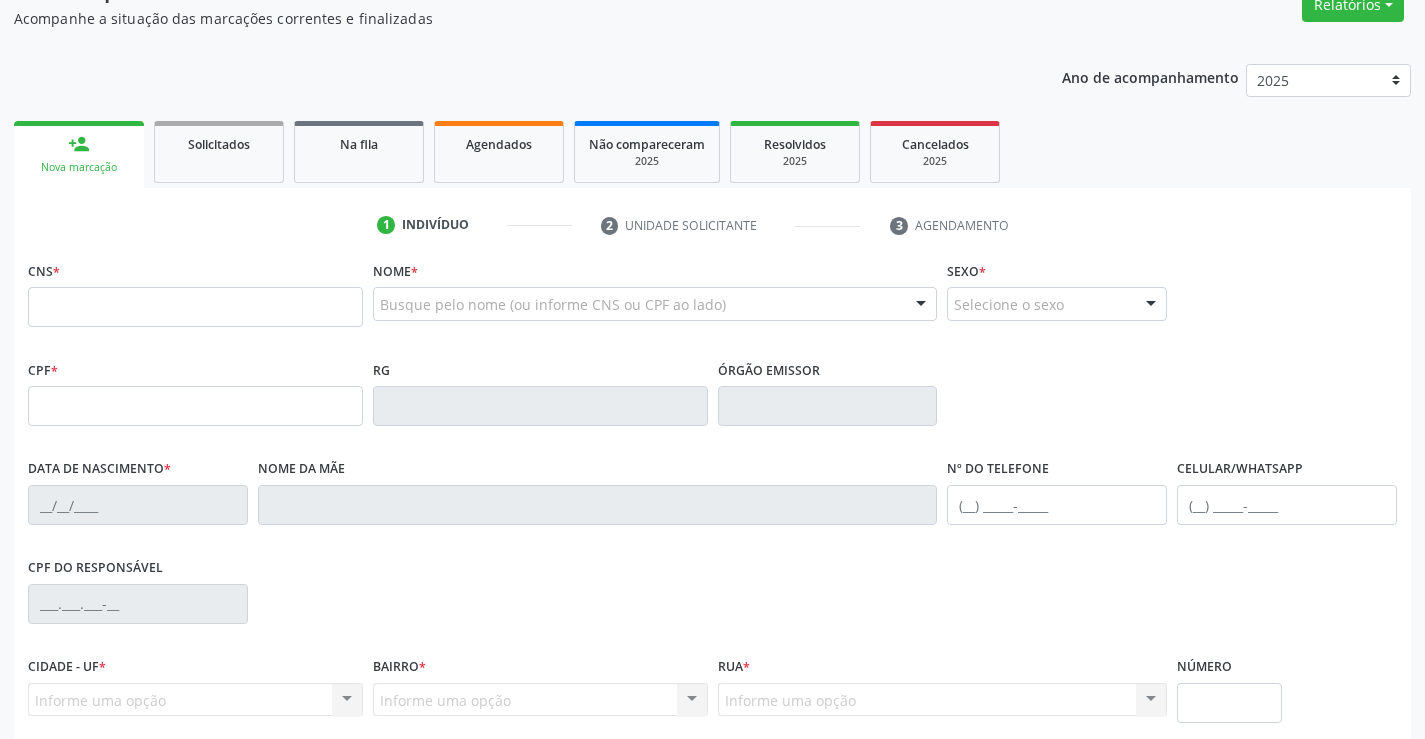 scroll, scrollTop: 200, scrollLeft: 0, axis: vertical 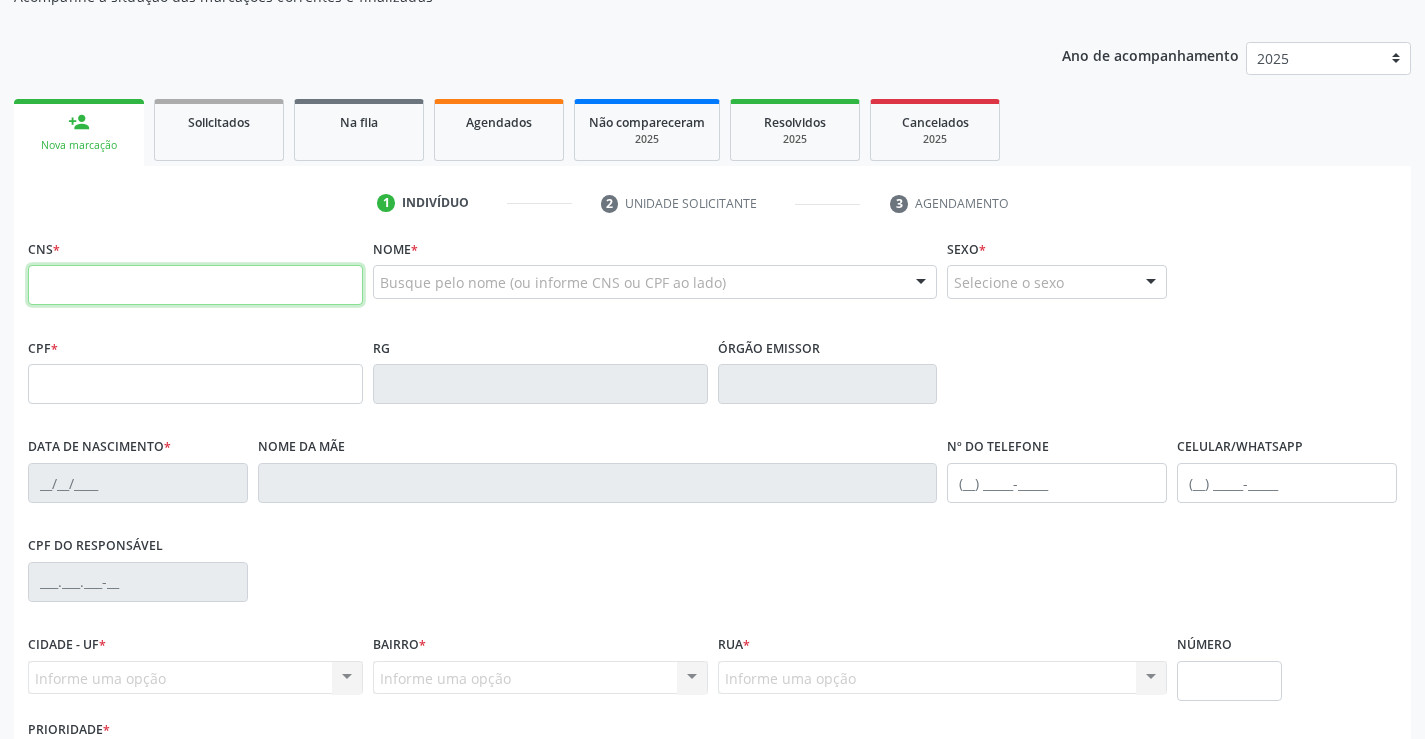 click at bounding box center (195, 285) 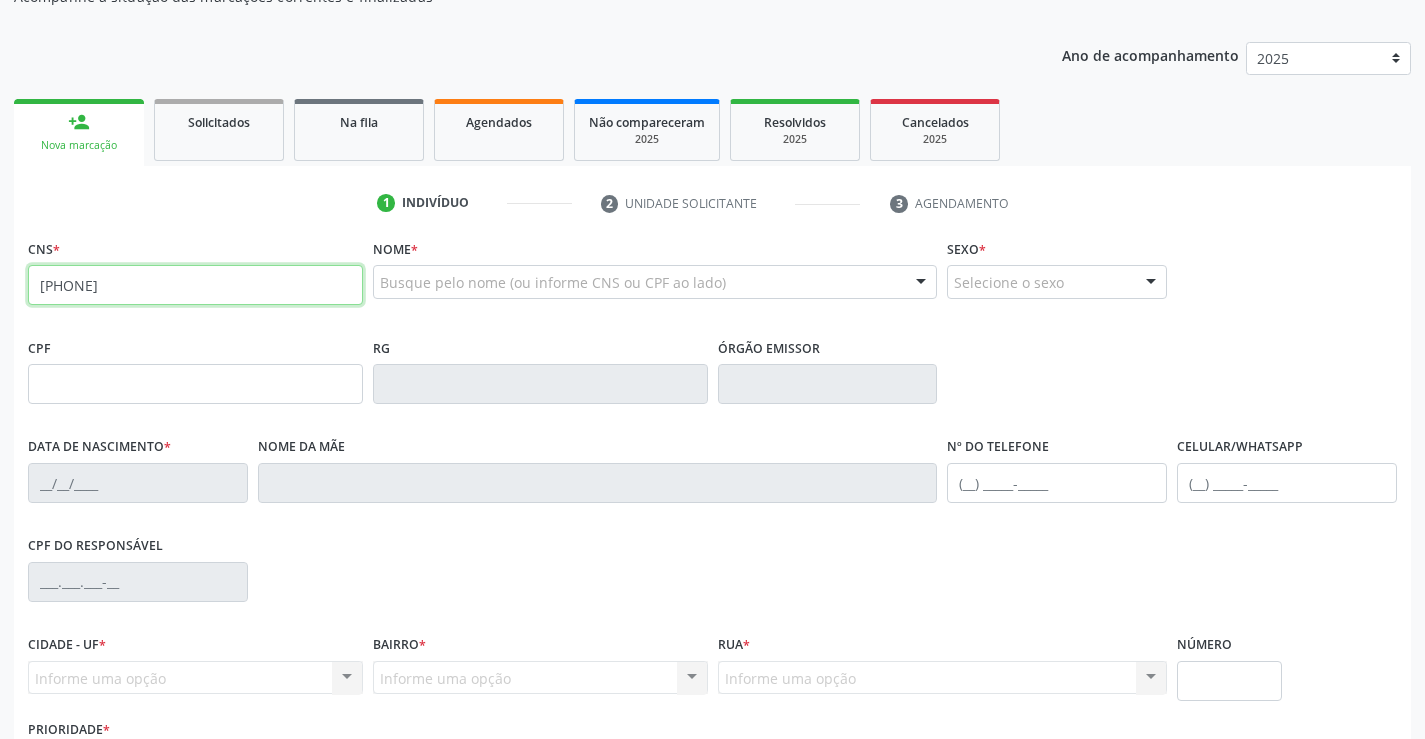 type on "708 4012 4997 5065" 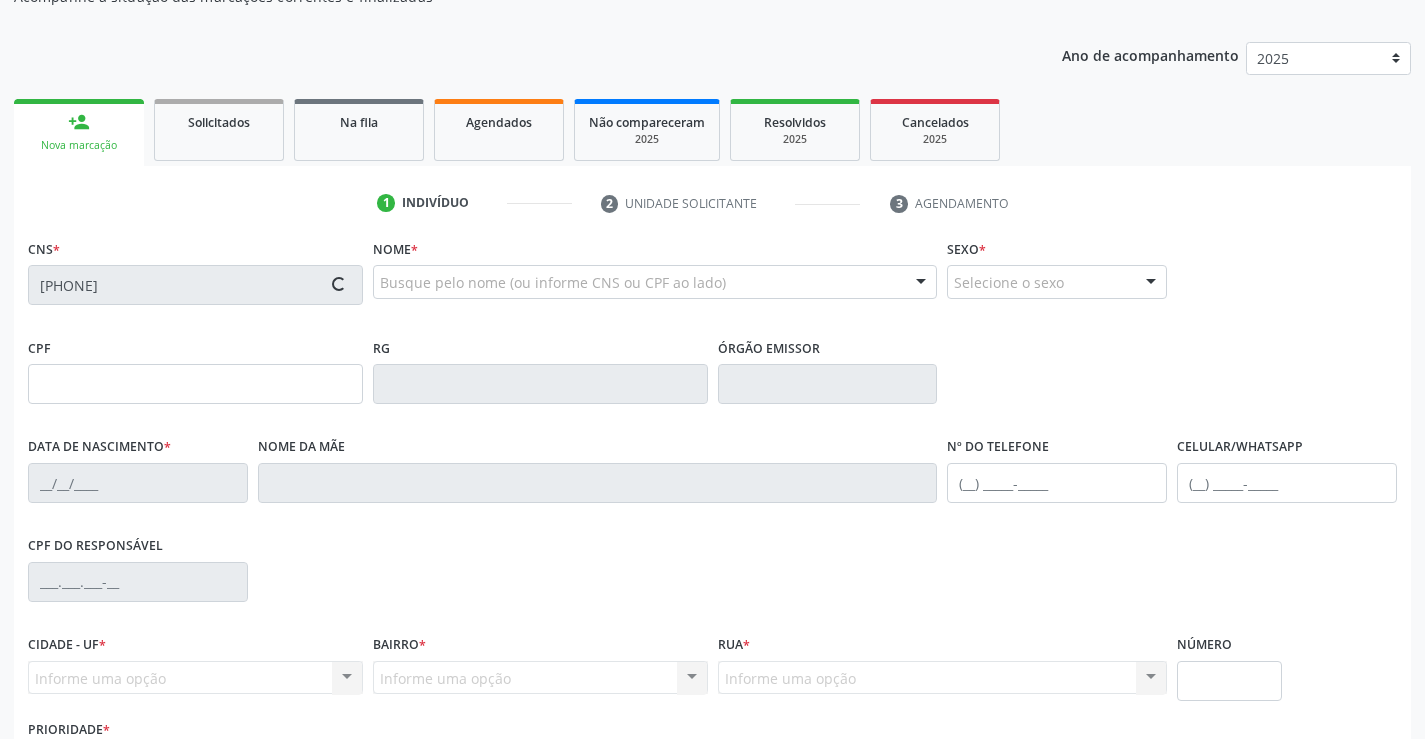 type on "02/01/1966" 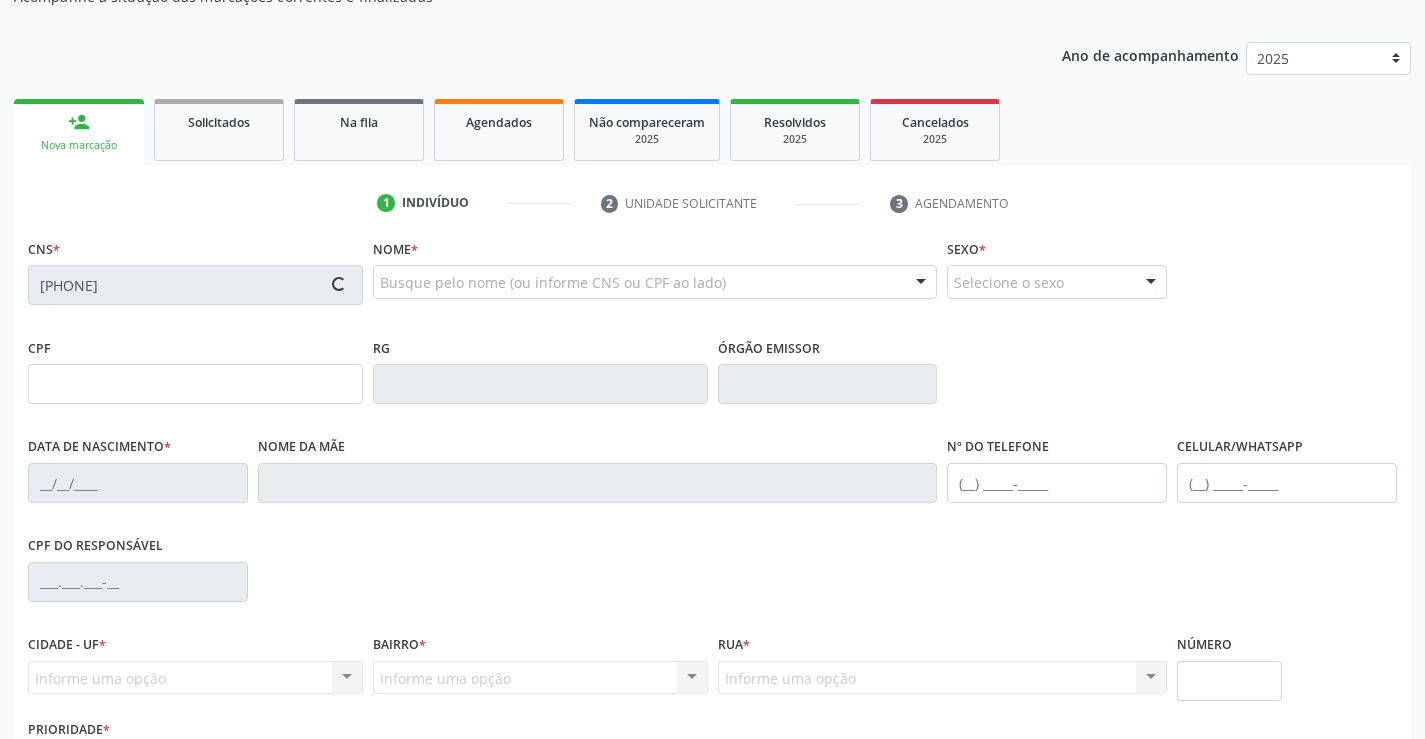 type on "Alice Tereza de Jesus" 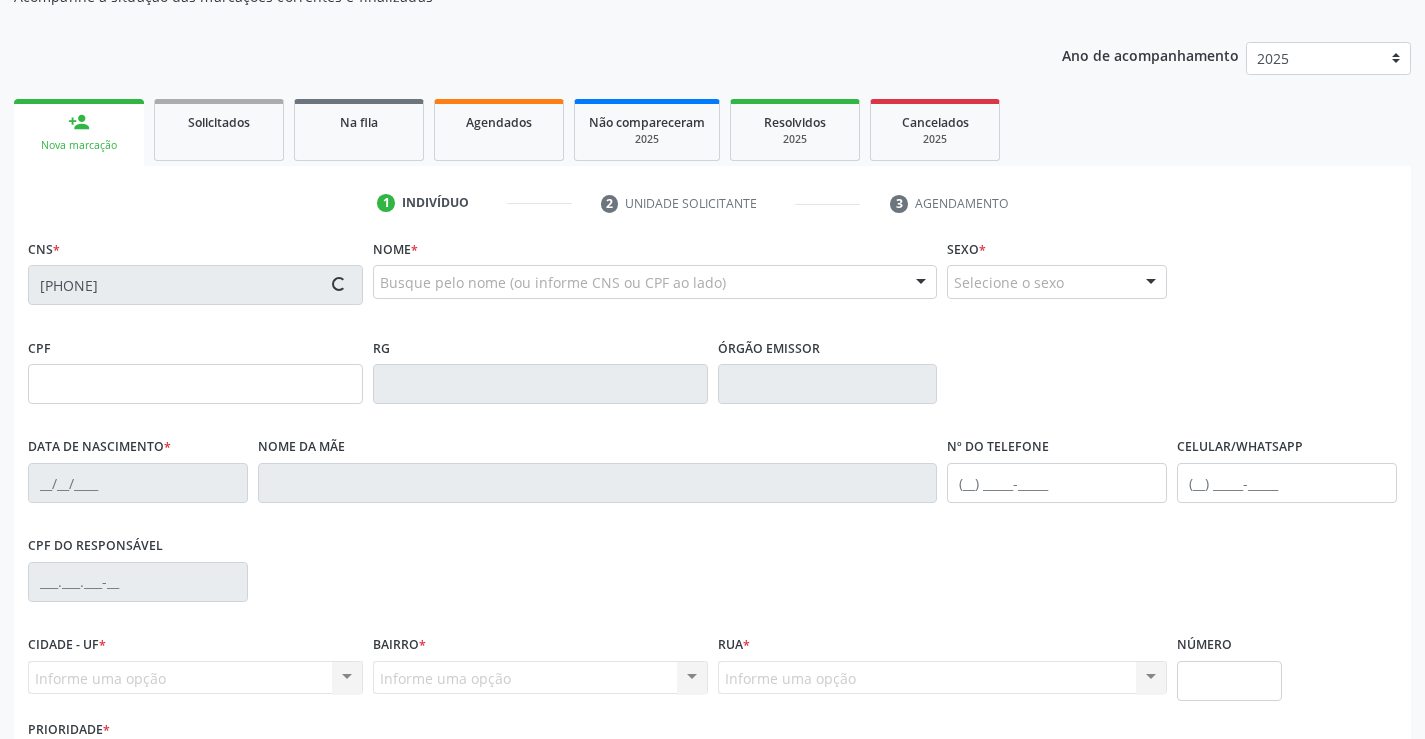 type on "(74) 3553-7083" 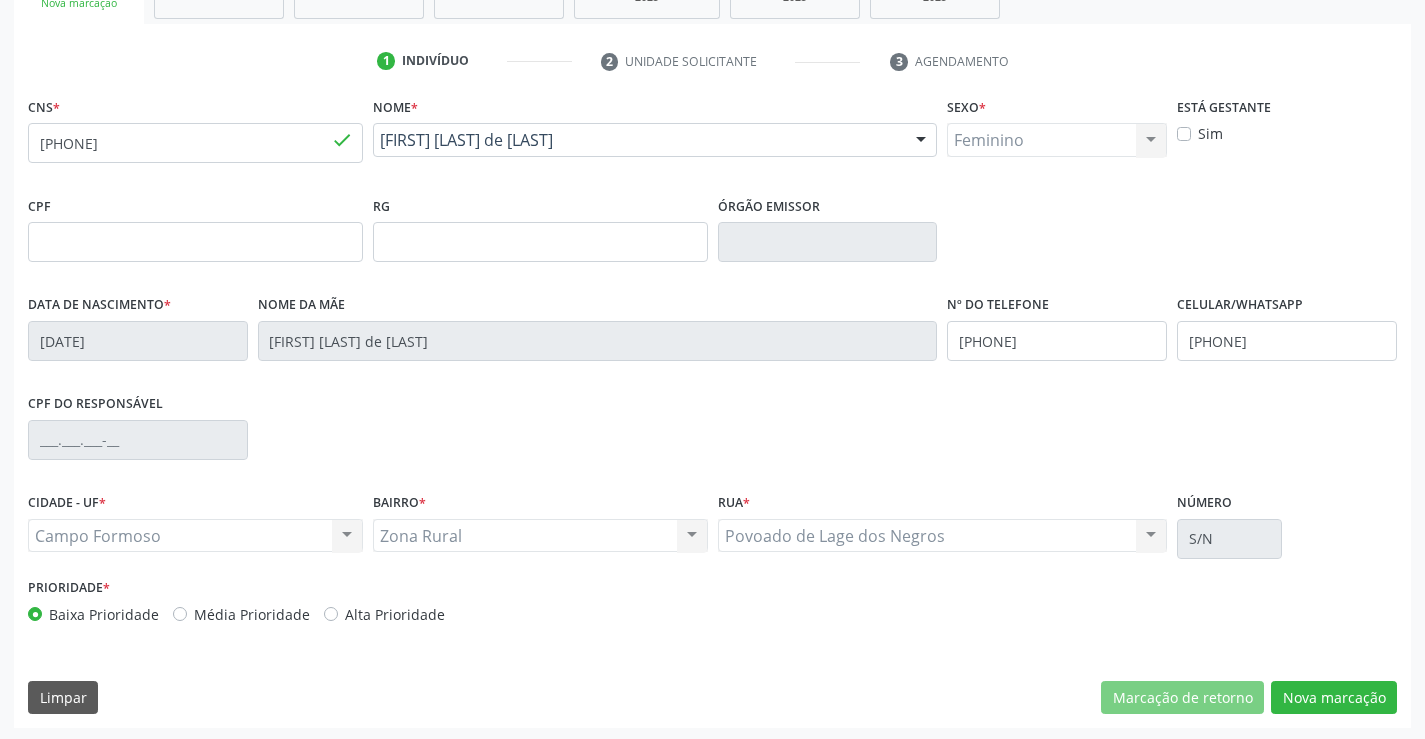 scroll, scrollTop: 345, scrollLeft: 0, axis: vertical 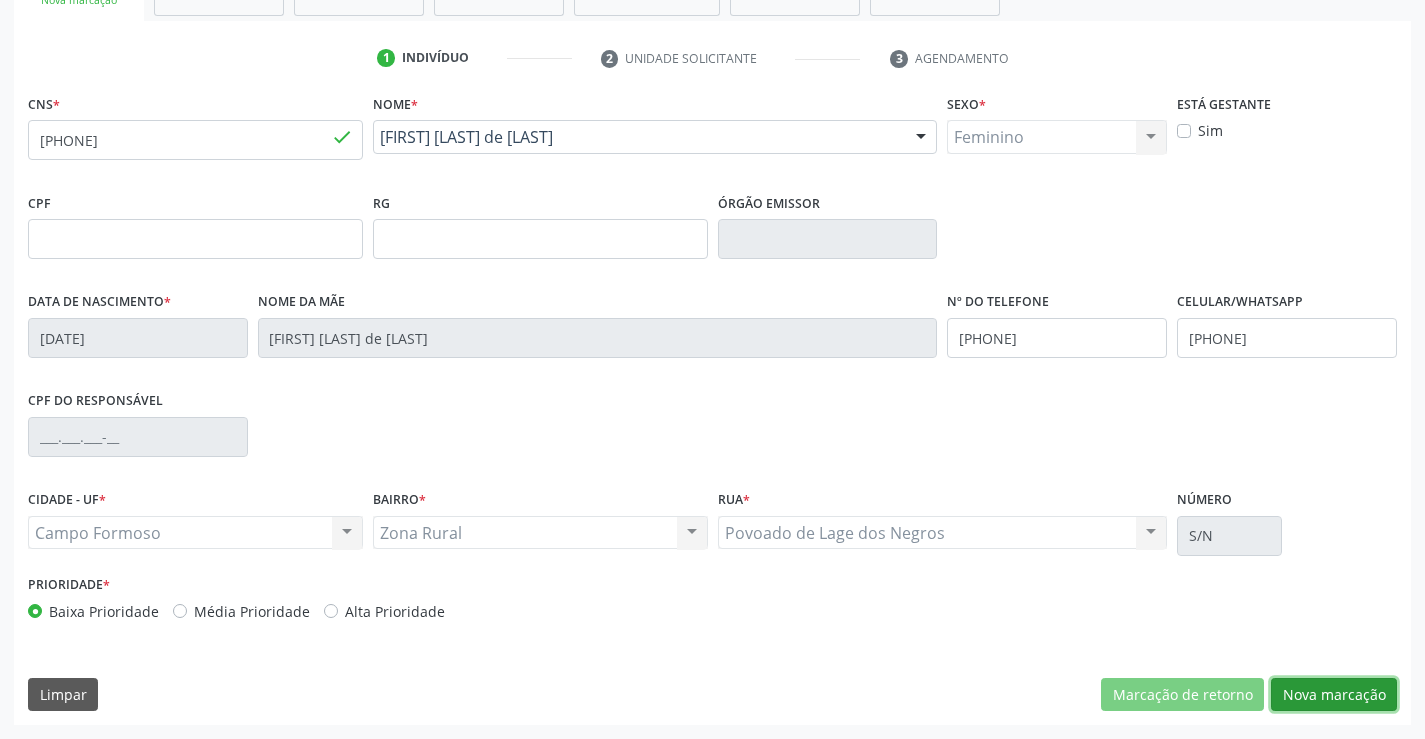 click on "Nova marcação" at bounding box center [1334, 695] 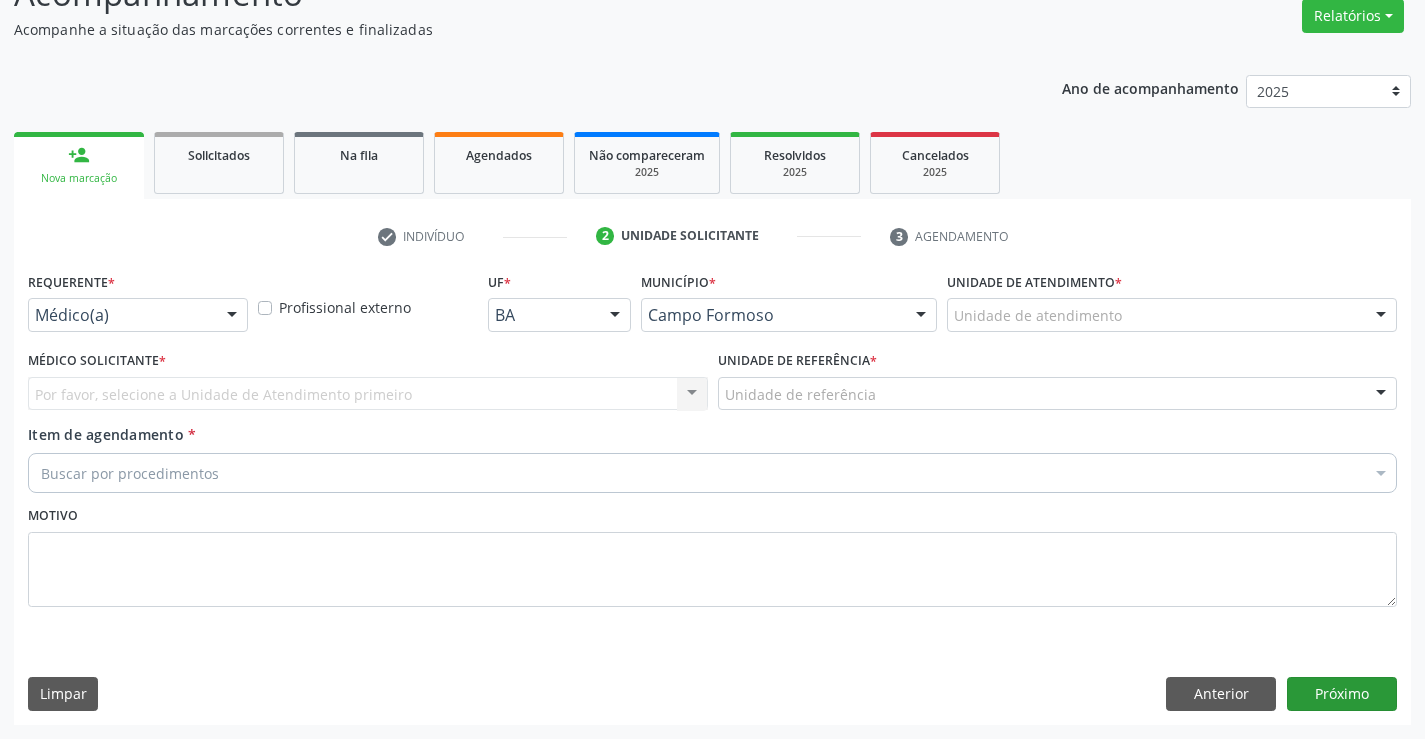 scroll, scrollTop: 167, scrollLeft: 0, axis: vertical 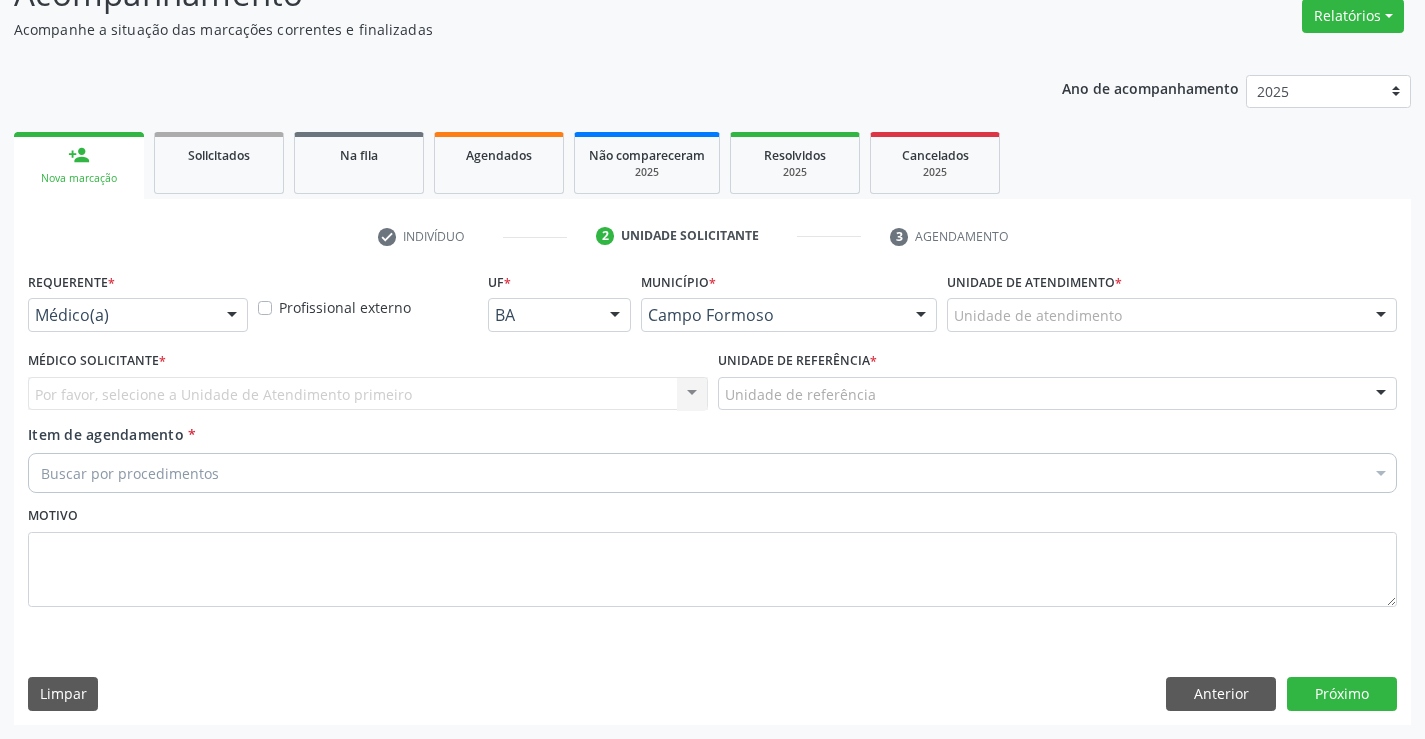 click at bounding box center (232, 316) 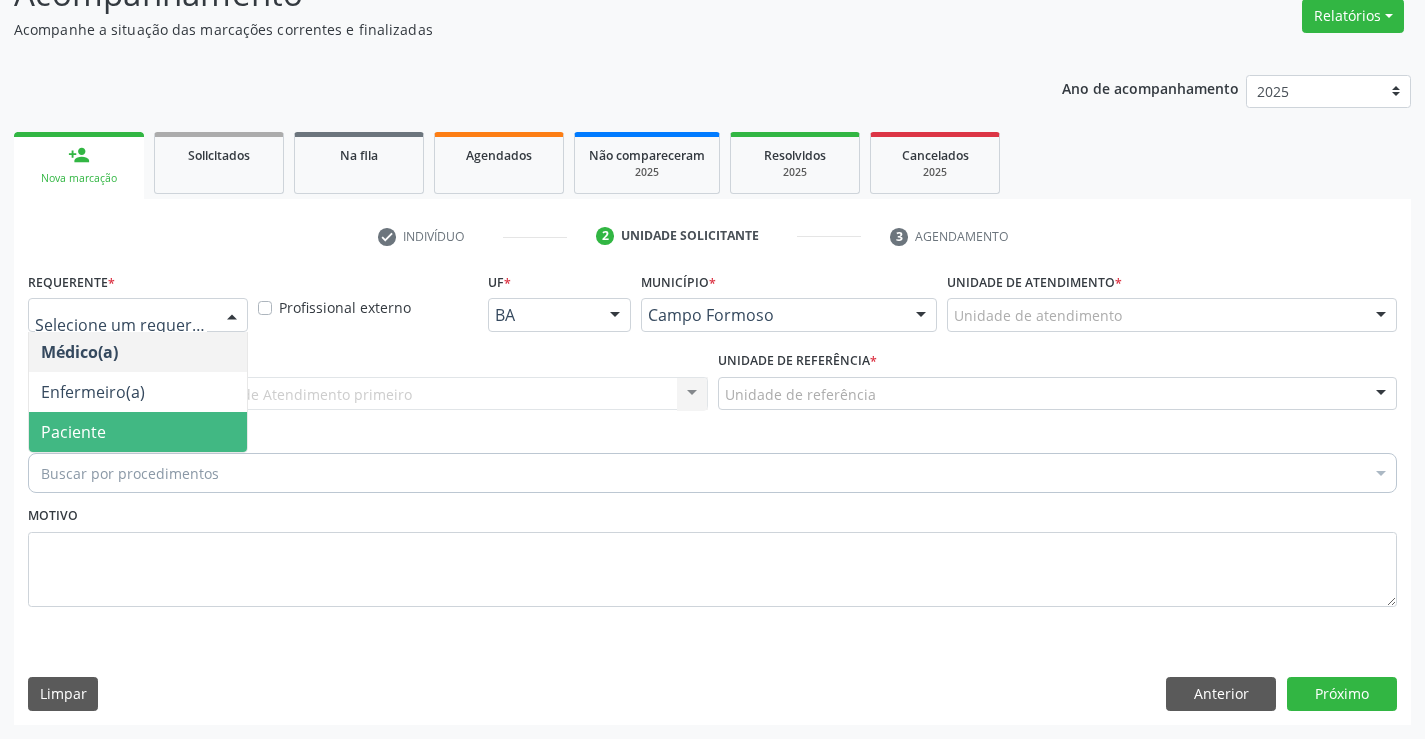click on "Paciente" at bounding box center (138, 432) 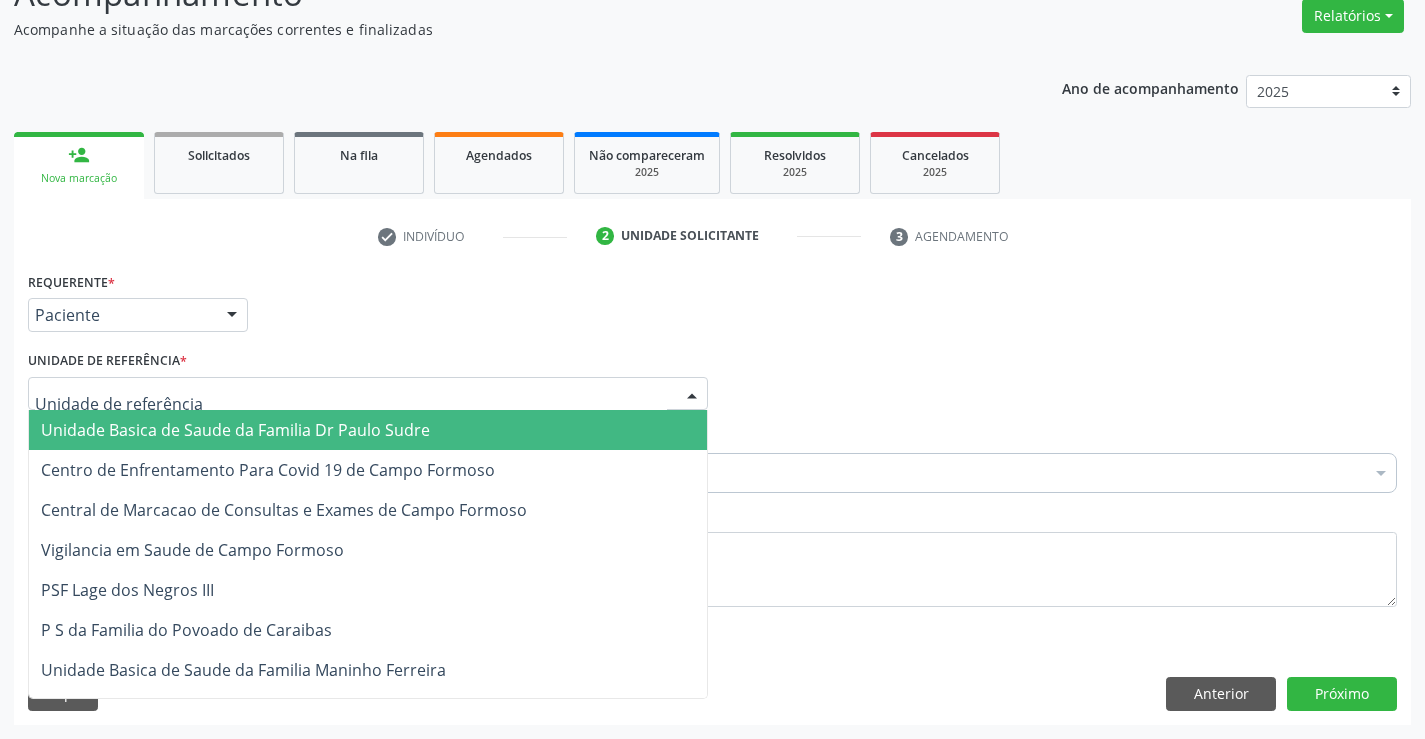 click at bounding box center (368, 394) 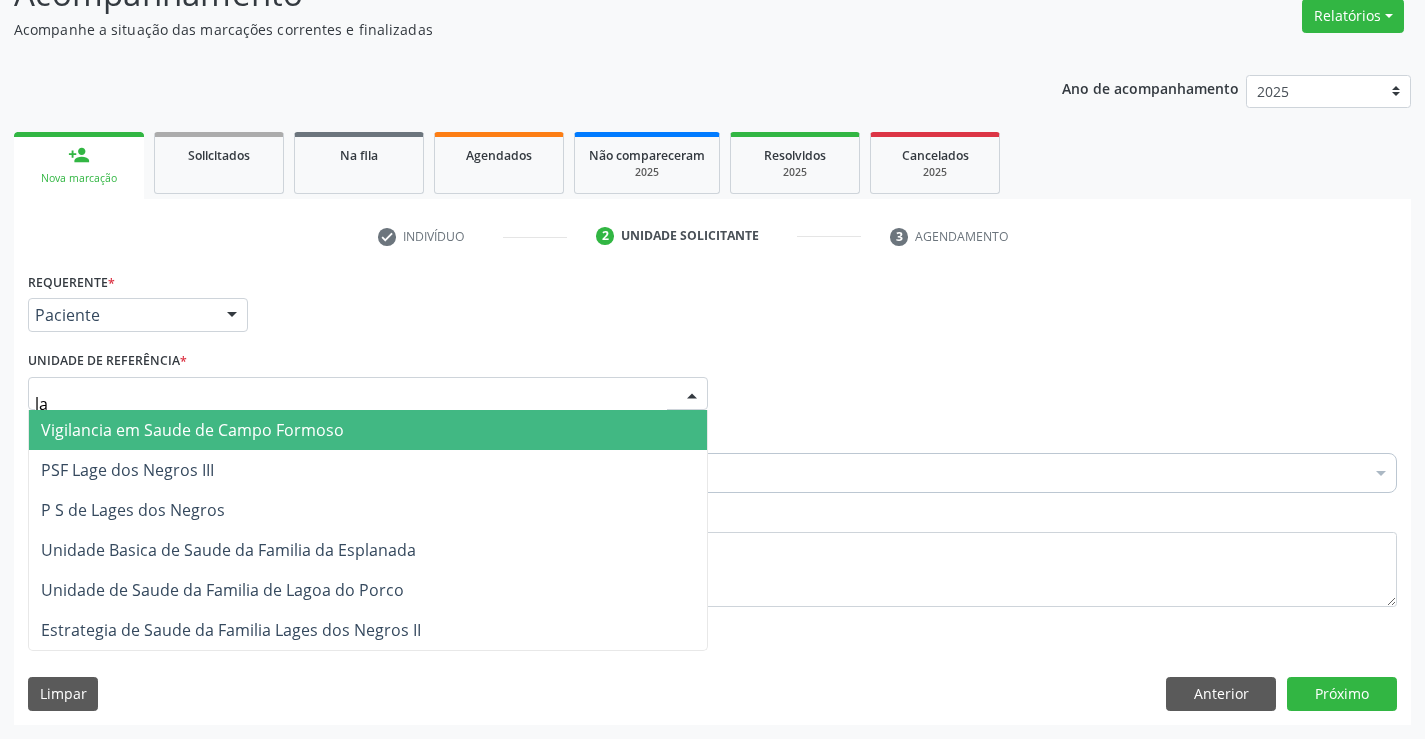 type on "lag" 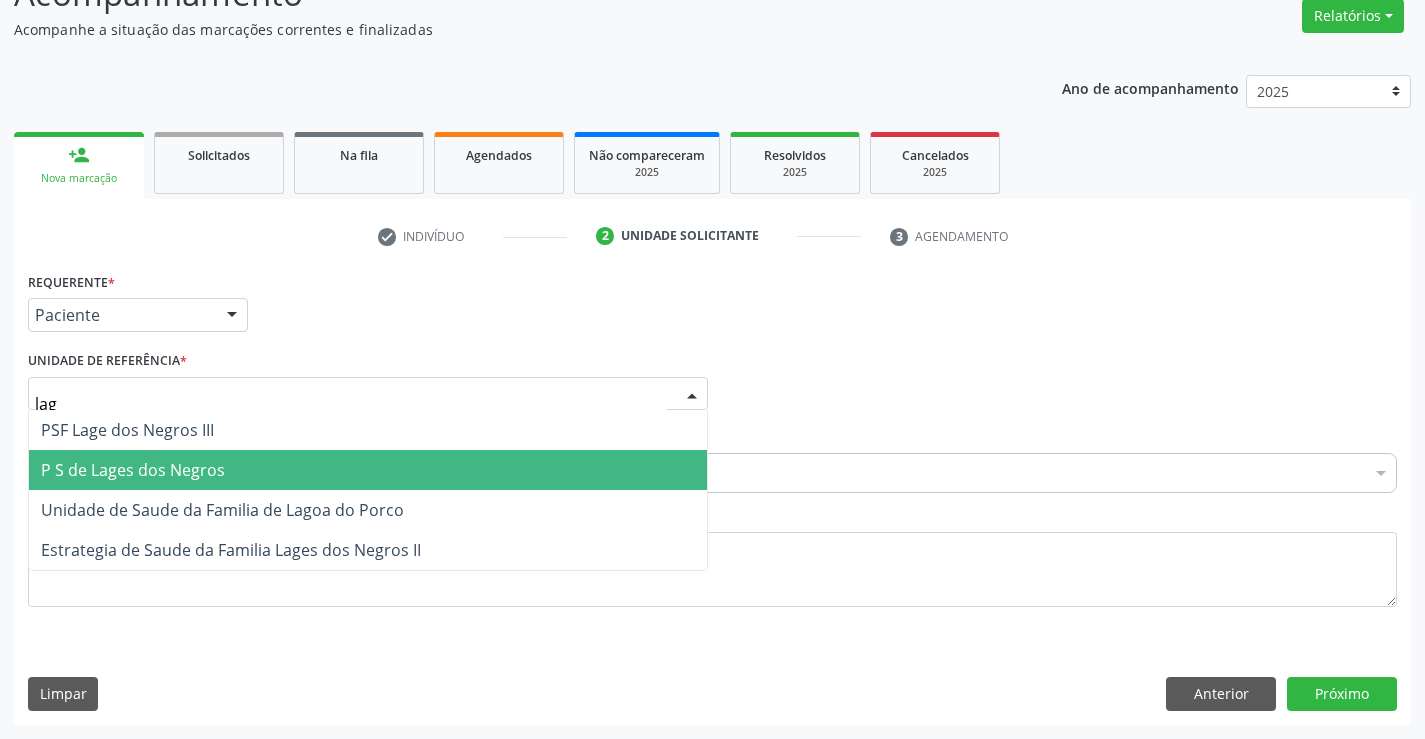 click on "P S de Lages dos Negros" at bounding box center [133, 470] 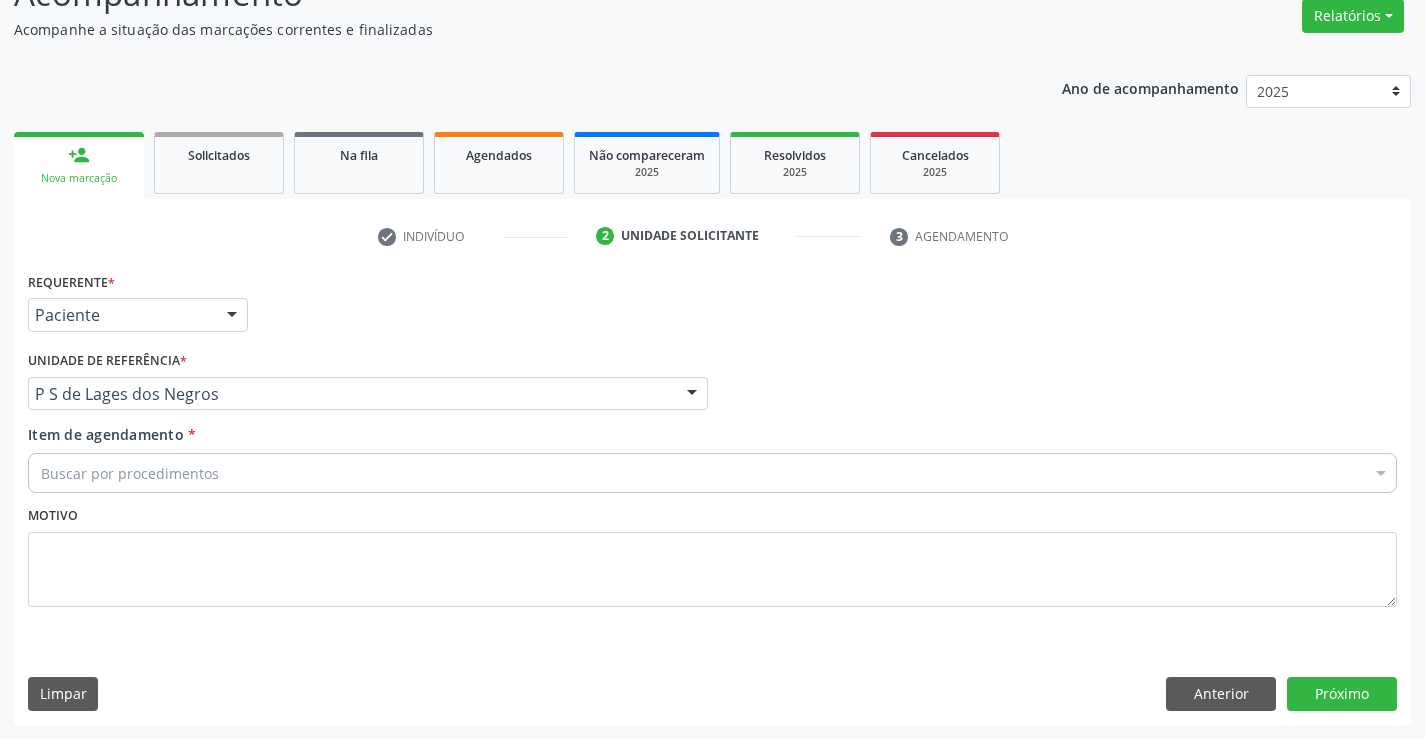 click on "Buscar por procedimentos" at bounding box center (712, 473) 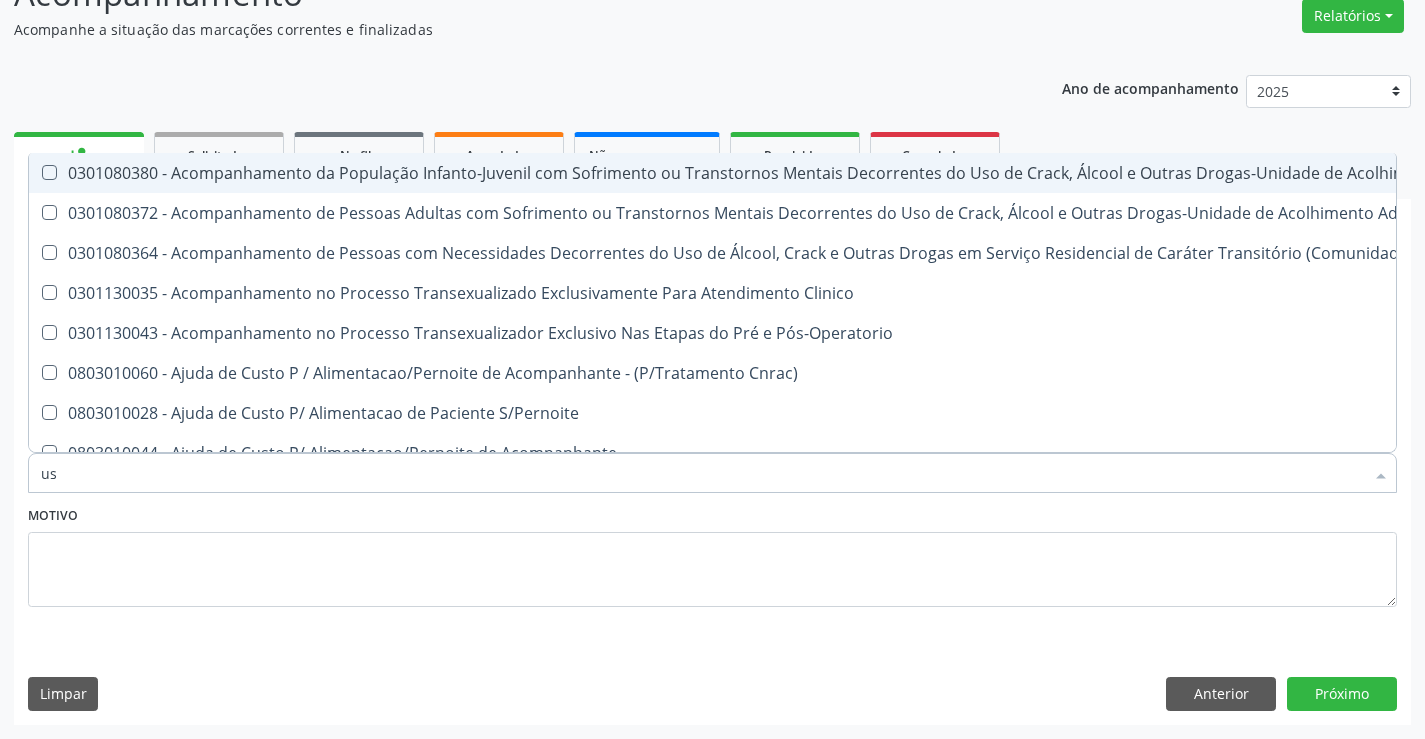 type on "usg" 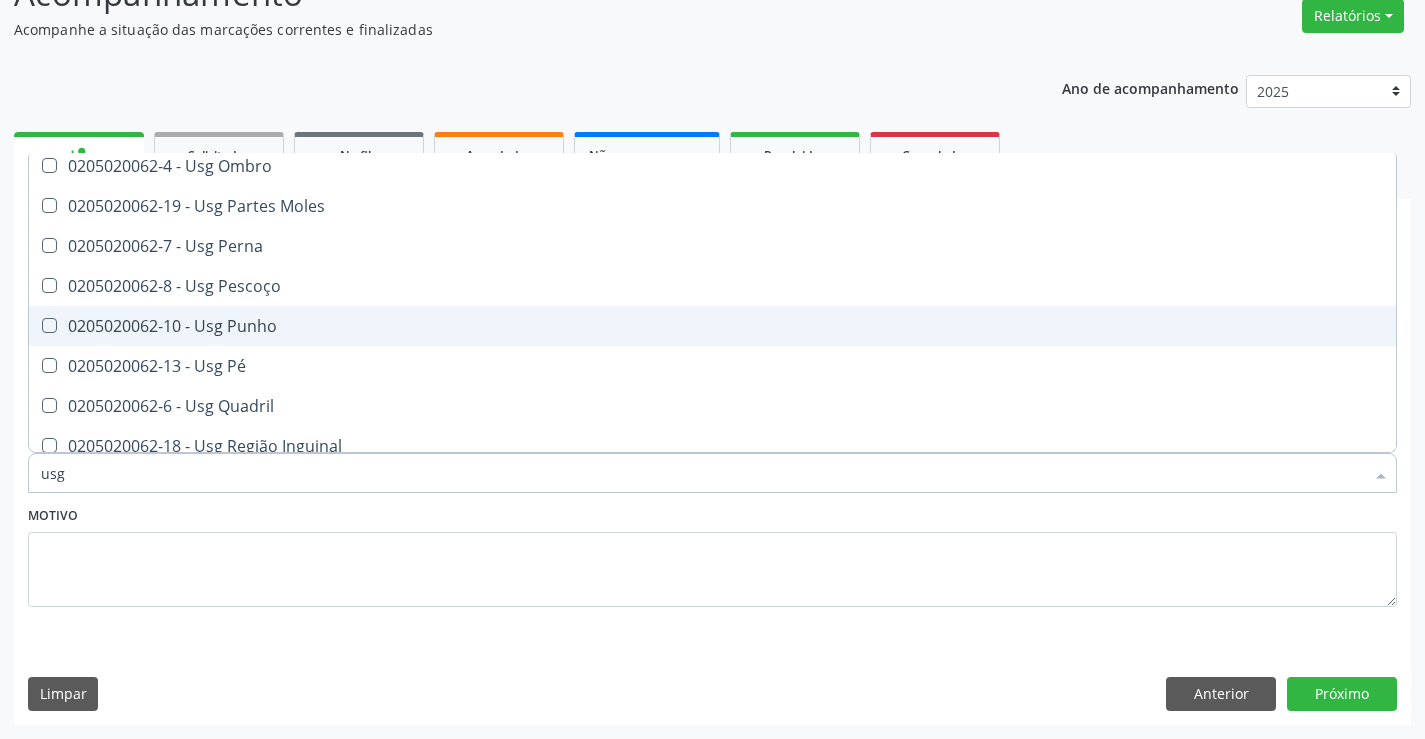 scroll, scrollTop: 400, scrollLeft: 0, axis: vertical 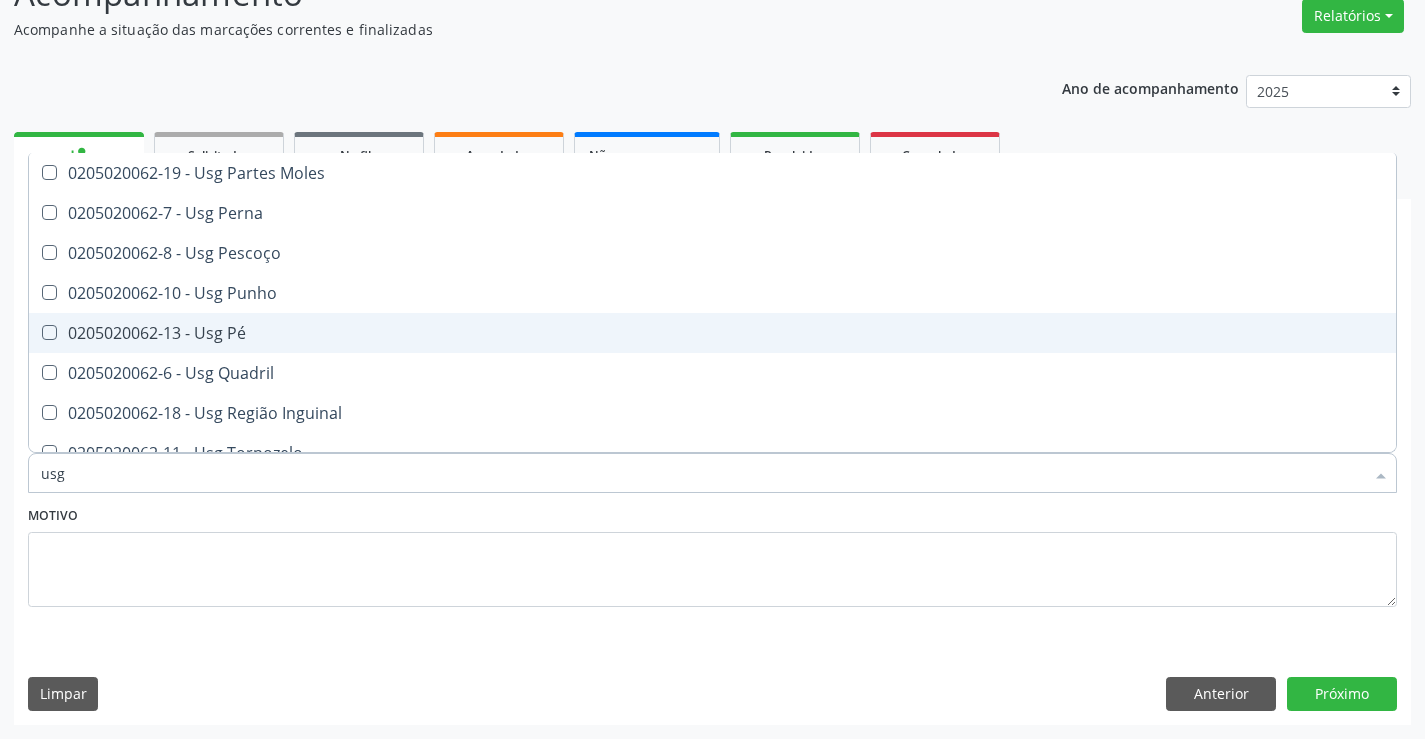 drag, startPoint x: 248, startPoint y: 335, endPoint x: 249, endPoint y: 377, distance: 42.0119 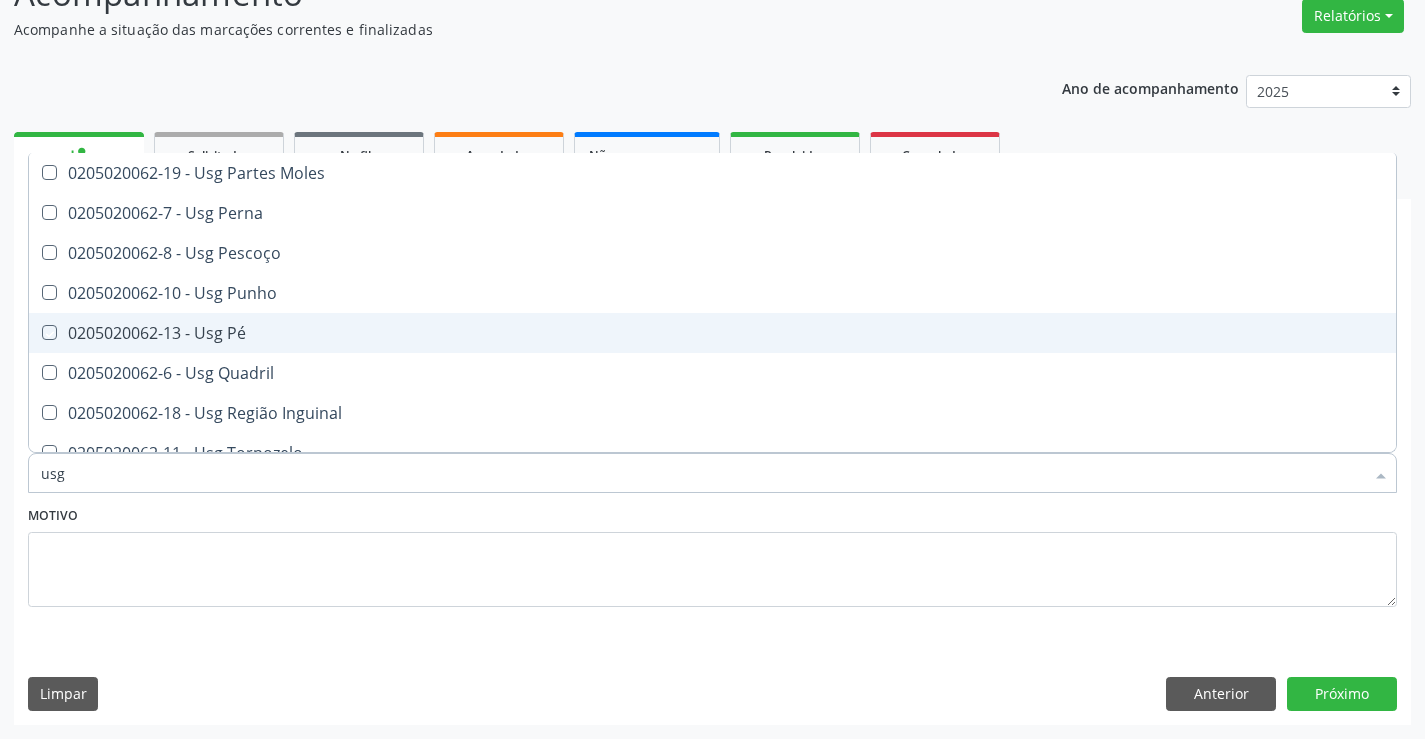 checkbox on "true" 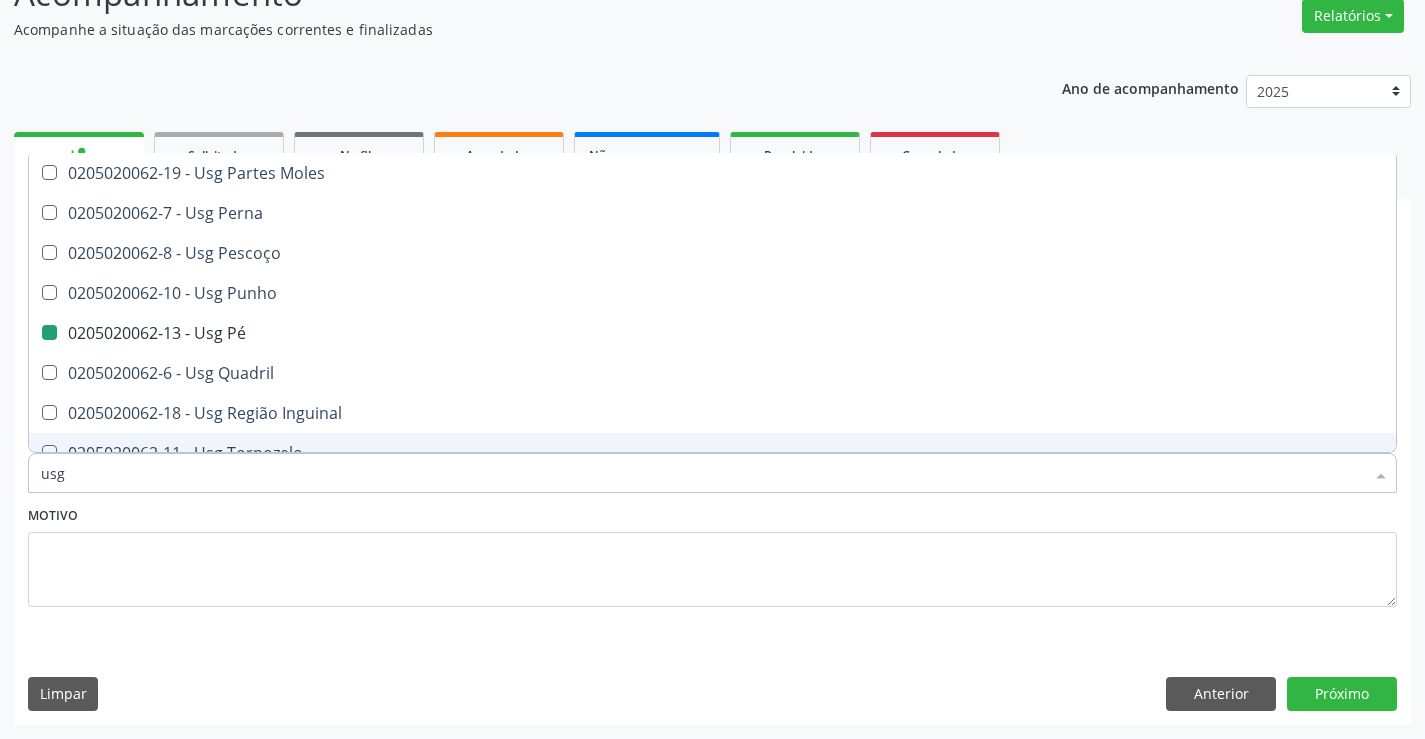 click on "Motivo" at bounding box center [712, 554] 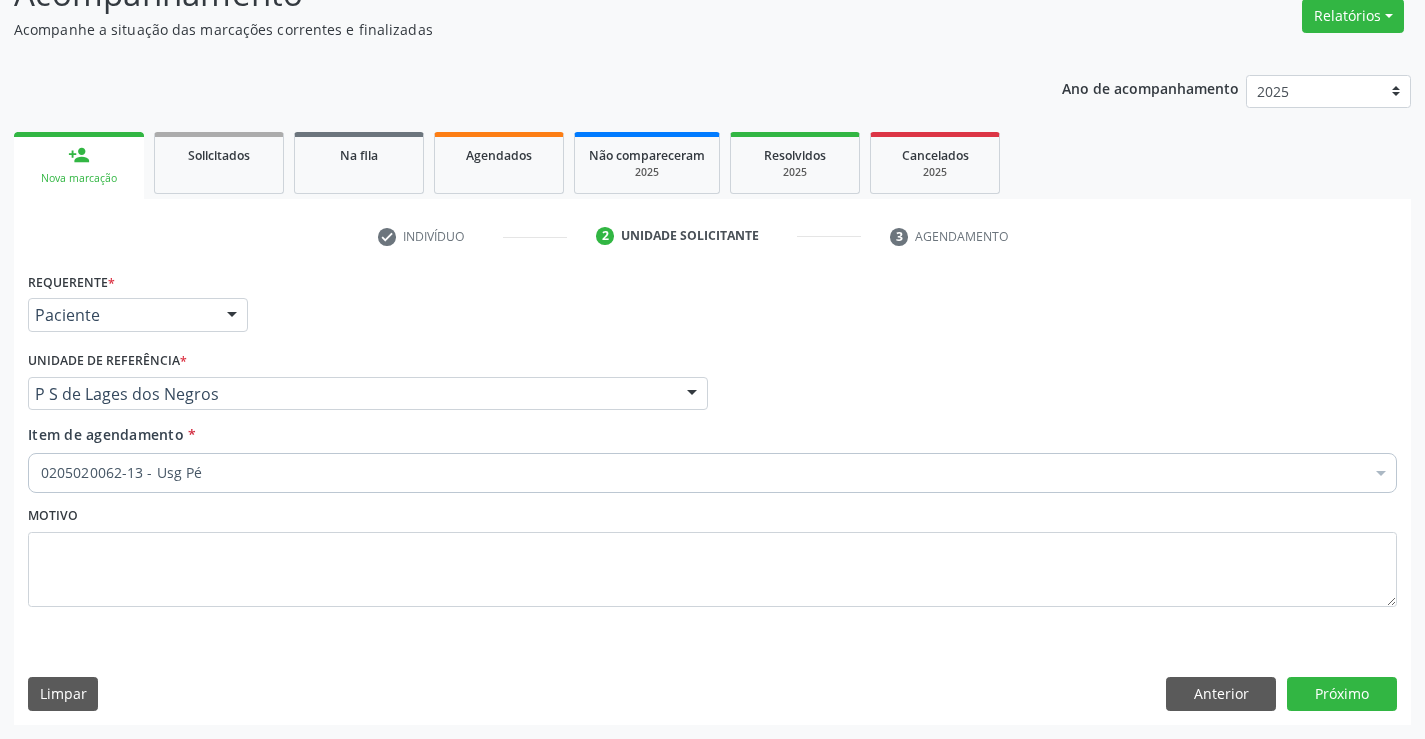 scroll, scrollTop: 0, scrollLeft: 0, axis: both 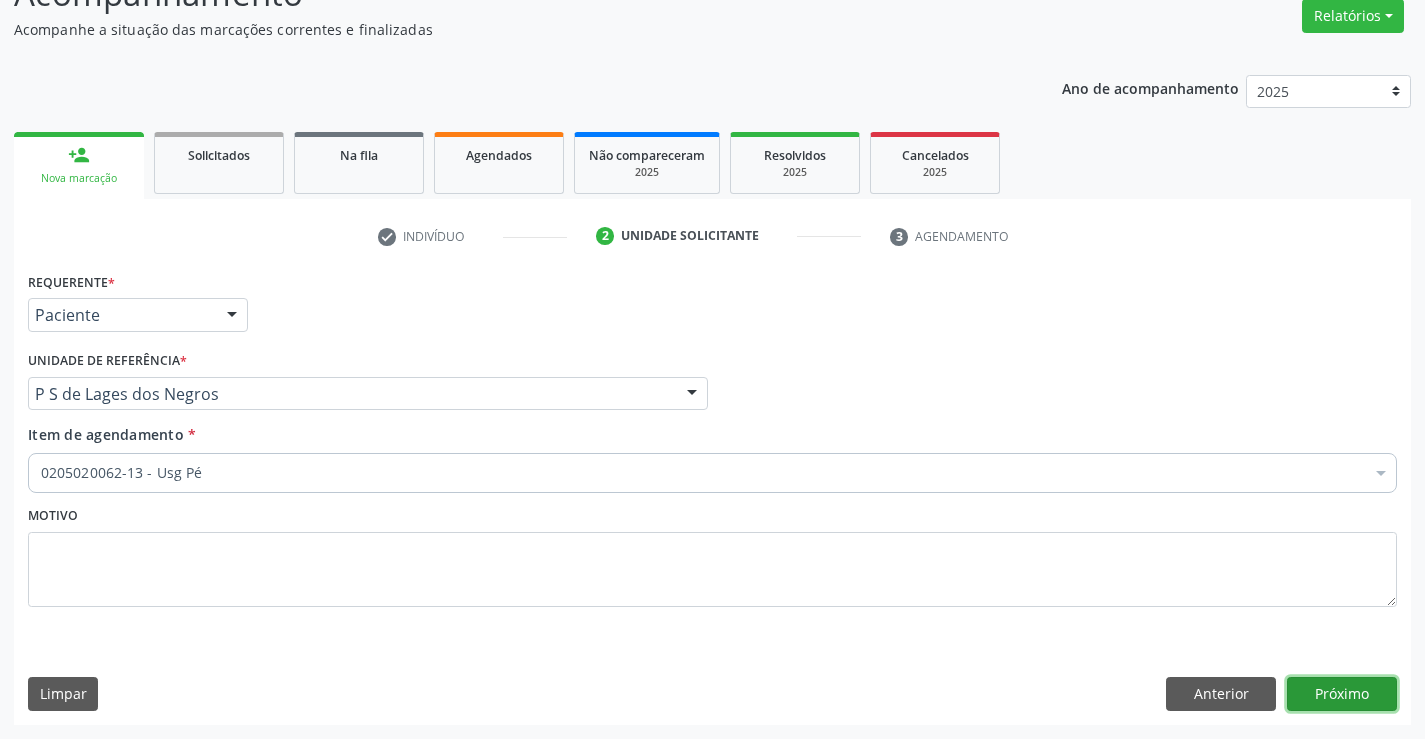 click on "Próximo" at bounding box center [1342, 694] 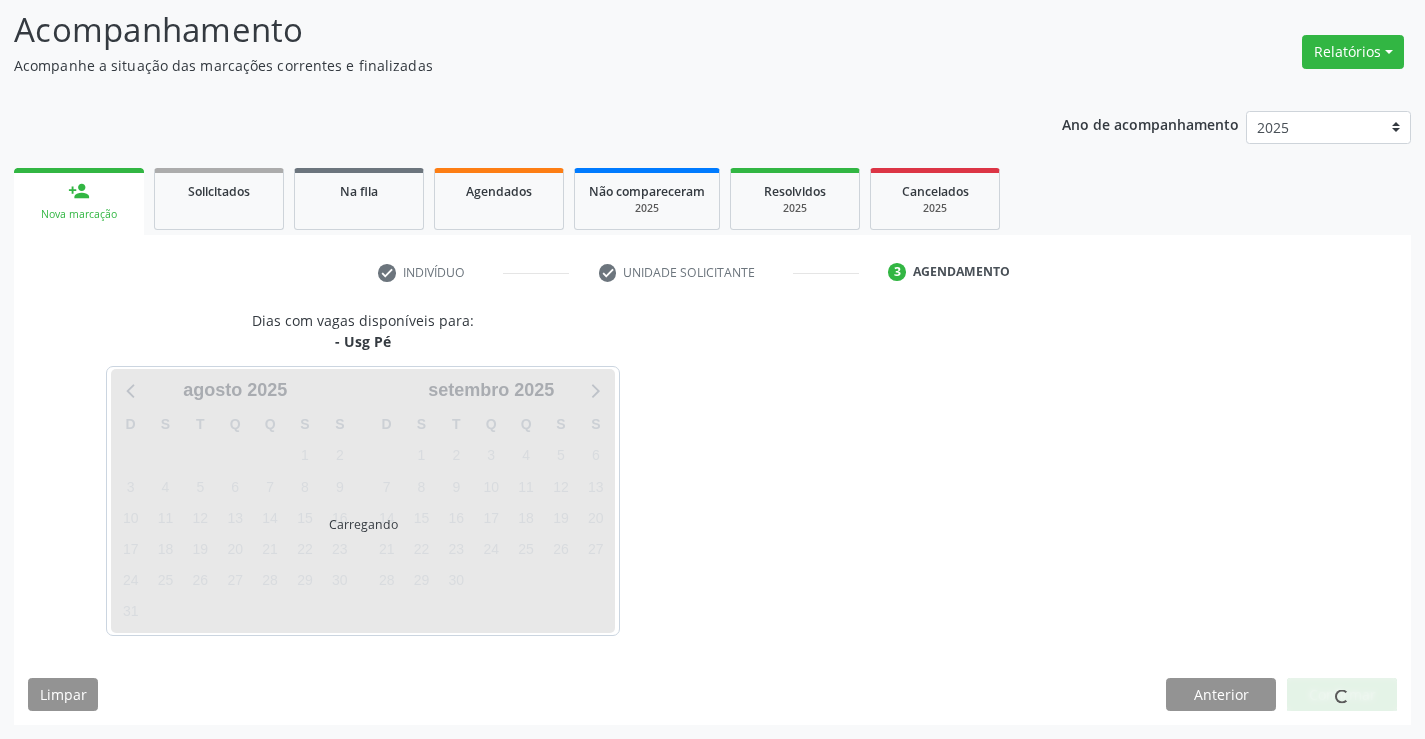scroll, scrollTop: 131, scrollLeft: 0, axis: vertical 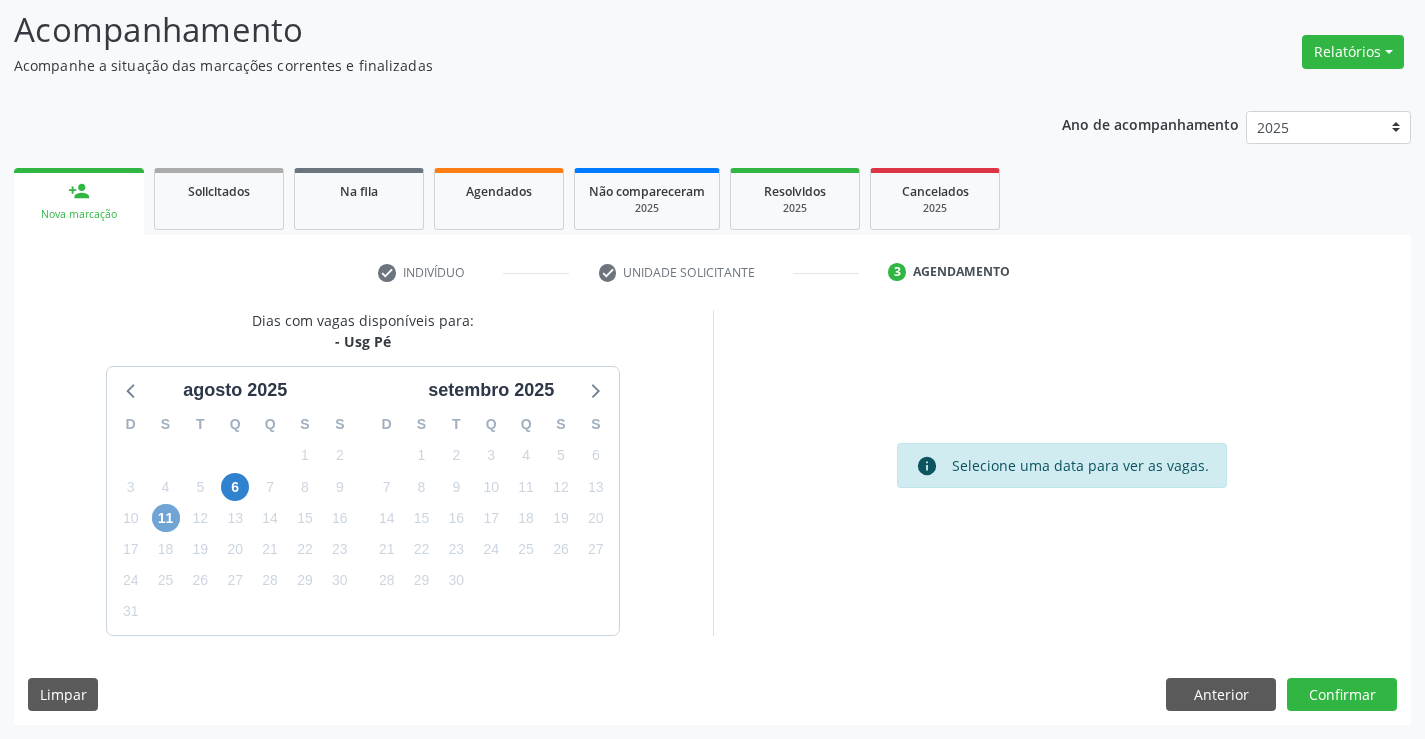 click on "11" at bounding box center (166, 518) 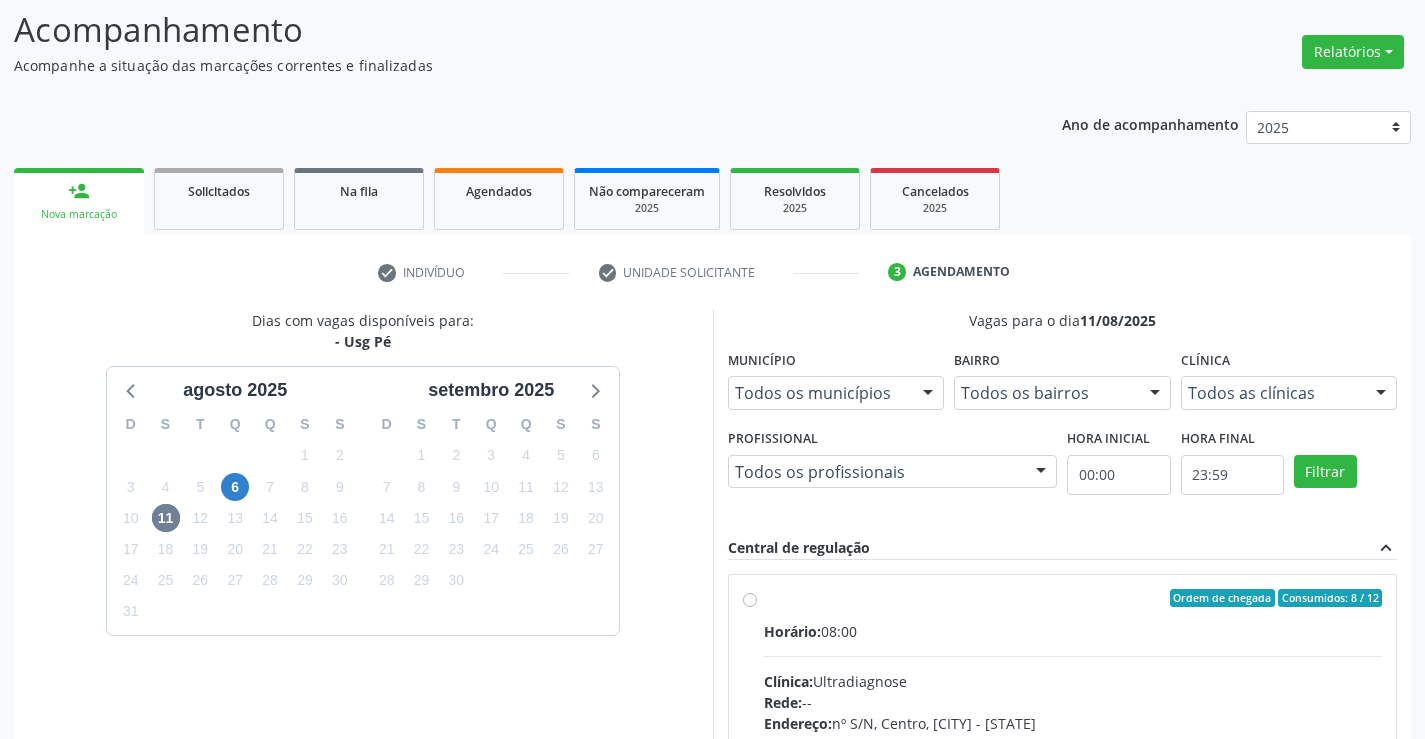 click on "Ordem de chegada
Consumidos: 8 / 12
Horário:   08:00
Clínica:  Ultradiagnose
Rede:
--
Endereço:   nº S/N, Centro, Campo Formoso - BA
Telefone:   (74) 36452857
Profissional:
Alciole Mendes Muritiba
Informações adicionais sobre o atendimento
Idade de atendimento:
de 0 a 120 anos
Gênero(s) atendido(s):
Masculino e Feminino
Informações adicionais:
--" at bounding box center [1073, 742] 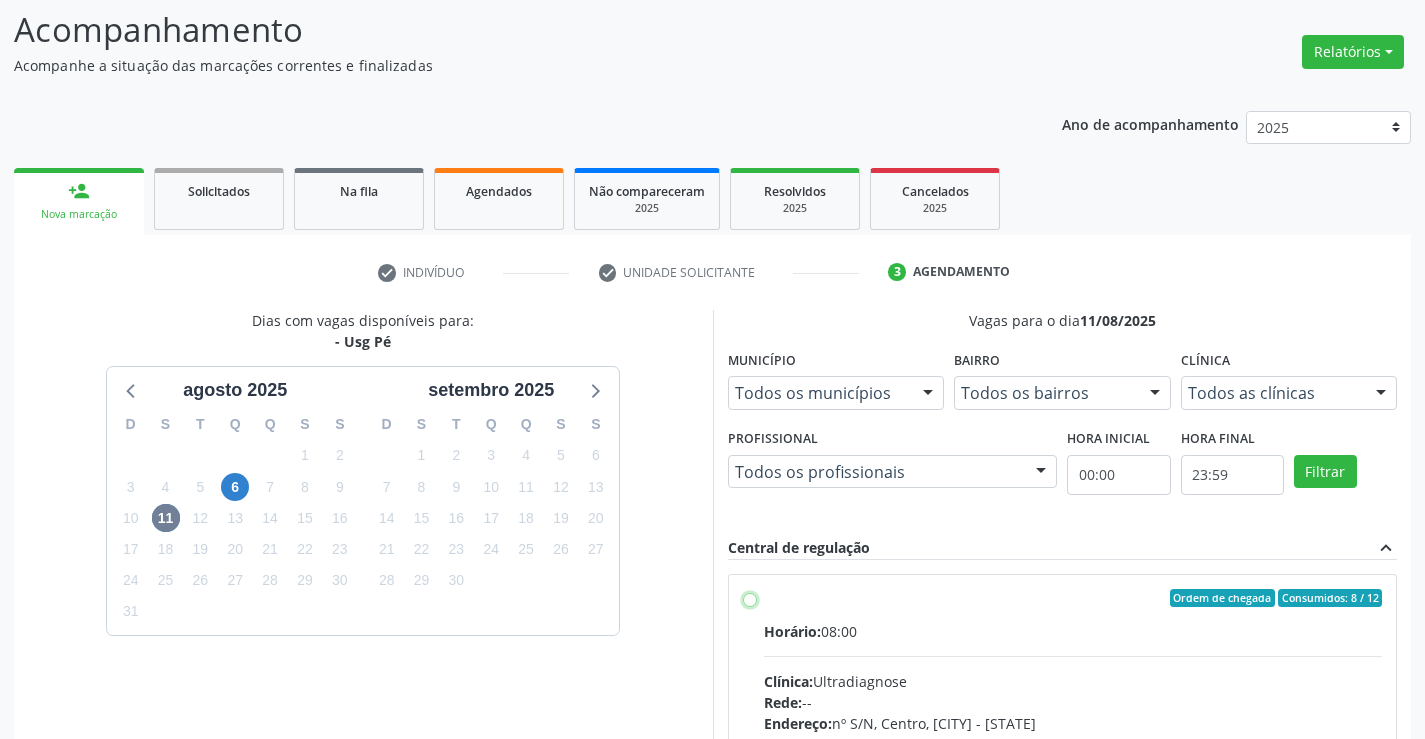 click on "Ordem de chegada
Consumidos: 8 / 12
Horário:   08:00
Clínica:  Ultradiagnose
Rede:
--
Endereço:   nº S/N, Centro, Campo Formoso - BA
Telefone:   (74) 36452857
Profissional:
Alciole Mendes Muritiba
Informações adicionais sobre o atendimento
Idade de atendimento:
de 0 a 120 anos
Gênero(s) atendido(s):
Masculino e Feminino
Informações adicionais:
--" at bounding box center (750, 598) 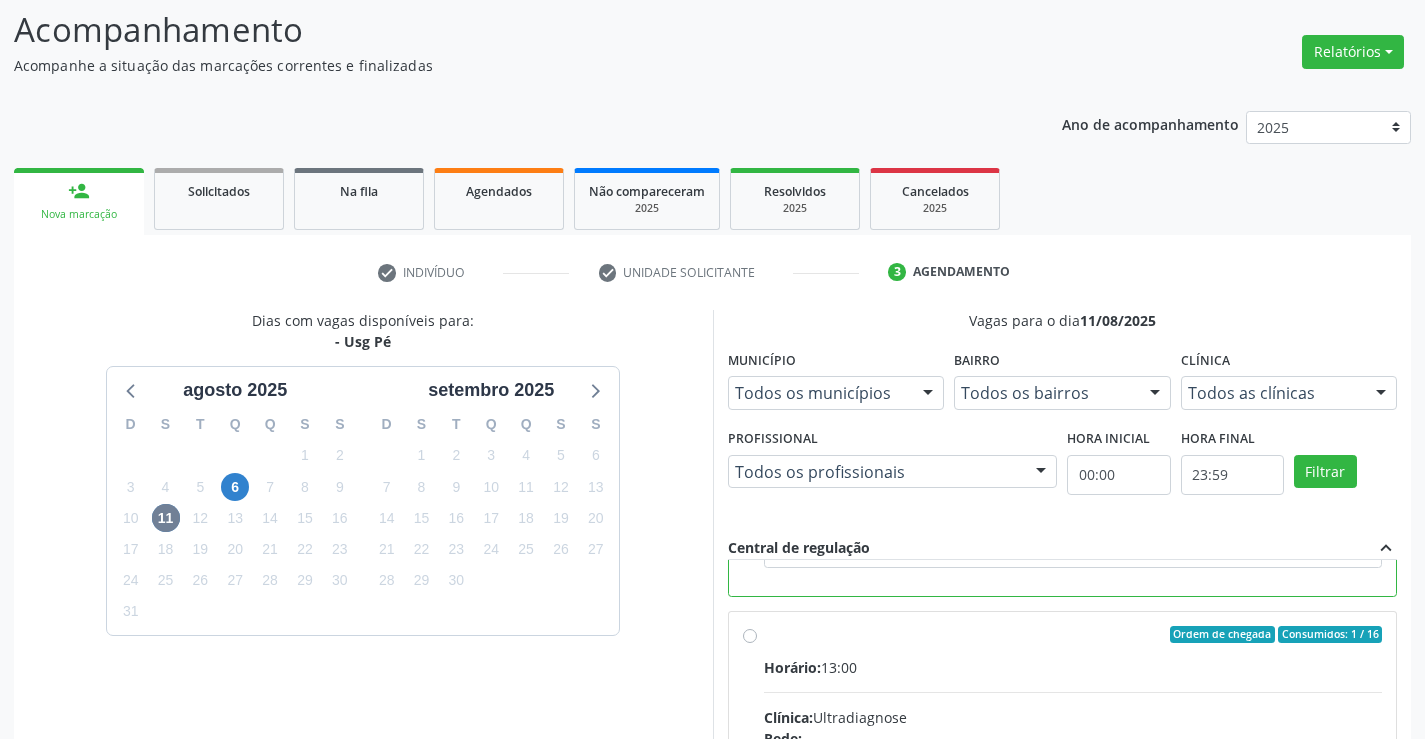 scroll, scrollTop: 450, scrollLeft: 0, axis: vertical 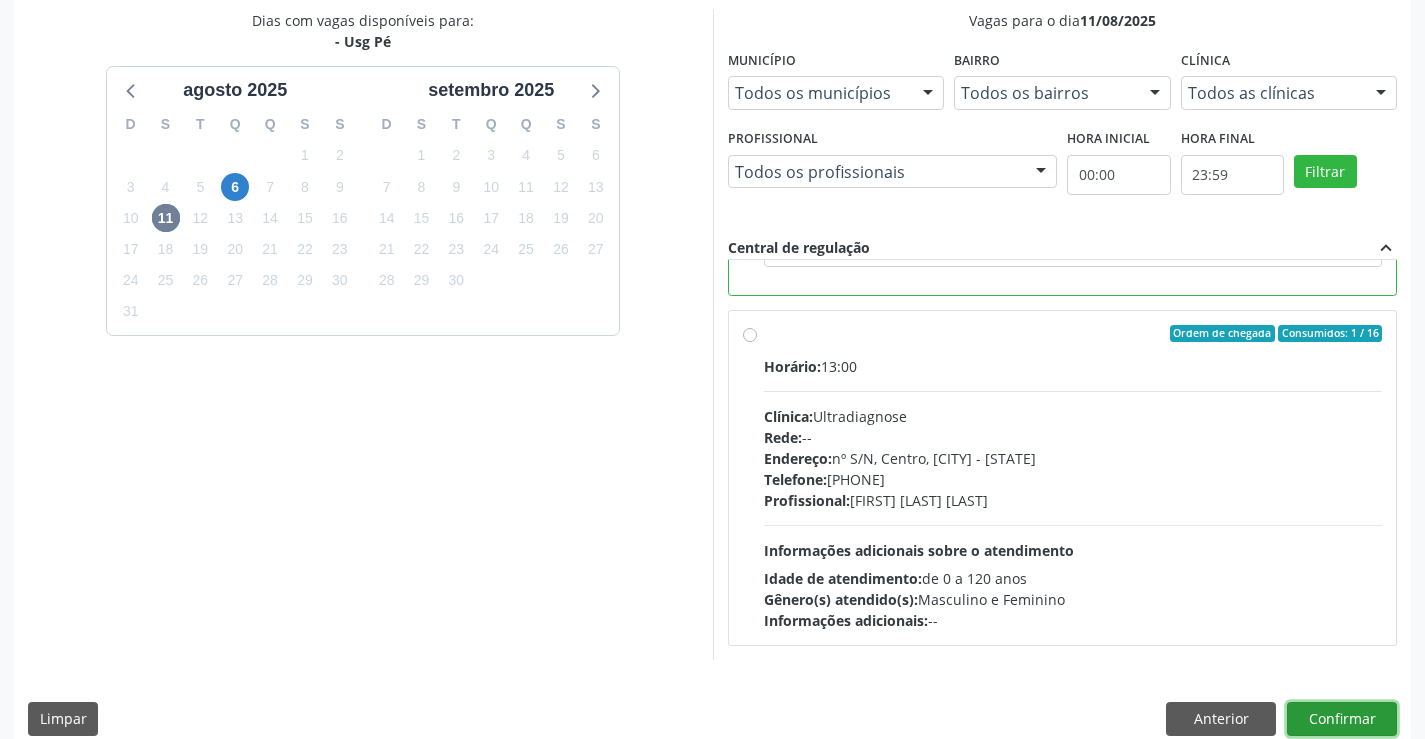 click on "Confirmar" at bounding box center [1342, 719] 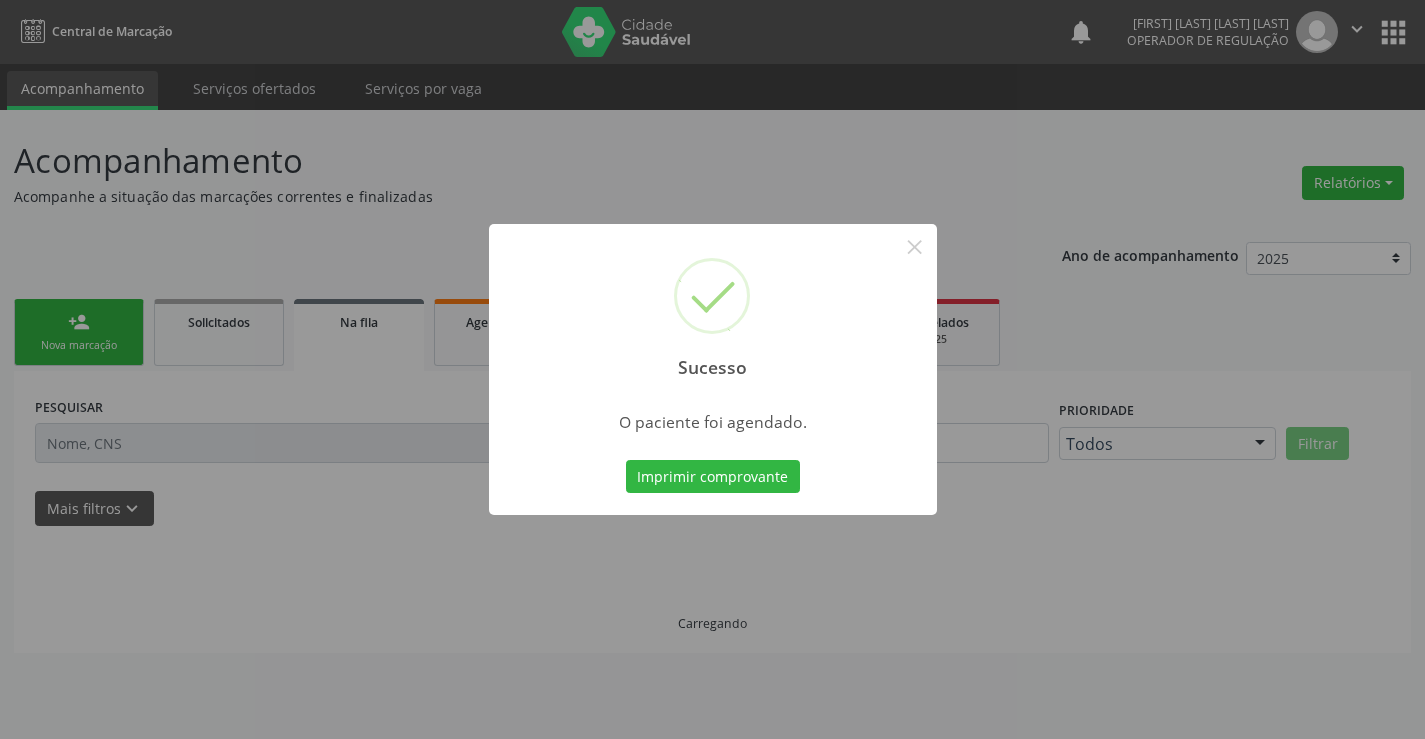 scroll, scrollTop: 0, scrollLeft: 0, axis: both 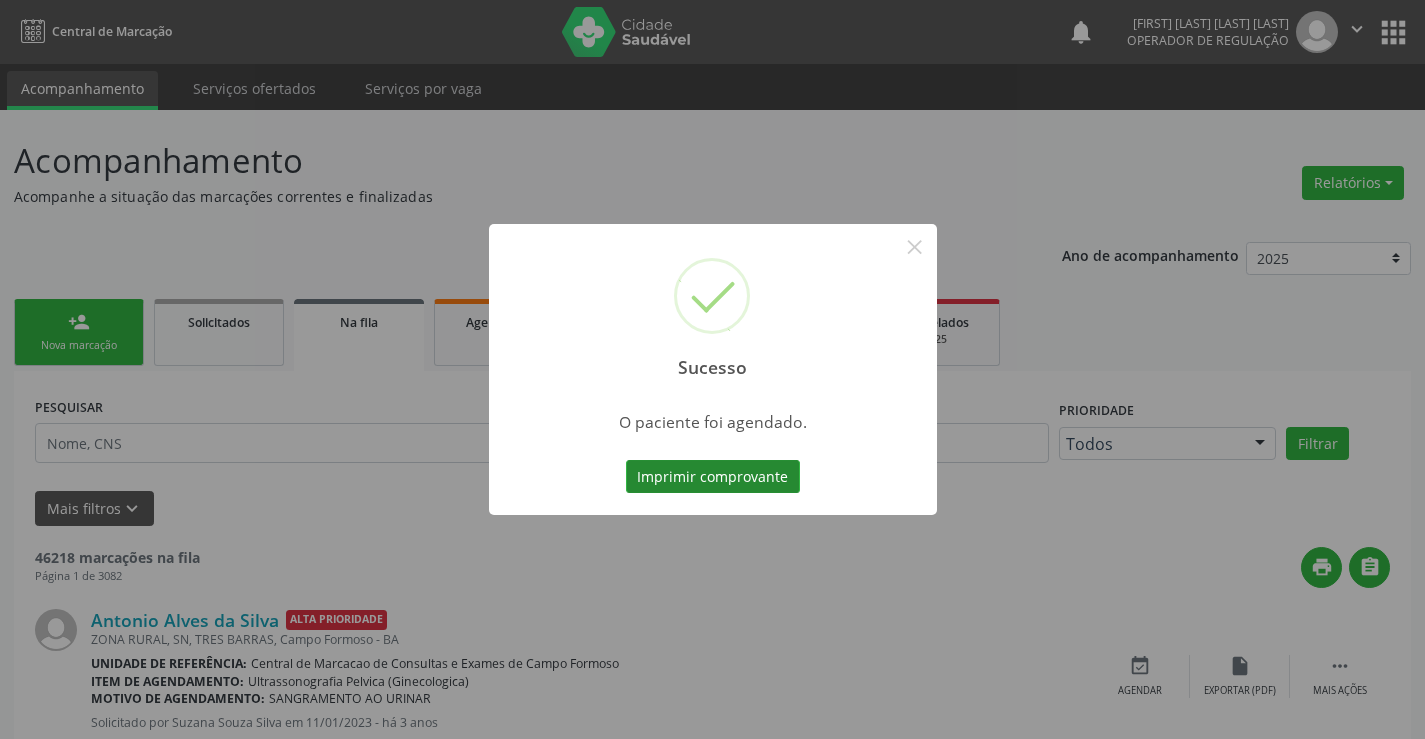 click on "Imprimir comprovante" at bounding box center [713, 477] 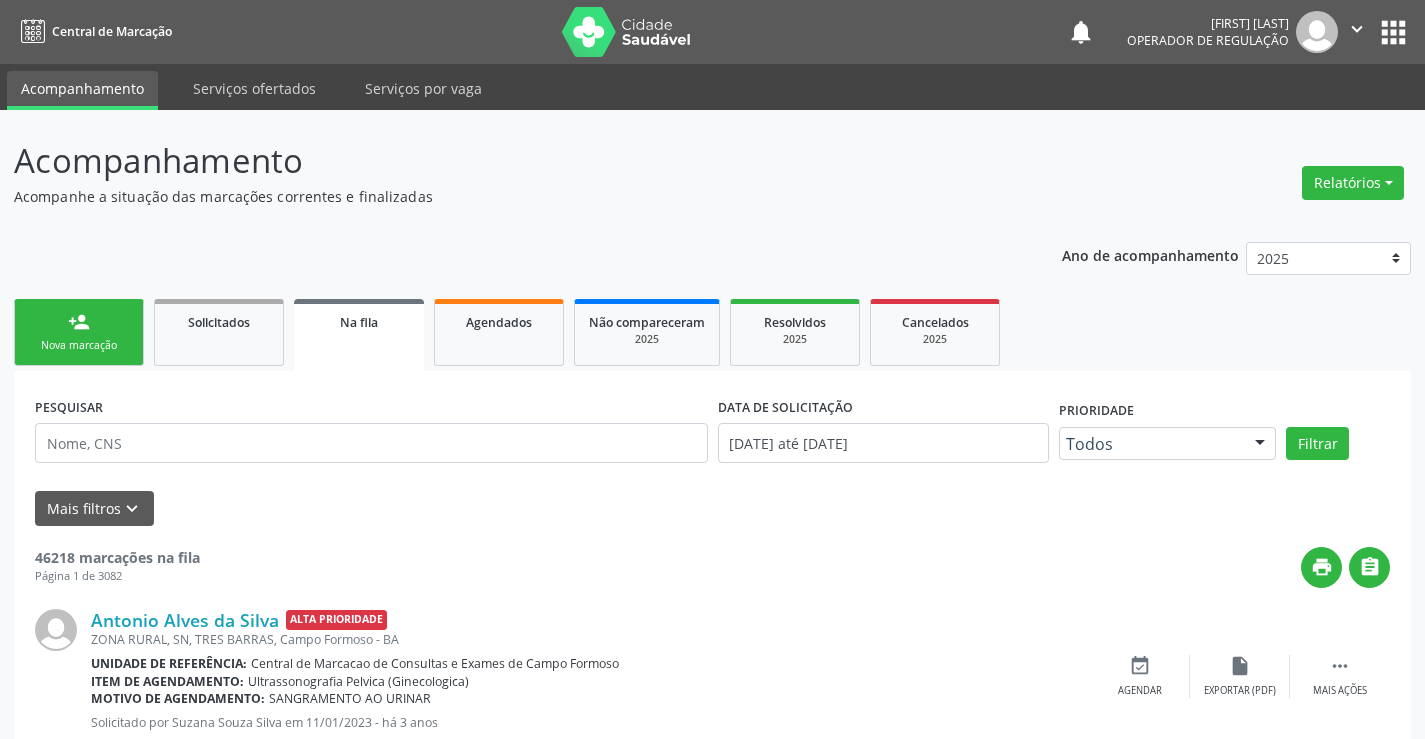 click on "person_add
Nova marcação" at bounding box center [79, 332] 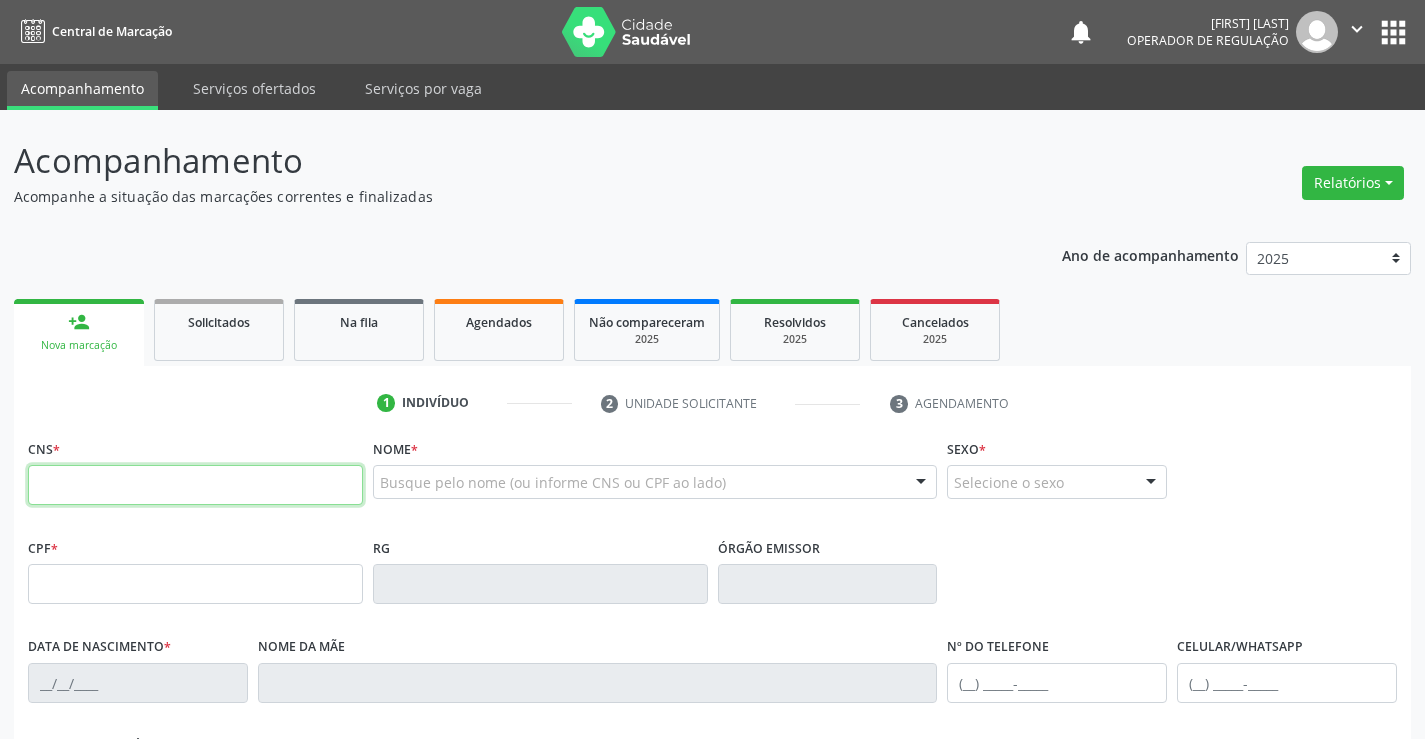 click at bounding box center (195, 485) 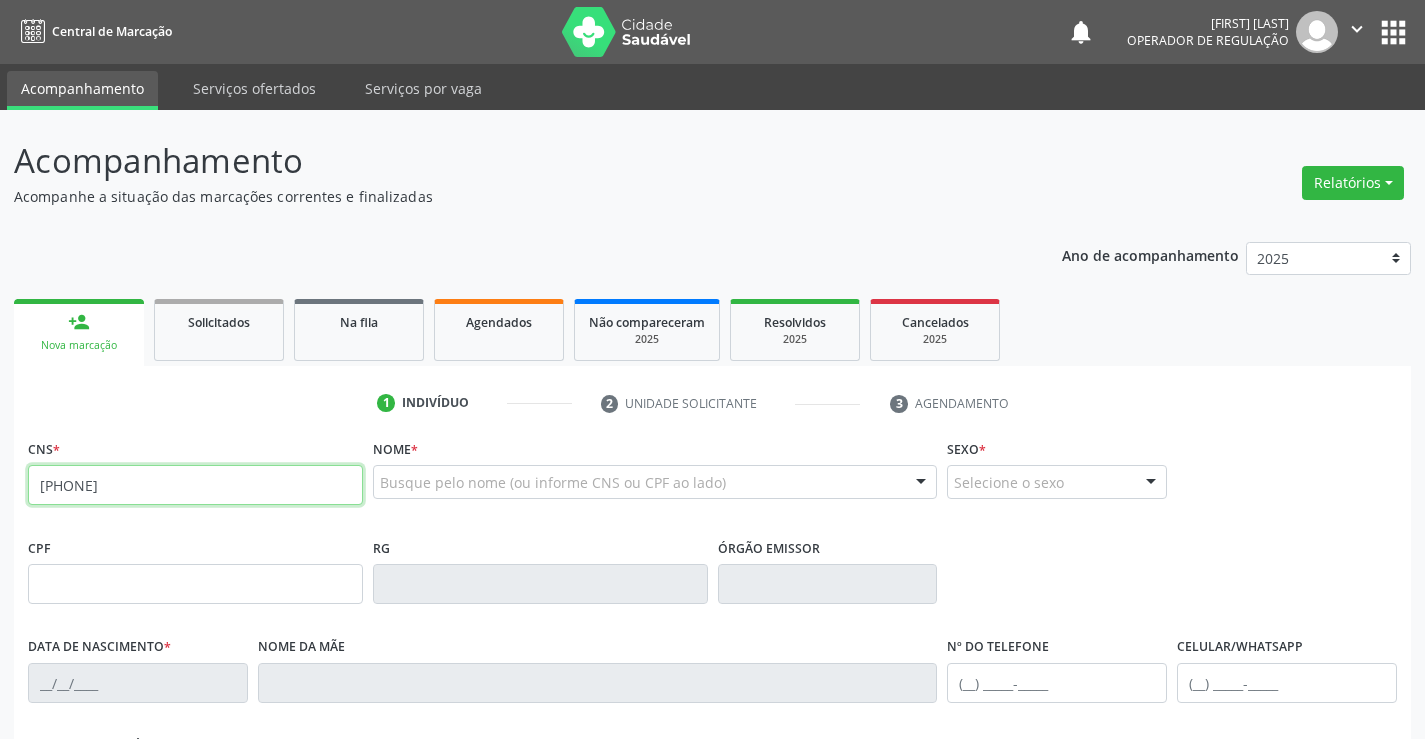type on "[PHONE]" 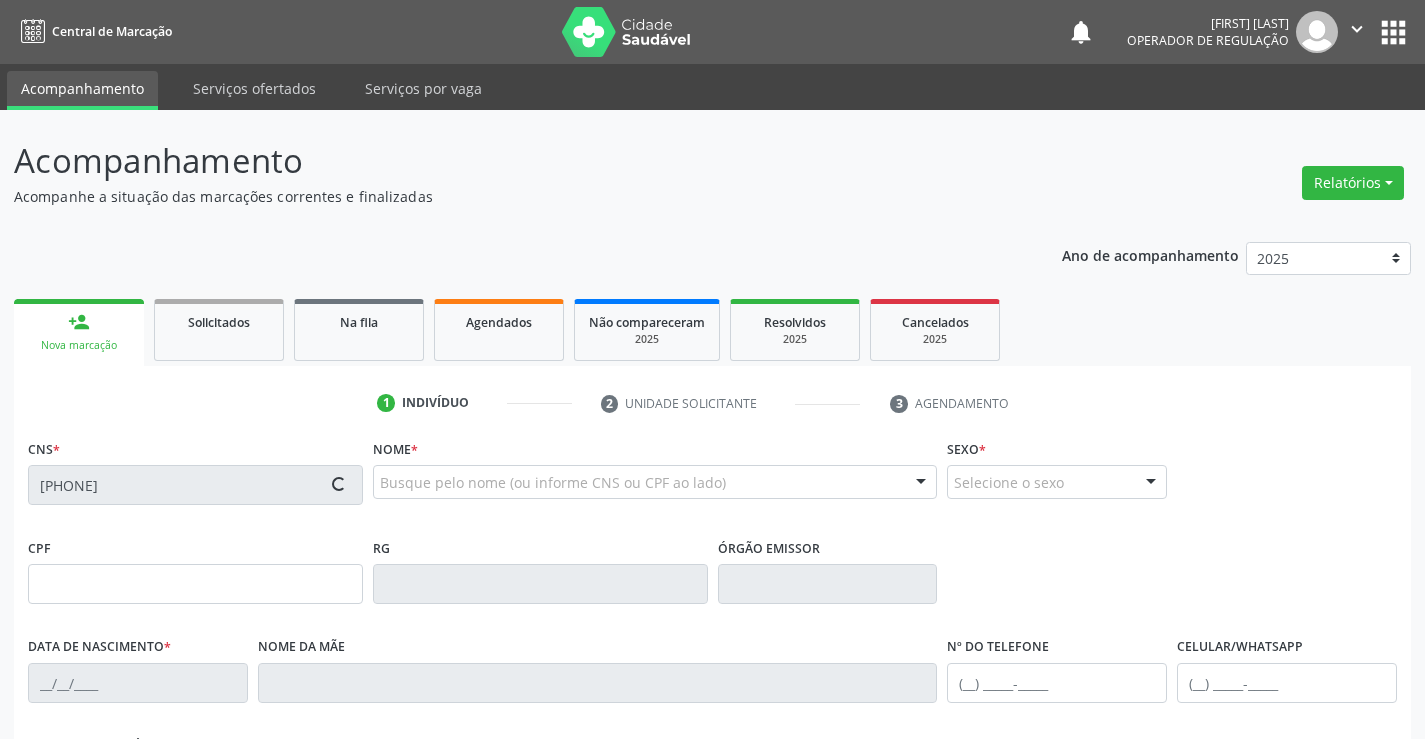type on "[PHONE]" 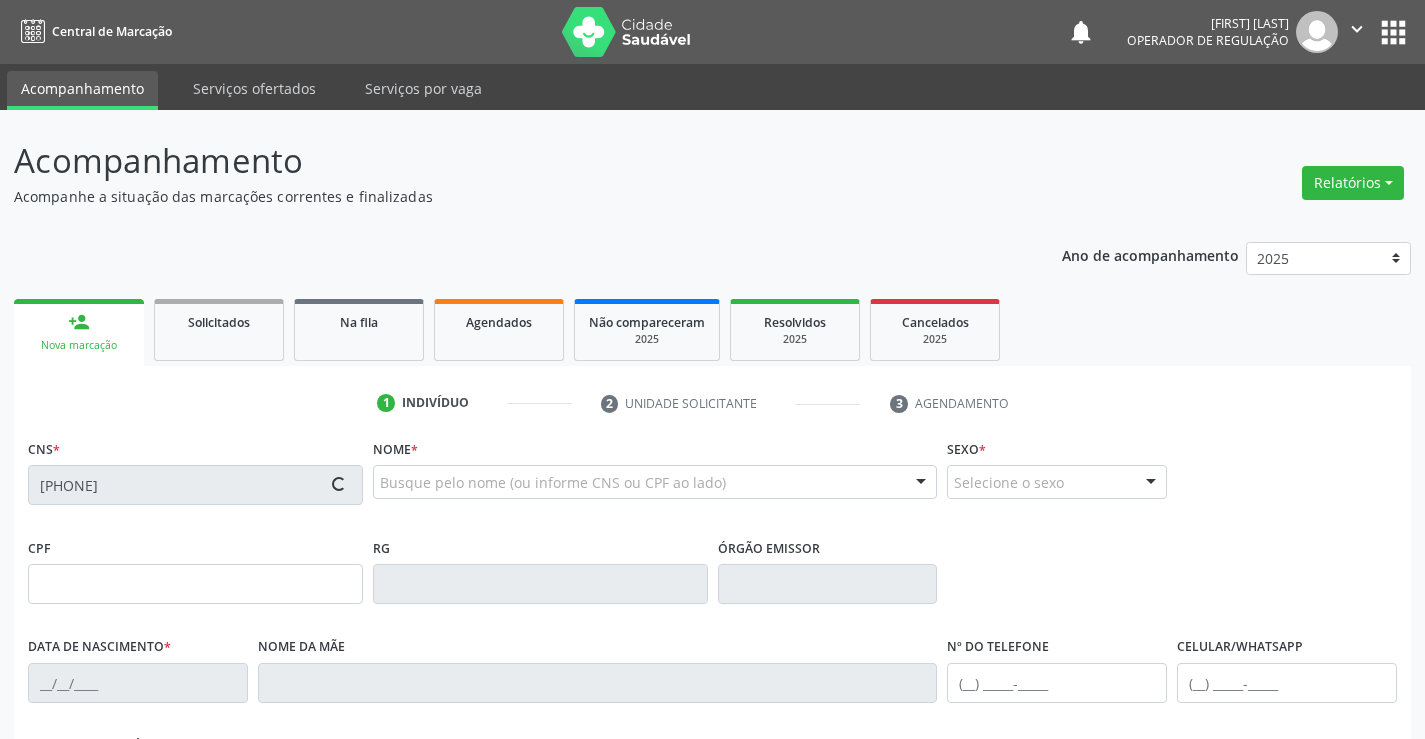 type on "[DATE]" 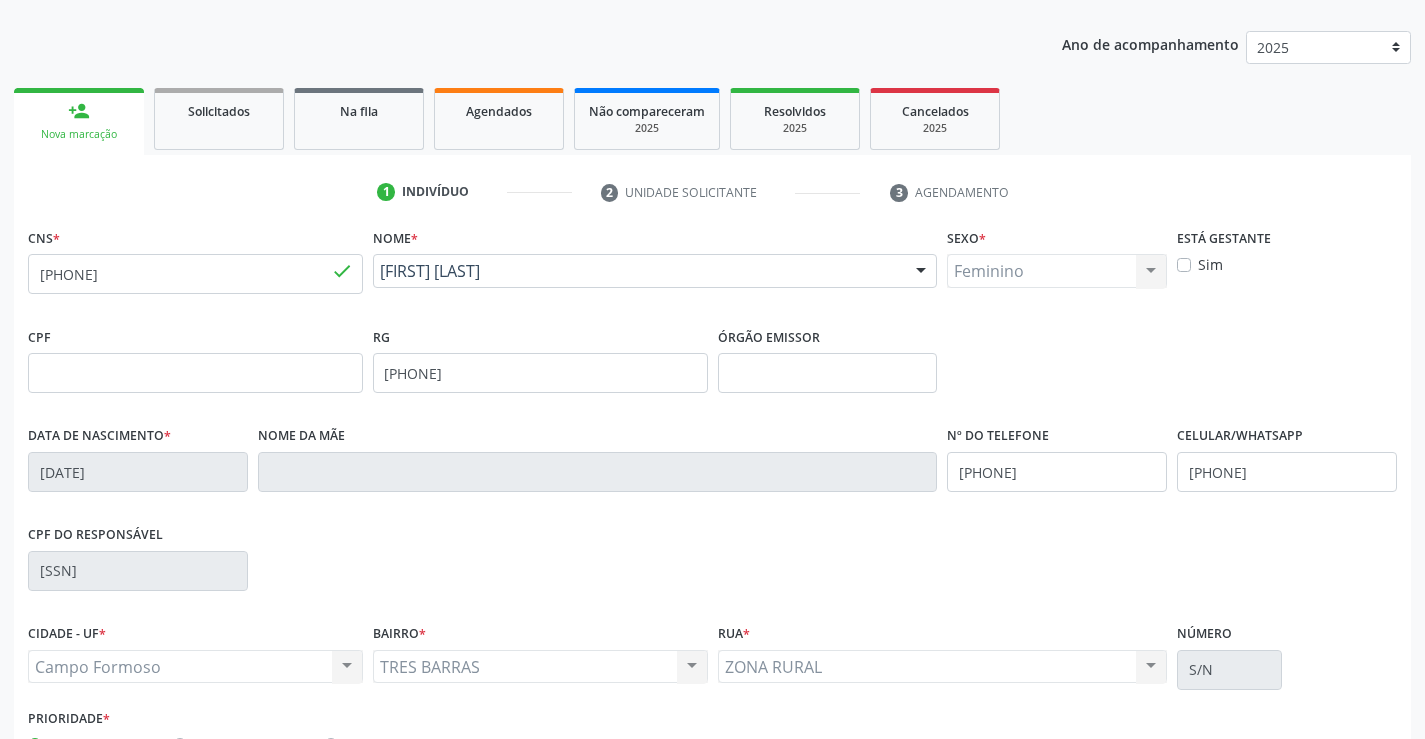 scroll, scrollTop: 345, scrollLeft: 0, axis: vertical 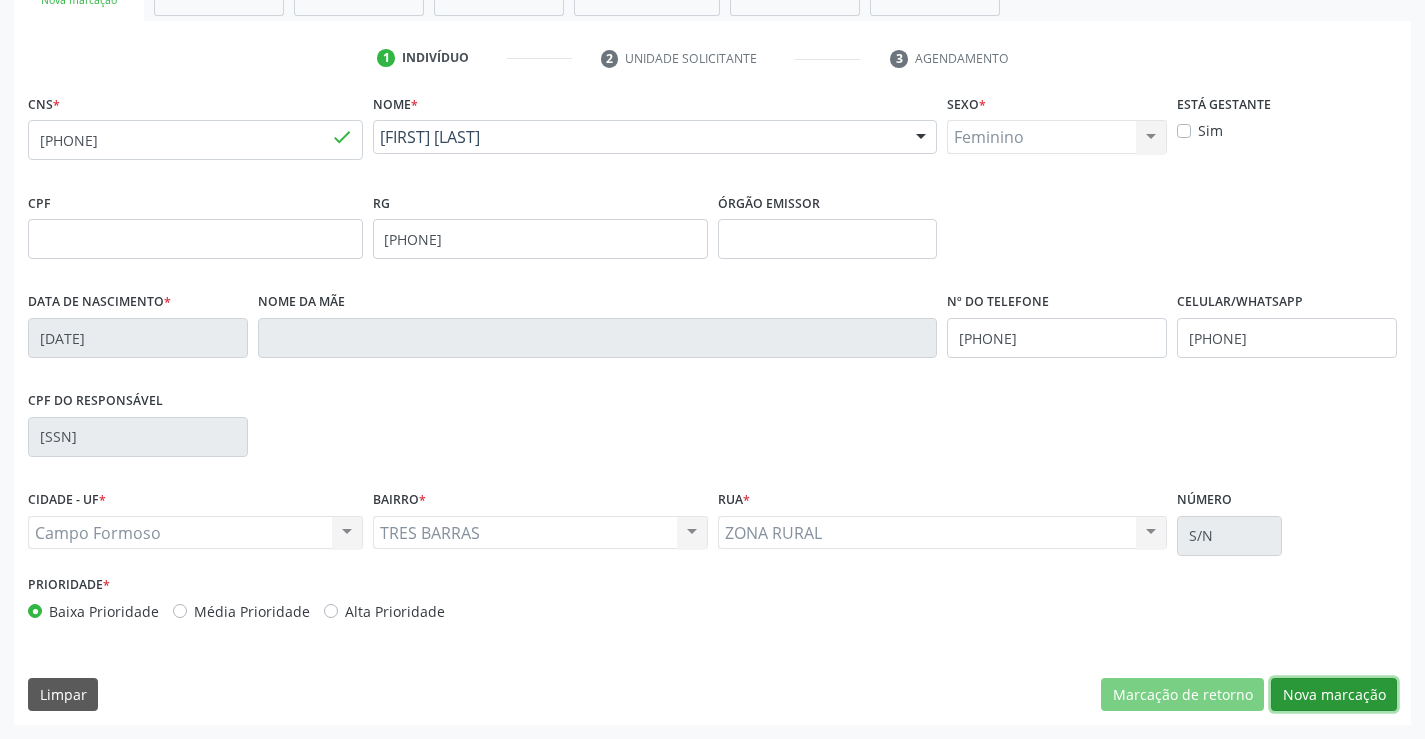 drag, startPoint x: 1308, startPoint y: 693, endPoint x: 1250, endPoint y: 665, distance: 64.40497 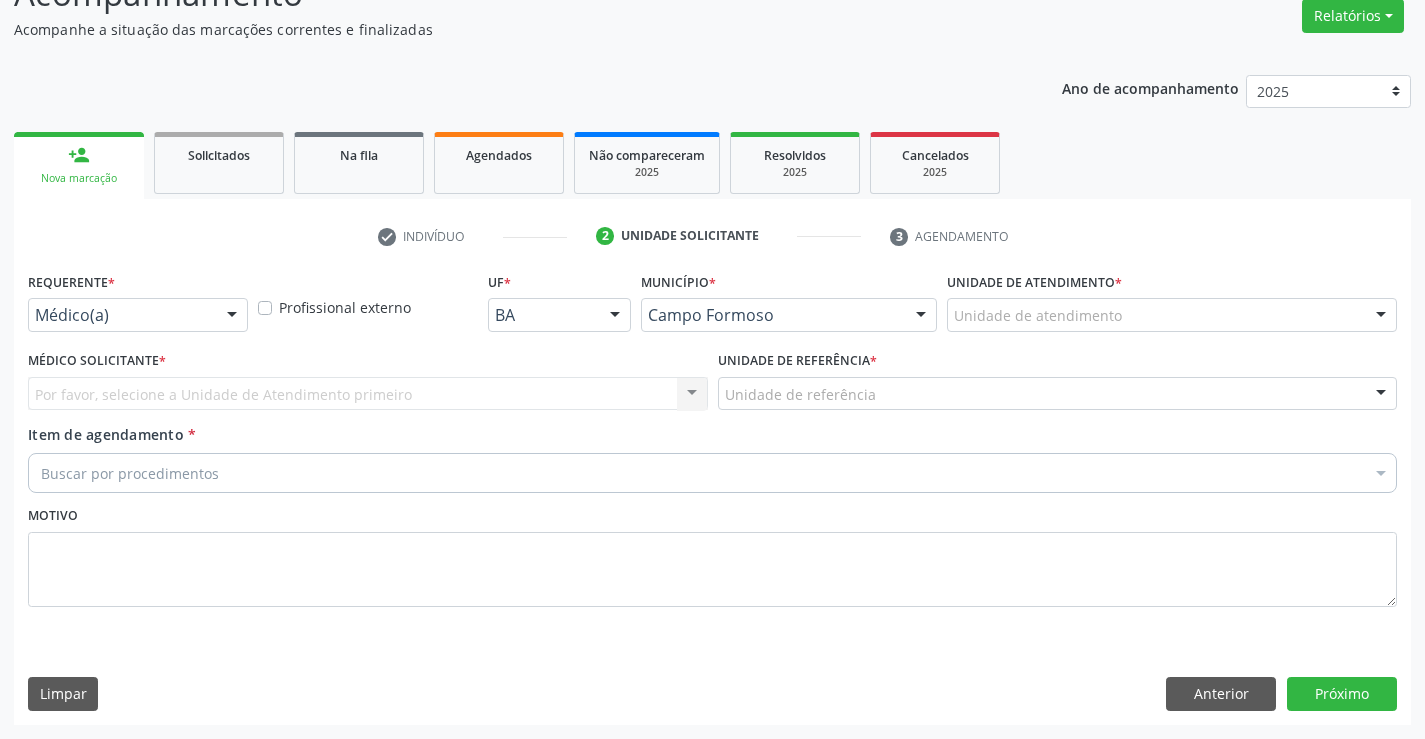 scroll, scrollTop: 167, scrollLeft: 0, axis: vertical 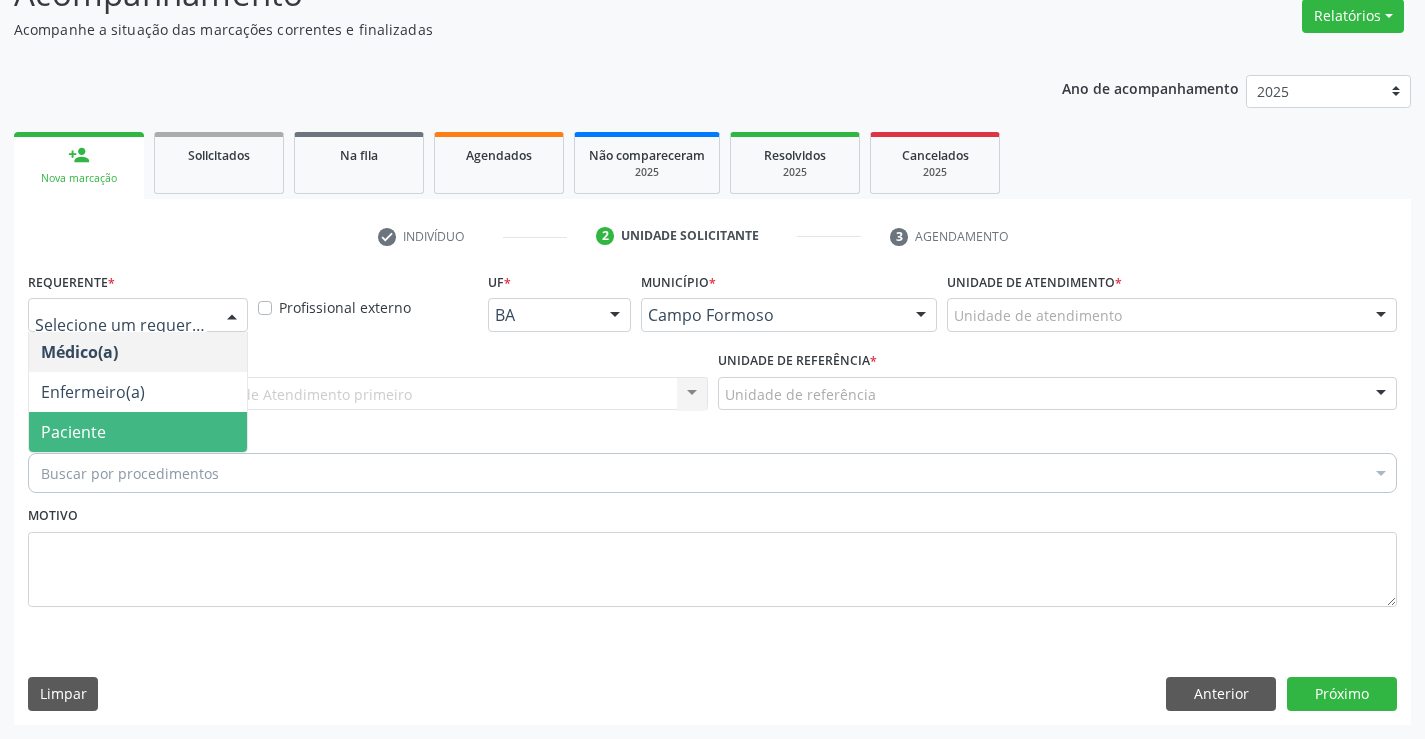 click on "Paciente" at bounding box center [138, 432] 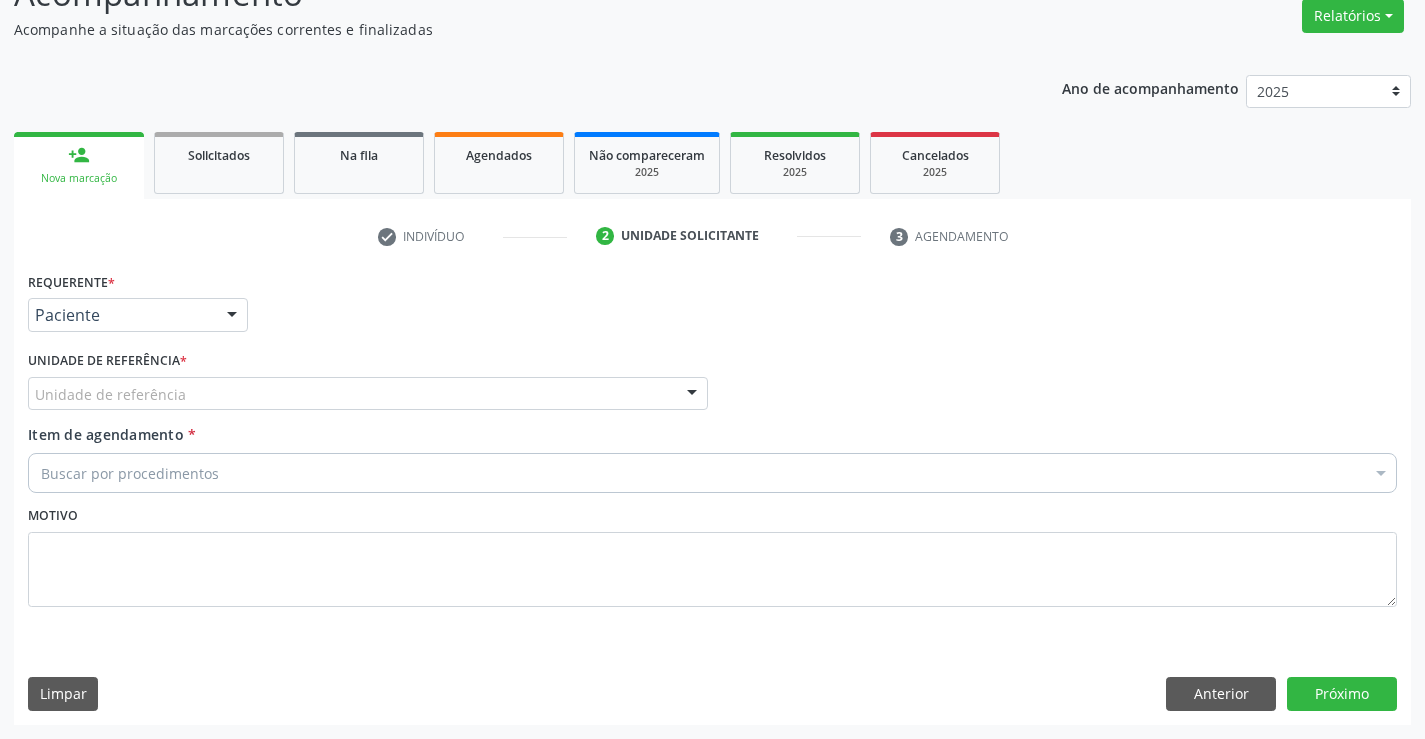 click on "Unidade de referência" at bounding box center (368, 394) 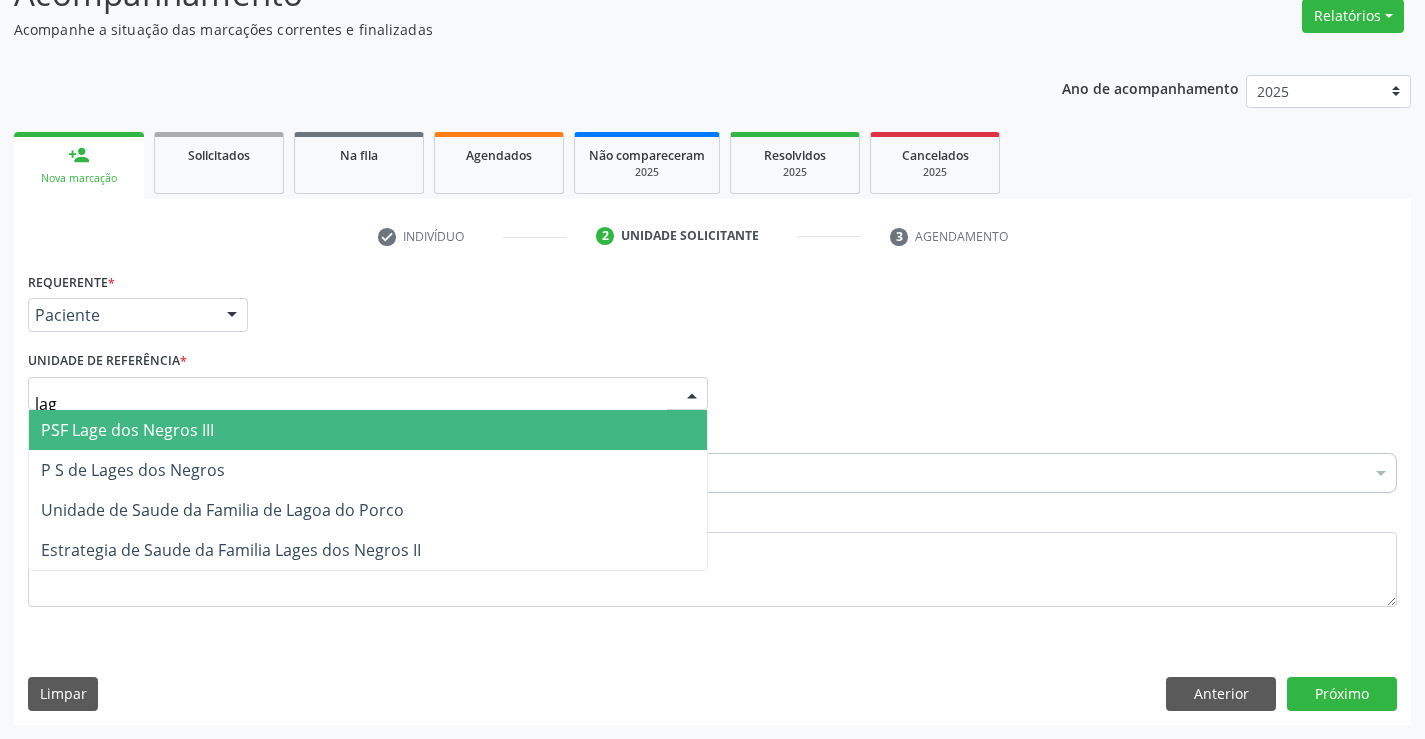 type on "lage" 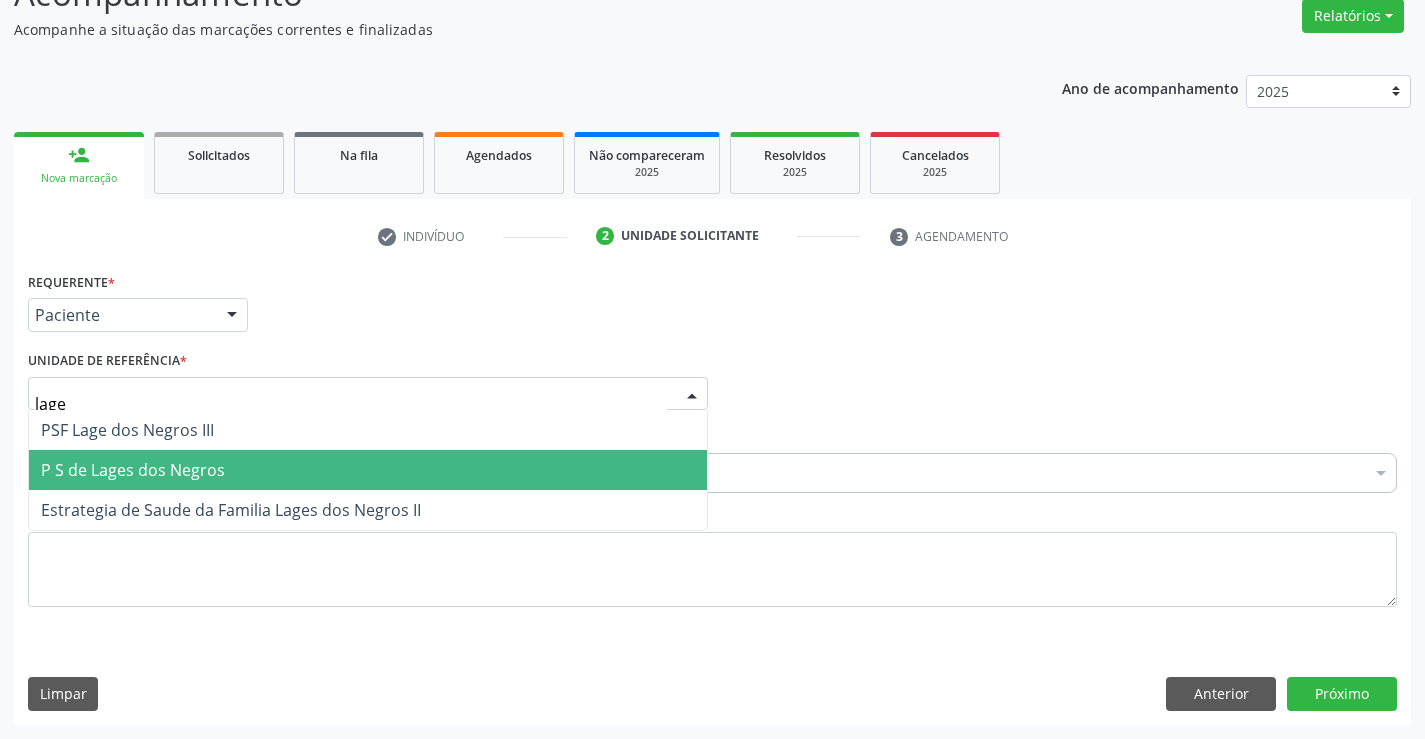 drag, startPoint x: 204, startPoint y: 469, endPoint x: 217, endPoint y: 462, distance: 14.764823 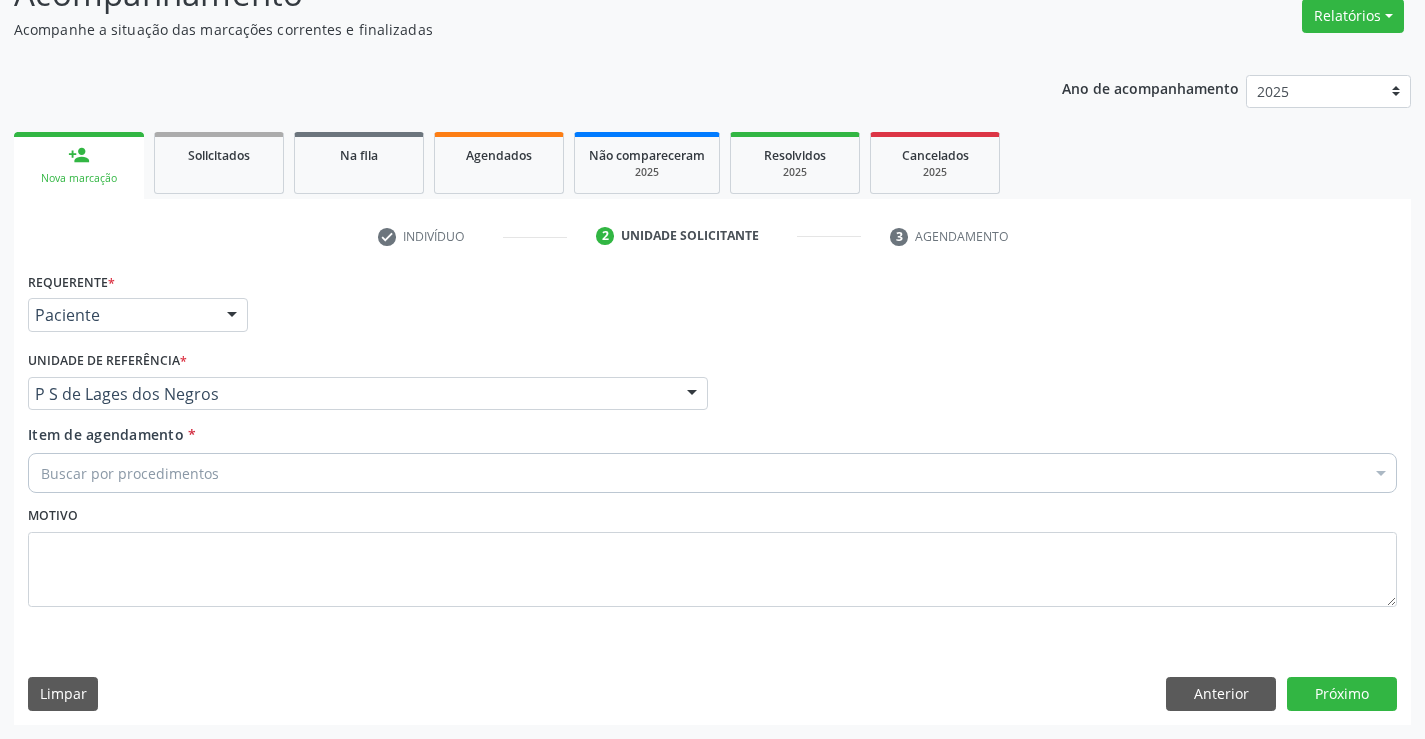 click on "Buscar por procedimentos" at bounding box center (712, 473) 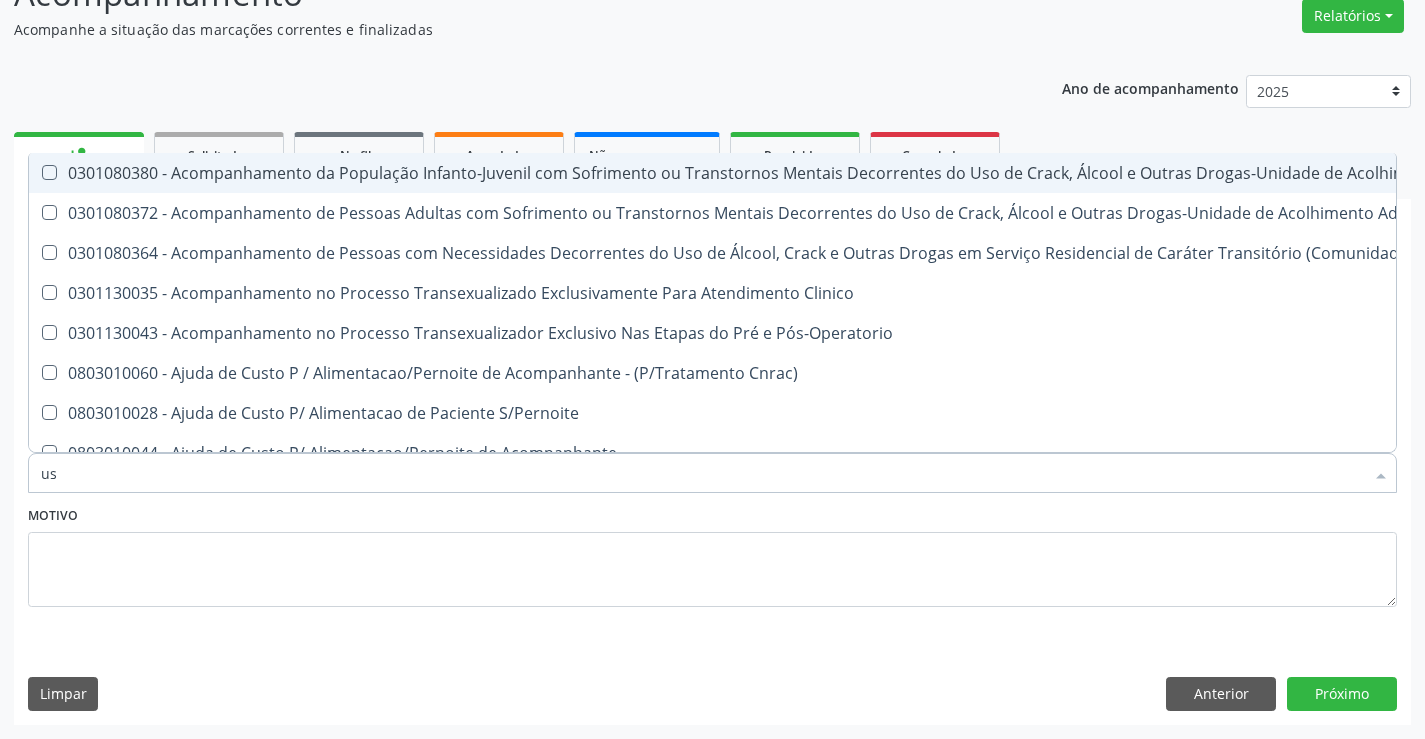type on "usg" 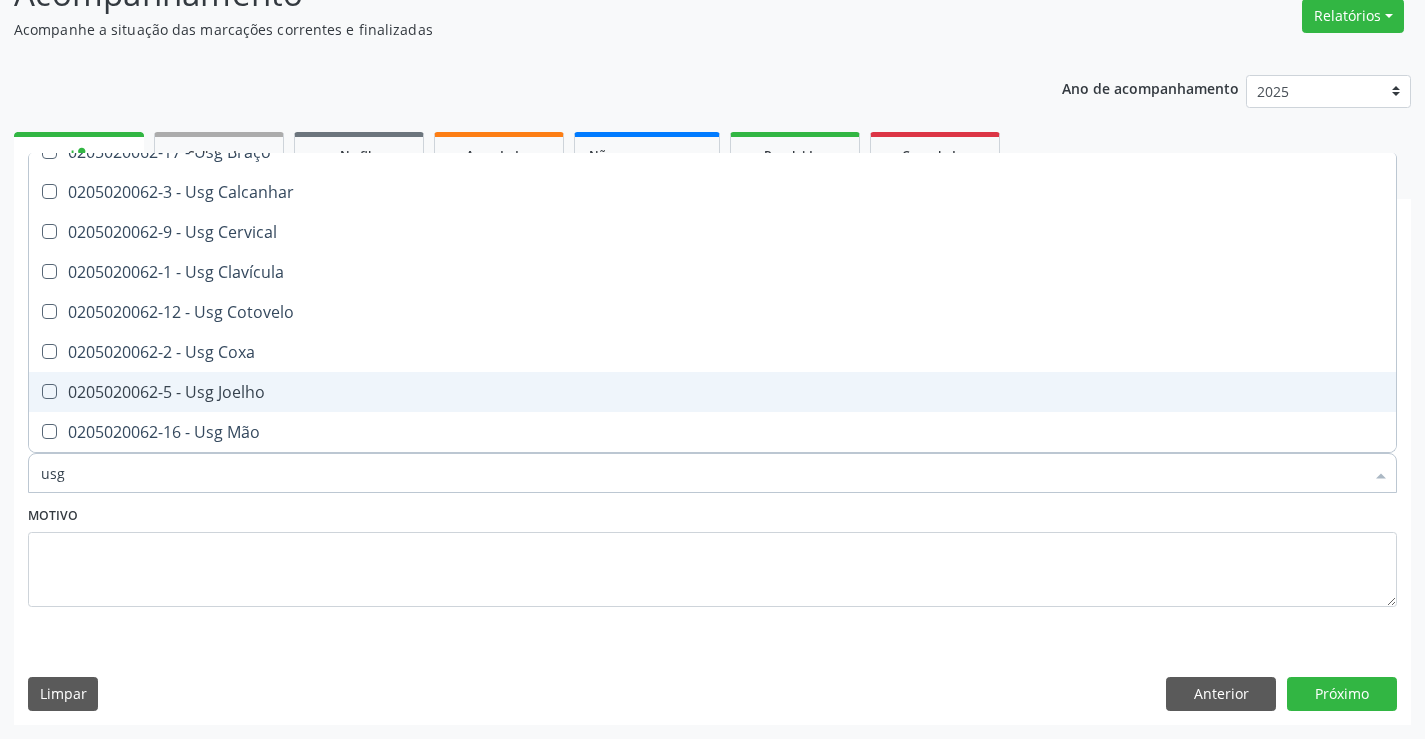scroll, scrollTop: 0, scrollLeft: 0, axis: both 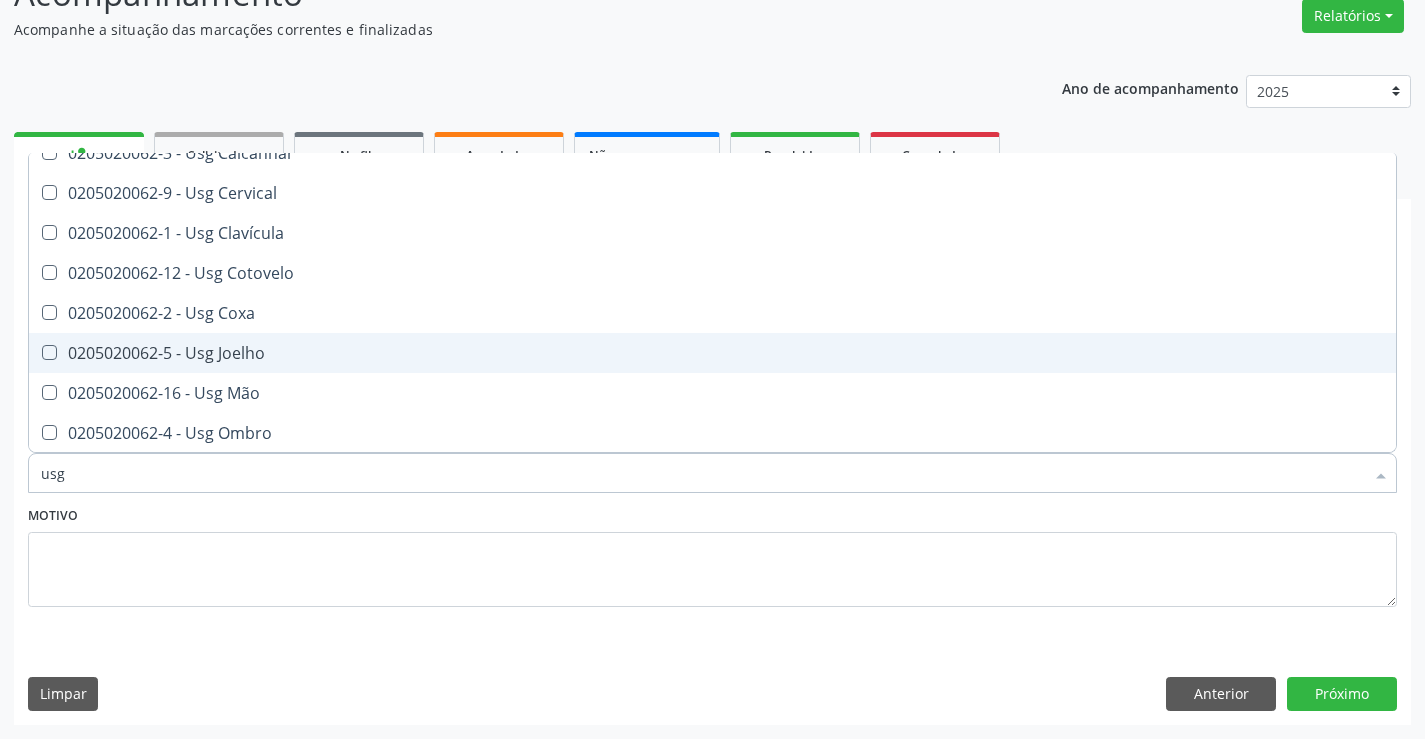click on "0205020062-5 - Usg Joelho" at bounding box center [712, 353] 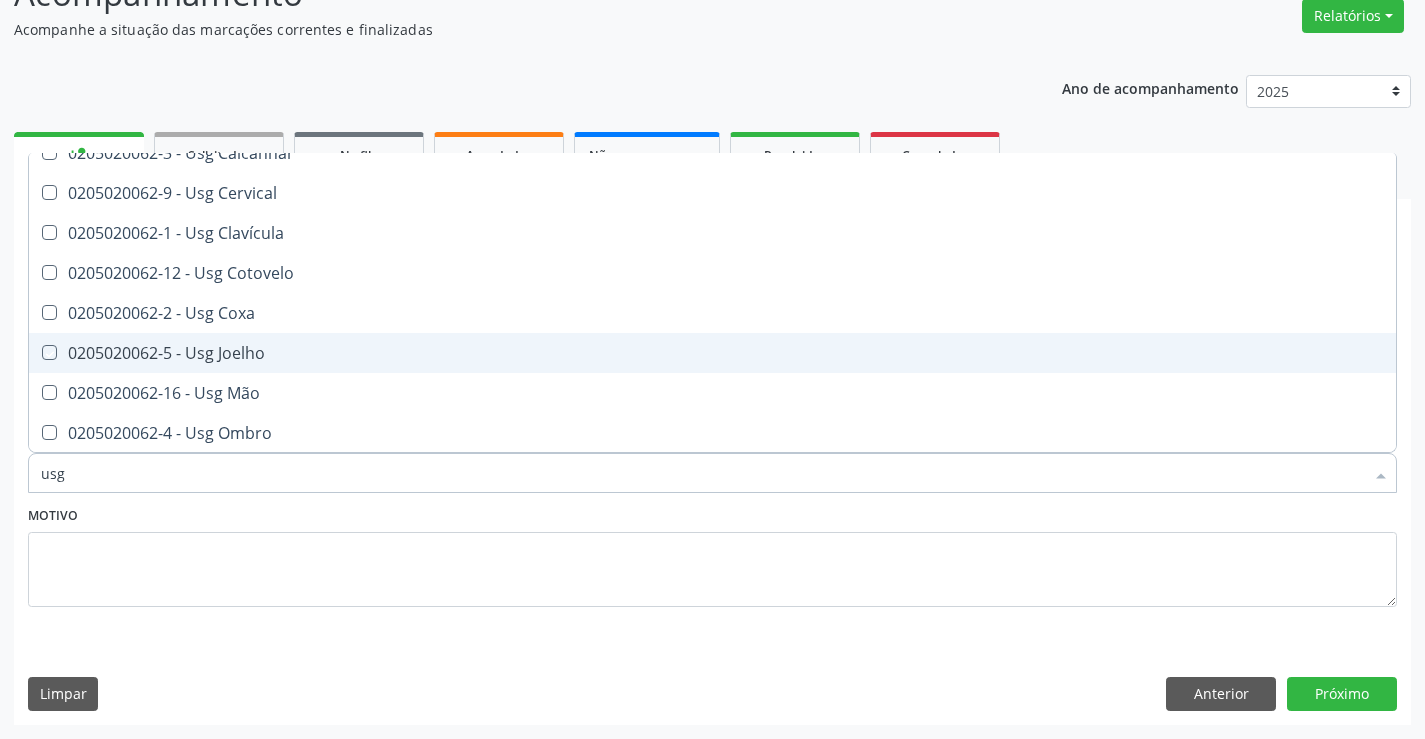 checkbox on "true" 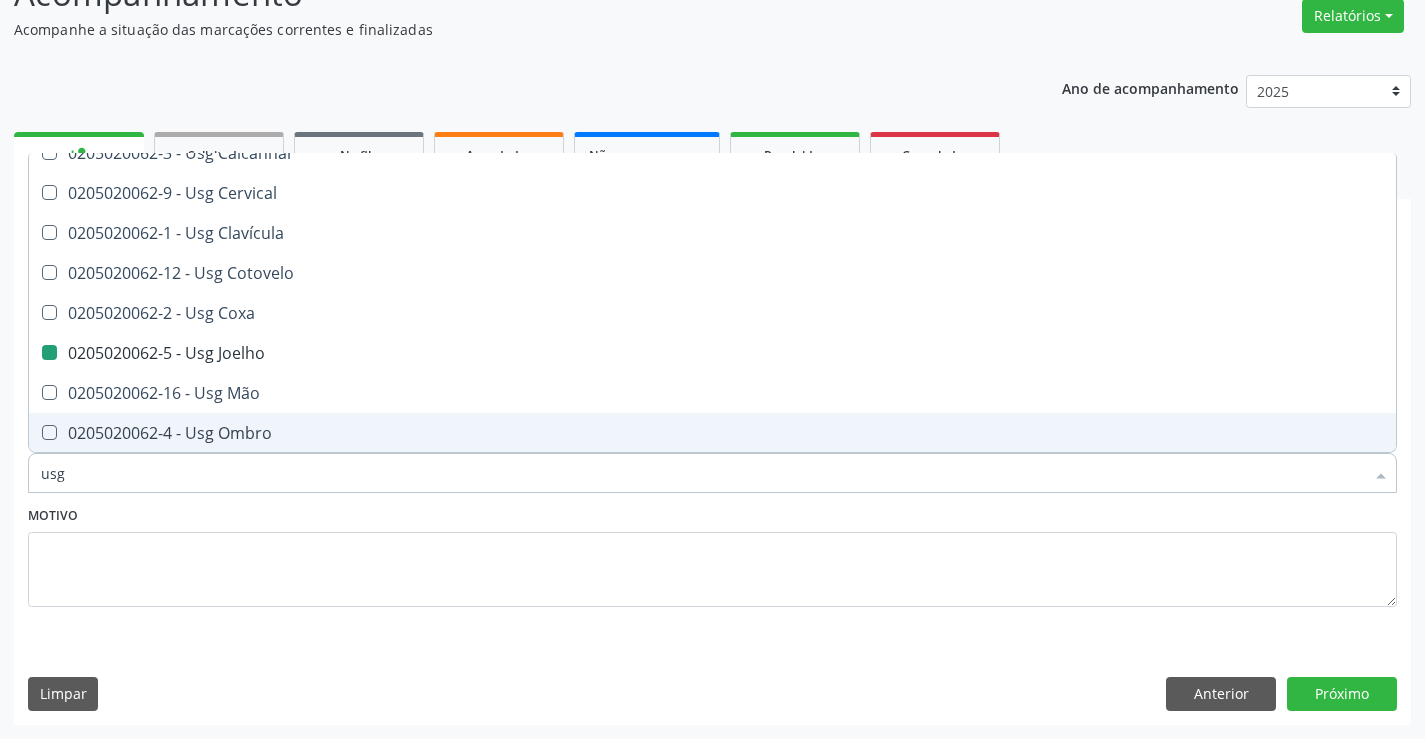 click on "Motivo" at bounding box center [712, 554] 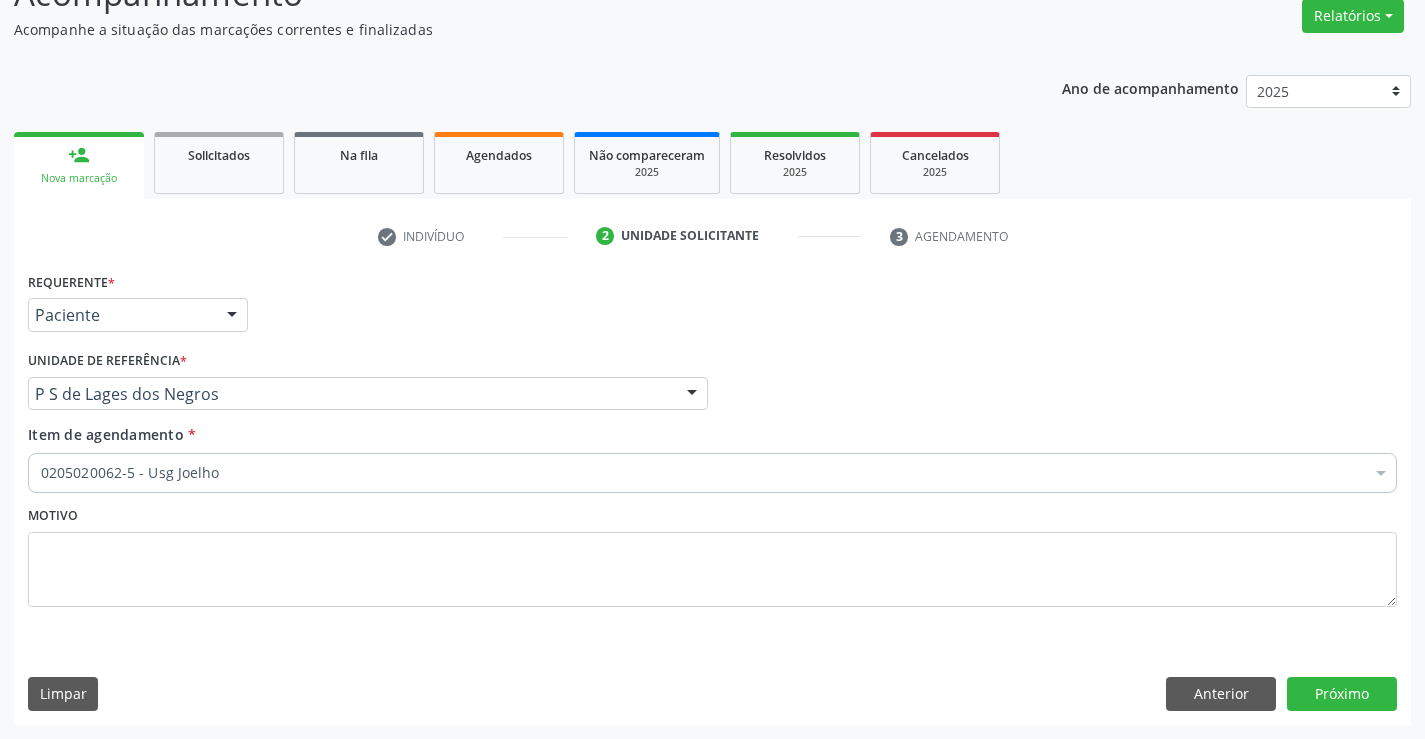 scroll, scrollTop: 0, scrollLeft: 0, axis: both 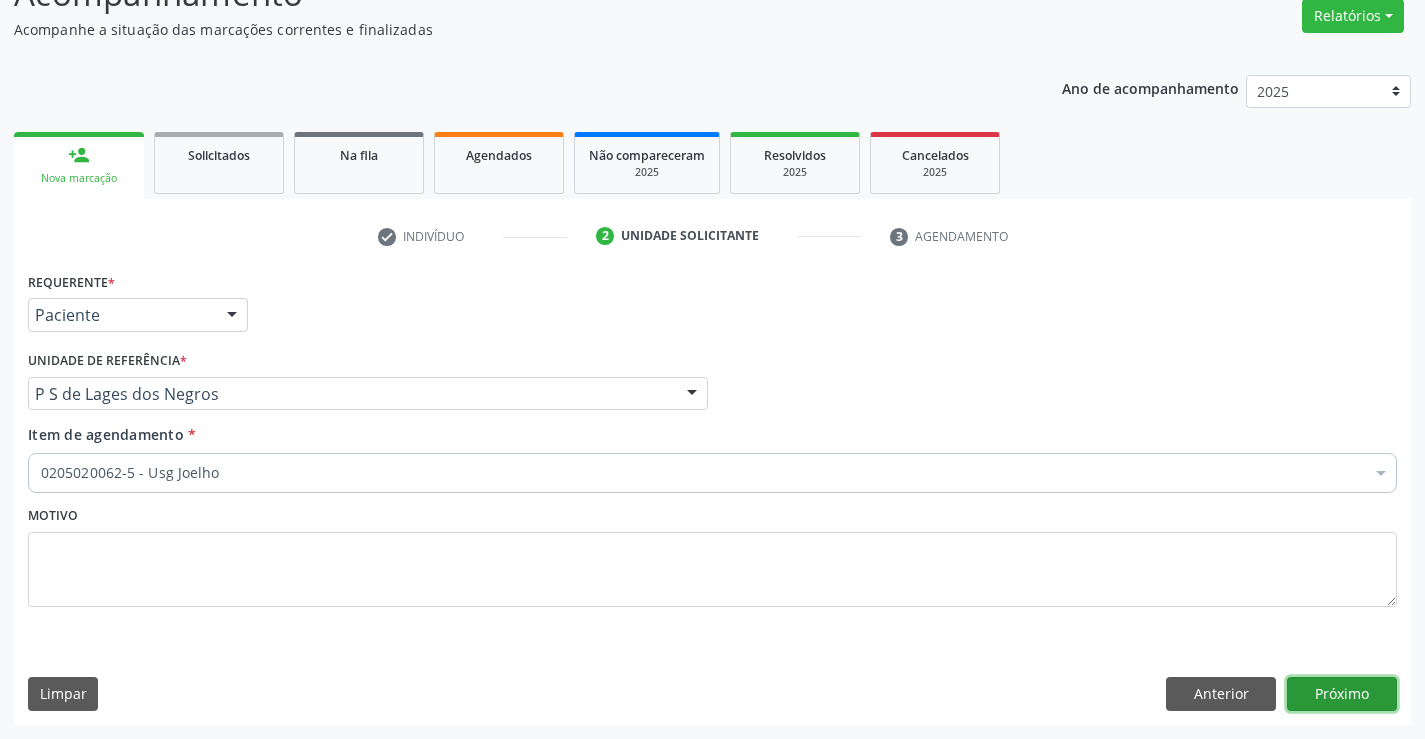 click on "Próximo" at bounding box center (1342, 694) 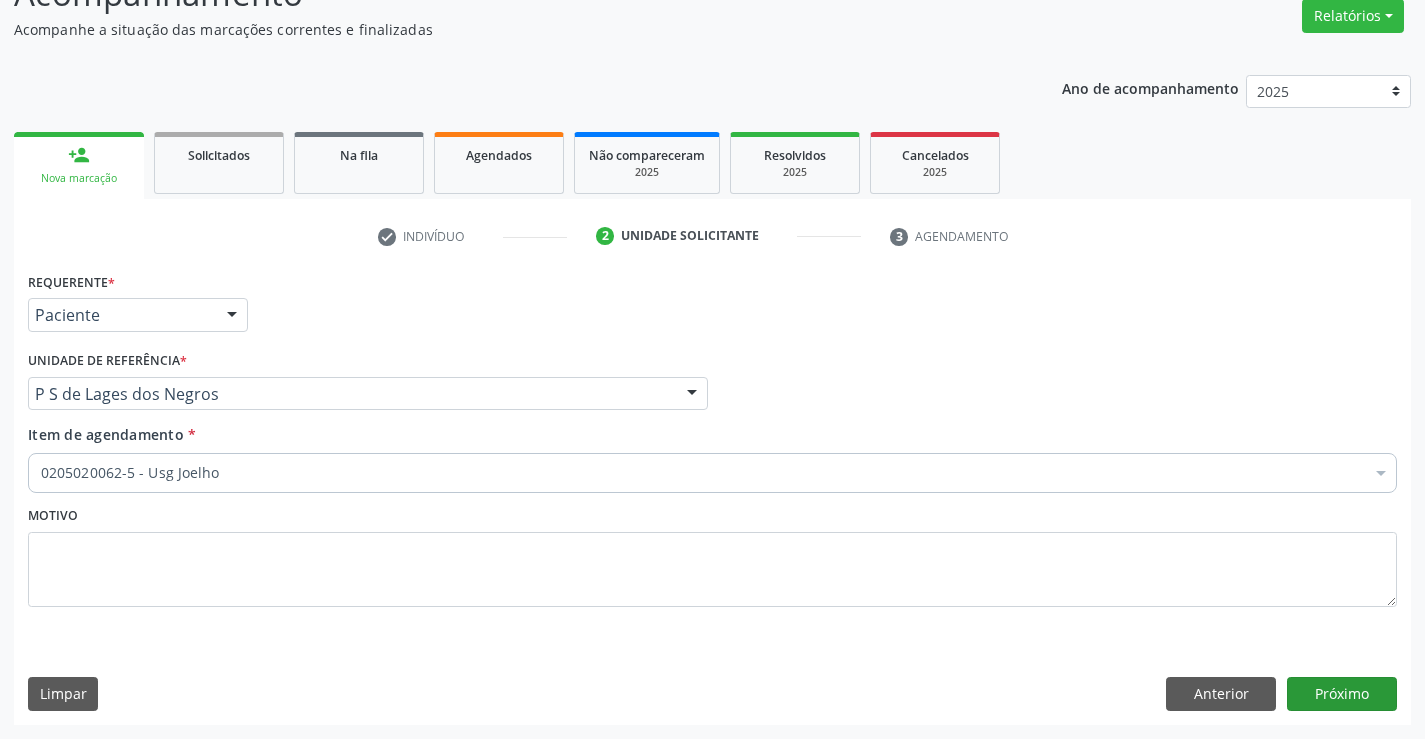 scroll, scrollTop: 131, scrollLeft: 0, axis: vertical 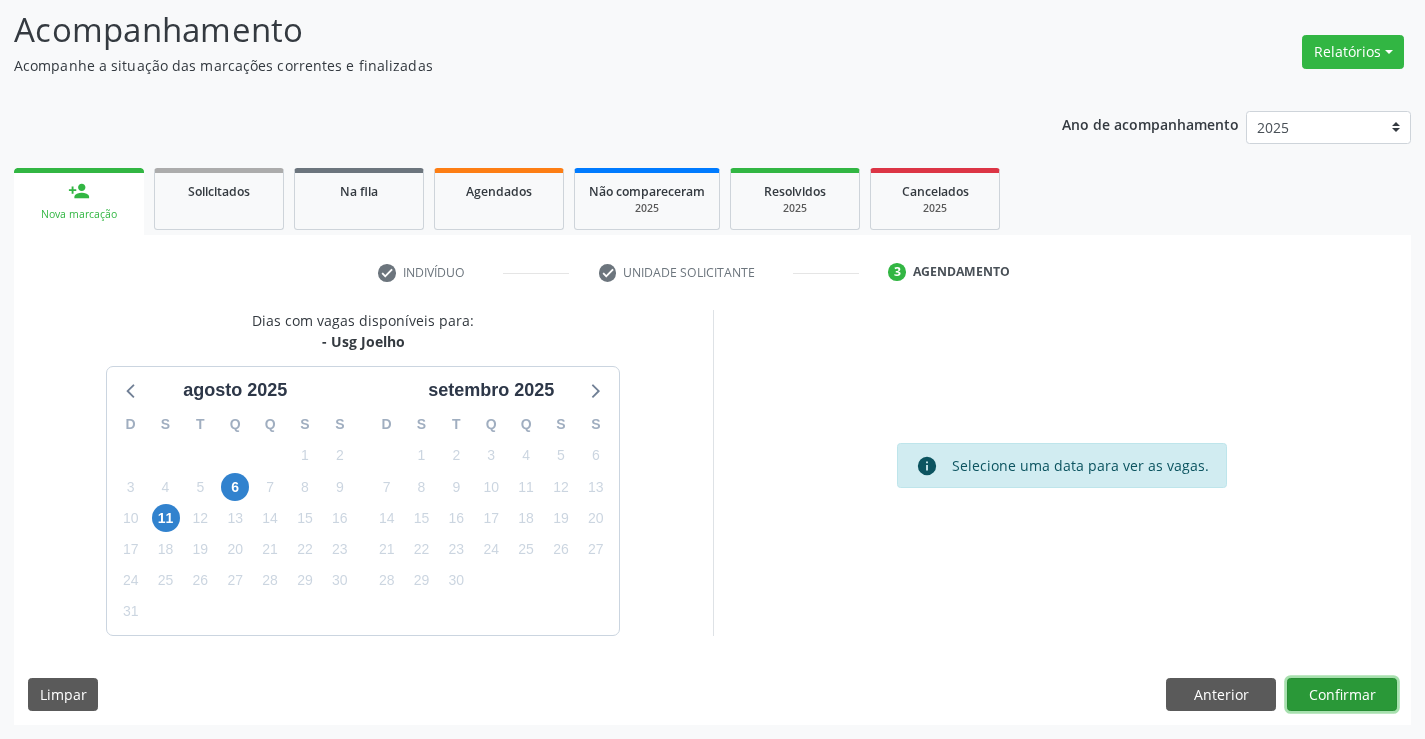 click on "Confirmar" at bounding box center (1342, 695) 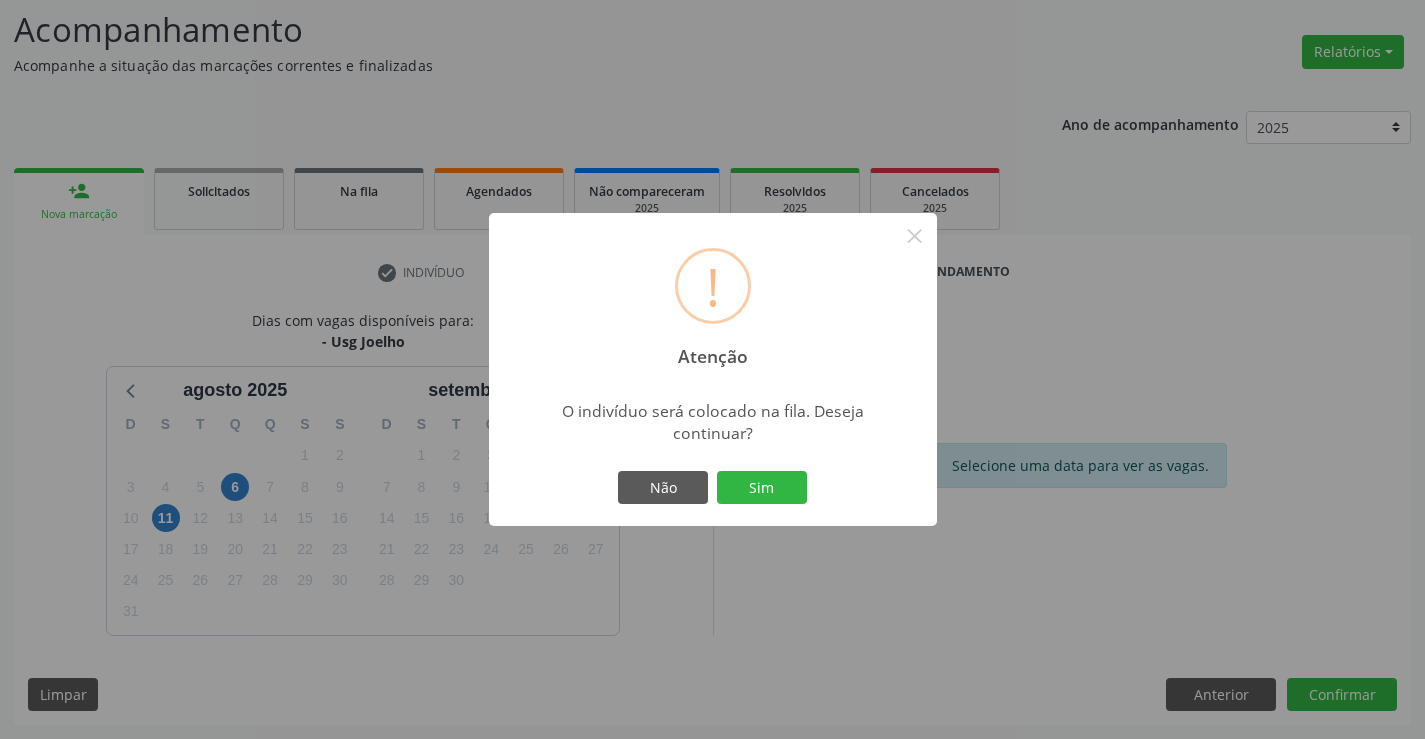click on "! Atenção × O indivíduo será colocado na fila. Deseja continuar? Não Sim" at bounding box center (712, 369) 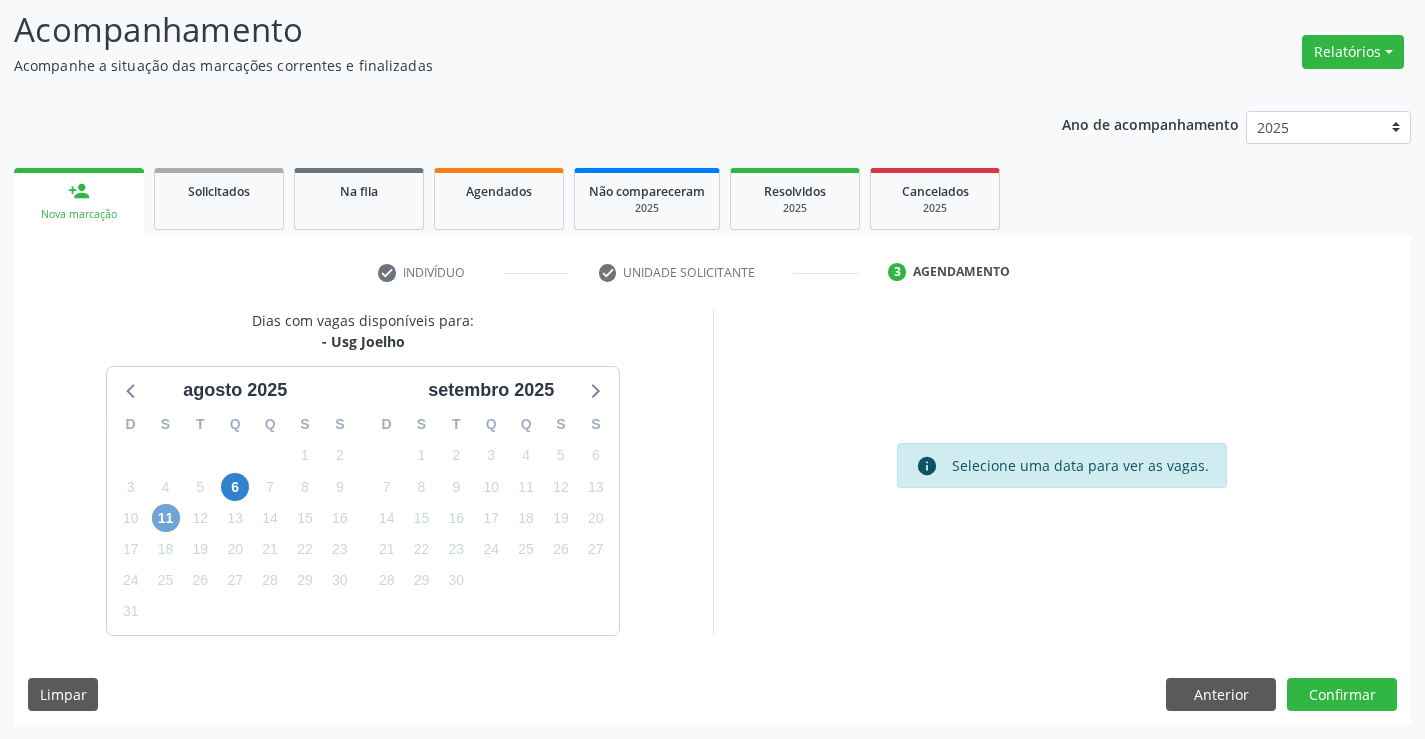 click on "11" at bounding box center [166, 518] 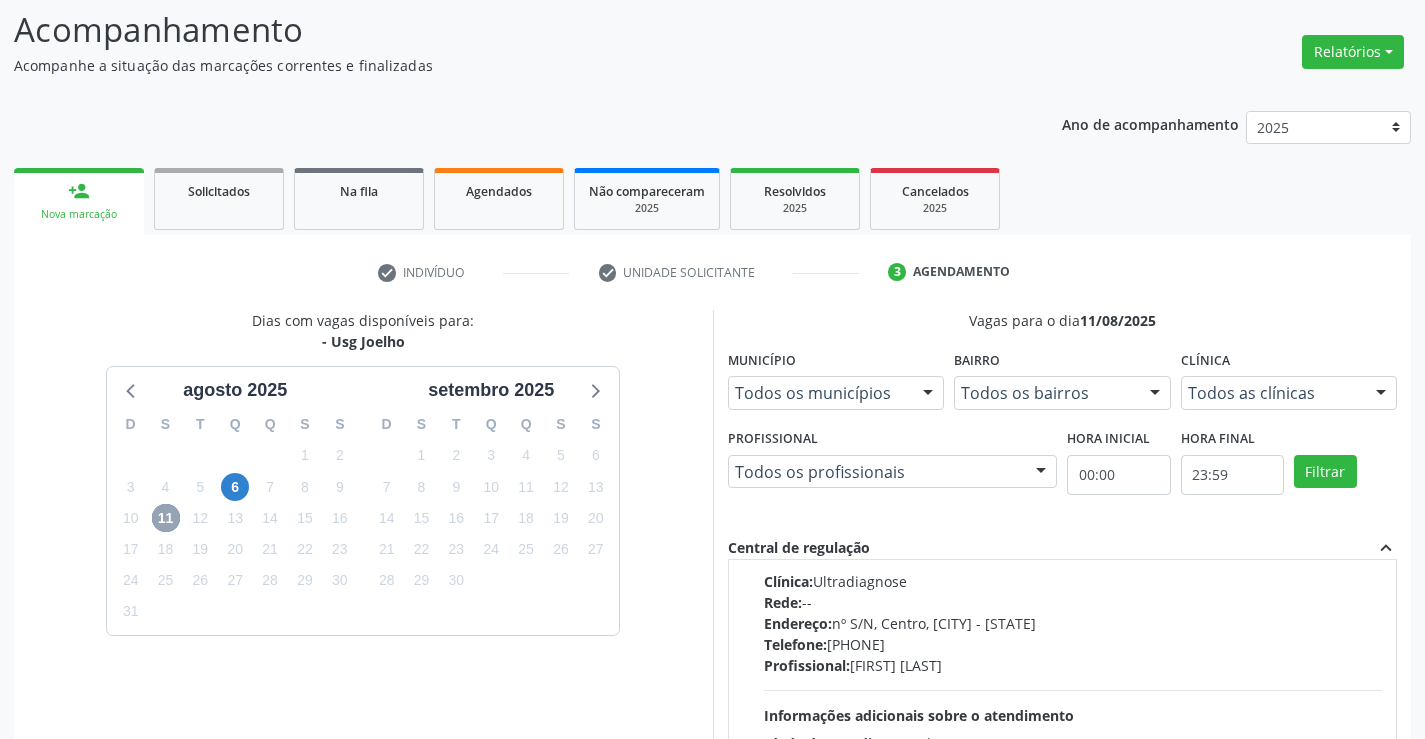 scroll, scrollTop: 0, scrollLeft: 0, axis: both 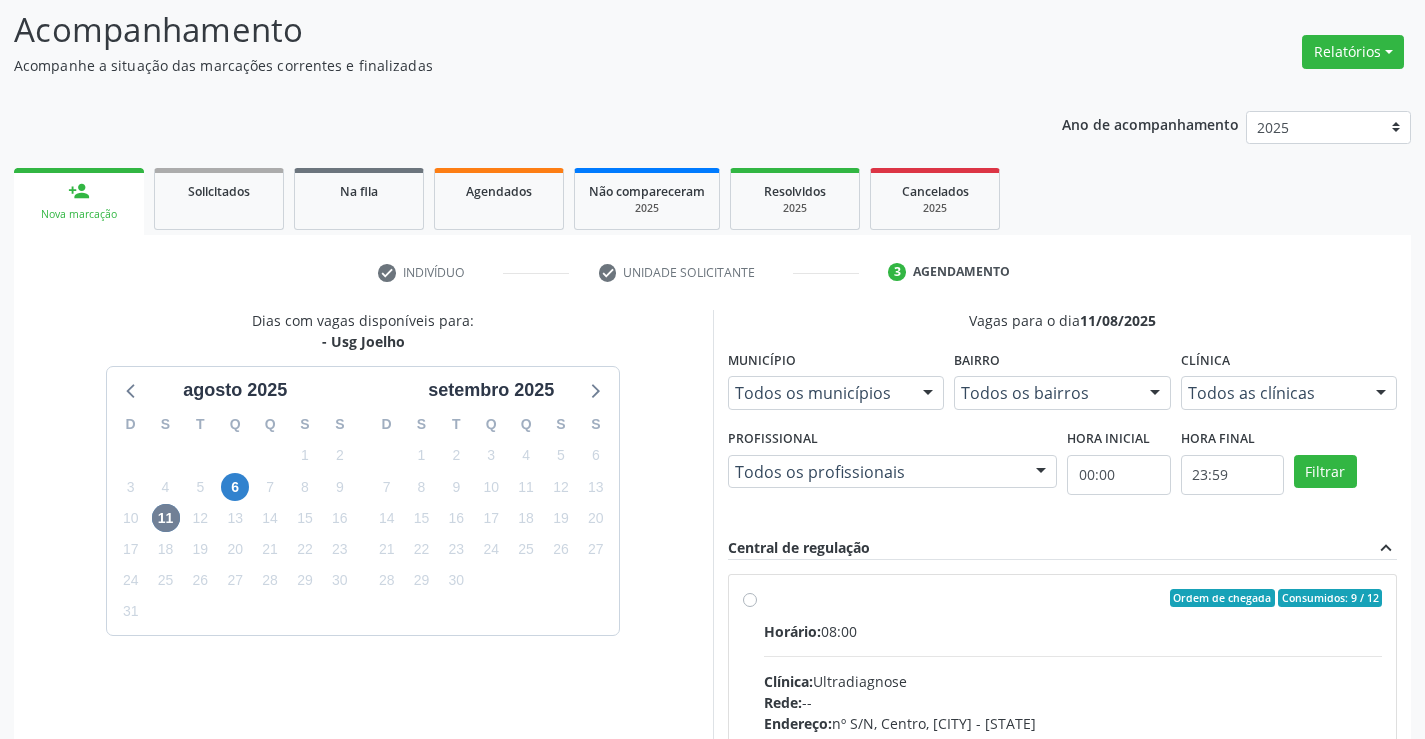 click on "Ordem de chegada
Consumidos: 9 / 12
Horário:   08:00
Clínica:  Ultradiagnose
Rede:
--
Endereço:   nº S/N, Centro, Campo Formoso - BA
Telefone:   (74) 36452857
Profissional:
Alciole Mendes Muritiba
Informações adicionais sobre o atendimento
Idade de atendimento:
de 0 a 120 anos
Gênero(s) atendido(s):
Masculino e Feminino
Informações adicionais:
--" at bounding box center [1073, 742] 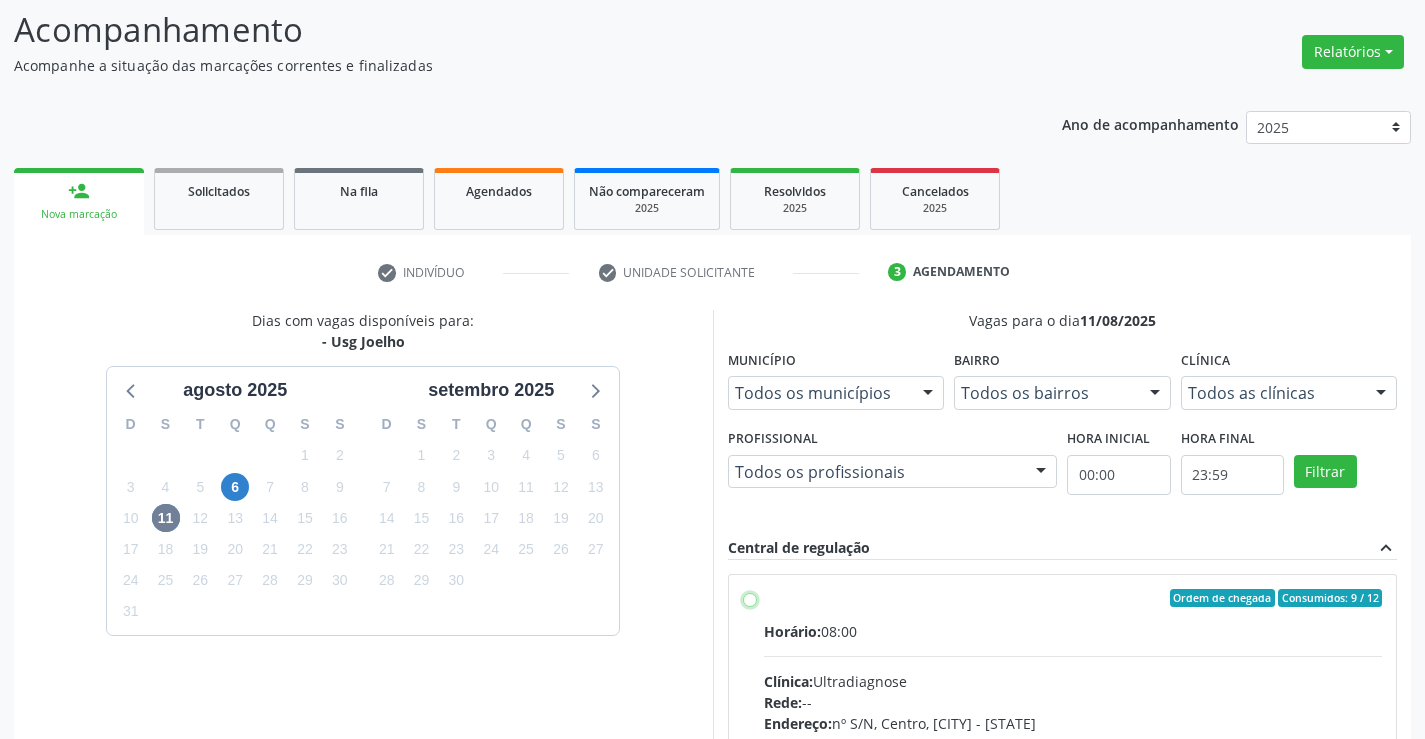 click on "Ordem de chegada
Consumidos: 9 / 12
Horário:   08:00
Clínica:  Ultradiagnose
Rede:
--
Endereço:   nº S/N, Centro, Campo Formoso - BA
Telefone:   (74) 36452857
Profissional:
Alciole Mendes Muritiba
Informações adicionais sobre o atendimento
Idade de atendimento:
de 0 a 120 anos
Gênero(s) atendido(s):
Masculino e Feminino
Informações adicionais:
--" at bounding box center (750, 598) 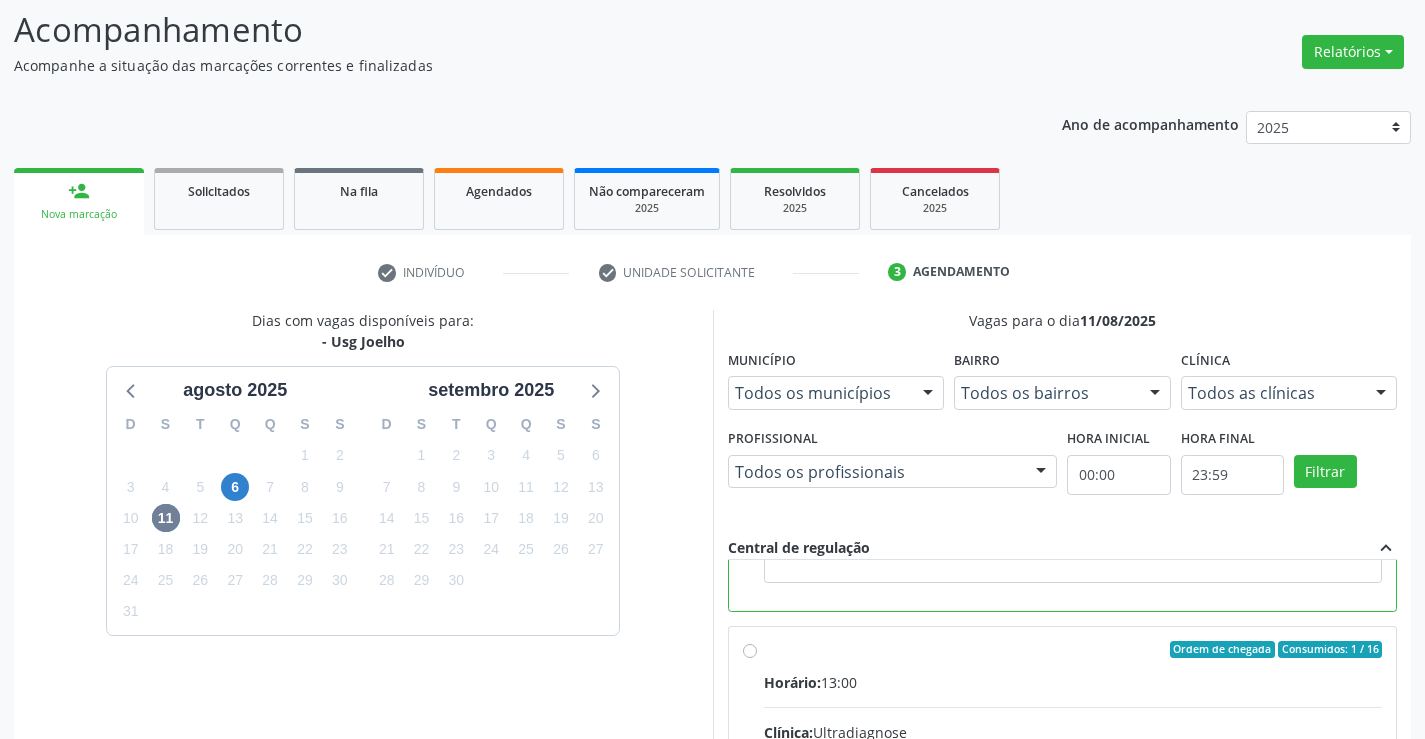 scroll, scrollTop: 450, scrollLeft: 0, axis: vertical 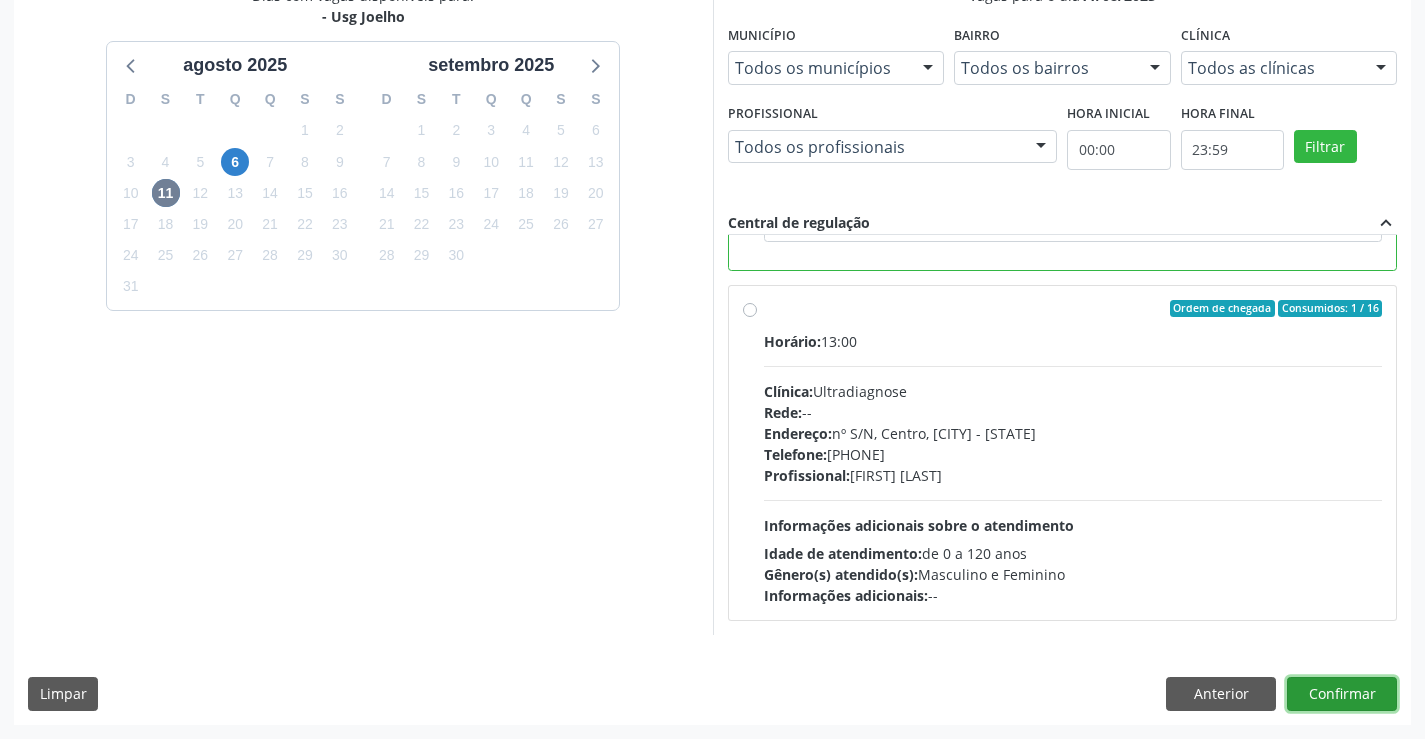 click on "Confirmar" at bounding box center [1342, 694] 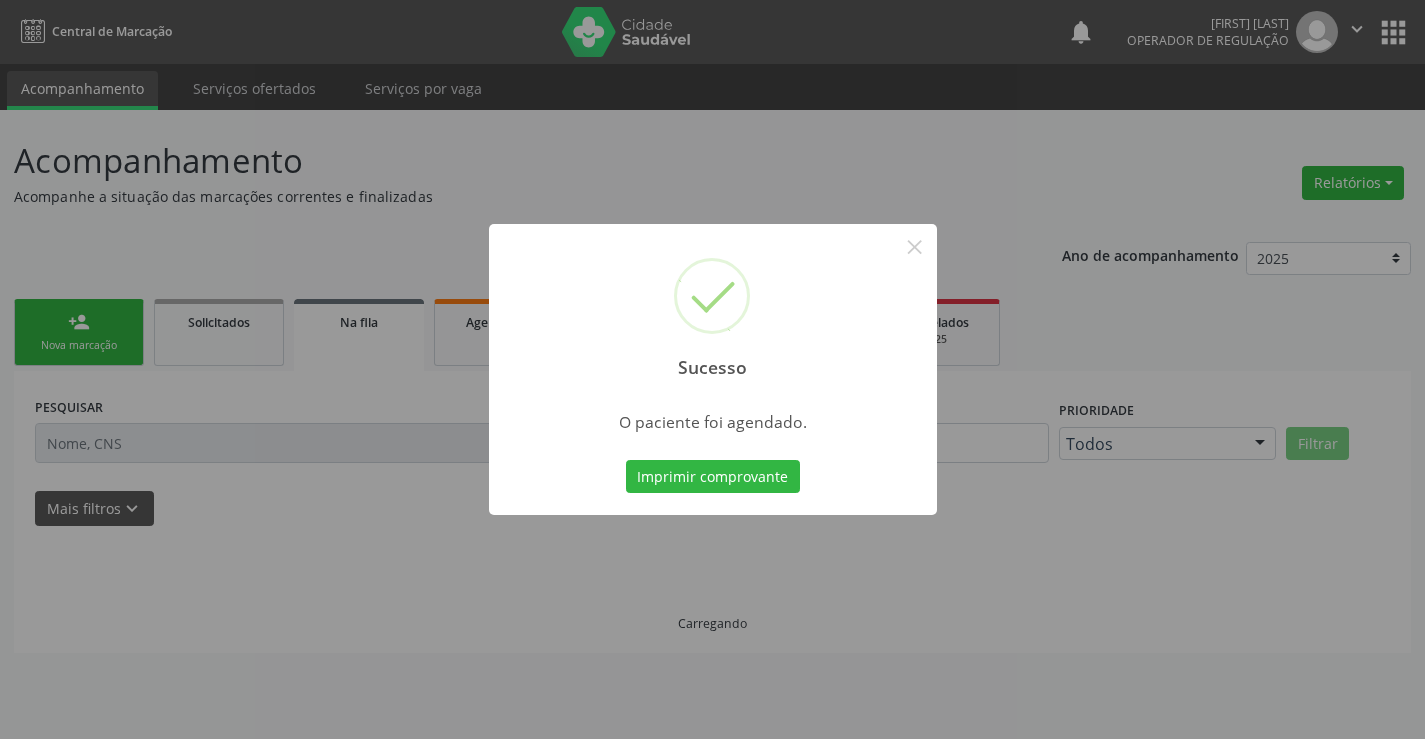 scroll, scrollTop: 0, scrollLeft: 0, axis: both 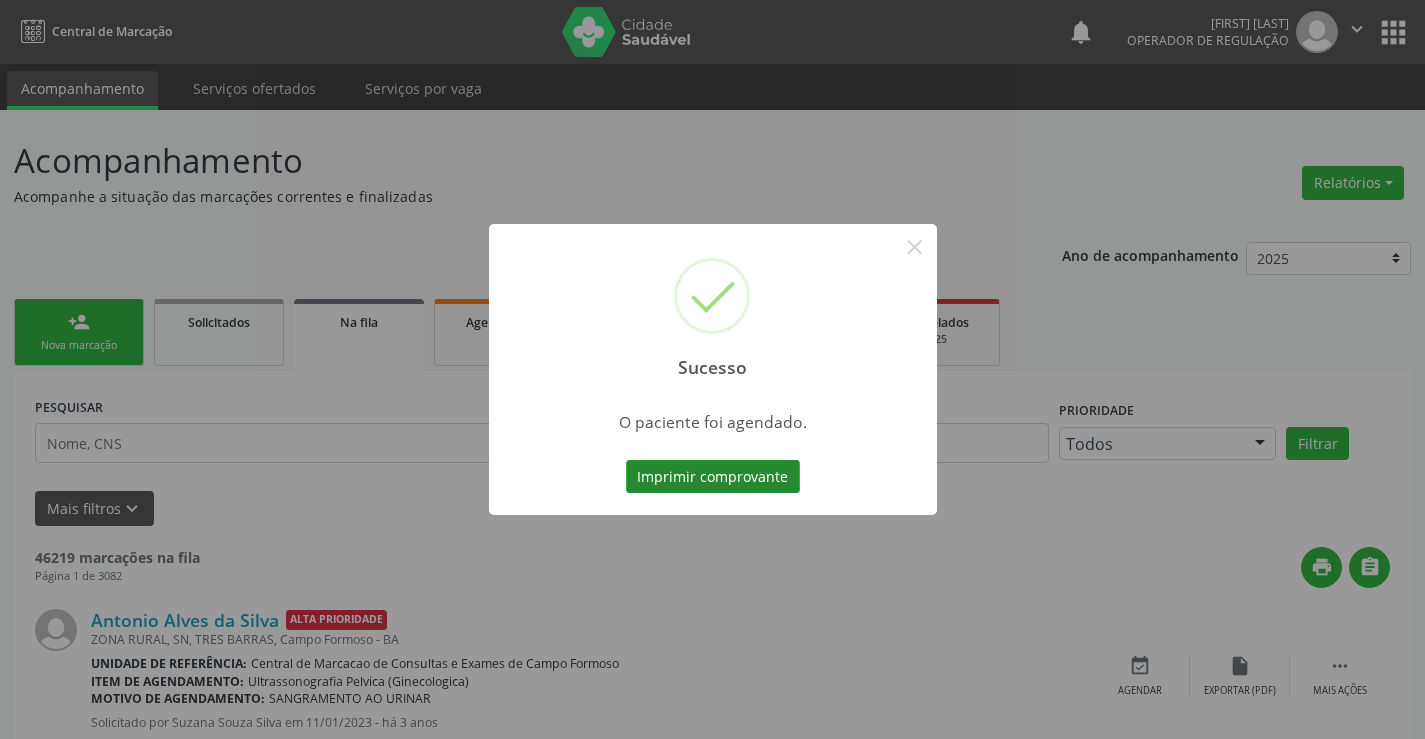 click on "Imprimir comprovante" at bounding box center [713, 477] 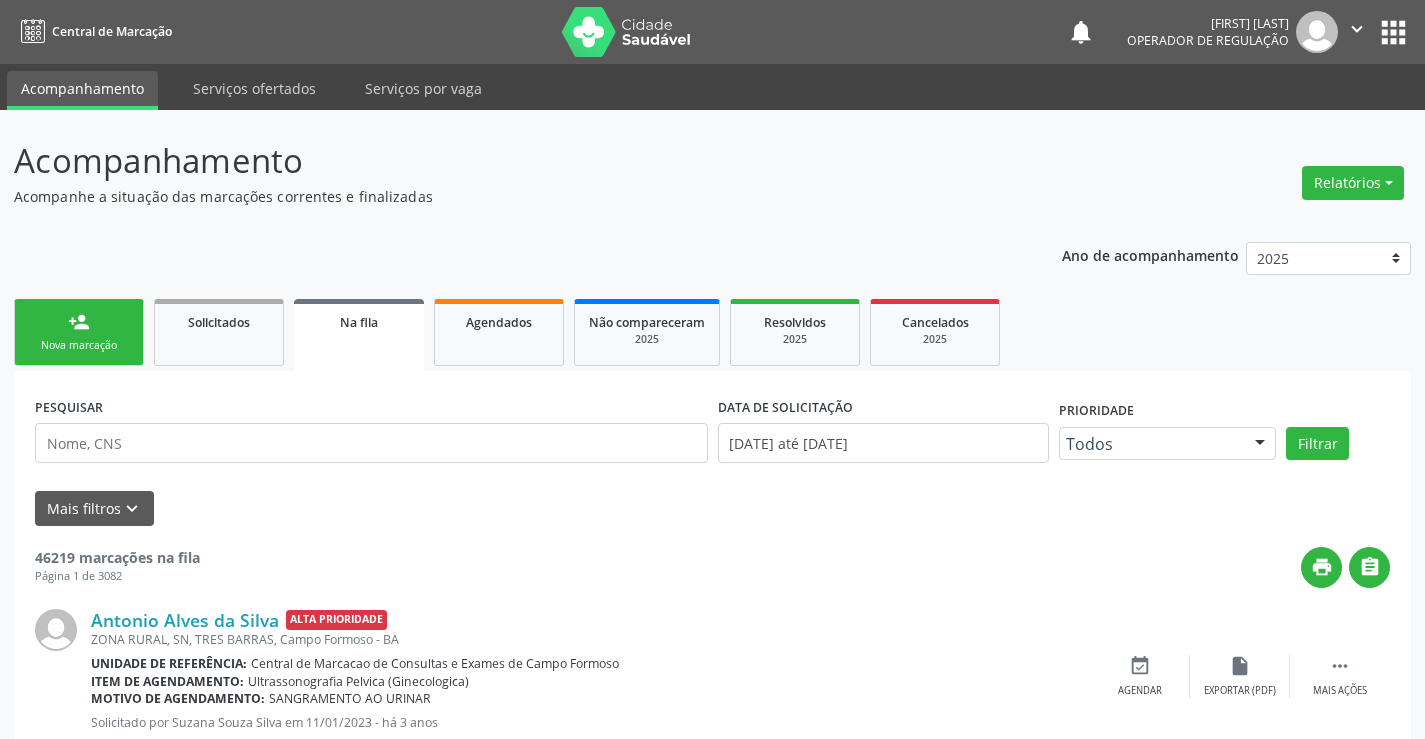 click on "person_add
Nova marcação" at bounding box center (79, 332) 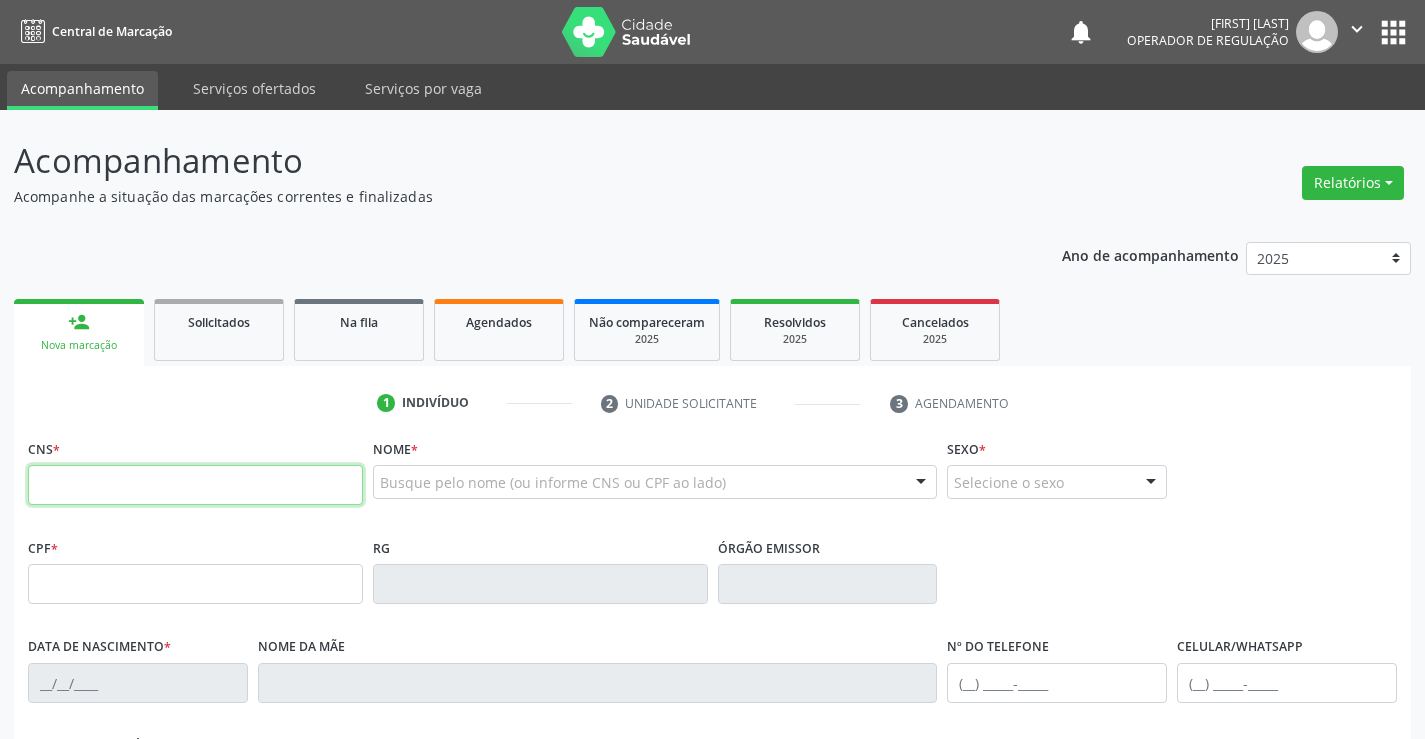 drag, startPoint x: 133, startPoint y: 493, endPoint x: 124, endPoint y: 498, distance: 10.29563 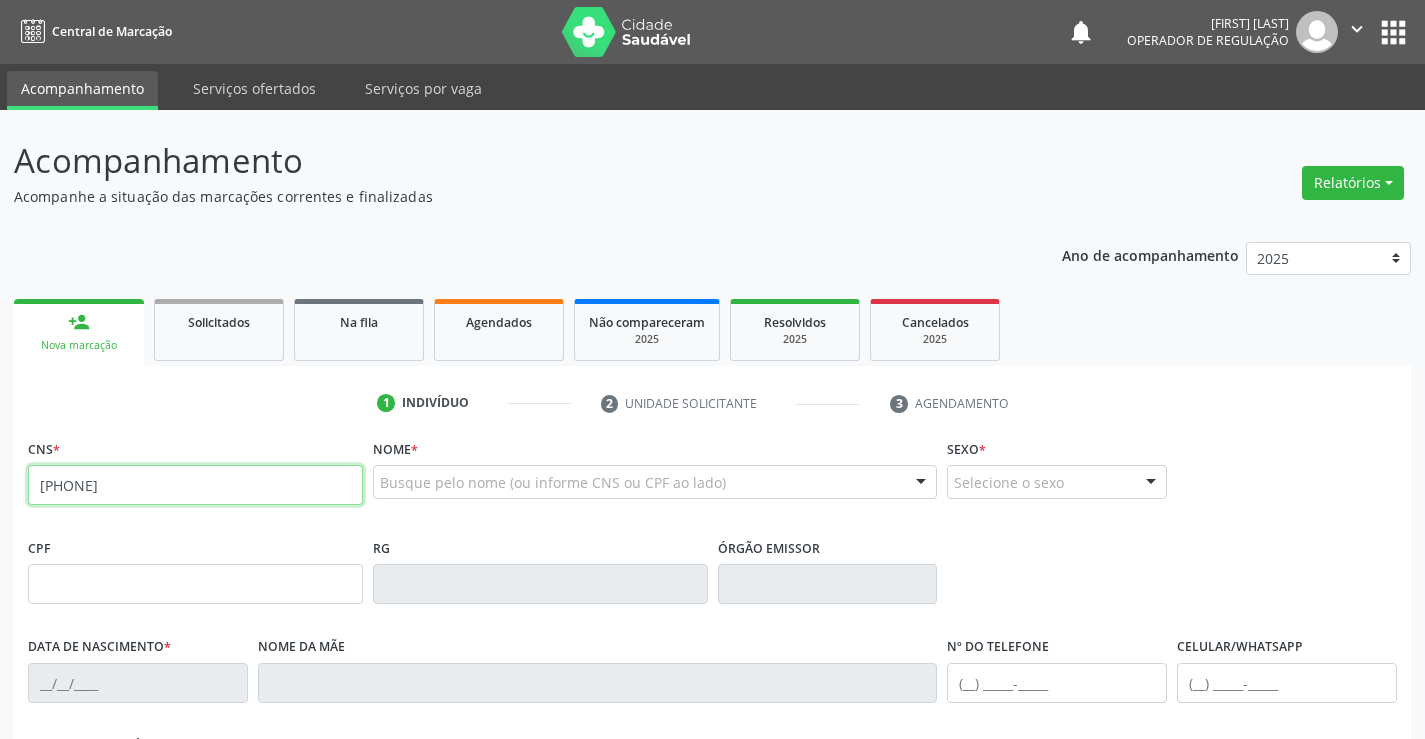 type on "700 0091 0875 9604" 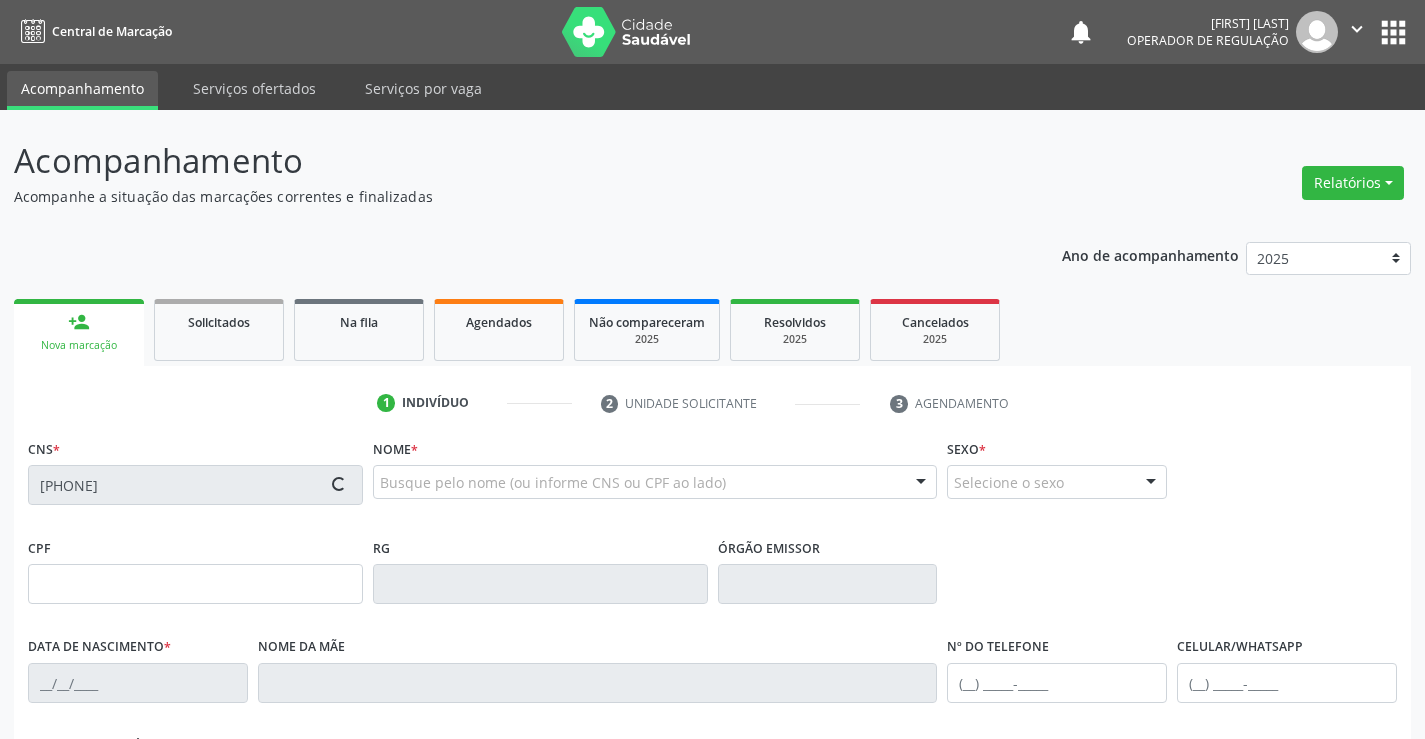 type on "0744478154" 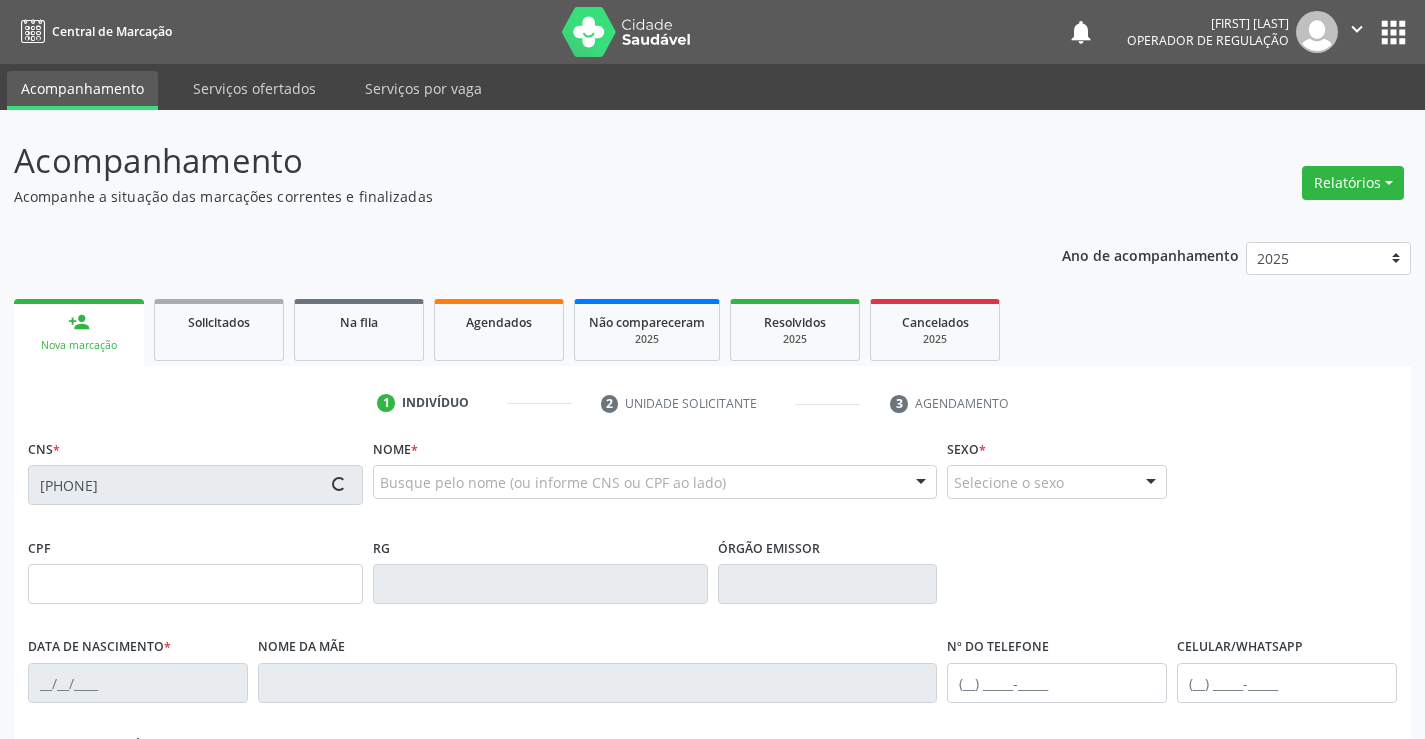 type on "31/08/1947" 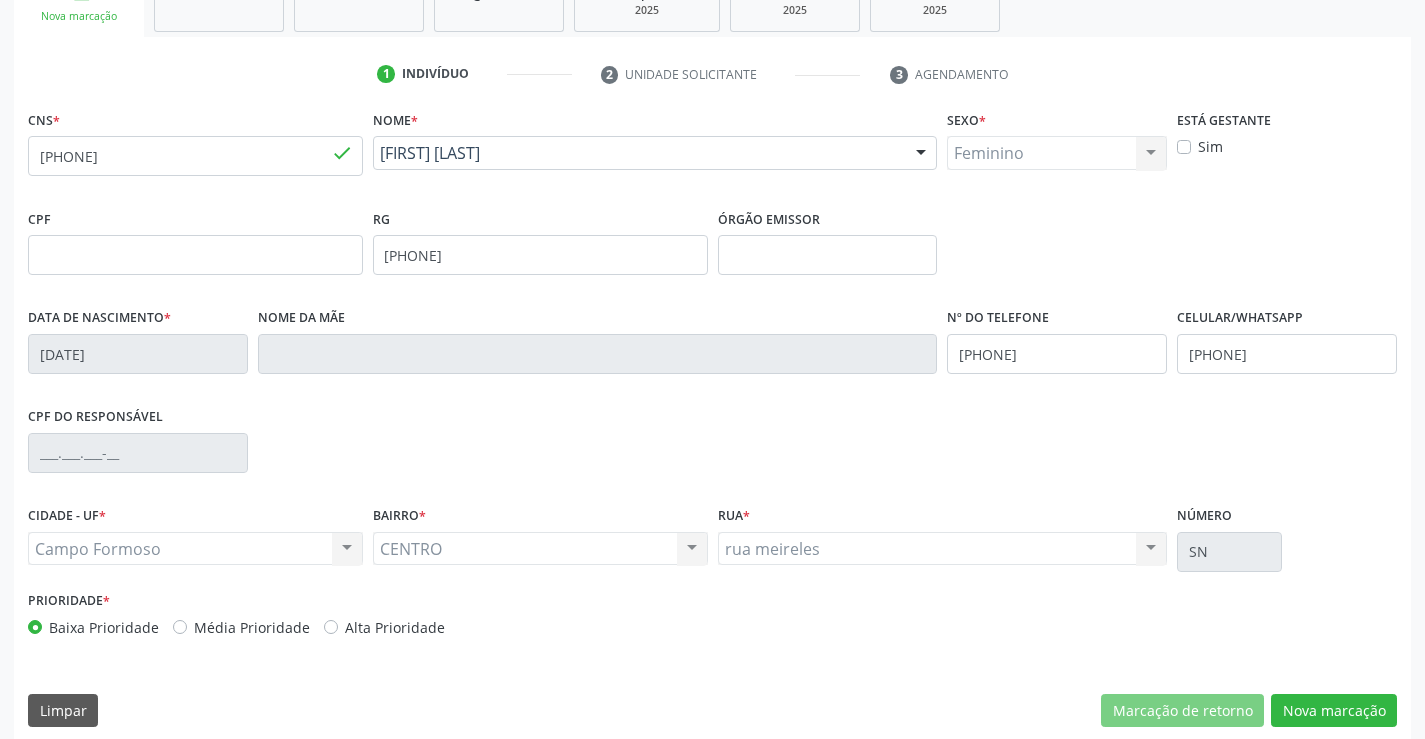 scroll, scrollTop: 345, scrollLeft: 0, axis: vertical 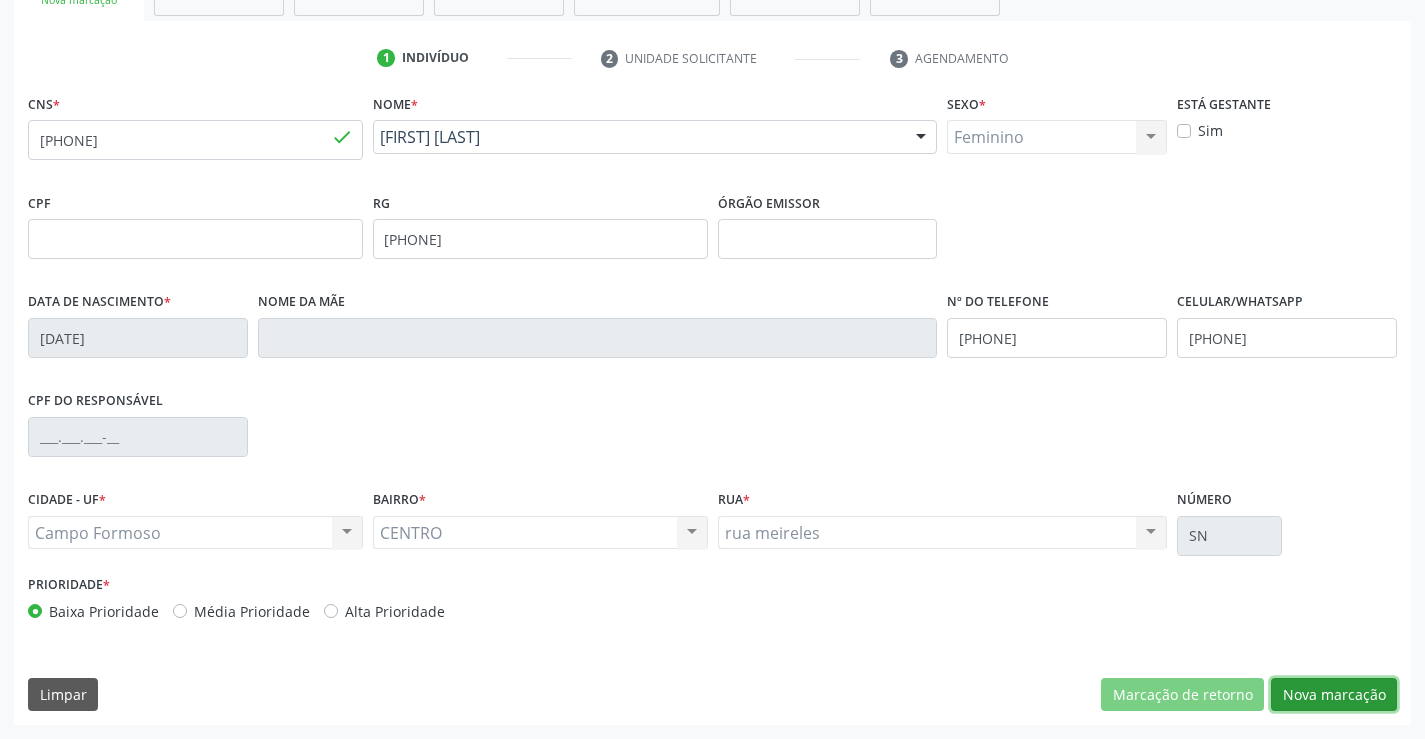 drag, startPoint x: 1330, startPoint y: 692, endPoint x: 1316, endPoint y: 664, distance: 31.304953 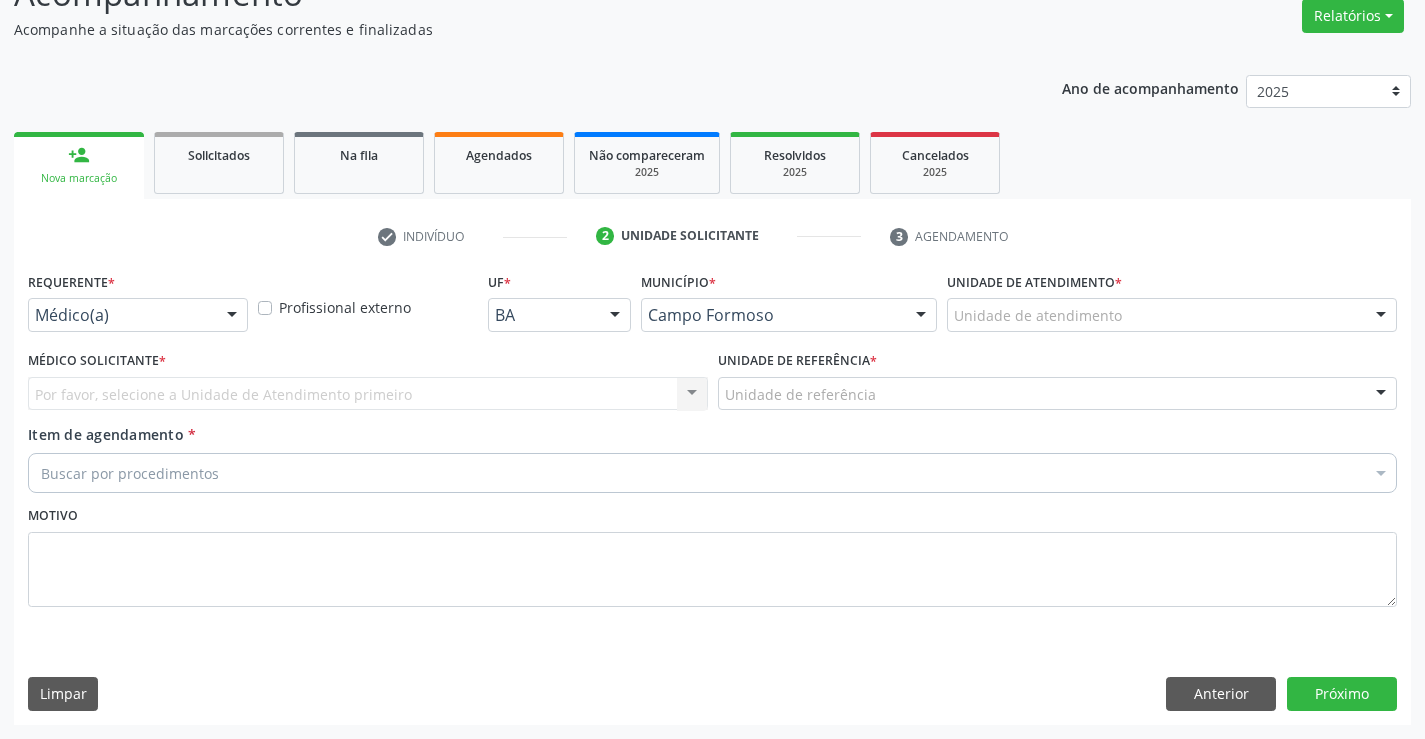 scroll, scrollTop: 167, scrollLeft: 0, axis: vertical 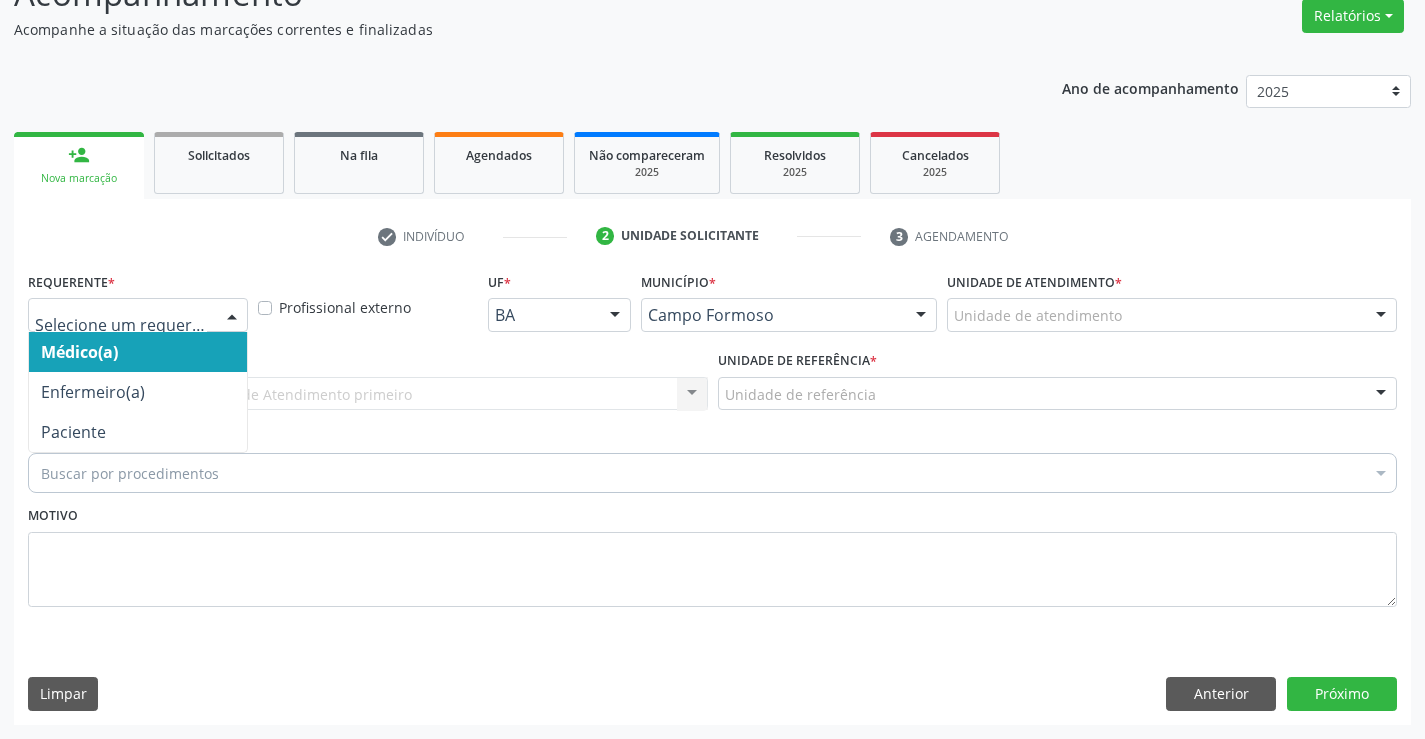 drag, startPoint x: 227, startPoint y: 307, endPoint x: 197, endPoint y: 403, distance: 100.57833 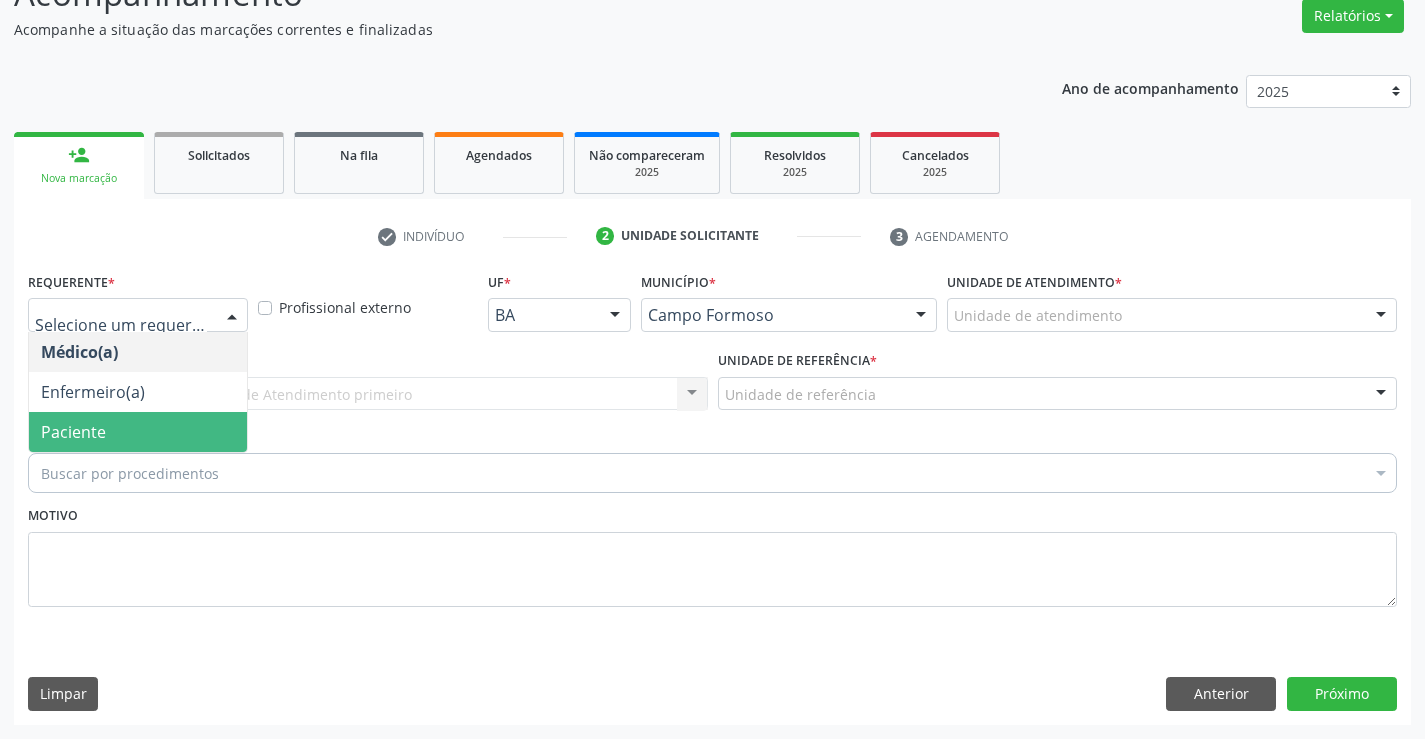 click on "Paciente" at bounding box center (138, 432) 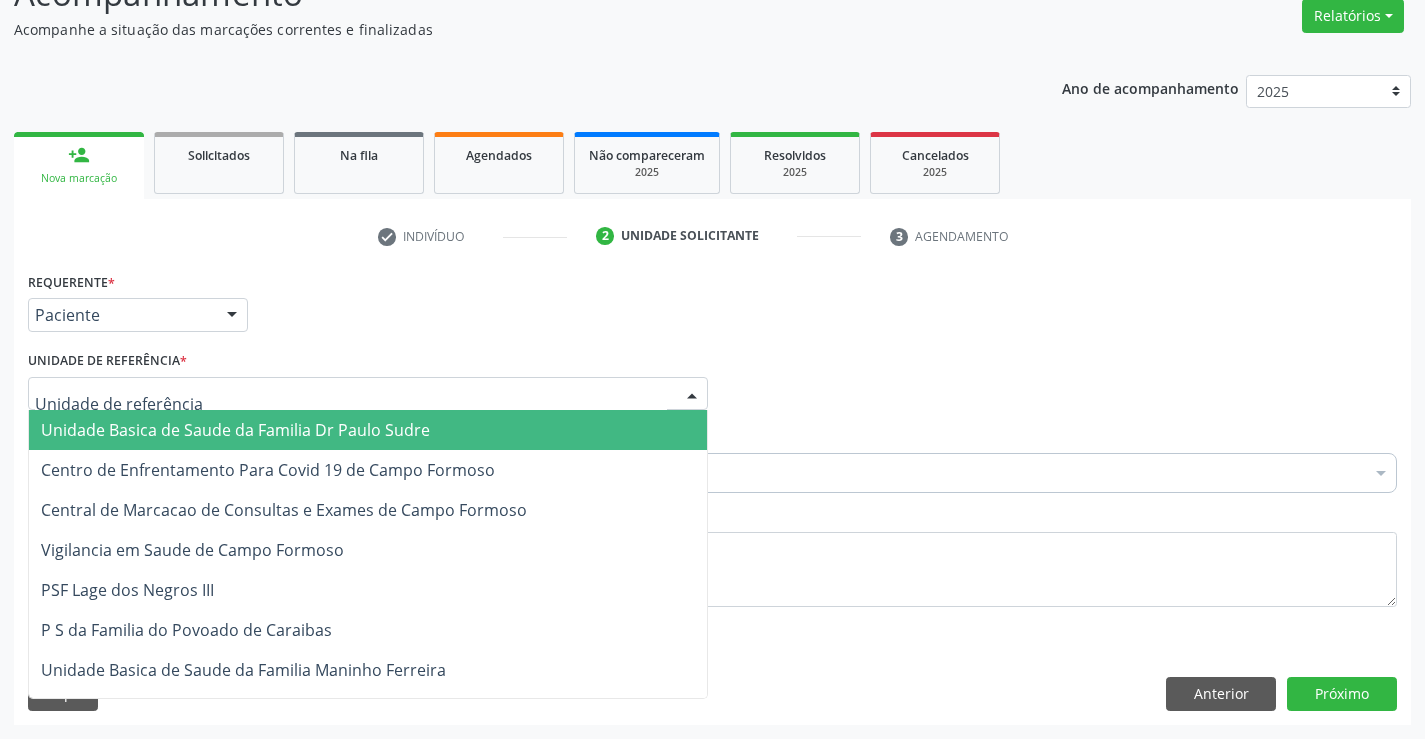 click at bounding box center (368, 394) 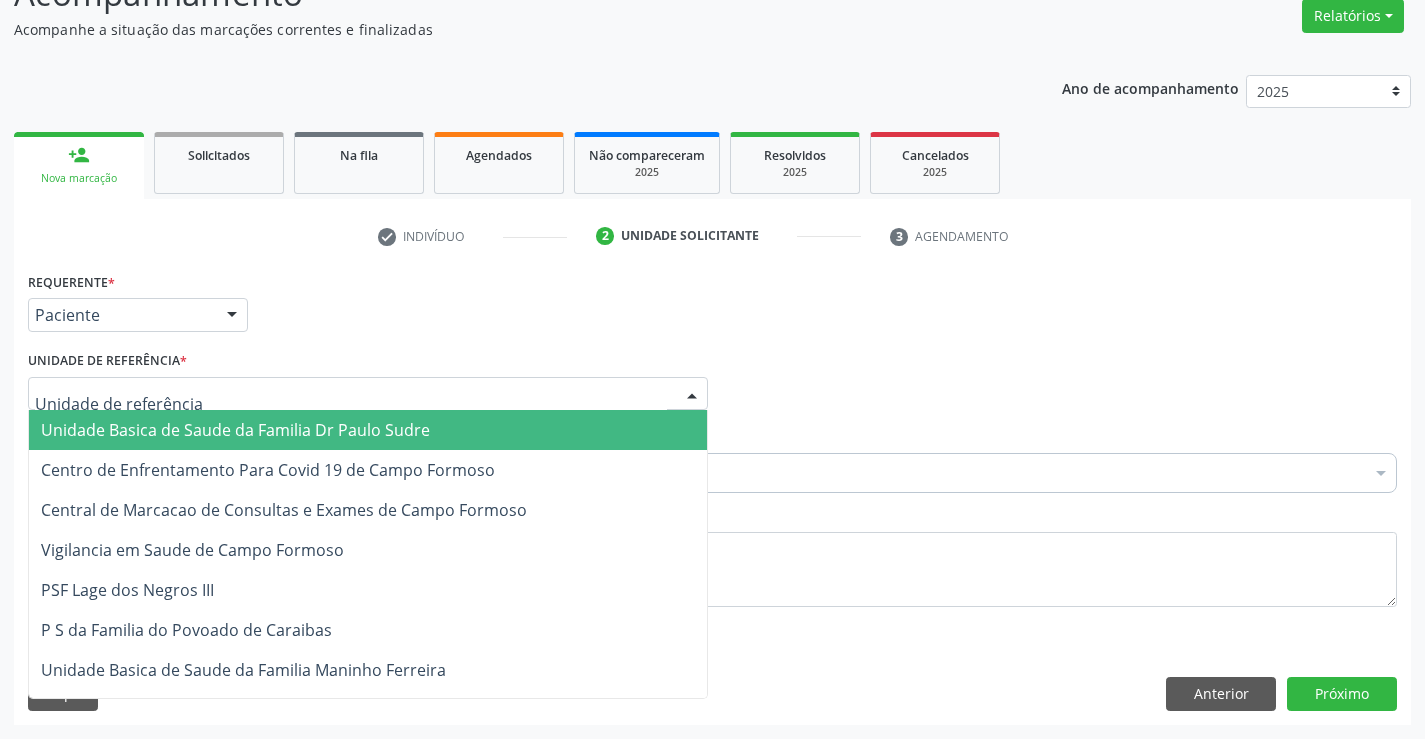 click on "Unidade Basica de Saude da Familia Dr Paulo Sudre" at bounding box center [235, 430] 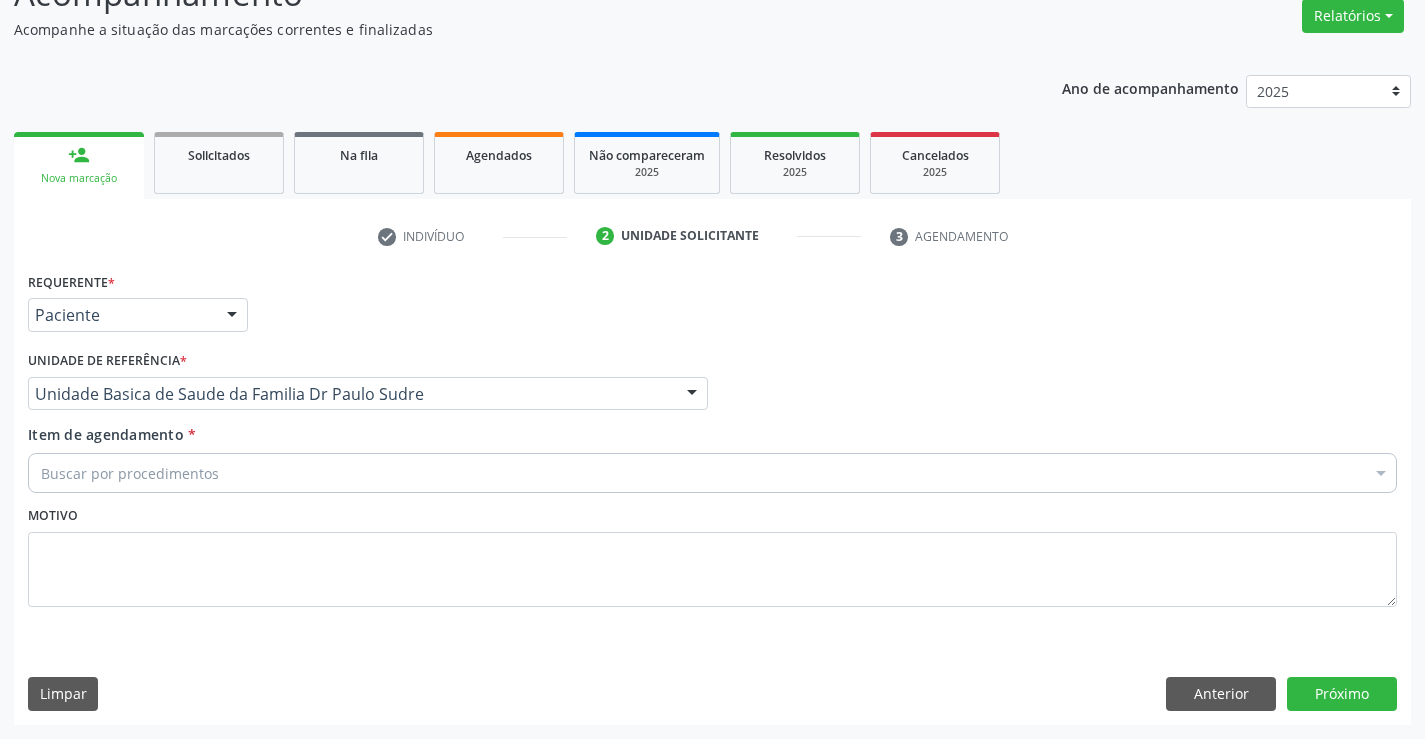click on "Buscar por procedimentos" at bounding box center [712, 473] 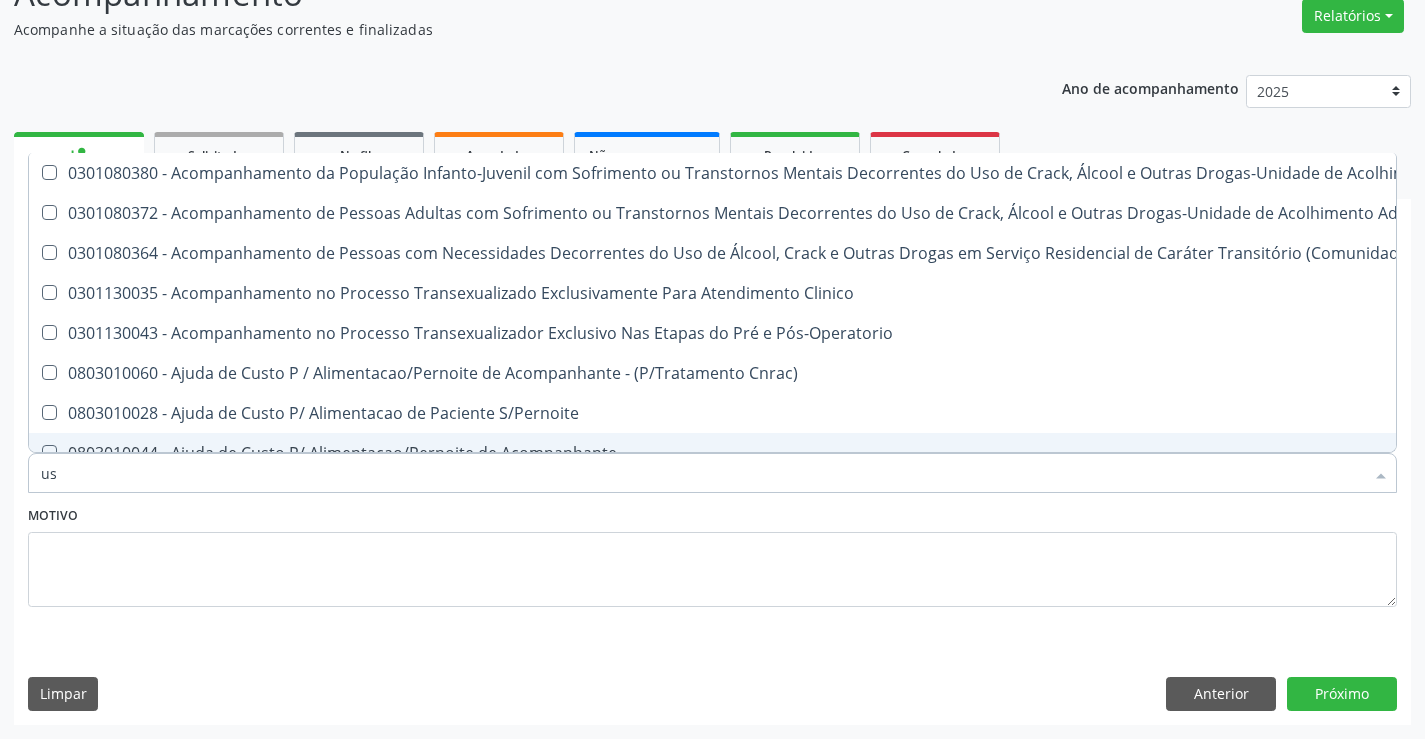 type on "u" 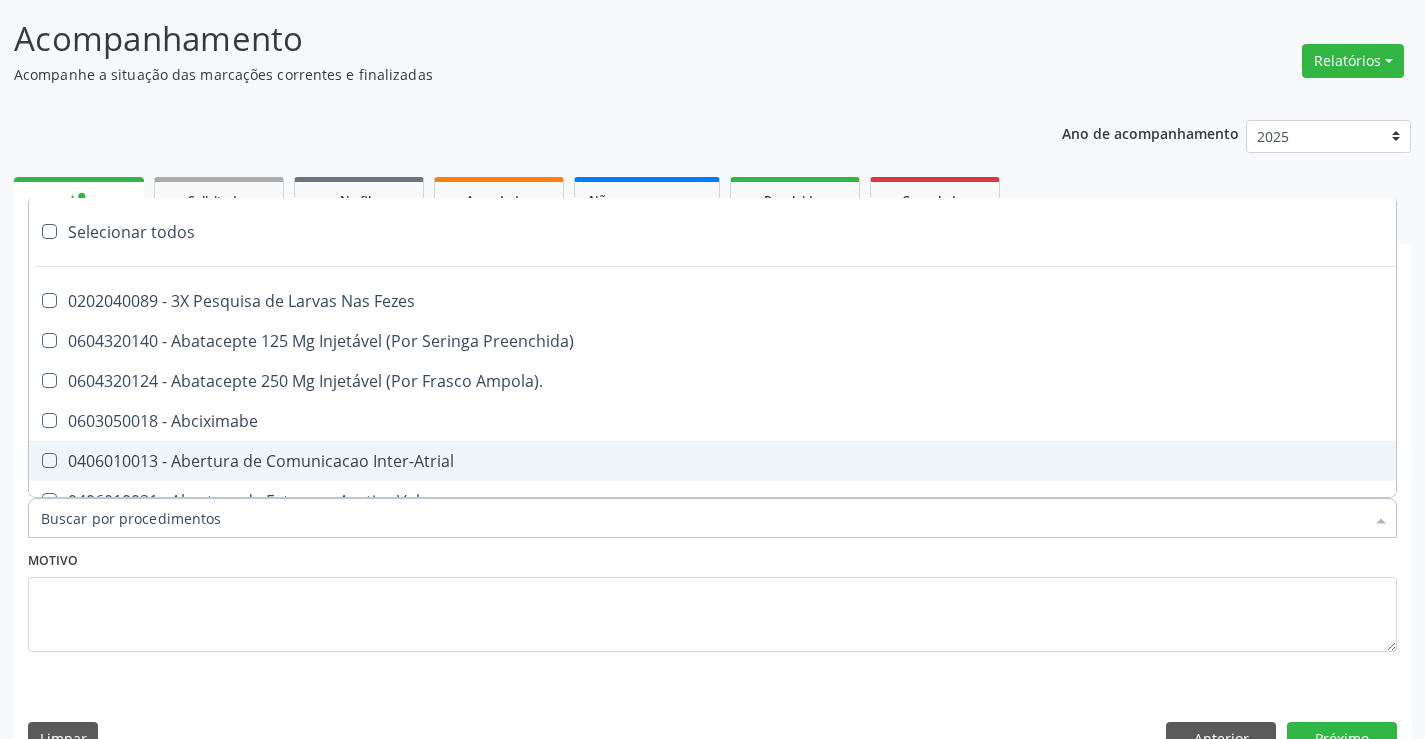 scroll, scrollTop: 167, scrollLeft: 0, axis: vertical 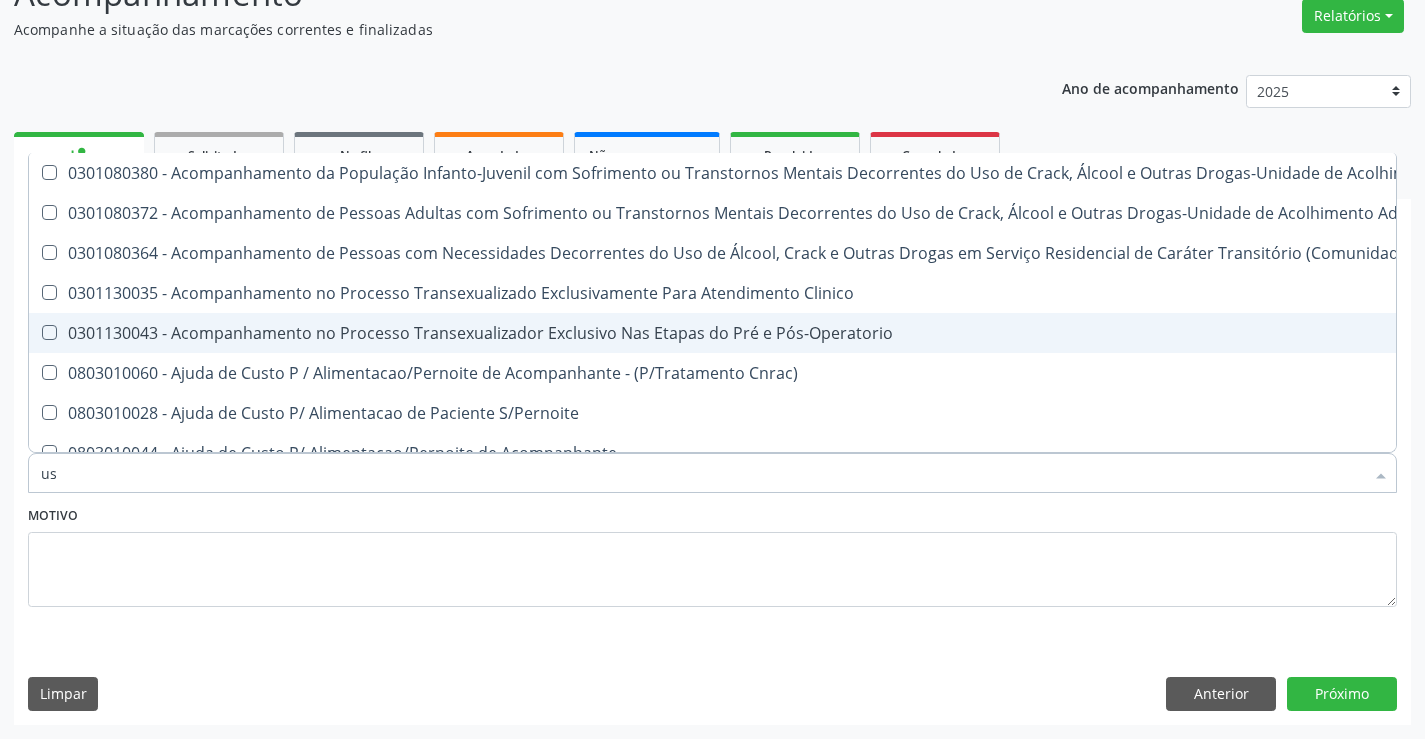 type on "usg" 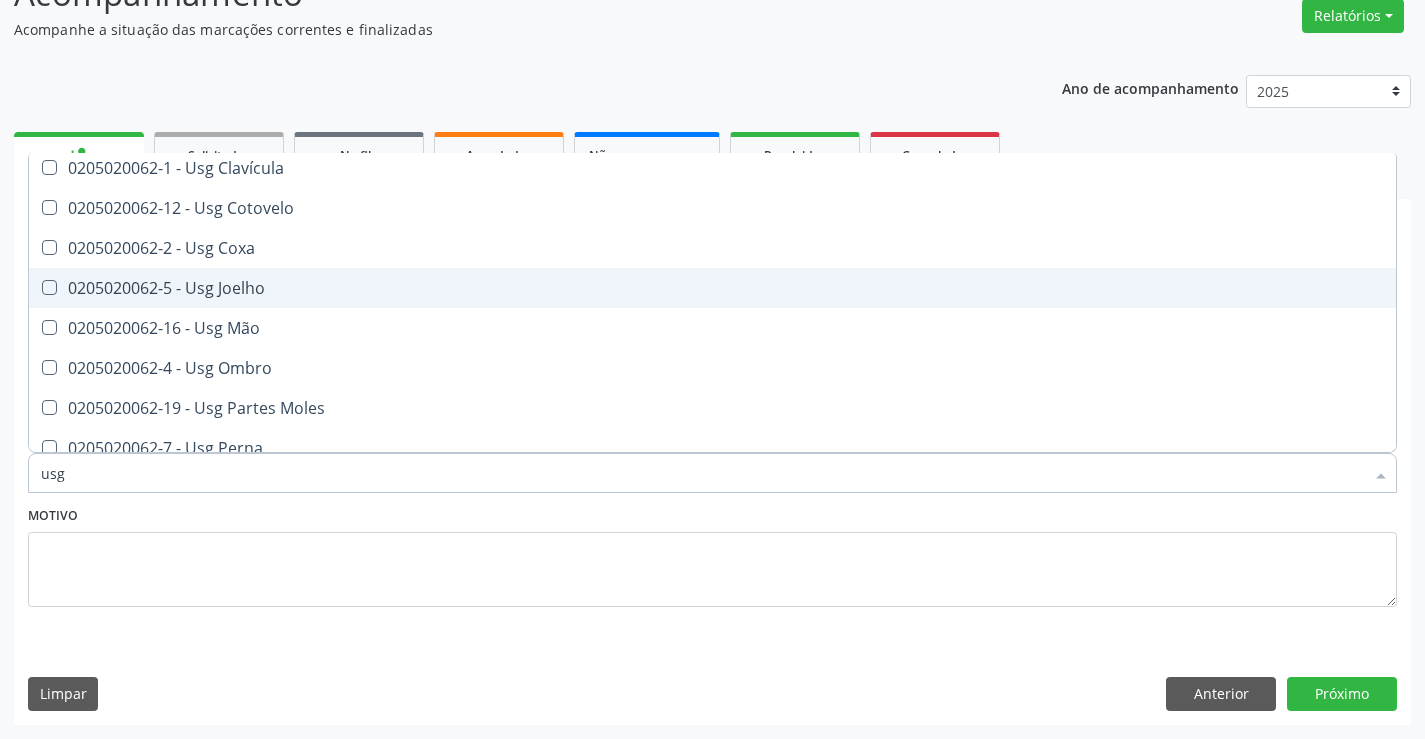 scroll, scrollTop: 200, scrollLeft: 0, axis: vertical 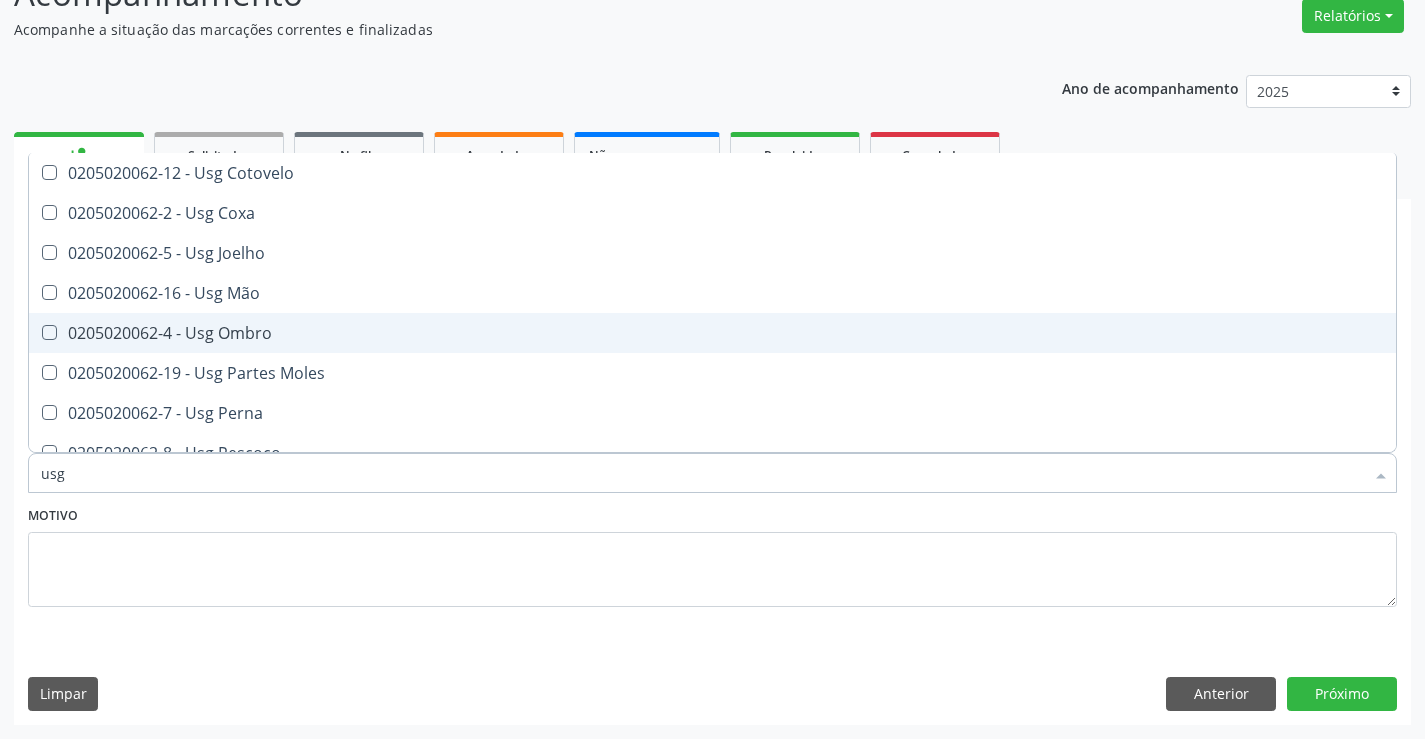 click on "0205020062-4 - Usg Ombro" at bounding box center [712, 333] 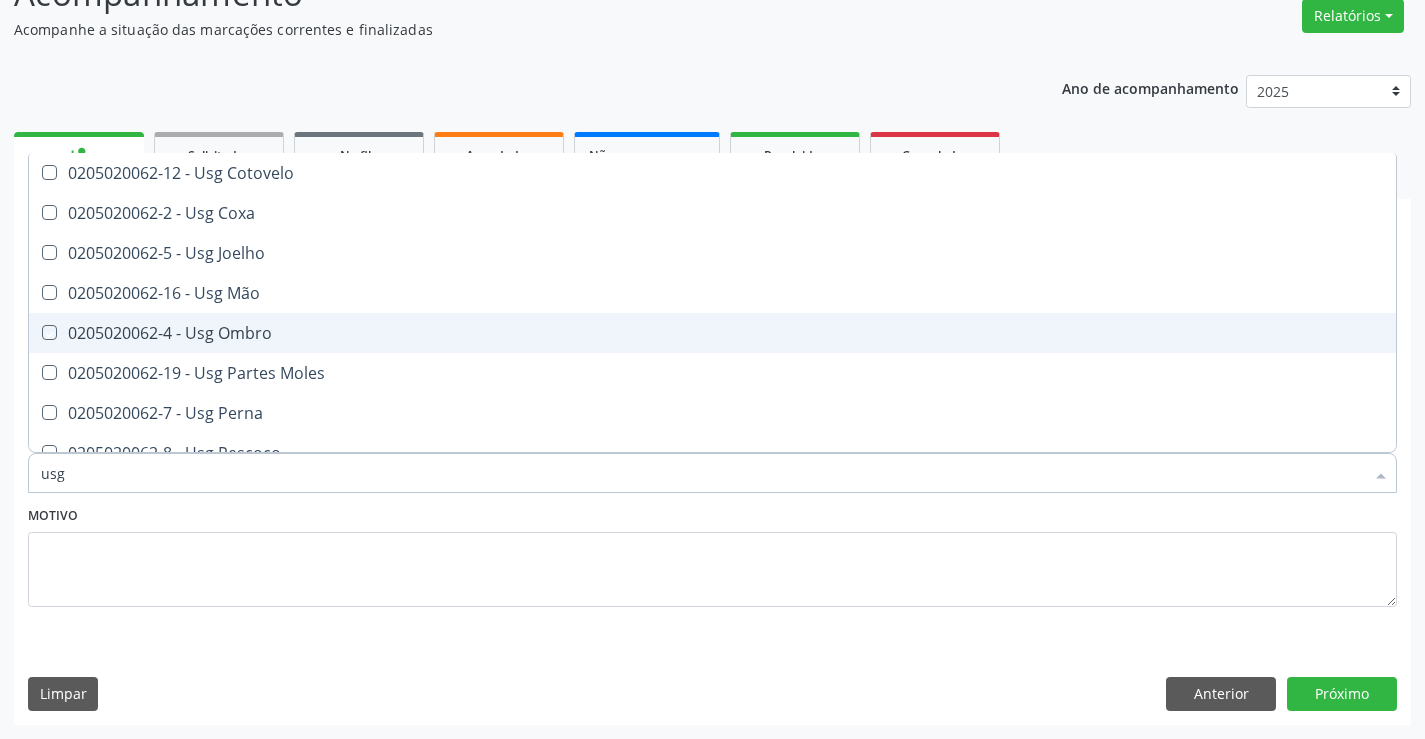 checkbox on "true" 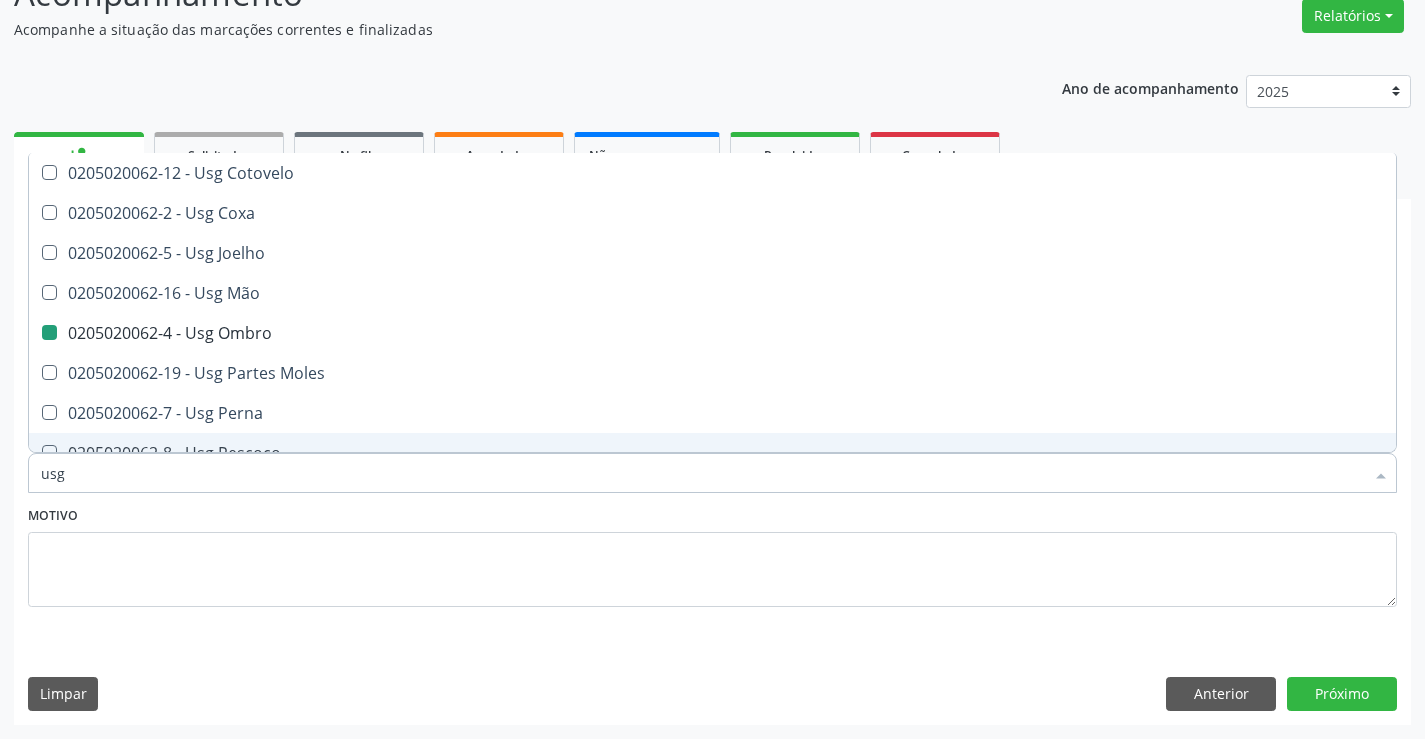 click on "Motivo" at bounding box center [712, 554] 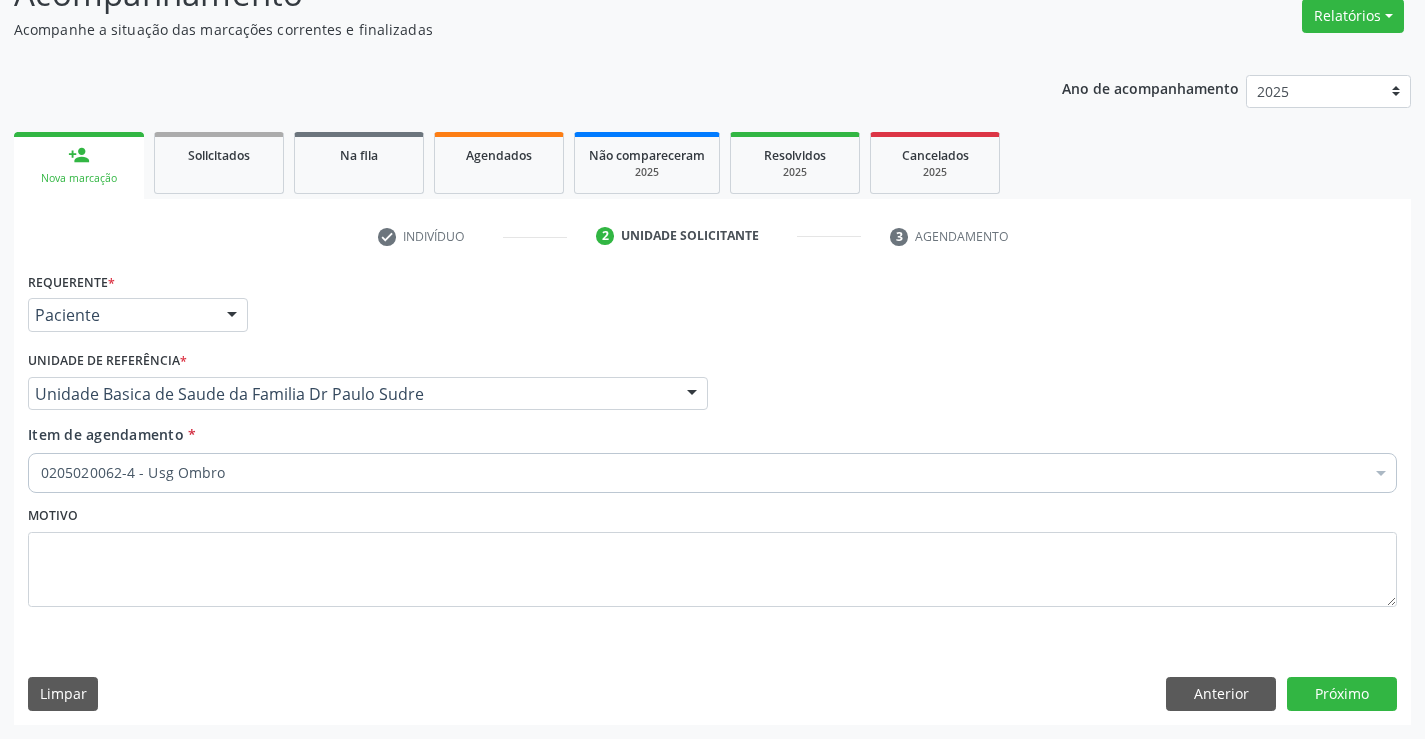 scroll, scrollTop: 0, scrollLeft: 0, axis: both 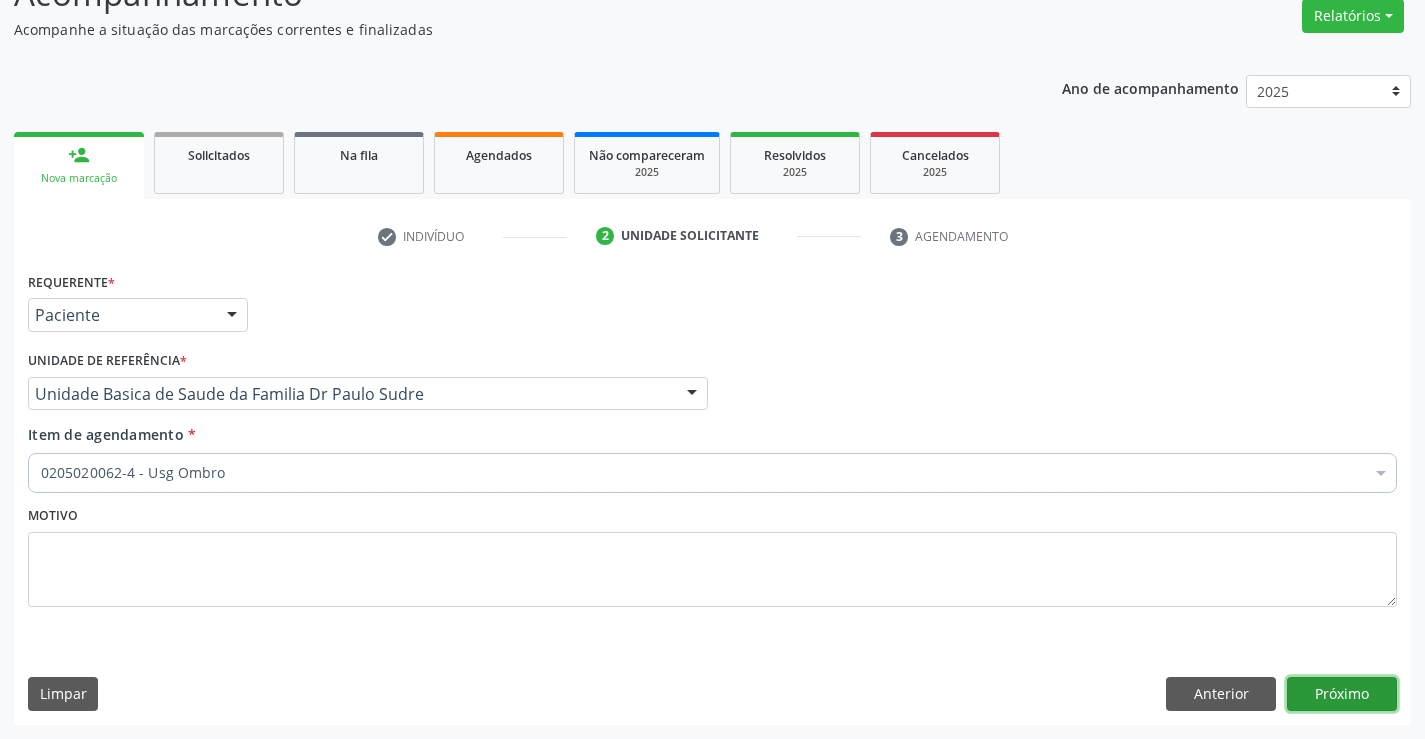 click on "Próximo" at bounding box center [1342, 694] 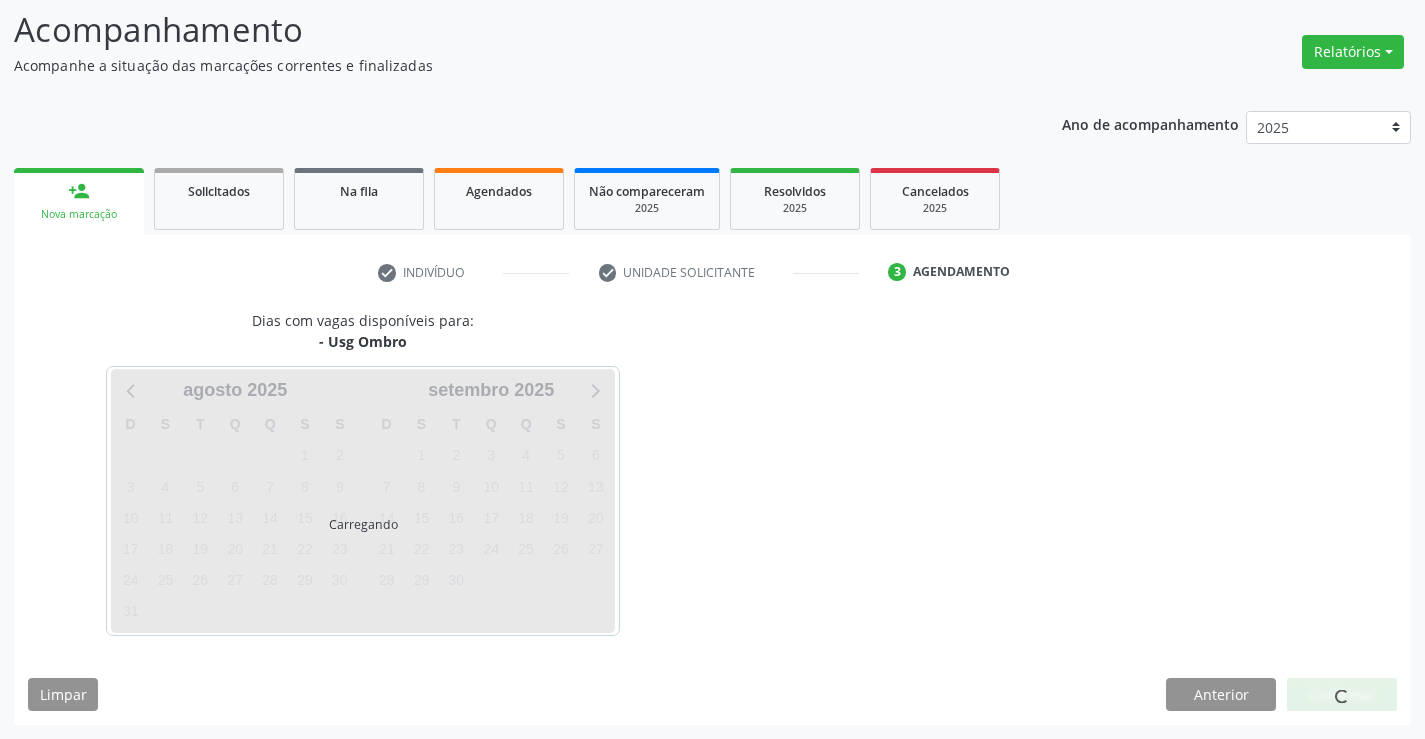 scroll, scrollTop: 131, scrollLeft: 0, axis: vertical 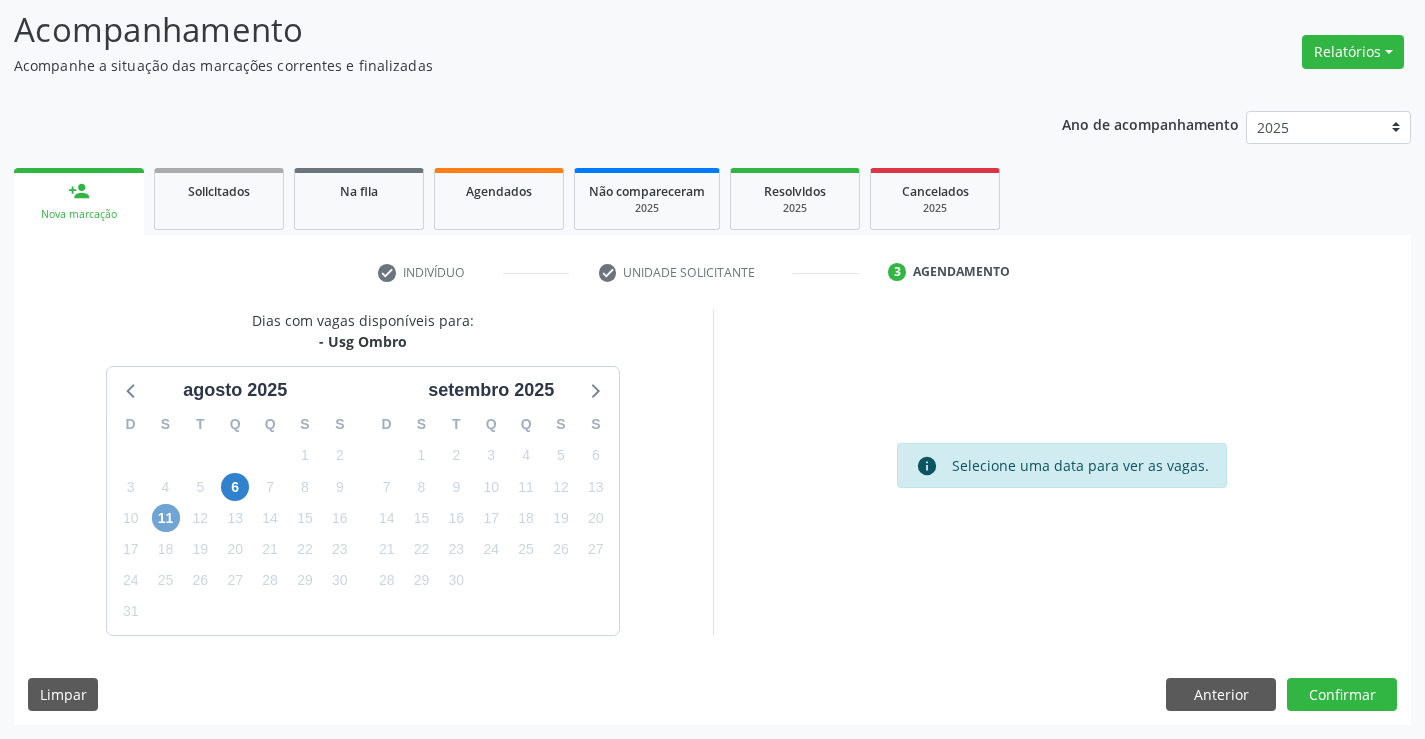 click on "11" at bounding box center (166, 518) 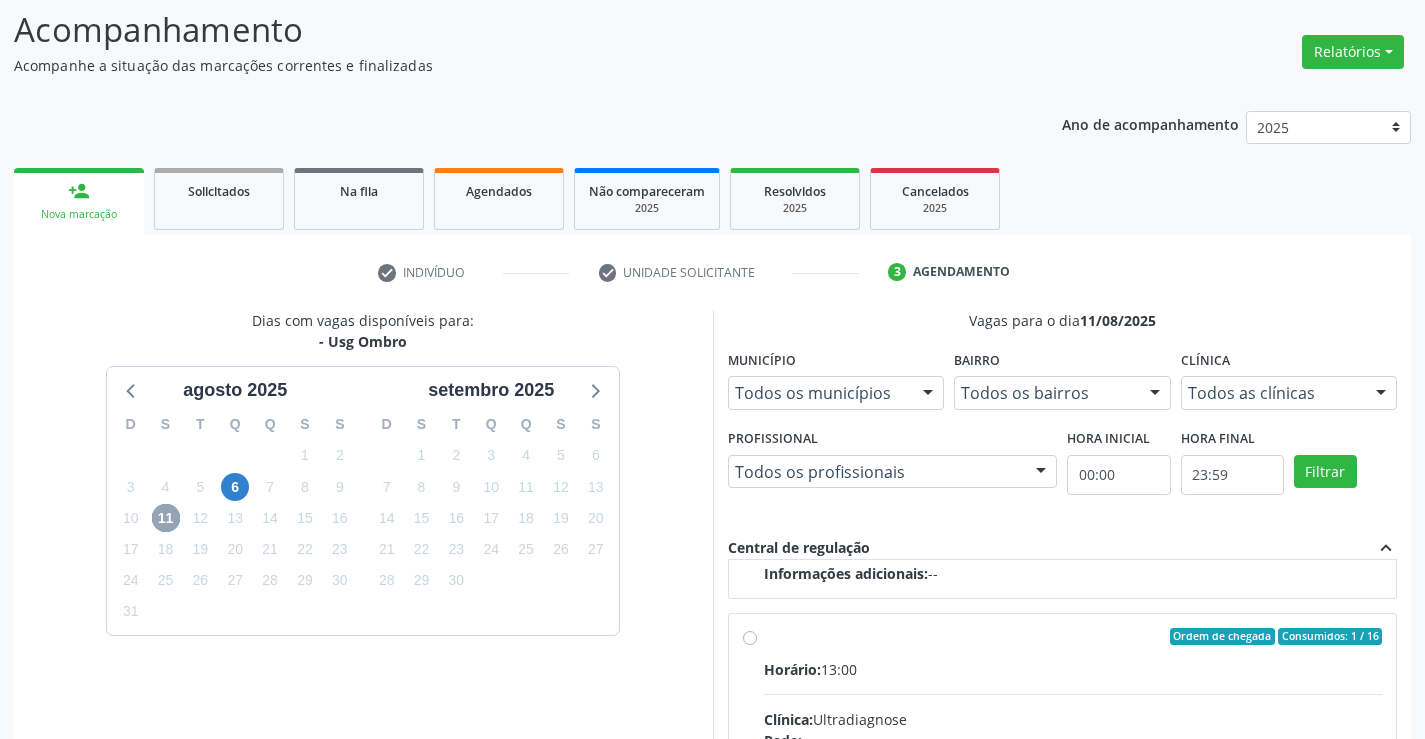 scroll, scrollTop: 315, scrollLeft: 0, axis: vertical 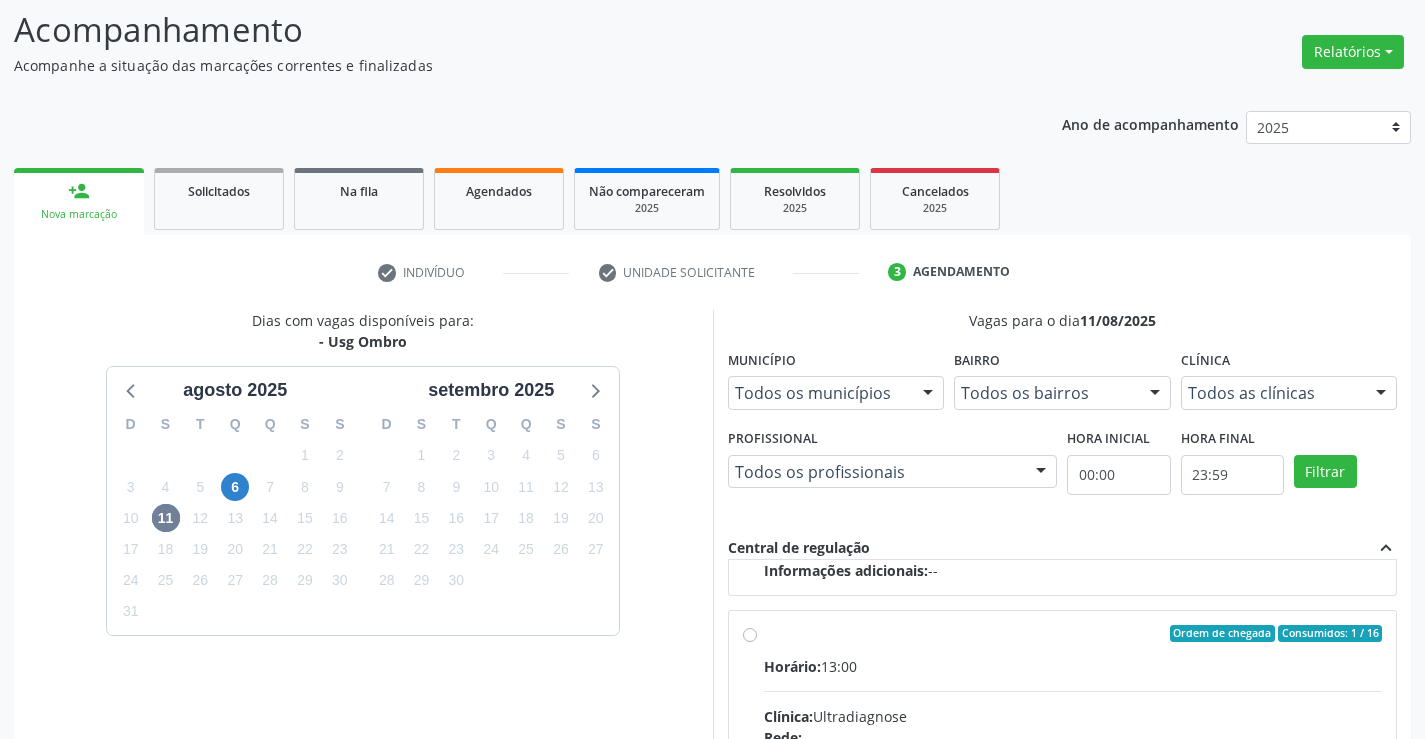 click on "Ordem de chegada
Consumidos: 1 / 16
Horário:   13:00
Clínica:  Ultradiagnose
Rede:
--
Endereço:   nº S/N, Centro, Campo Formoso - BA
Telefone:   (74) 36452857
Profissional:
Alciole Mendes Muritiba
Informações adicionais sobre o atendimento
Idade de atendimento:
de 0 a 120 anos
Gênero(s) atendido(s):
Masculino e Feminino
Informações adicionais:
--" at bounding box center [1073, 778] 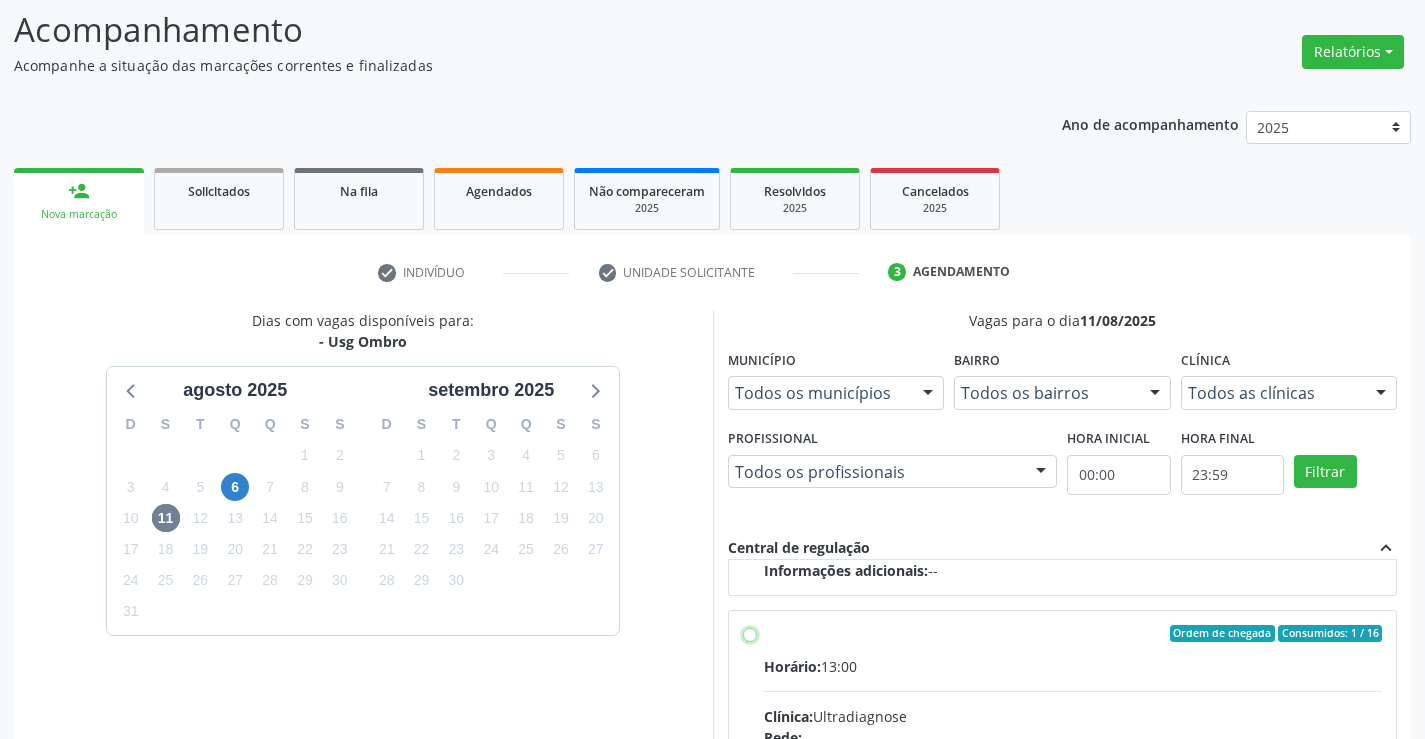 click on "Ordem de chegada
Consumidos: 1 / 16
Horário:   13:00
Clínica:  Ultradiagnose
Rede:
--
Endereço:   nº S/N, Centro, Campo Formoso - BA
Telefone:   (74) 36452857
Profissional:
Alciole Mendes Muritiba
Informações adicionais sobre o atendimento
Idade de atendimento:
de 0 a 120 anos
Gênero(s) atendido(s):
Masculino e Feminino
Informações adicionais:
--" at bounding box center [750, 634] 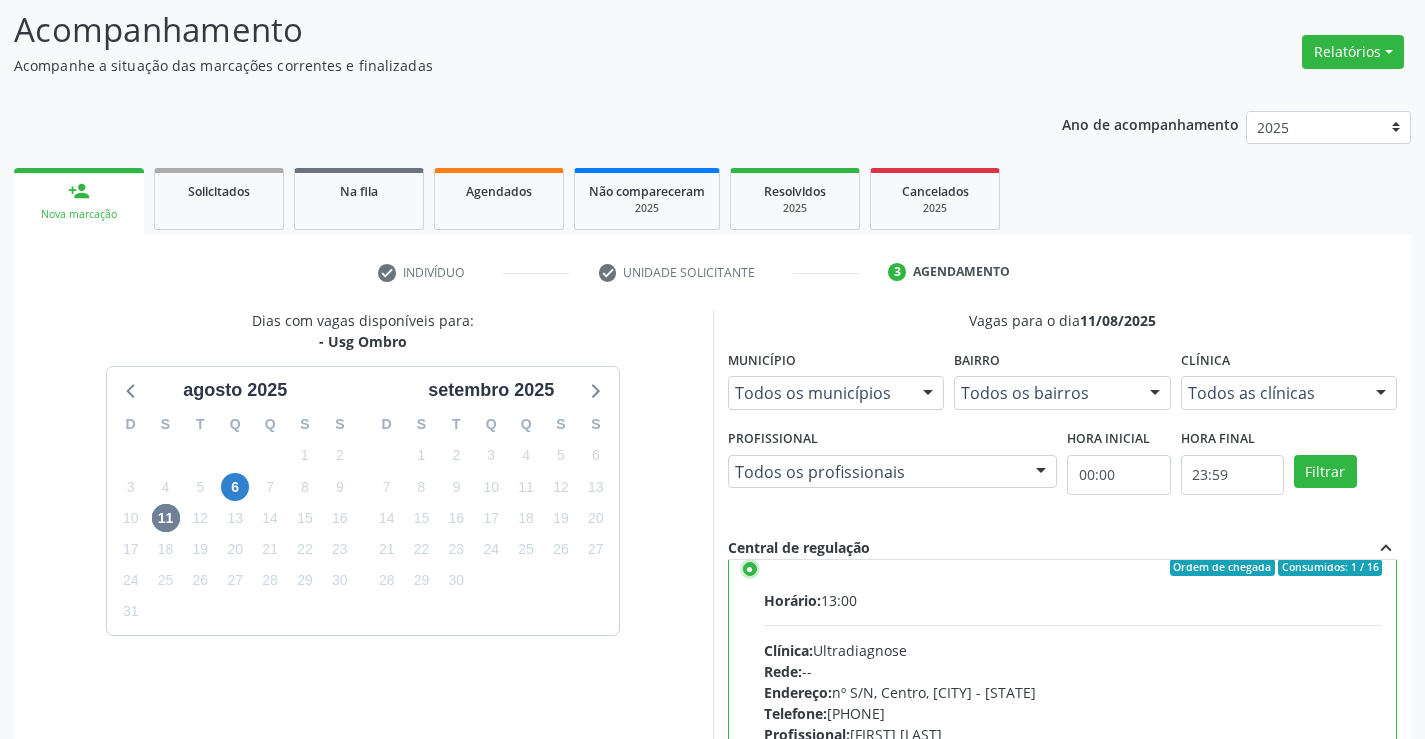 scroll, scrollTop: 450, scrollLeft: 0, axis: vertical 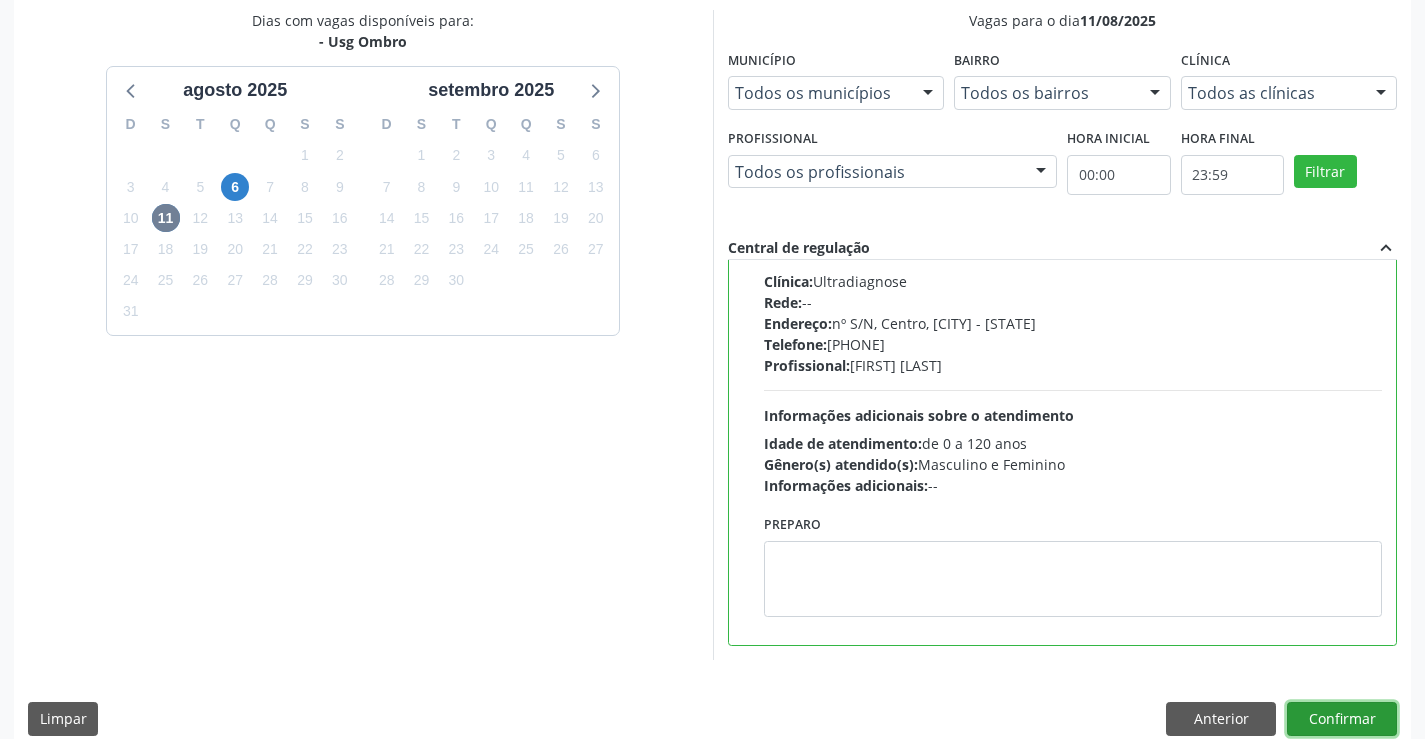 click on "Confirmar" at bounding box center (1342, 719) 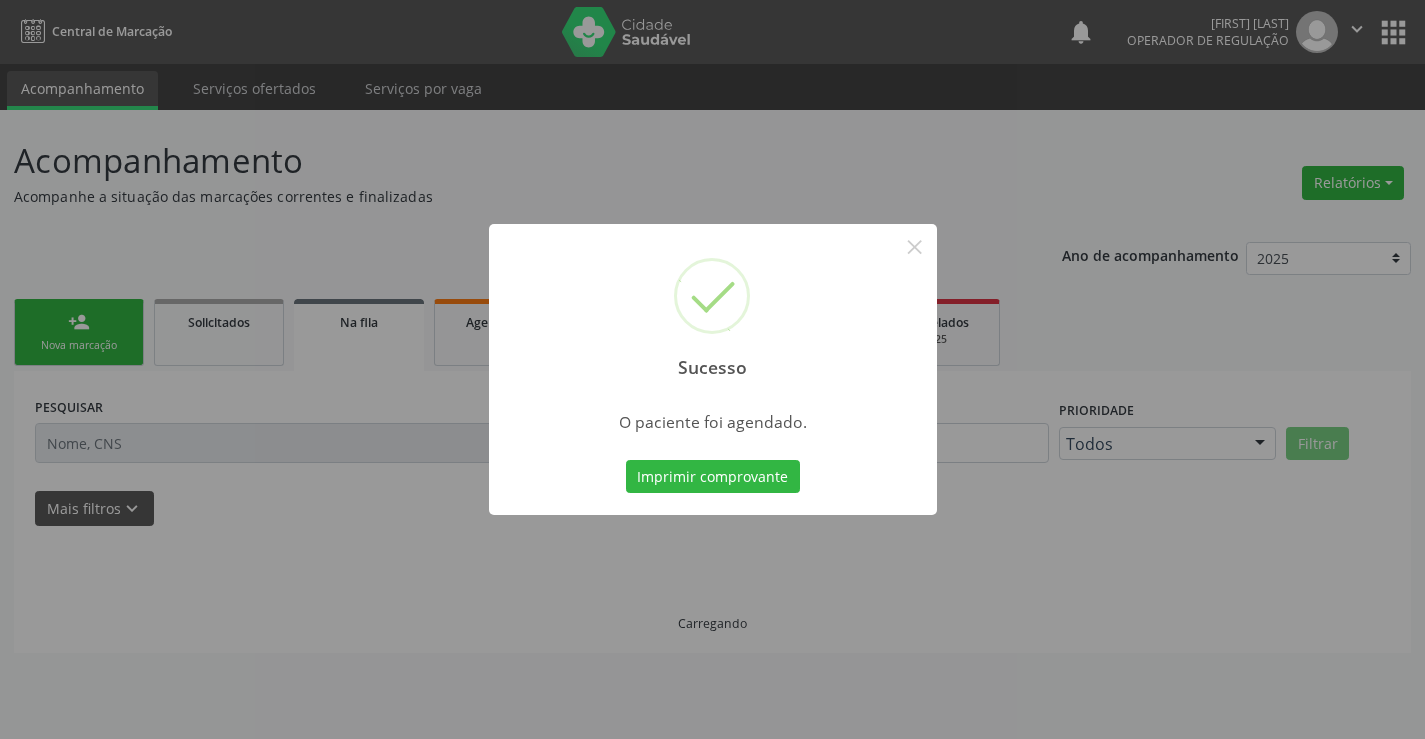 scroll, scrollTop: 0, scrollLeft: 0, axis: both 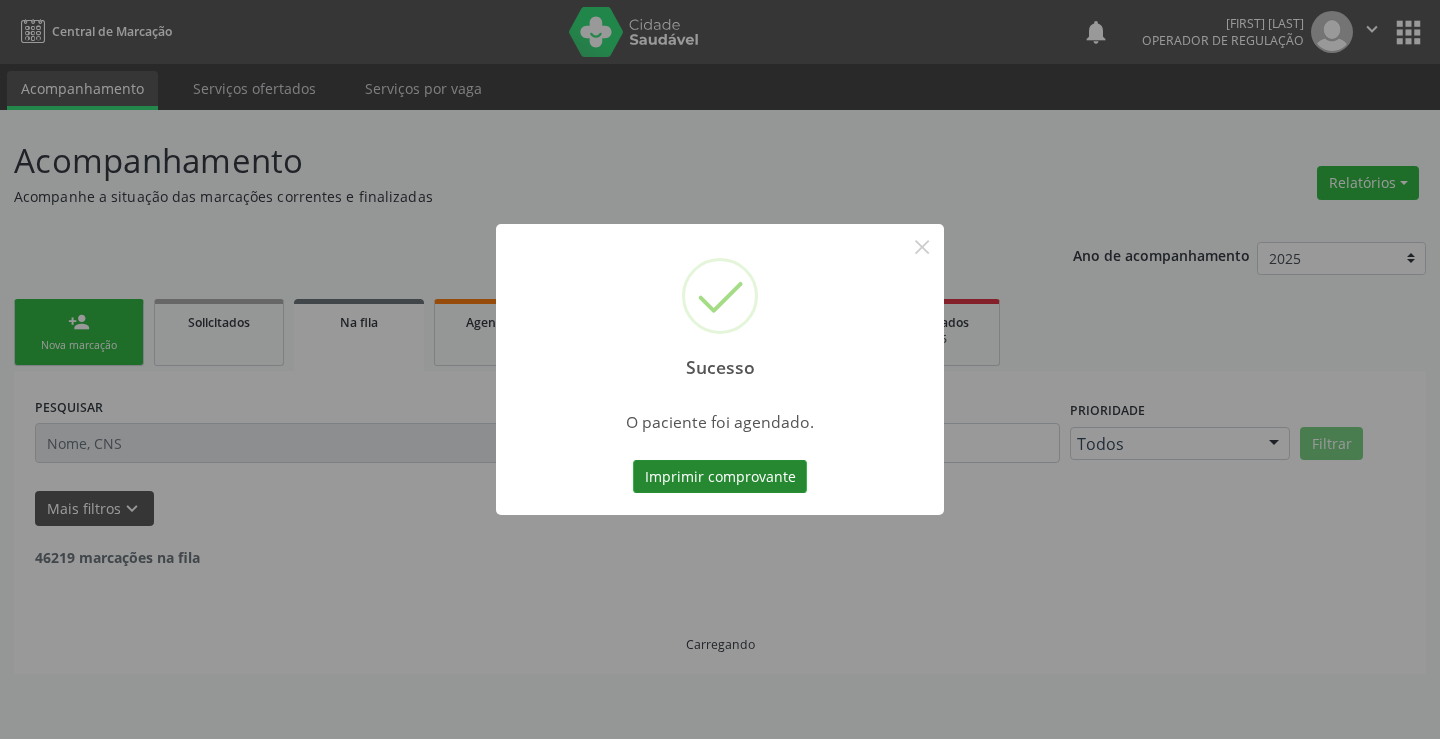 click on "Imprimir comprovante" at bounding box center (720, 477) 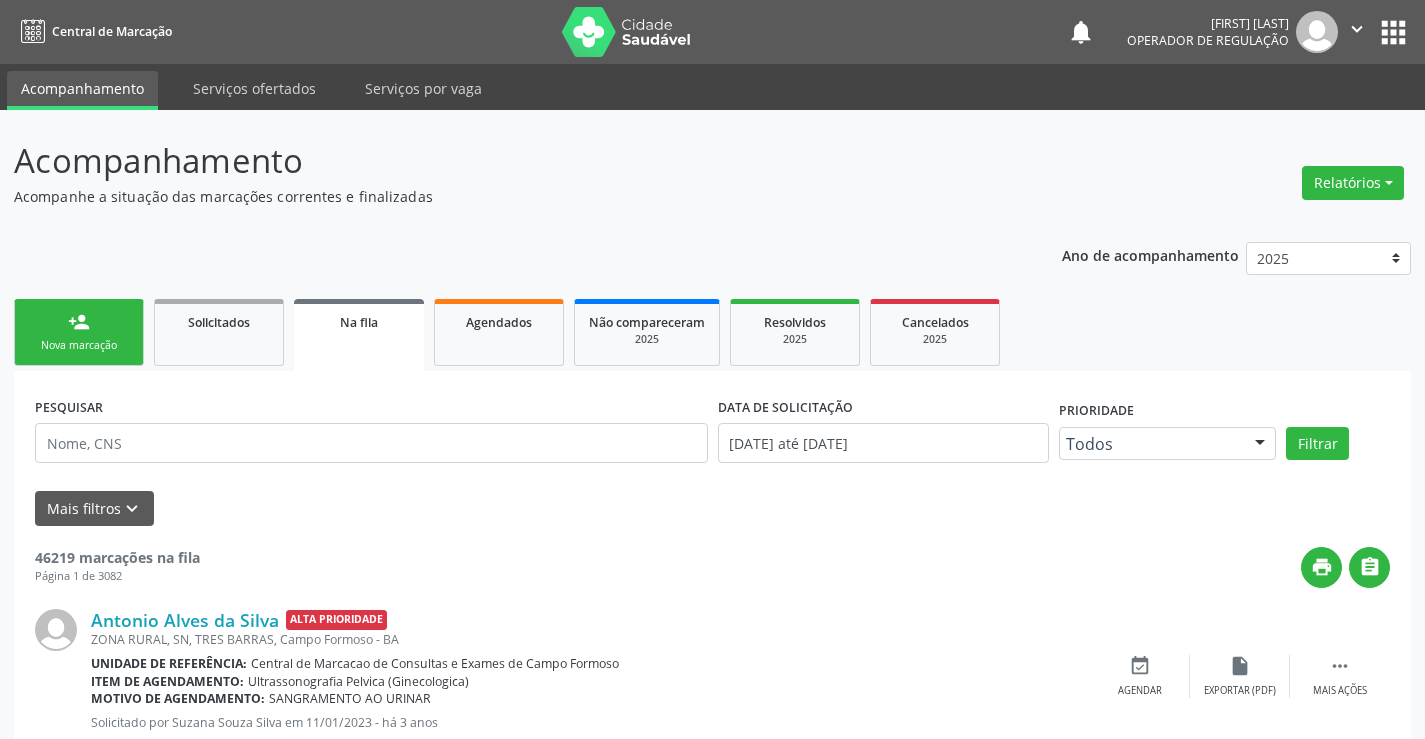 click on "Nova marcação" at bounding box center (79, 345) 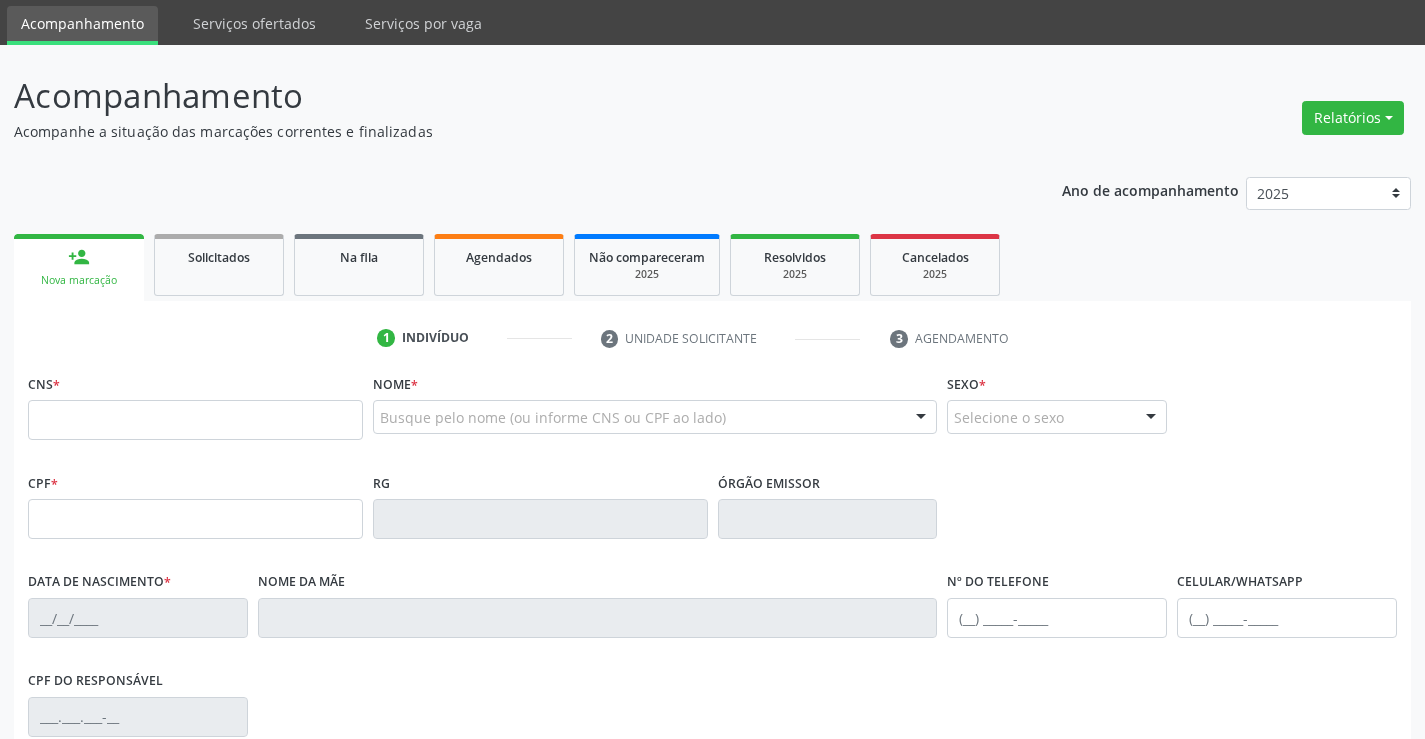 scroll, scrollTop: 100, scrollLeft: 0, axis: vertical 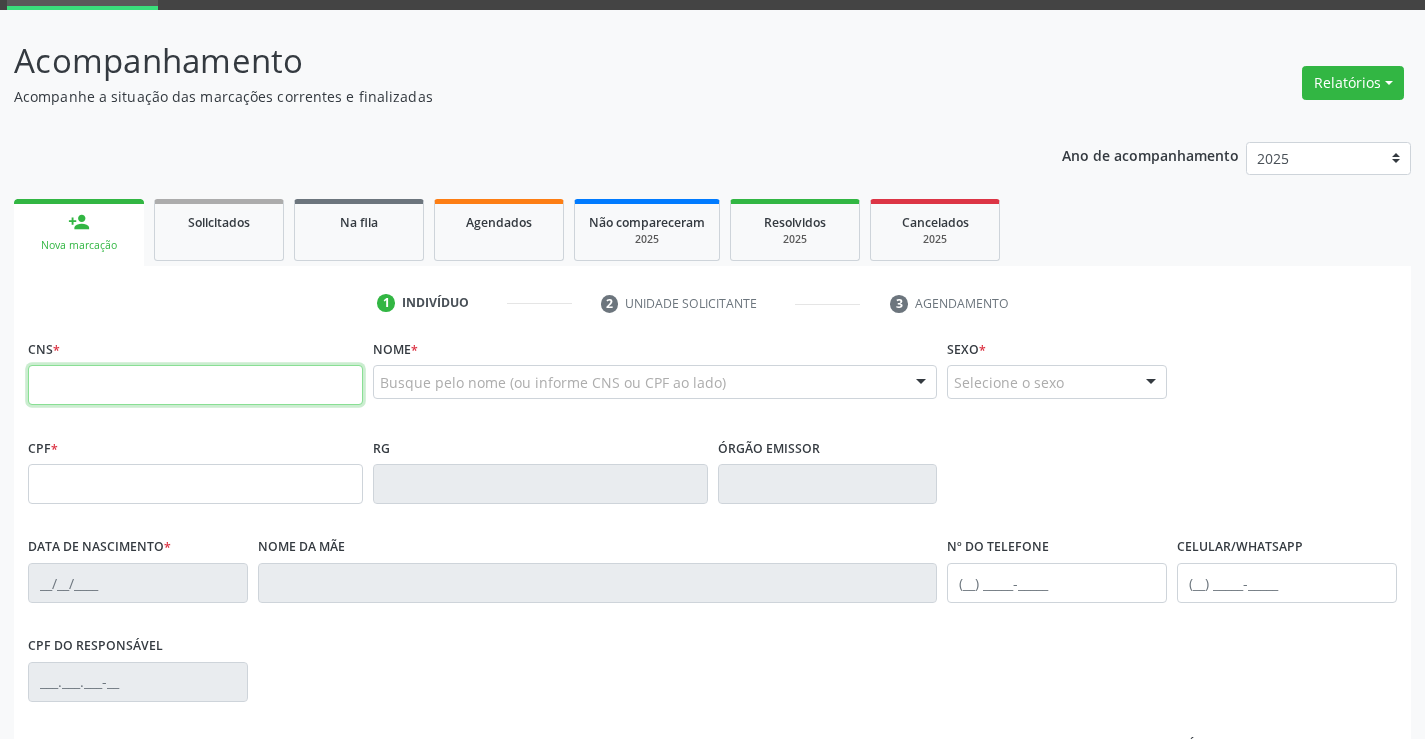 click at bounding box center (195, 385) 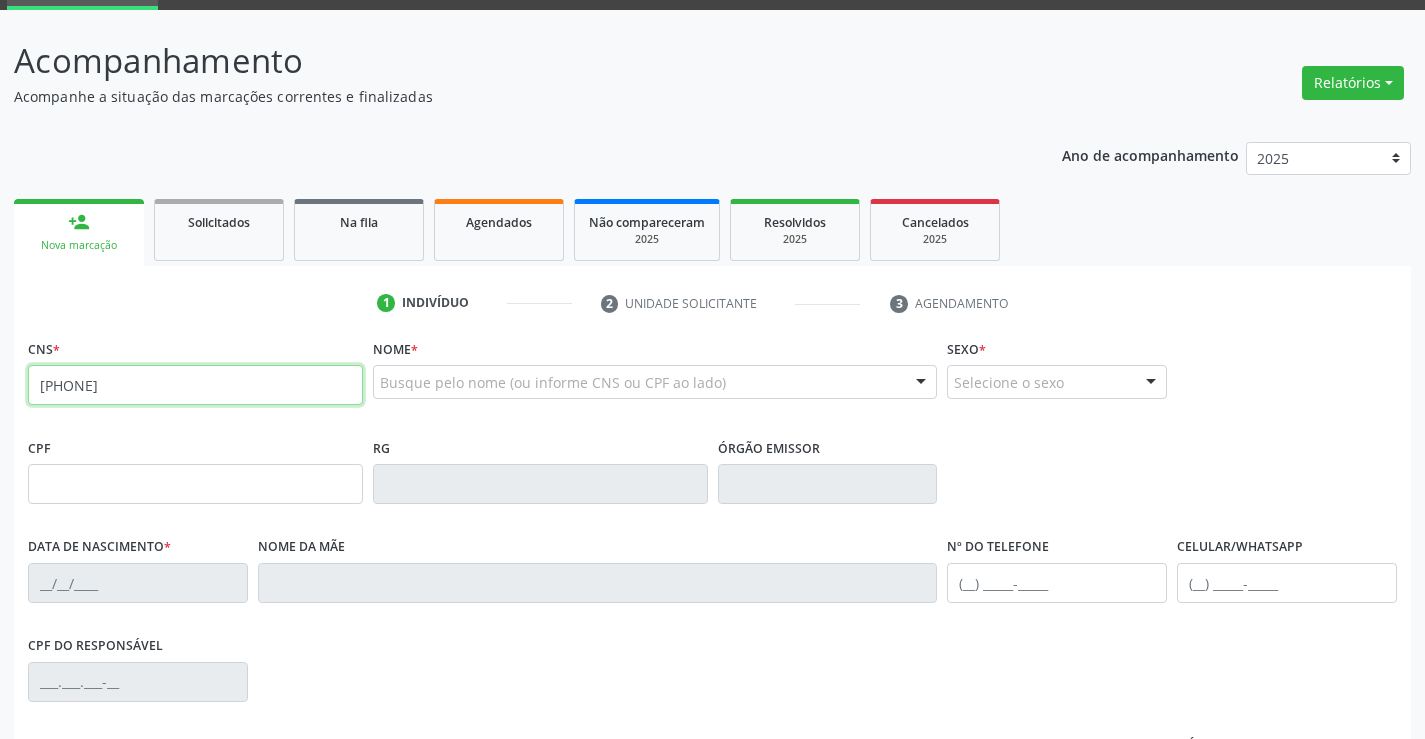 type on "700 0091 0875 9604" 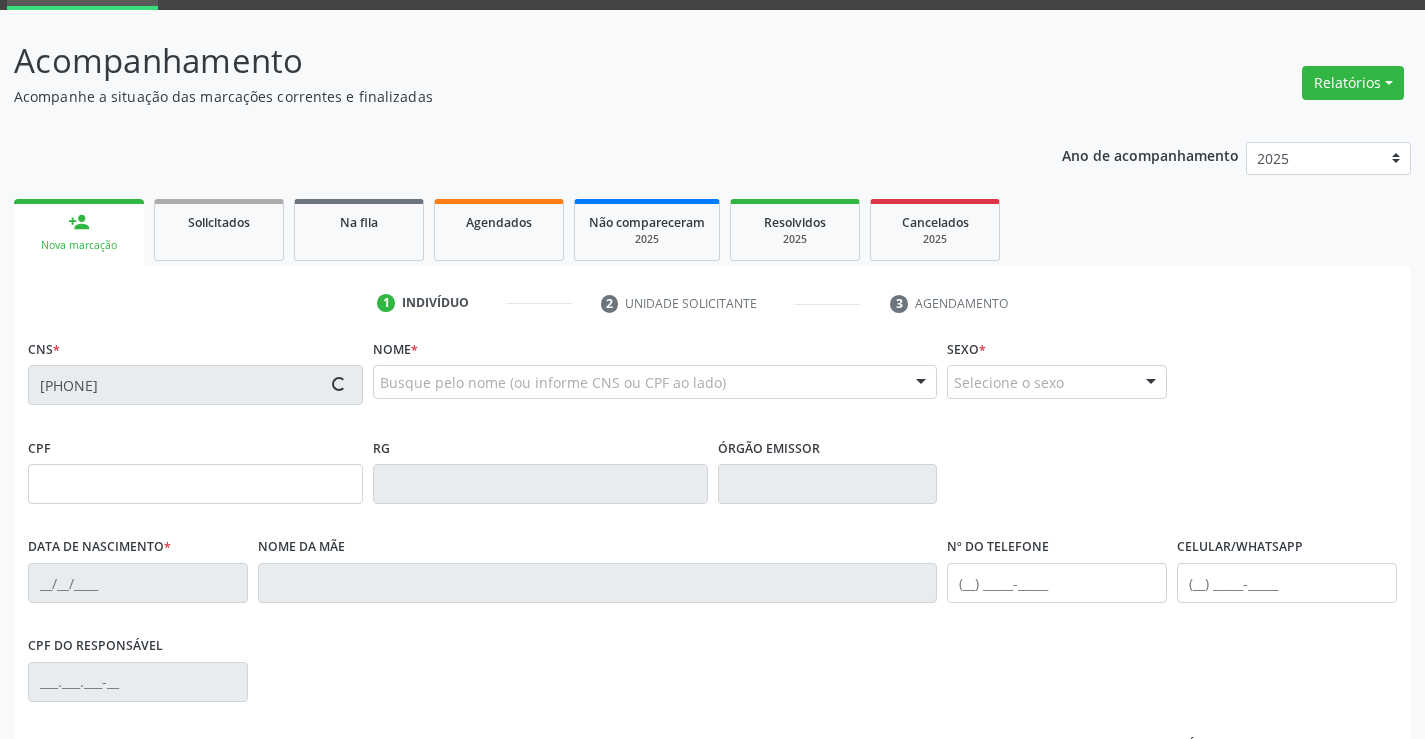 type on "0744478154" 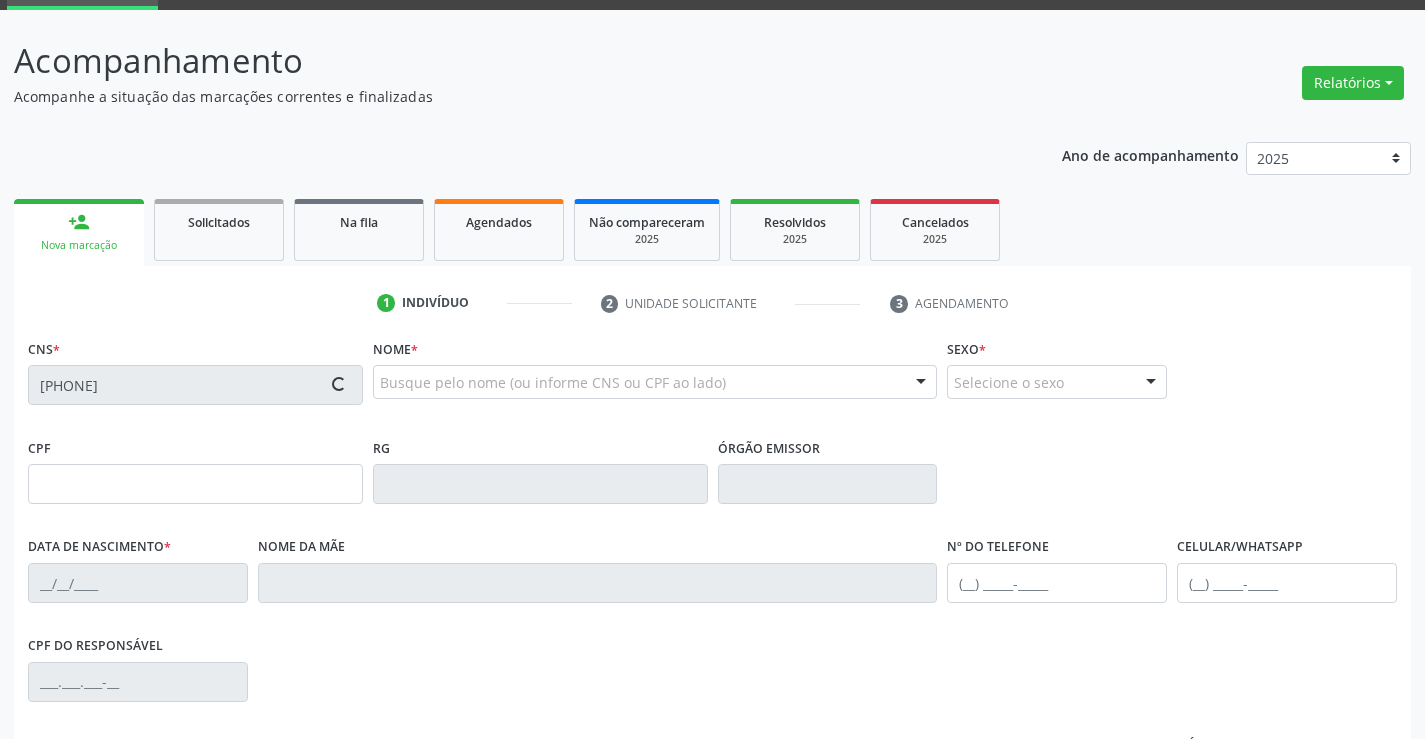 type on "31/08/1947" 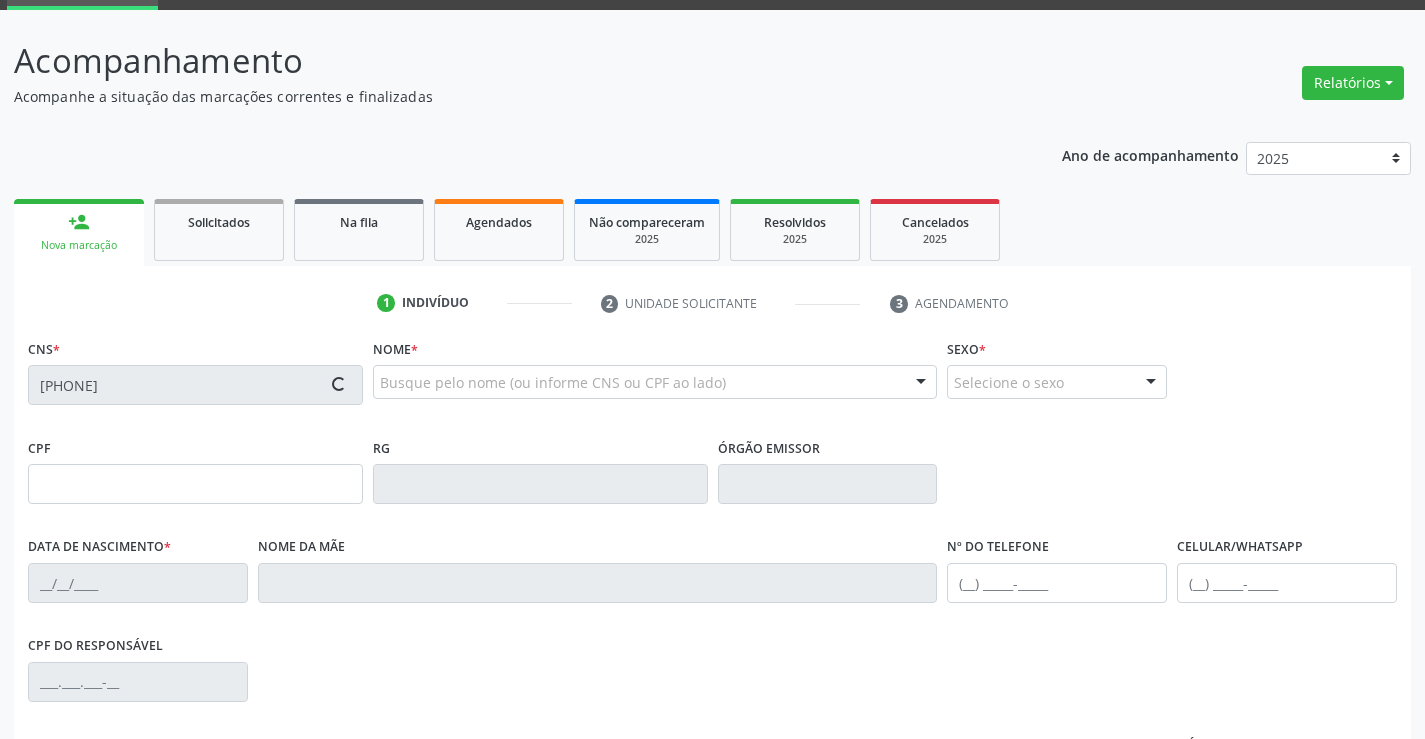 type on "(74) 99124-4900" 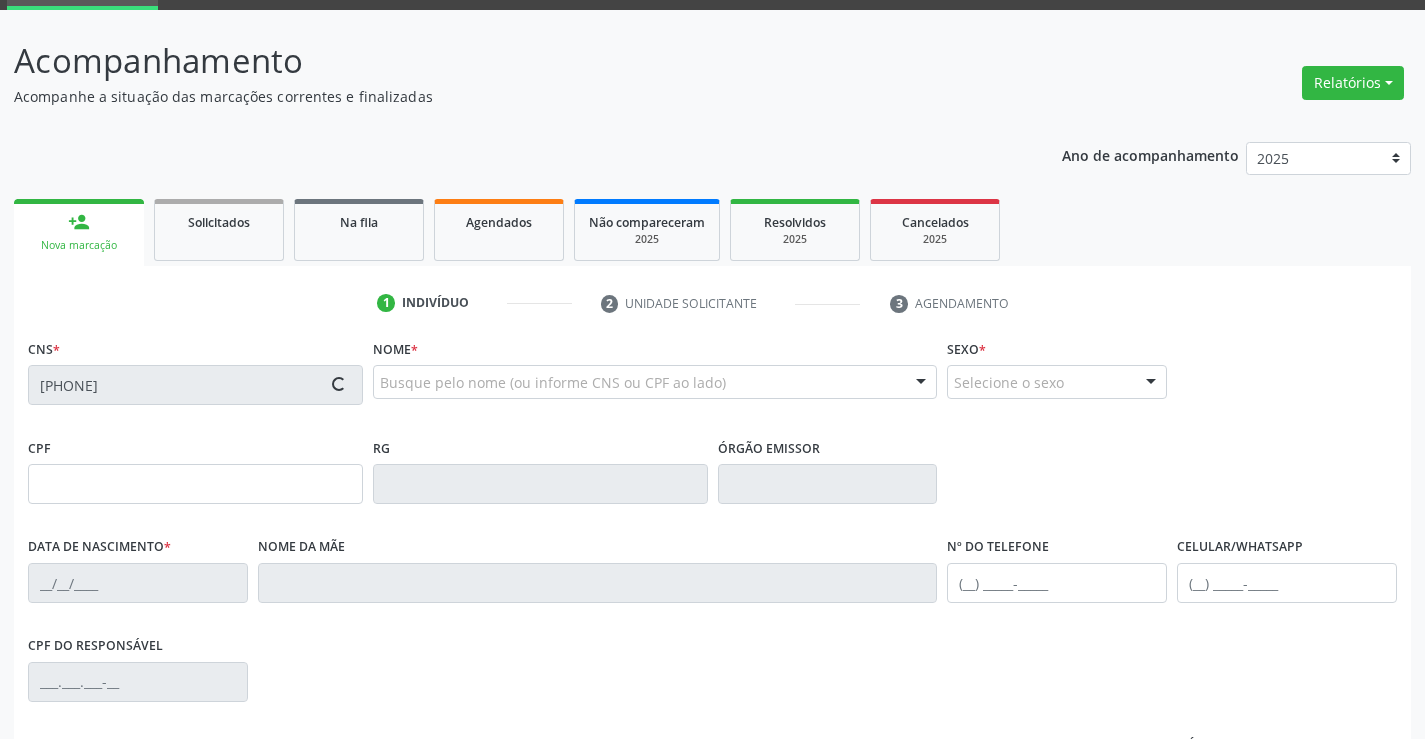 type on "SN" 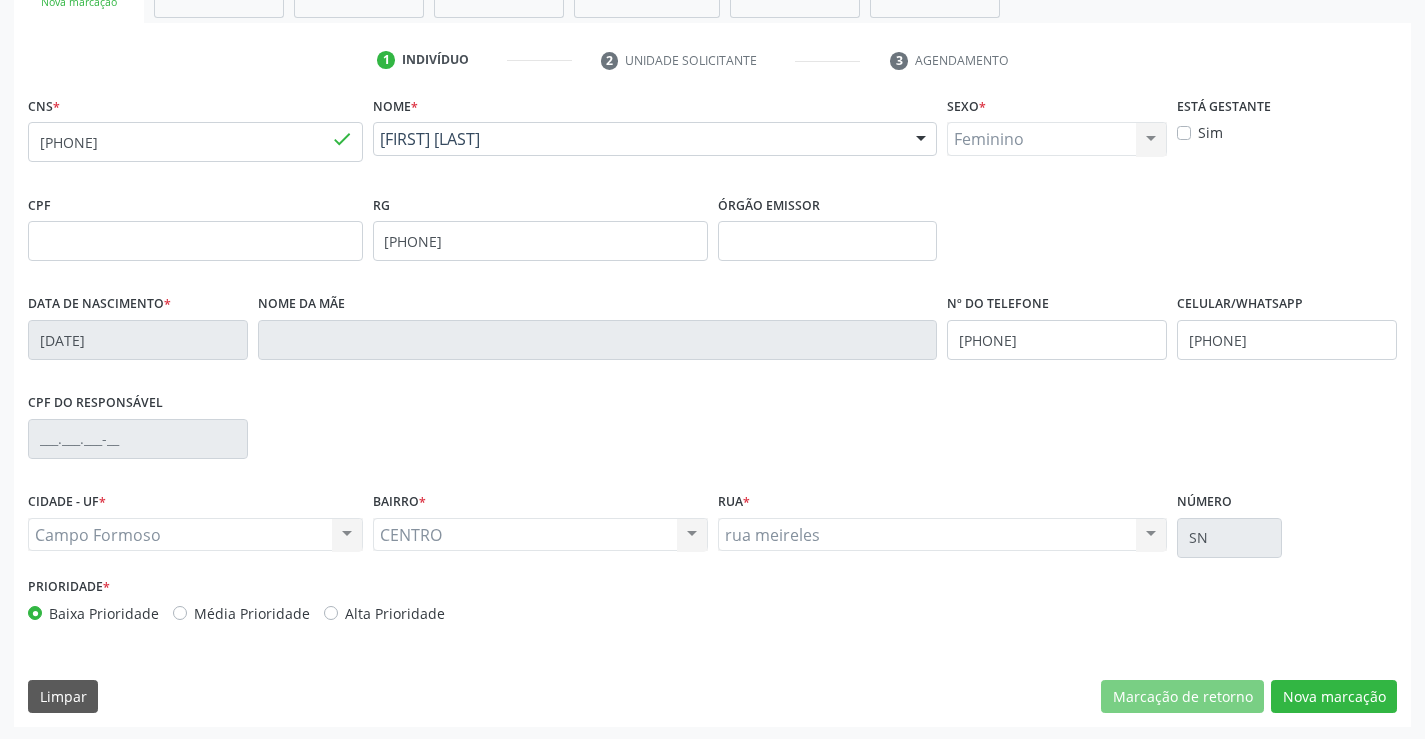 scroll, scrollTop: 345, scrollLeft: 0, axis: vertical 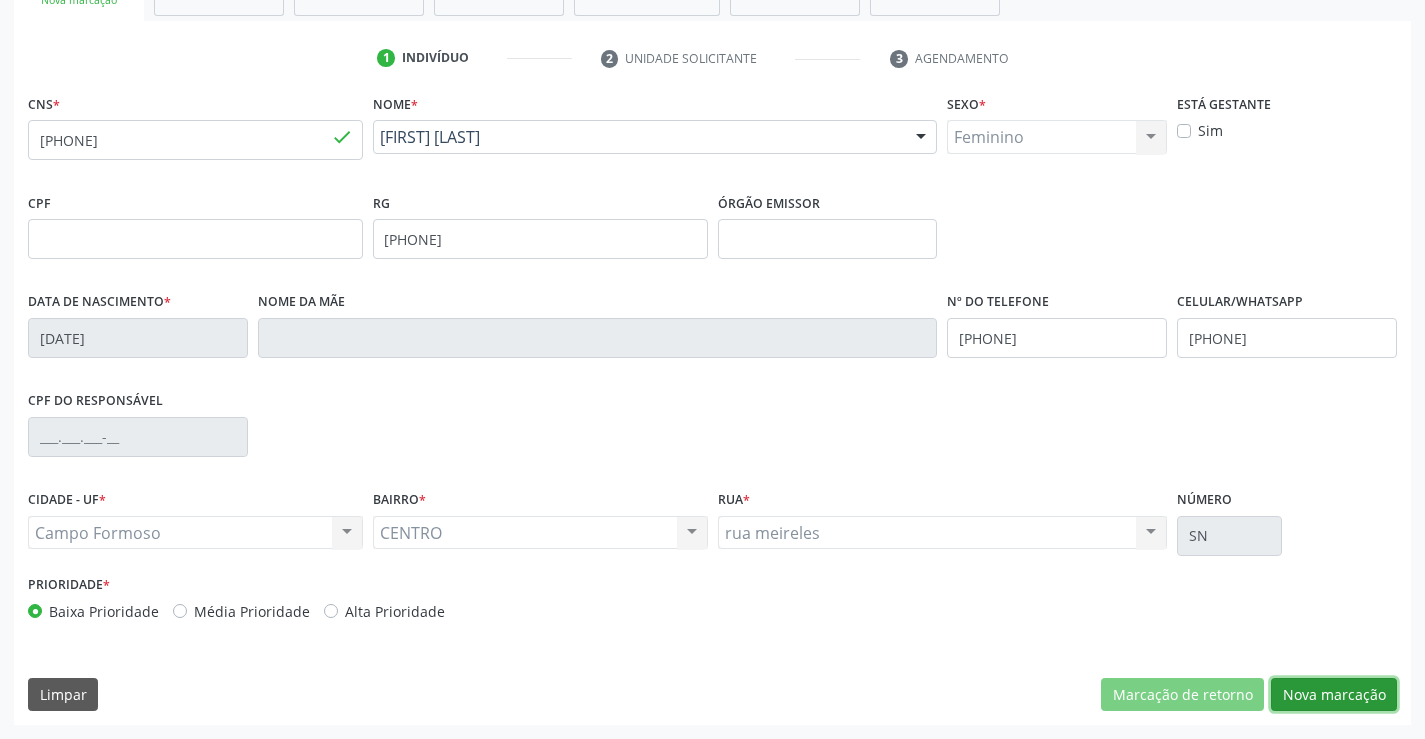 click on "Nova marcação" at bounding box center (1334, 695) 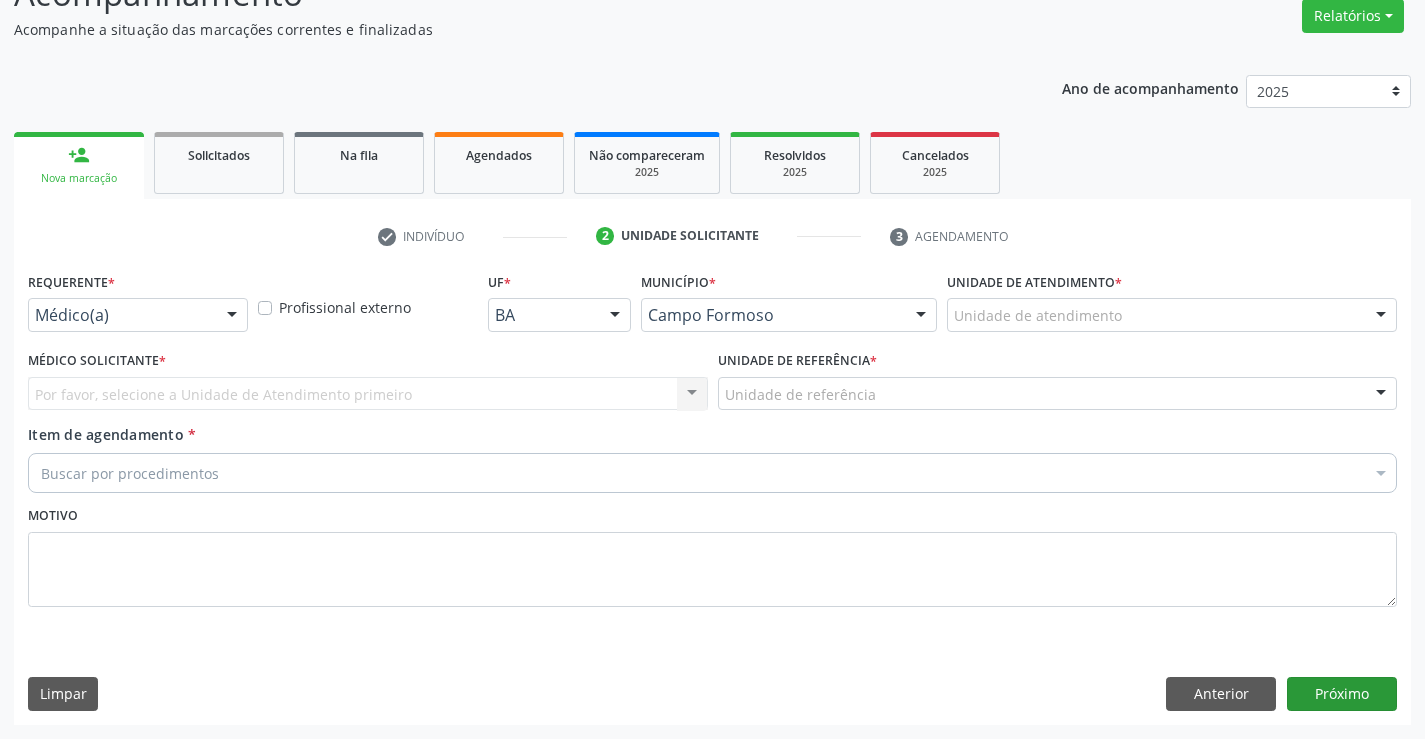 scroll, scrollTop: 167, scrollLeft: 0, axis: vertical 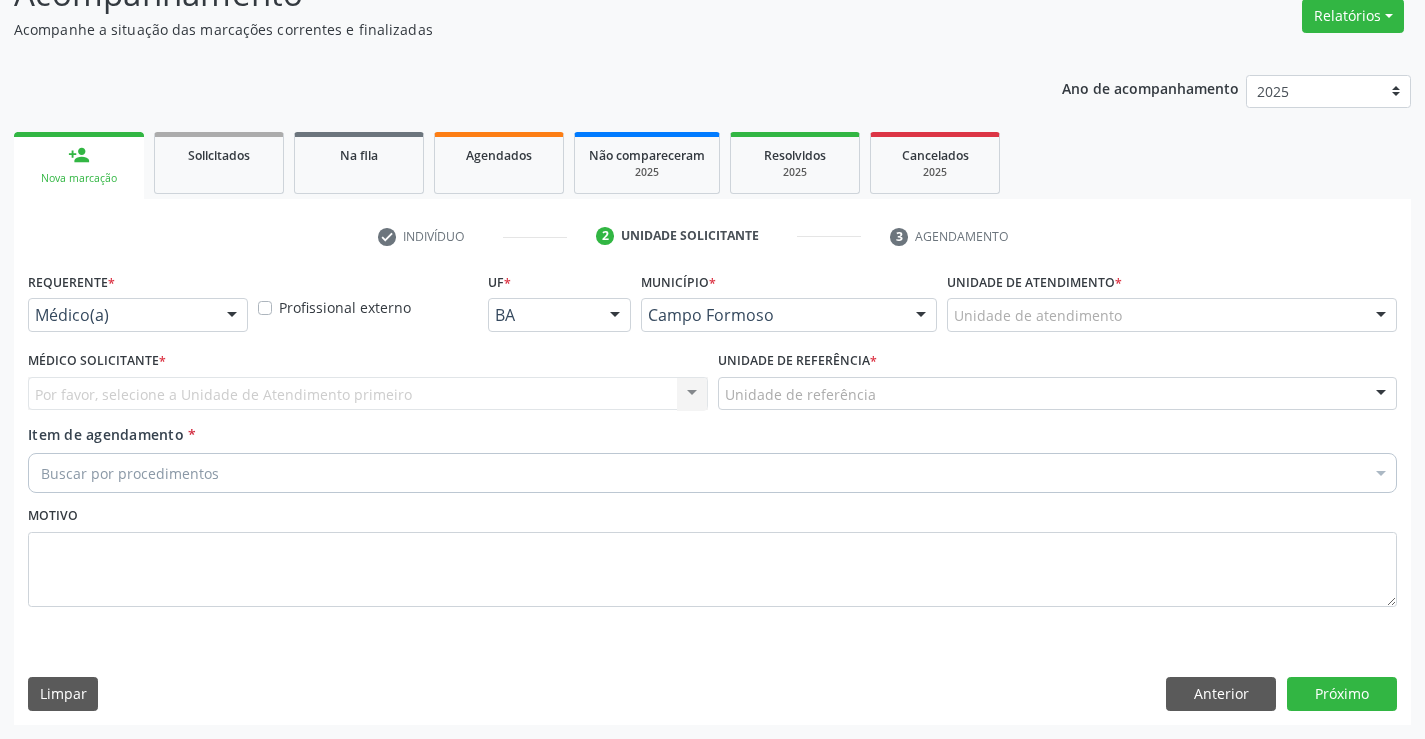 click at bounding box center [232, 316] 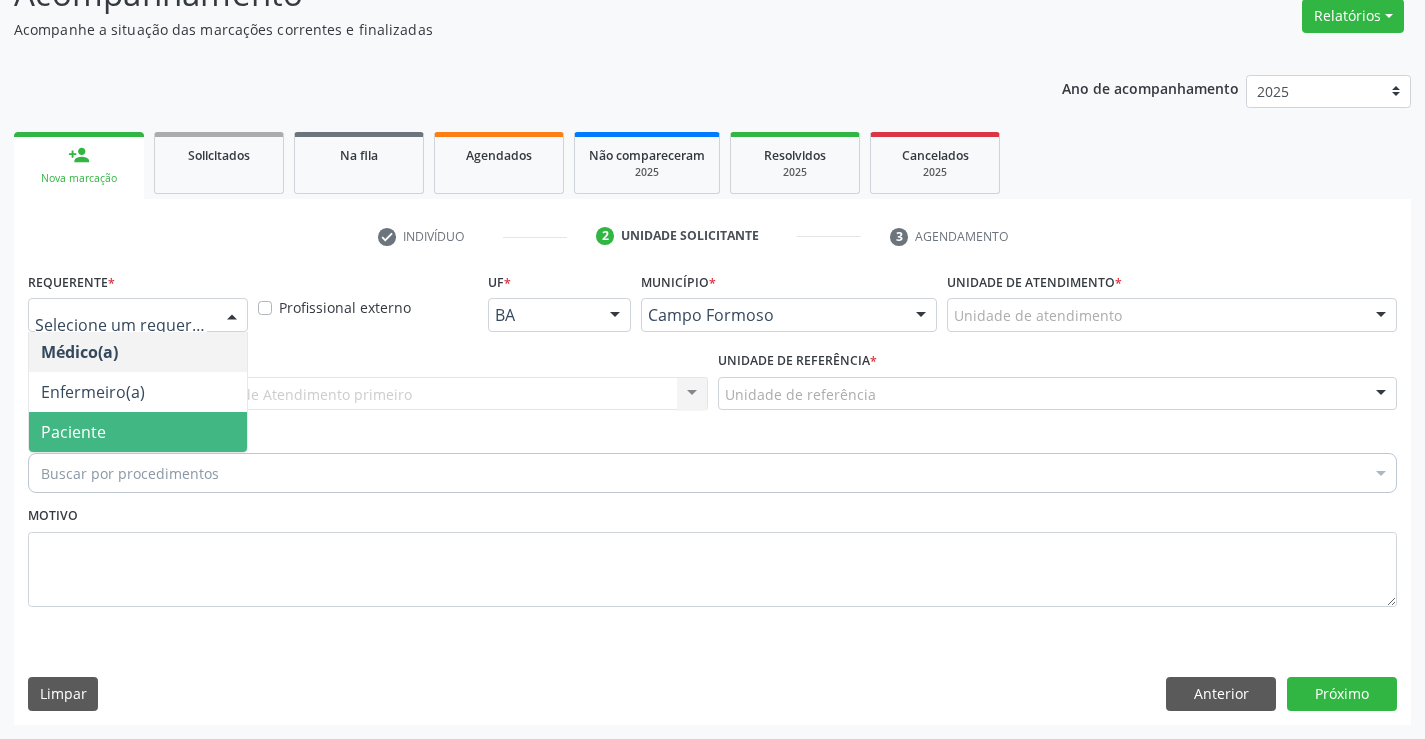 drag, startPoint x: 177, startPoint y: 441, endPoint x: 200, endPoint y: 401, distance: 46.141087 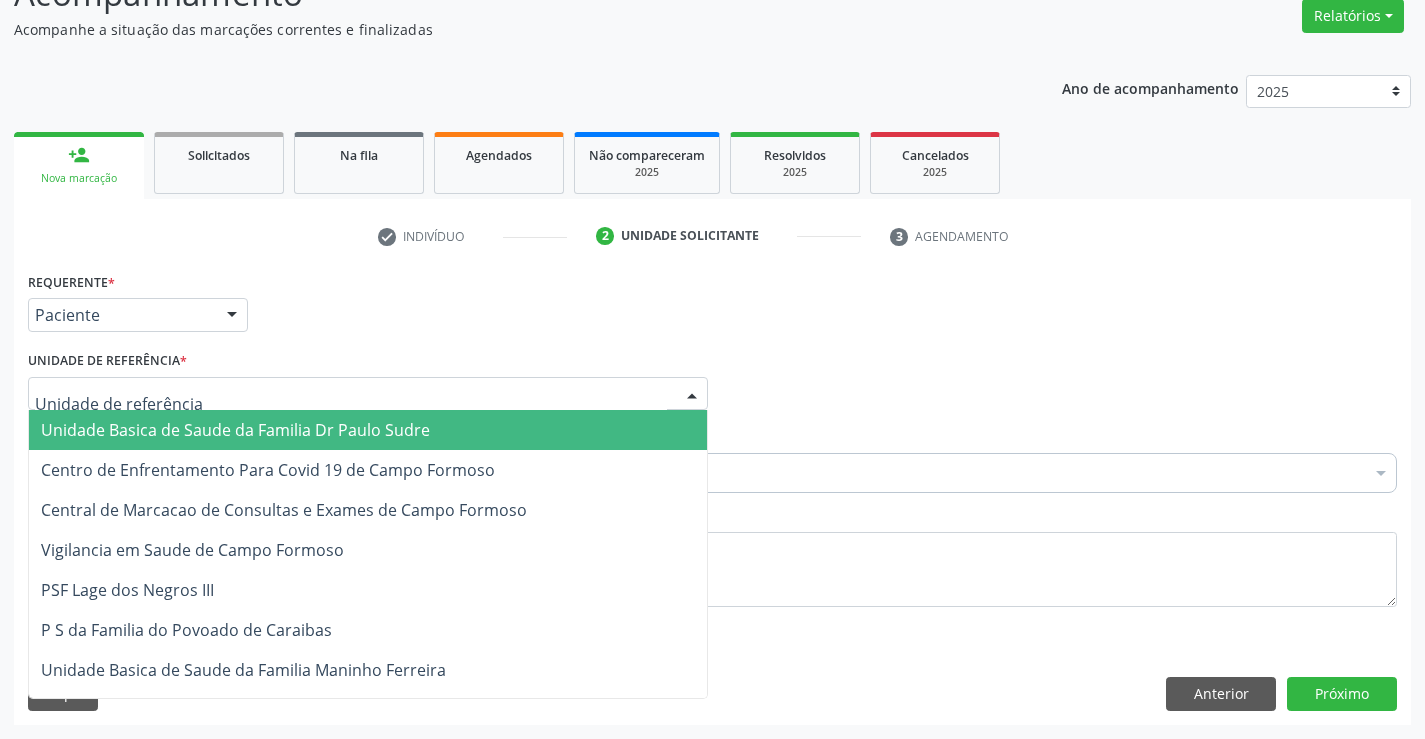 click at bounding box center (368, 394) 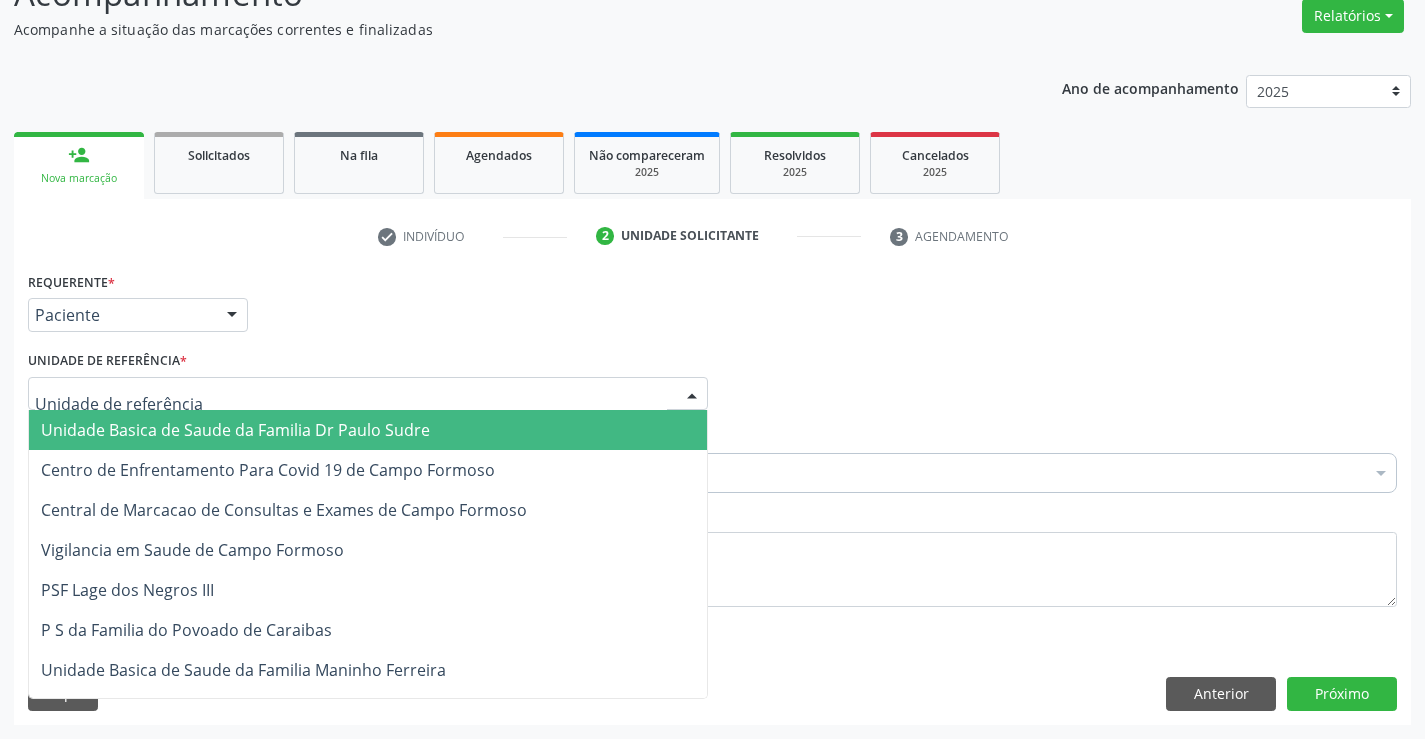 click on "Unidade Basica de Saude da Familia Dr Paulo Sudre" at bounding box center [235, 430] 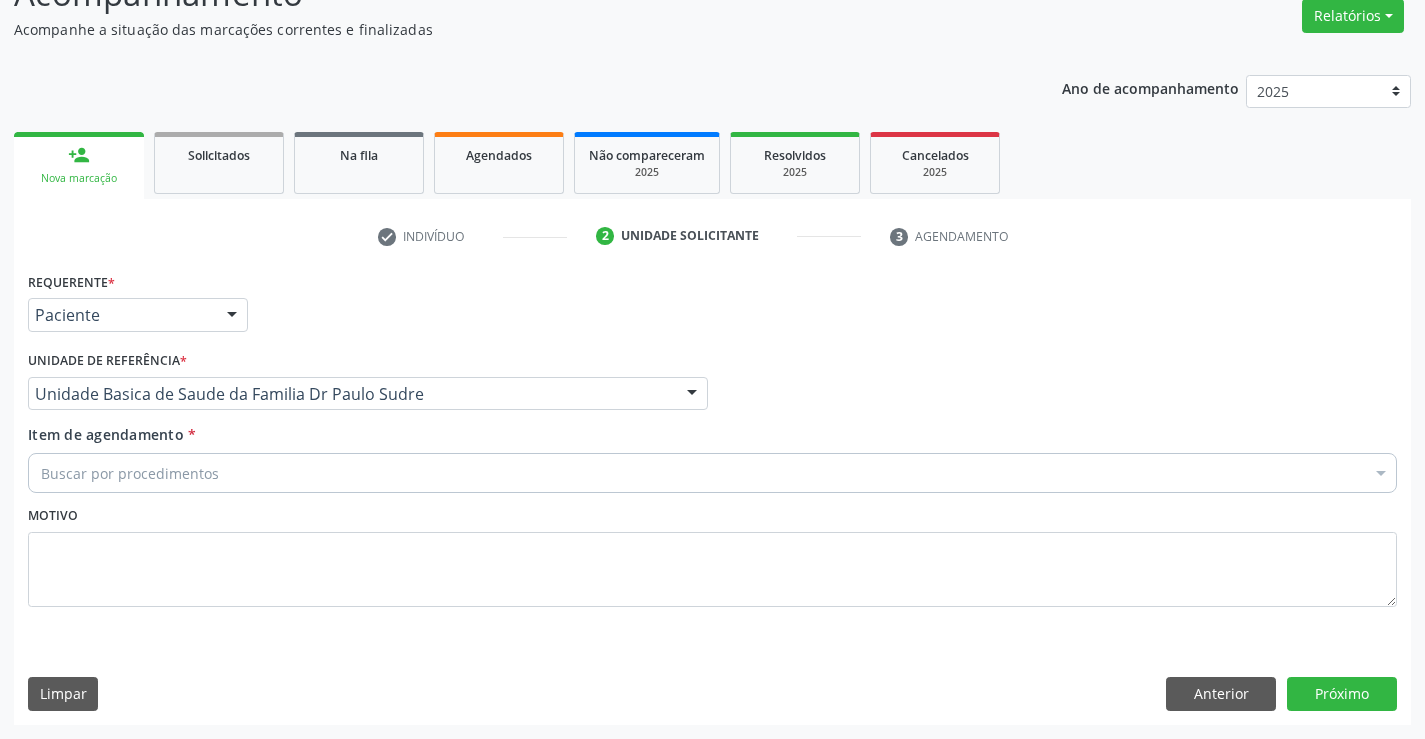 click on "Buscar por procedimentos" at bounding box center [712, 473] 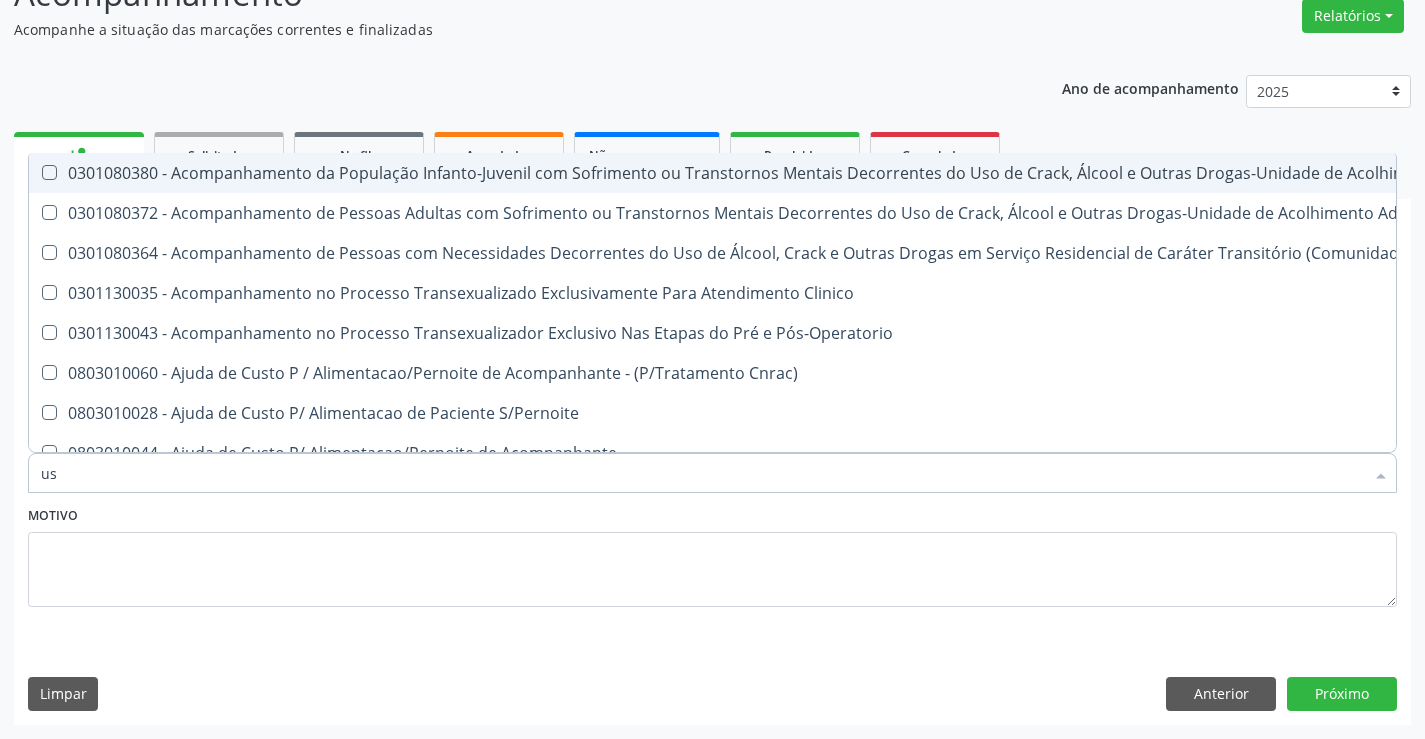 type on "usg" 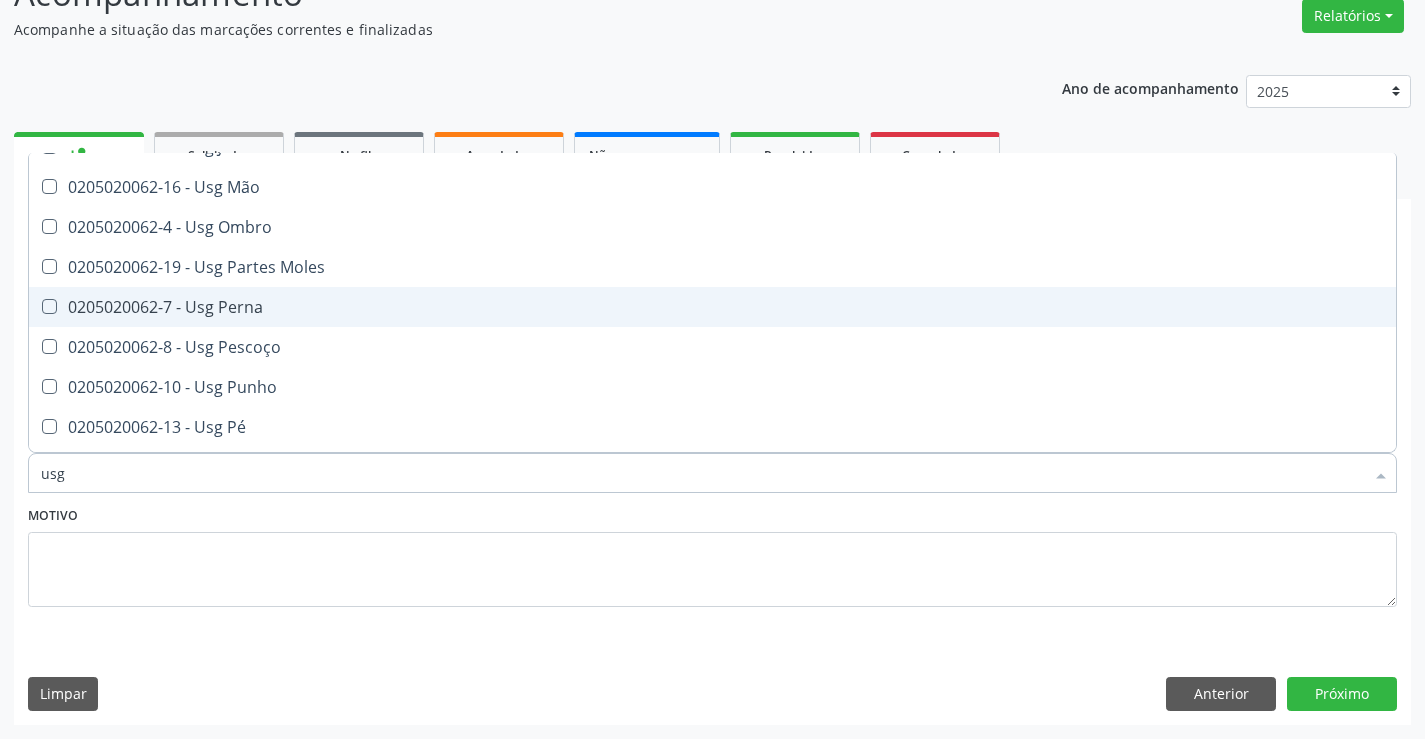 scroll, scrollTop: 400, scrollLeft: 0, axis: vertical 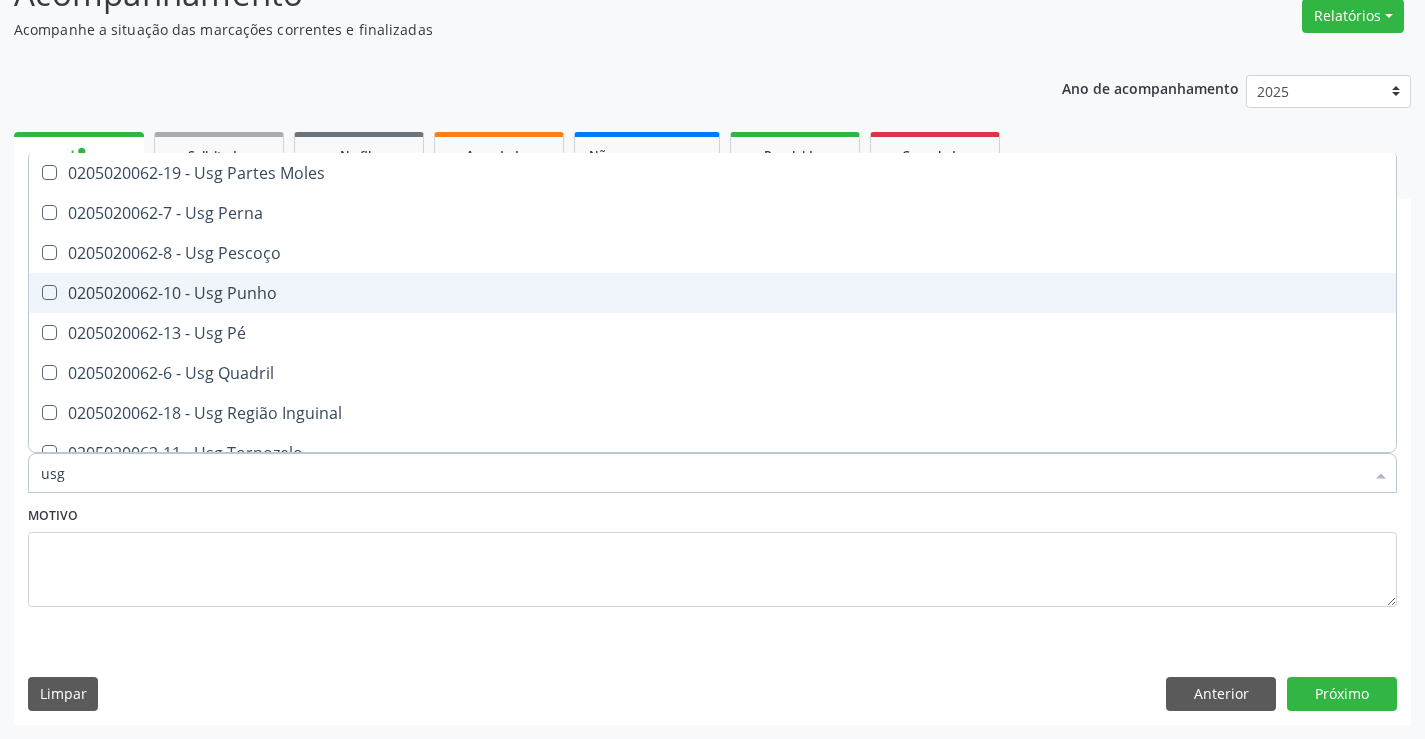 click on "0205020062-10 - Usg Punho" at bounding box center (712, 293) 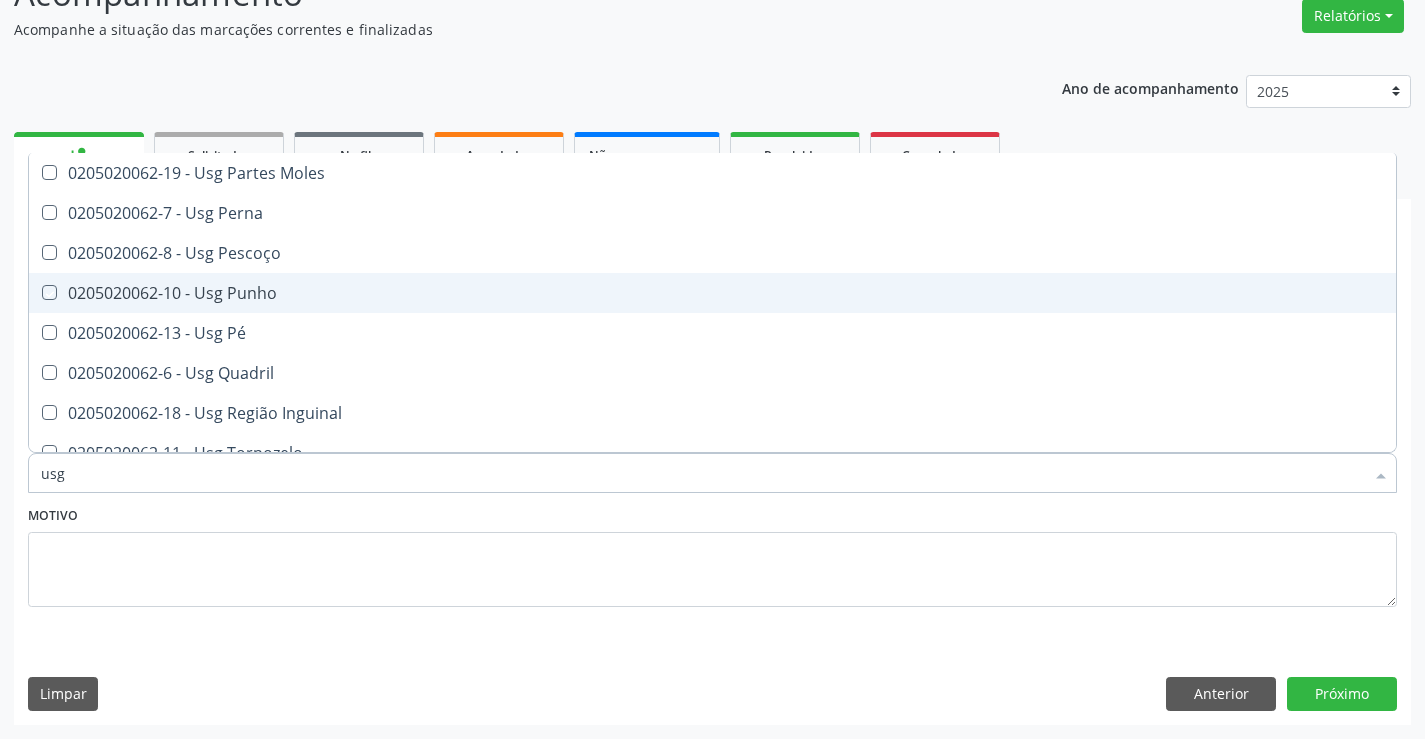 checkbox on "true" 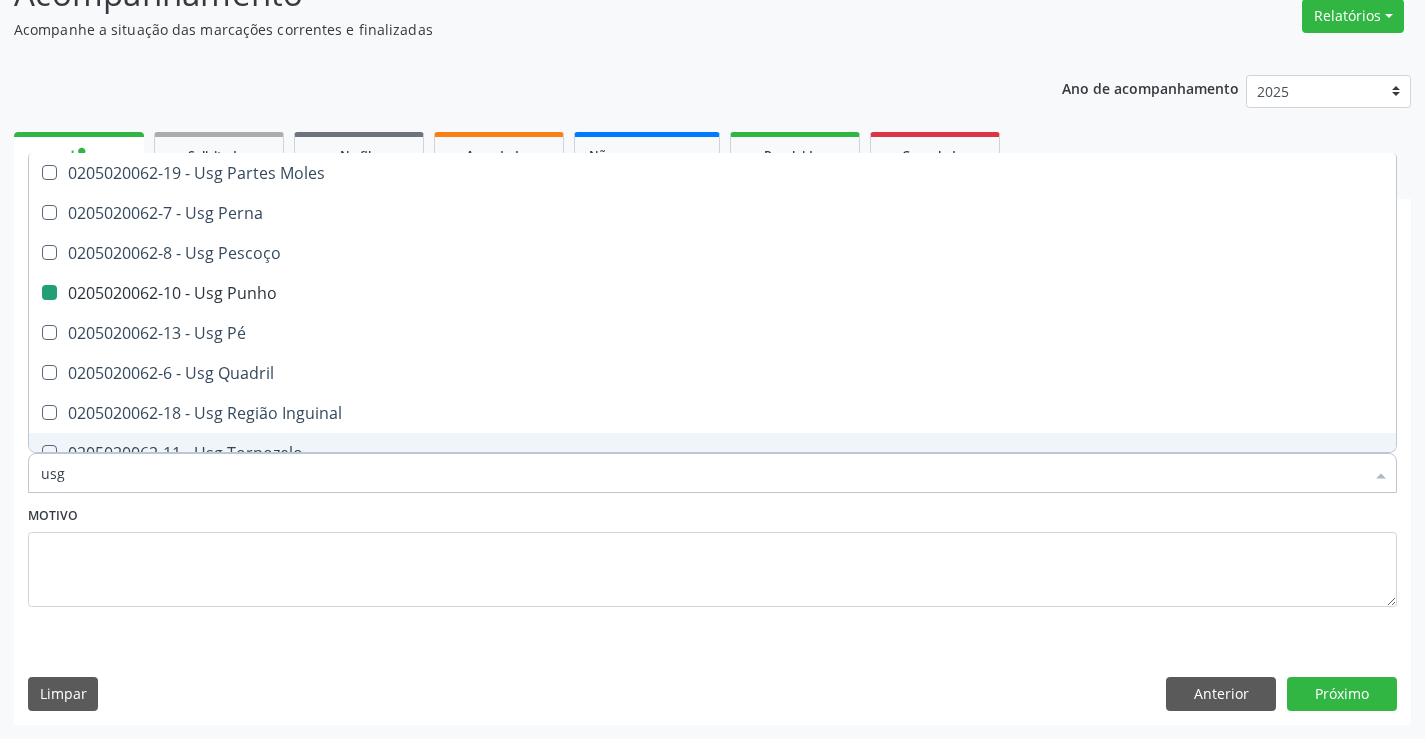 drag, startPoint x: 323, startPoint y: 506, endPoint x: 604, endPoint y: 691, distance: 336.43127 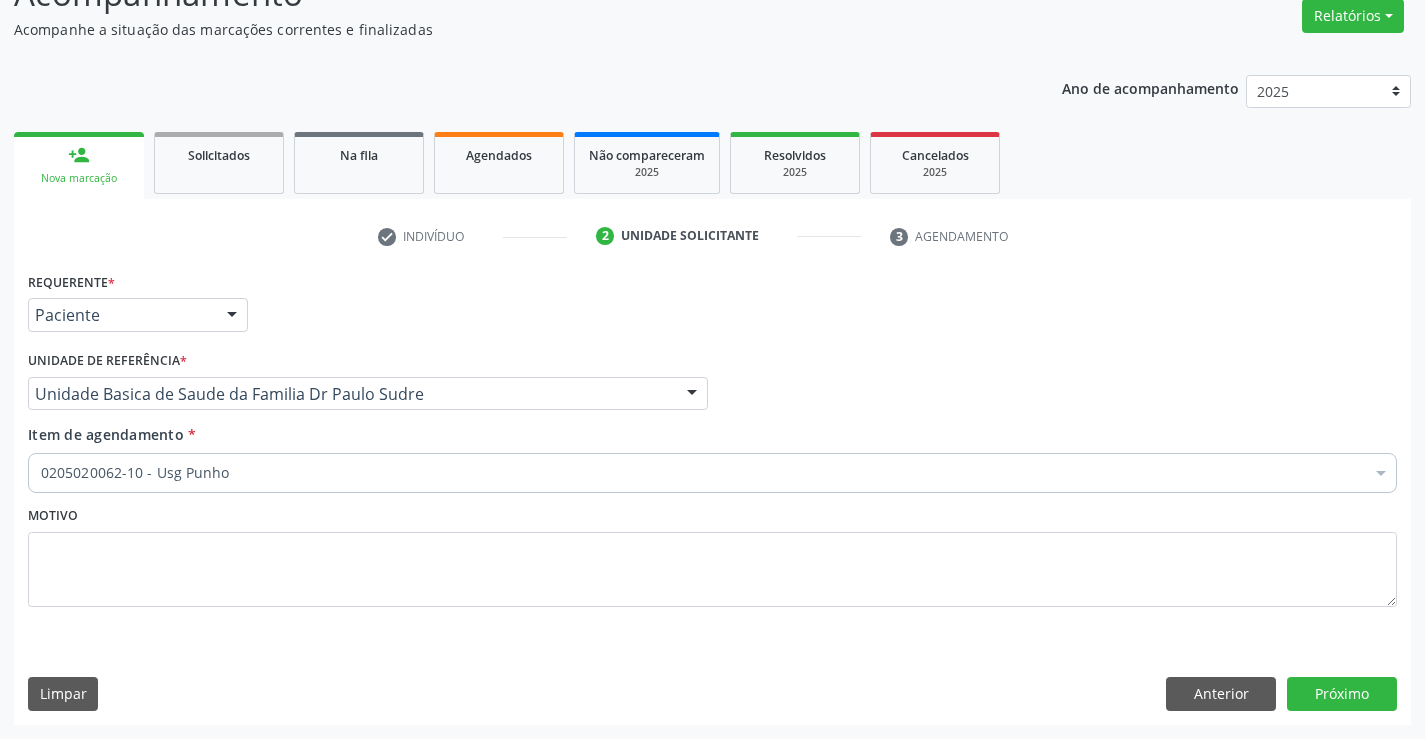 scroll, scrollTop: 0, scrollLeft: 0, axis: both 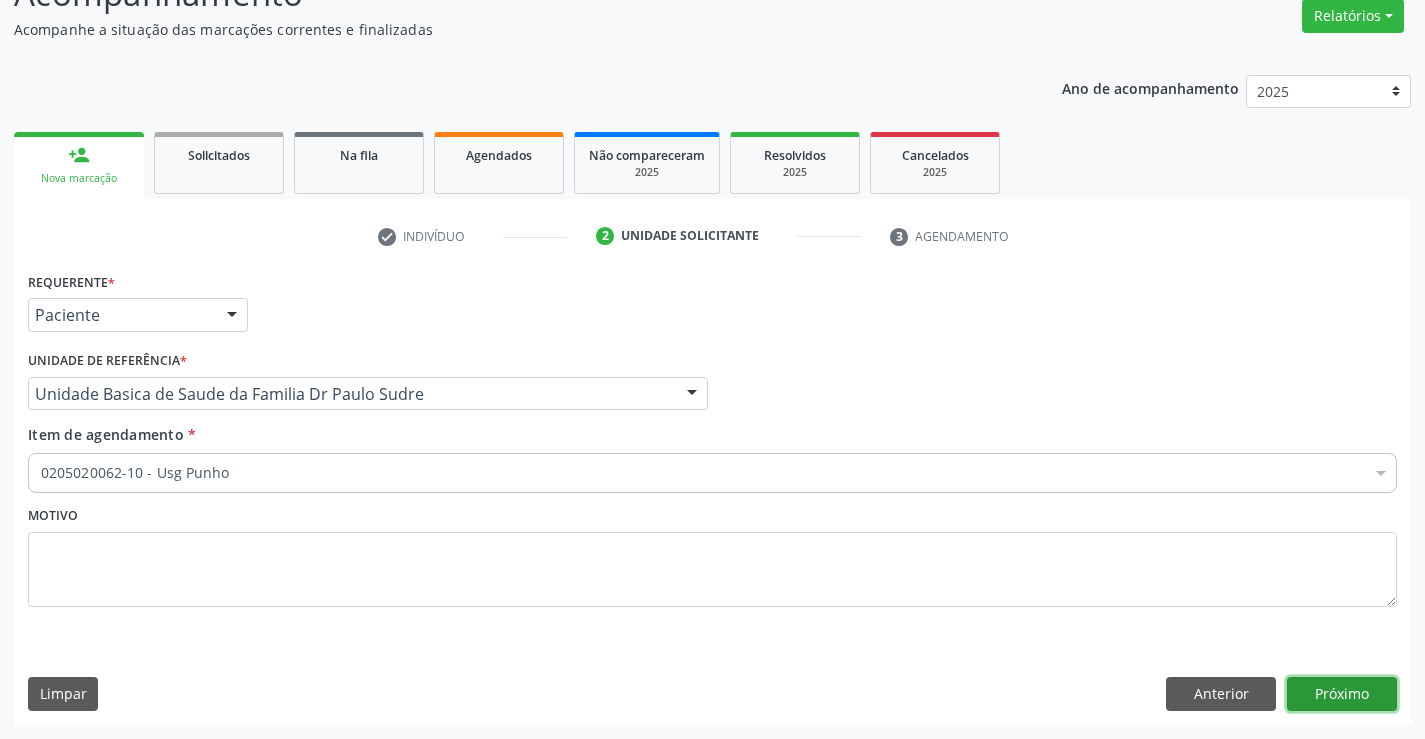 click on "Próximo" at bounding box center (1342, 694) 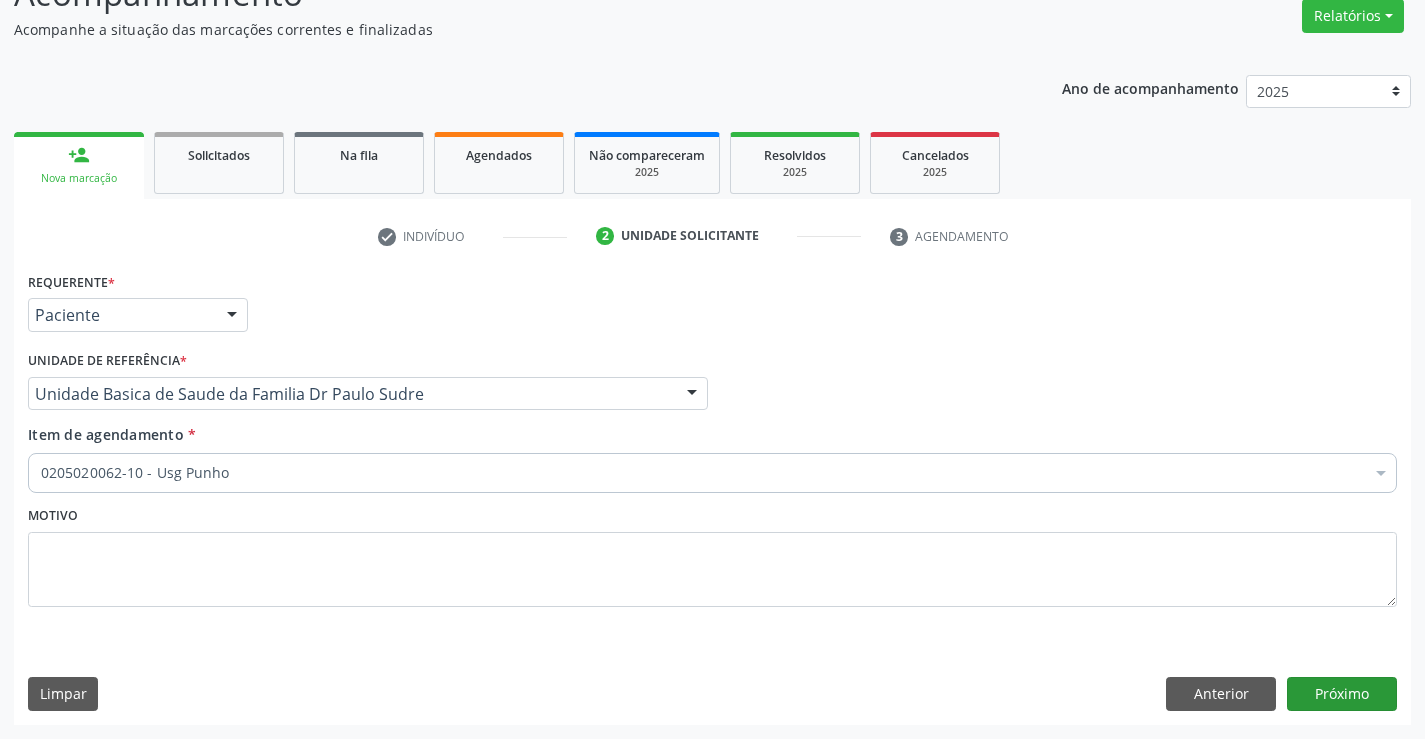 scroll, scrollTop: 131, scrollLeft: 0, axis: vertical 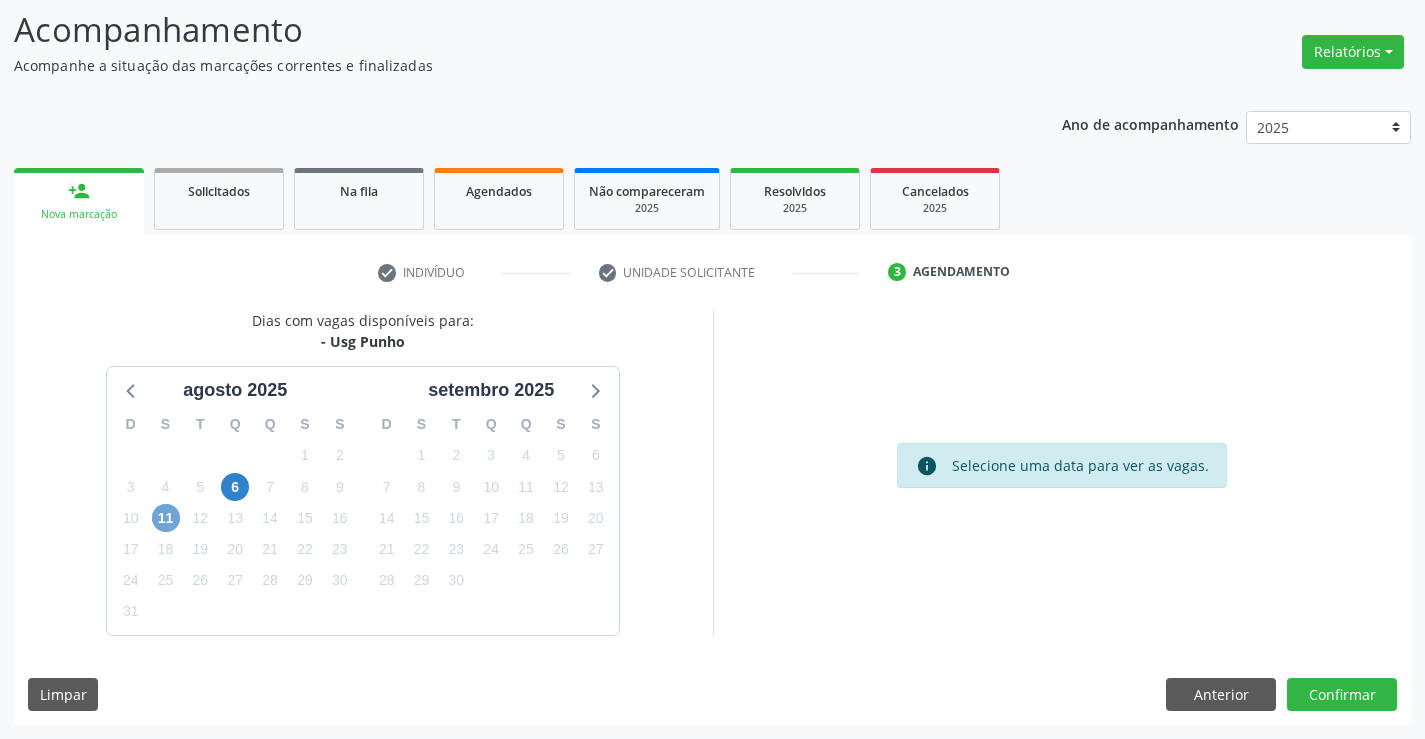 click on "11" at bounding box center [166, 518] 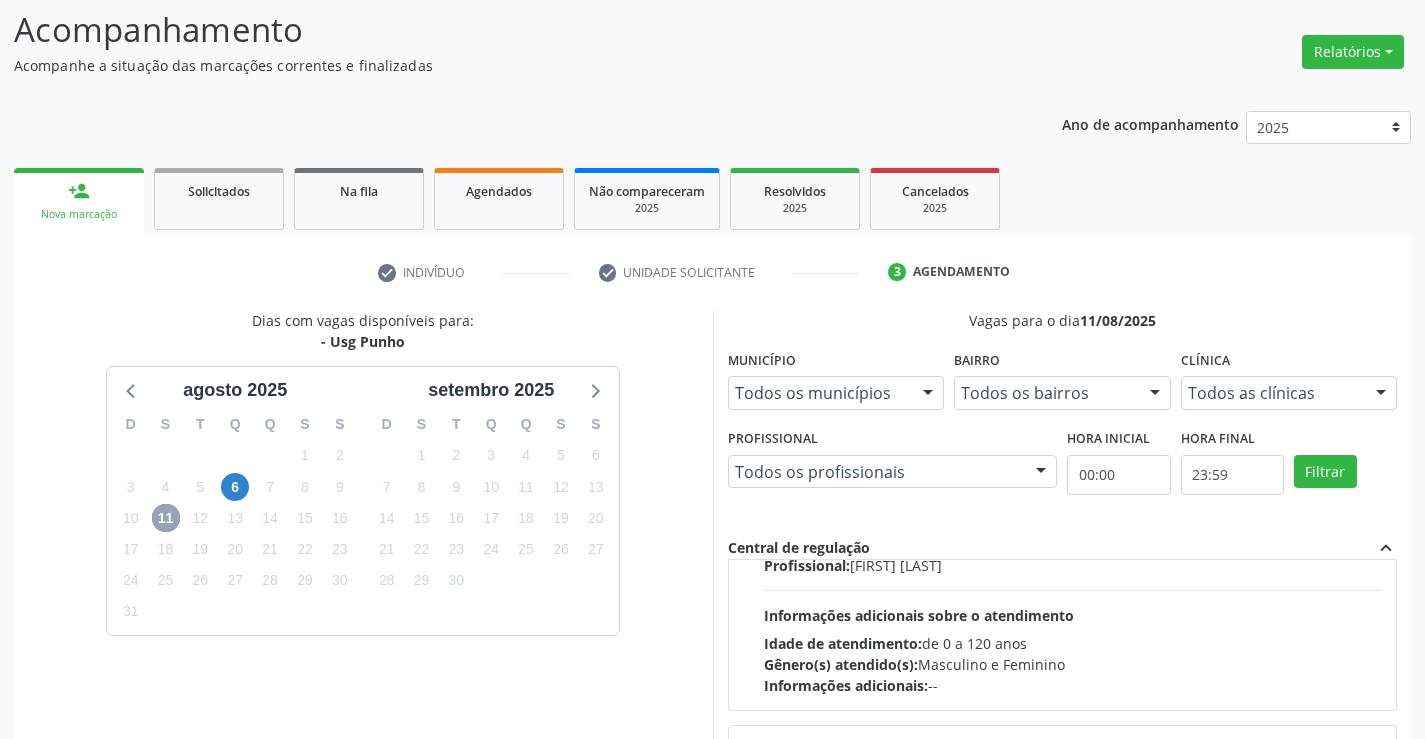scroll, scrollTop: 315, scrollLeft: 0, axis: vertical 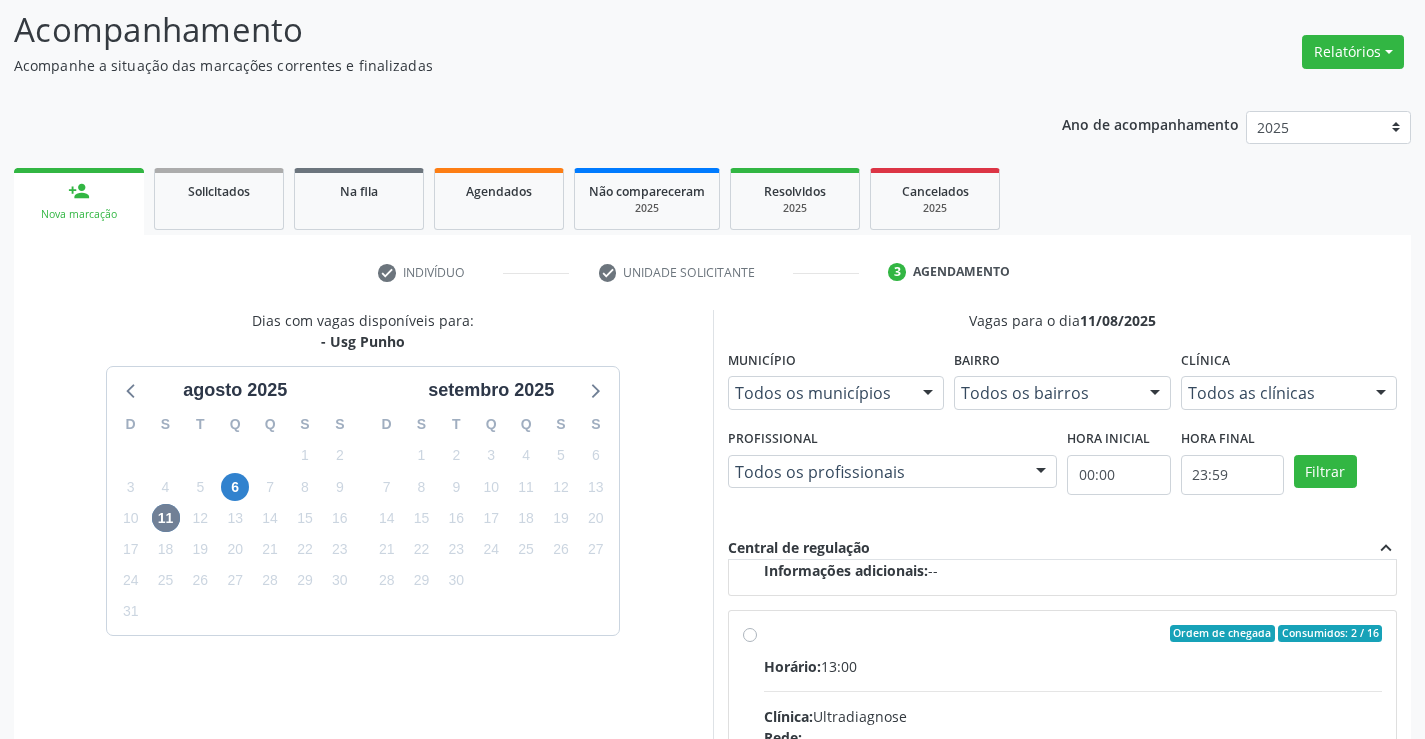 click on "Ordem de chegada
Consumidos: 2 / 16
Horário:   13:00
Clínica:  Ultradiagnose
Rede:
--
Endereço:   nº S/N, Centro, Campo Formoso - BA
Telefone:   (74) 36452857
Profissional:
Alciole Mendes Muritiba
Informações adicionais sobre o atendimento
Idade de atendimento:
de 0 a 120 anos
Gênero(s) atendido(s):
Masculino e Feminino
Informações adicionais:
--" at bounding box center (1073, 778) 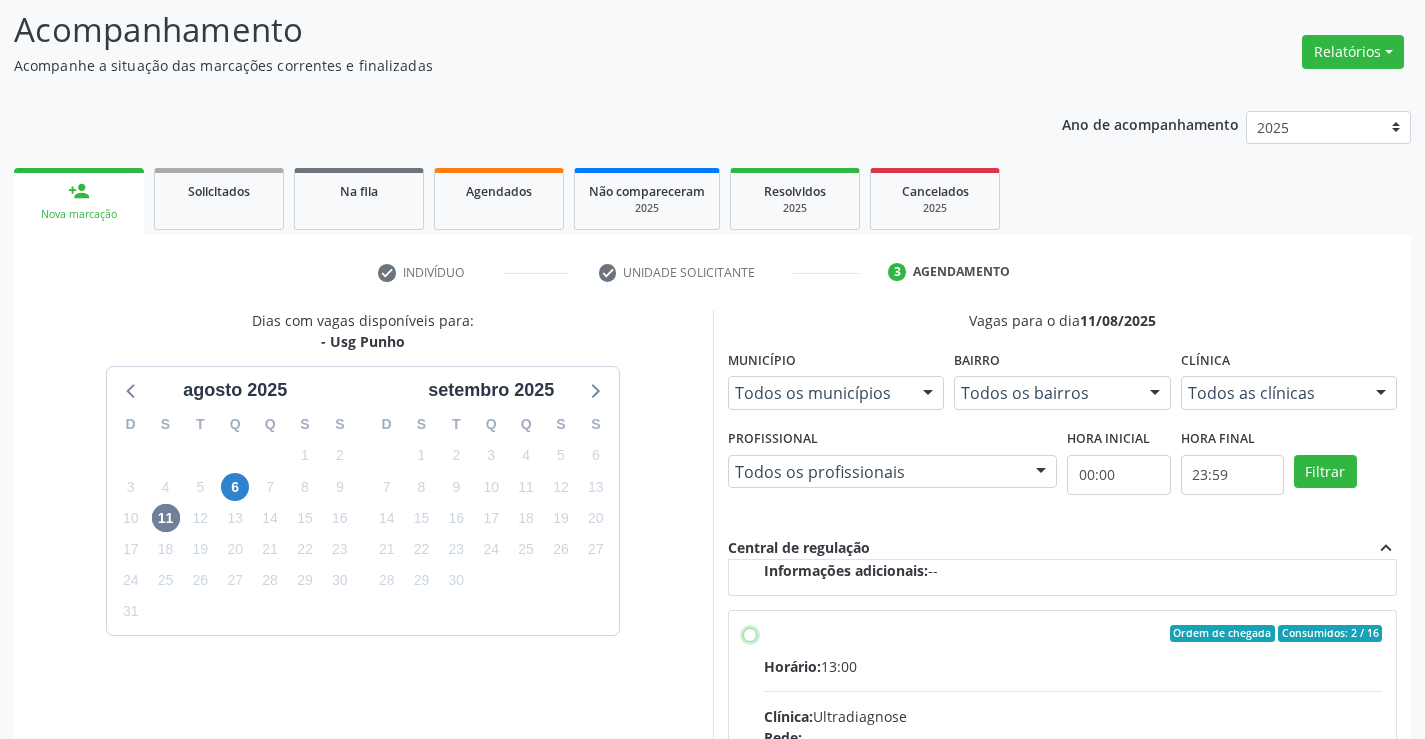 click on "Ordem de chegada
Consumidos: 2 / 16
Horário:   13:00
Clínica:  Ultradiagnose
Rede:
--
Endereço:   nº S/N, Centro, Campo Formoso - BA
Telefone:   (74) 36452857
Profissional:
Alciole Mendes Muritiba
Informações adicionais sobre o atendimento
Idade de atendimento:
de 0 a 120 anos
Gênero(s) atendido(s):
Masculino e Feminino
Informações adicionais:
--" at bounding box center [750, 634] 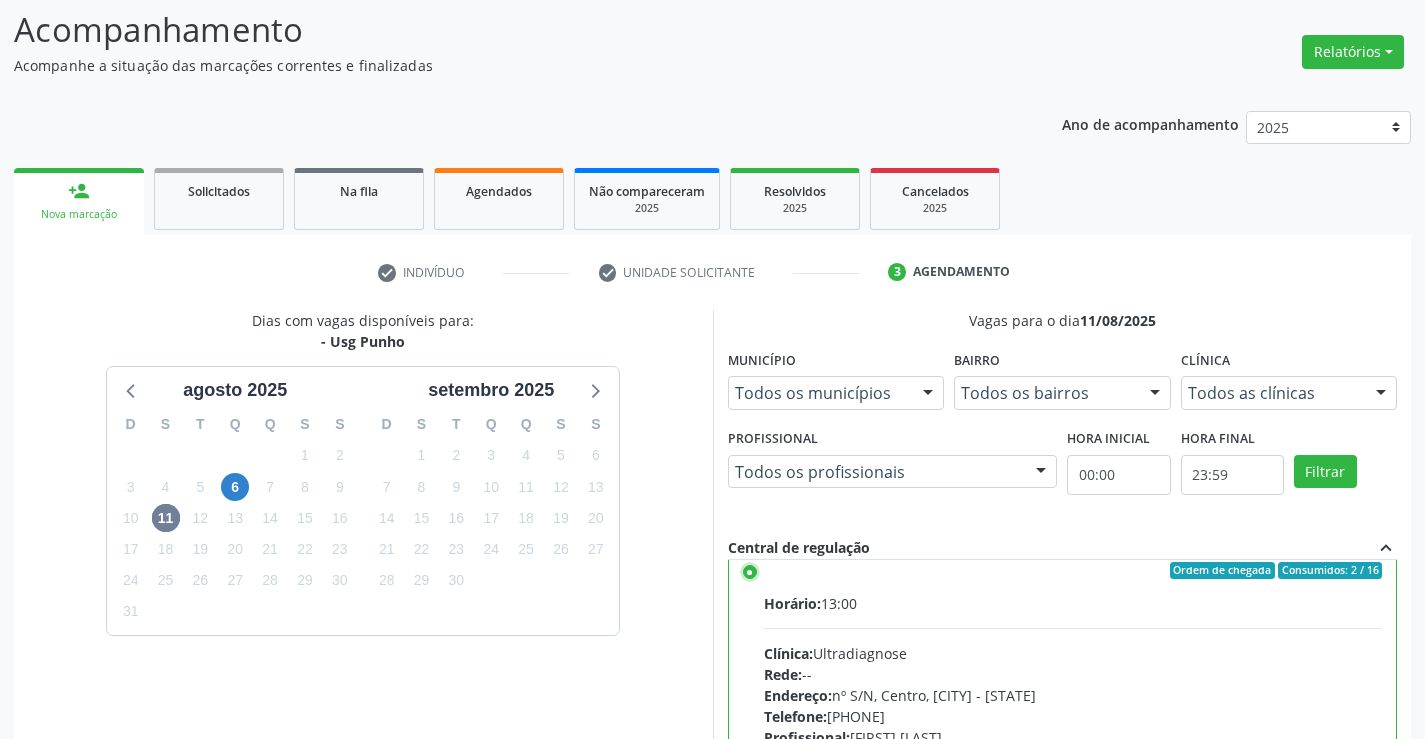 scroll, scrollTop: 450, scrollLeft: 0, axis: vertical 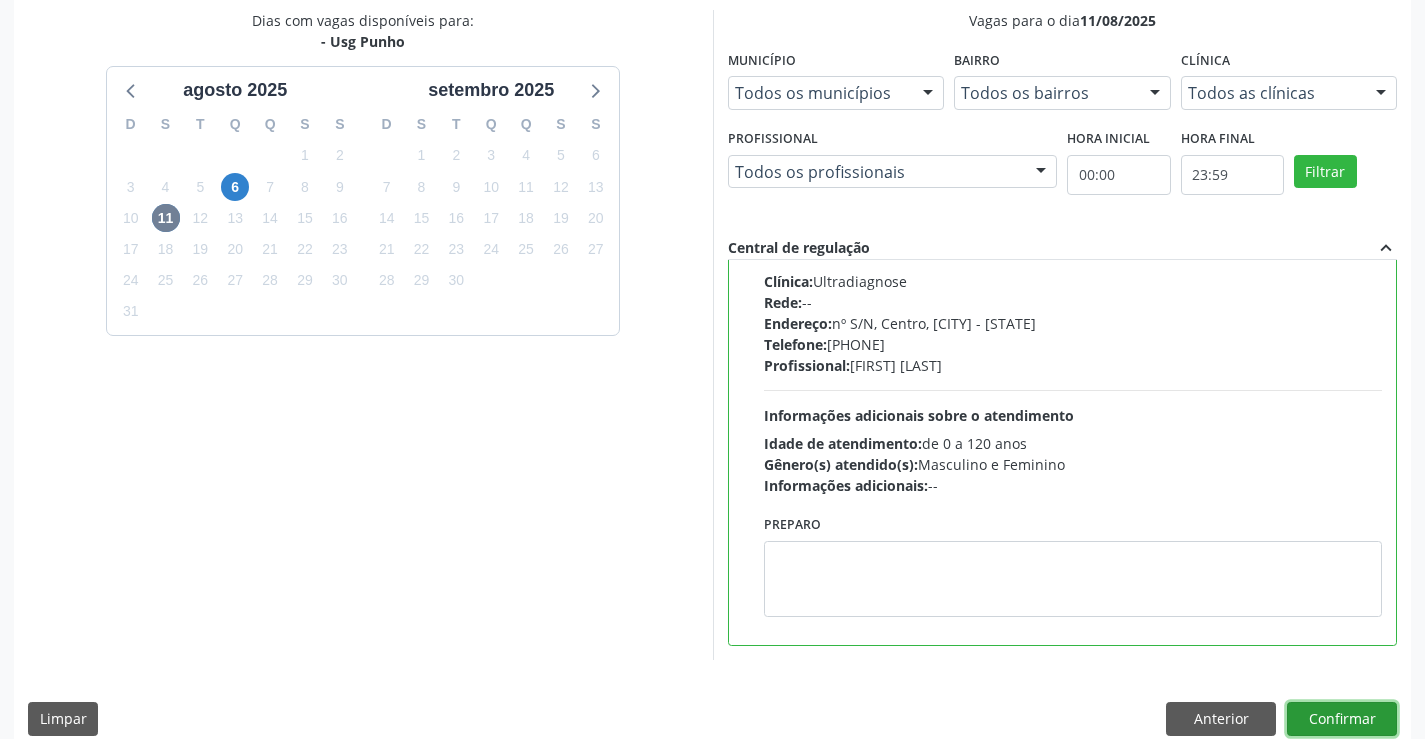 click on "Confirmar" at bounding box center [1342, 719] 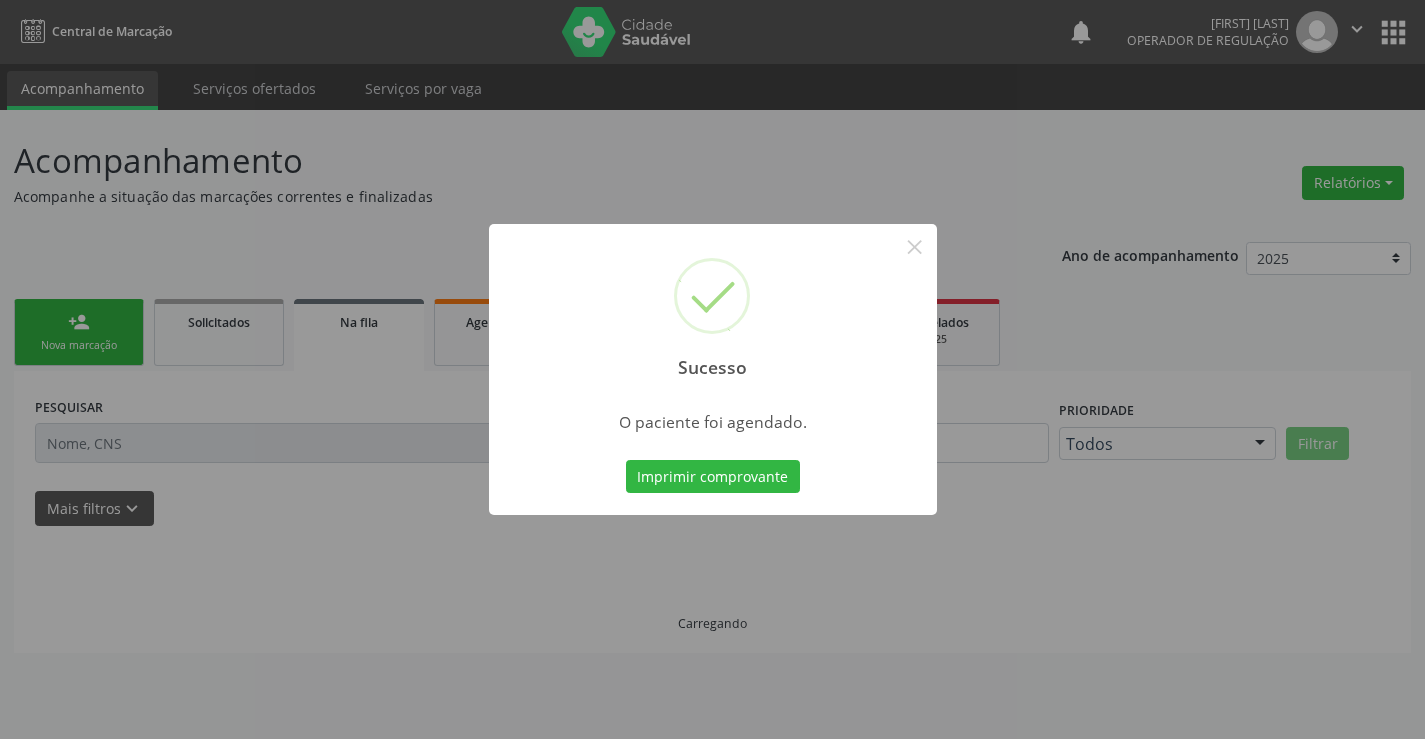 scroll, scrollTop: 0, scrollLeft: 0, axis: both 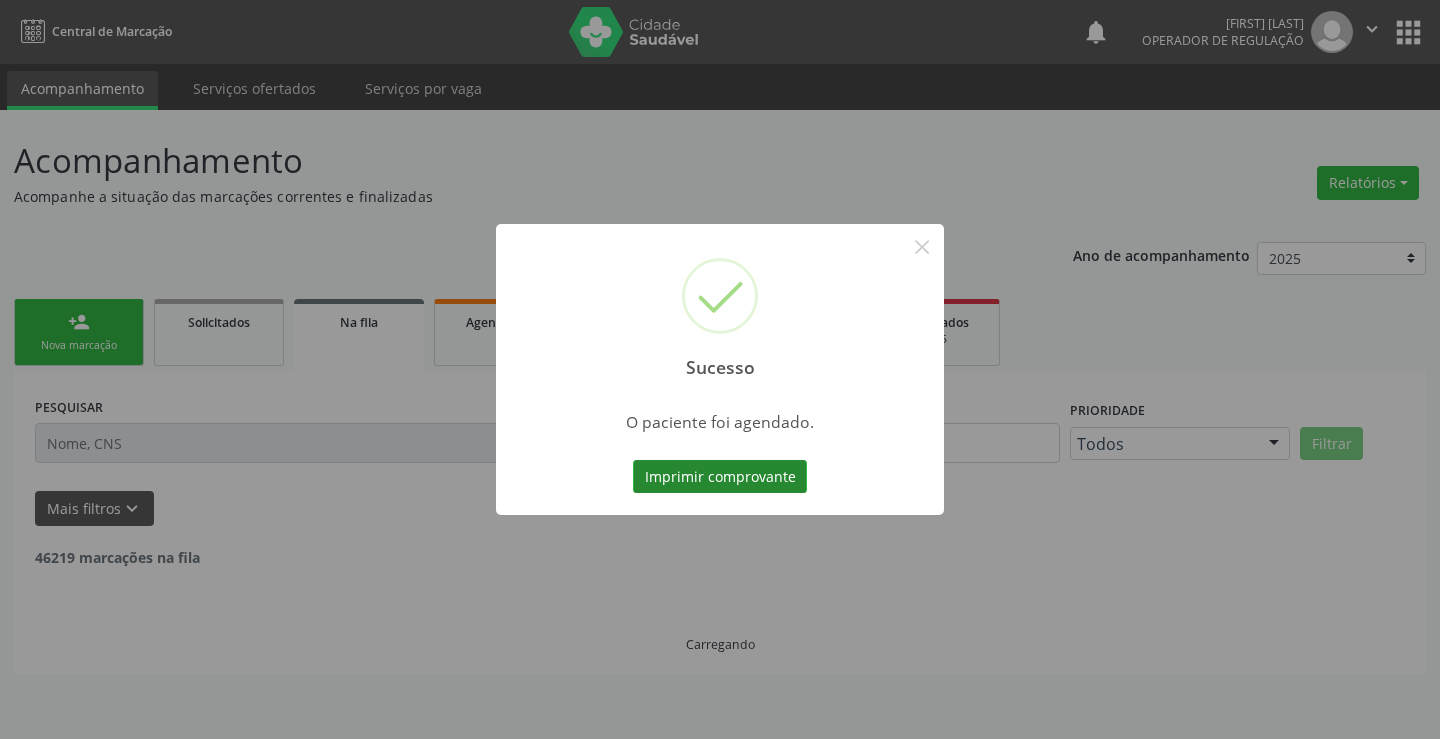 click on "Imprimir comprovante" at bounding box center [720, 477] 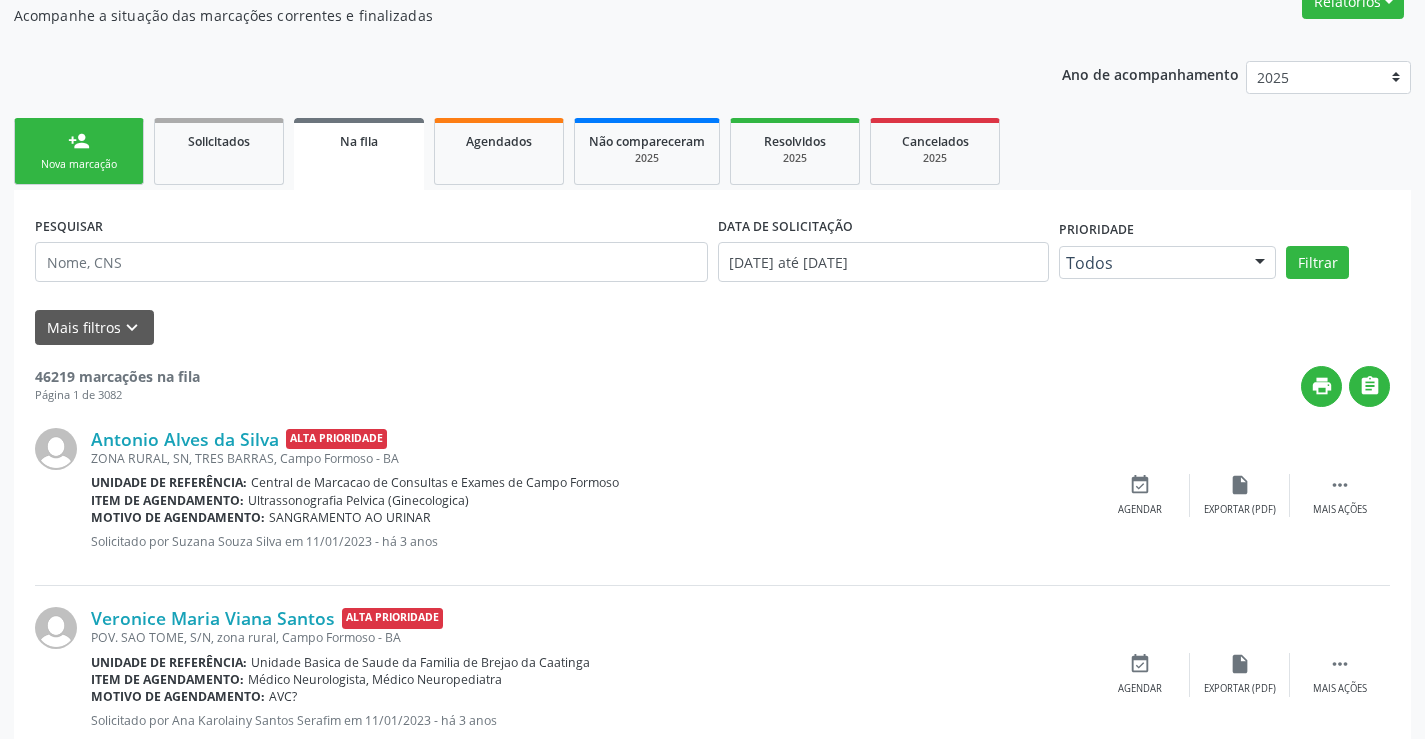 scroll, scrollTop: 200, scrollLeft: 0, axis: vertical 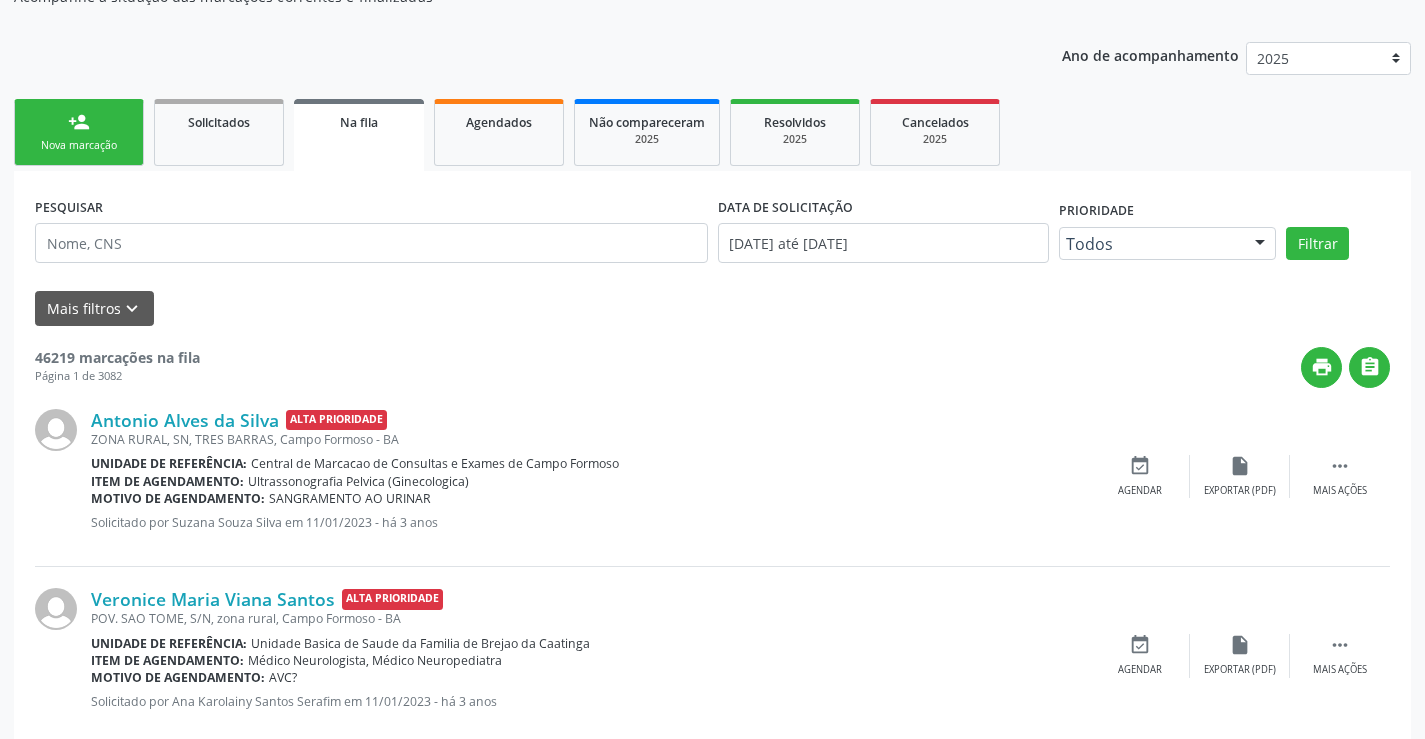 click on "Nova marcação" at bounding box center [79, 145] 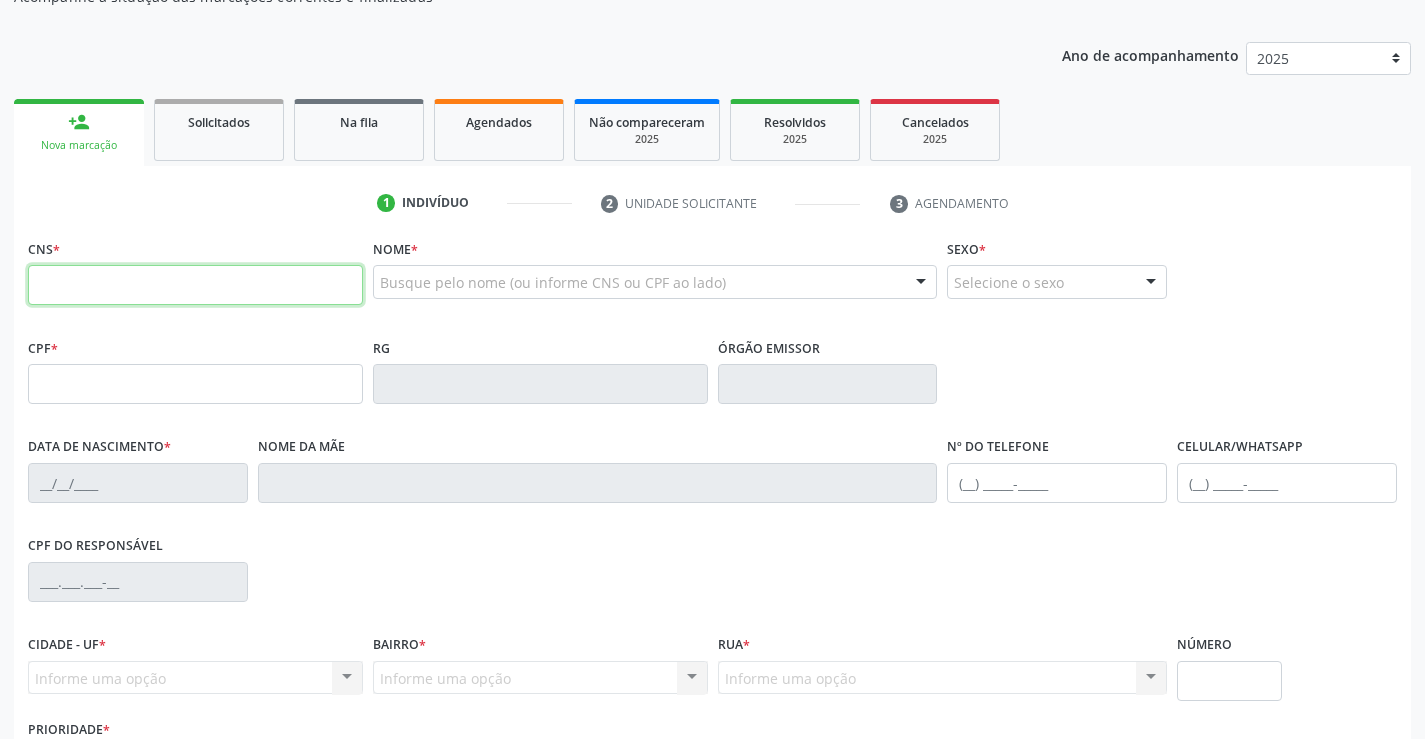 click at bounding box center [195, 285] 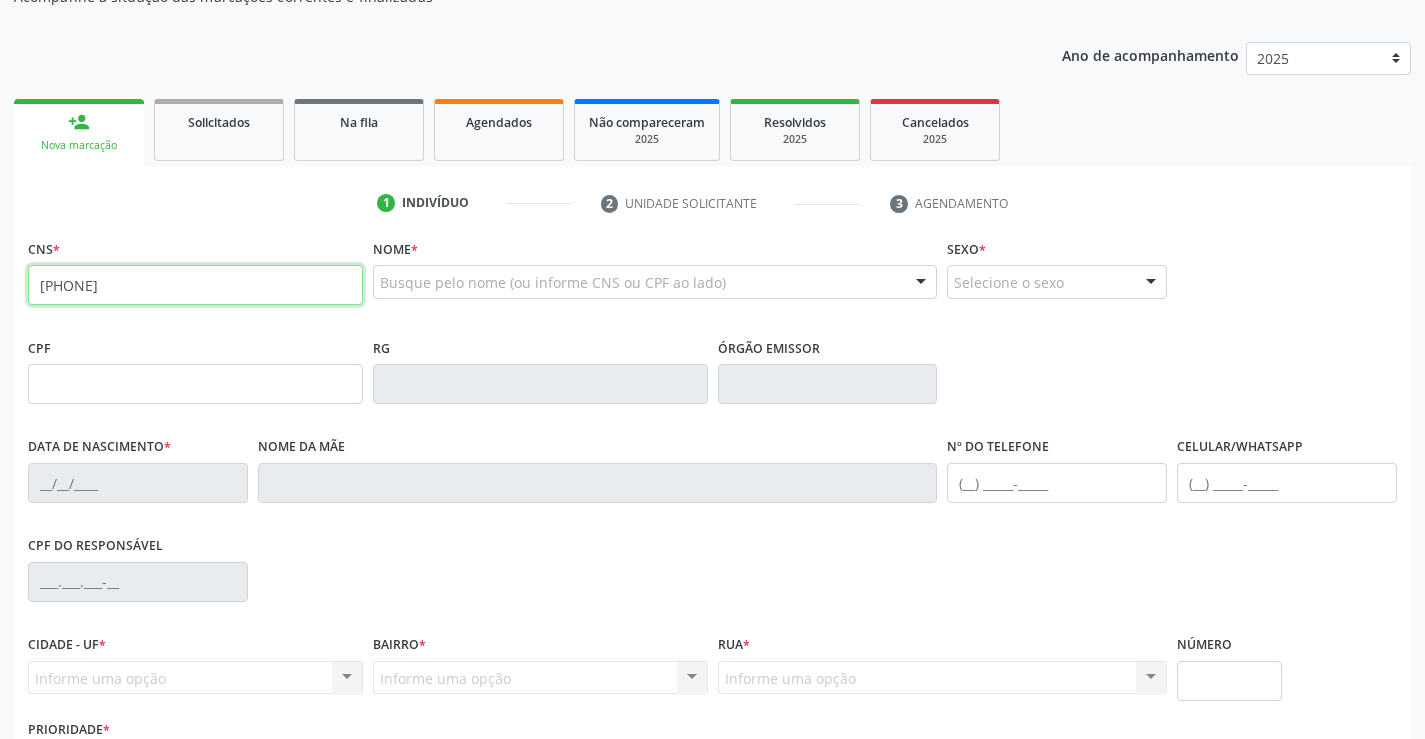 type on "700 0091 0875 9604" 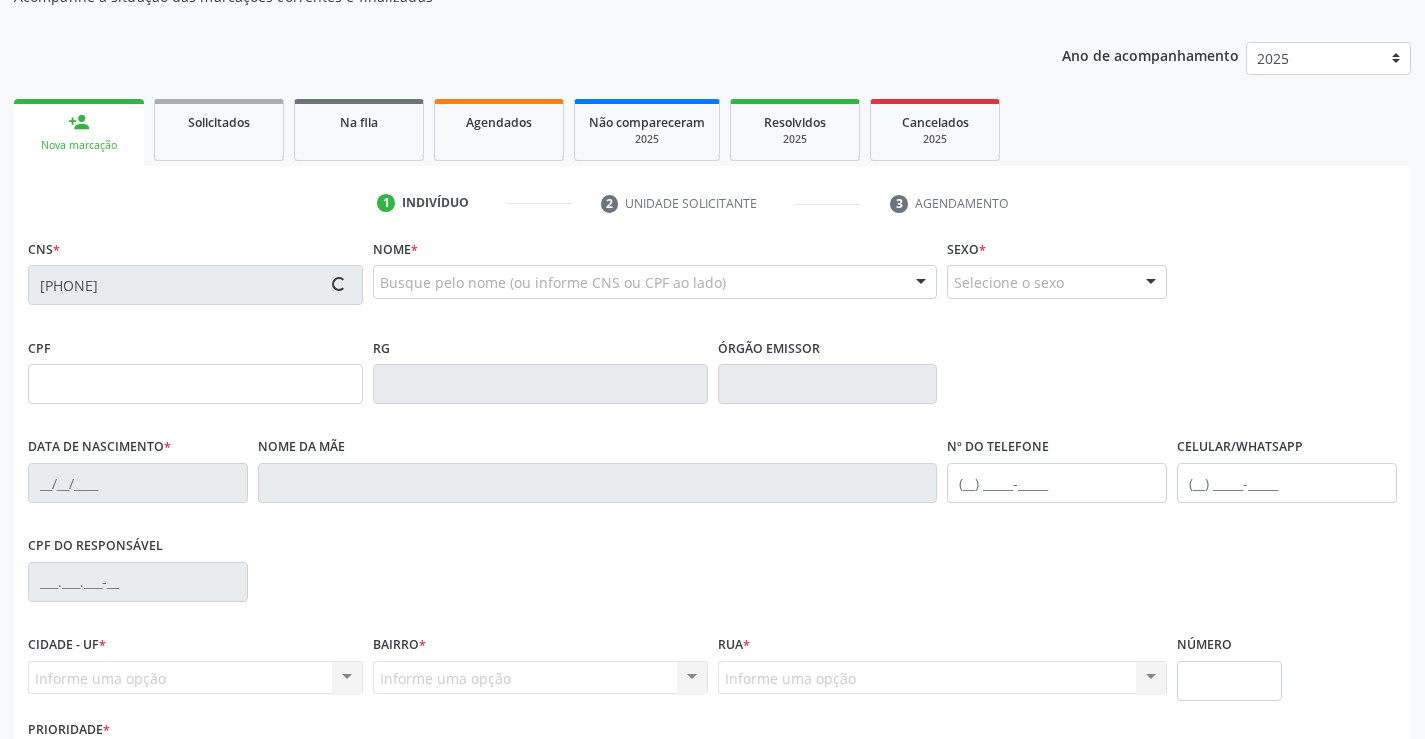 type on "0744478154" 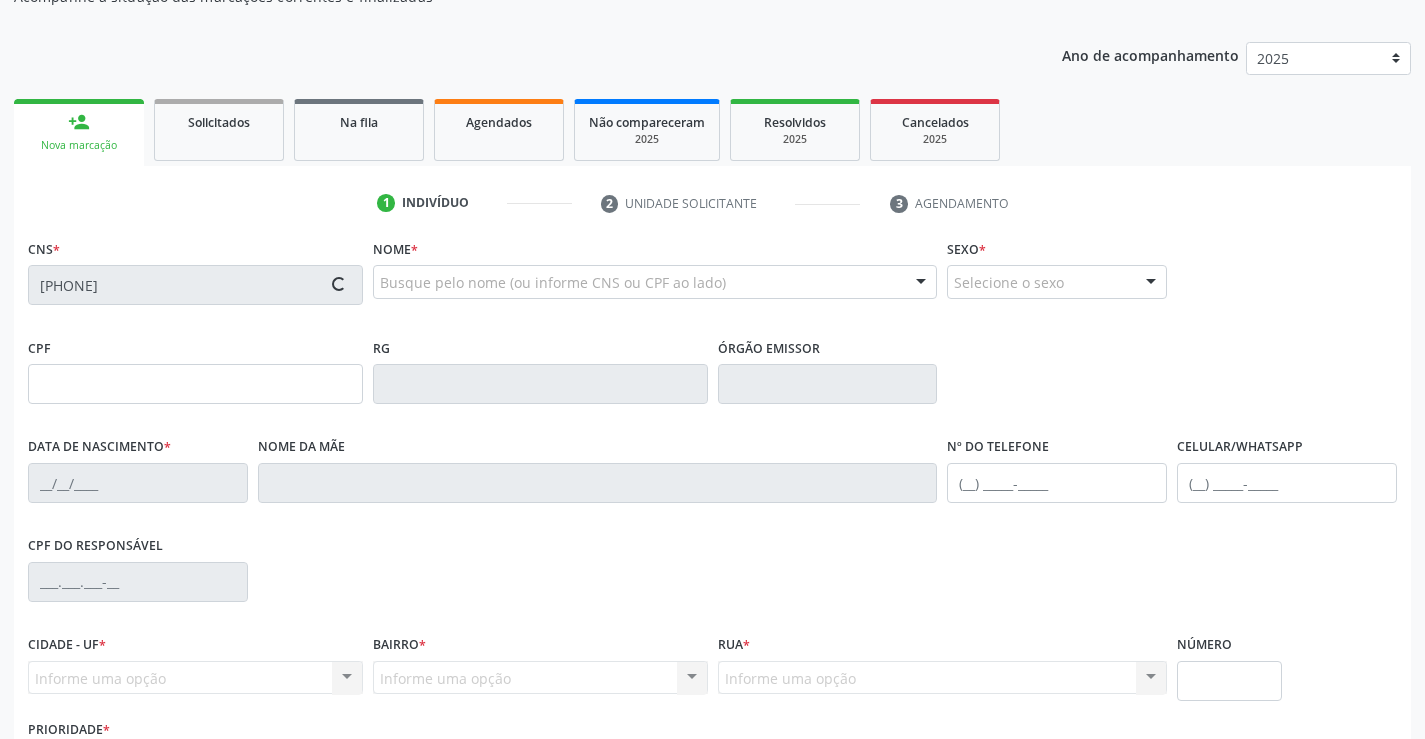 type on "31/08/1947" 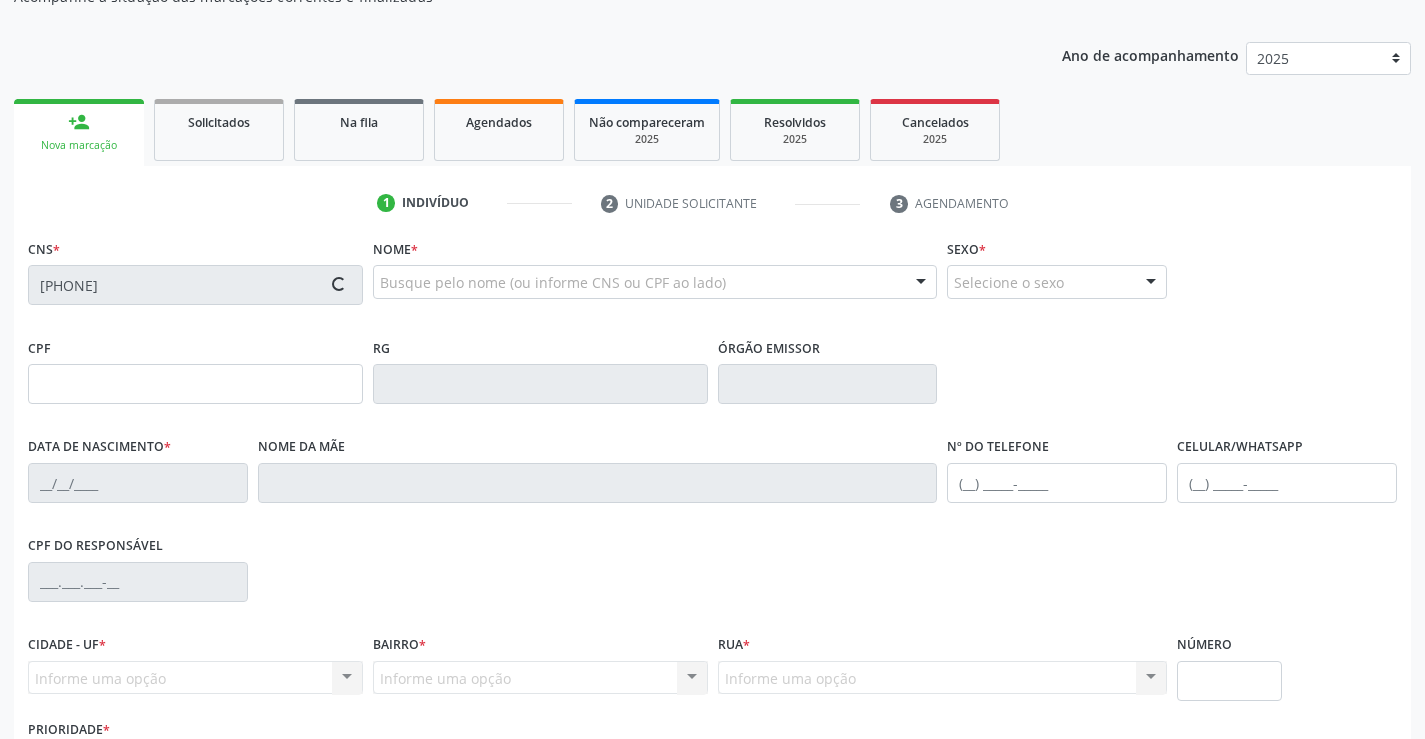 type on "(74) 99124-4900" 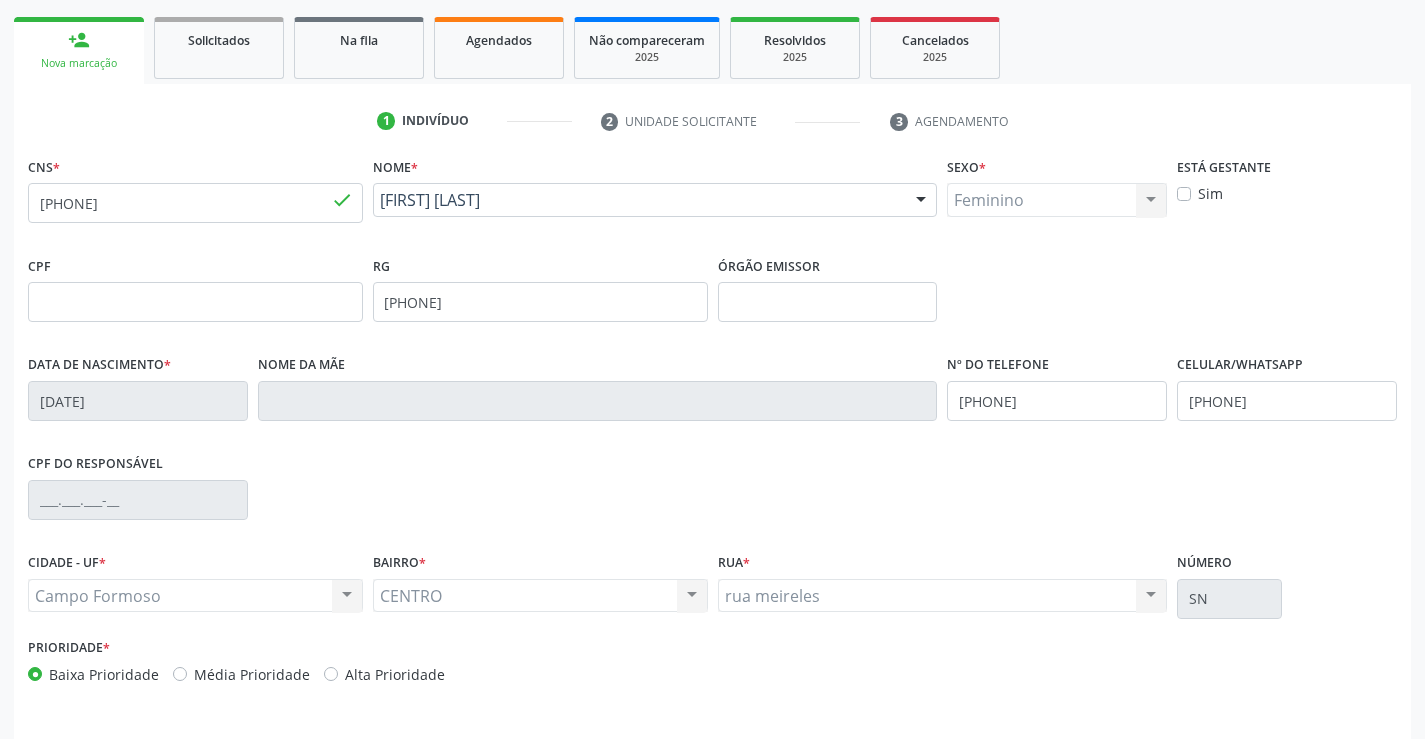 scroll, scrollTop: 345, scrollLeft: 0, axis: vertical 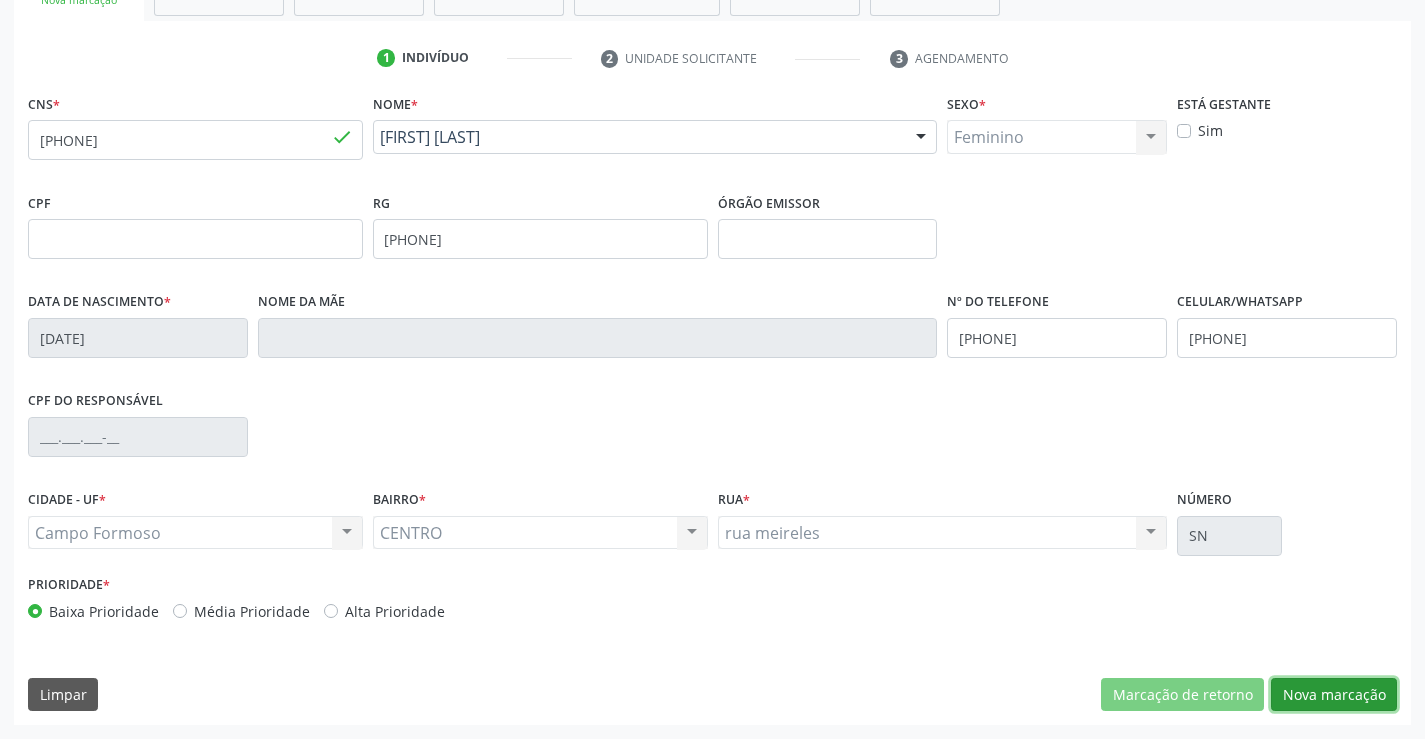 drag, startPoint x: 1336, startPoint y: 693, endPoint x: 1275, endPoint y: 671, distance: 64.84597 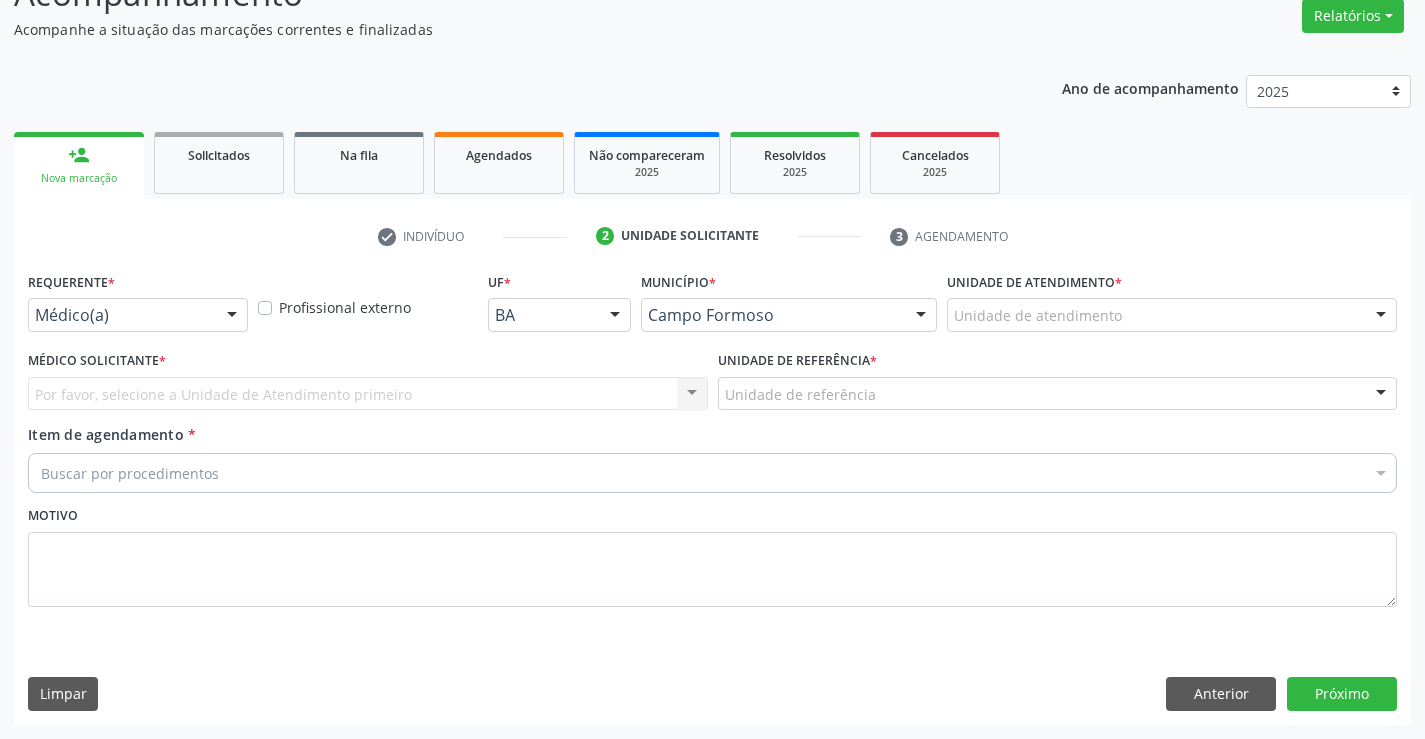 scroll, scrollTop: 167, scrollLeft: 0, axis: vertical 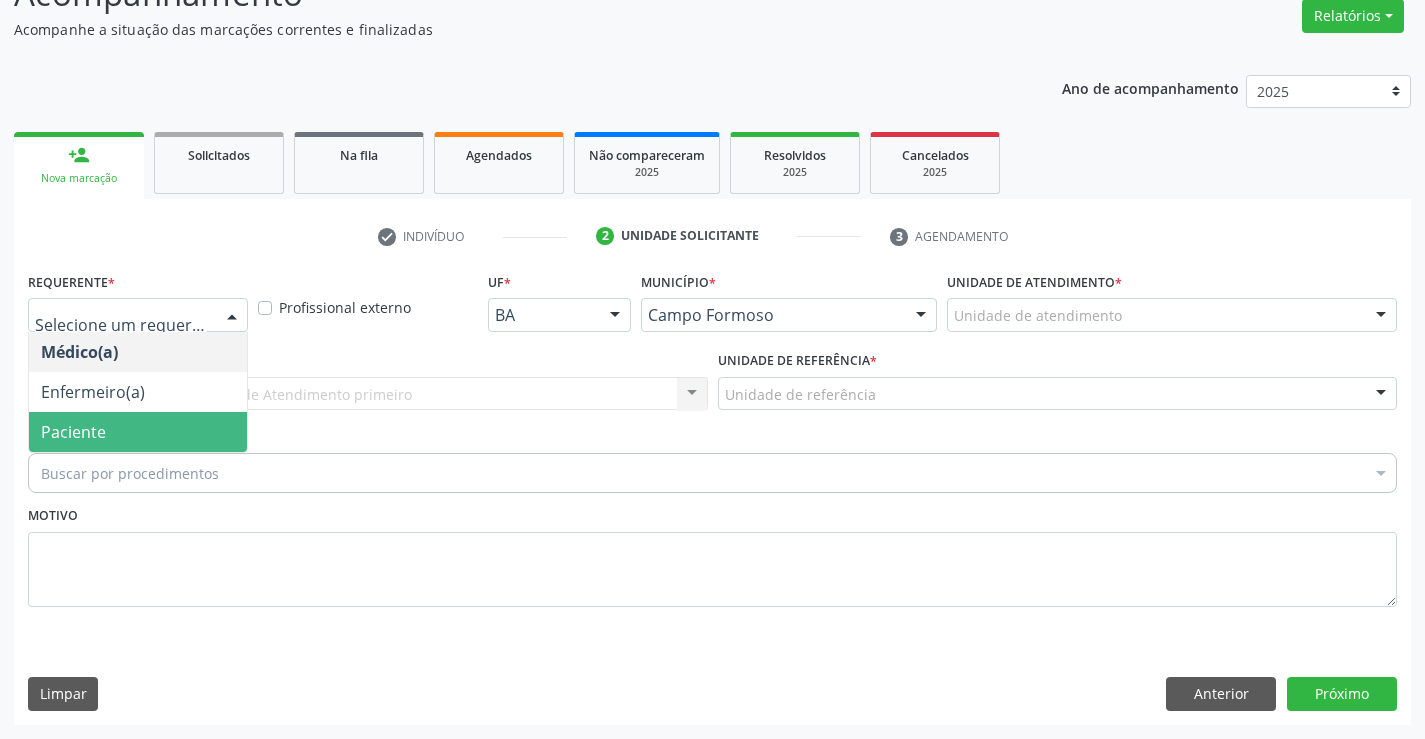 drag, startPoint x: 181, startPoint y: 436, endPoint x: 211, endPoint y: 383, distance: 60.90156 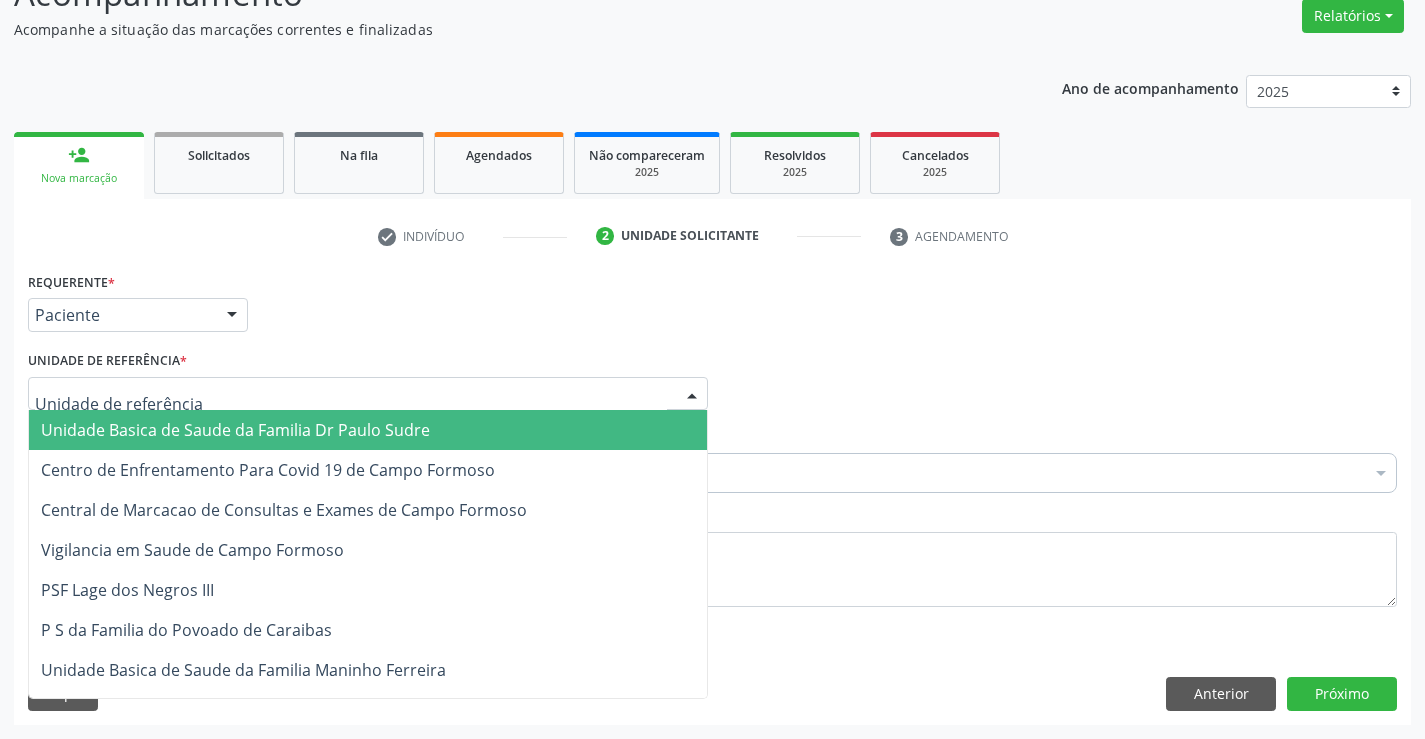 click at bounding box center (368, 394) 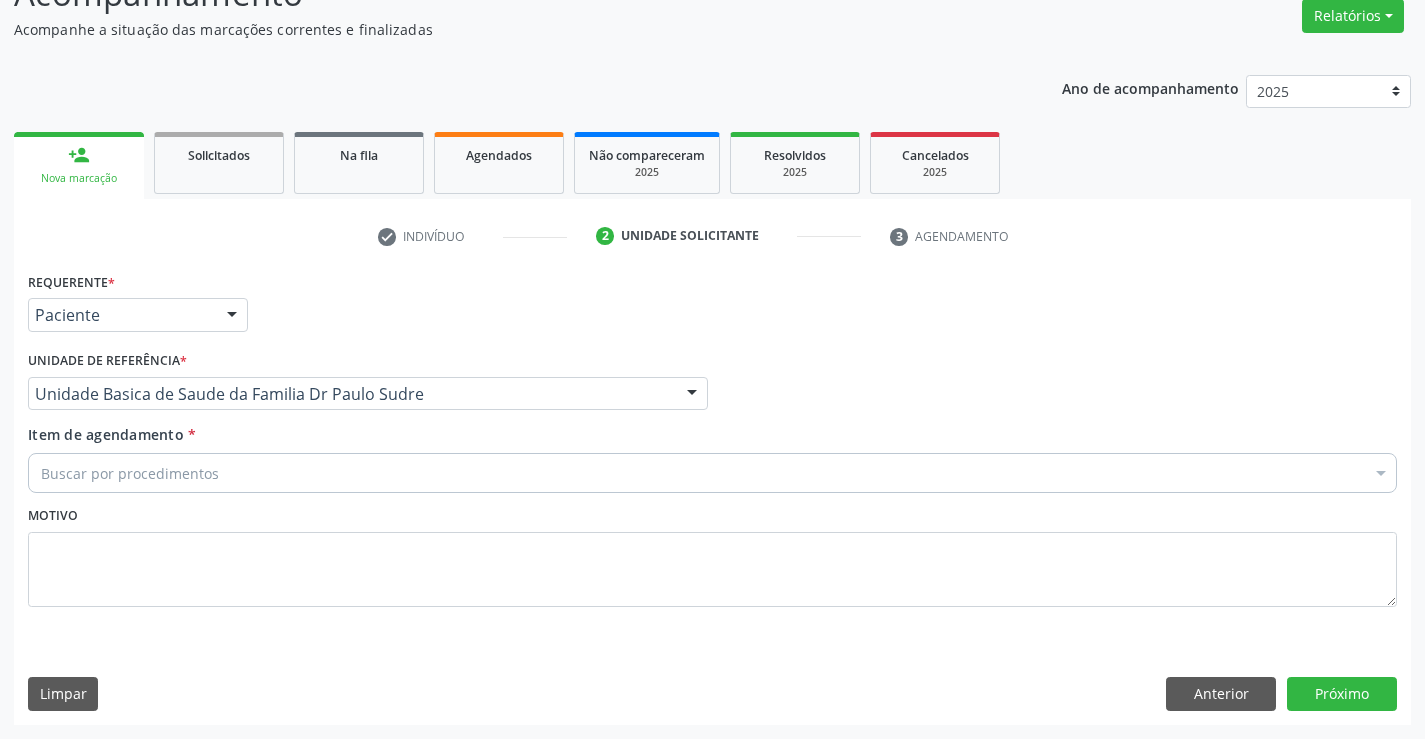 drag, startPoint x: 218, startPoint y: 477, endPoint x: 234, endPoint y: 472, distance: 16.763054 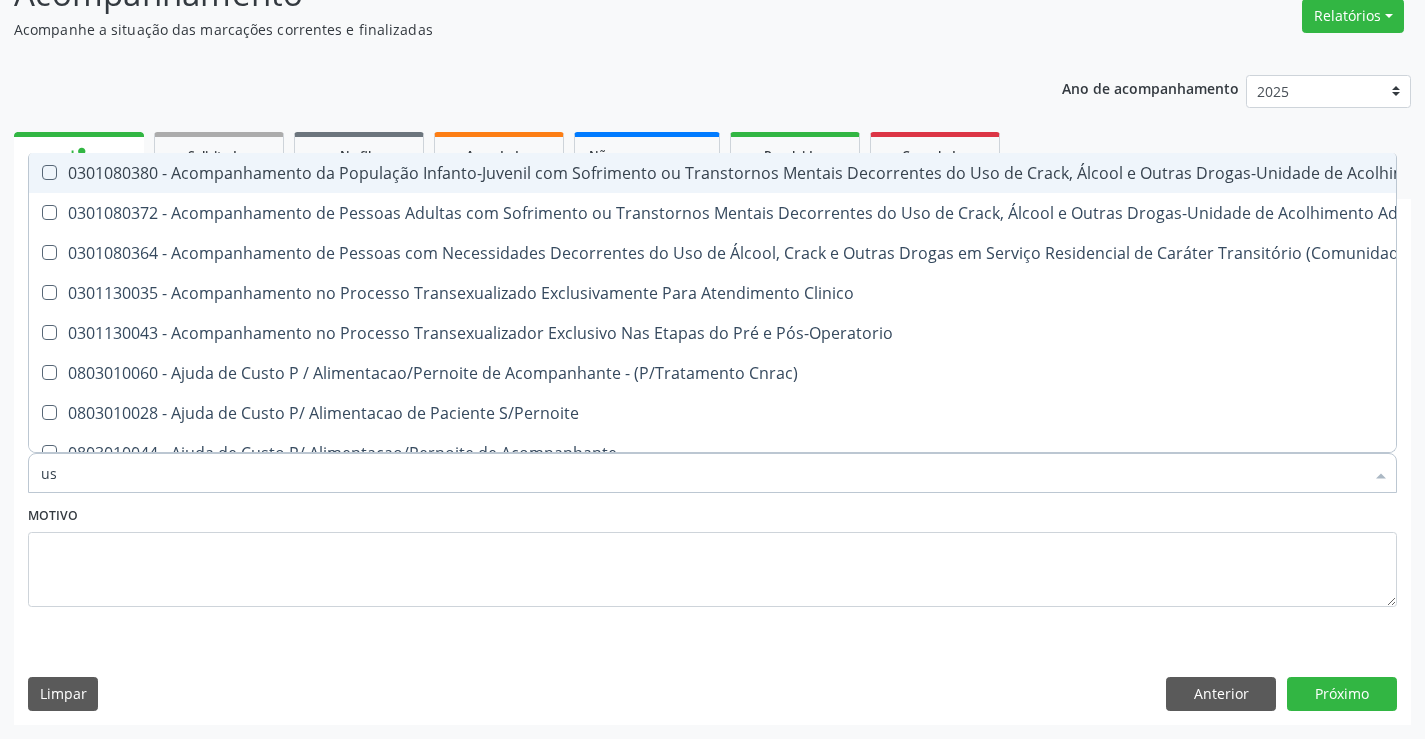 type on "usg" 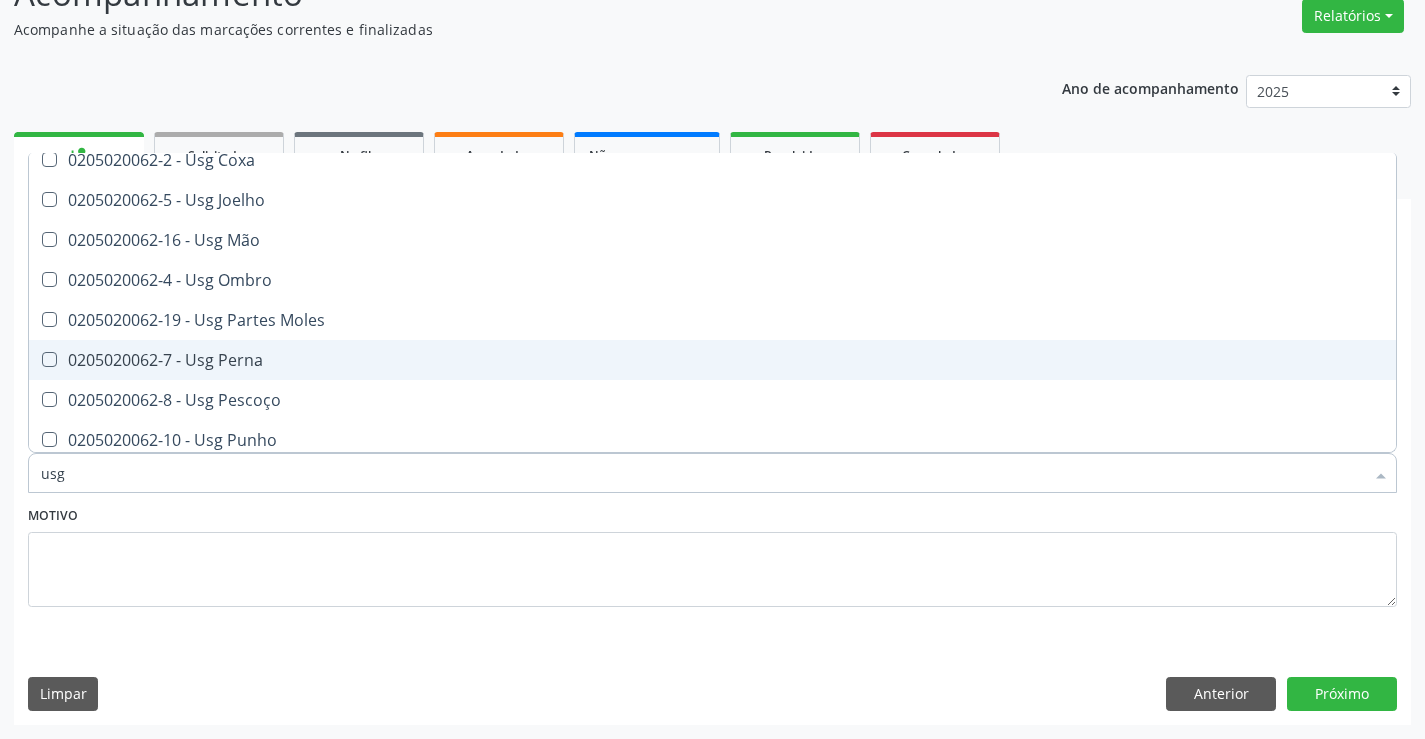 scroll, scrollTop: 300, scrollLeft: 0, axis: vertical 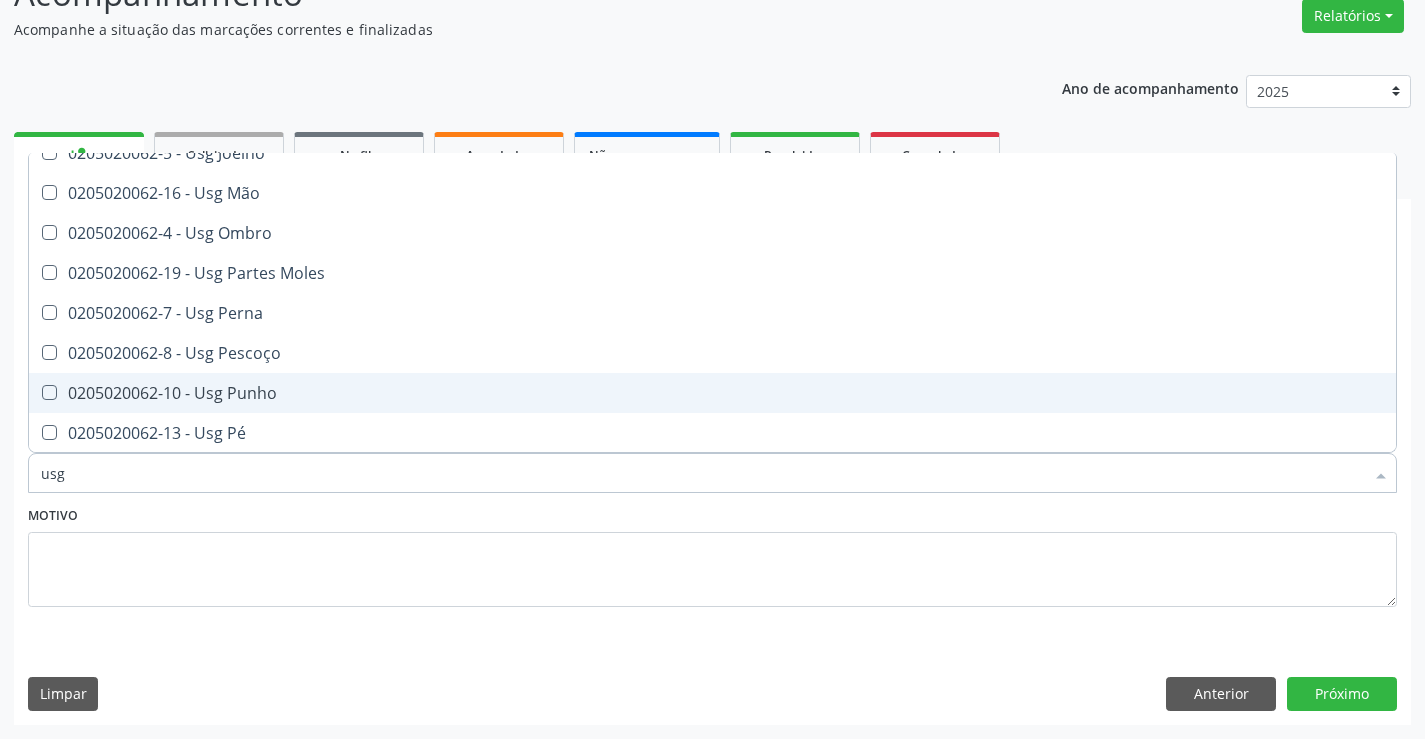 click on "0205020062-10 - Usg Punho" at bounding box center [712, 393] 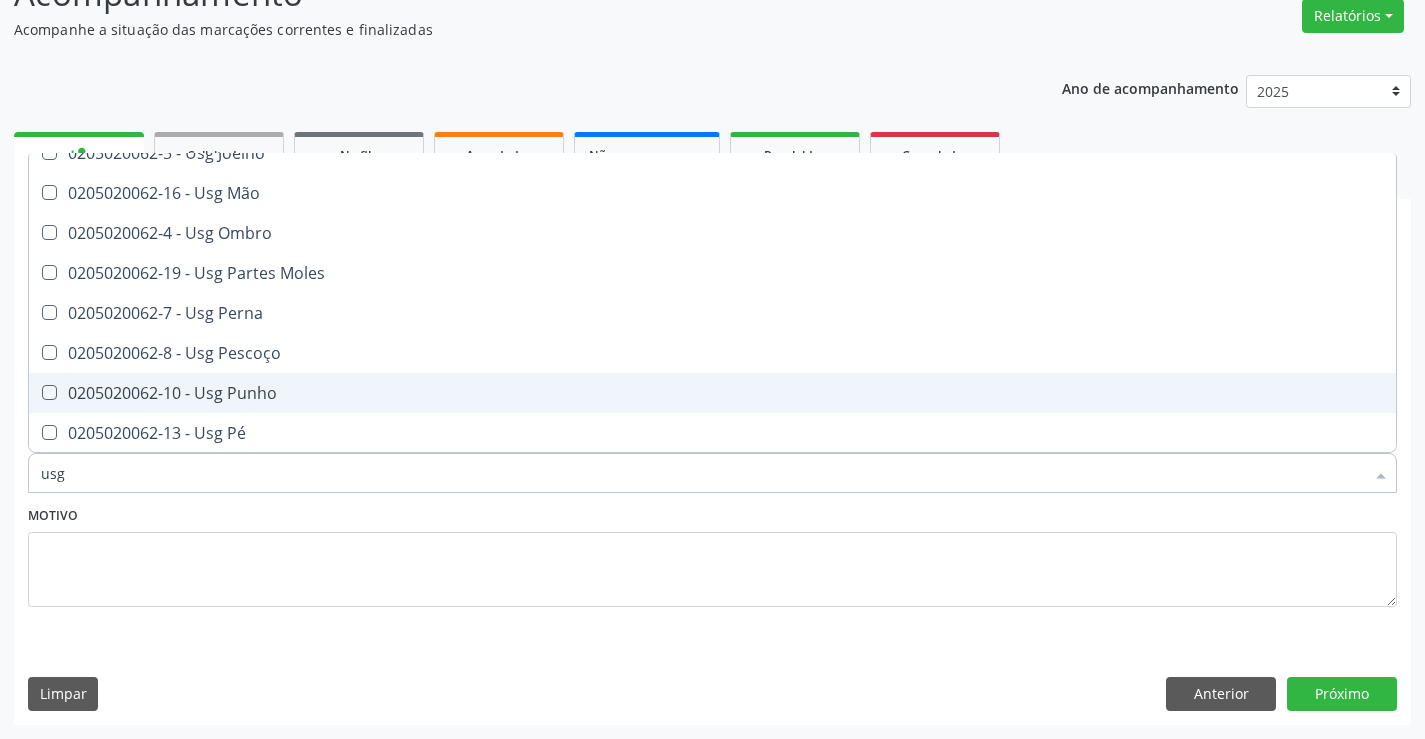 checkbox on "true" 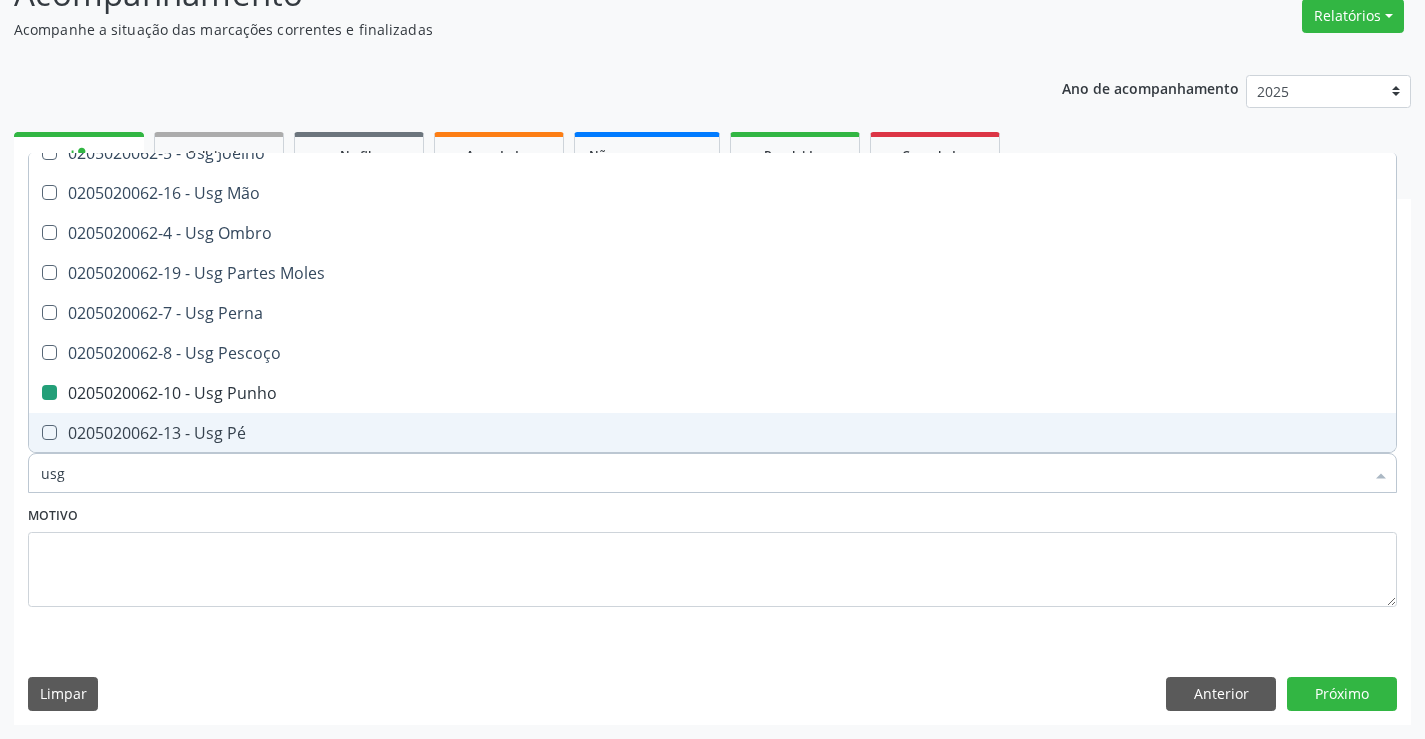click on "Motivo" at bounding box center [712, 554] 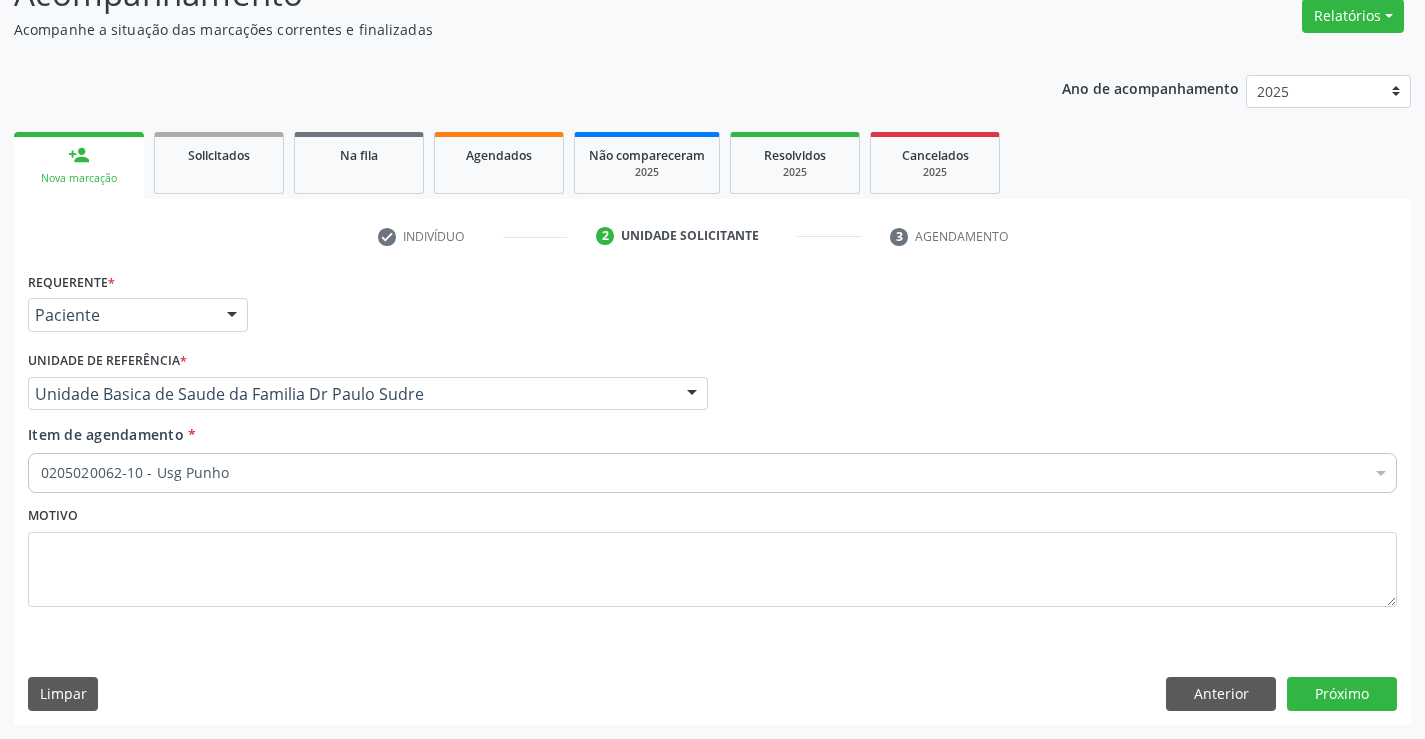 scroll, scrollTop: 0, scrollLeft: 0, axis: both 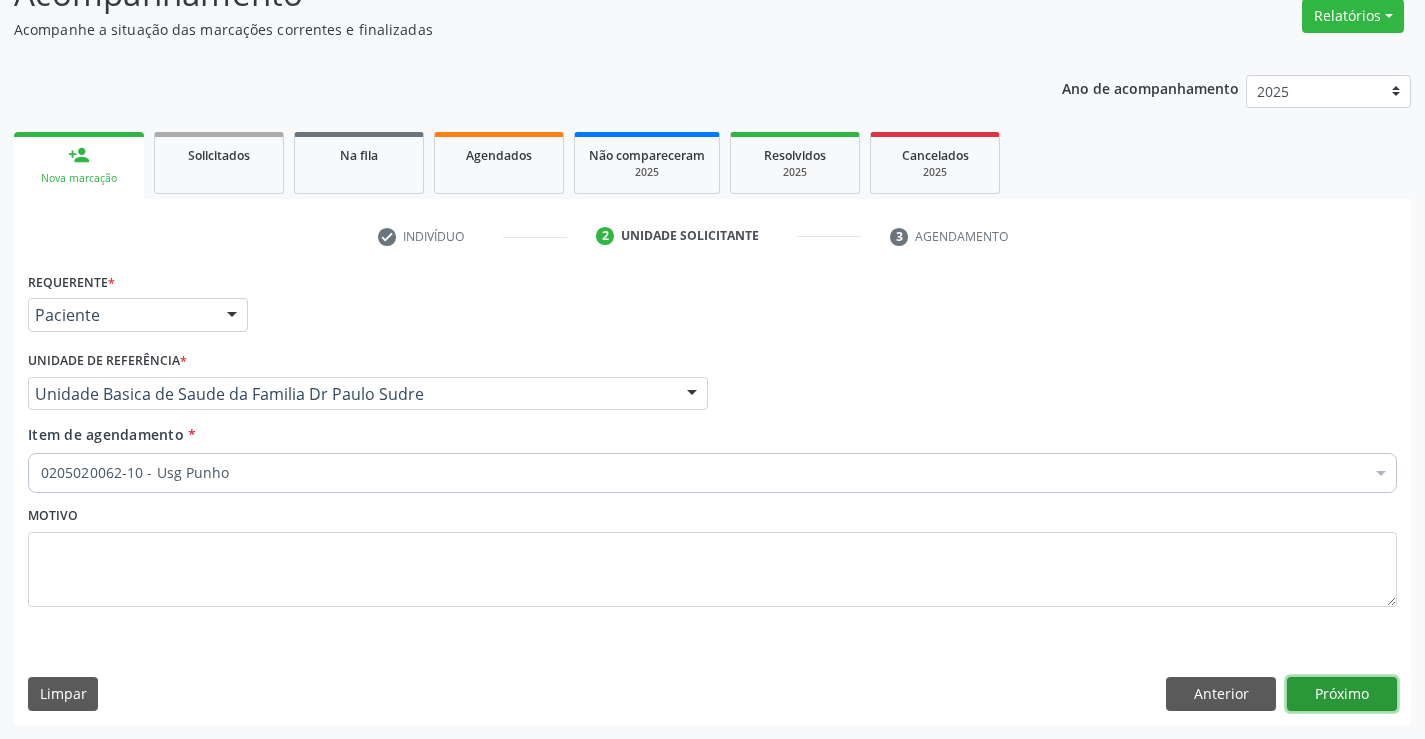 click on "Próximo" at bounding box center (1342, 694) 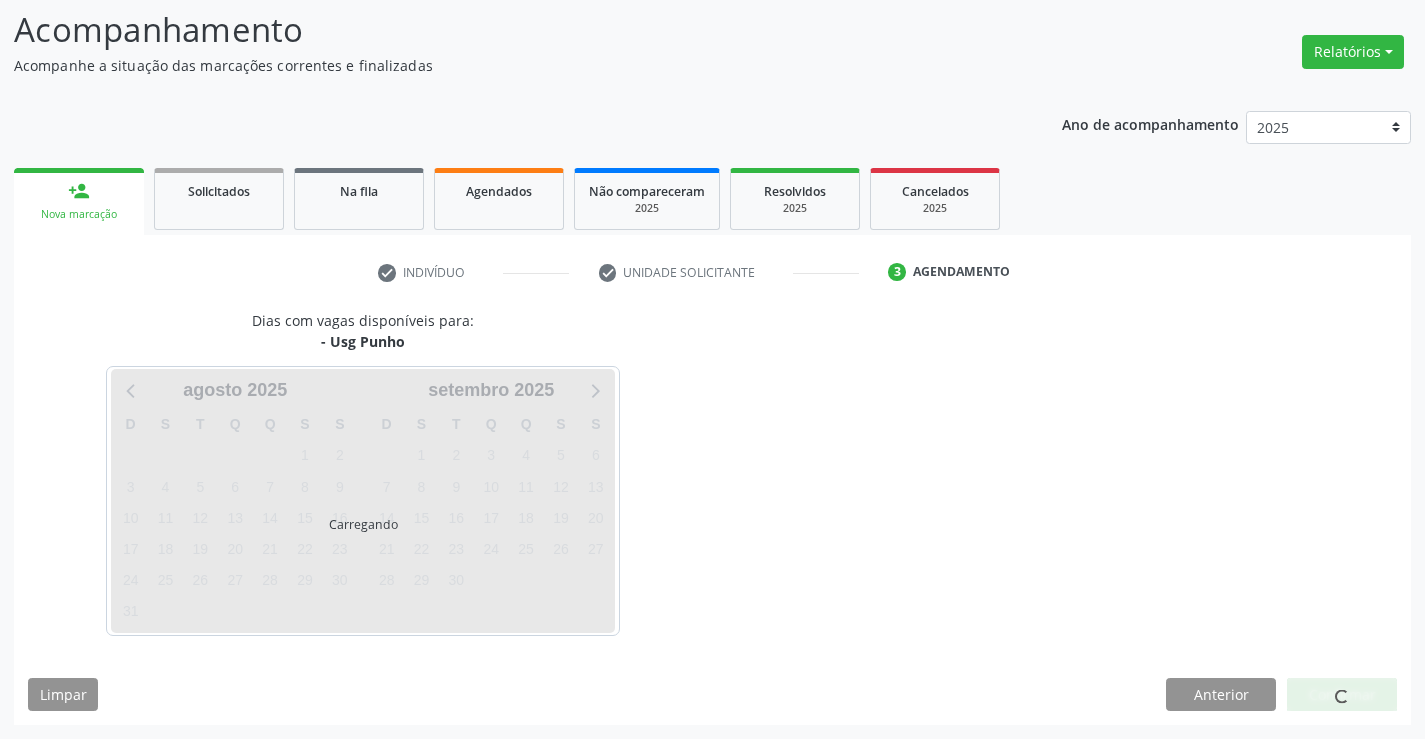 scroll, scrollTop: 131, scrollLeft: 0, axis: vertical 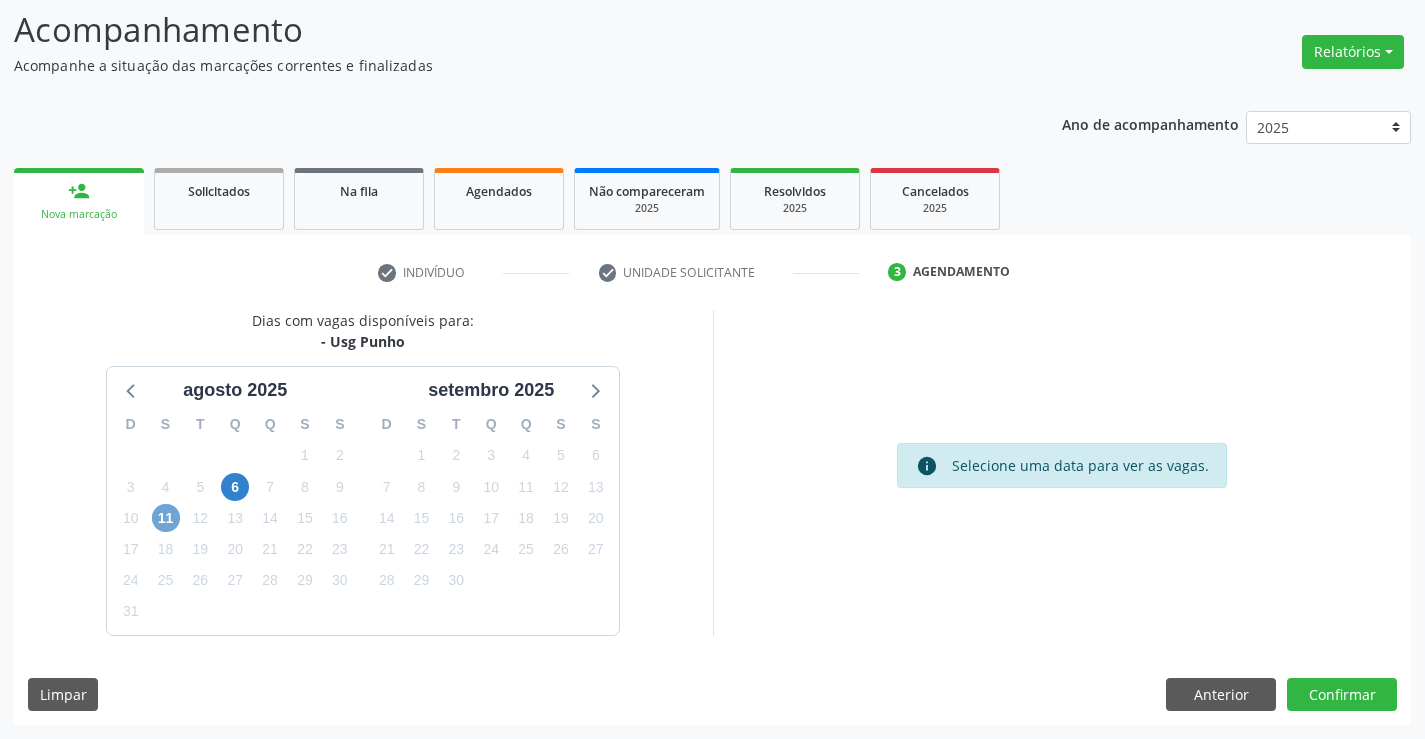 drag, startPoint x: 164, startPoint y: 519, endPoint x: 141, endPoint y: 475, distance: 49.648766 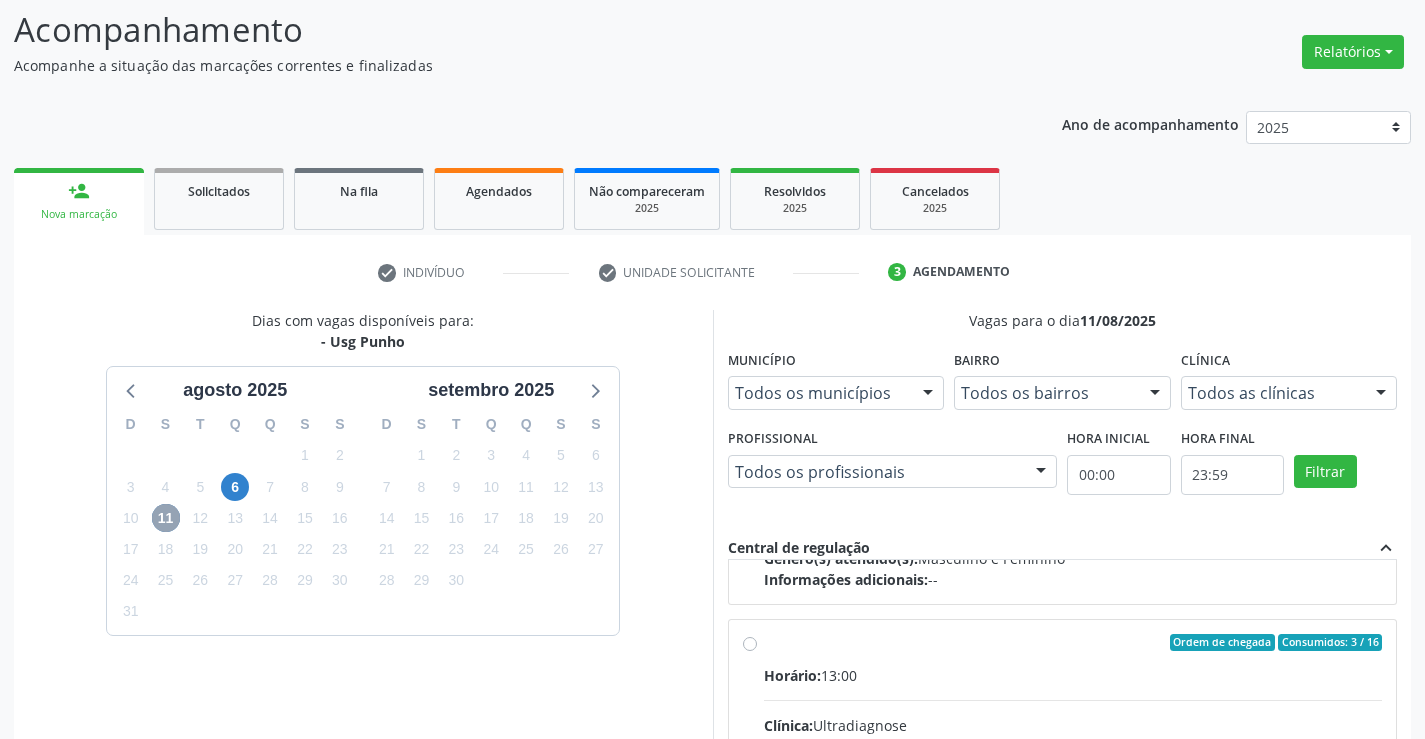 scroll, scrollTop: 315, scrollLeft: 0, axis: vertical 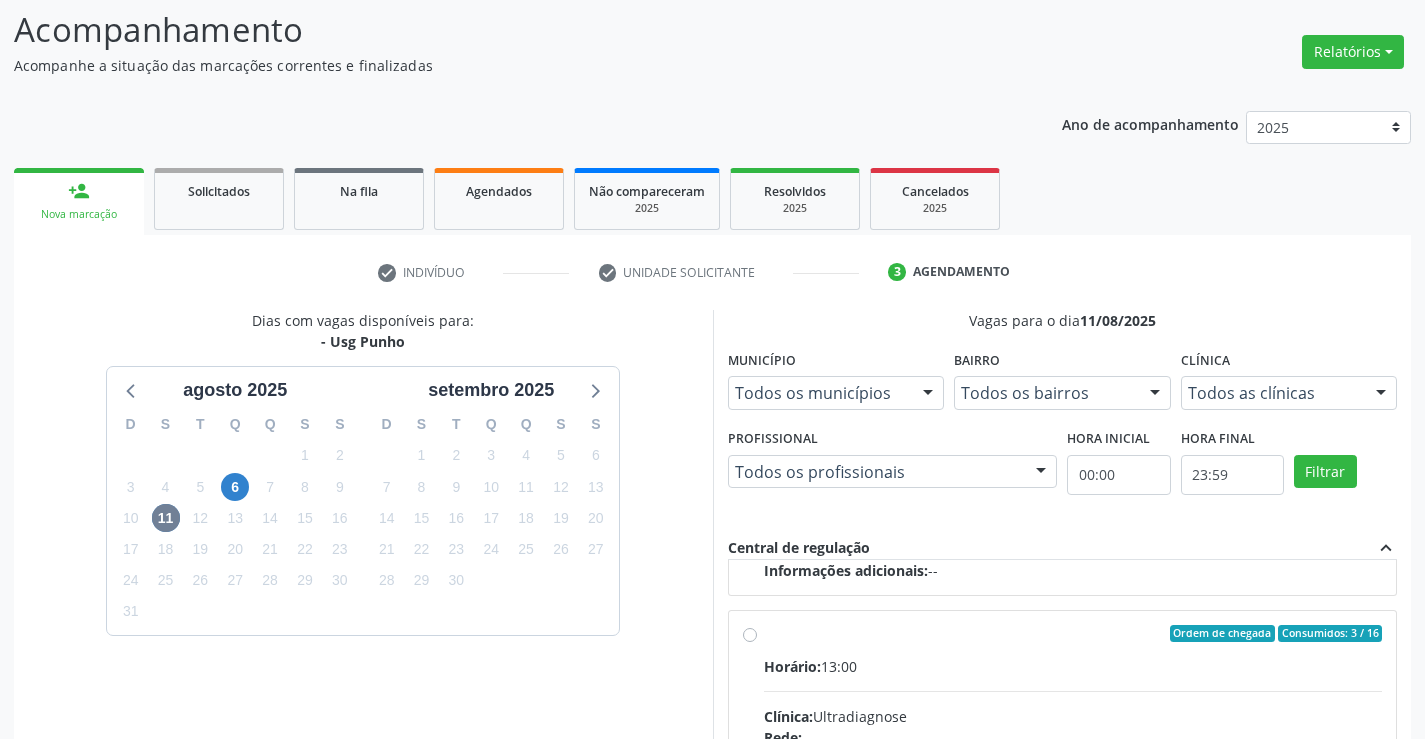 click on "Ordem de chegada
Consumidos: 3 / 16
Horário:   13:00
Clínica:  Ultradiagnose
Rede:
--
Endereço:   nº S/N, Centro, Campo Formoso - BA
Telefone:   (74) 36452857
Profissional:
Alciole Mendes Muritiba
Informações adicionais sobre o atendimento
Idade de atendimento:
de 0 a 120 anos
Gênero(s) atendido(s):
Masculino e Feminino
Informações adicionais:
--" at bounding box center (1073, 778) 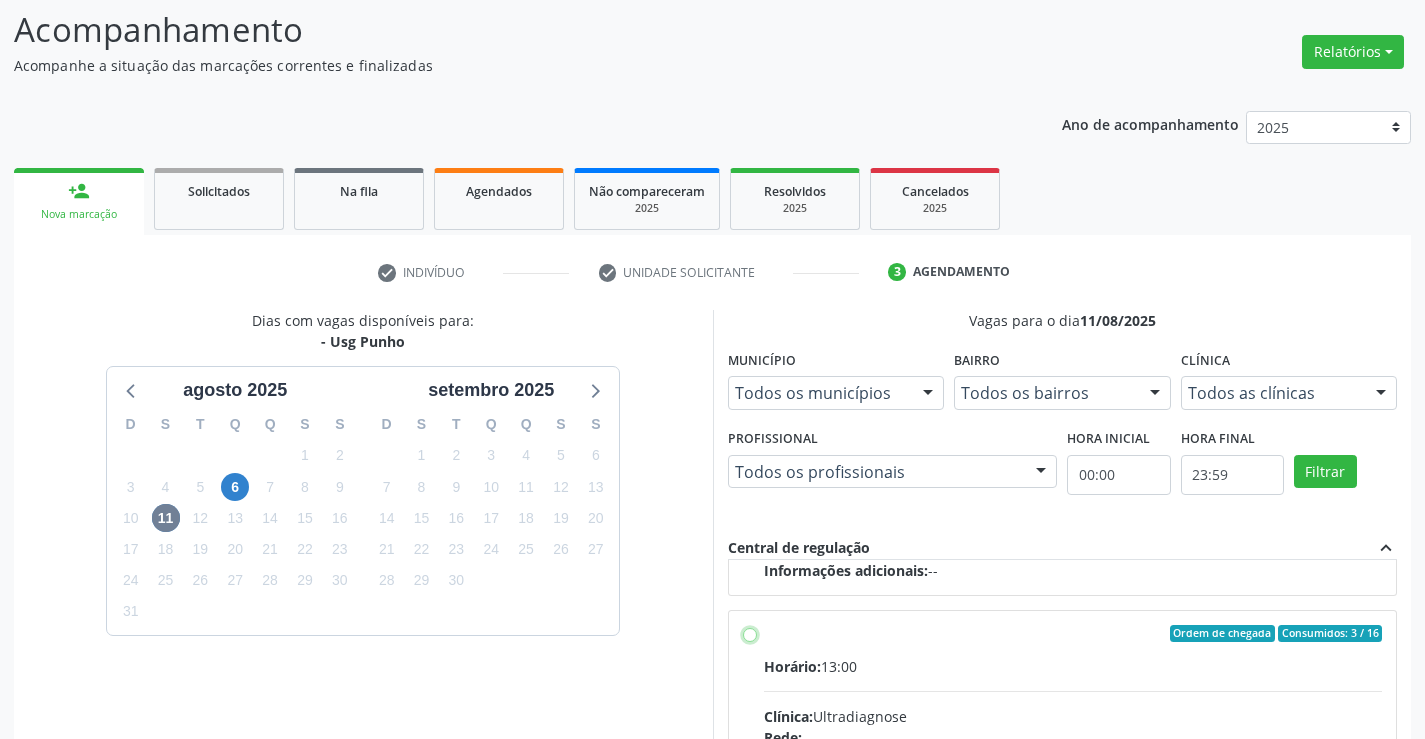 click on "Ordem de chegada
Consumidos: 3 / 16
Horário:   13:00
Clínica:  Ultradiagnose
Rede:
--
Endereço:   nº S/N, Centro, Campo Formoso - BA
Telefone:   (74) 36452857
Profissional:
Alciole Mendes Muritiba
Informações adicionais sobre o atendimento
Idade de atendimento:
de 0 a 120 anos
Gênero(s) atendido(s):
Masculino e Feminino
Informações adicionais:
--" at bounding box center (750, 634) 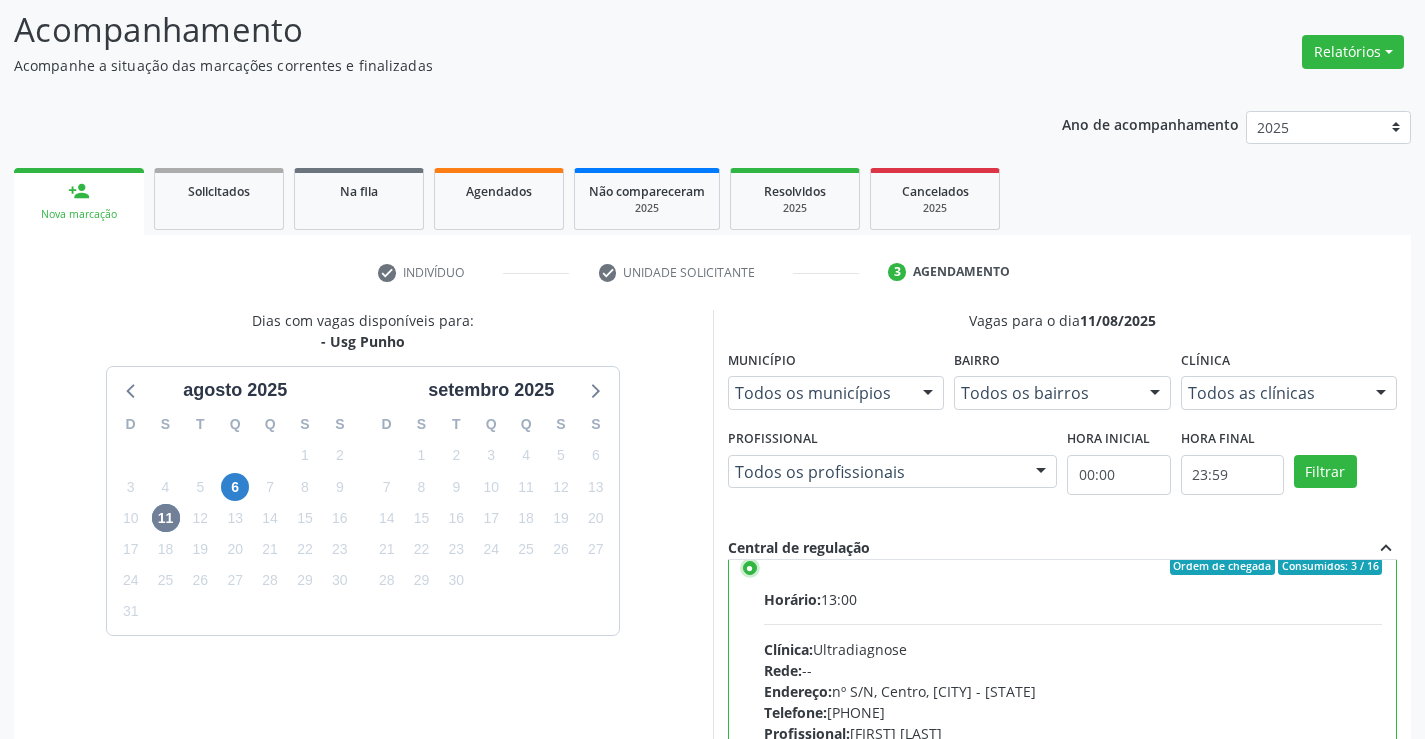 scroll, scrollTop: 450, scrollLeft: 0, axis: vertical 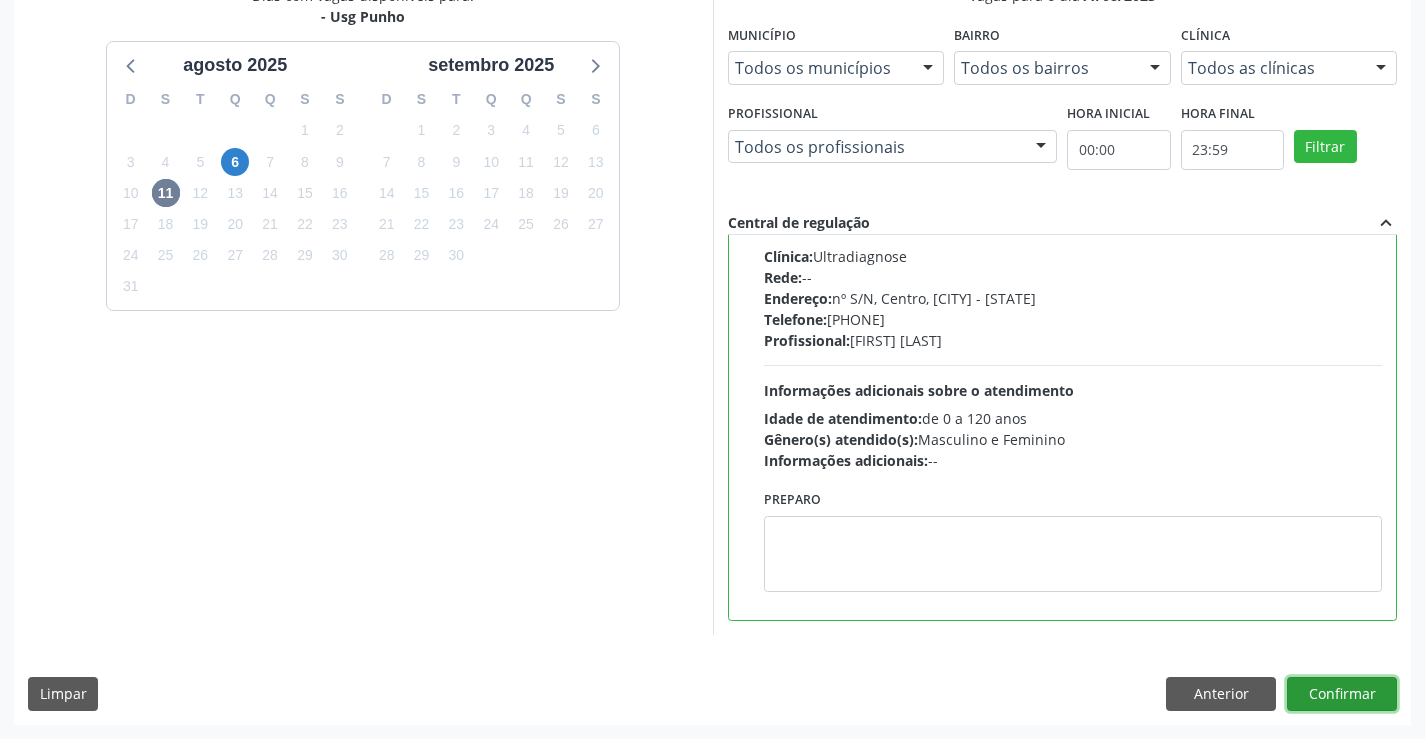 click on "Confirmar" at bounding box center (1342, 694) 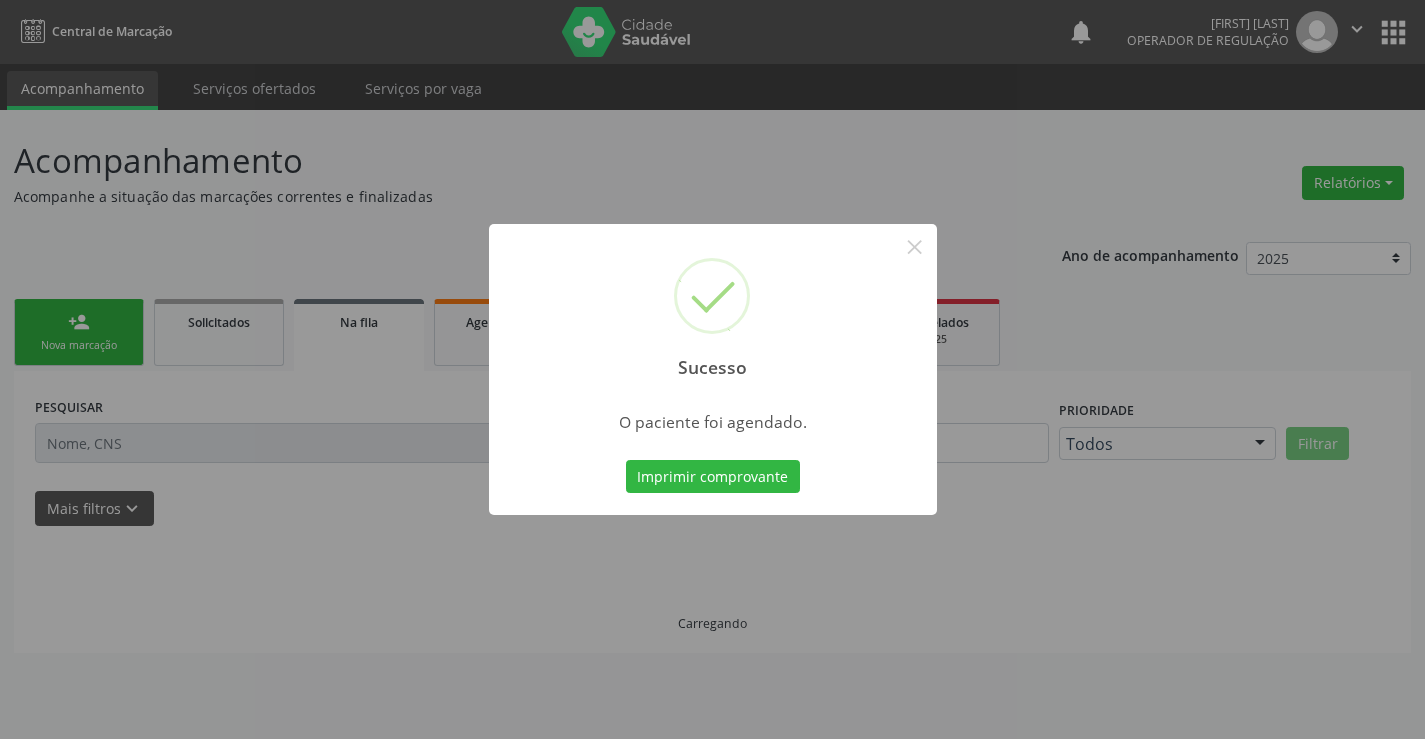 scroll, scrollTop: 0, scrollLeft: 0, axis: both 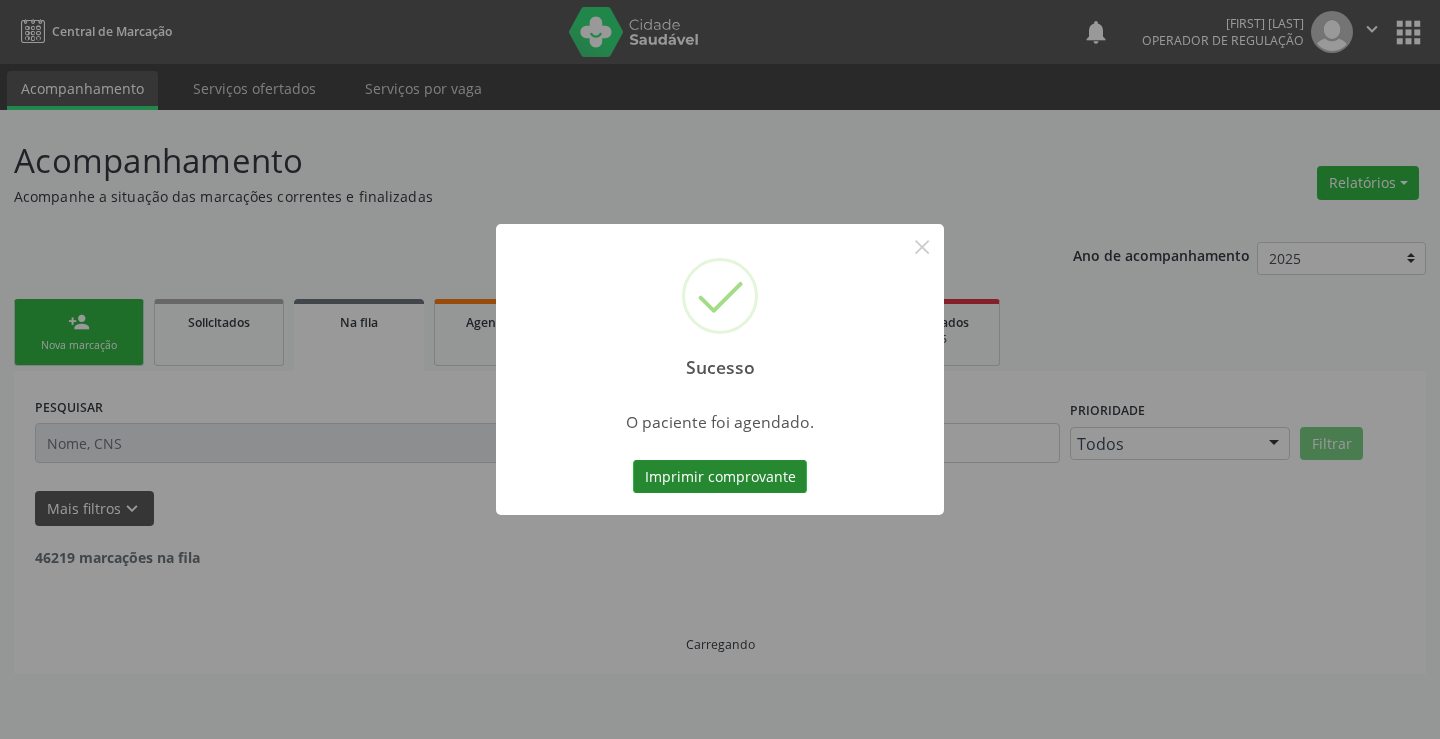 drag, startPoint x: 739, startPoint y: 470, endPoint x: 746, endPoint y: 457, distance: 14.764823 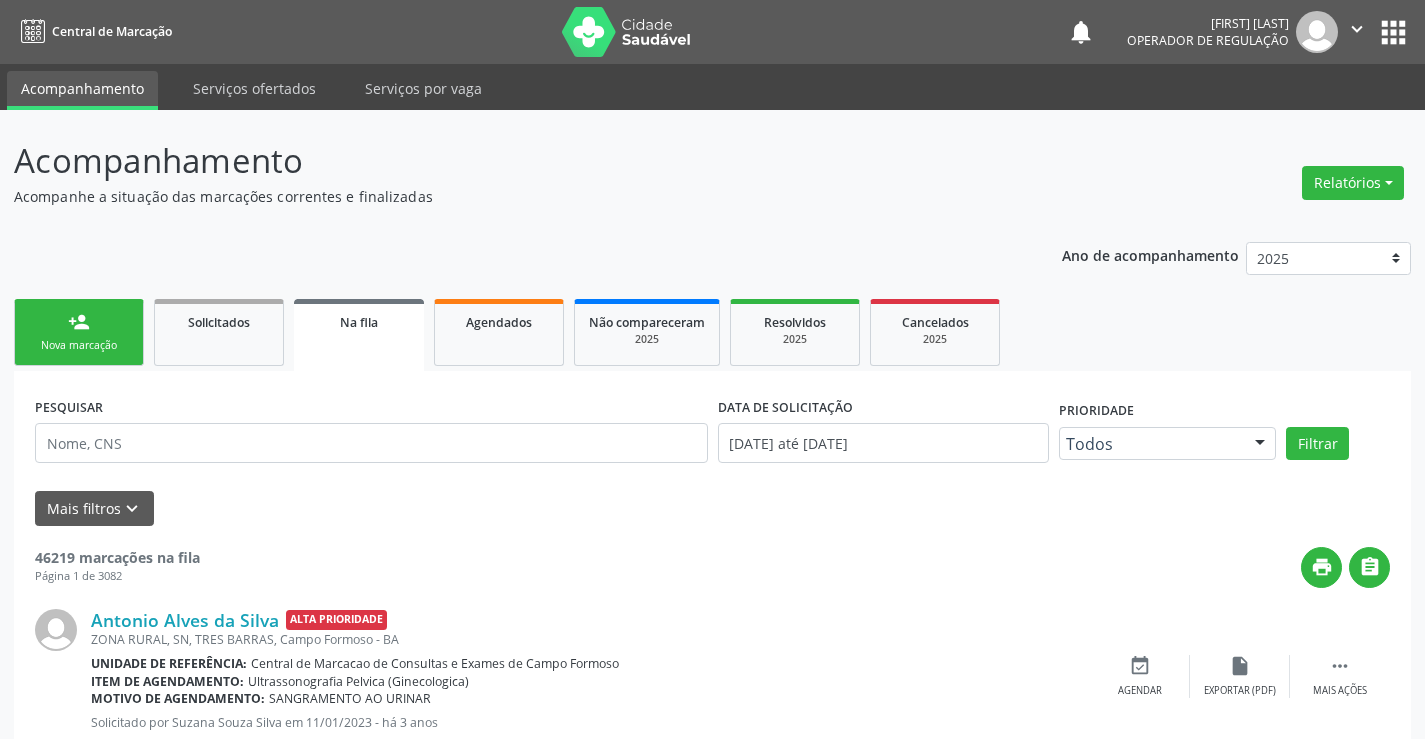 click on "person_add
Nova marcação" at bounding box center (79, 332) 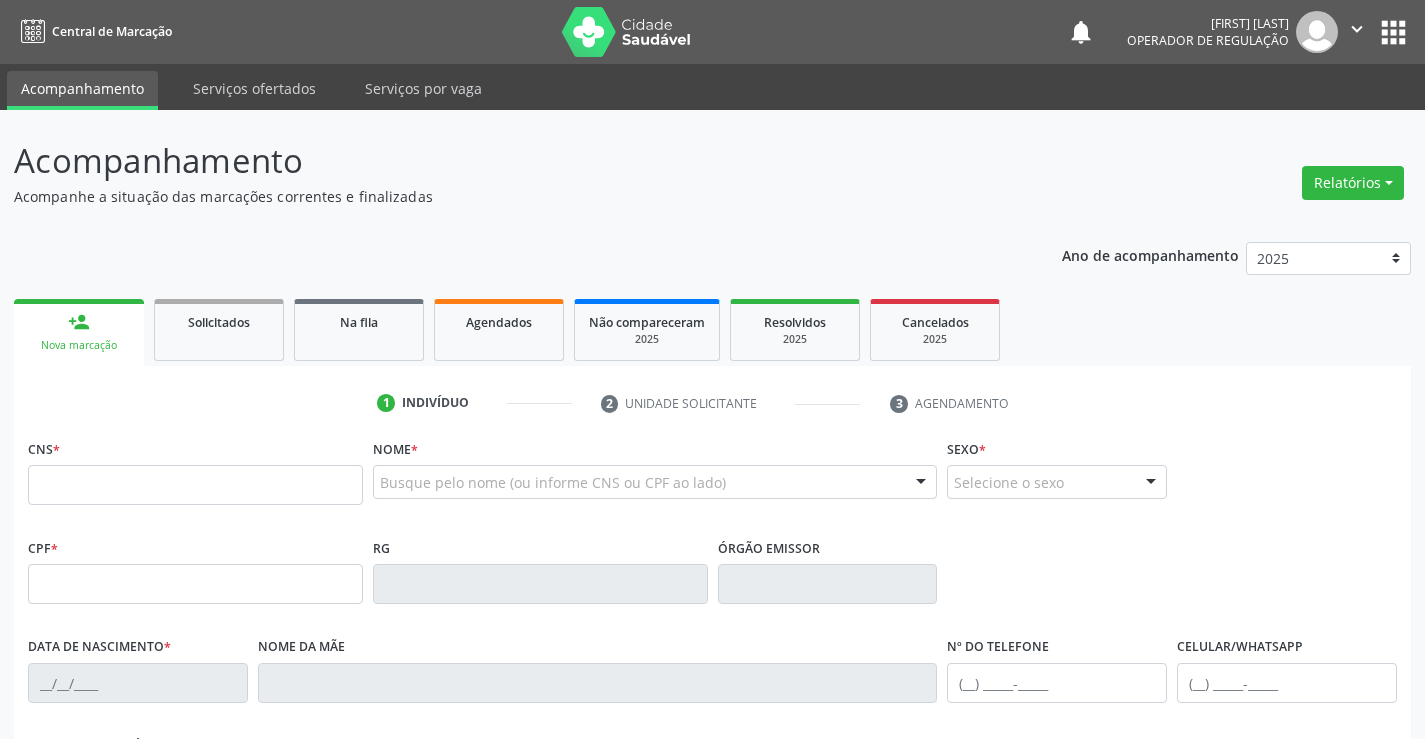scroll, scrollTop: 100, scrollLeft: 0, axis: vertical 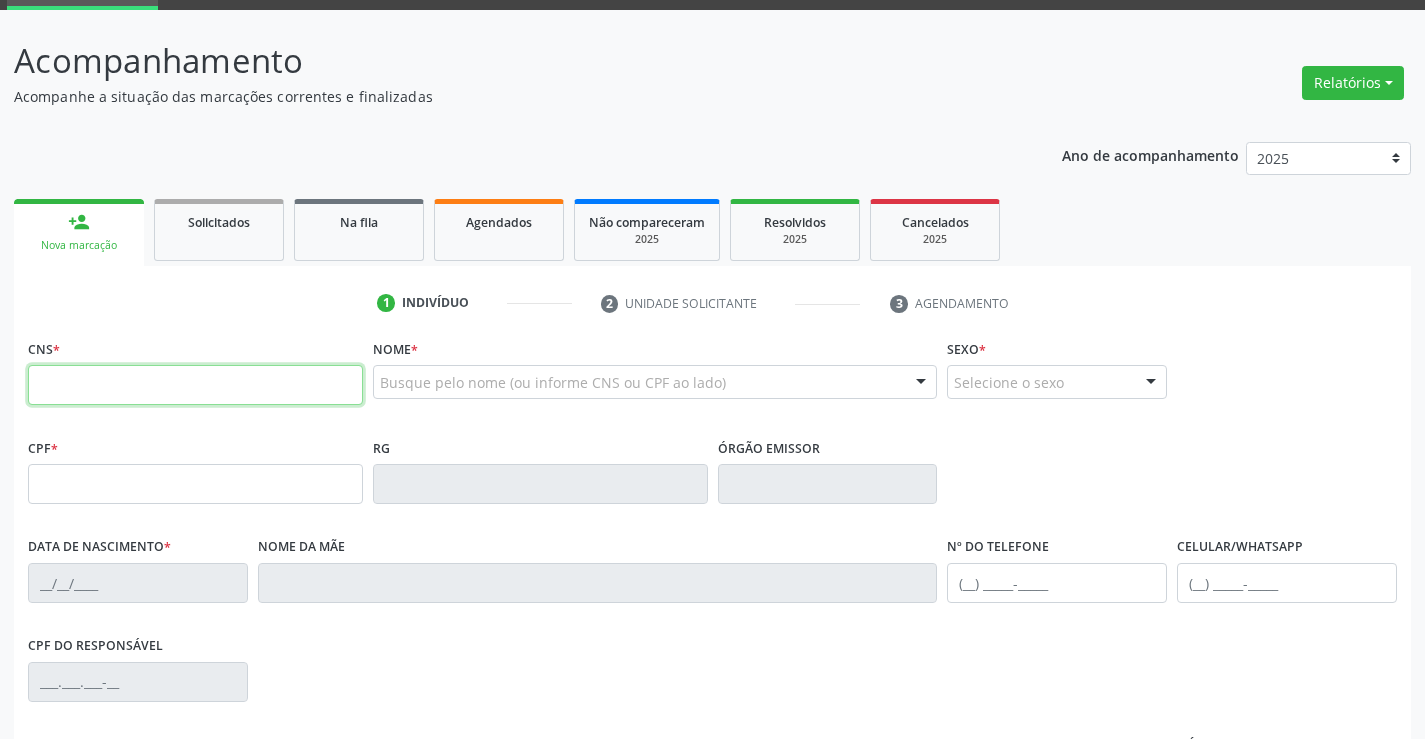 click at bounding box center (195, 385) 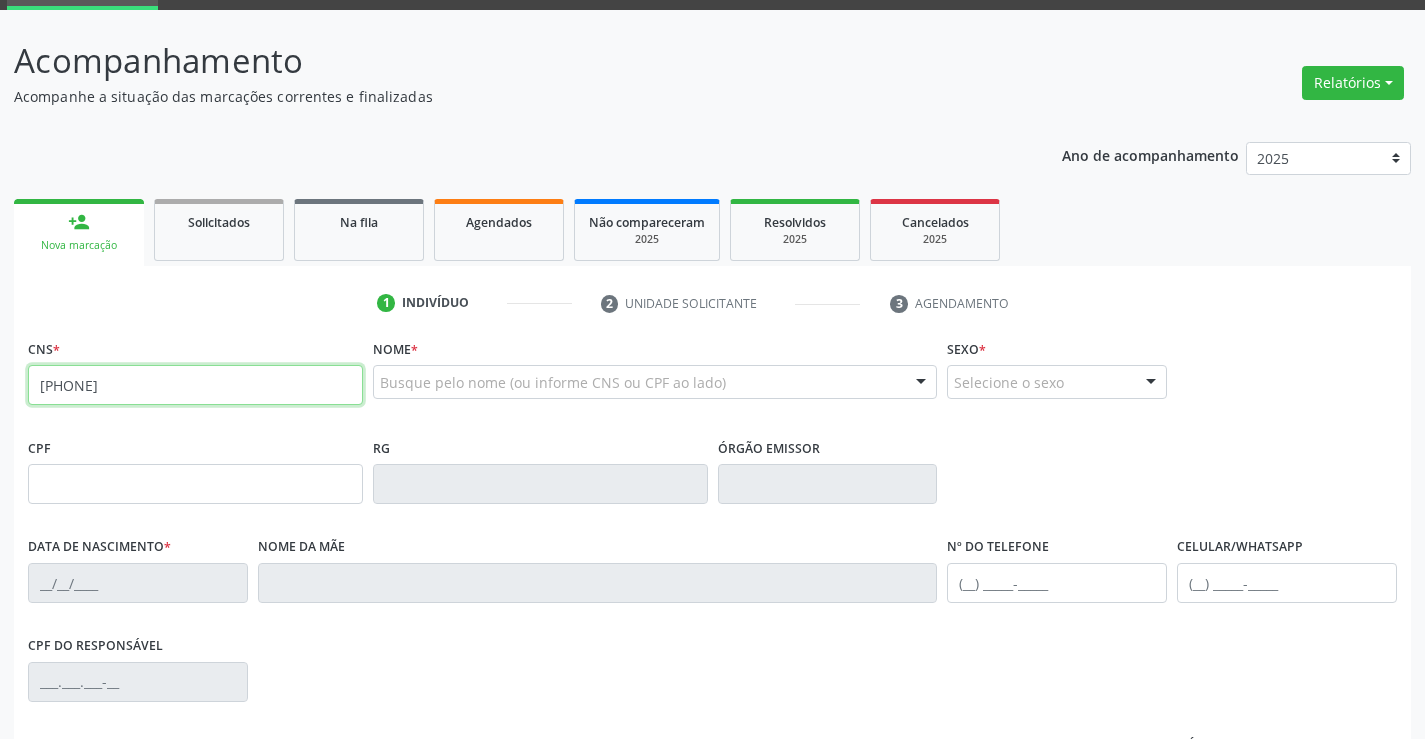 type on "709 8060 0889 8797" 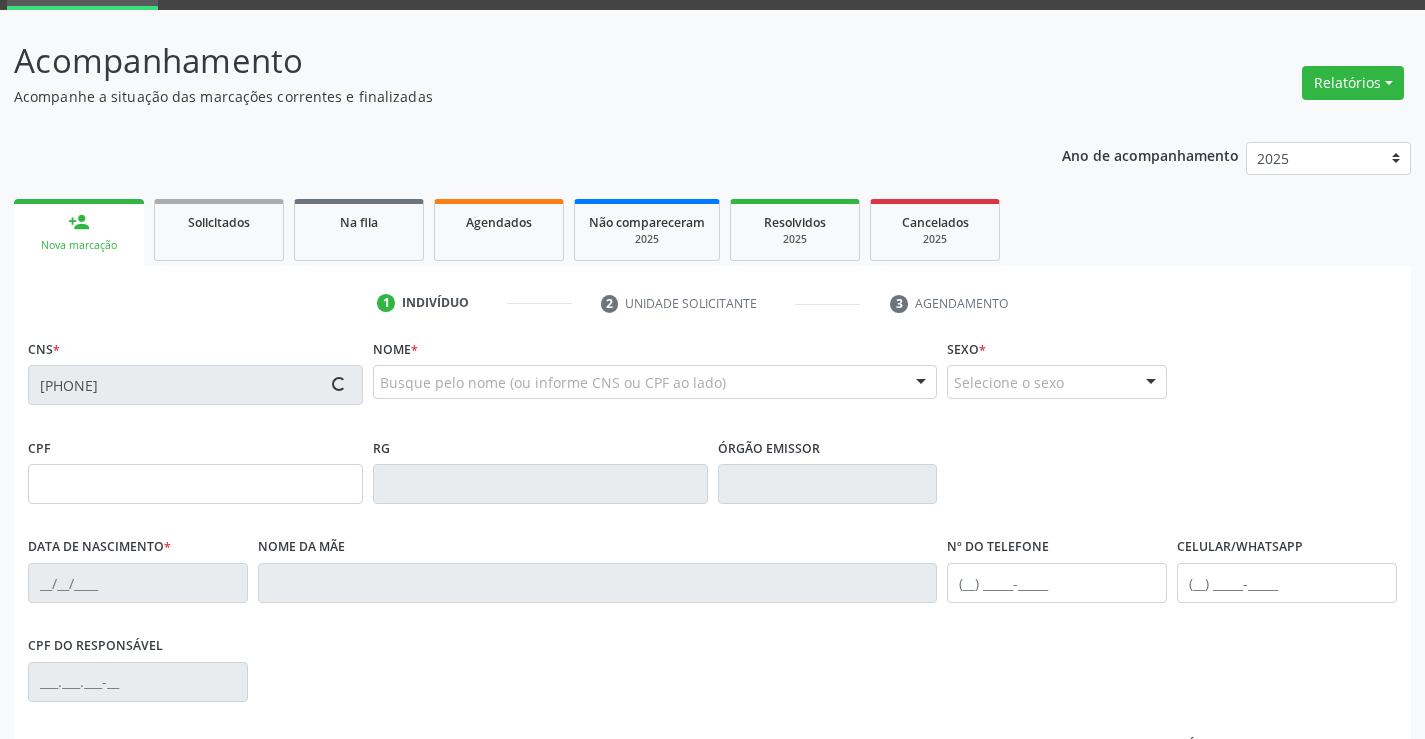 type on "1302274805" 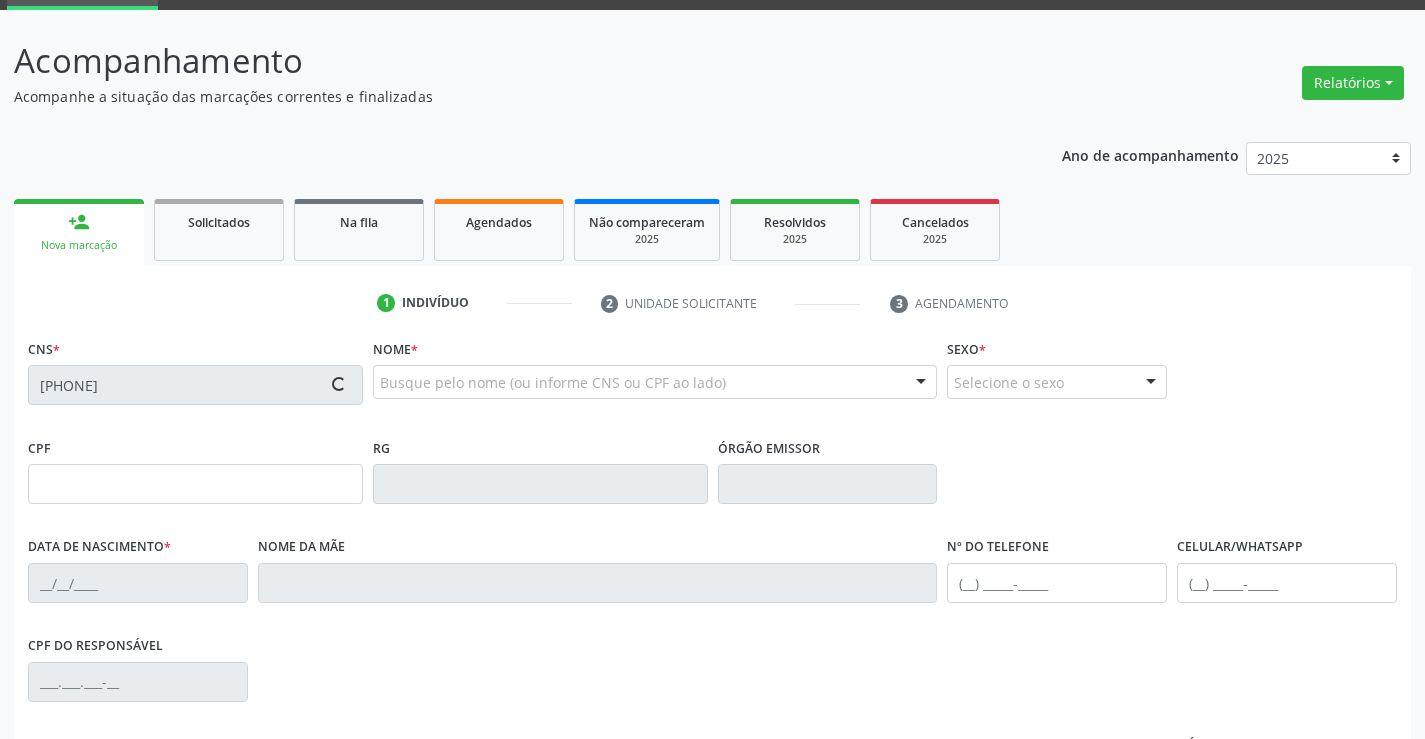 type on "19/03/1983" 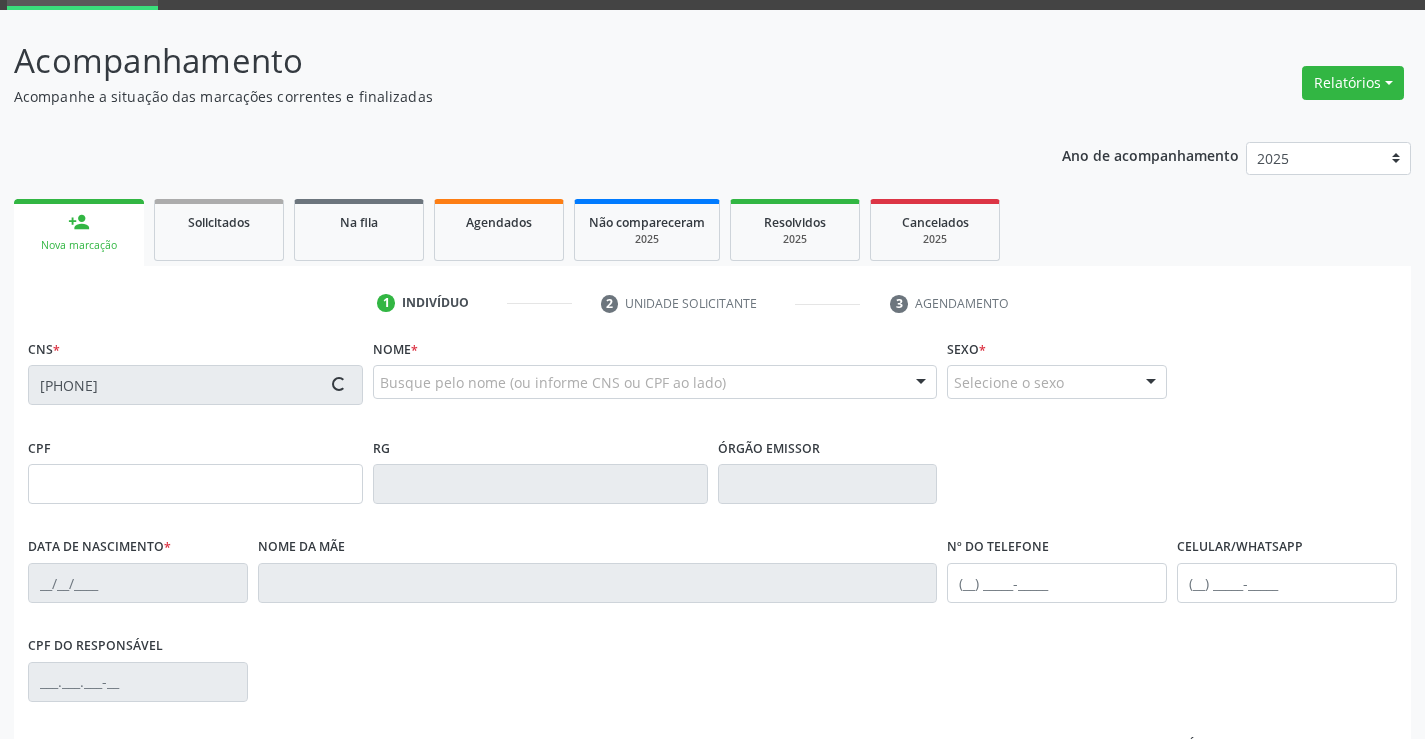 type on "051.692.005-79" 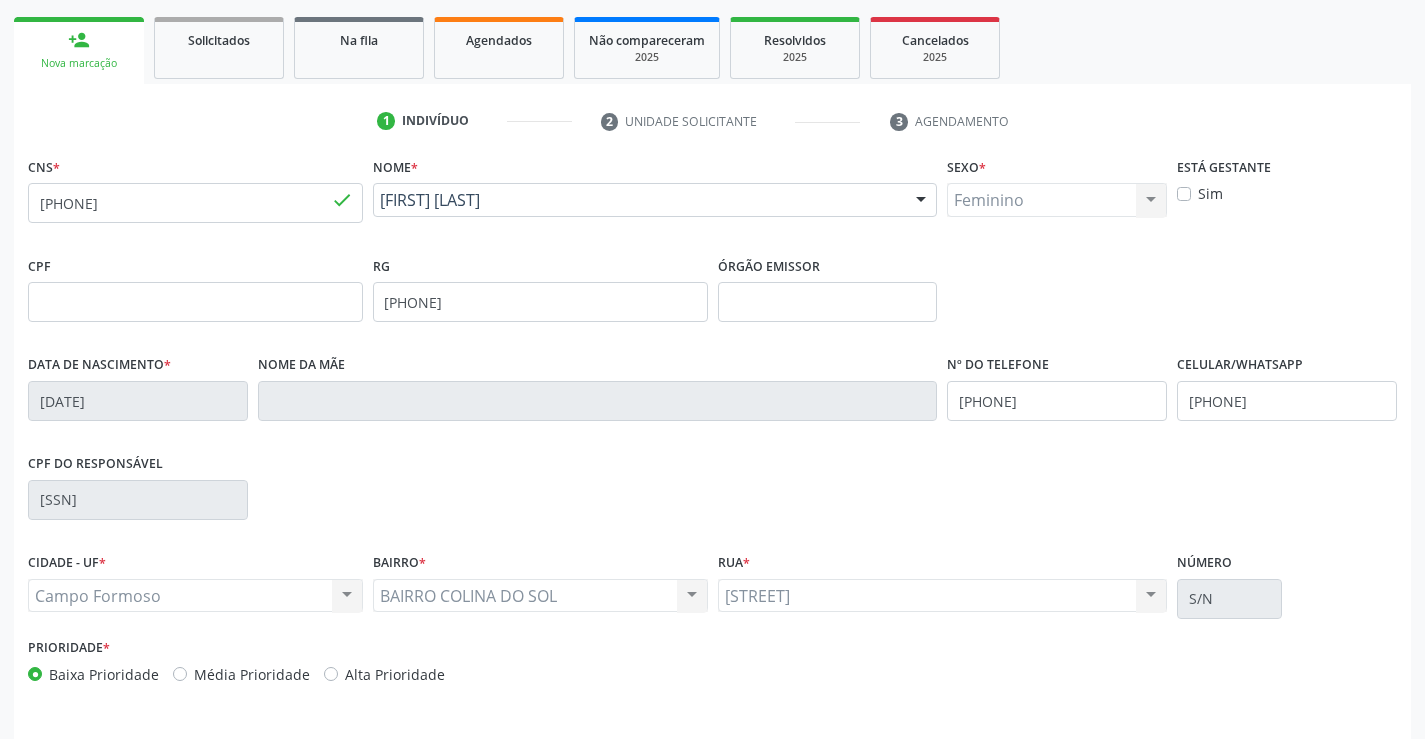 scroll, scrollTop: 345, scrollLeft: 0, axis: vertical 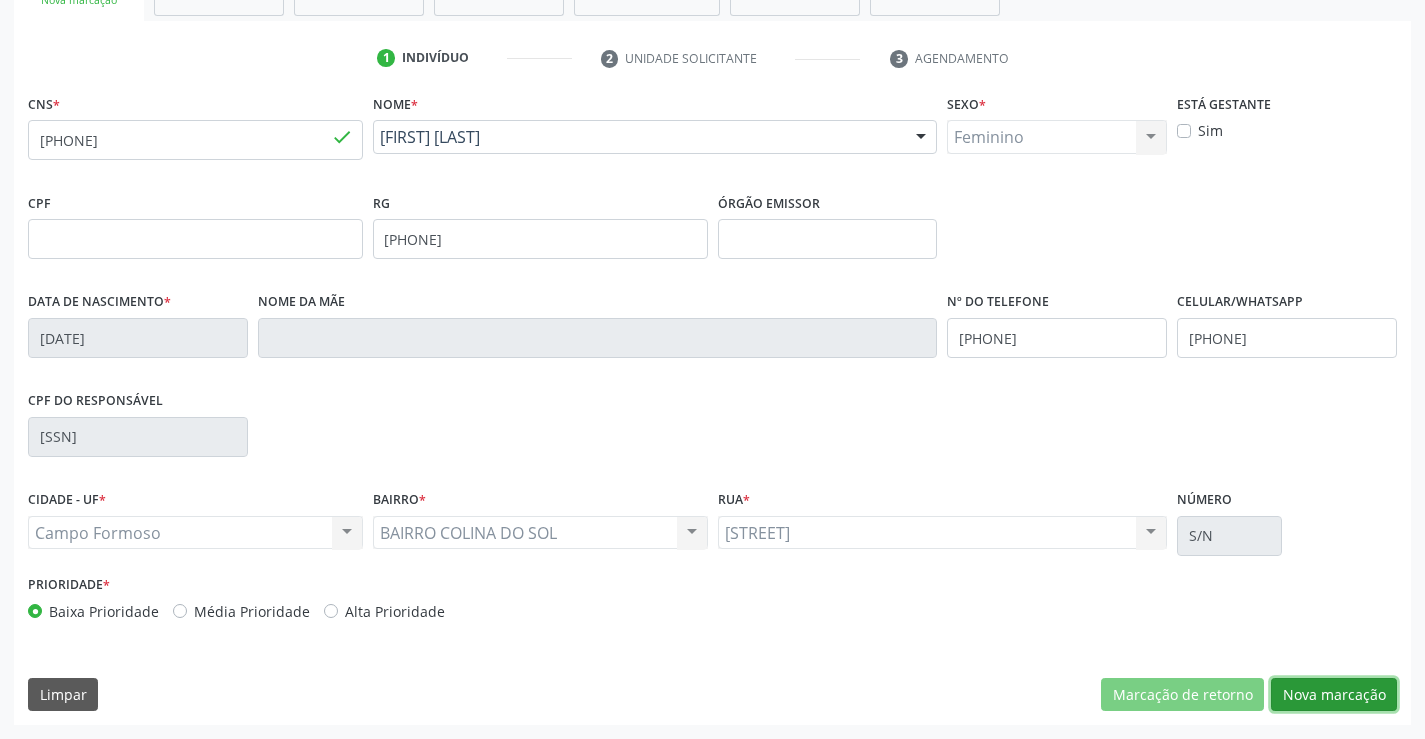 click on "Nova marcação" at bounding box center [1334, 695] 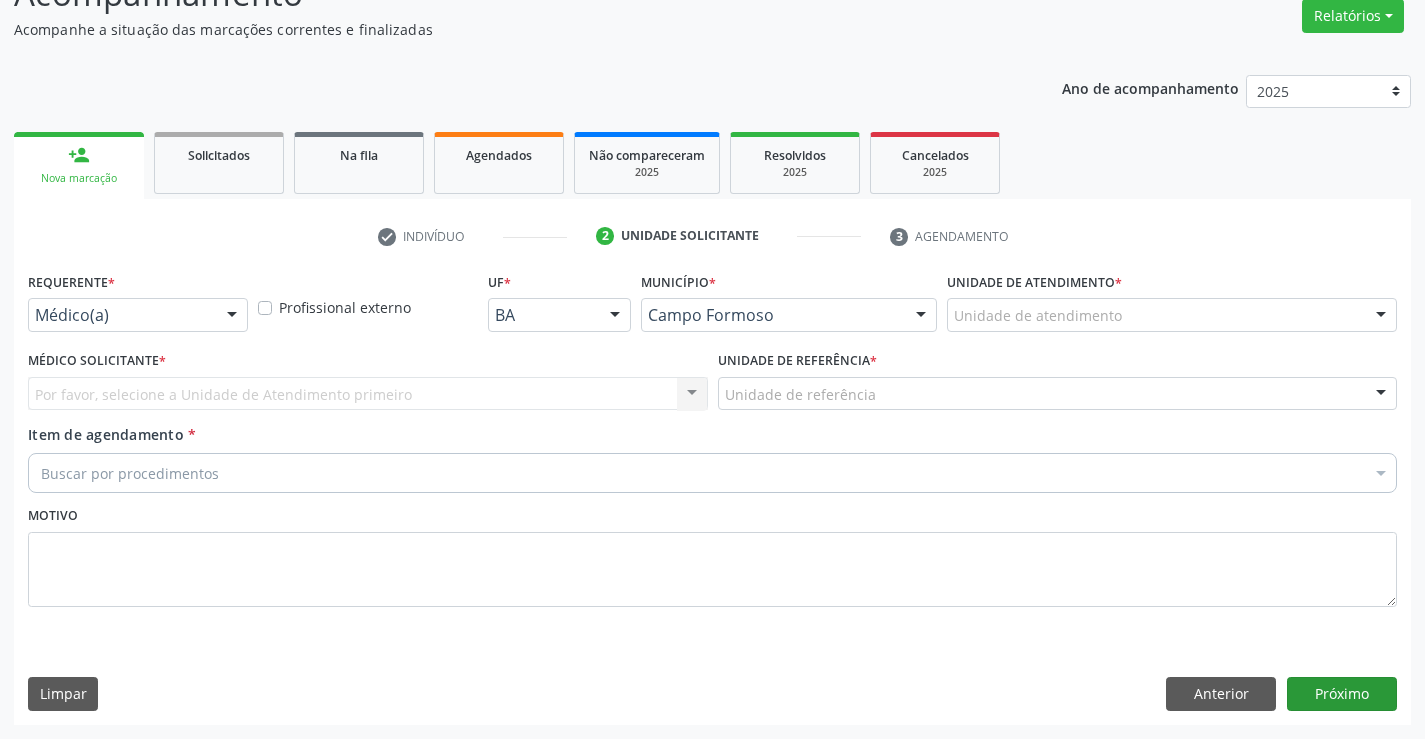scroll, scrollTop: 167, scrollLeft: 0, axis: vertical 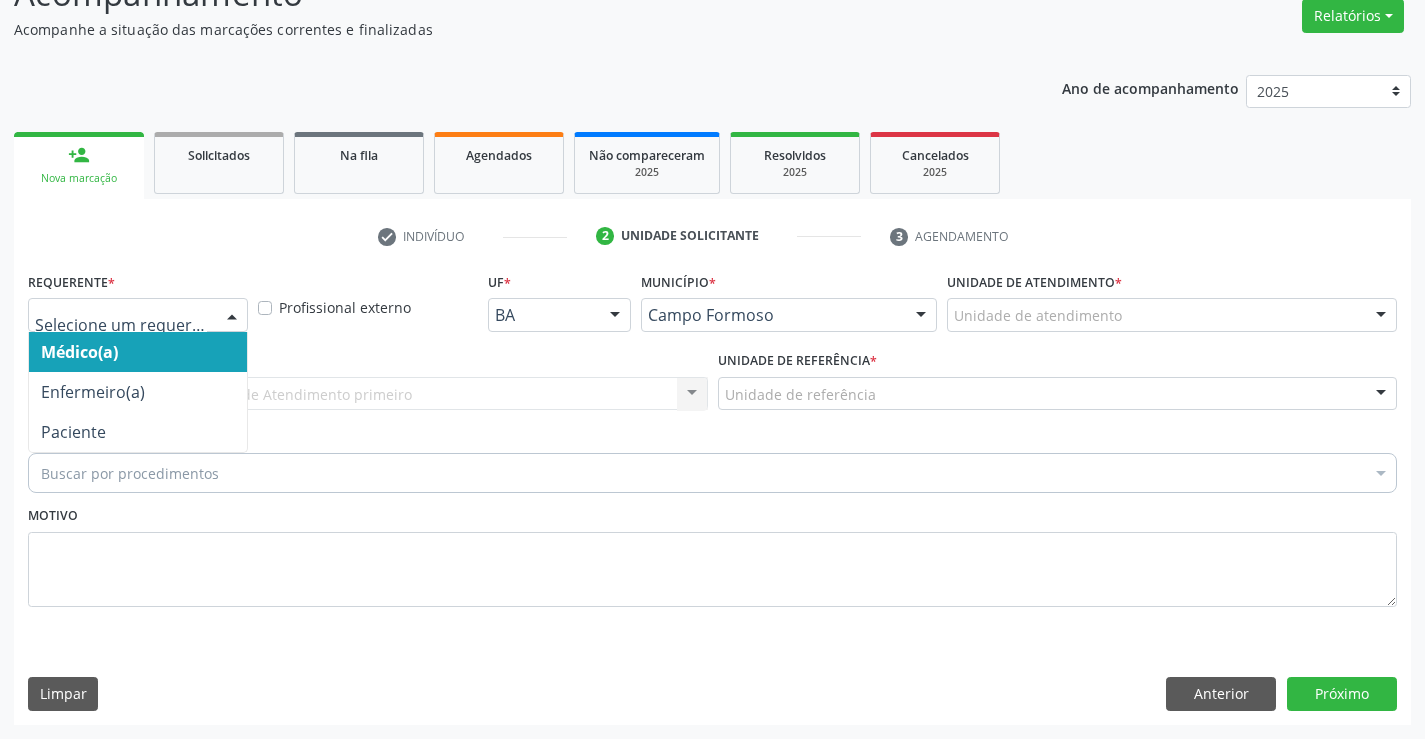 drag, startPoint x: 217, startPoint y: 315, endPoint x: 204, endPoint y: 388, distance: 74.1485 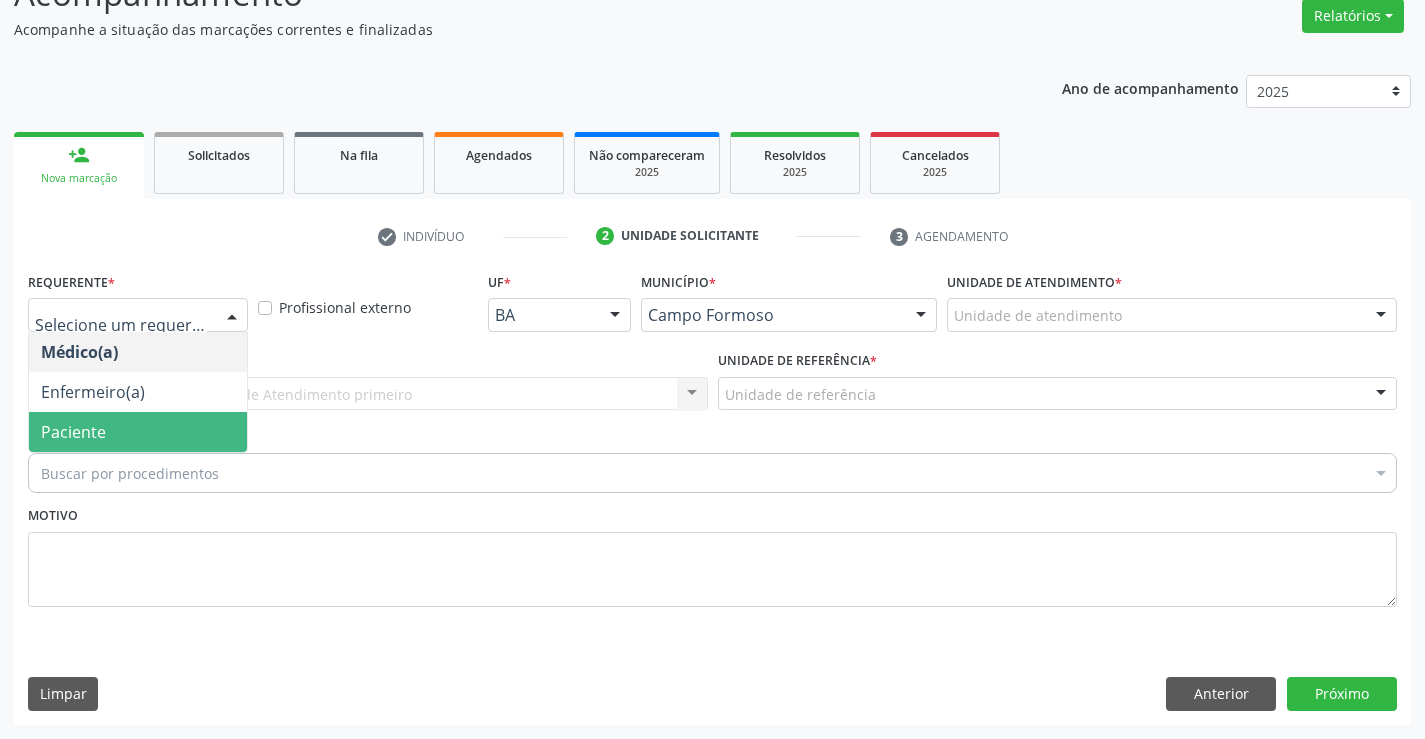 drag, startPoint x: 184, startPoint y: 440, endPoint x: 210, endPoint y: 411, distance: 38.948685 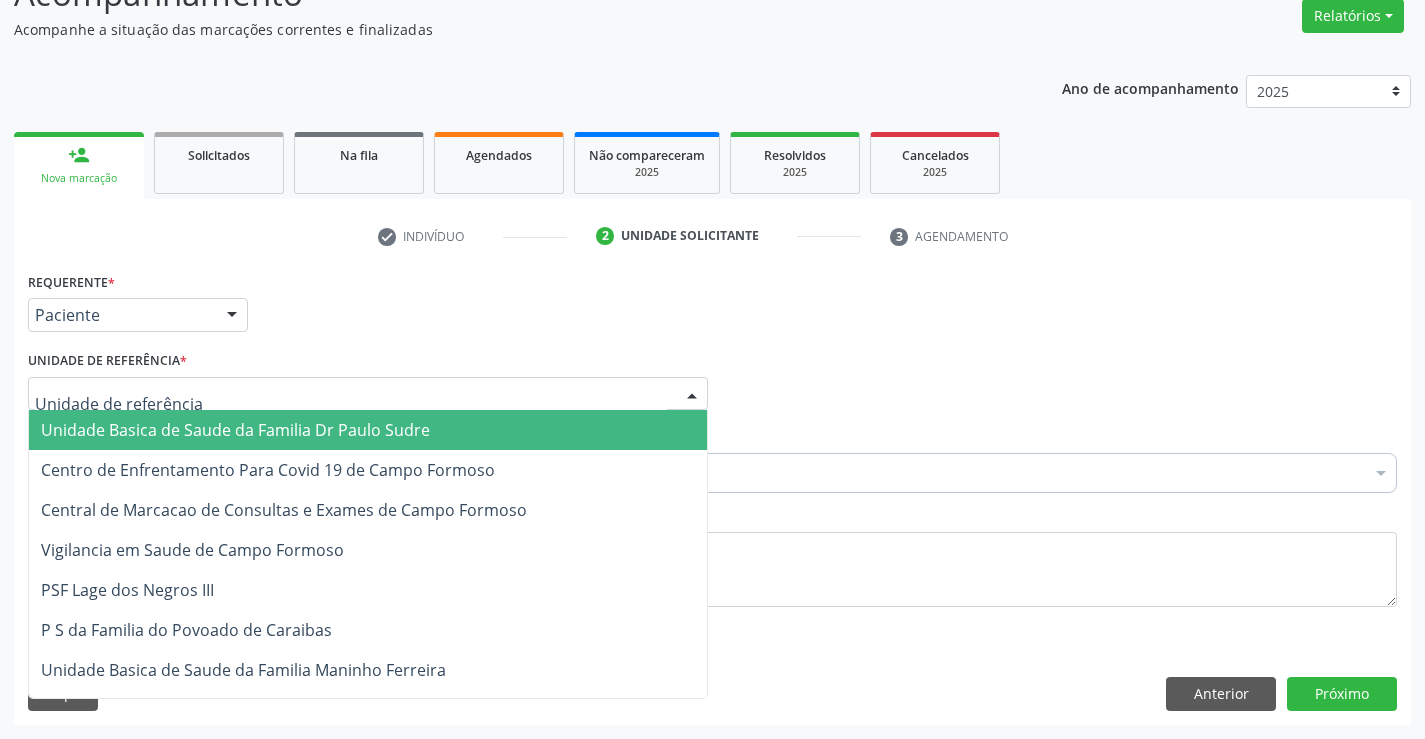 click at bounding box center (368, 394) 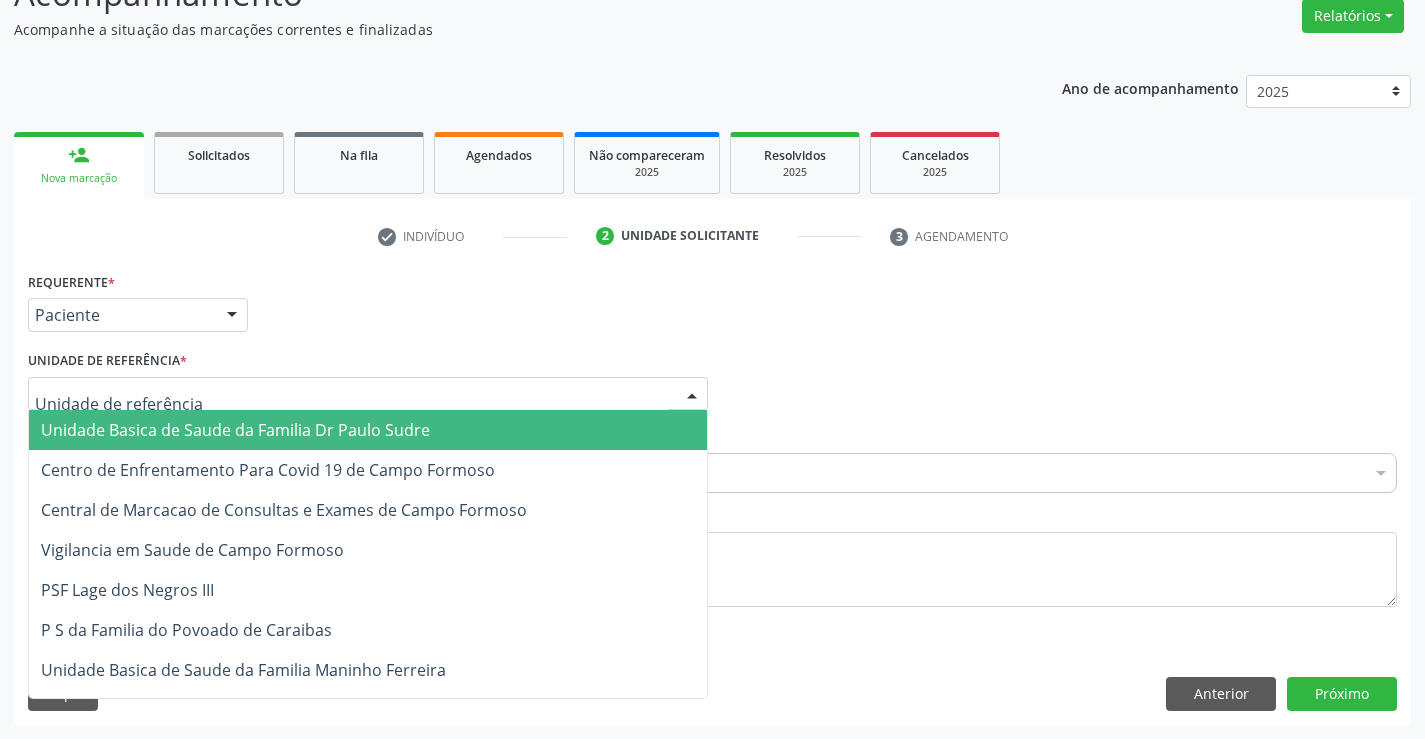 click on "Unidade Basica de Saude da Familia Dr Paulo Sudre" at bounding box center (235, 430) 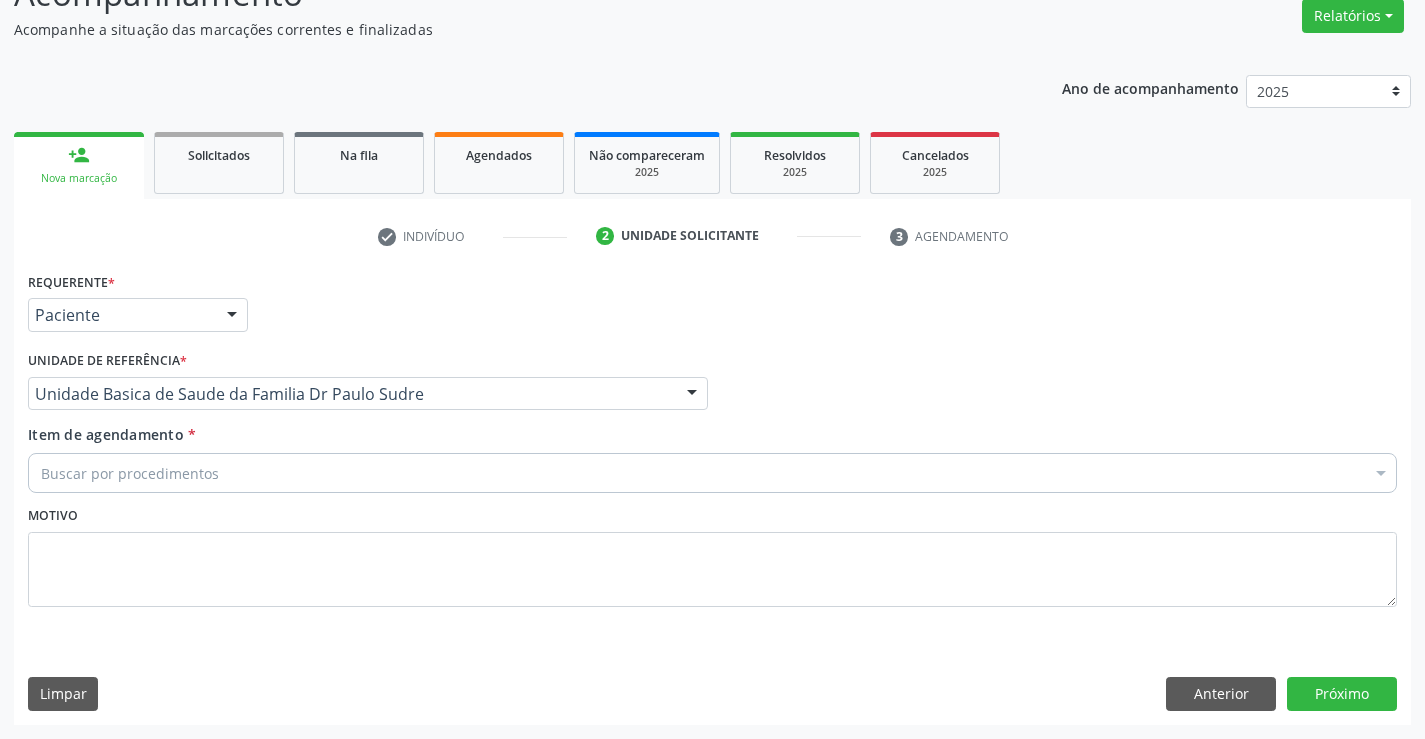 click on "Buscar por procedimentos" at bounding box center (712, 473) 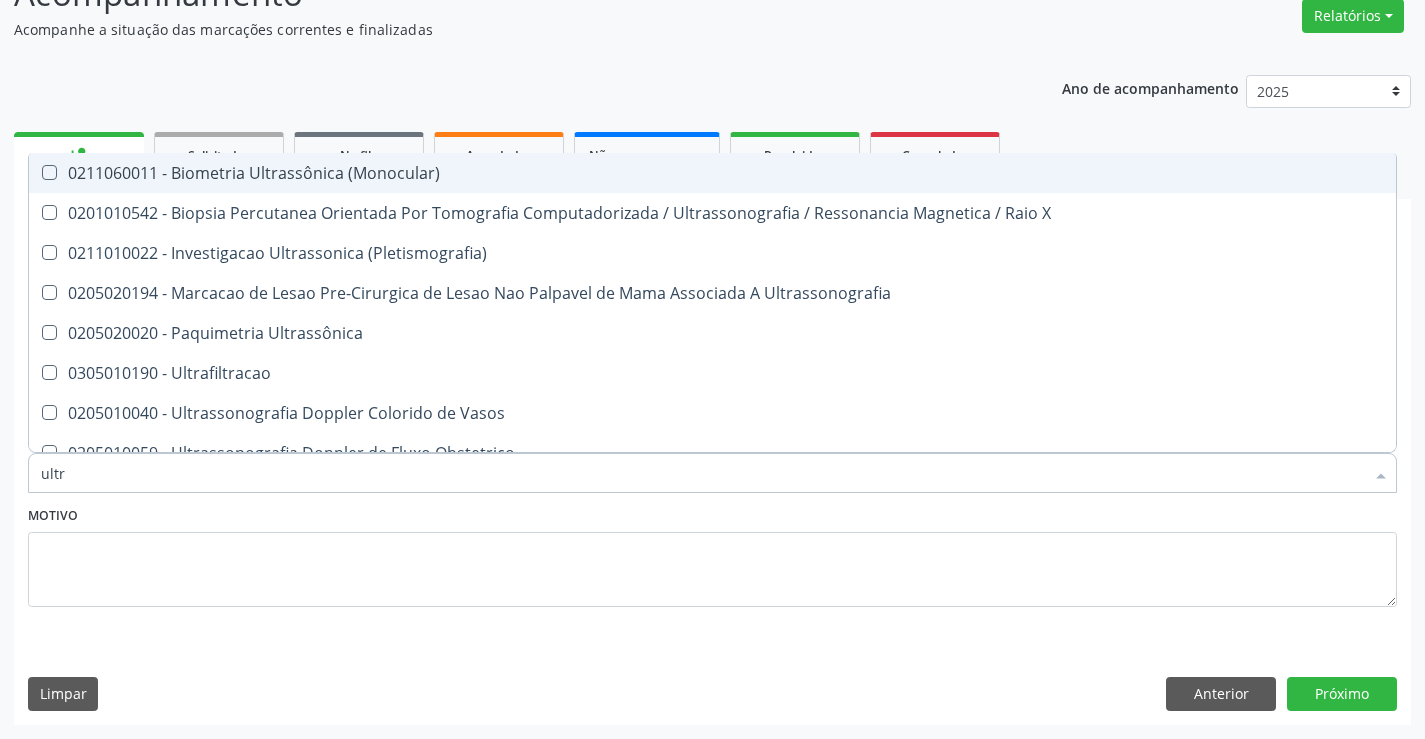 type on "ultra" 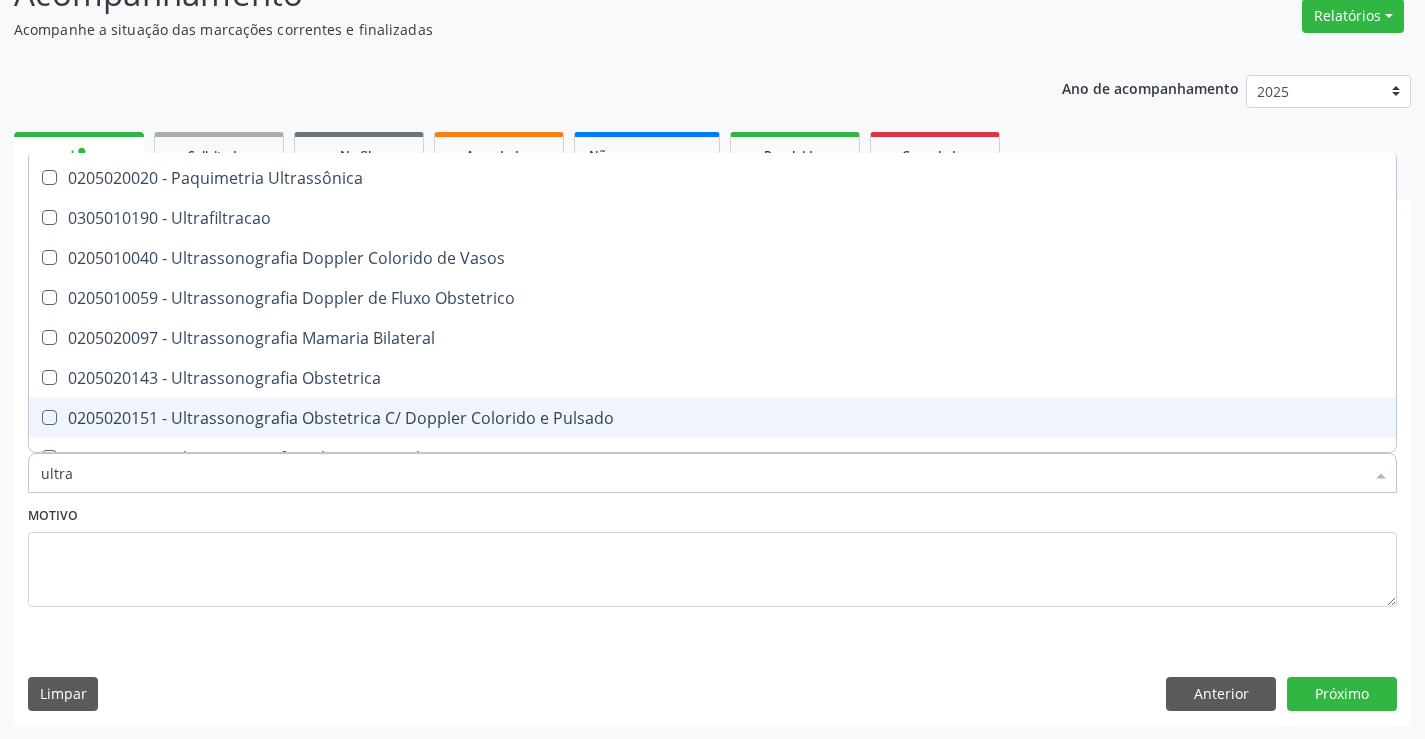 scroll, scrollTop: 200, scrollLeft: 0, axis: vertical 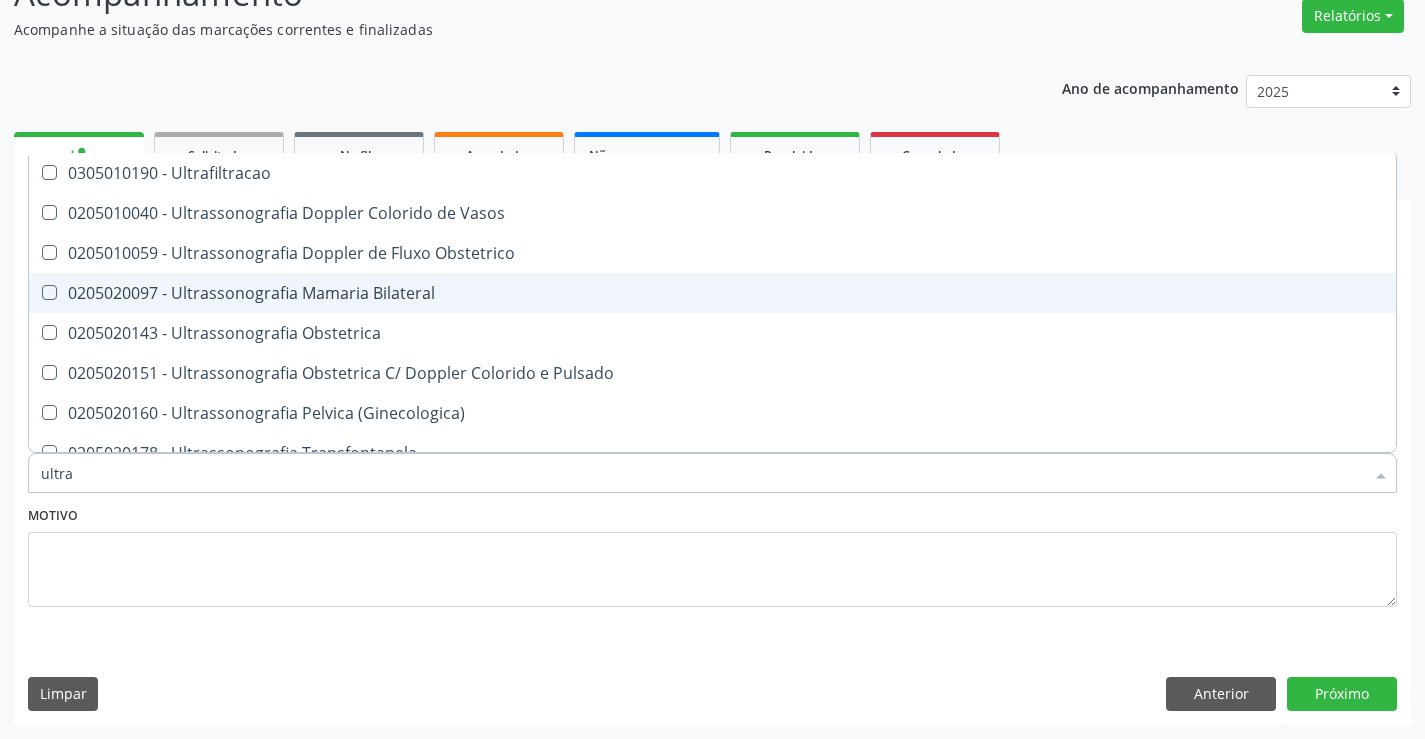 click on "0205020097 - Ultrassonografia Mamaria Bilateral" at bounding box center (712, 293) 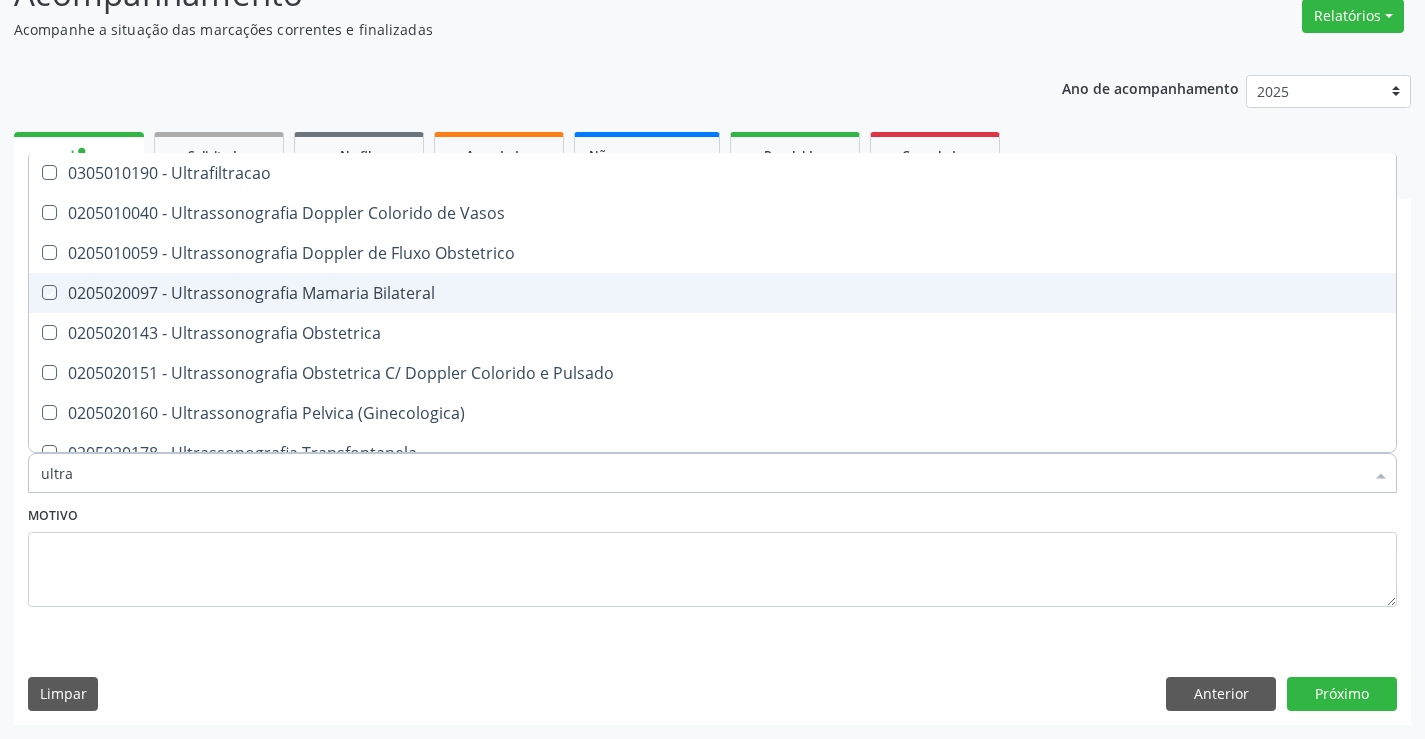 checkbox on "true" 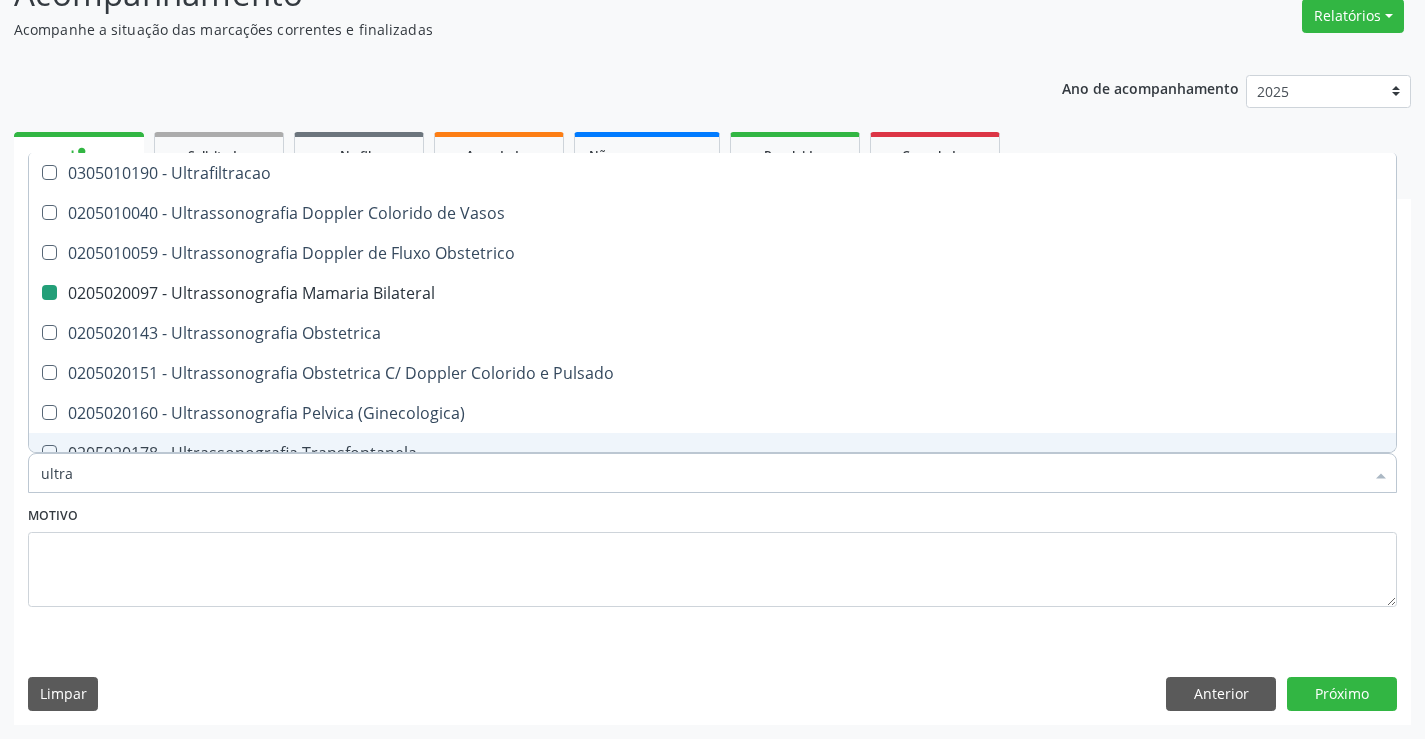 click on "Motivo" at bounding box center [712, 554] 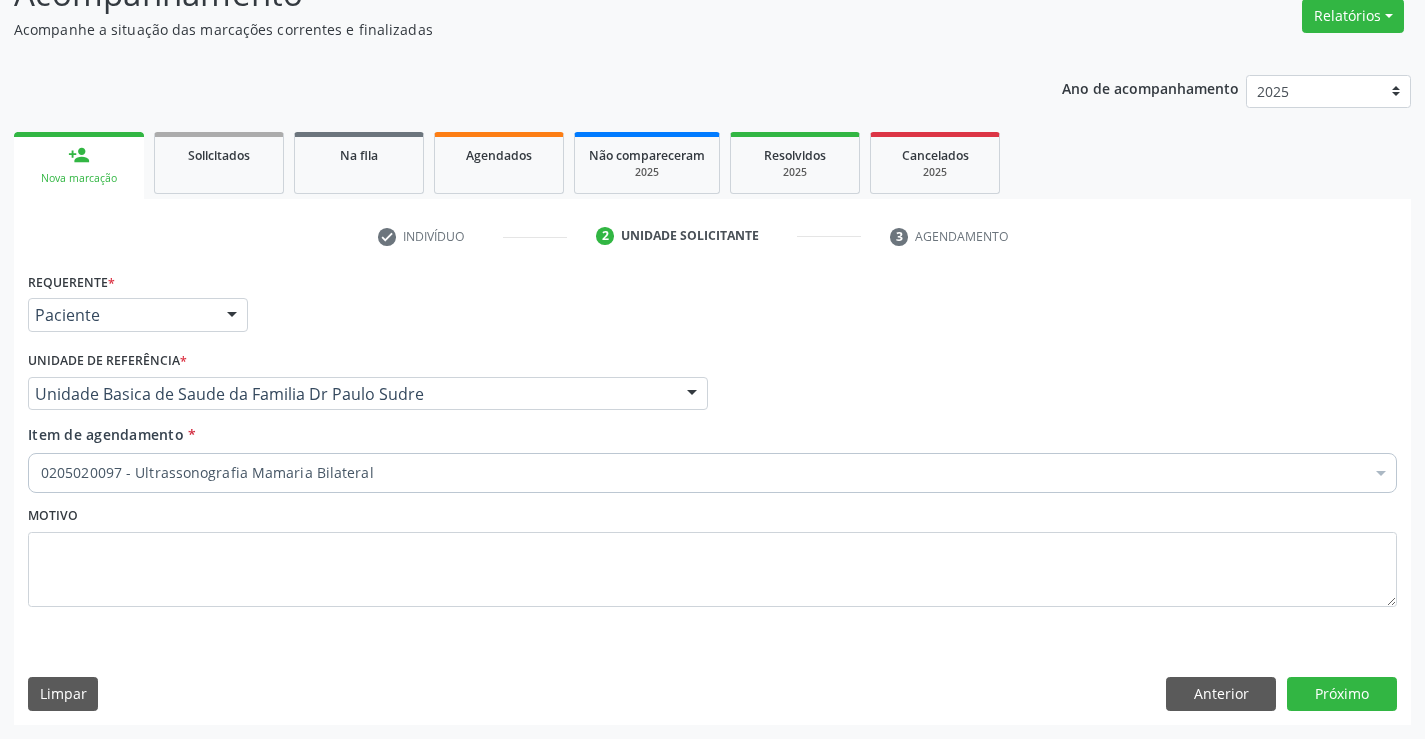 scroll, scrollTop: 0, scrollLeft: 0, axis: both 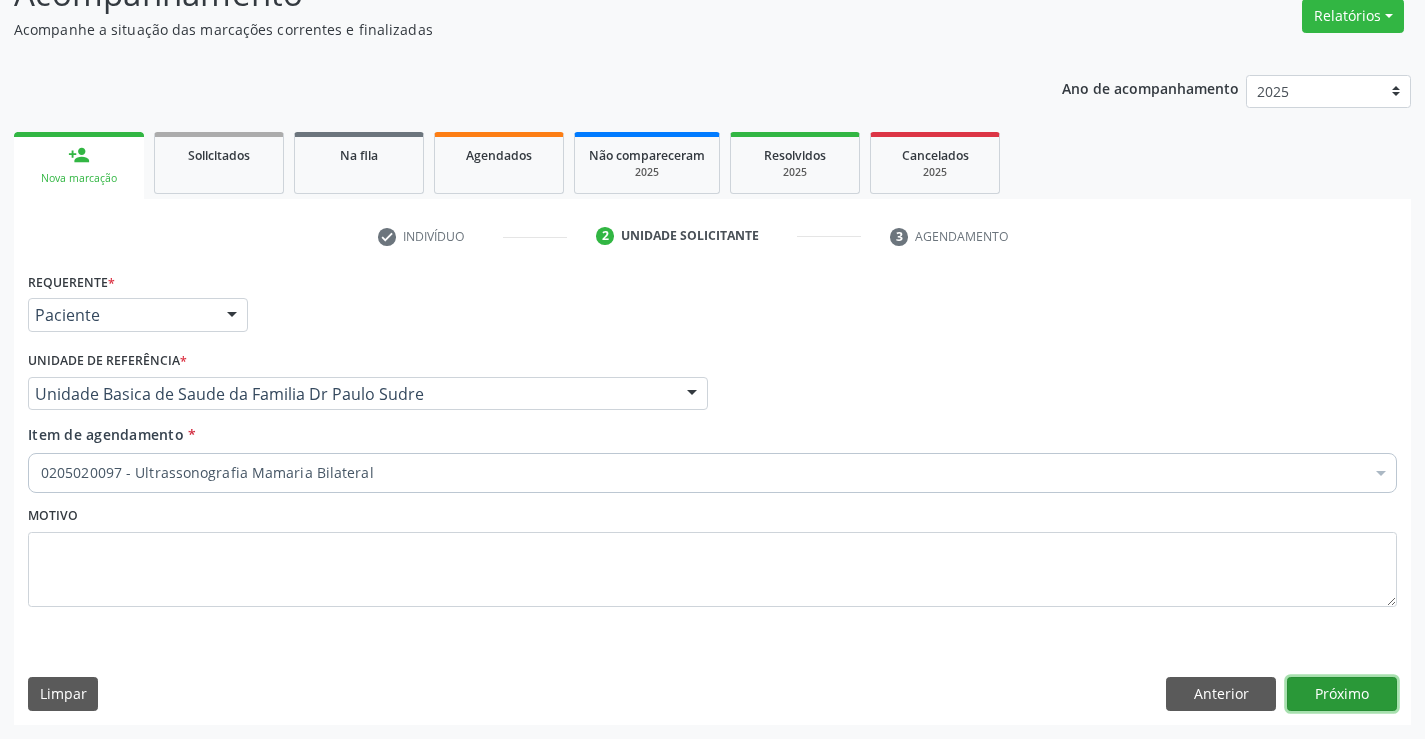 click on "Próximo" at bounding box center (1342, 694) 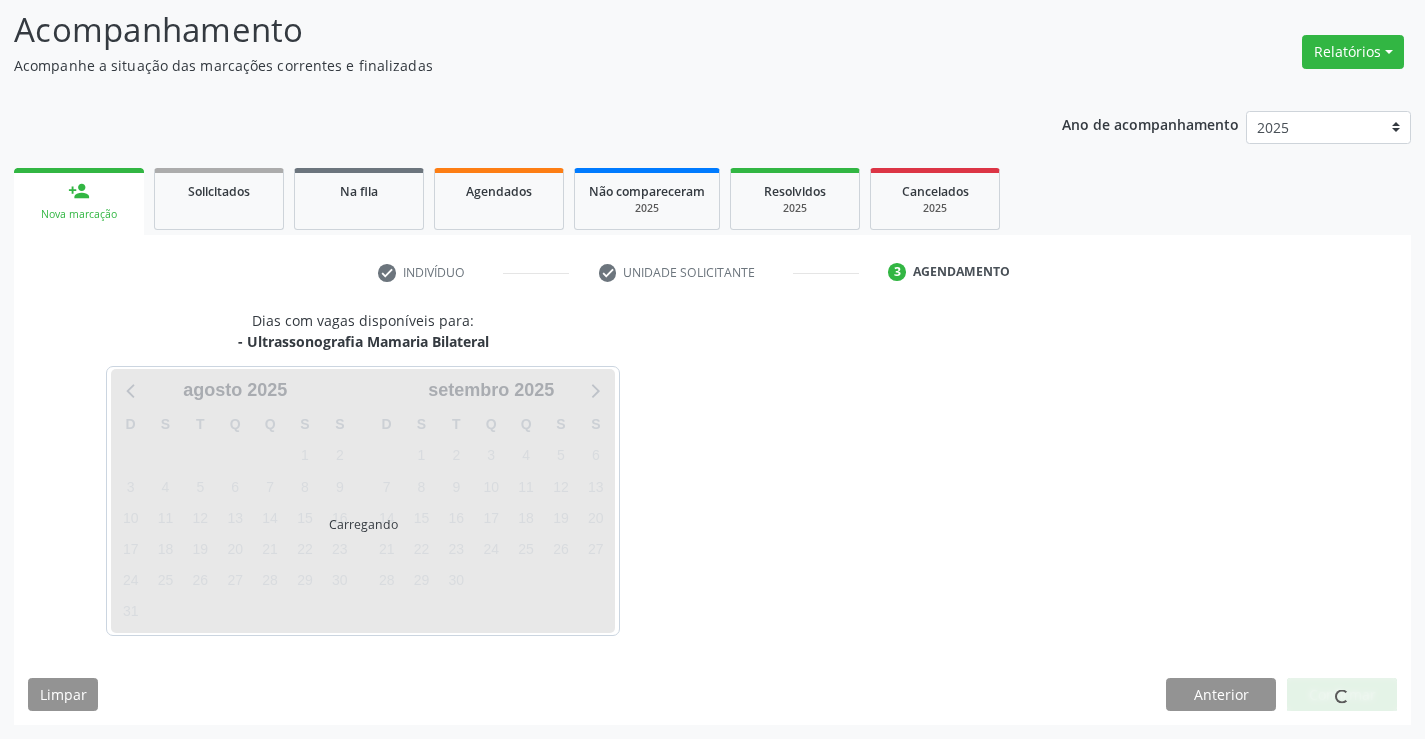 scroll, scrollTop: 131, scrollLeft: 0, axis: vertical 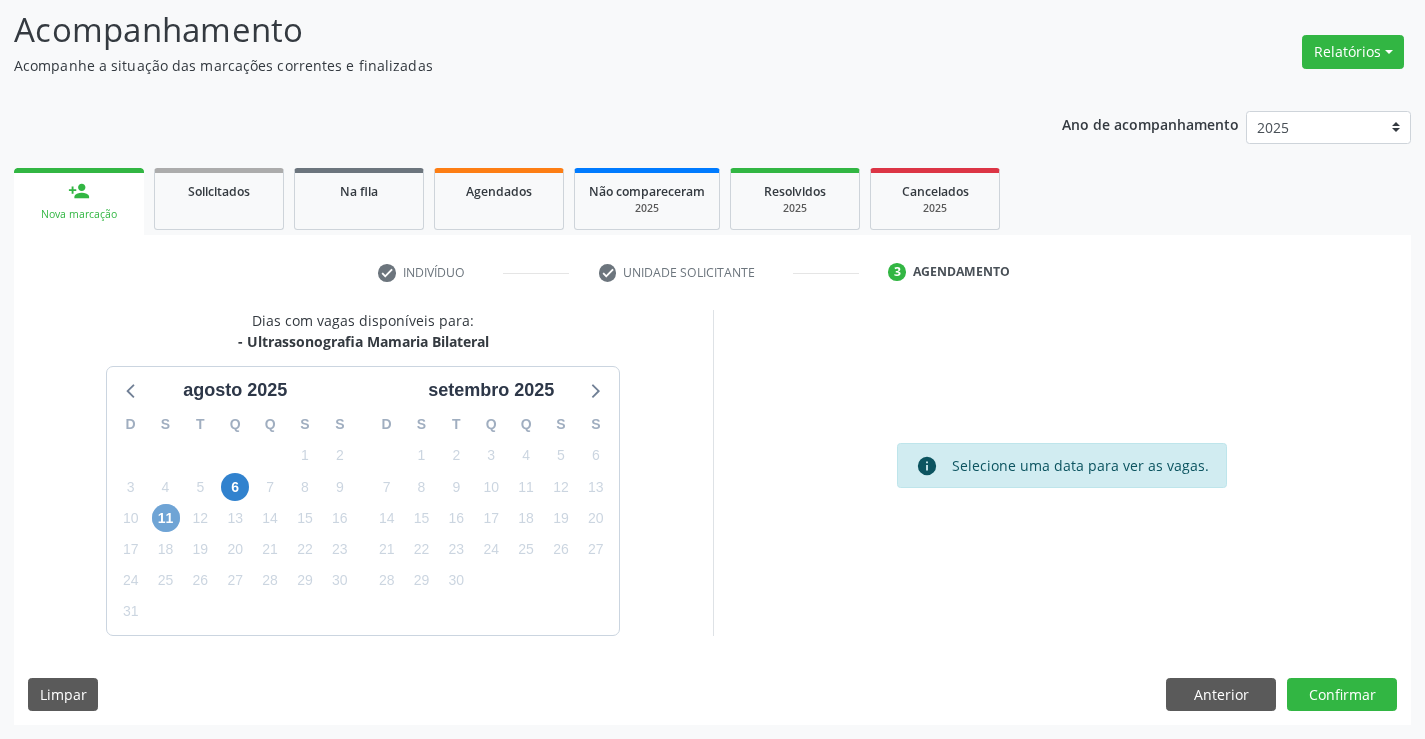 click on "11" at bounding box center [166, 518] 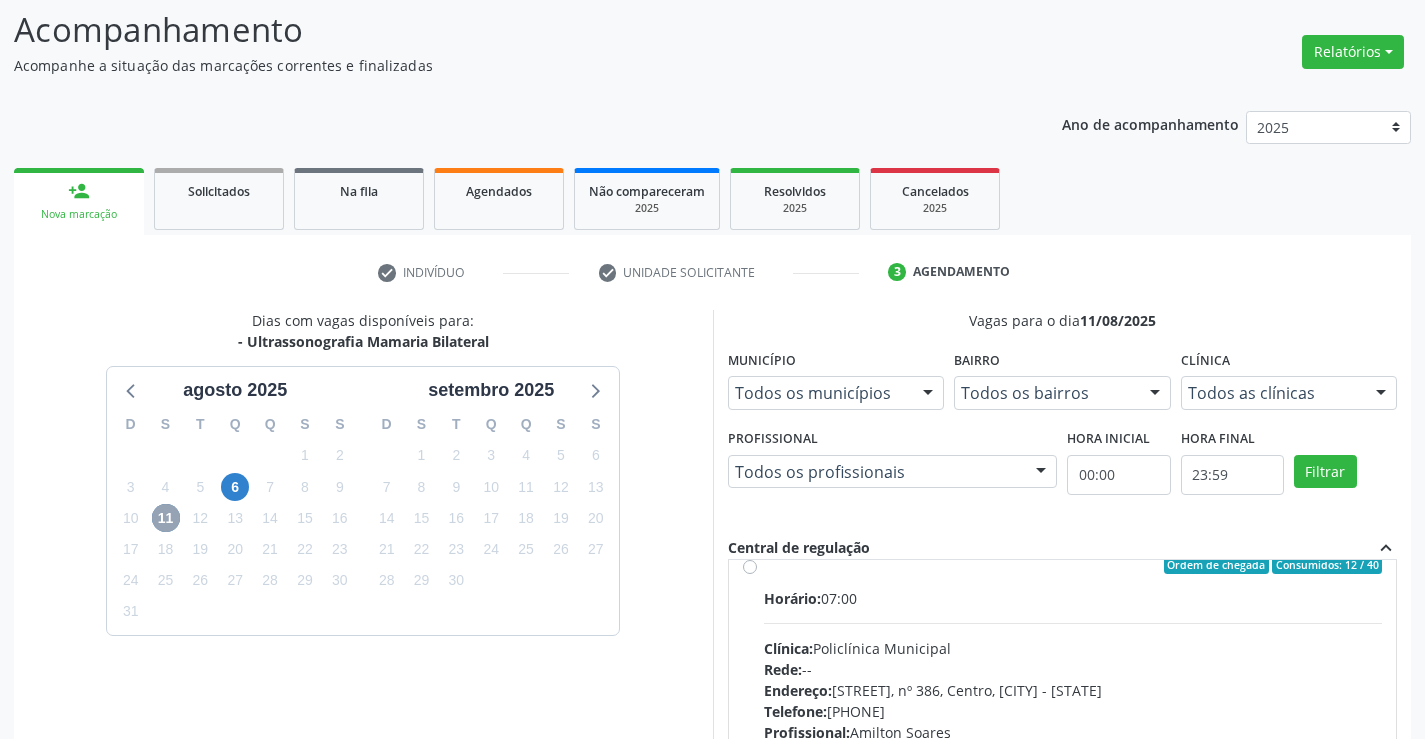 scroll, scrollTop: 0, scrollLeft: 0, axis: both 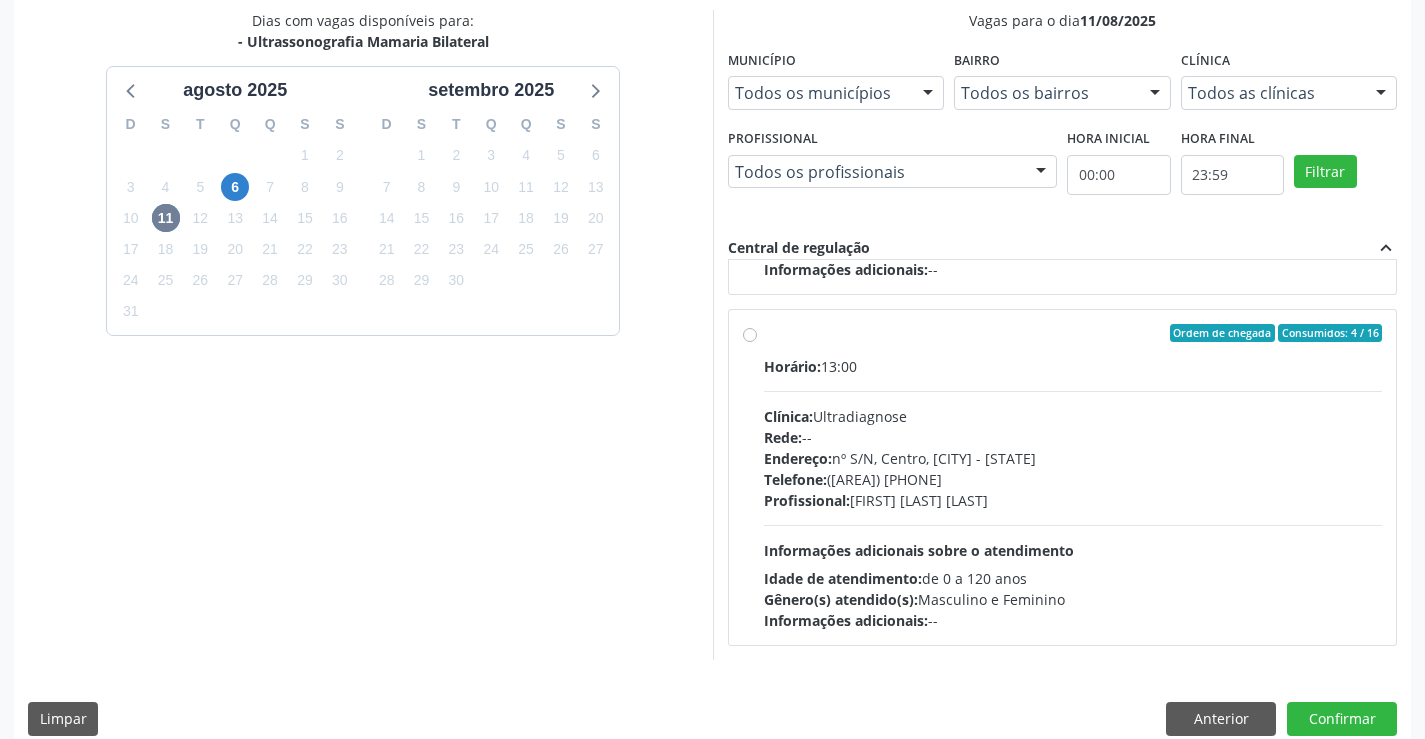 click on "Ordem de chegada
Consumidos: 4 / 16
Horário:   13:00
Clínica:  Ultradiagnose
Rede:
--
Endereço:   nº S/N, Centro, Campo Formoso - BA
Telefone:   (74) 36452857
Profissional:
Alciole Mendes Muritiba
Informações adicionais sobre o atendimento
Idade de atendimento:
de 0 a 120 anos
Gênero(s) atendido(s):
Masculino e Feminino
Informações adicionais:
--" at bounding box center [1073, 477] 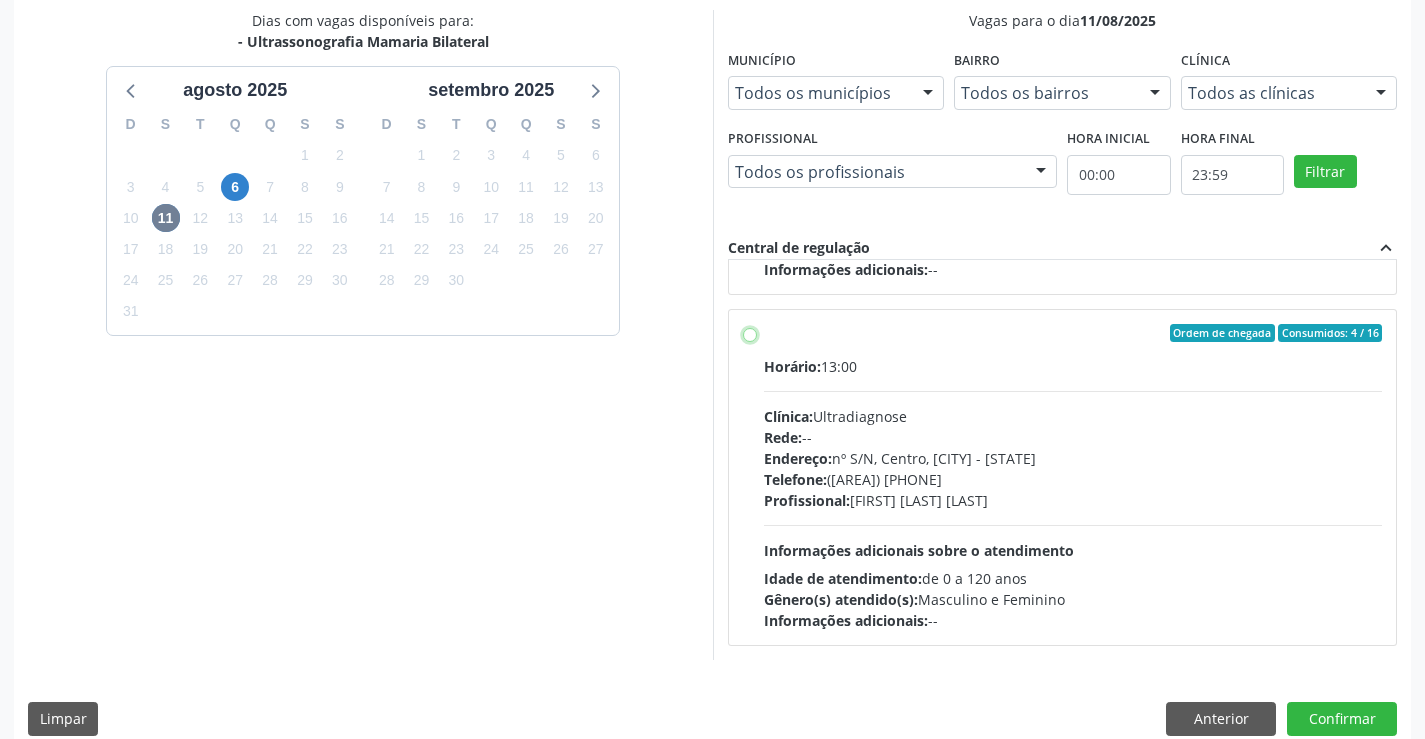 click on "Ordem de chegada
Consumidos: 4 / 16
Horário:   13:00
Clínica:  Ultradiagnose
Rede:
--
Endereço:   nº S/N, Centro, Campo Formoso - BA
Telefone:   (74) 36452857
Profissional:
Alciole Mendes Muritiba
Informações adicionais sobre o atendimento
Idade de atendimento:
de 0 a 120 anos
Gênero(s) atendido(s):
Masculino e Feminino
Informações adicionais:
--" at bounding box center [750, 333] 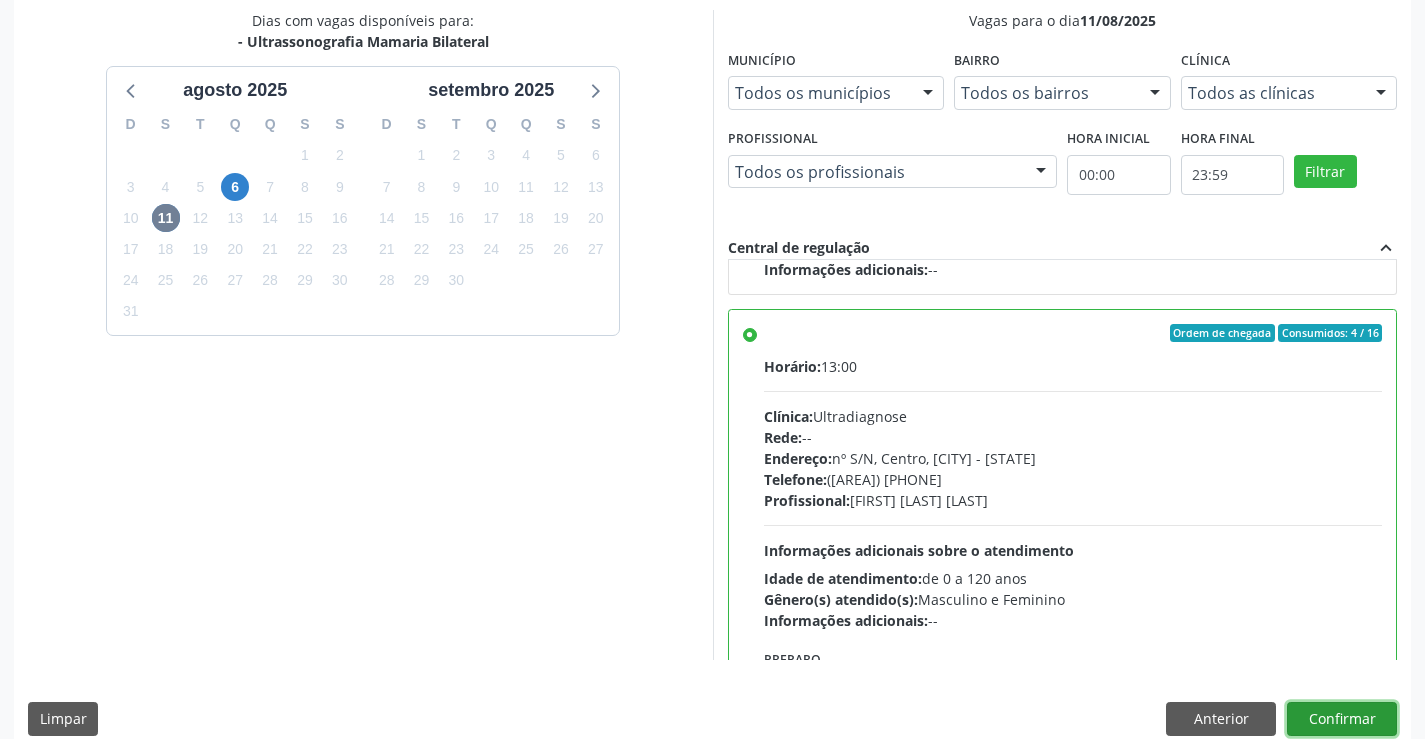 click on "Confirmar" at bounding box center (1342, 719) 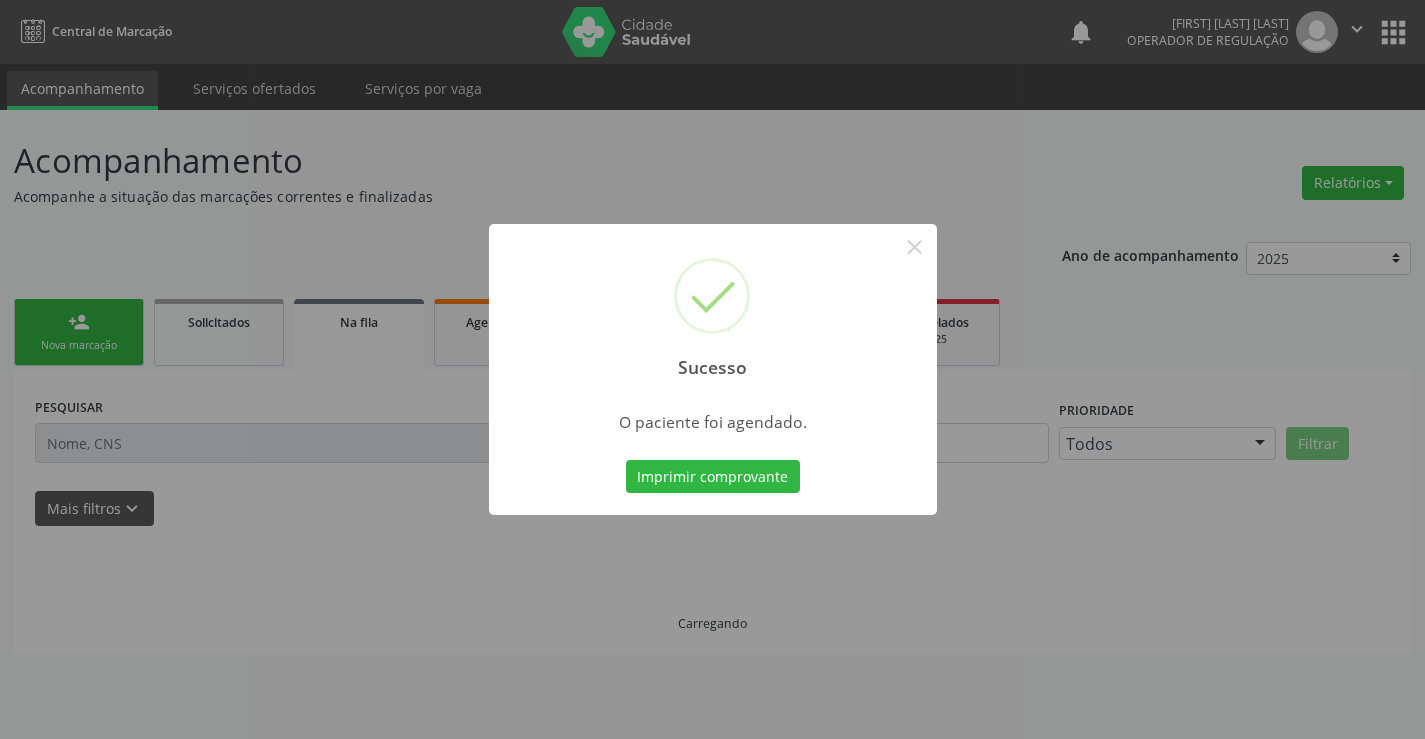 scroll, scrollTop: 0, scrollLeft: 0, axis: both 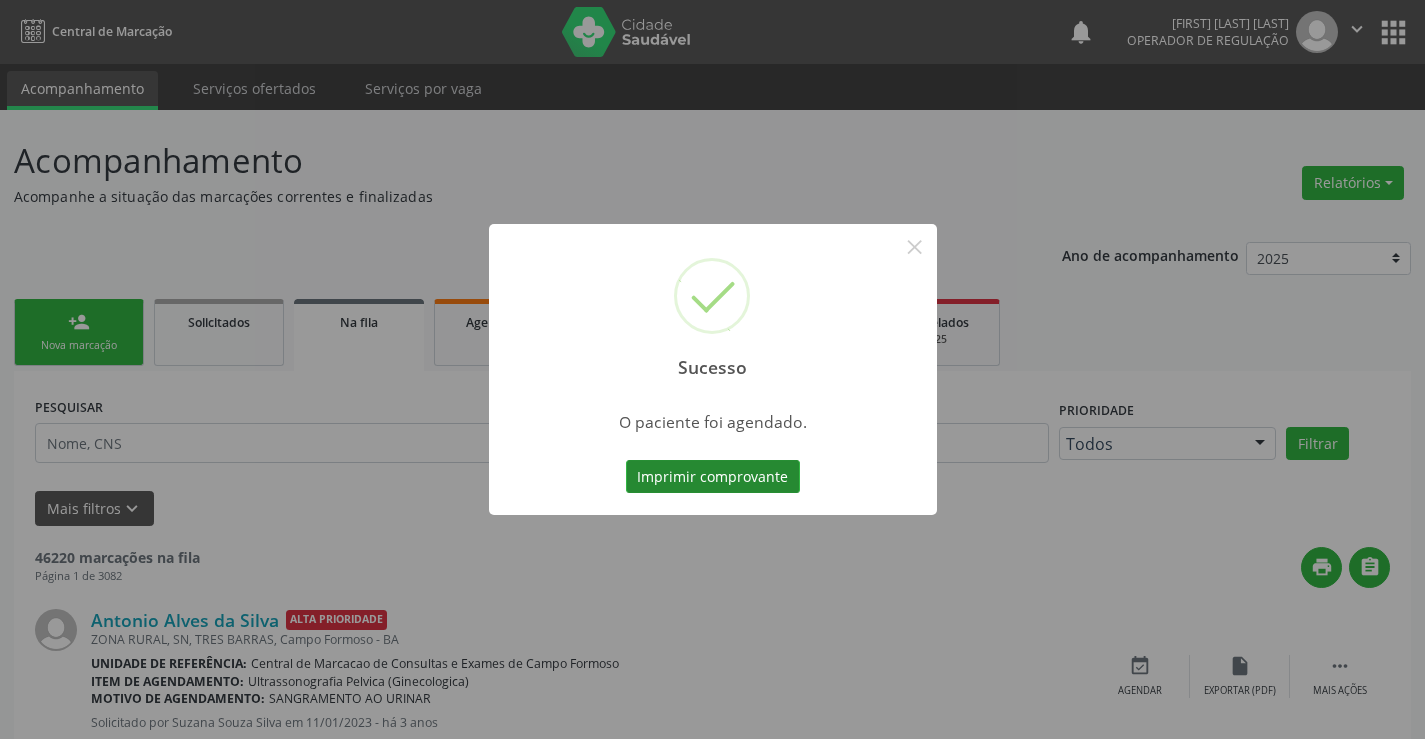 drag, startPoint x: 750, startPoint y: 478, endPoint x: 770, endPoint y: 474, distance: 20.396078 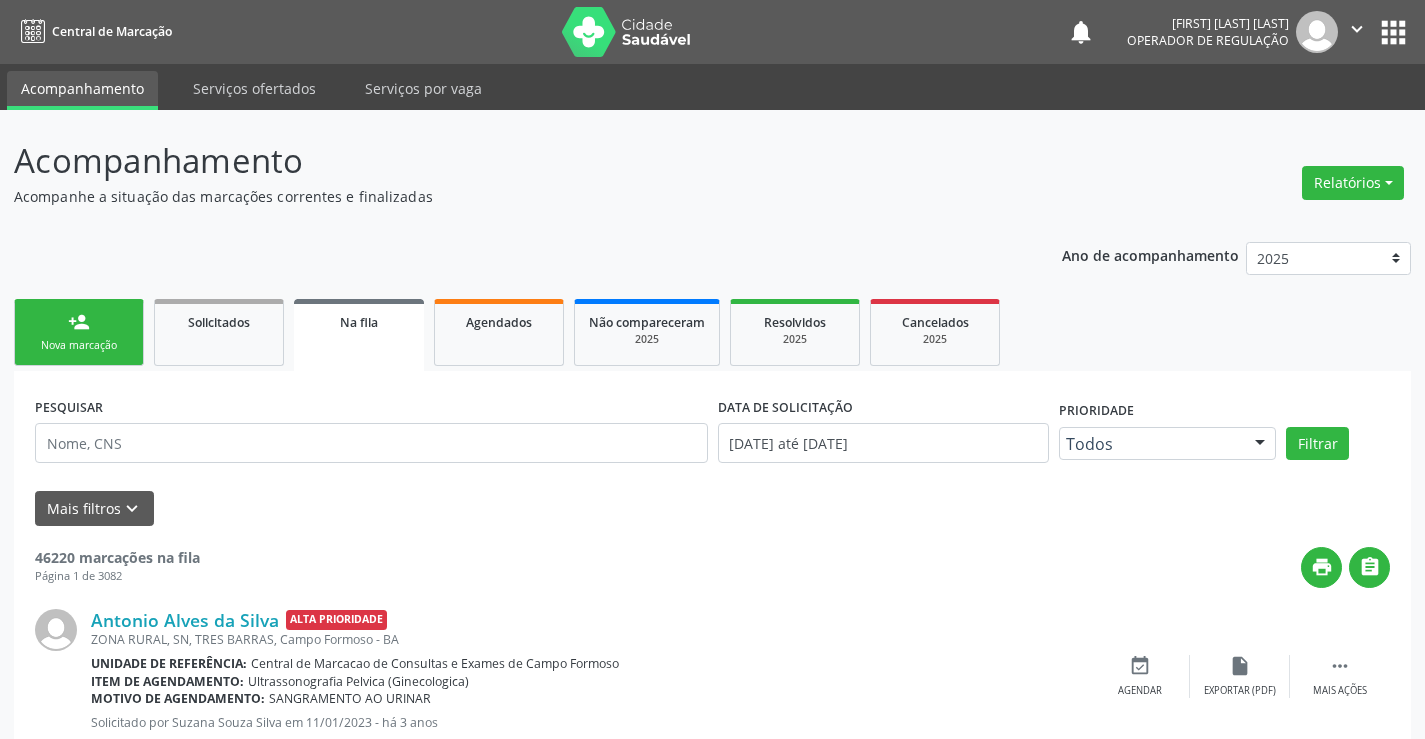 click on "Nova marcação" at bounding box center [79, 345] 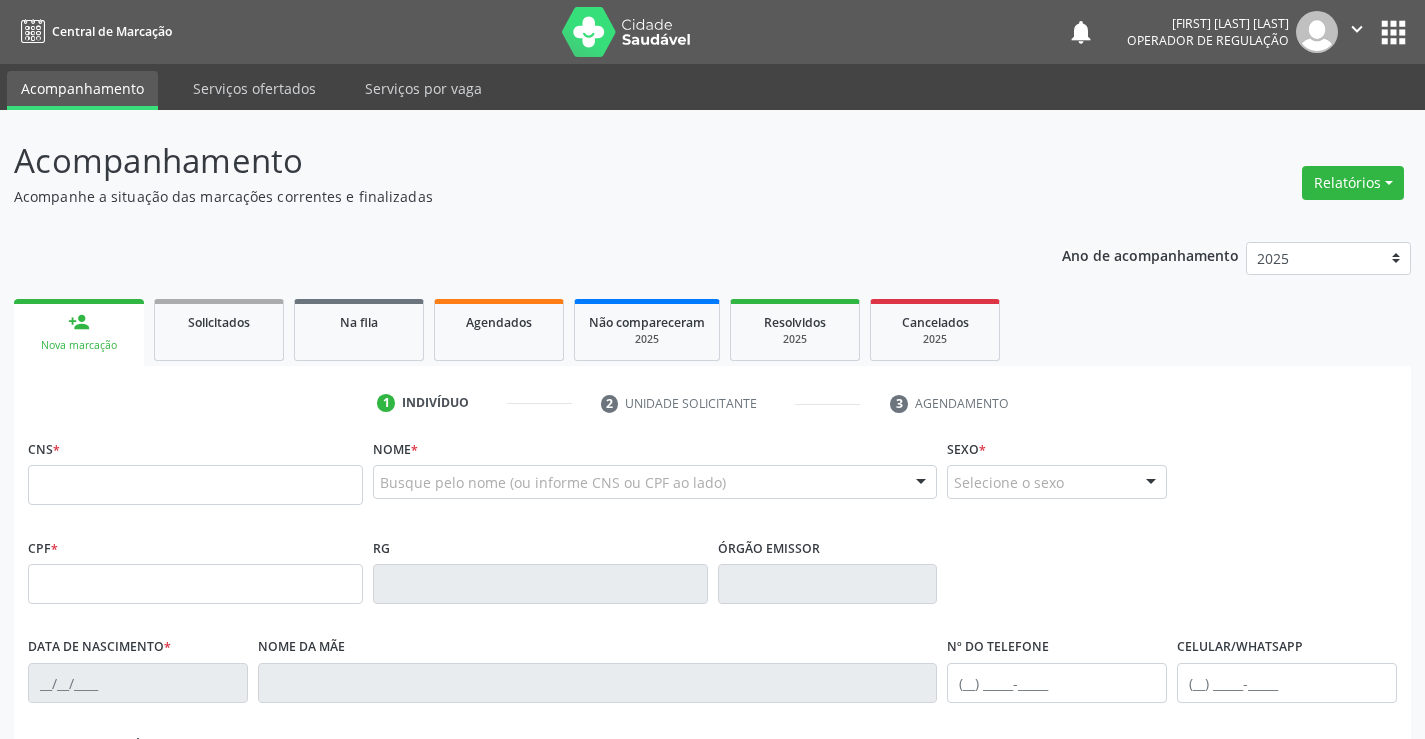 click on "" at bounding box center [1357, 29] 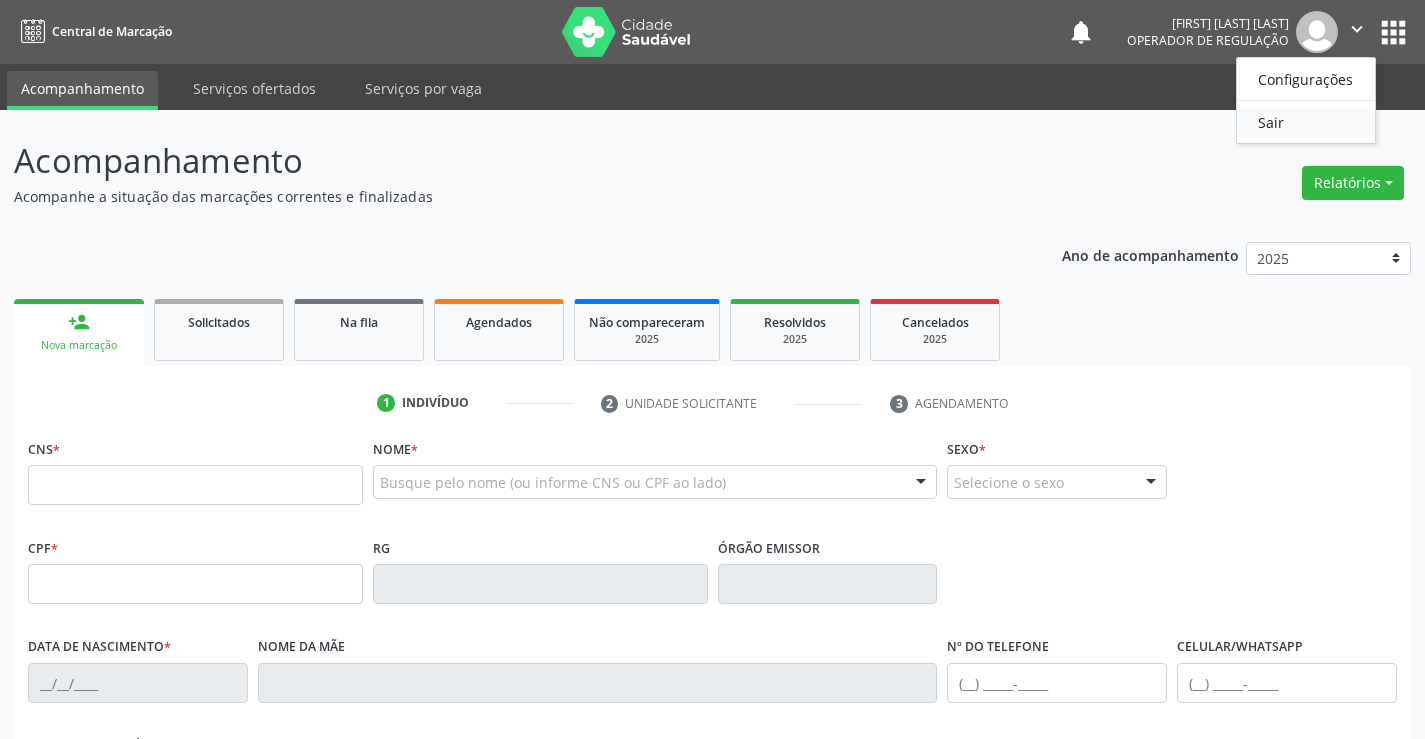 click on "Sair" at bounding box center [1306, 122] 